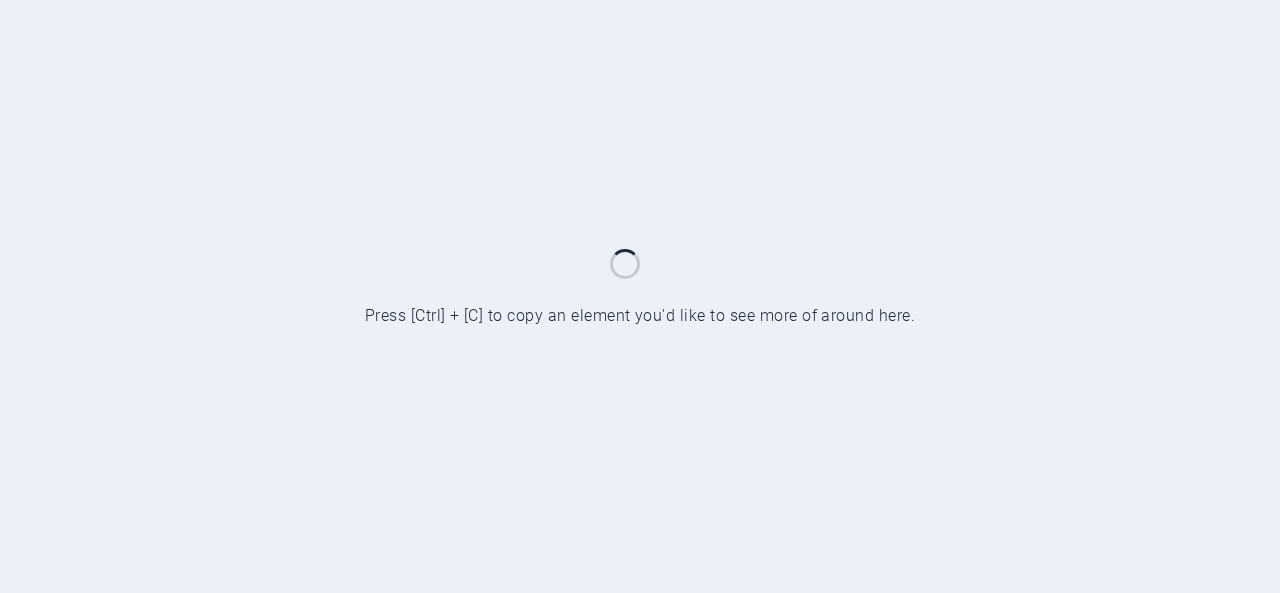 scroll, scrollTop: 0, scrollLeft: 0, axis: both 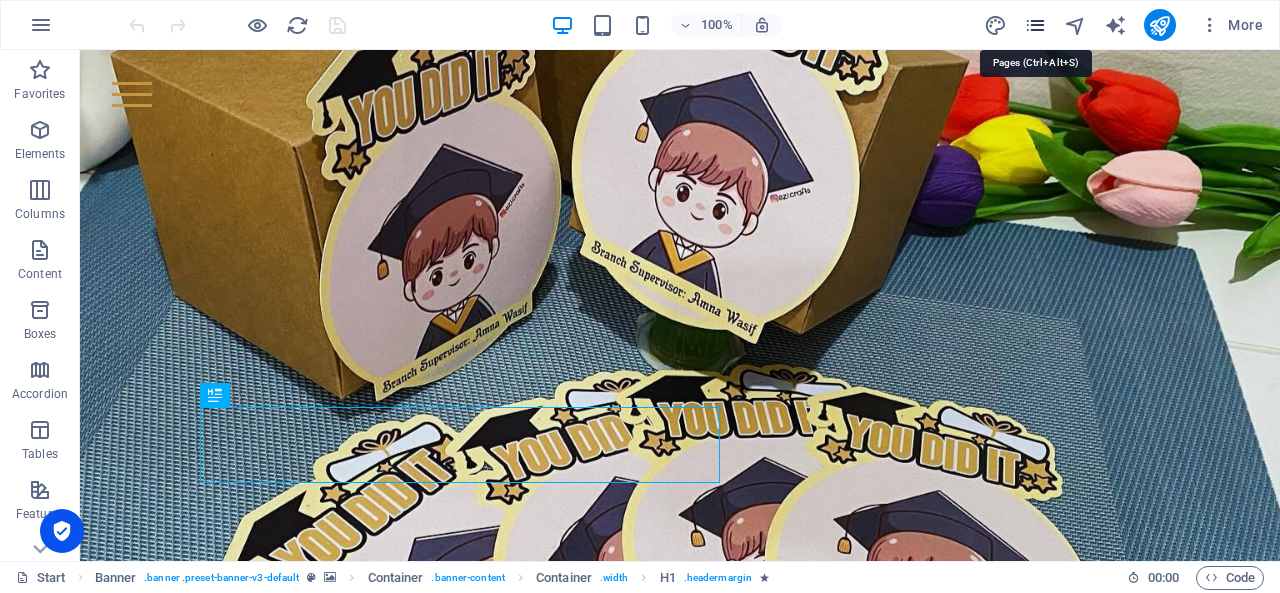 click at bounding box center [1035, 25] 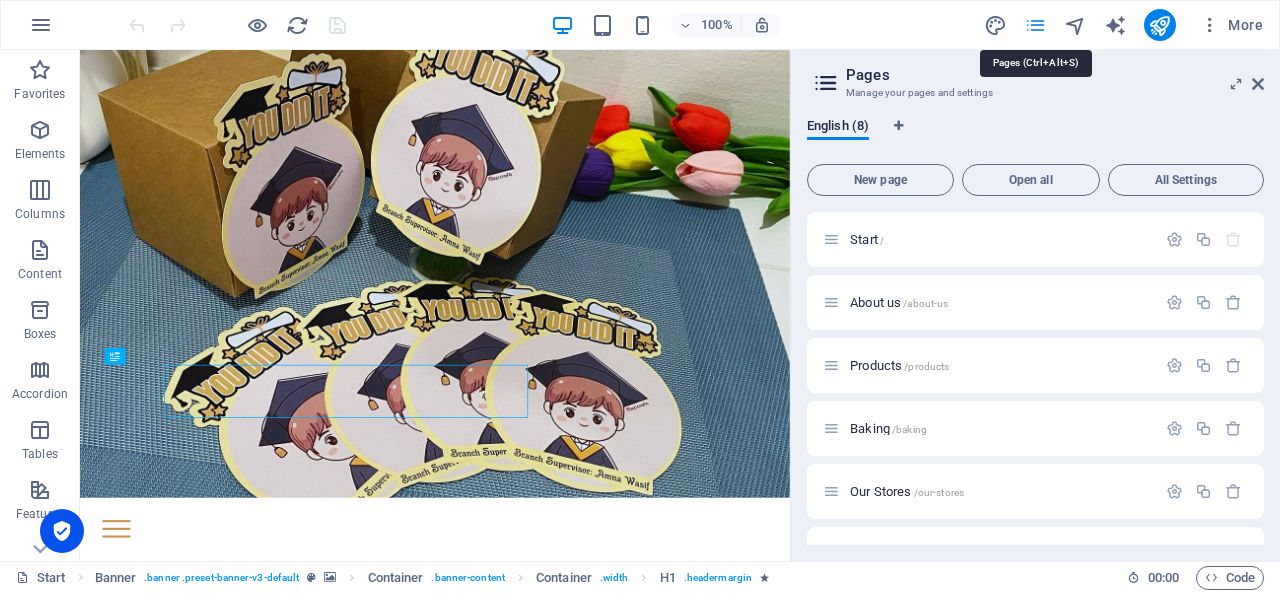 scroll, scrollTop: 0, scrollLeft: 0, axis: both 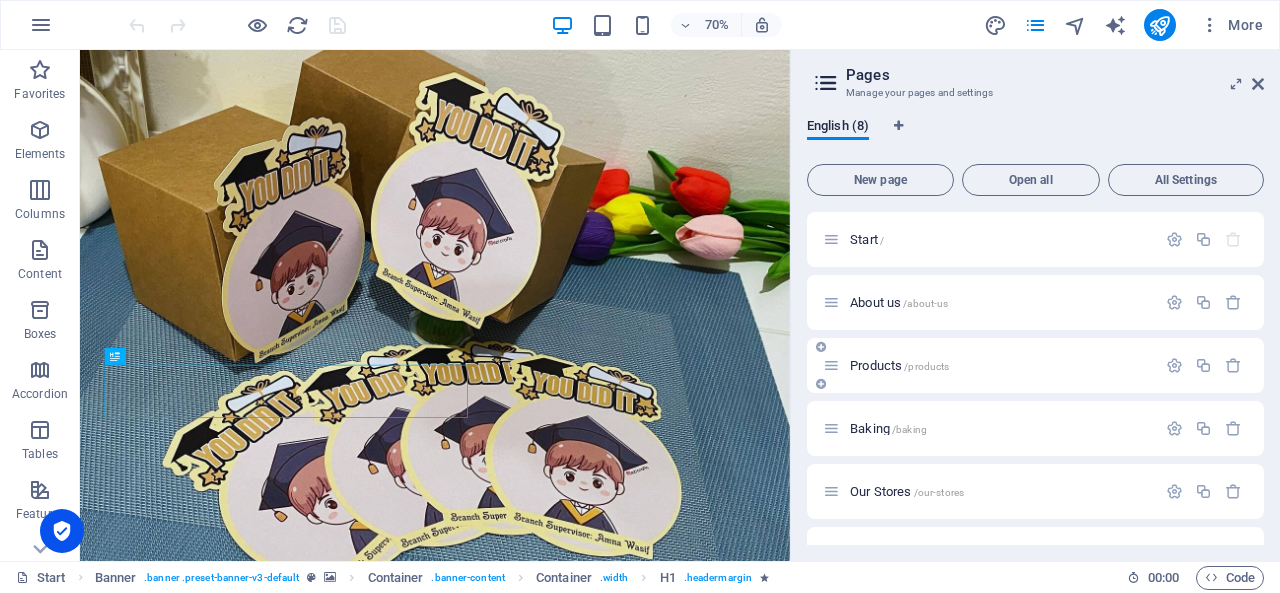 click on "Products /products" at bounding box center (989, 365) 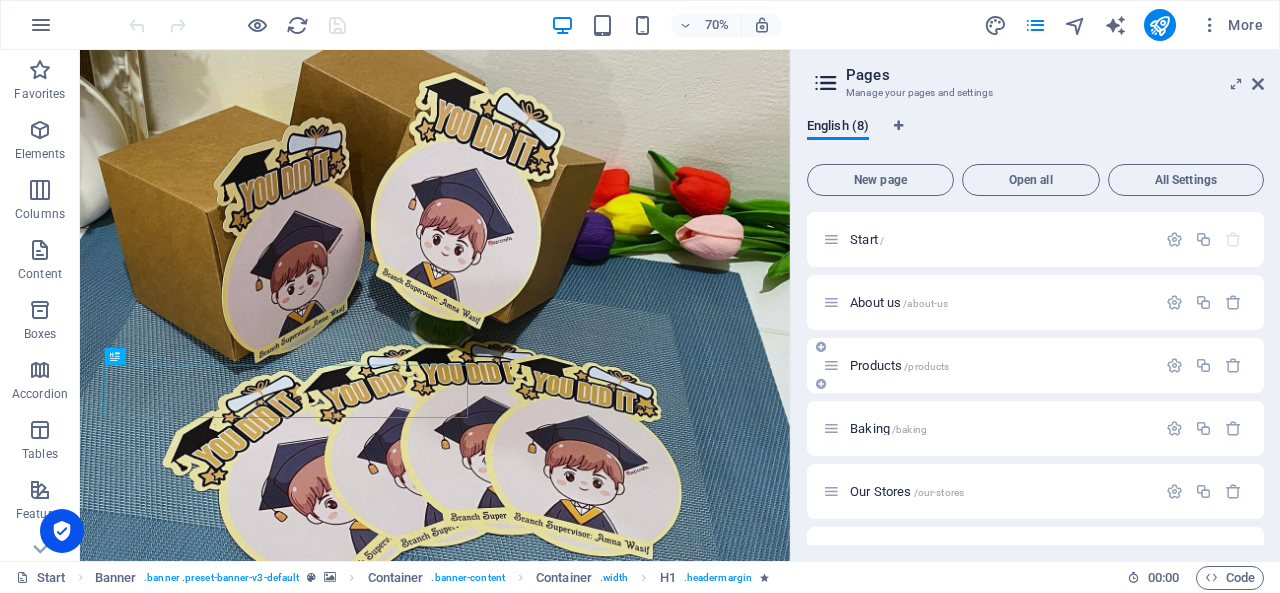 click on "Products /products" at bounding box center [899, 365] 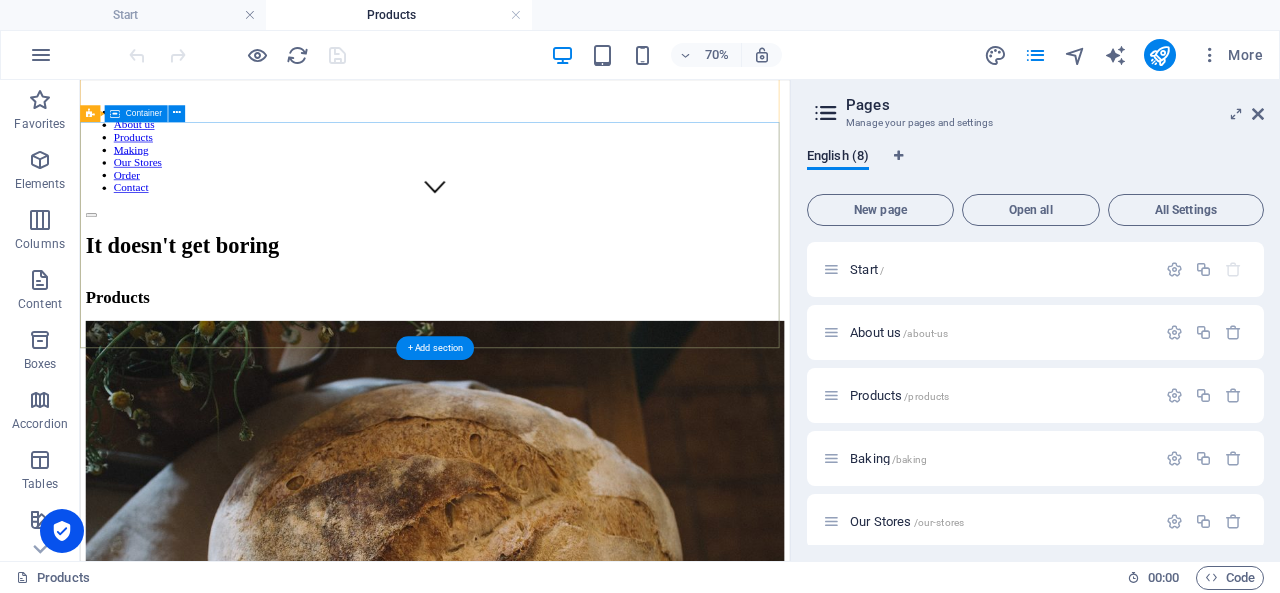 scroll, scrollTop: 0, scrollLeft: 0, axis: both 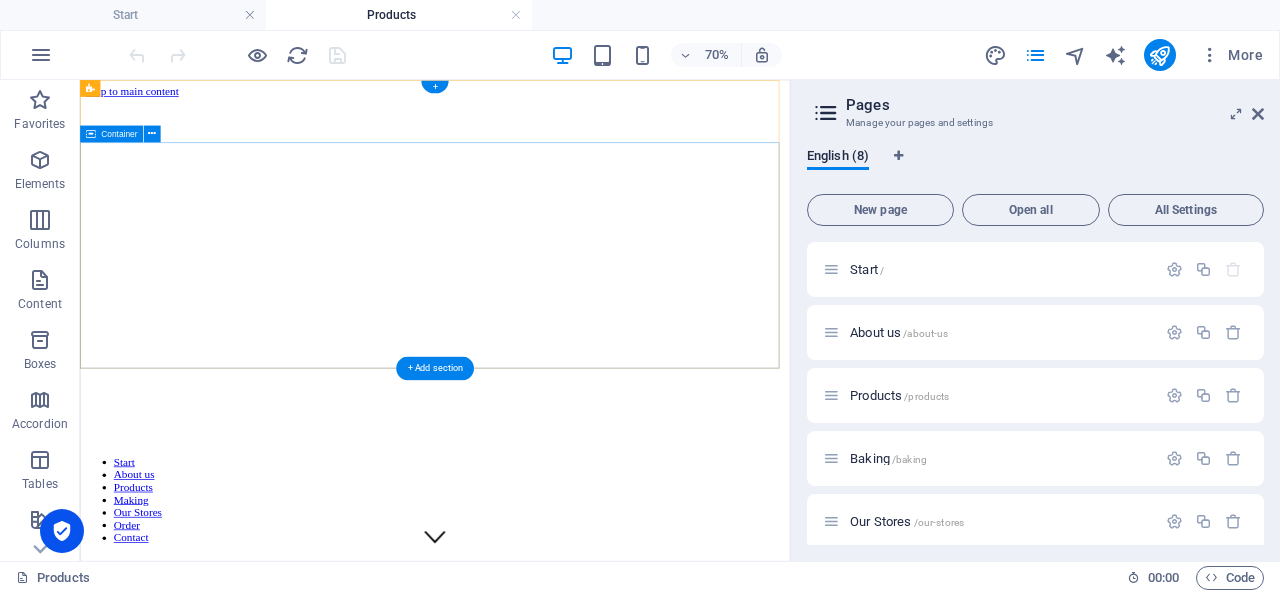 click on "It doesn't get boring" at bounding box center (587, 817) 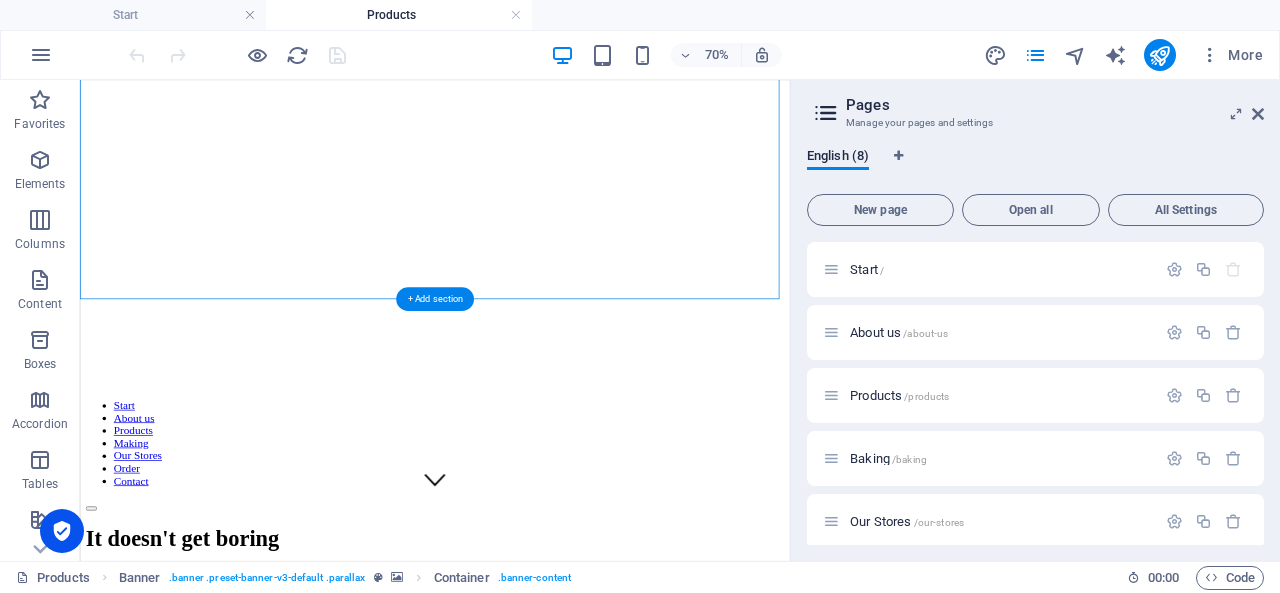 scroll, scrollTop: 100, scrollLeft: 0, axis: vertical 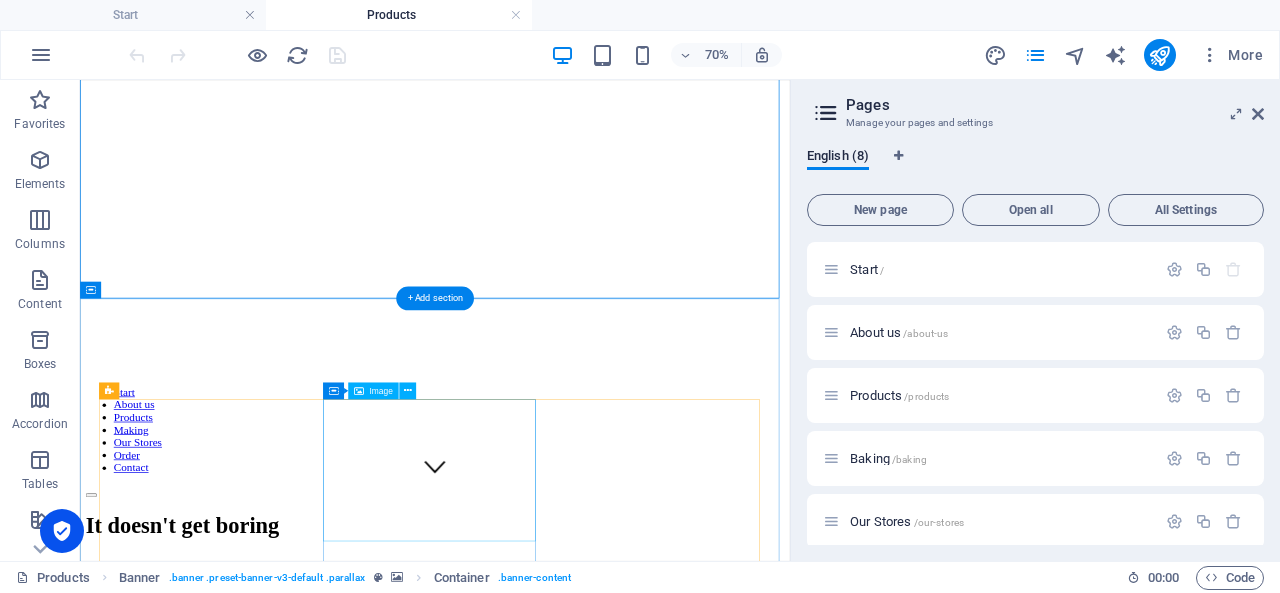 click at bounding box center (587, 1922) 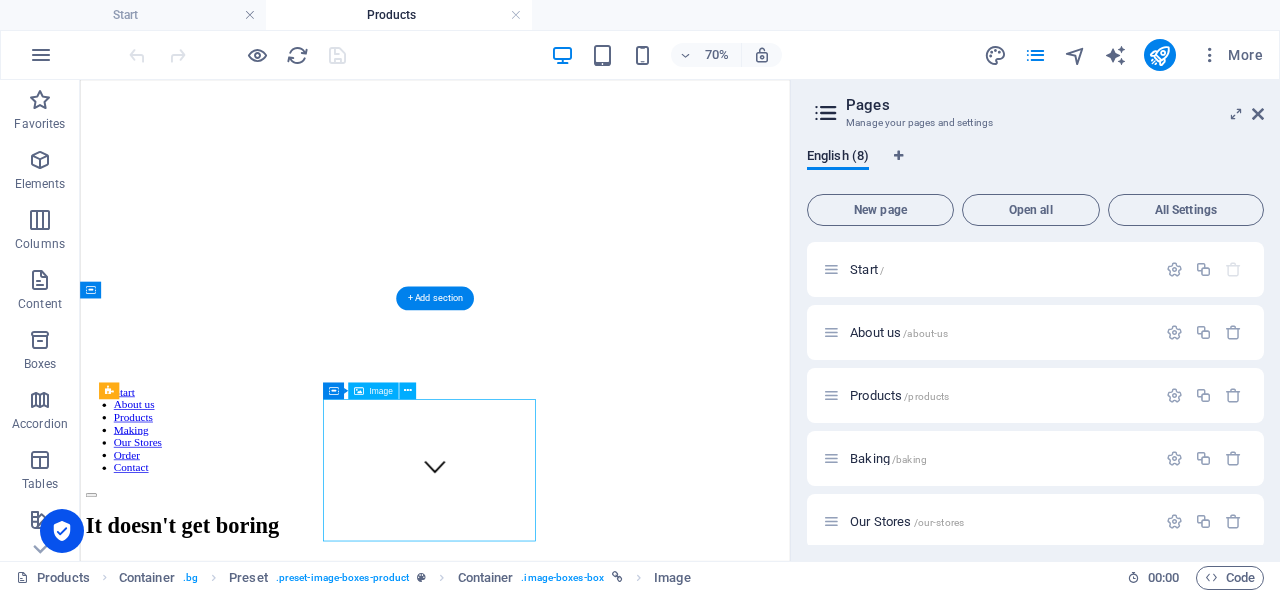 click at bounding box center (587, 1922) 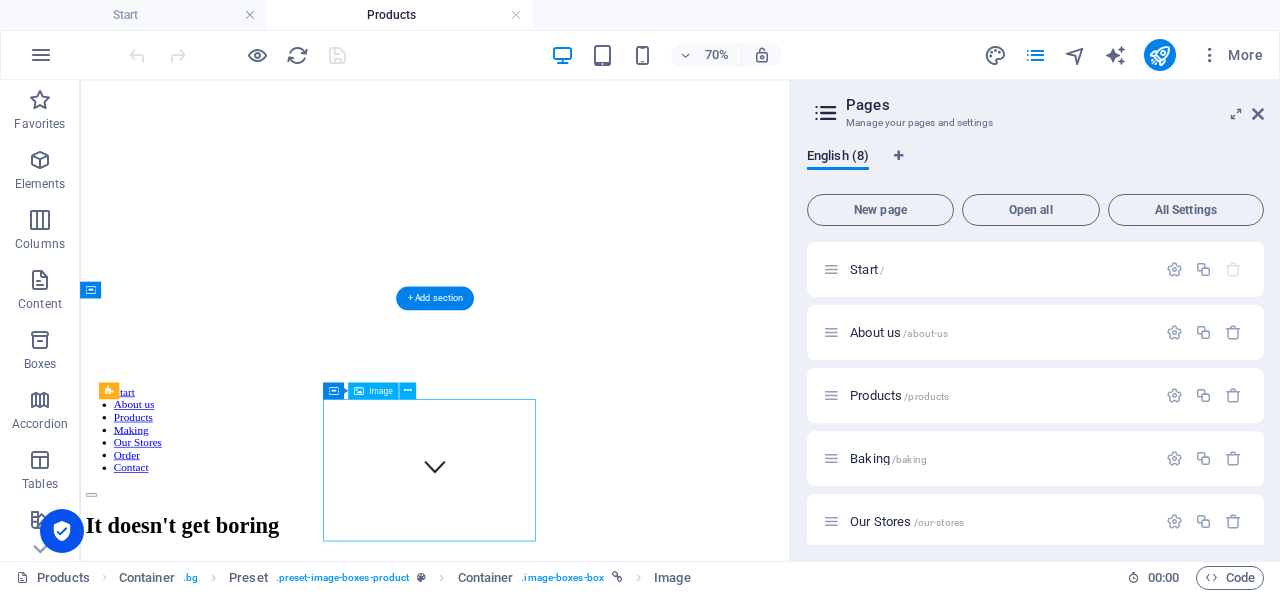 click at bounding box center (587, 1922) 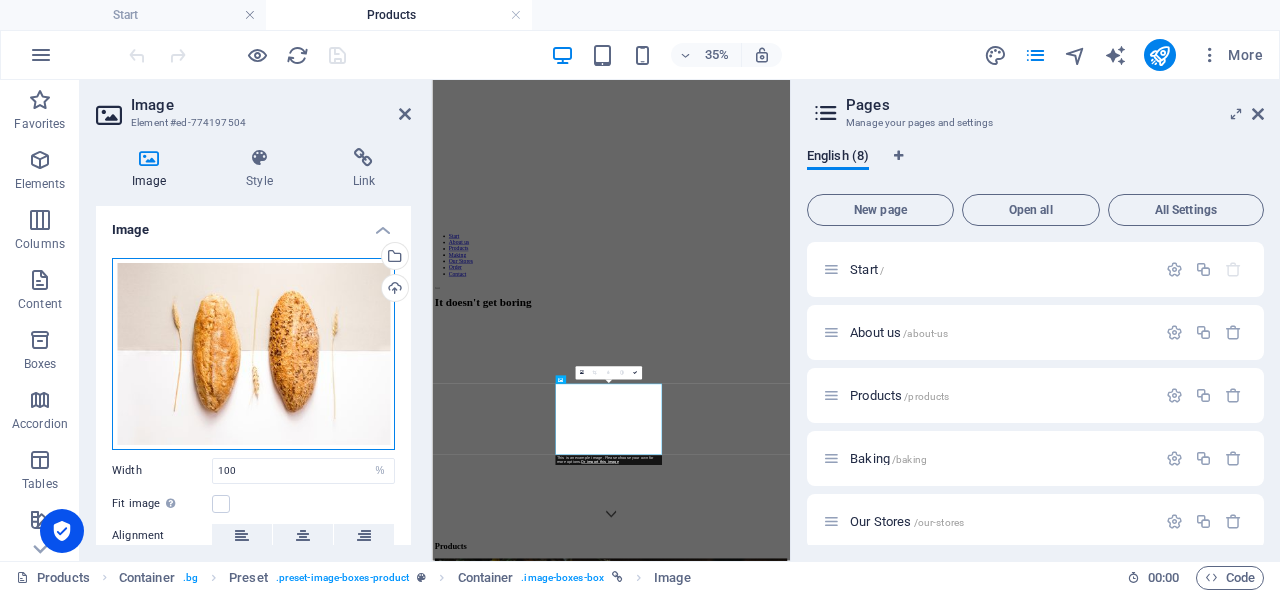click on "Drag files here, click to choose files or select files from Files or our free stock photos & videos" at bounding box center (253, 354) 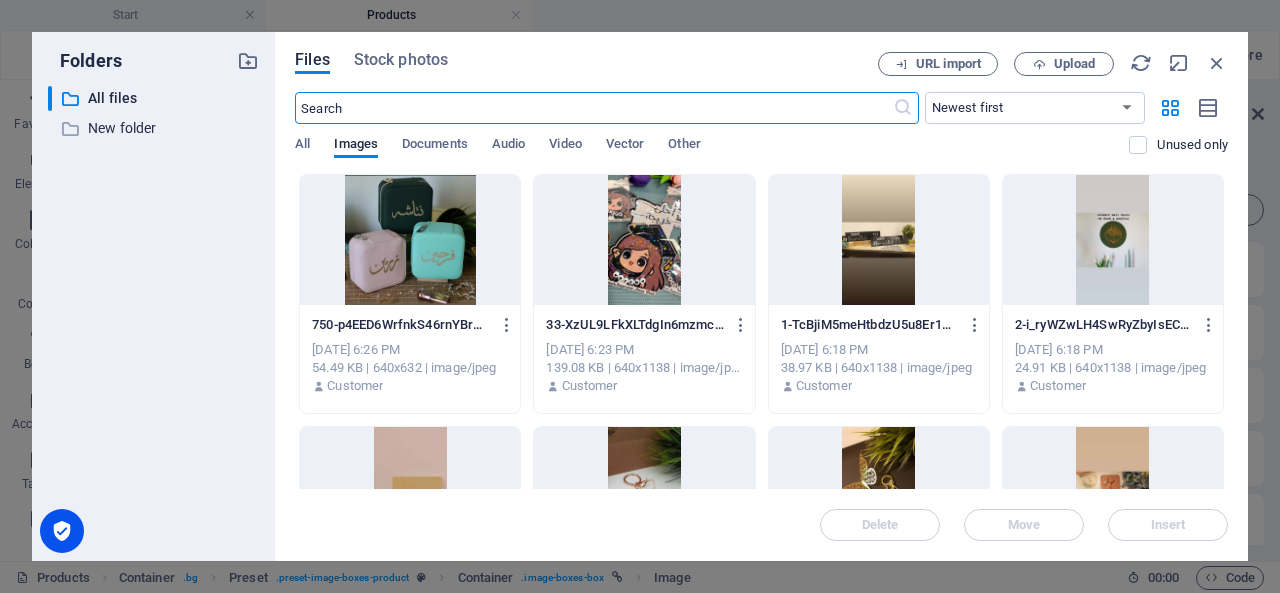 scroll, scrollTop: 623, scrollLeft: 0, axis: vertical 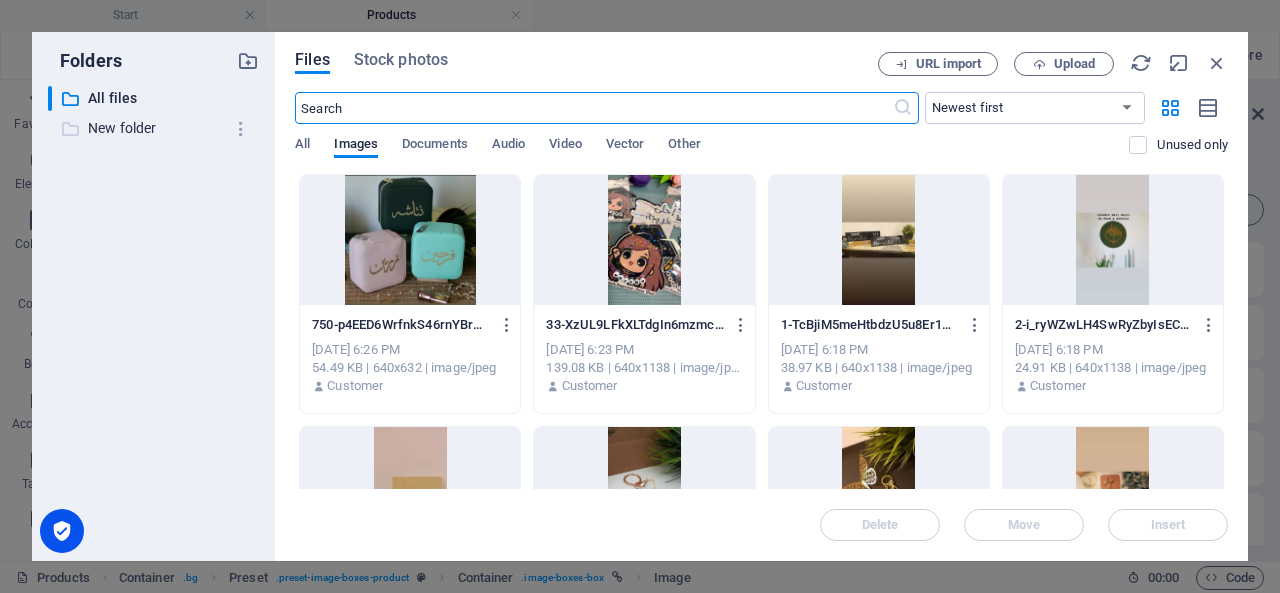click on "New folder" at bounding box center (155, 128) 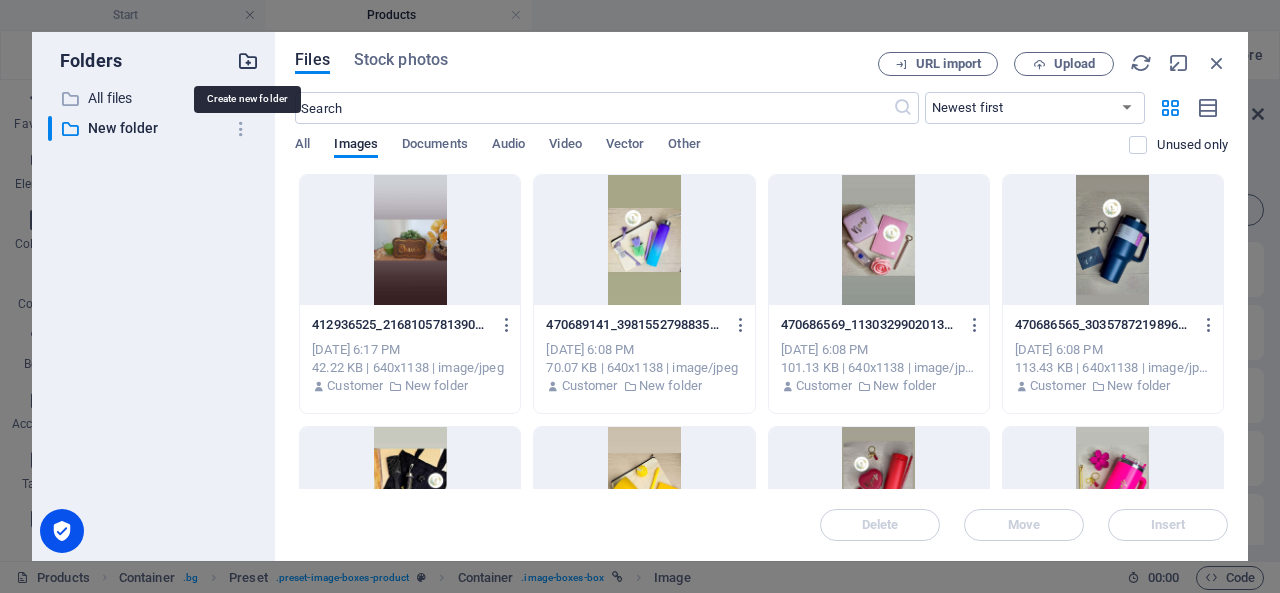 click at bounding box center [248, 61] 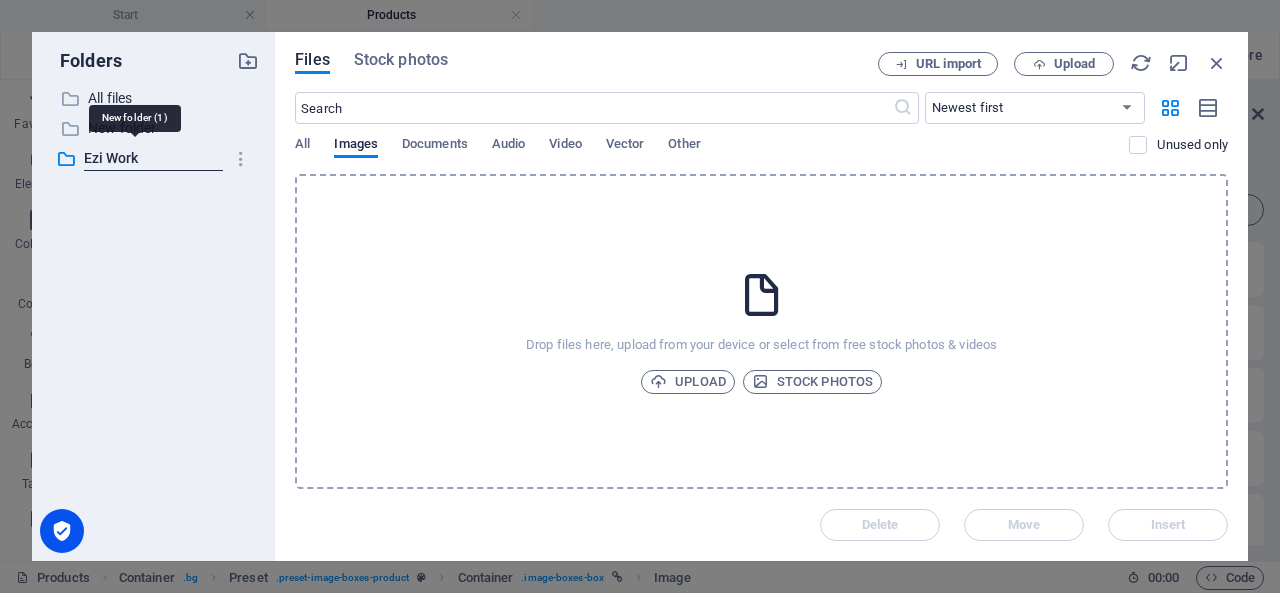 type on "Ezi Work" 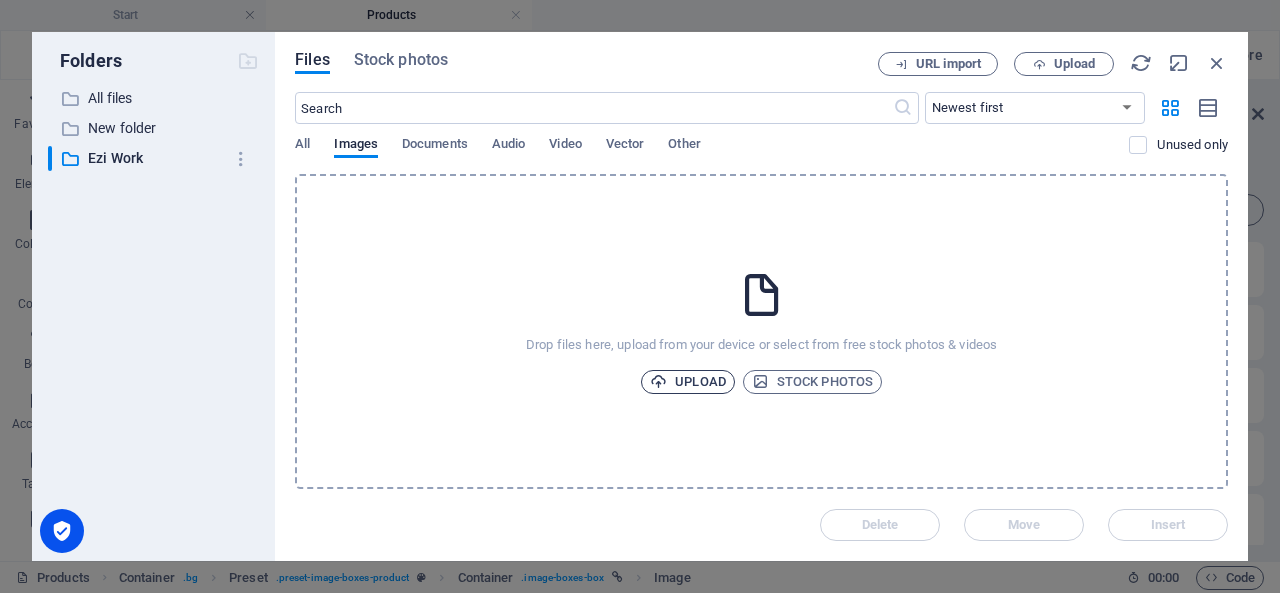 click at bounding box center (658, 381) 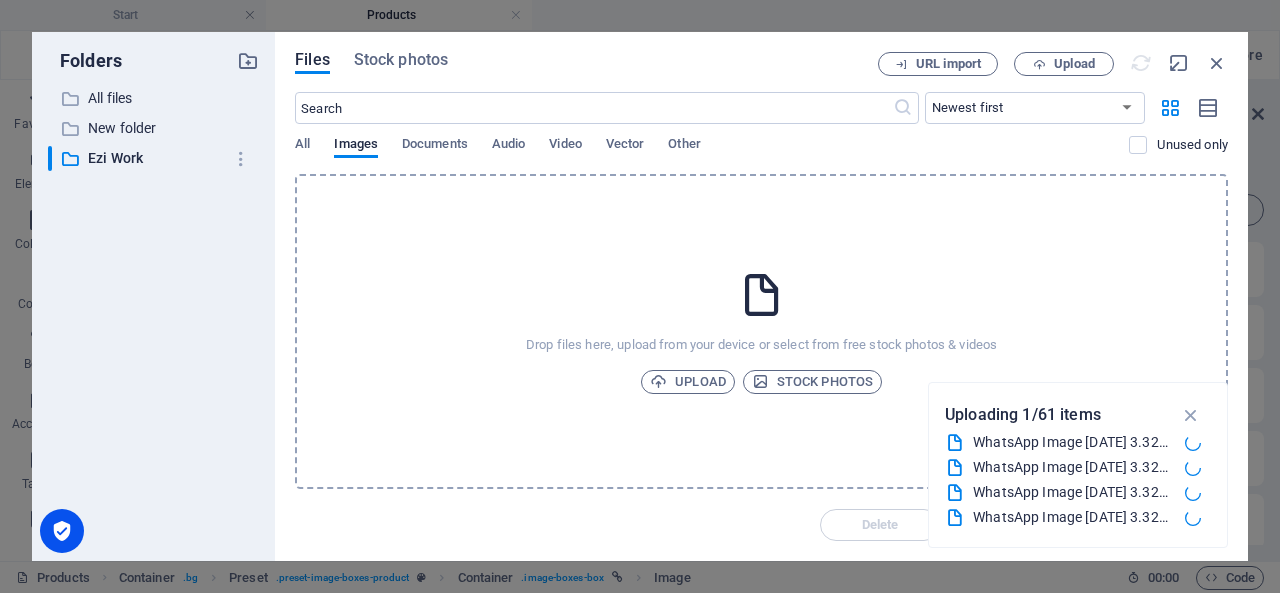 scroll, scrollTop: 0, scrollLeft: 0, axis: both 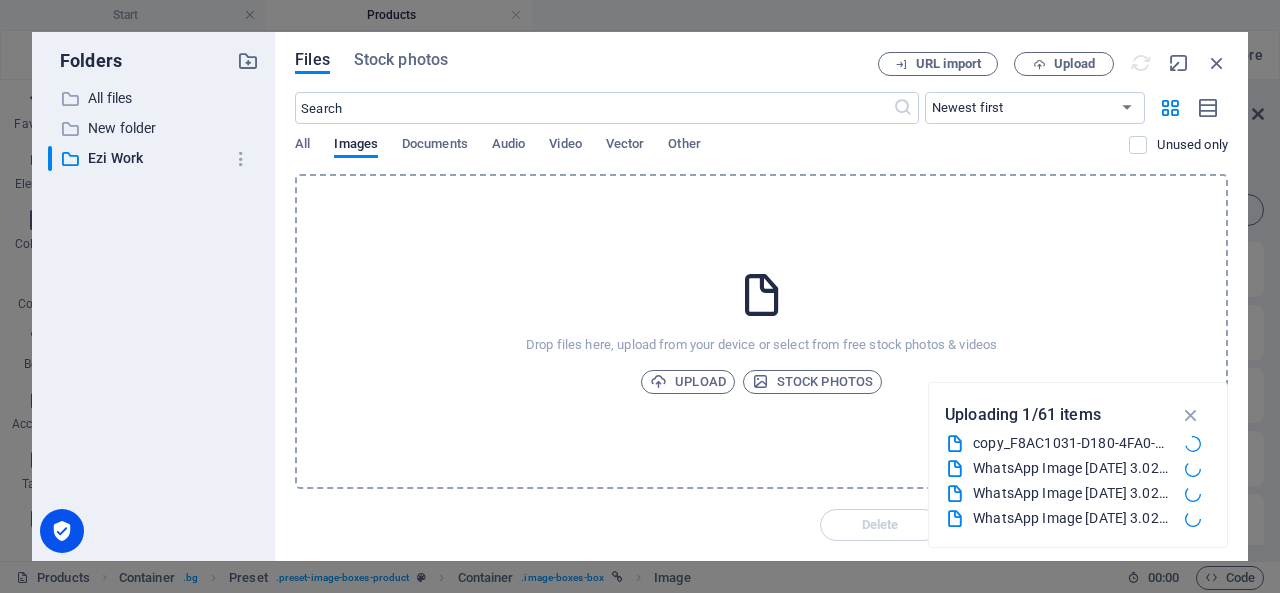 type 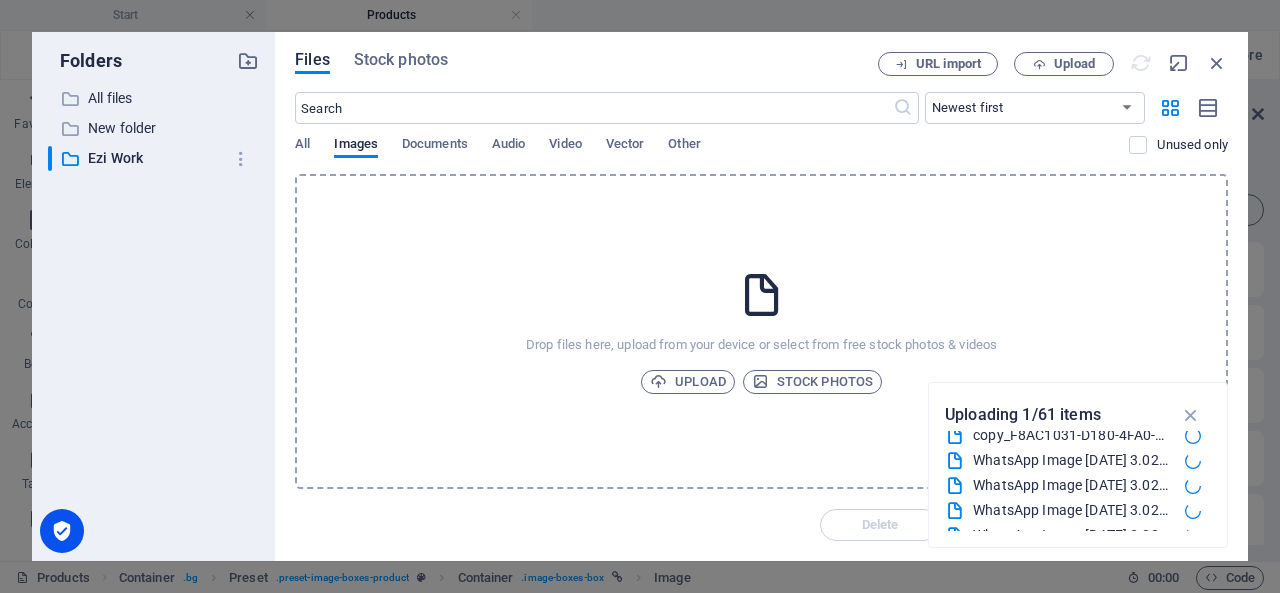 scroll, scrollTop: 0, scrollLeft: 0, axis: both 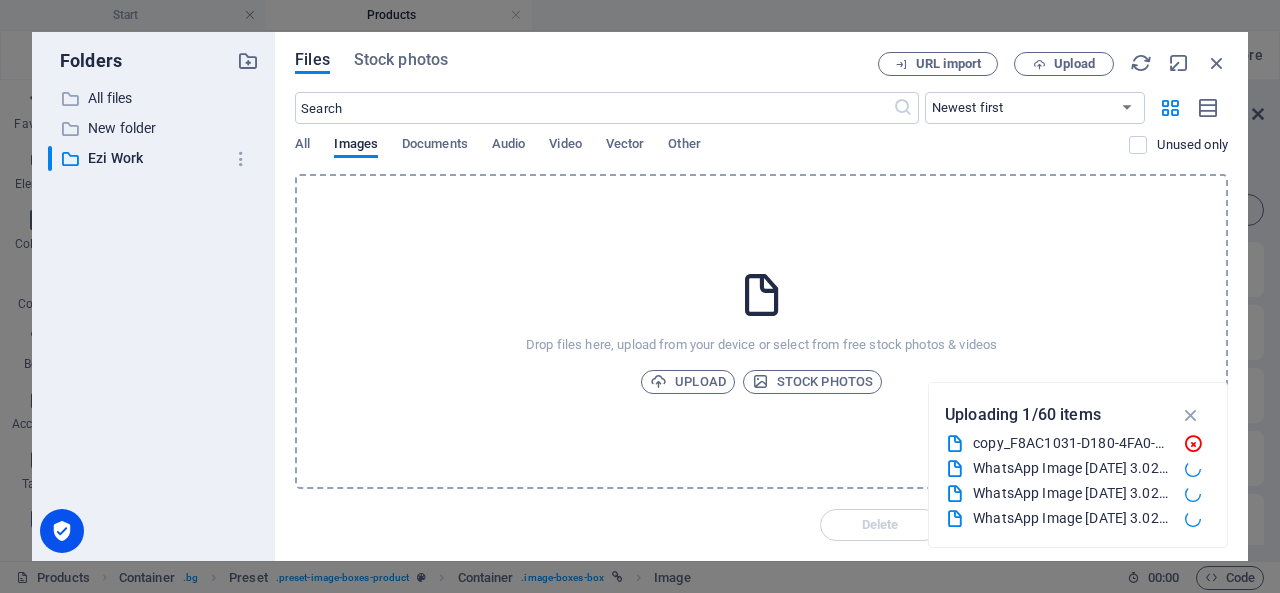 click on "Drop files here, upload from your device or select from free stock photos & videos Upload Stock photos" at bounding box center (761, 331) 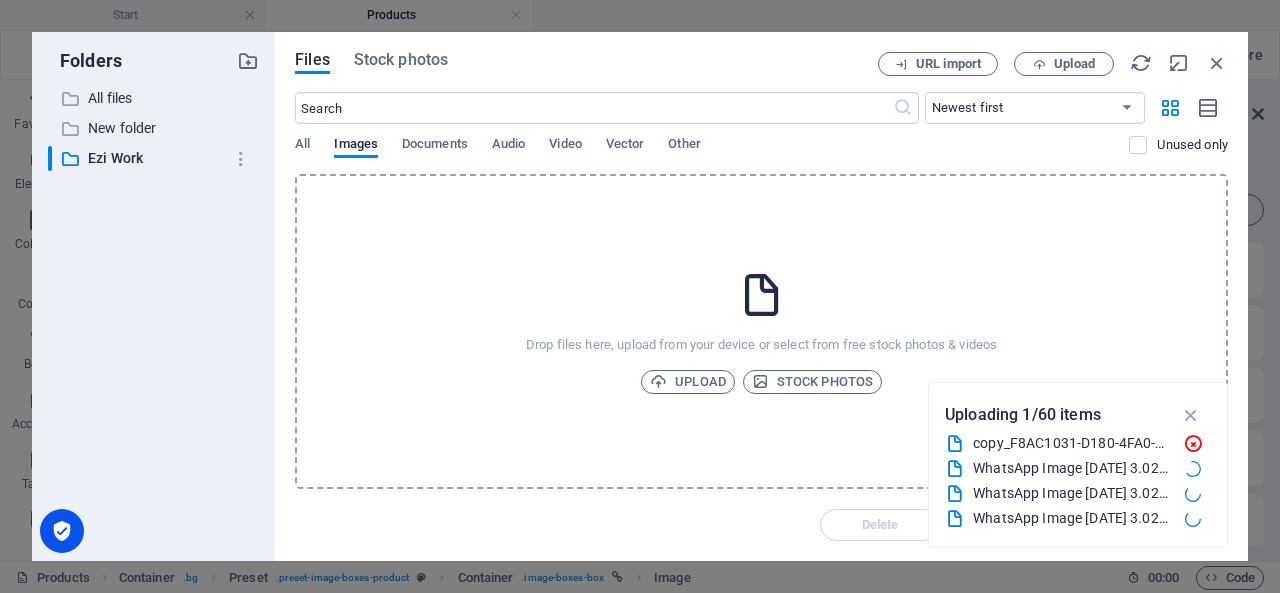 click on "copy_F8AC1031-D180-4FA0-B60C-E4CDA8944407.mov" at bounding box center [1070, 443] 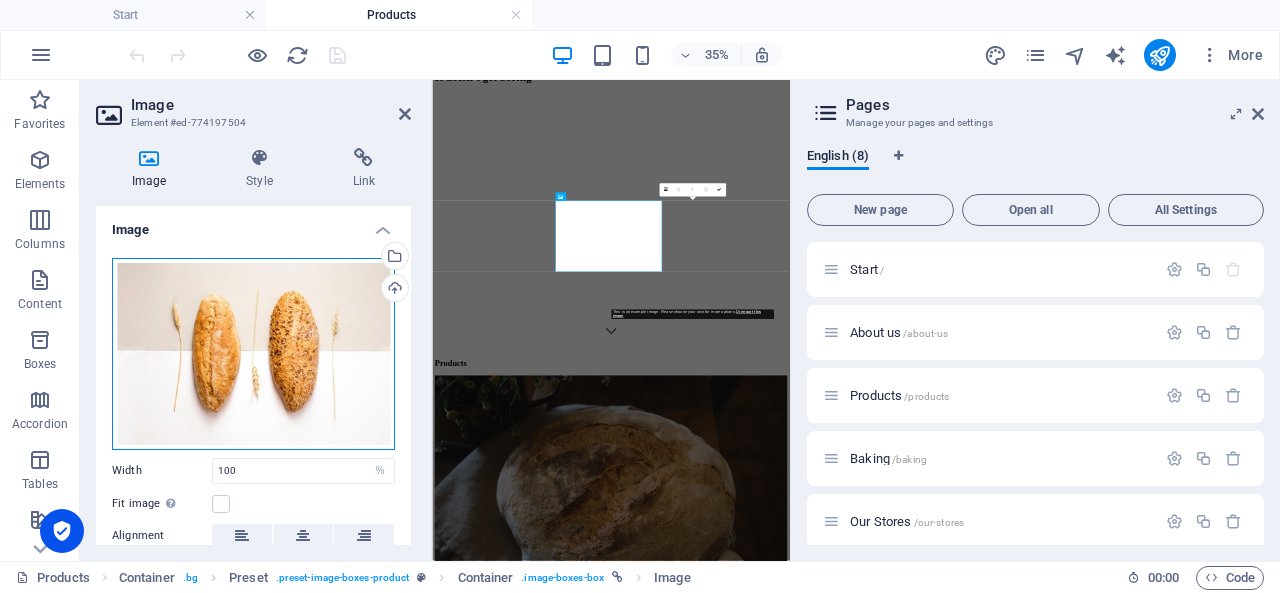 click on "Drag files here, click to choose files or select files from Files or our free stock photos & videos" at bounding box center [253, 354] 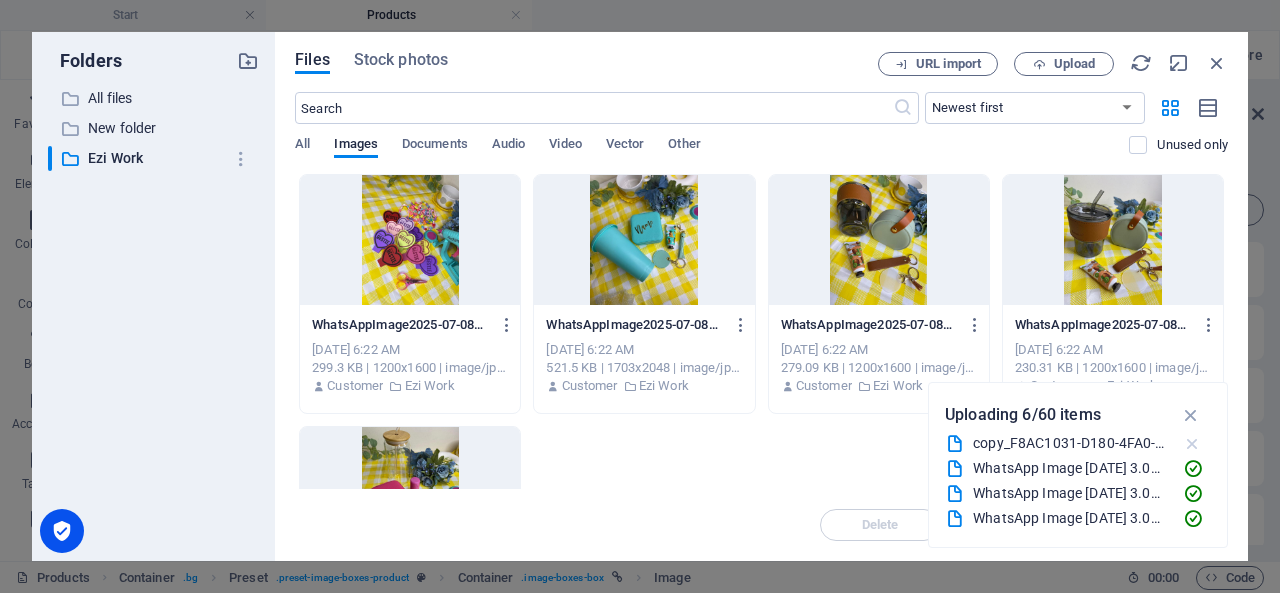 click at bounding box center (1192, 444) 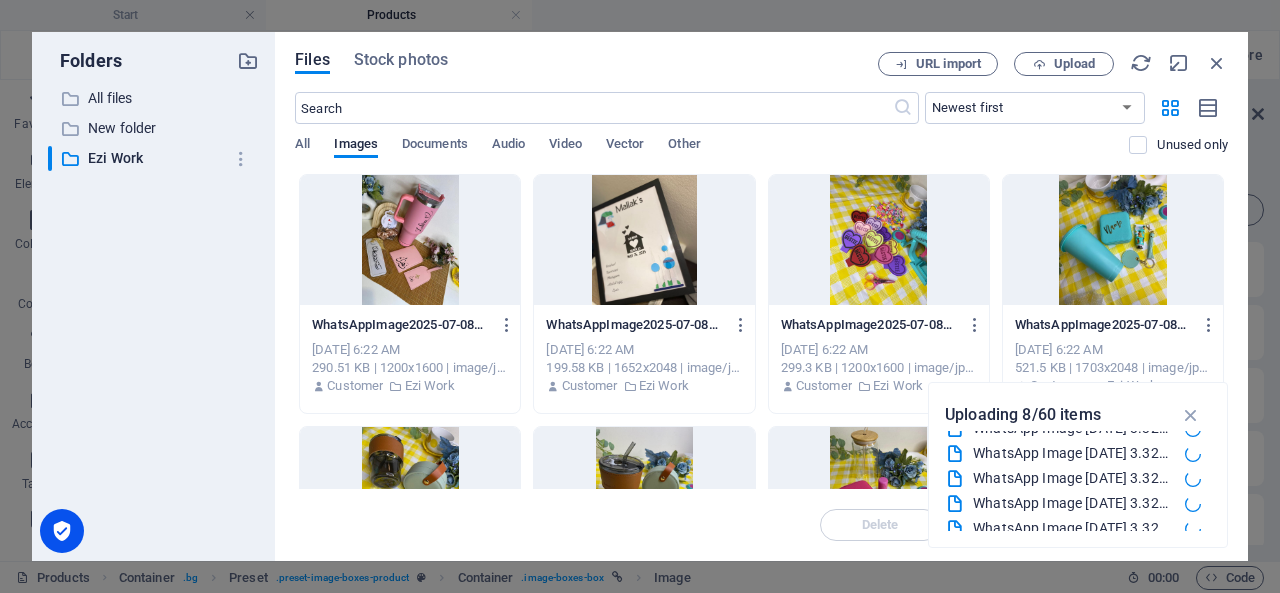 scroll, scrollTop: 0, scrollLeft: 0, axis: both 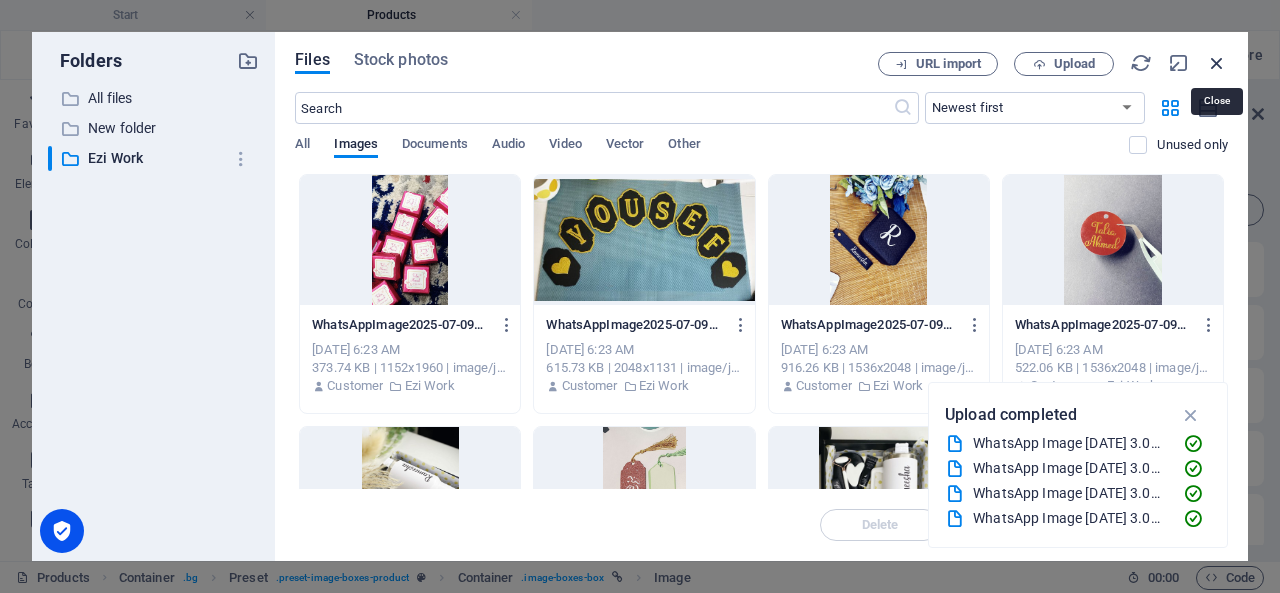 click at bounding box center (1217, 63) 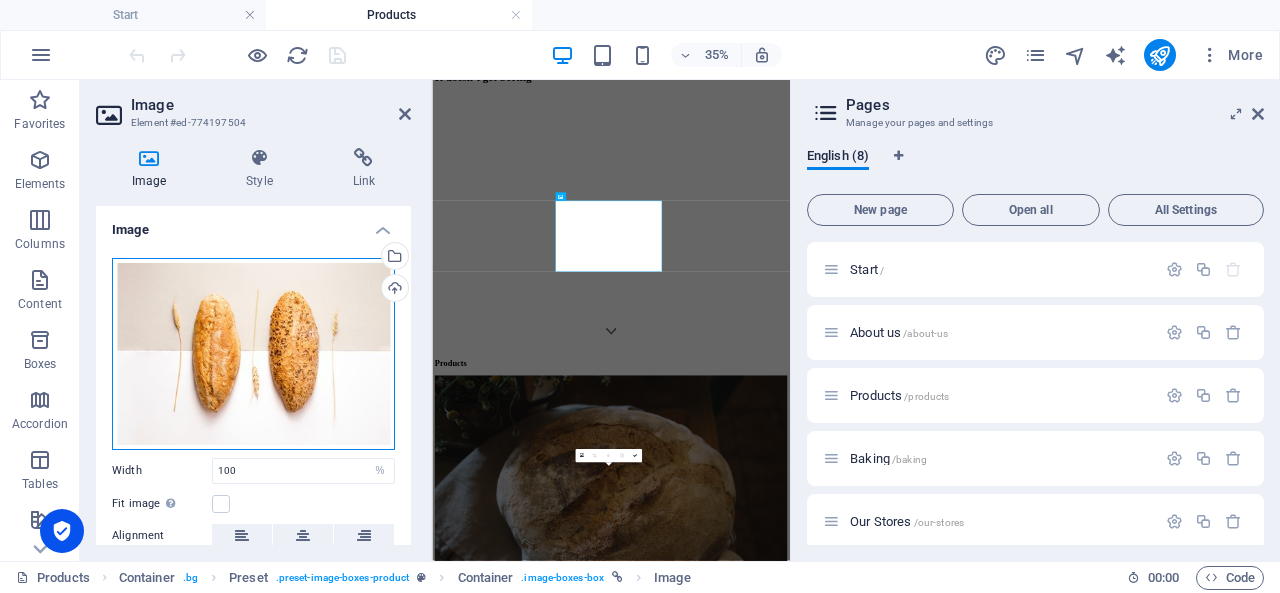 click on "Drag files here, click to choose files or select files from Files or our free stock photos & videos" at bounding box center (253, 354) 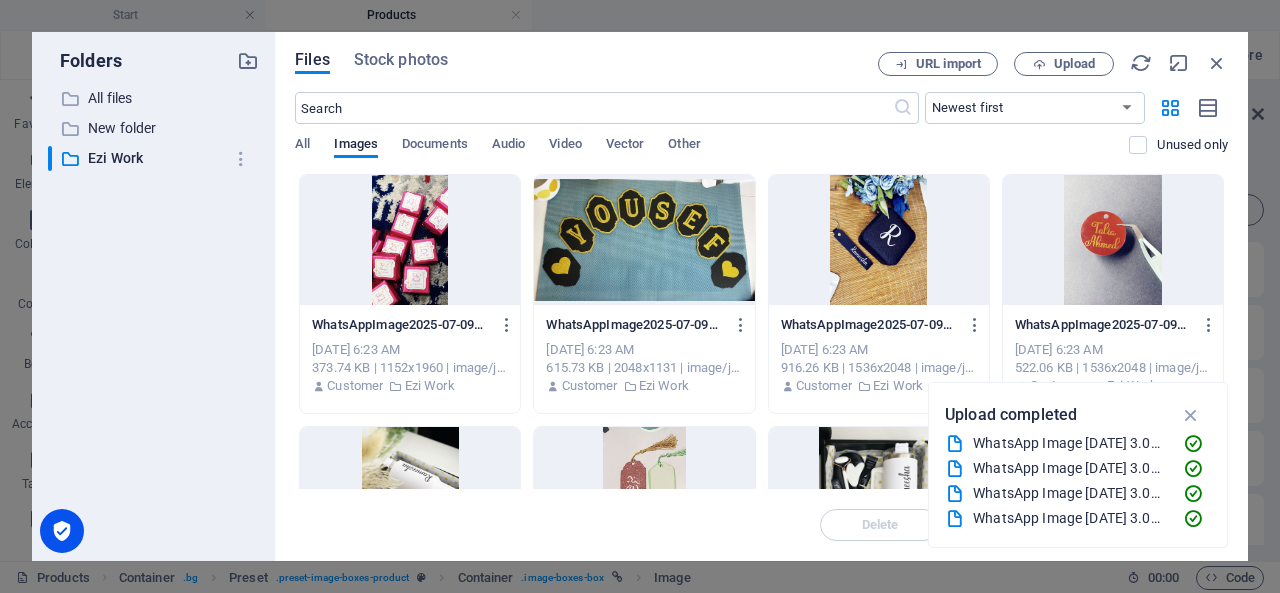click at bounding box center [644, 240] 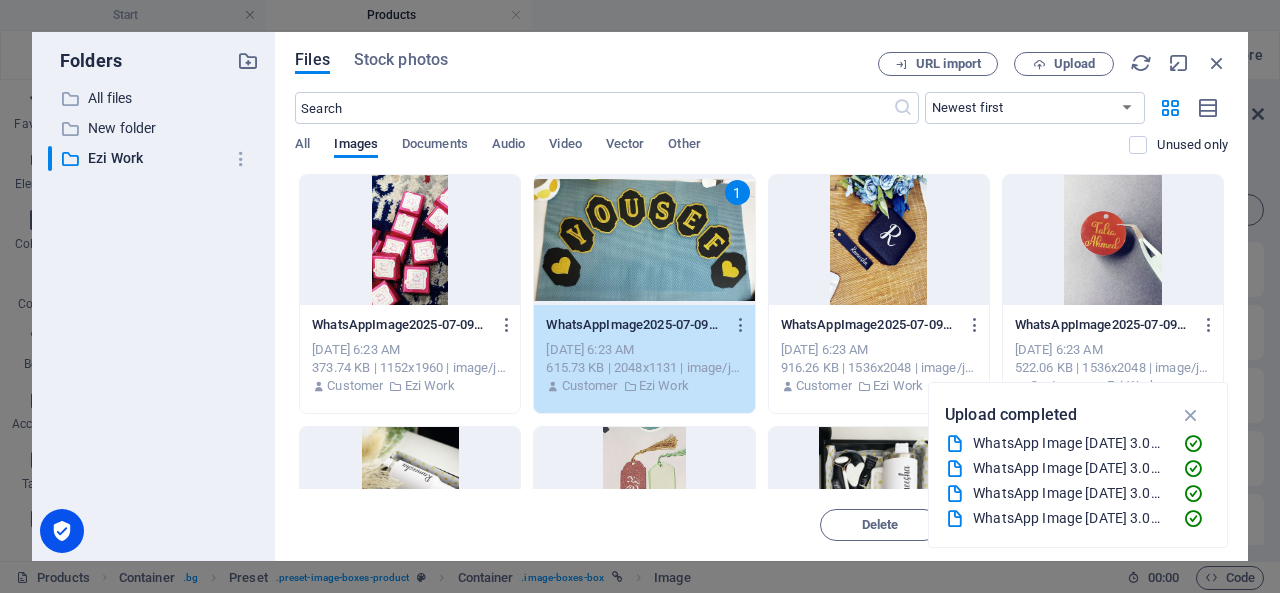 click on "1" at bounding box center [644, 240] 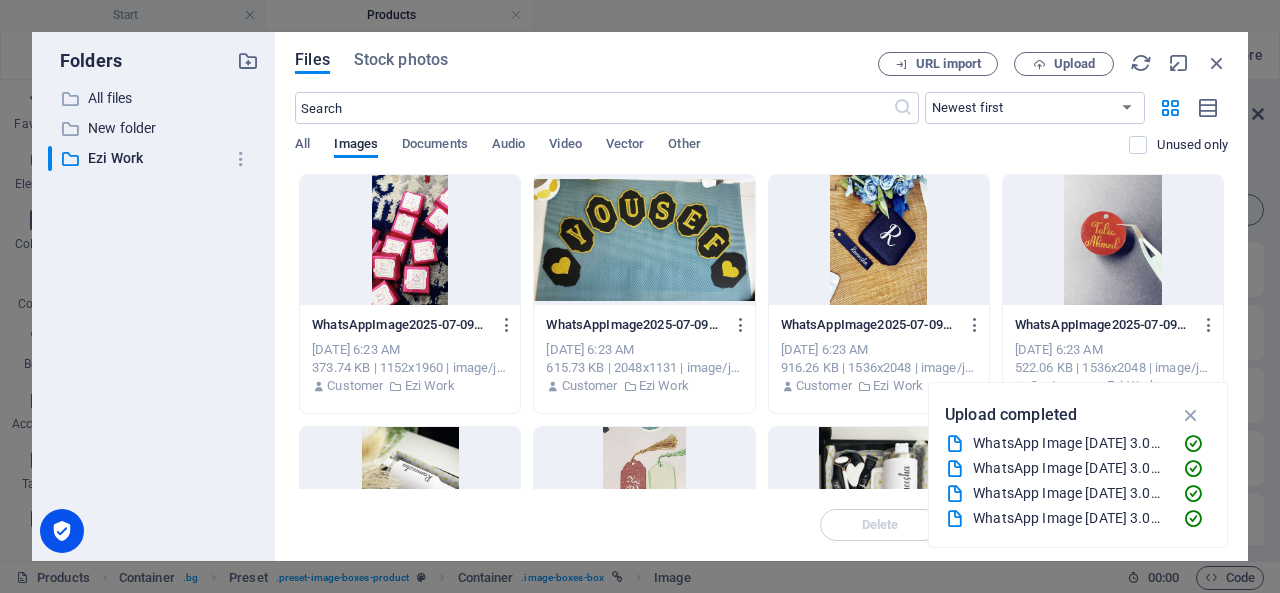 click at bounding box center [644, 240] 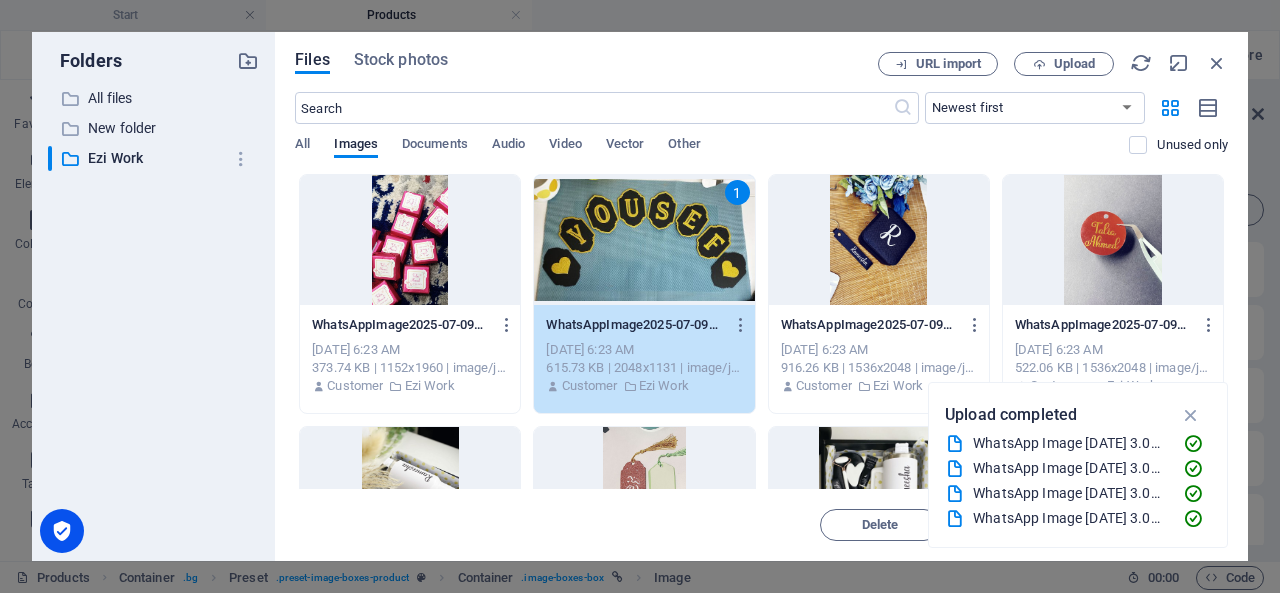 click on "1" at bounding box center [644, 240] 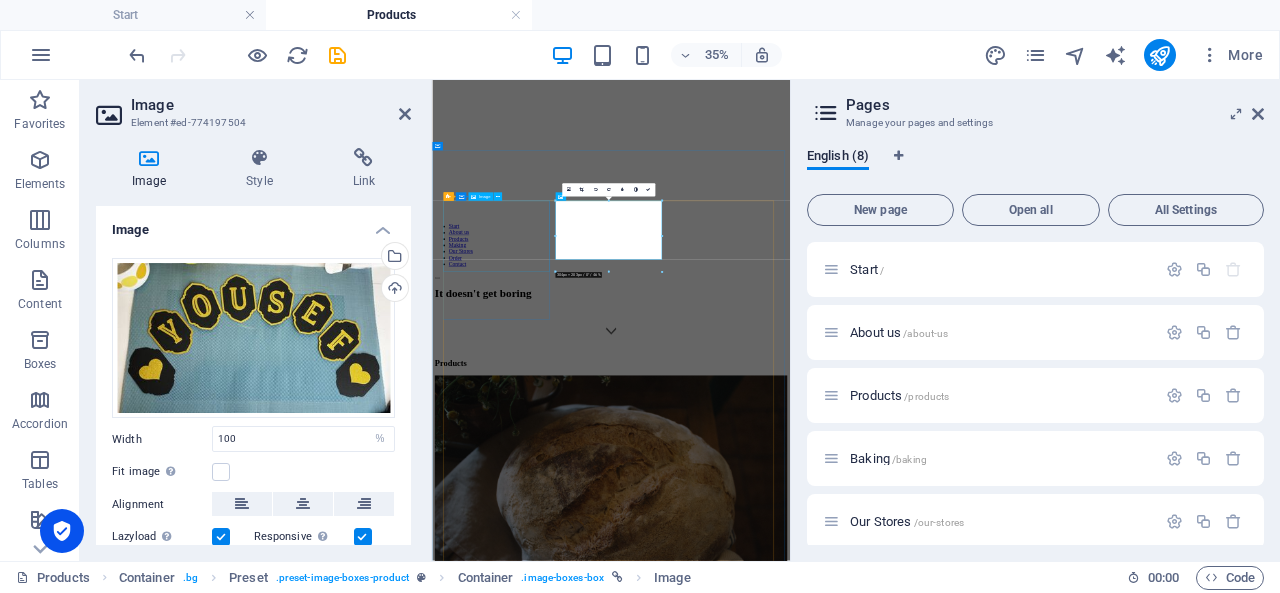 click at bounding box center (943, 1261) 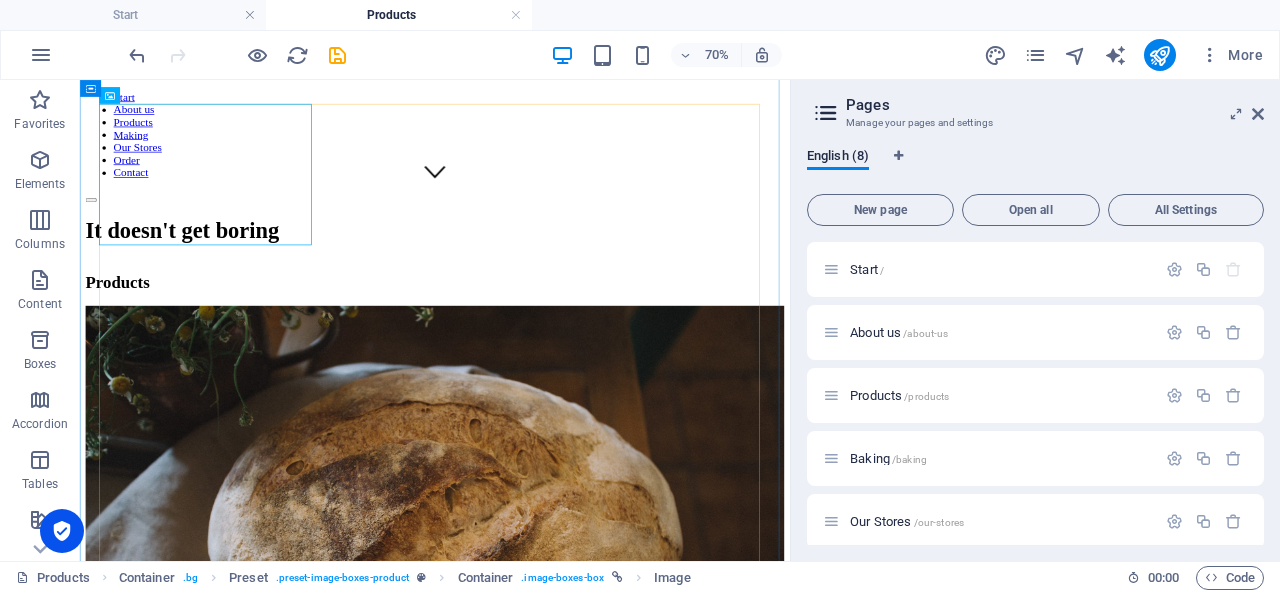 scroll, scrollTop: 498, scrollLeft: 0, axis: vertical 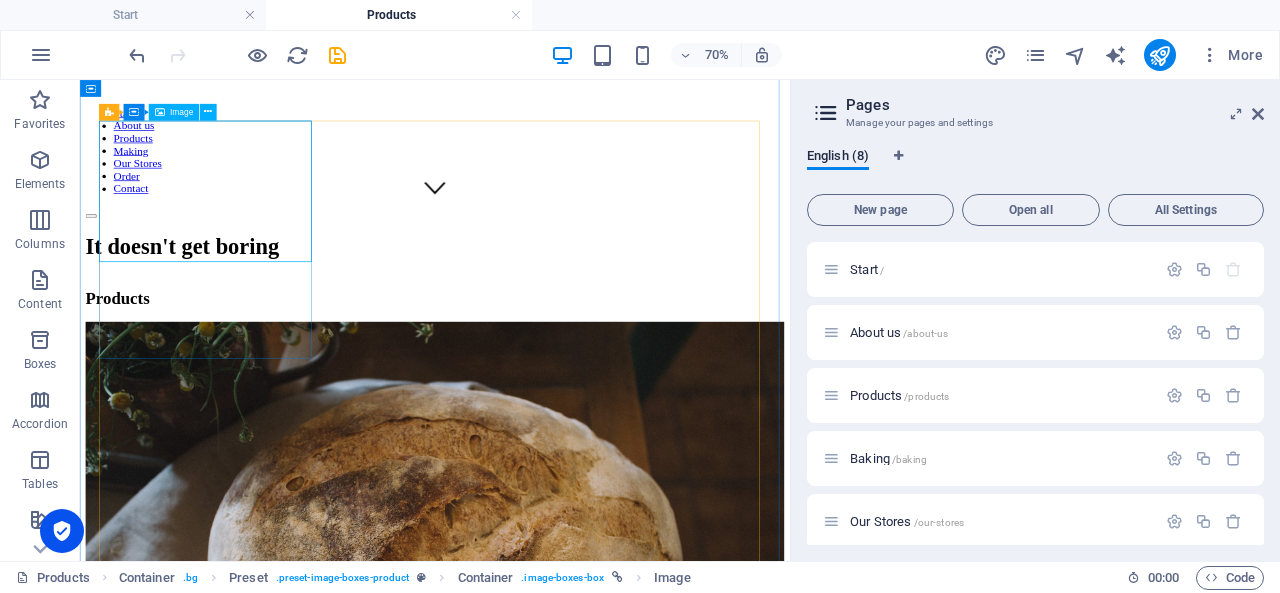 click at bounding box center (587, 760) 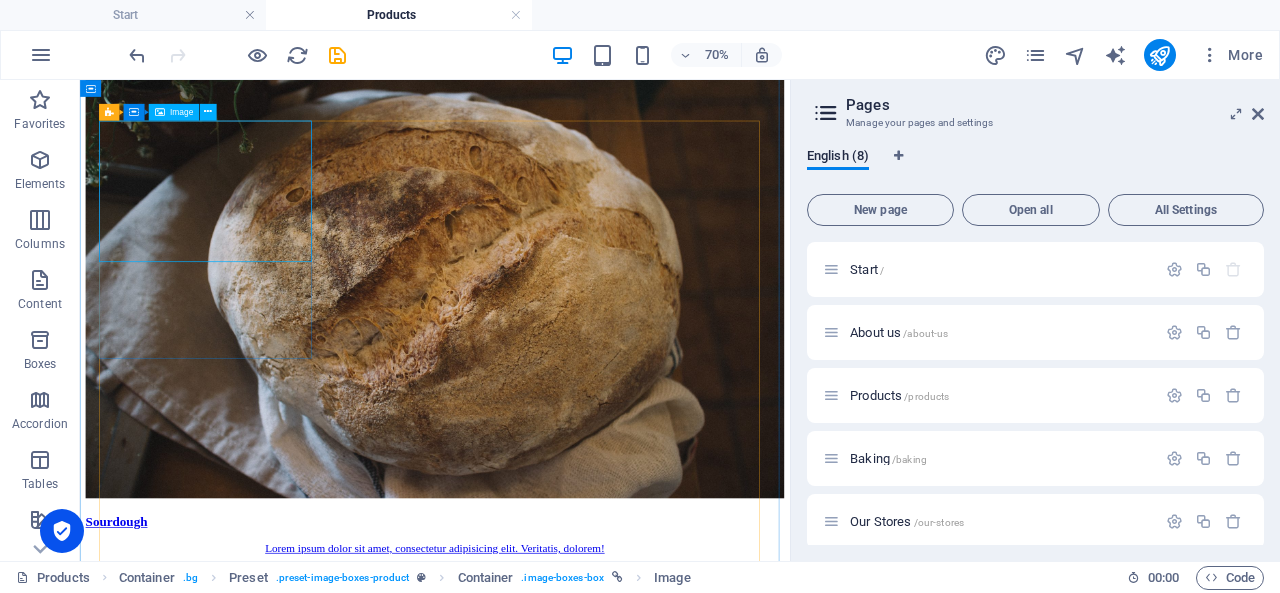 select on "%" 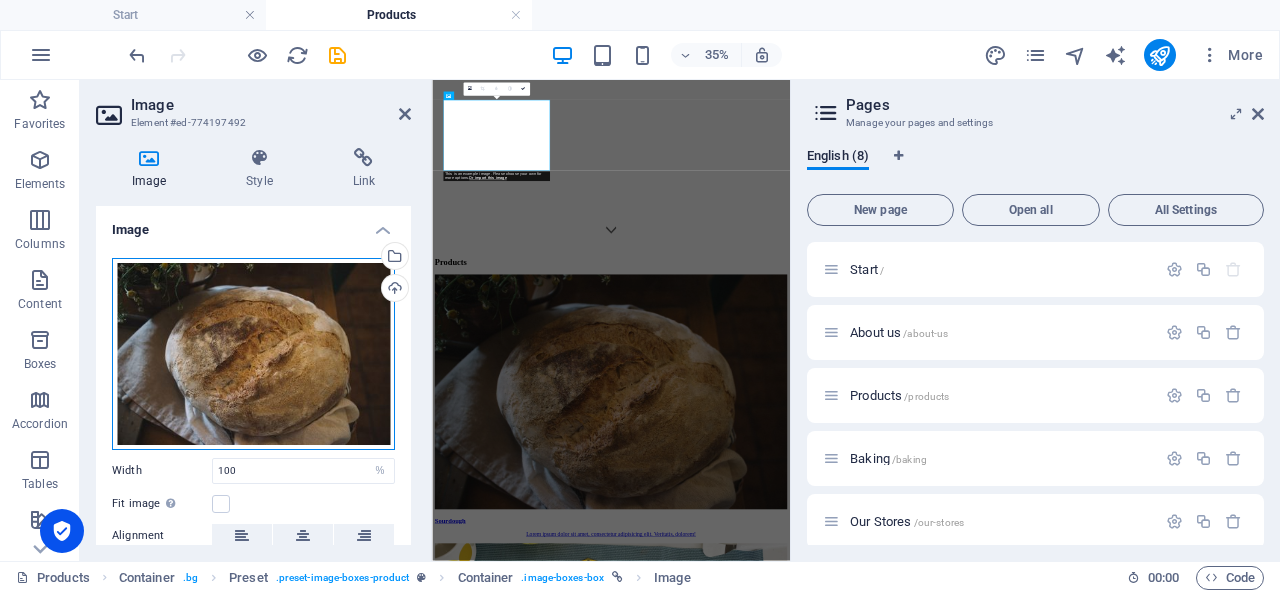 click on "Drag files here, click to choose files or select files from Files or our free stock photos & videos" at bounding box center (253, 354) 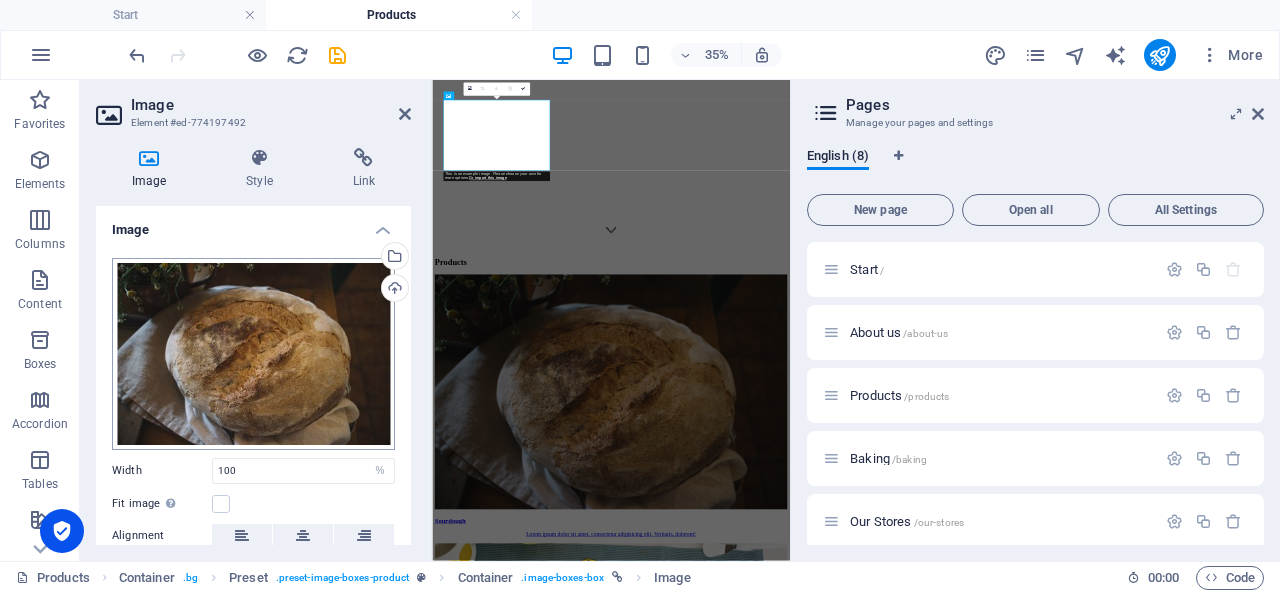 scroll, scrollTop: 265, scrollLeft: 0, axis: vertical 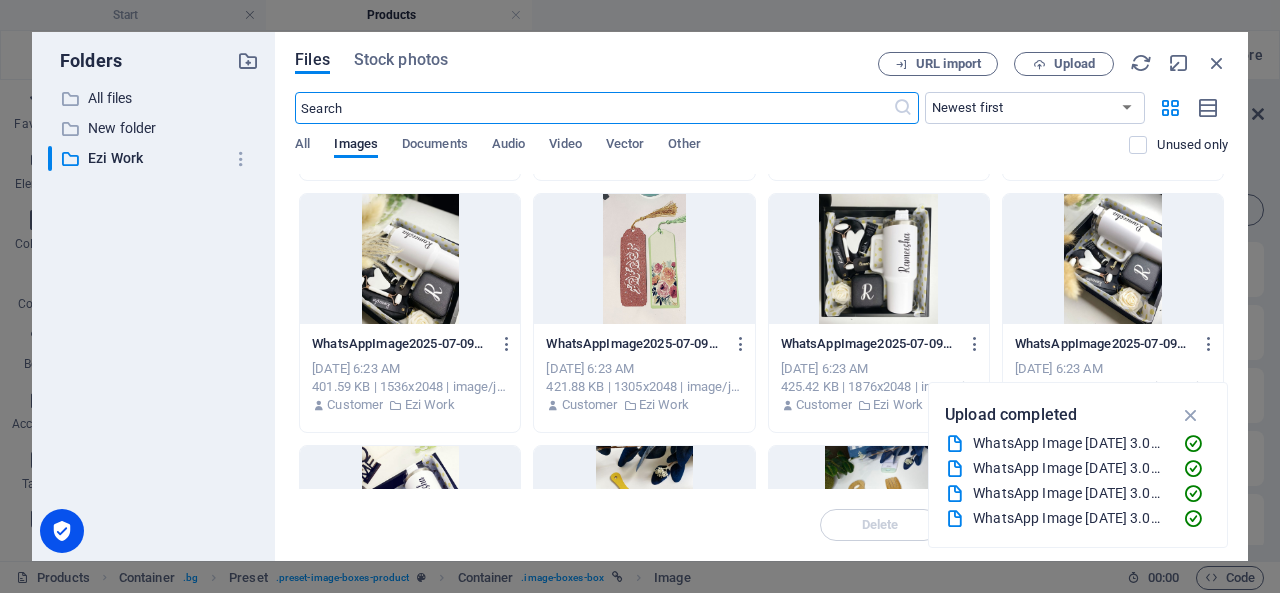 click at bounding box center [879, 259] 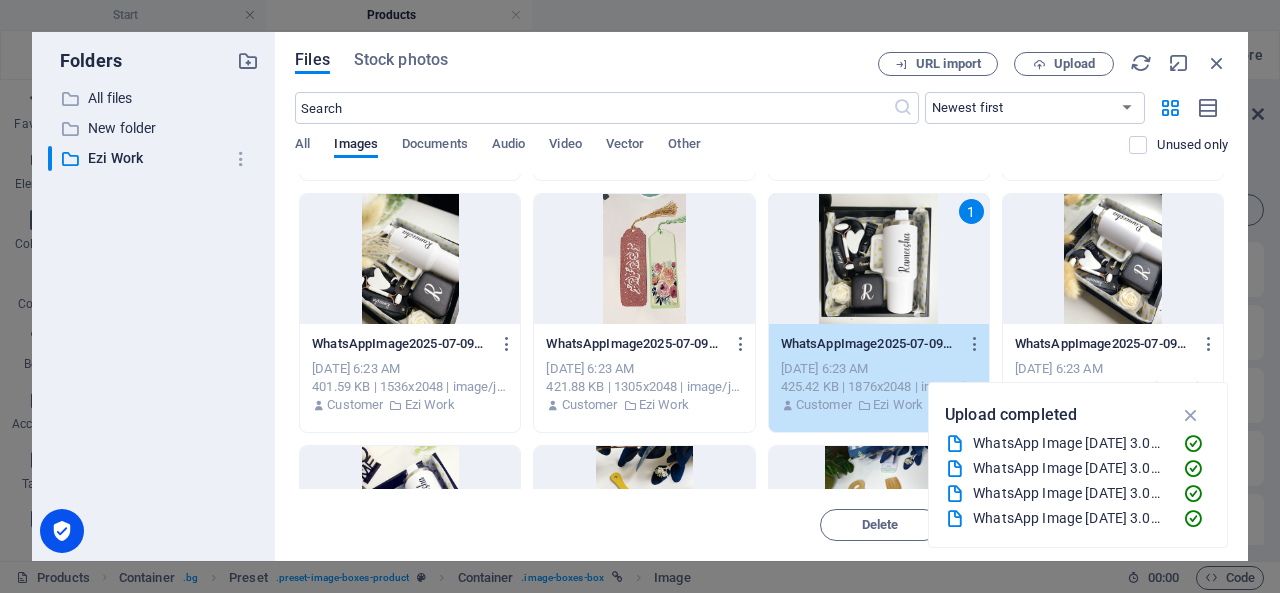 click on "1" at bounding box center [879, 259] 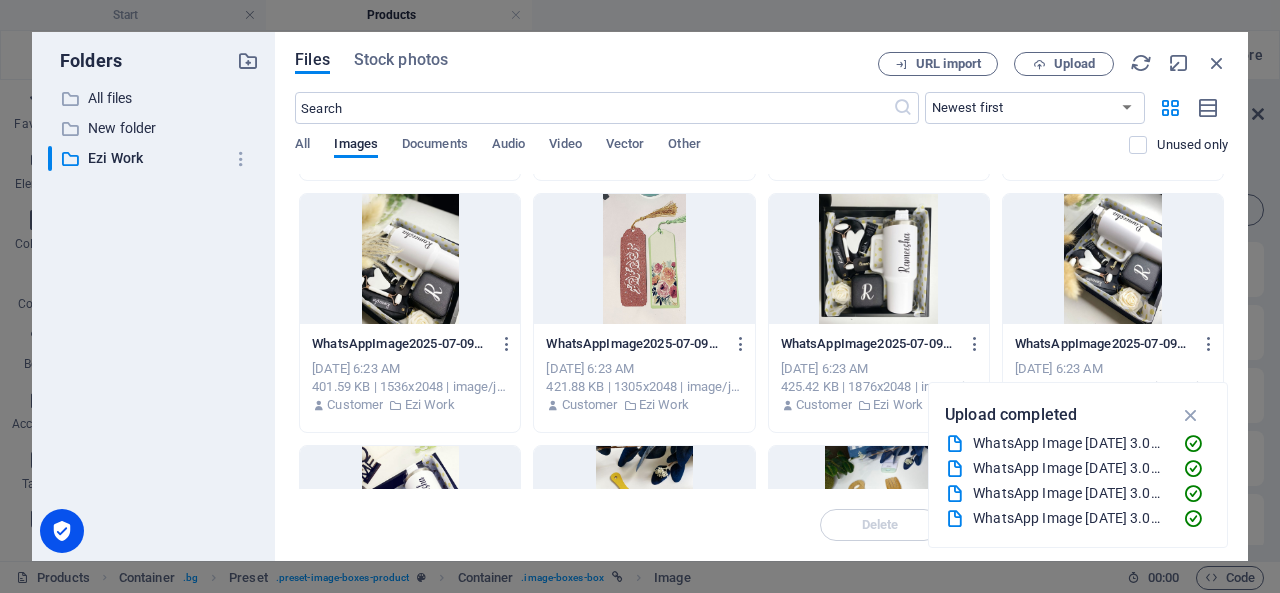 click at bounding box center (879, 259) 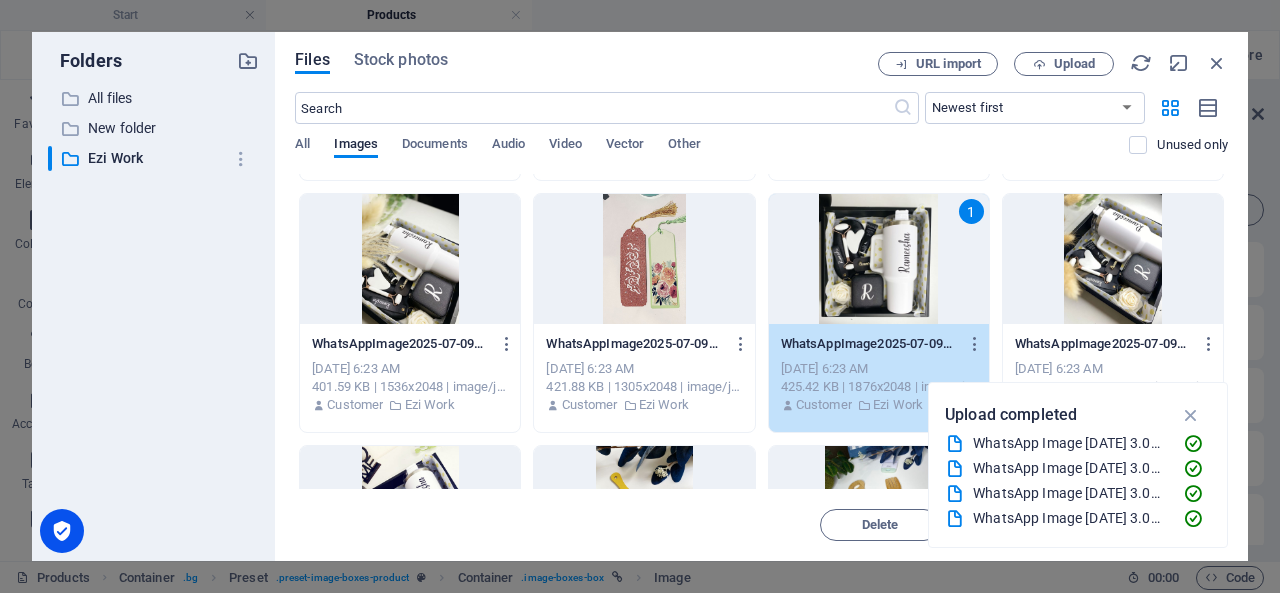 click on "1" at bounding box center (879, 259) 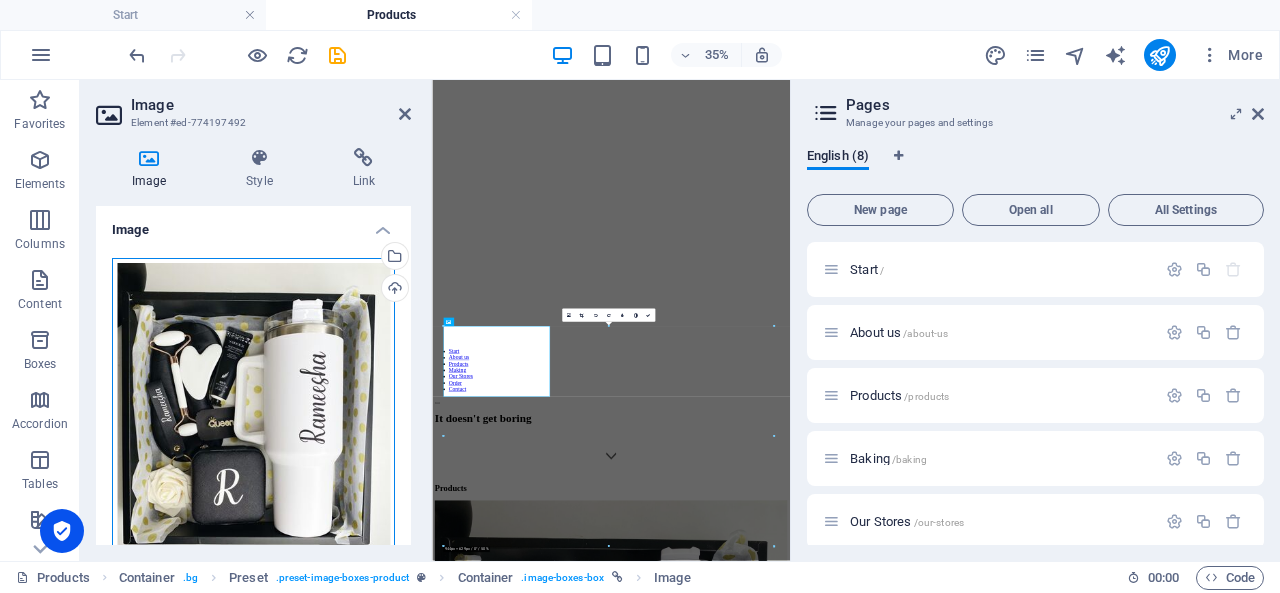 click on "Drag files here, click to choose files or select files from Files or our free stock photos & videos" at bounding box center (253, 412) 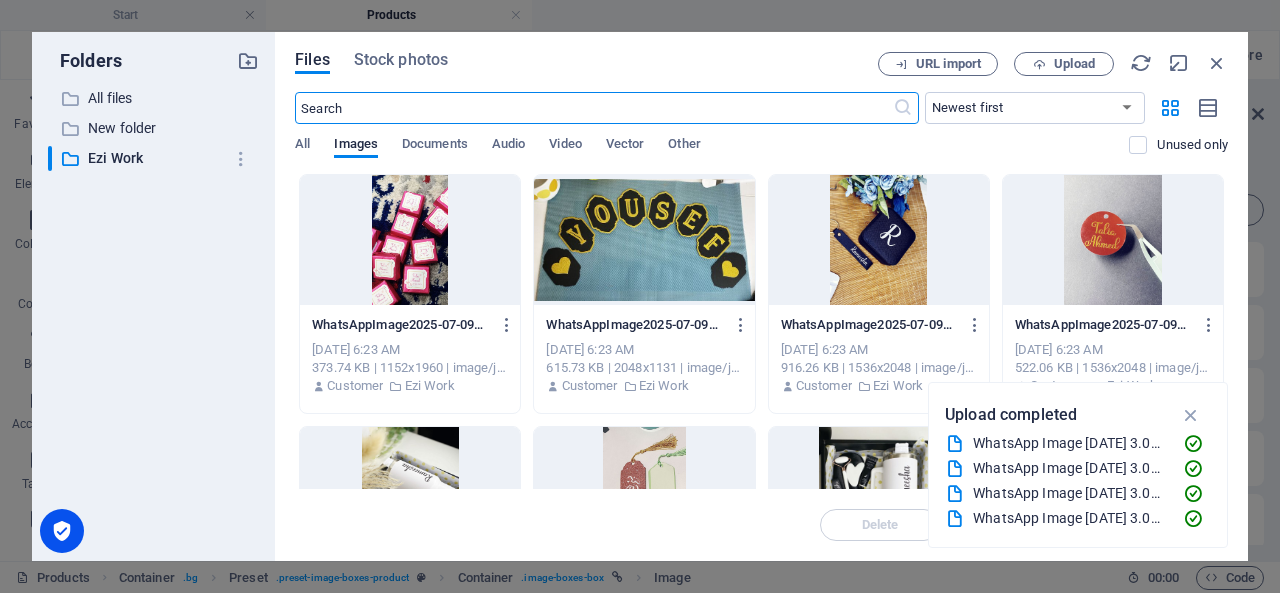 click at bounding box center (879, 240) 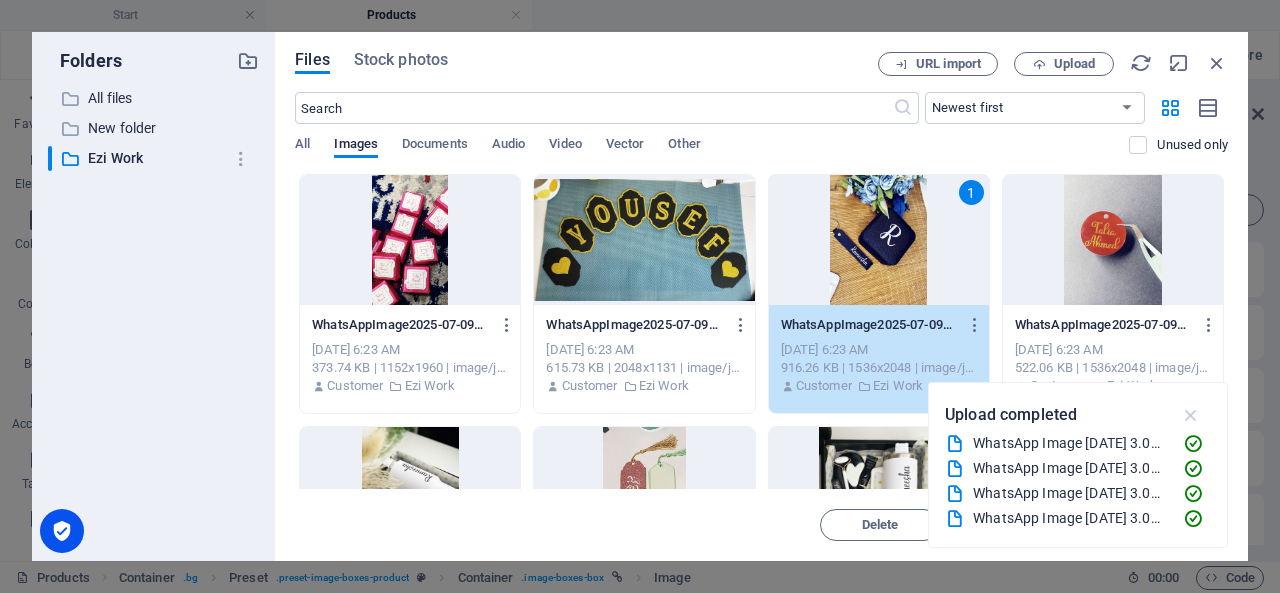 click at bounding box center (1191, 415) 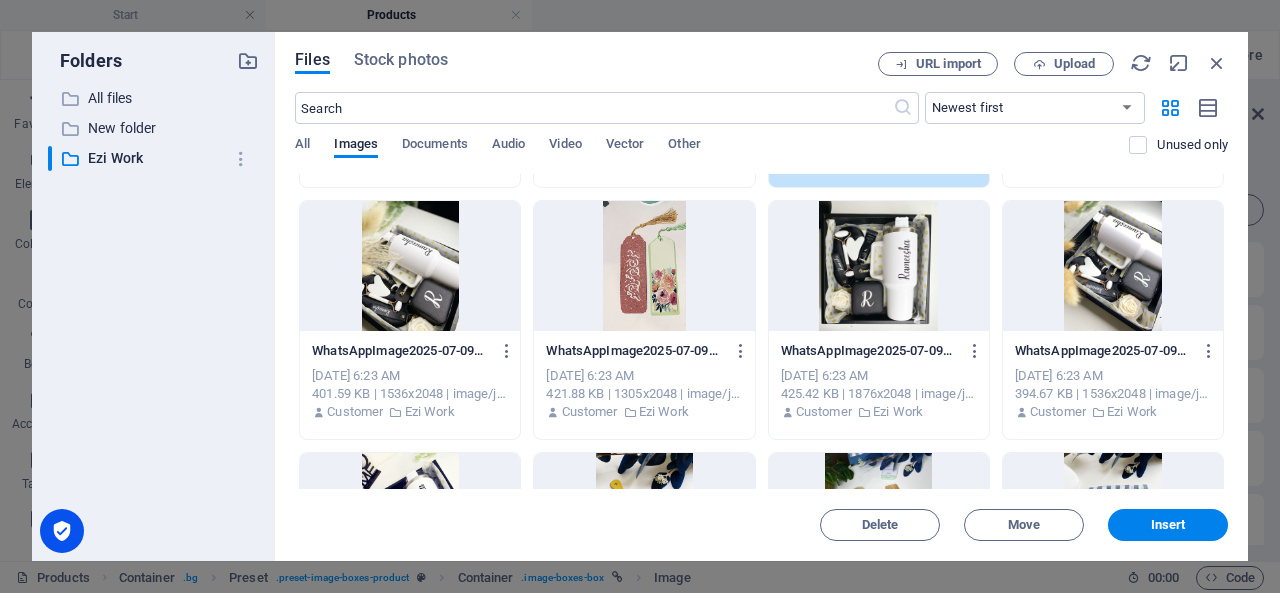 scroll, scrollTop: 228, scrollLeft: 0, axis: vertical 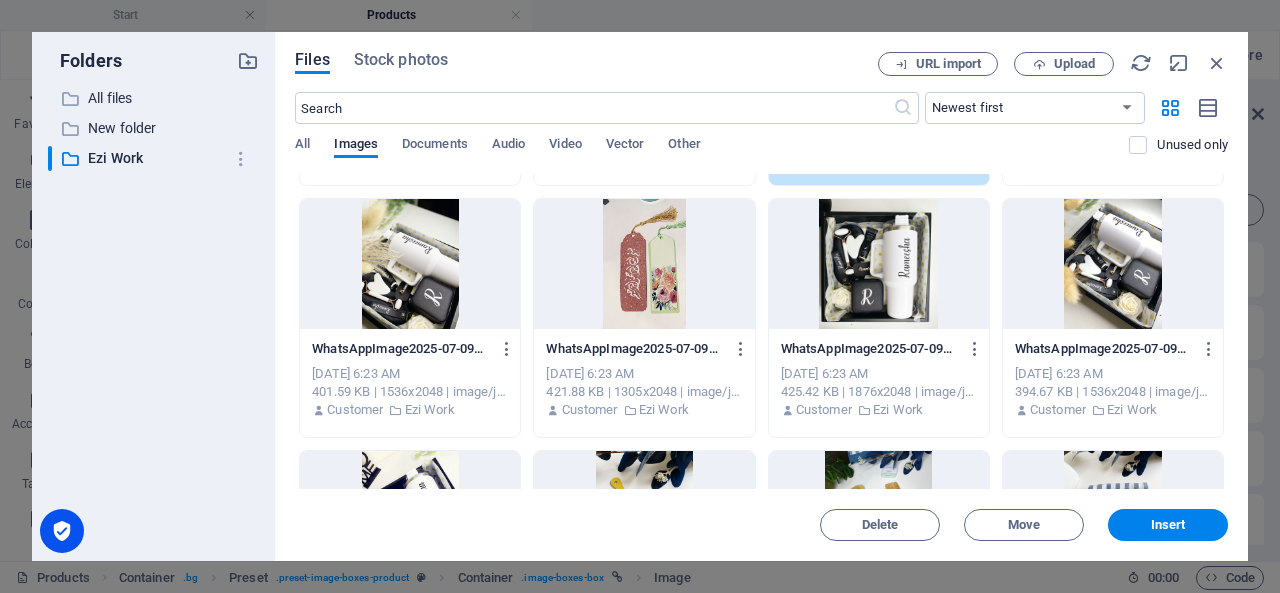 click at bounding box center [879, 264] 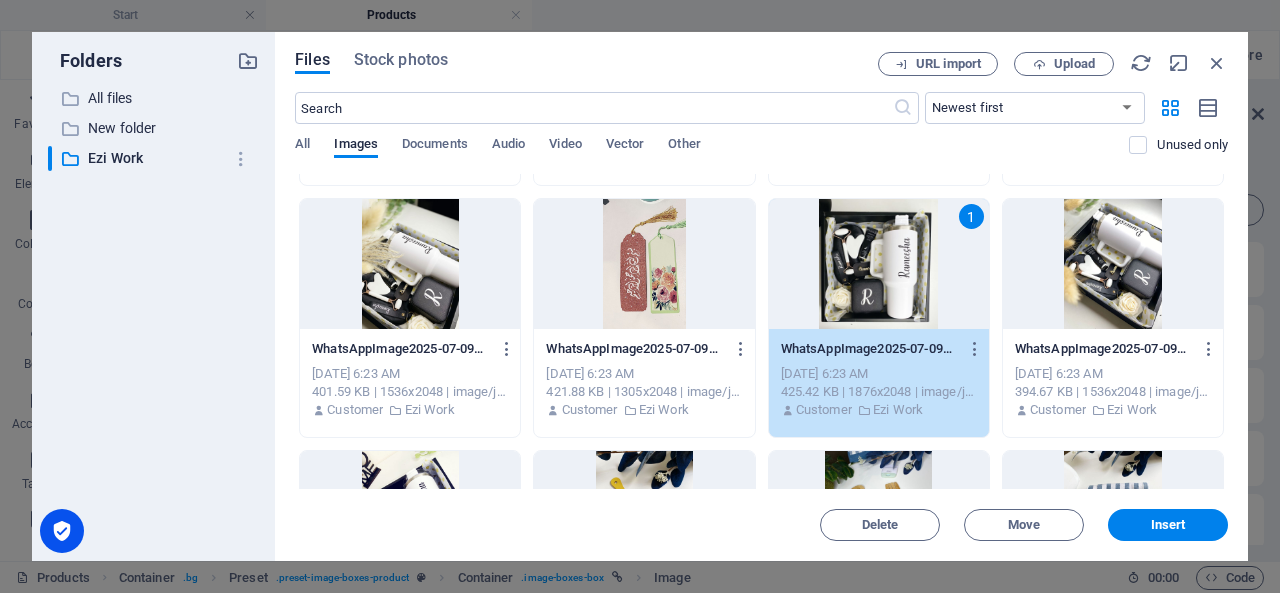 click on "Insert" at bounding box center [1168, 525] 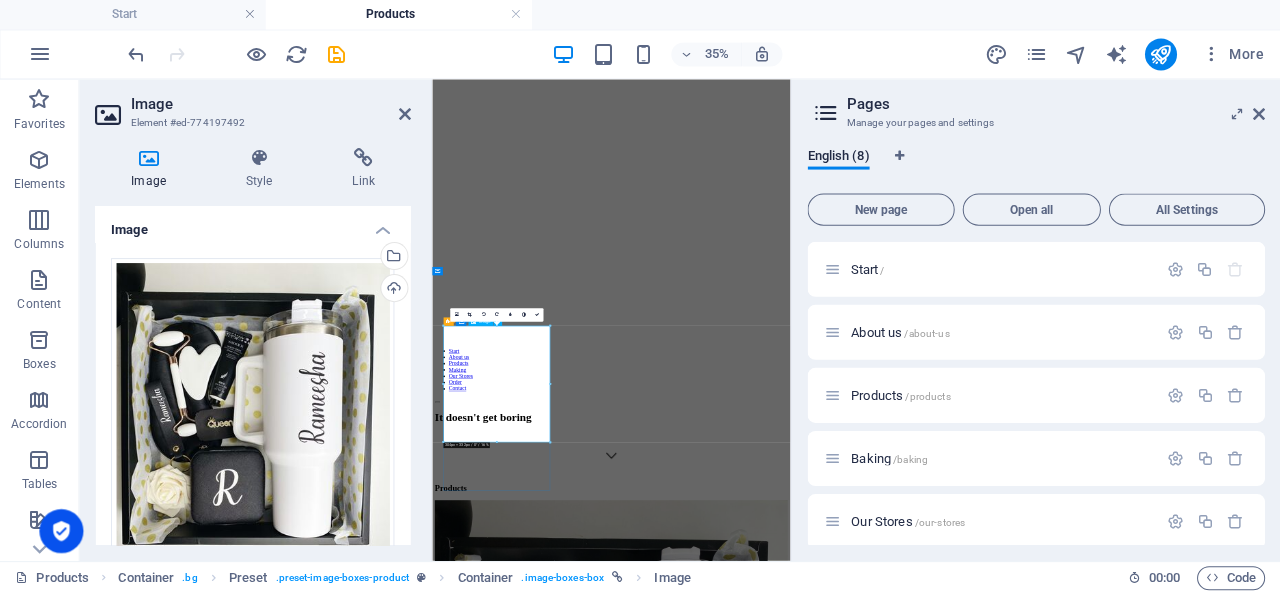 scroll, scrollTop: 0, scrollLeft: 0, axis: both 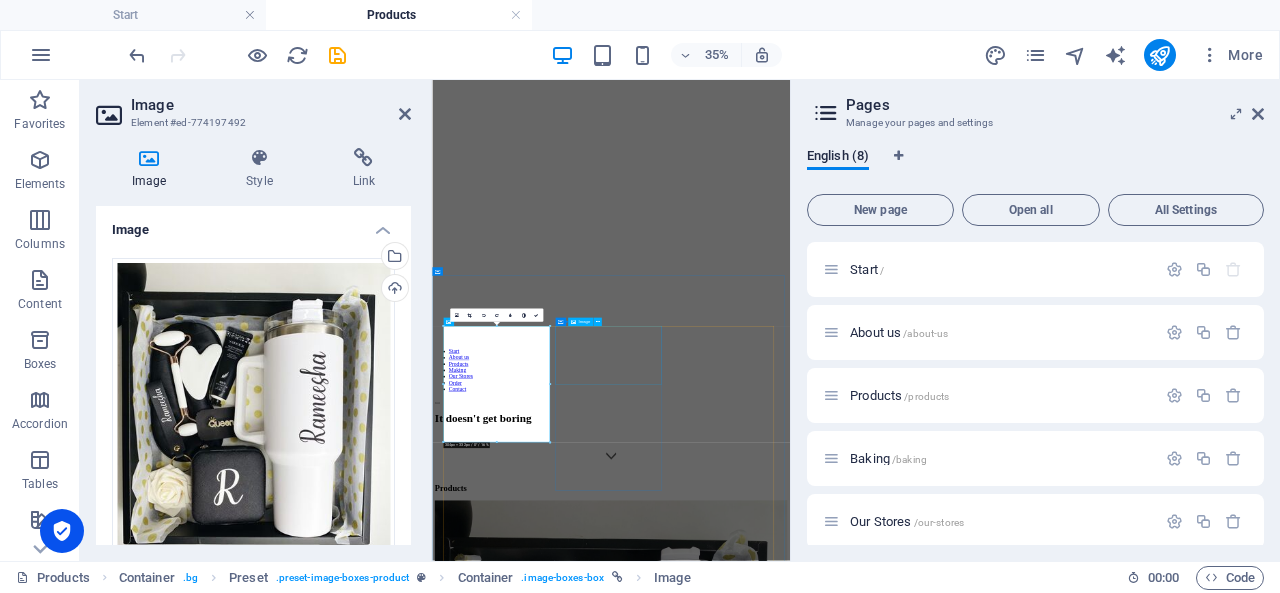click at bounding box center [943, 2759] 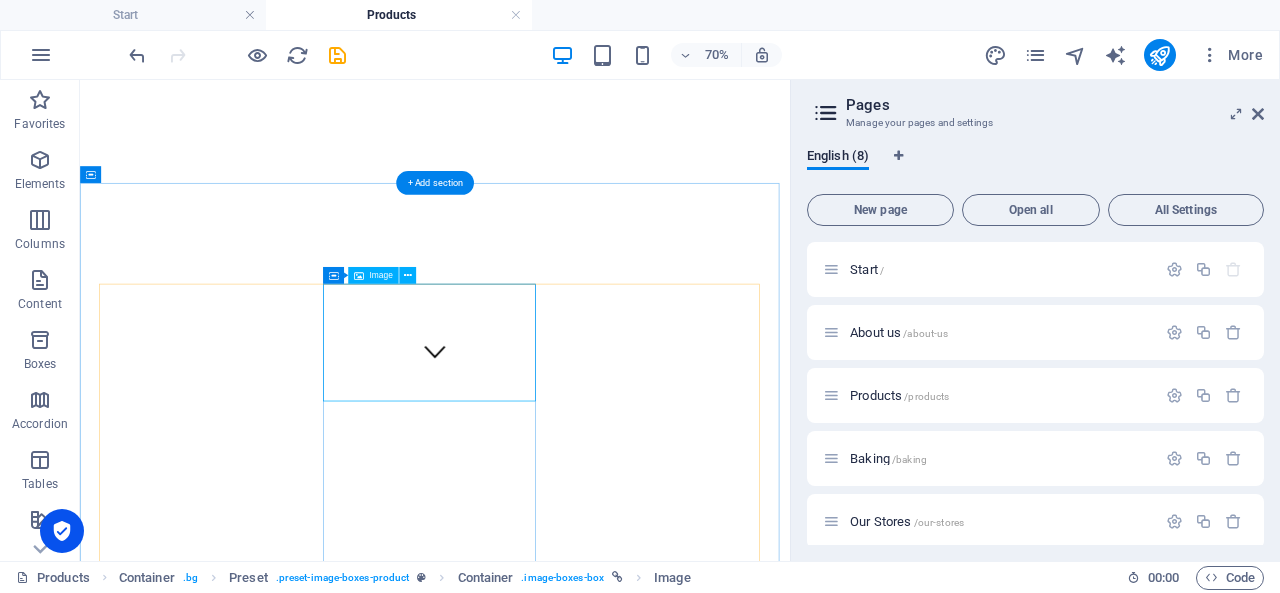 click at bounding box center [587, 2618] 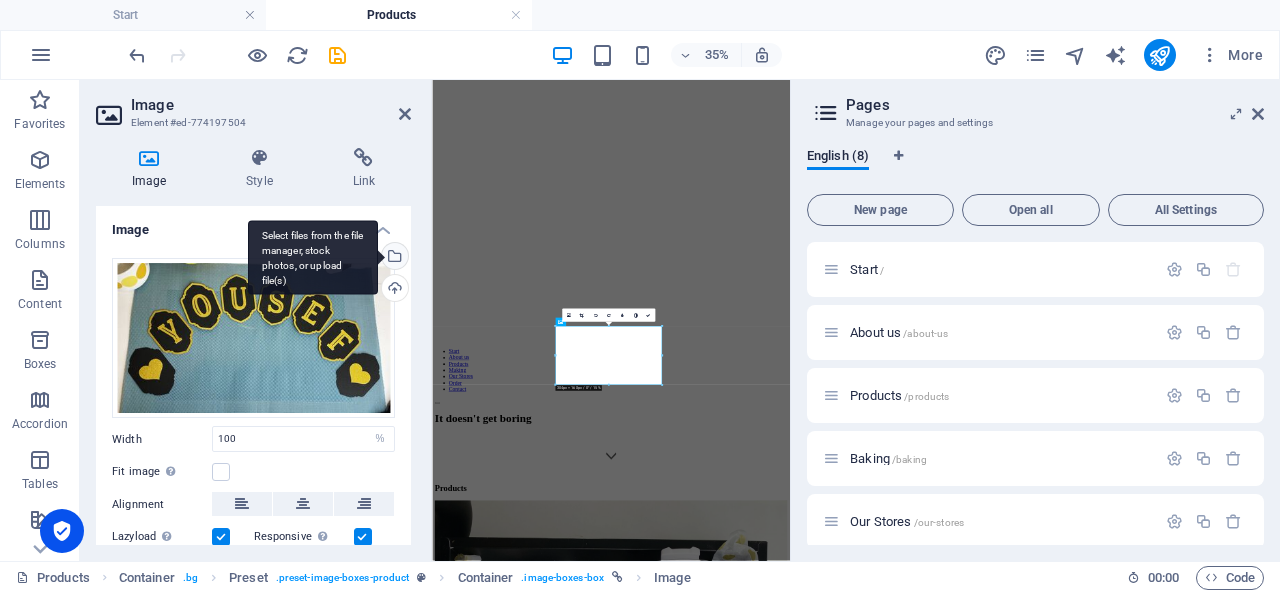 click on "Select files from the file manager, stock photos, or upload file(s)" at bounding box center (393, 258) 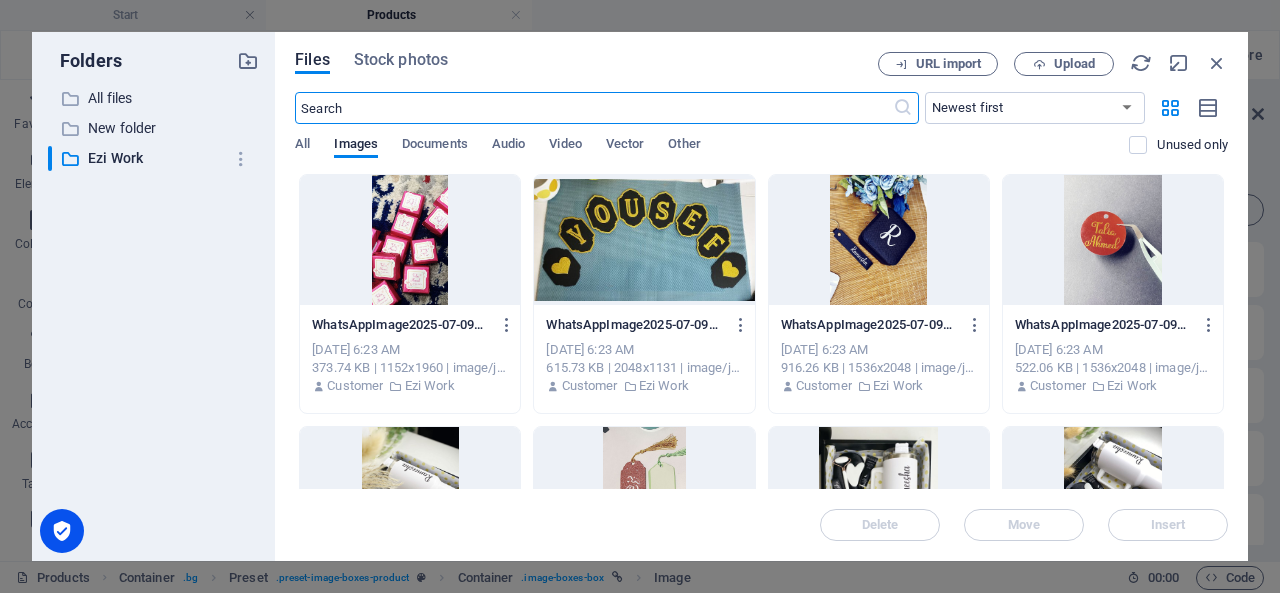 scroll, scrollTop: 623, scrollLeft: 0, axis: vertical 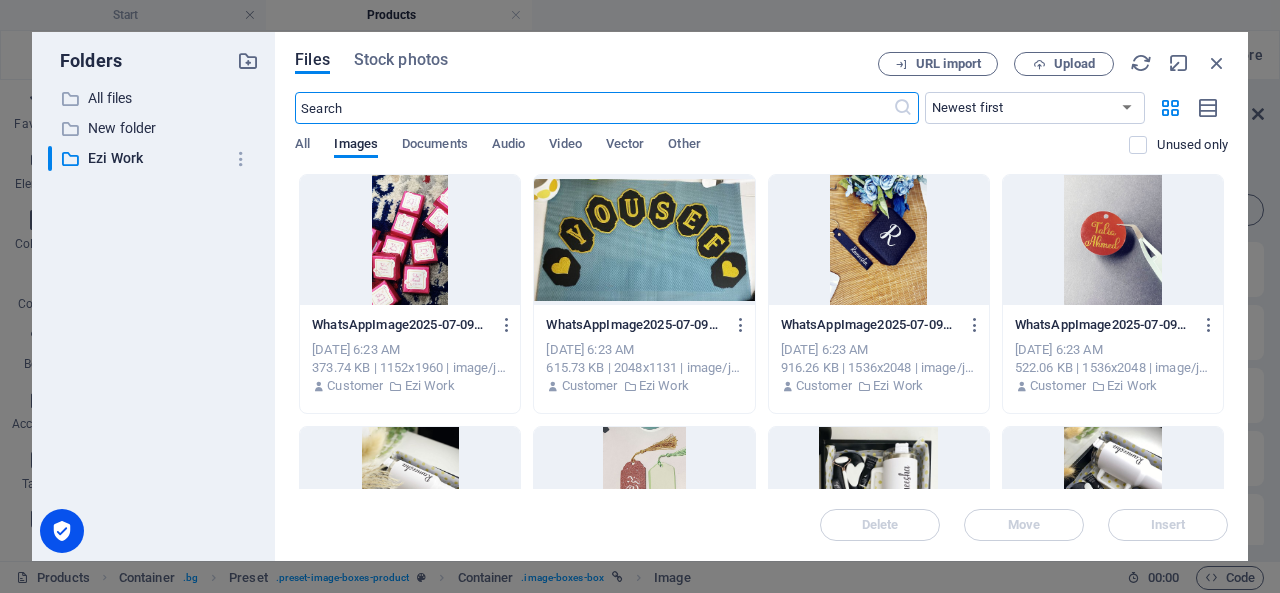 click at bounding box center [410, 240] 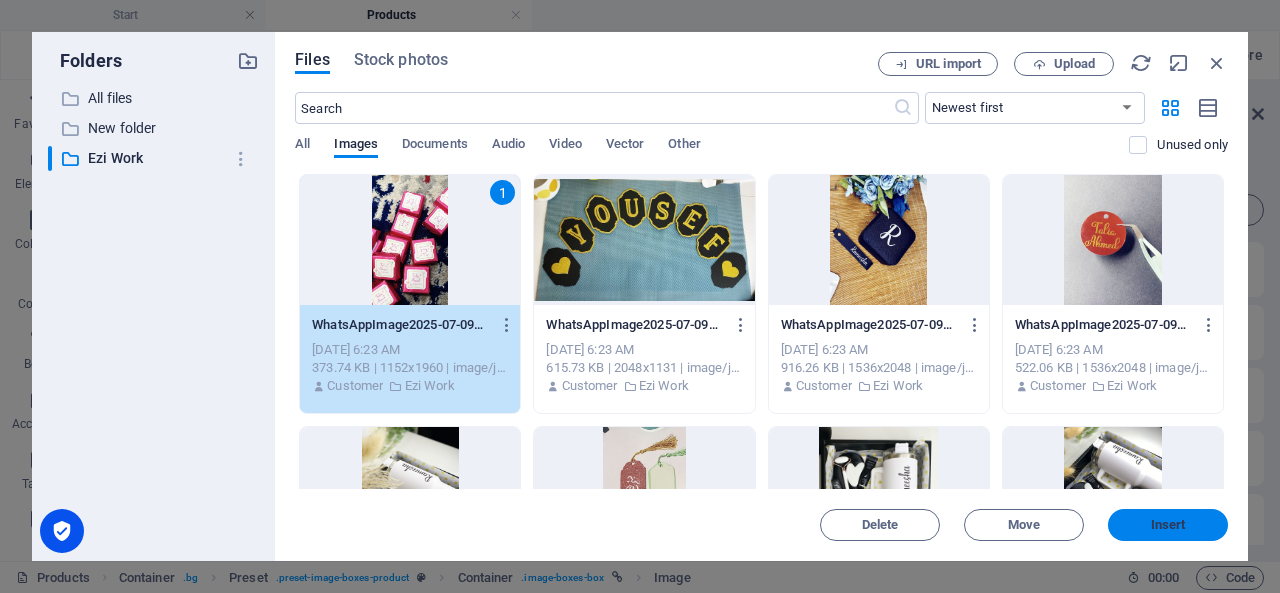 click on "Insert" at bounding box center [1168, 525] 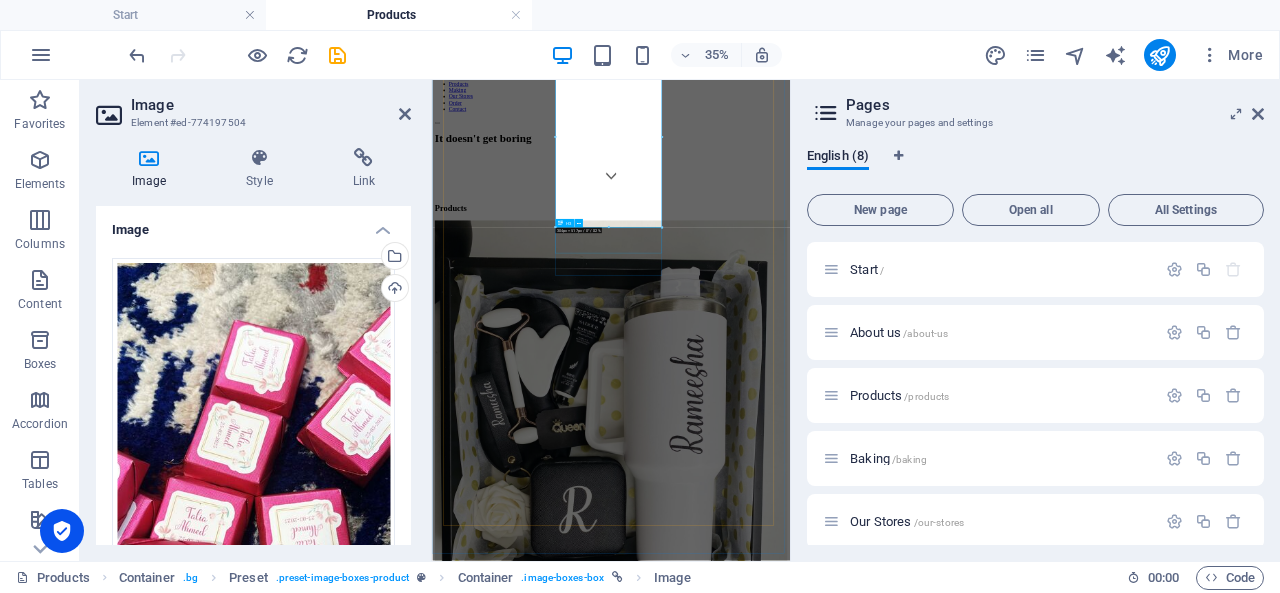 scroll, scrollTop: 840, scrollLeft: 0, axis: vertical 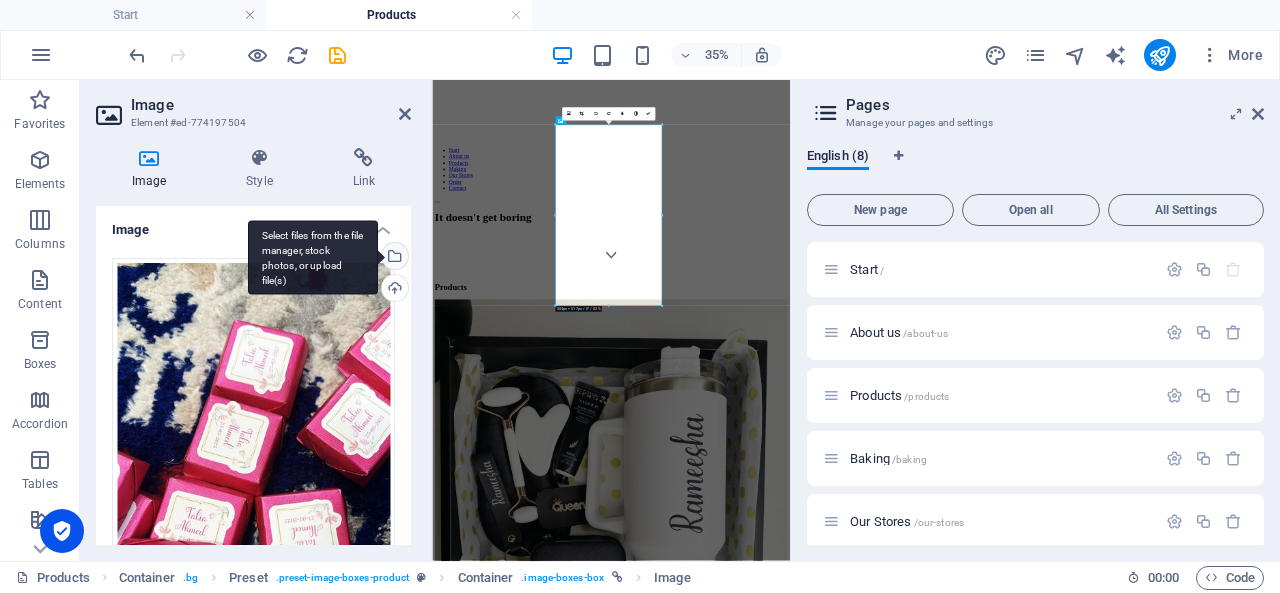 click on "Select files from the file manager, stock photos, or upload file(s)" at bounding box center [393, 258] 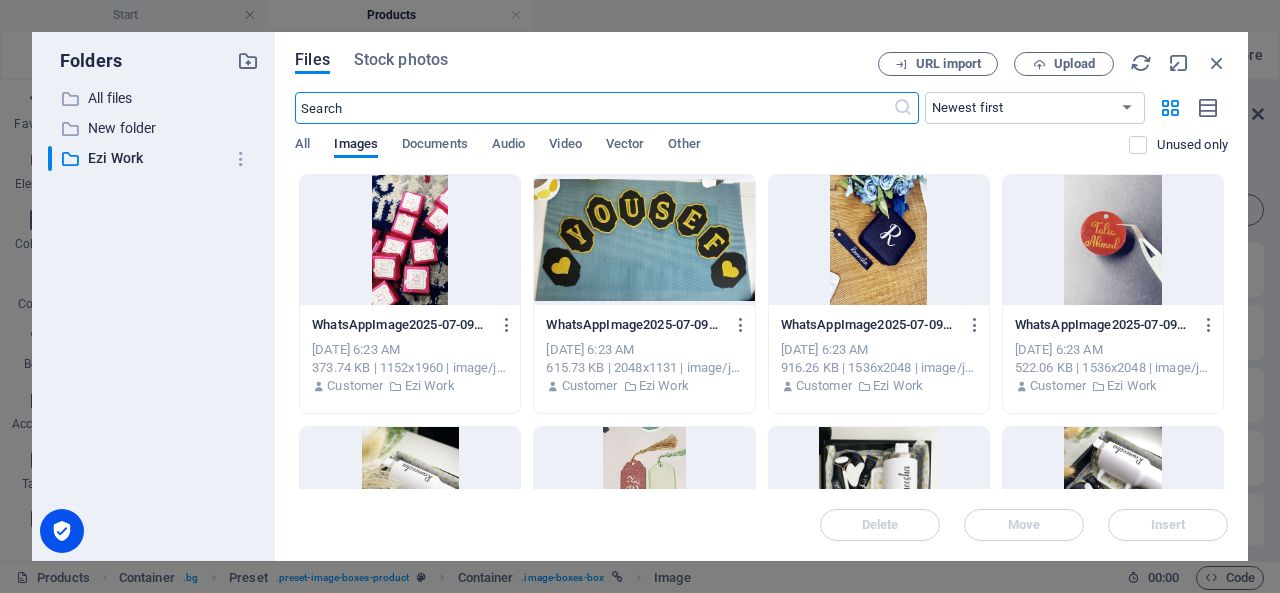scroll, scrollTop: 591, scrollLeft: 0, axis: vertical 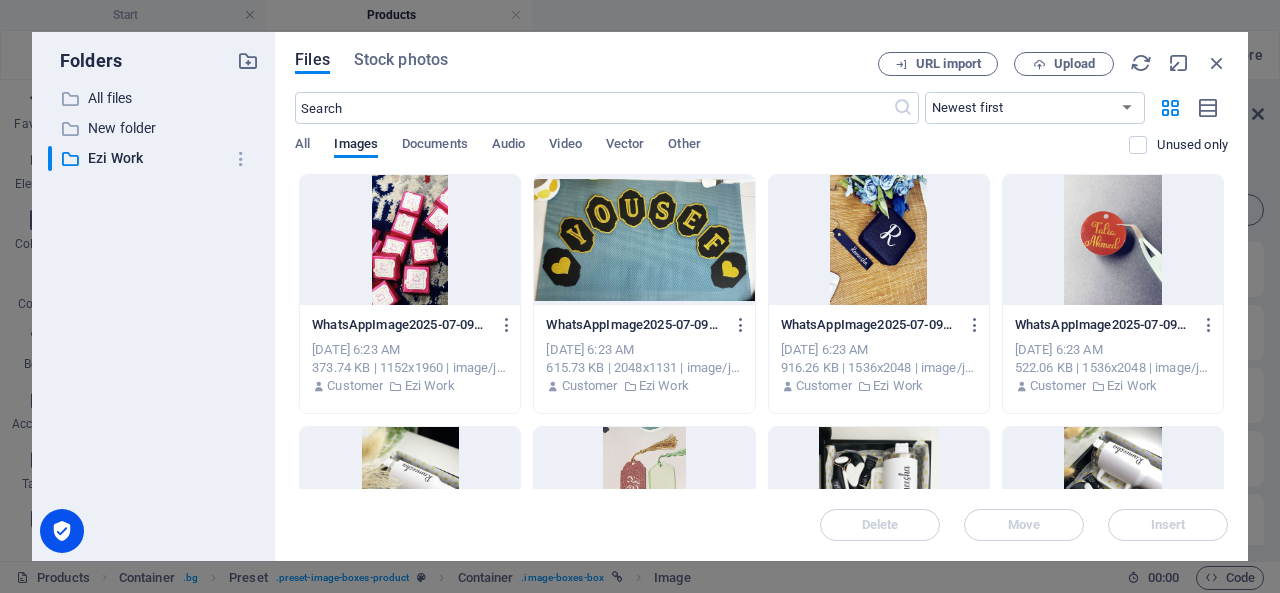 click at bounding box center (879, 240) 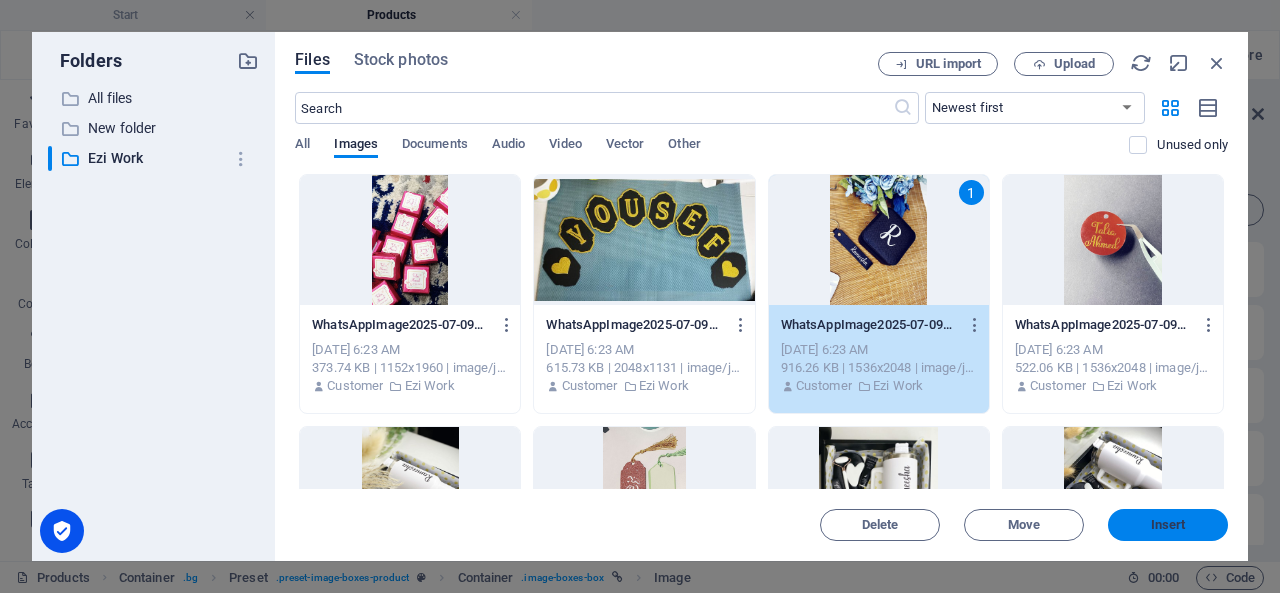 click on "Insert" at bounding box center (1168, 525) 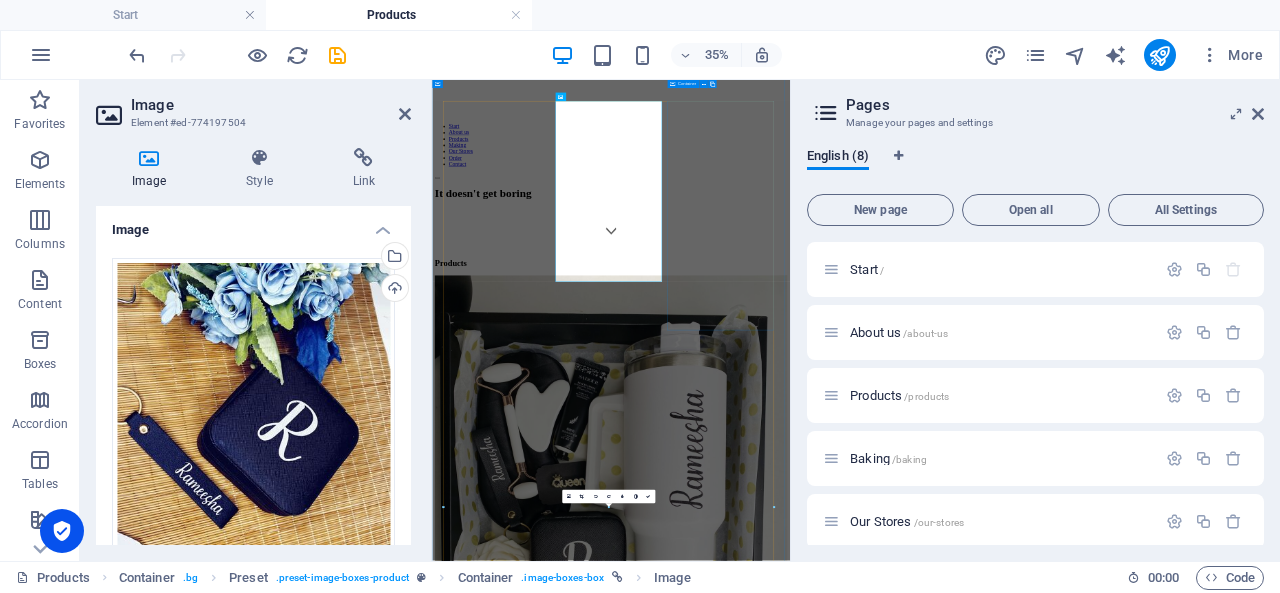 scroll, scrollTop: 906, scrollLeft: 0, axis: vertical 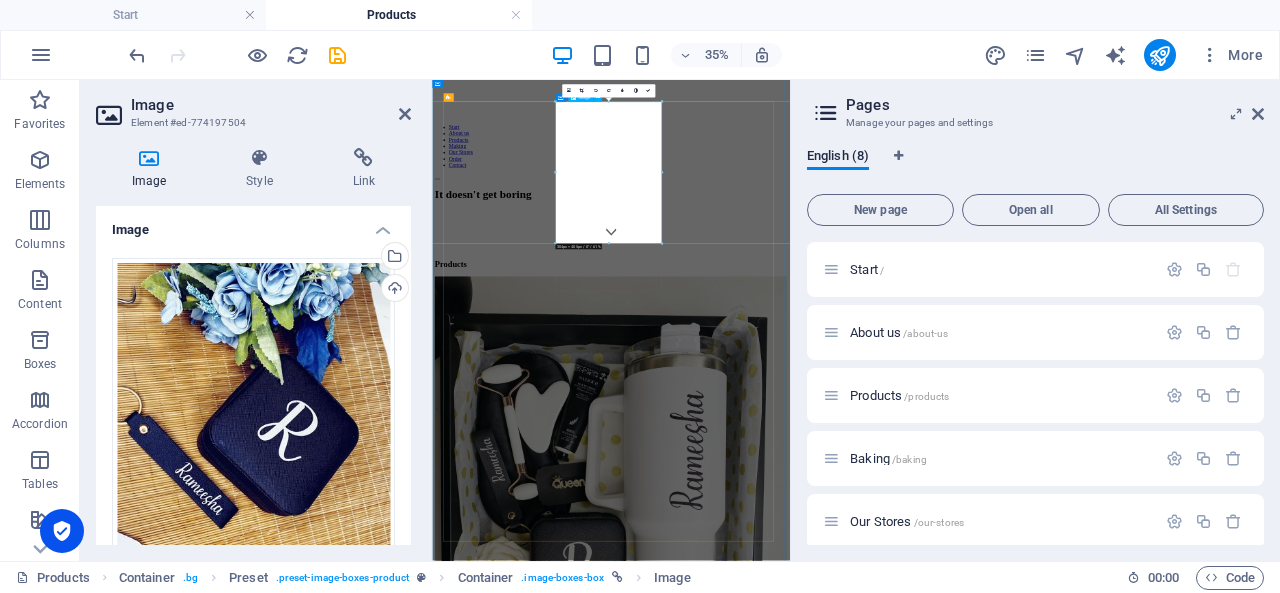drag, startPoint x: 1037, startPoint y: 322, endPoint x: 934, endPoint y: 431, distance: 149.96666 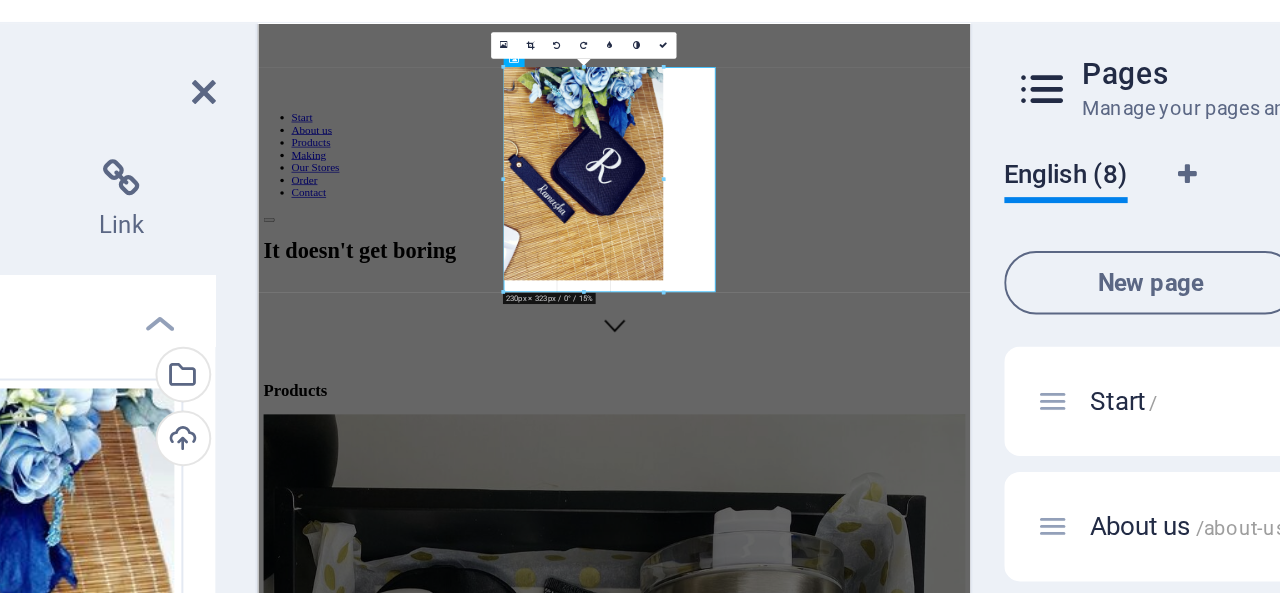 type on "230" 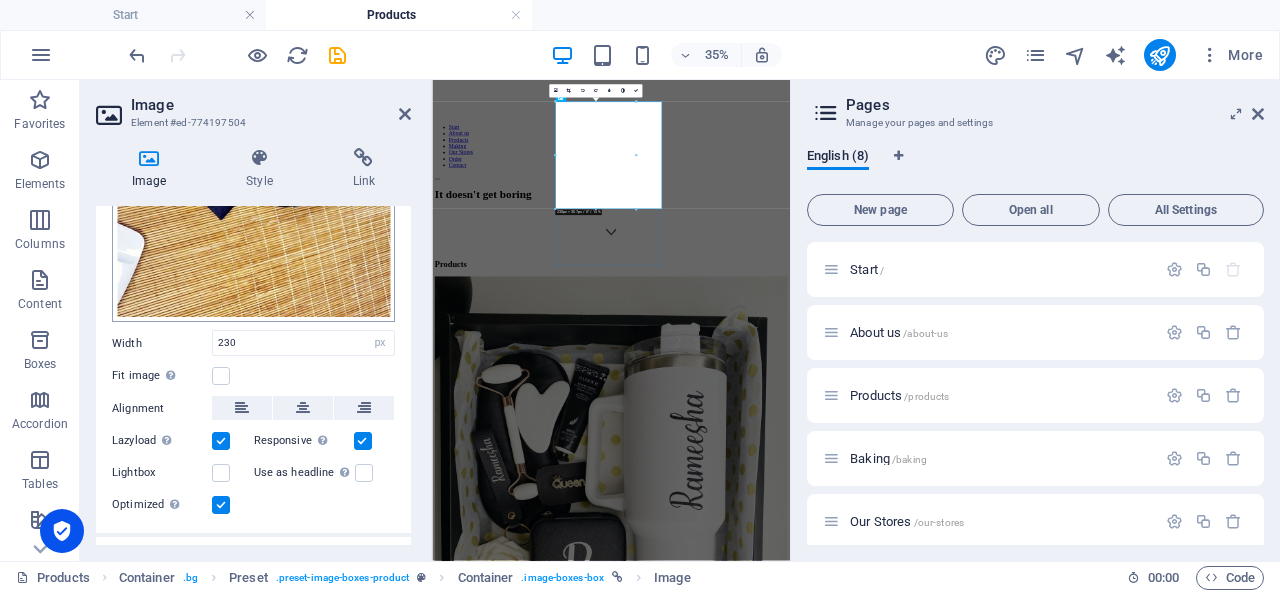 scroll, scrollTop: 316, scrollLeft: 0, axis: vertical 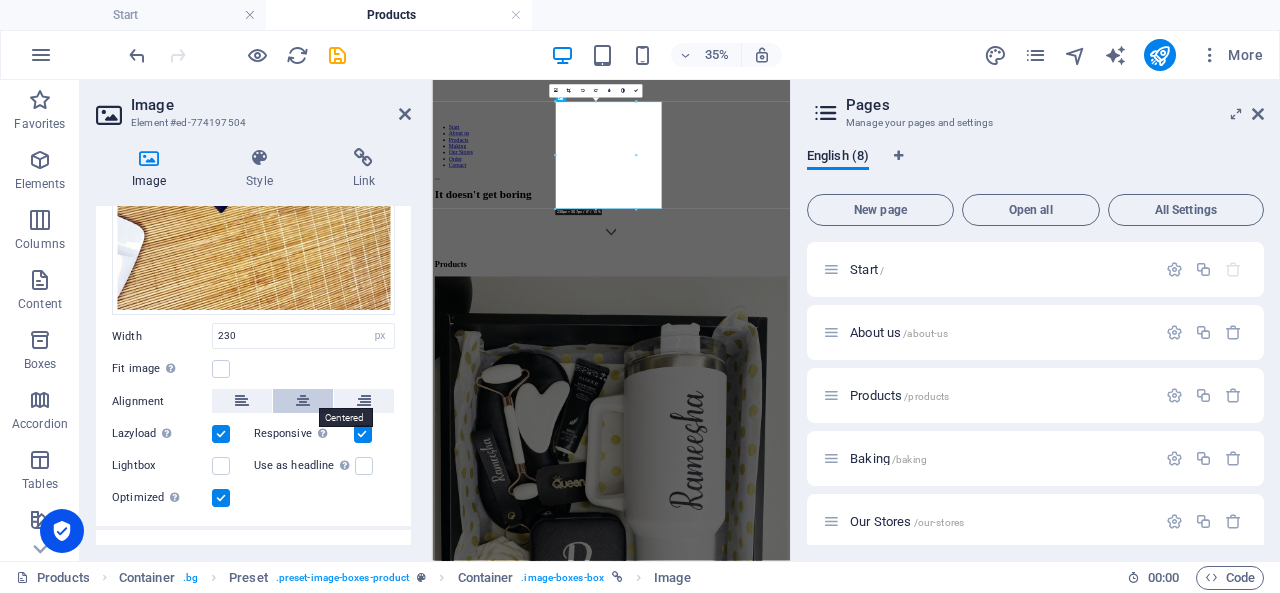 click at bounding box center (303, 401) 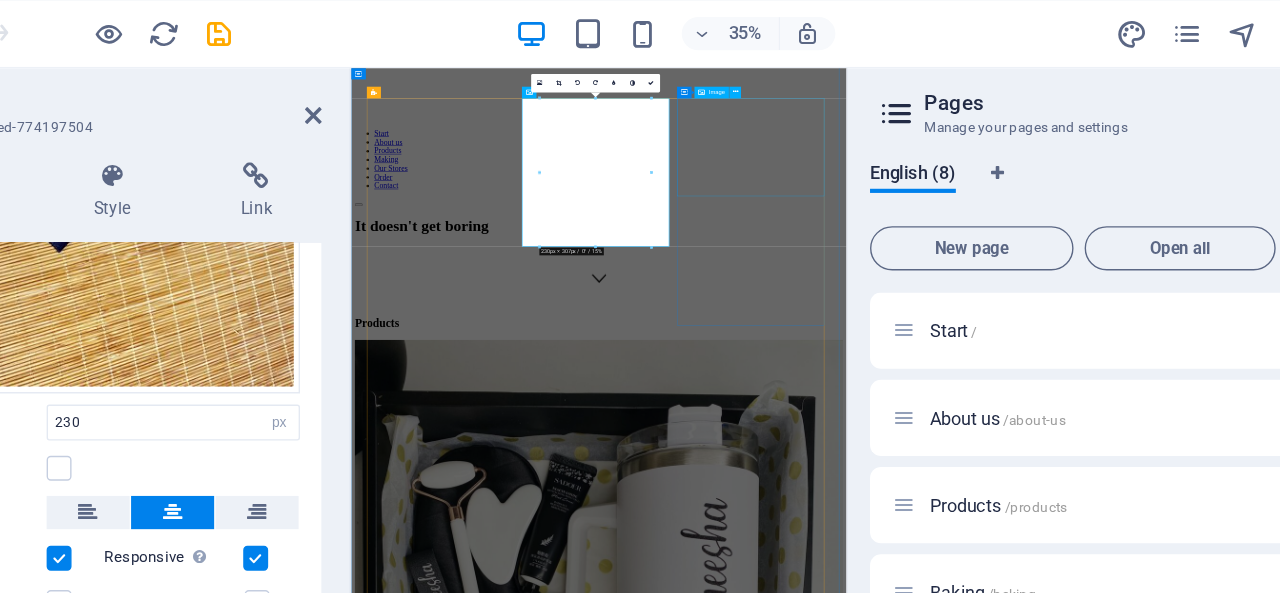 click at bounding box center (861, 2567) 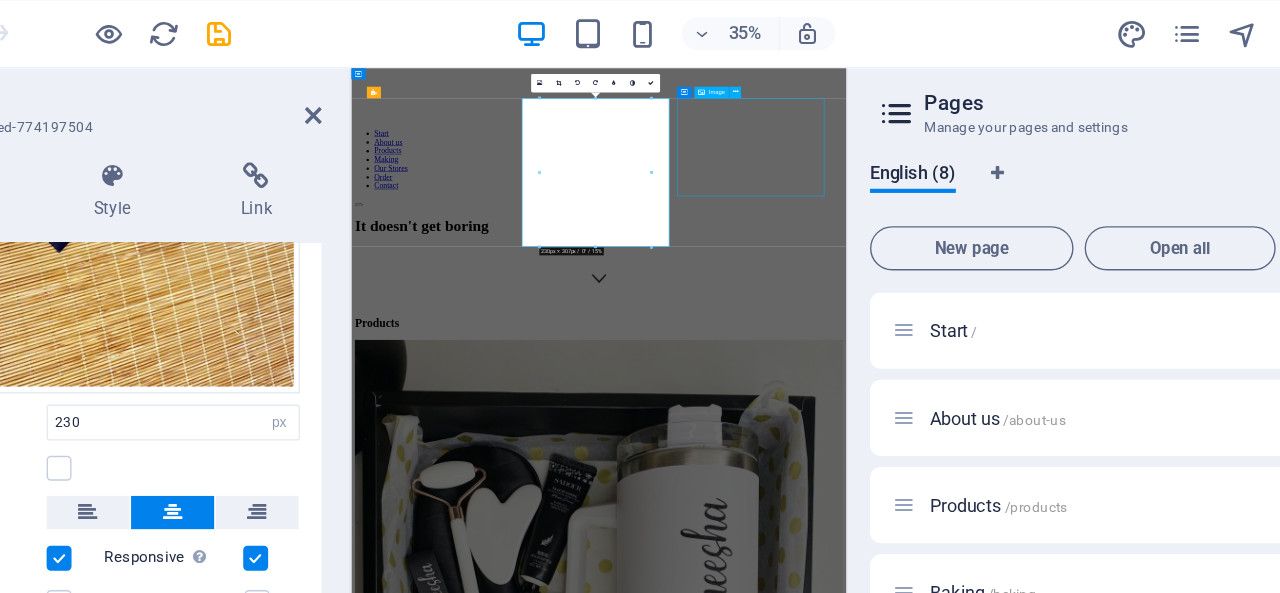 scroll, scrollTop: 906, scrollLeft: 0, axis: vertical 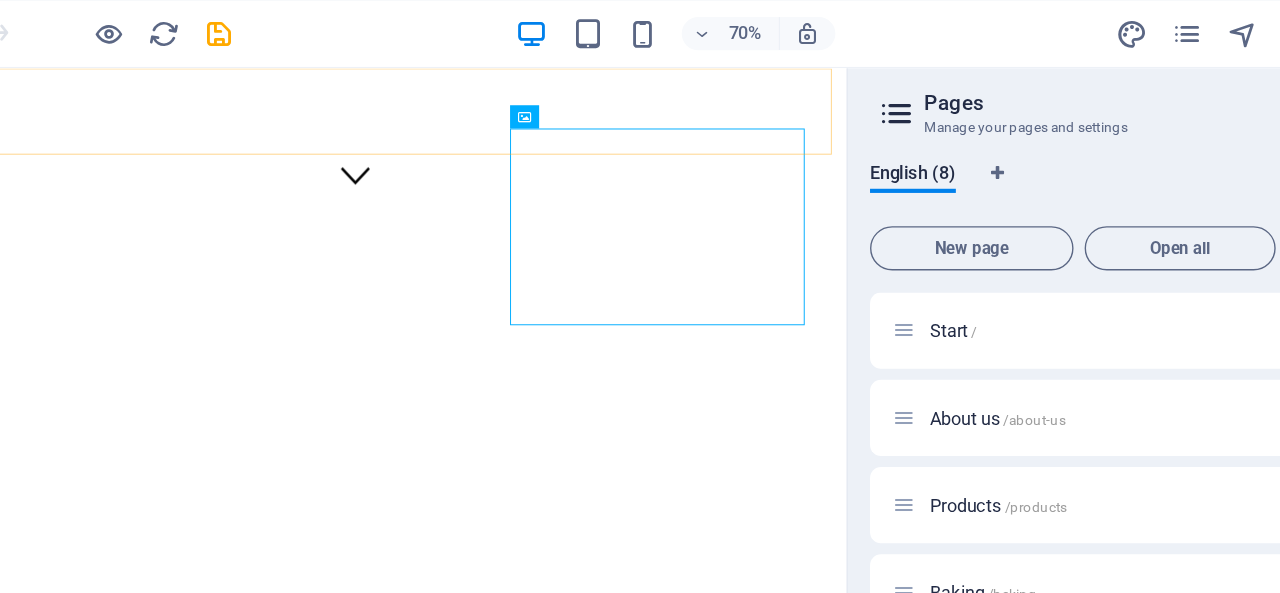 click on "Start About us Products Making Our Stores Order Contact" at bounding box center [371, 638] 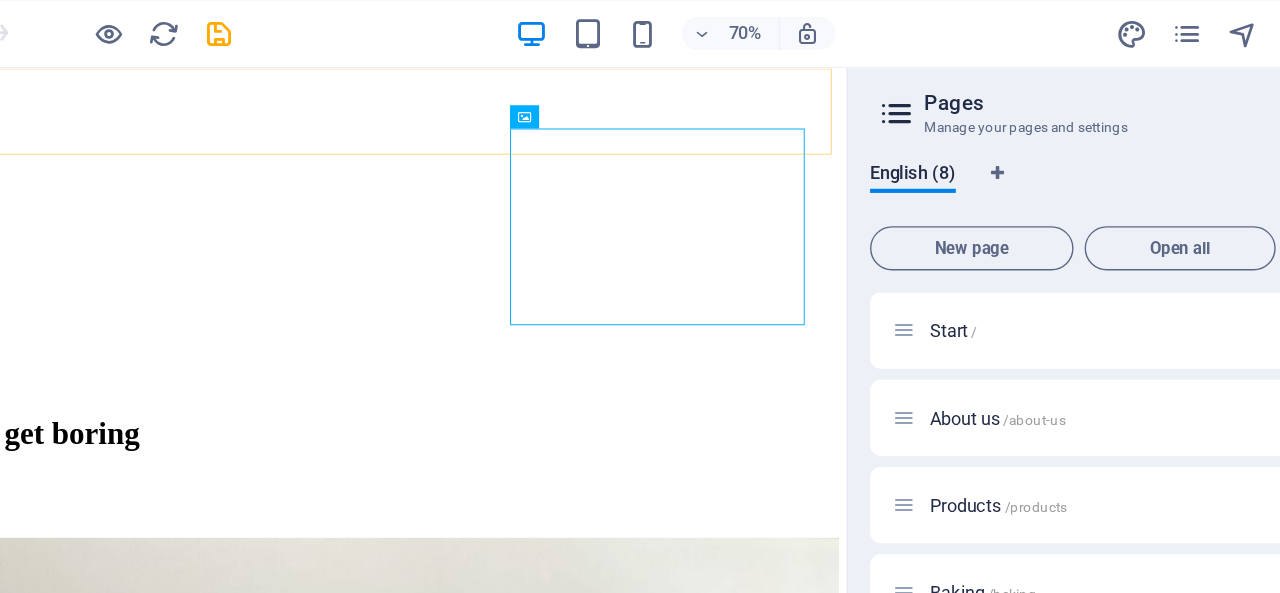 click at bounding box center [371, 2477] 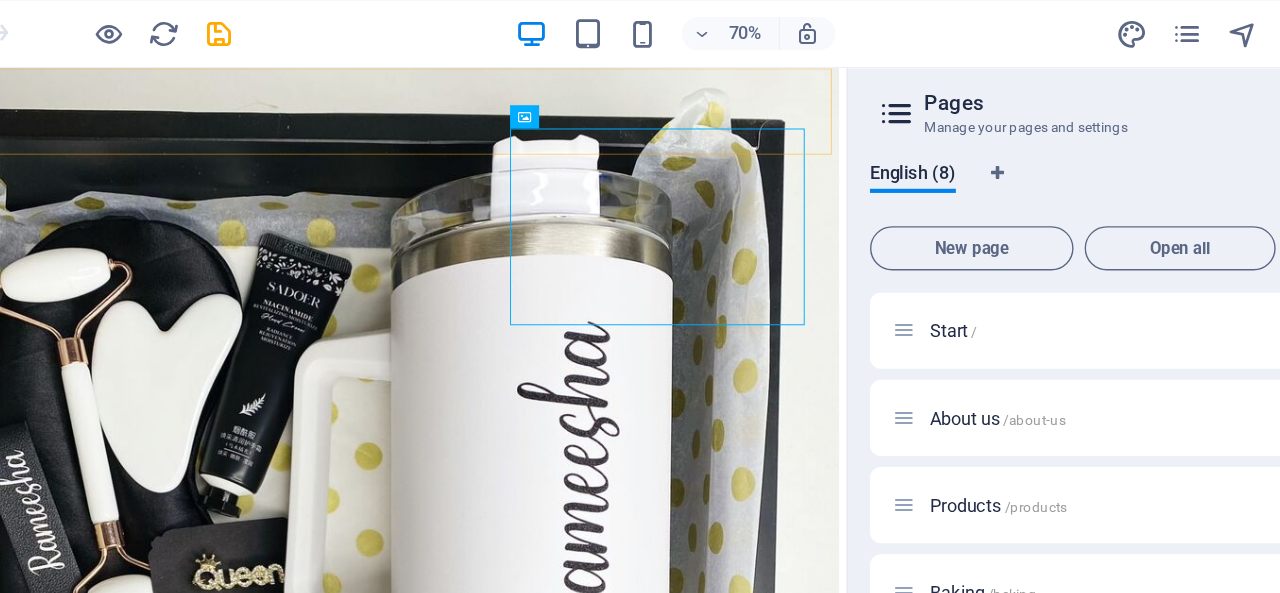 click at bounding box center (371, 1931) 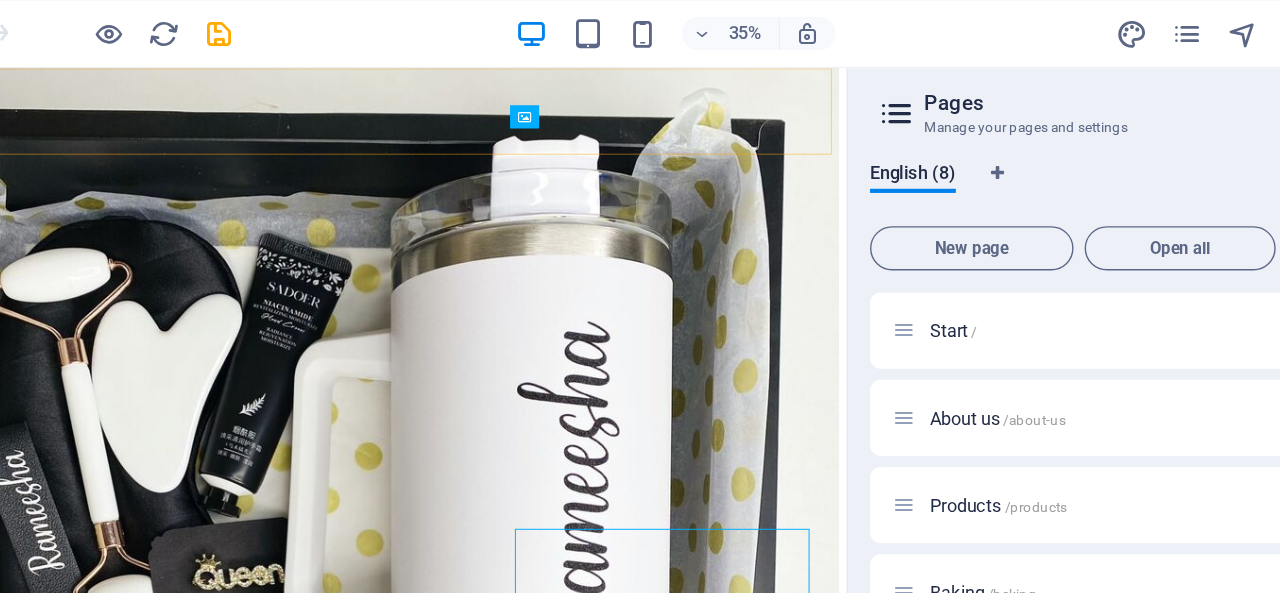 scroll, scrollTop: 494, scrollLeft: 0, axis: vertical 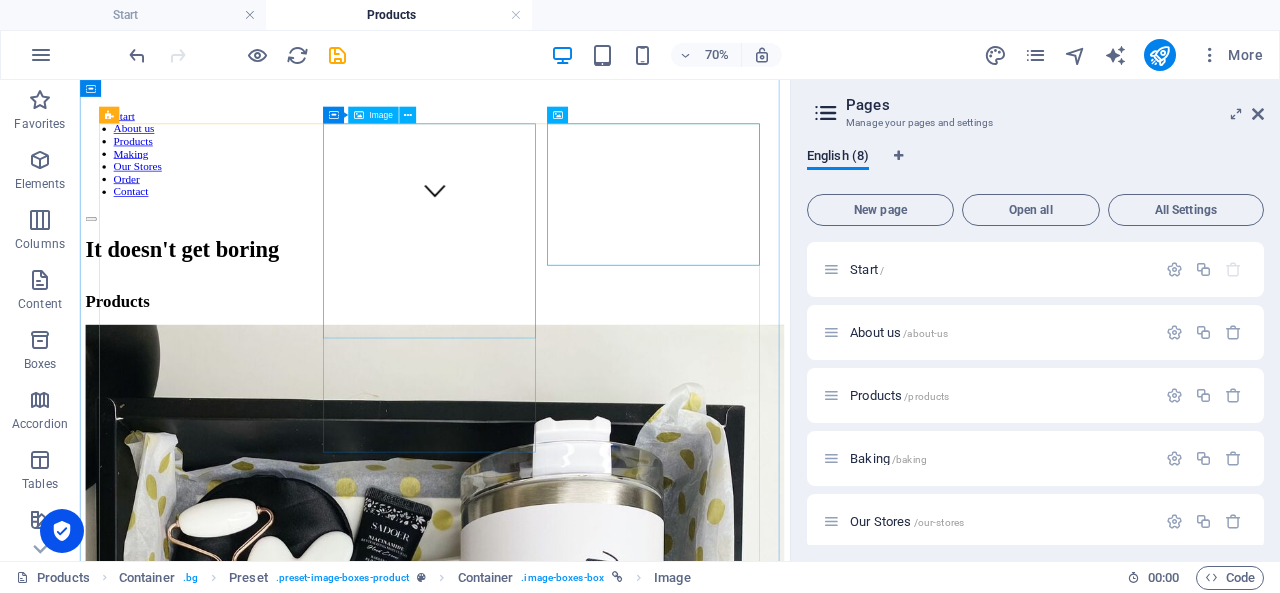 click at bounding box center [587, 1772] 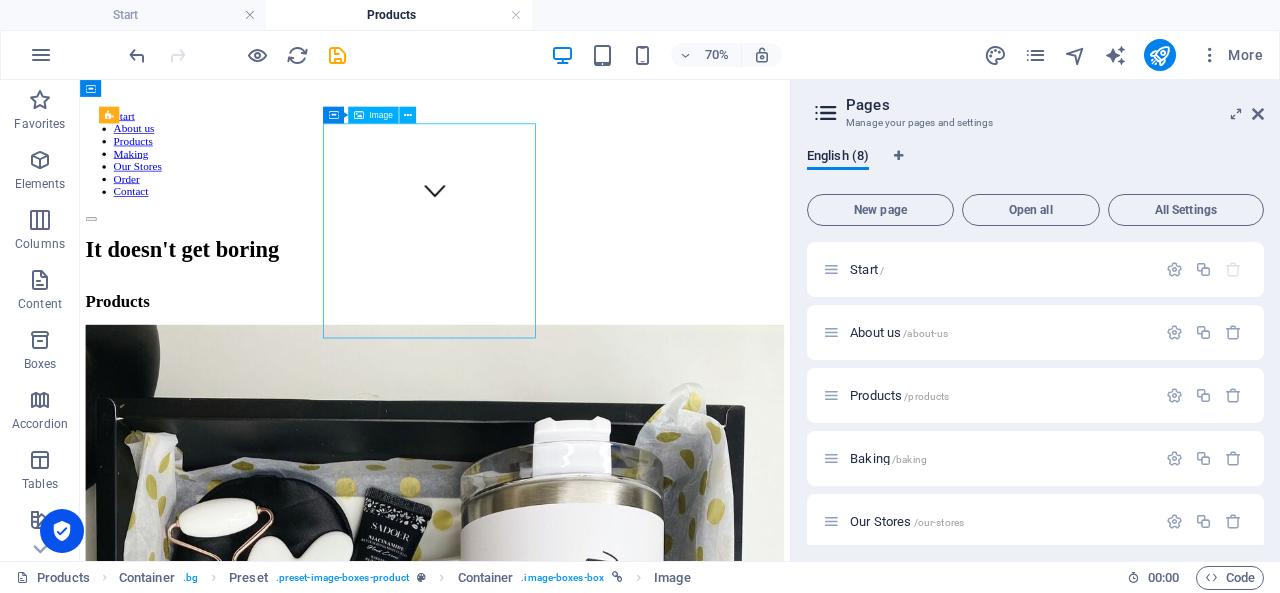 click at bounding box center (587, 1772) 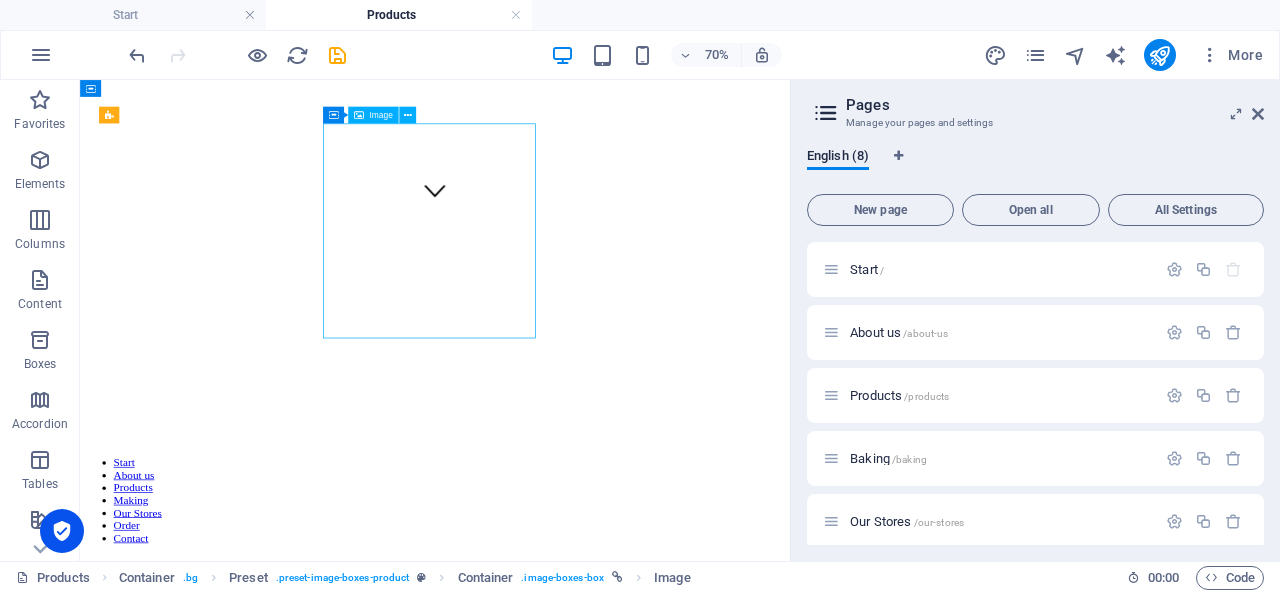 scroll, scrollTop: 906, scrollLeft: 0, axis: vertical 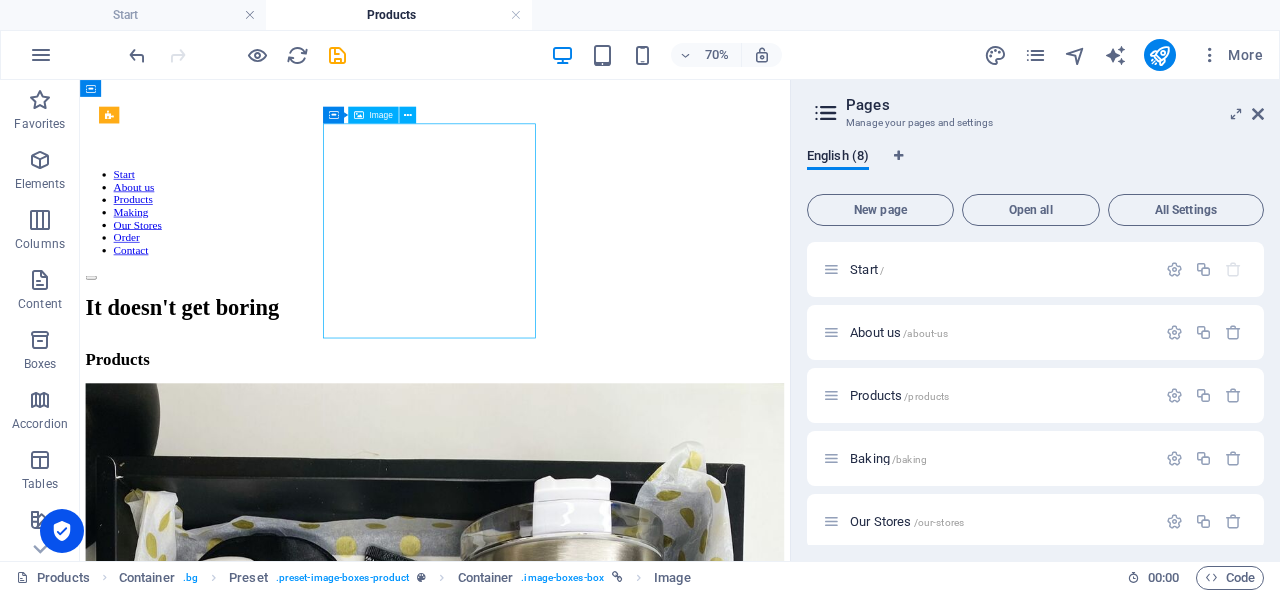 select on "px" 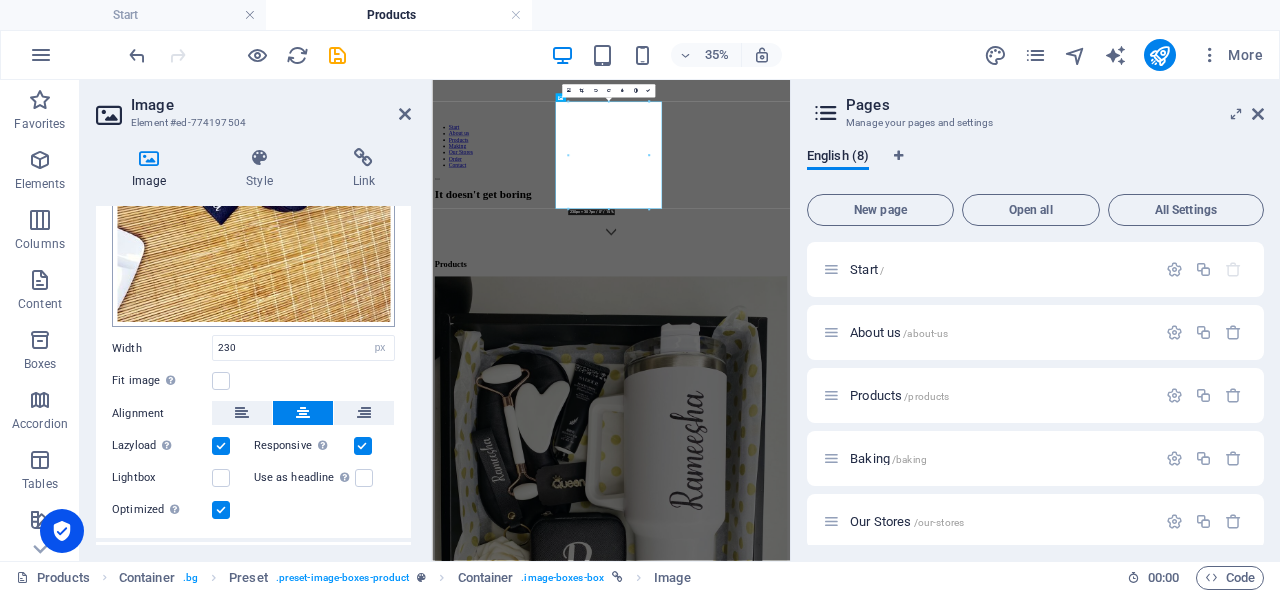 scroll, scrollTop: 343, scrollLeft: 0, axis: vertical 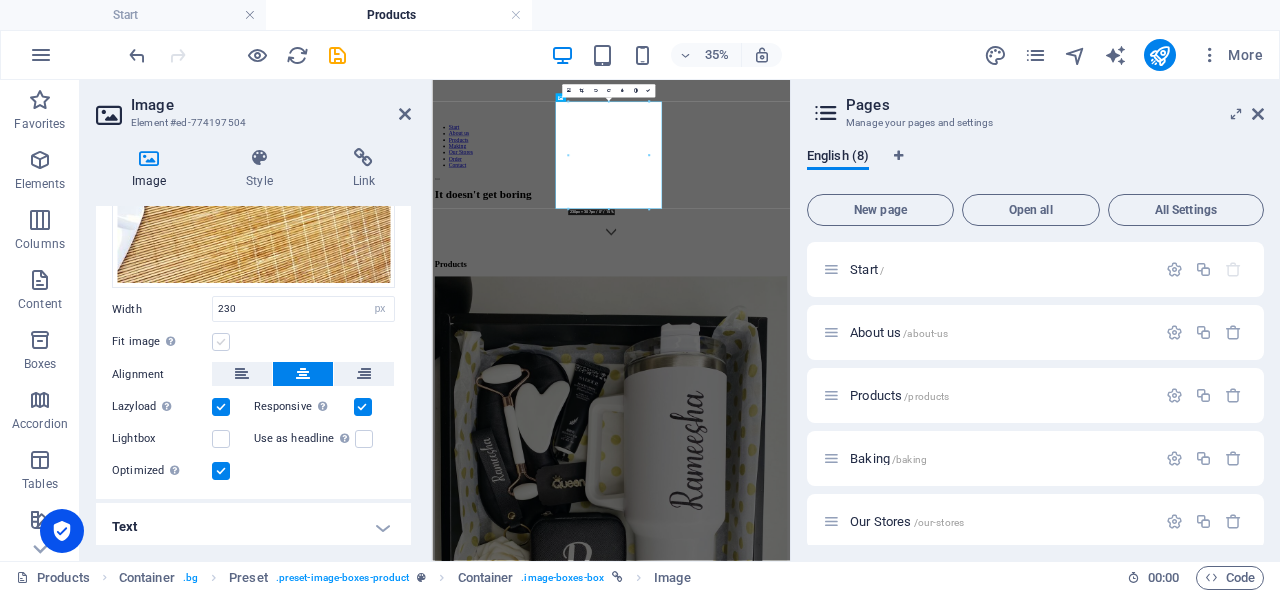 click at bounding box center (221, 342) 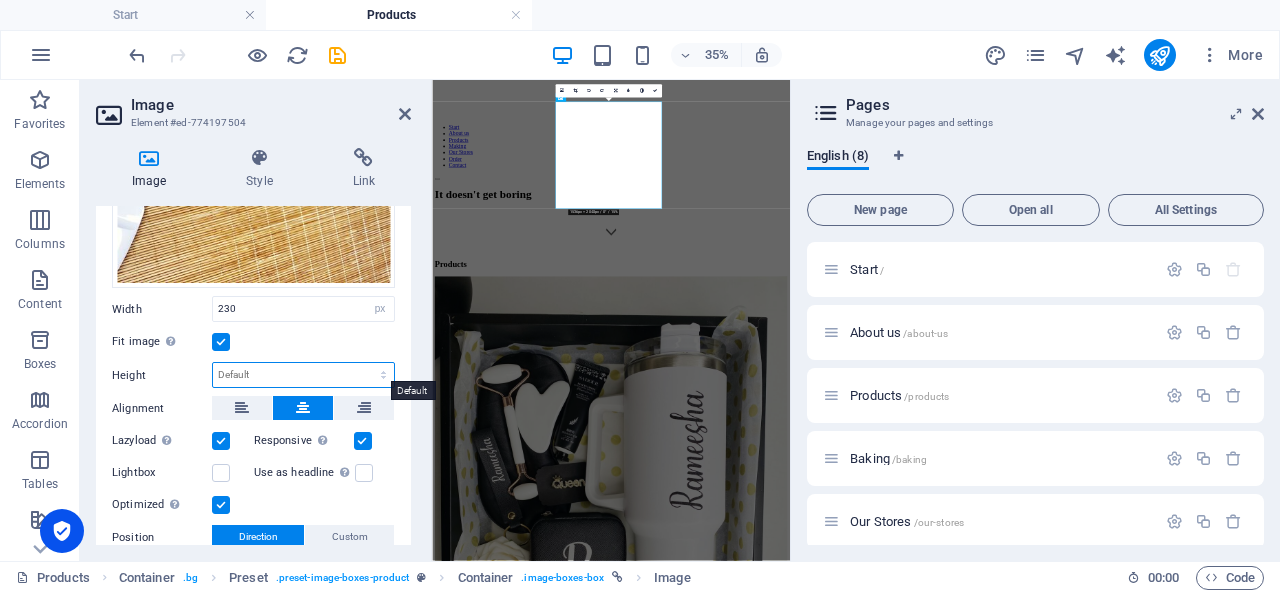 click on "Default auto px" at bounding box center (303, 375) 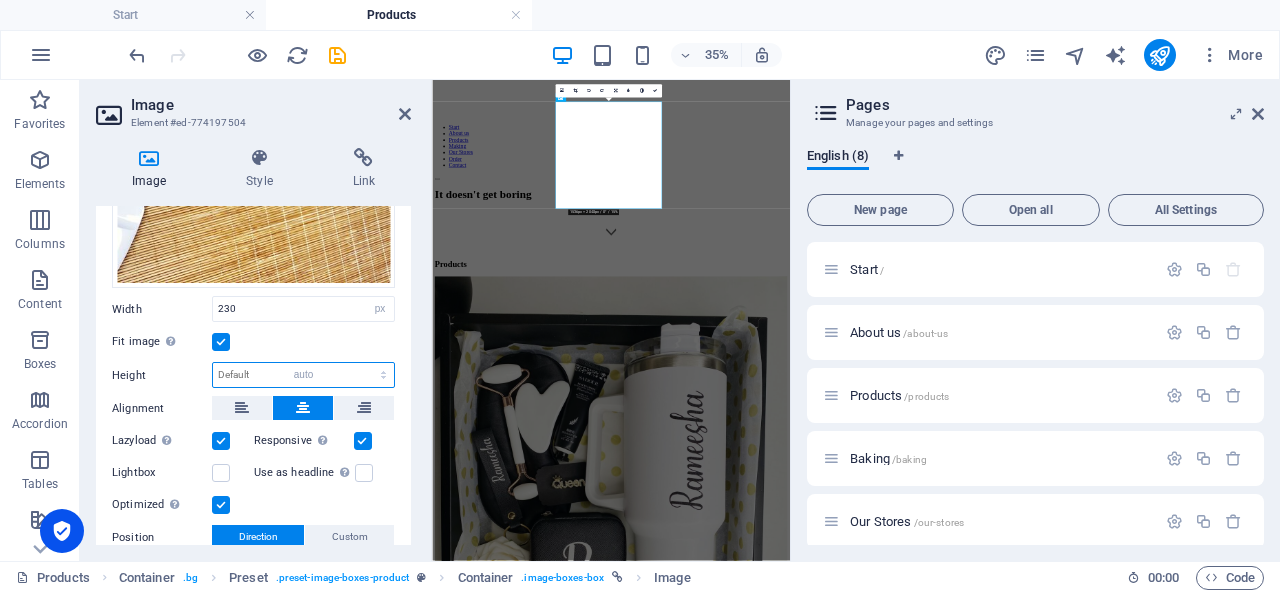 click on "Default auto px" at bounding box center [303, 375] 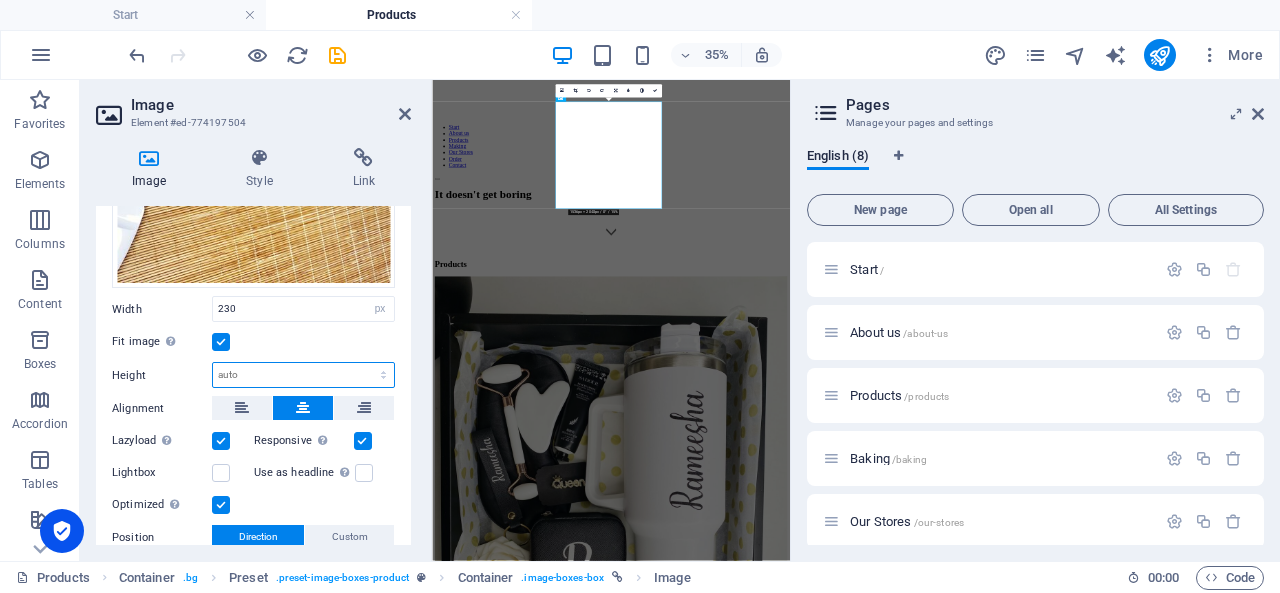 click on "Default auto px" at bounding box center (303, 375) 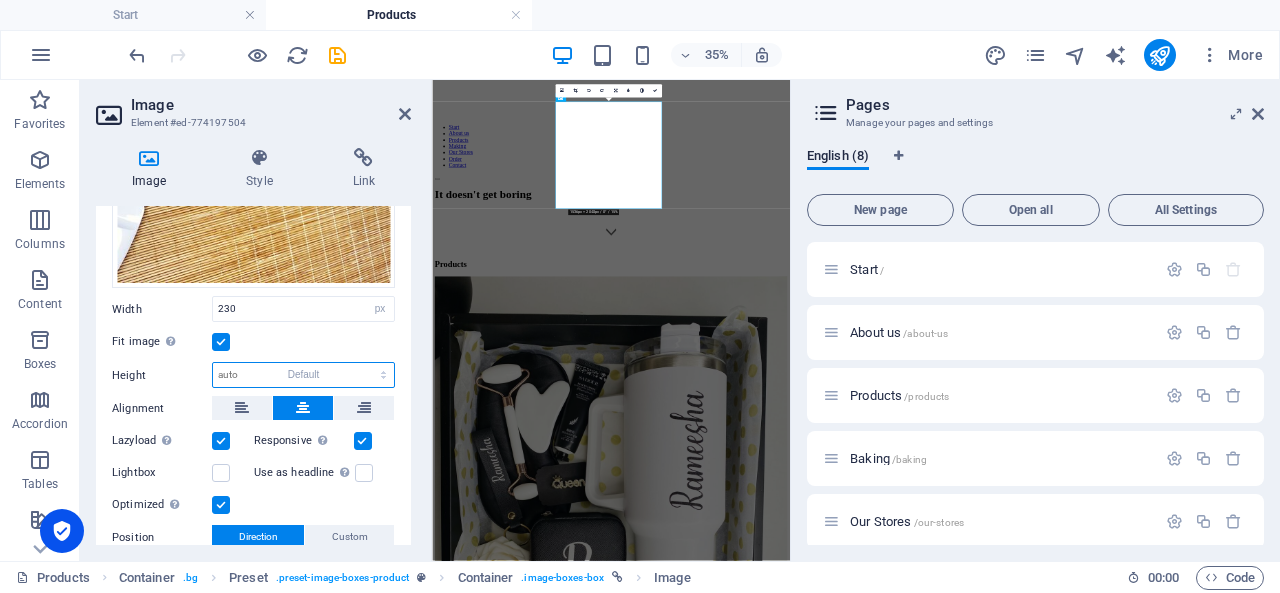 click on "Default auto px" at bounding box center [303, 375] 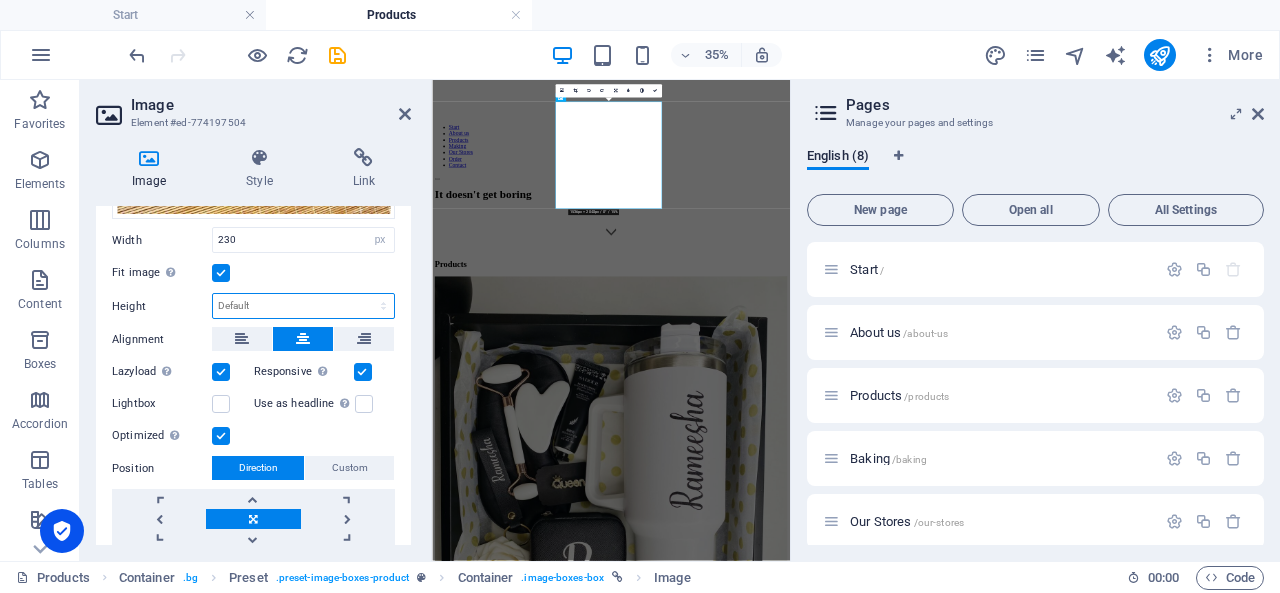 scroll, scrollTop: 477, scrollLeft: 0, axis: vertical 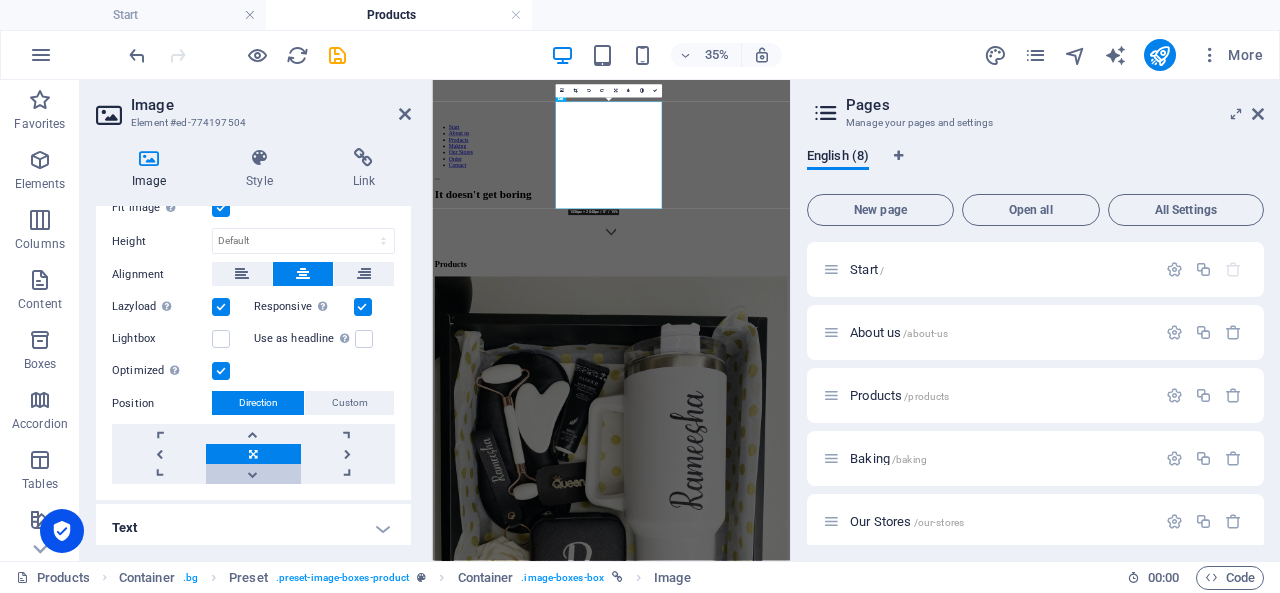 click at bounding box center (253, 474) 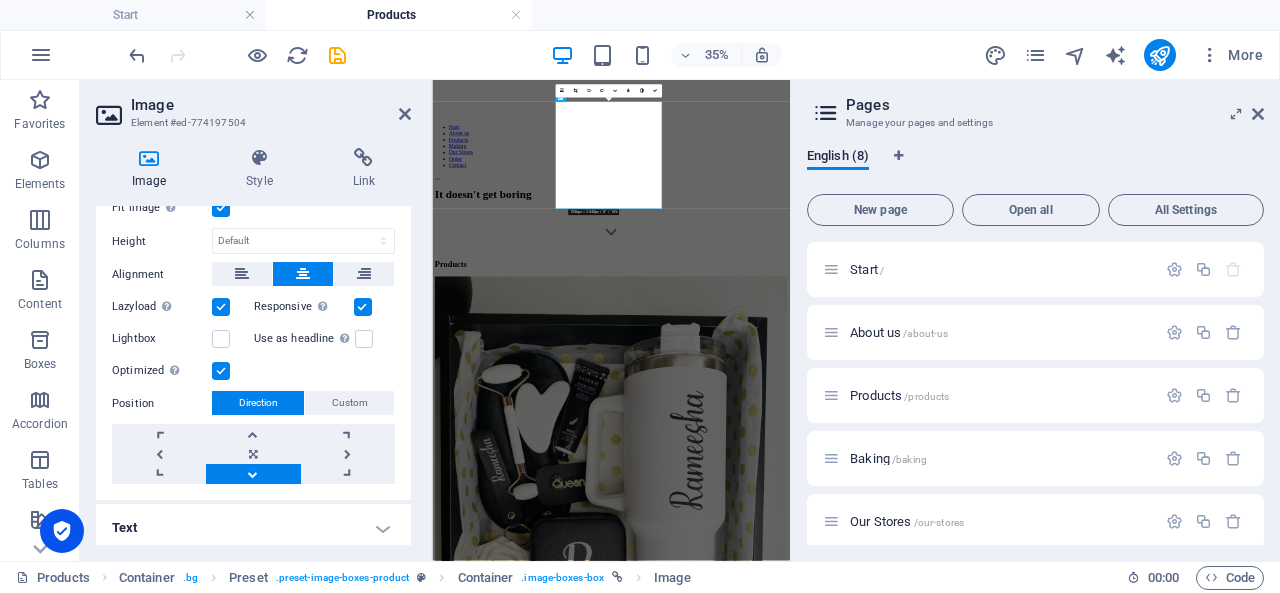 click at bounding box center (253, 474) 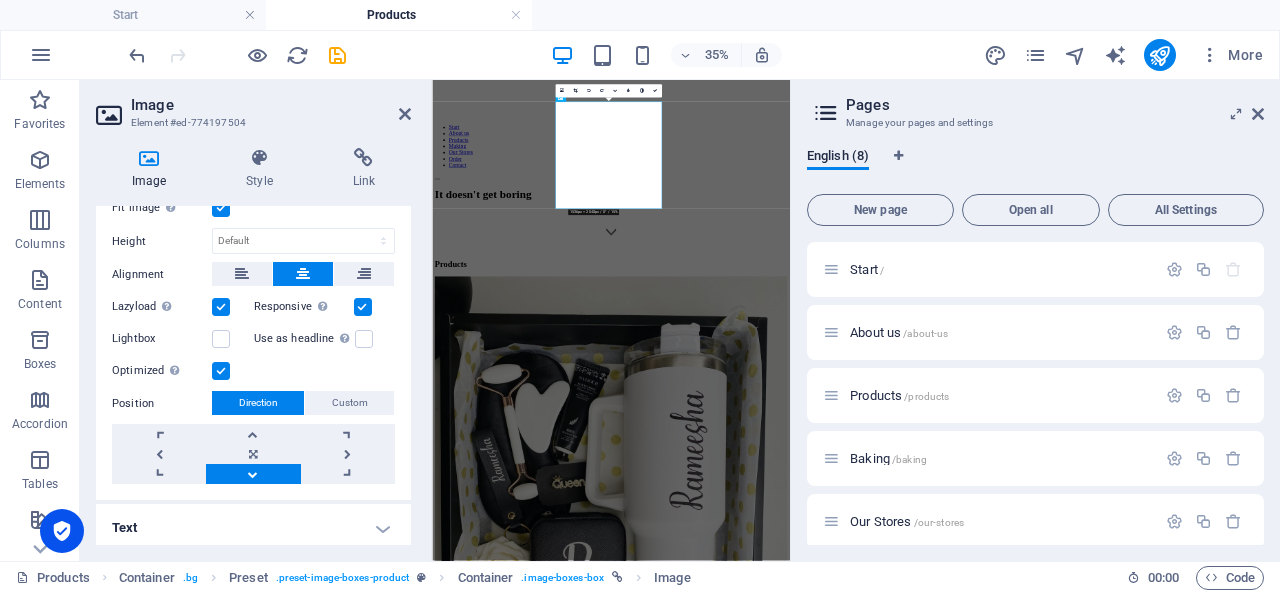 click at bounding box center (253, 474) 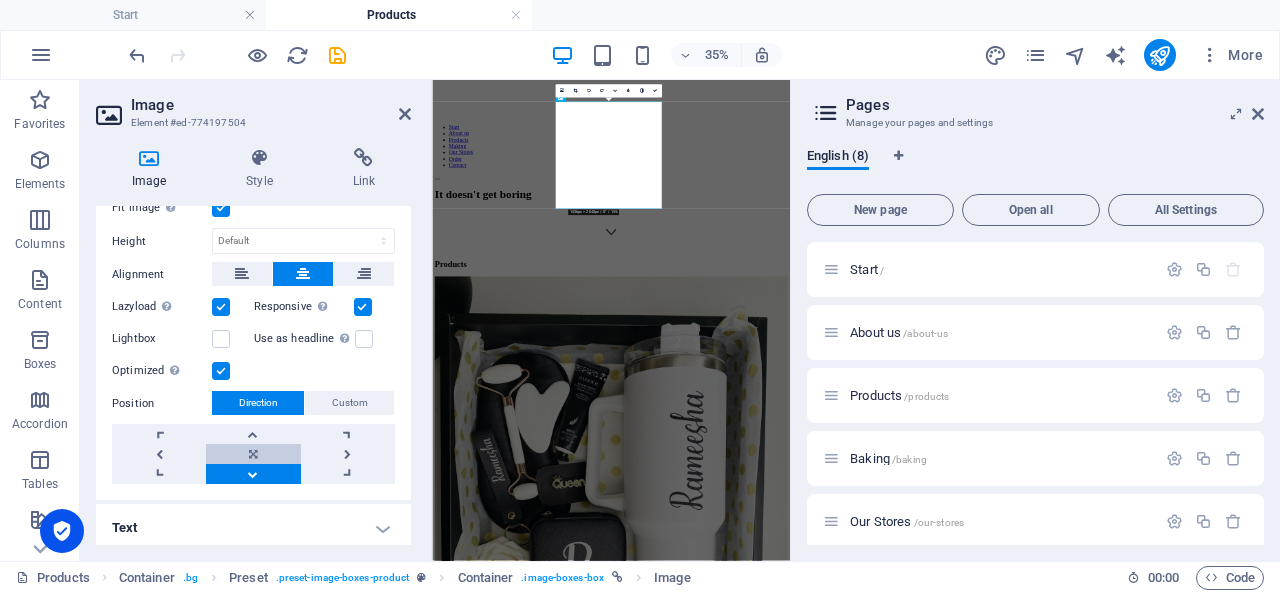 click at bounding box center (253, 454) 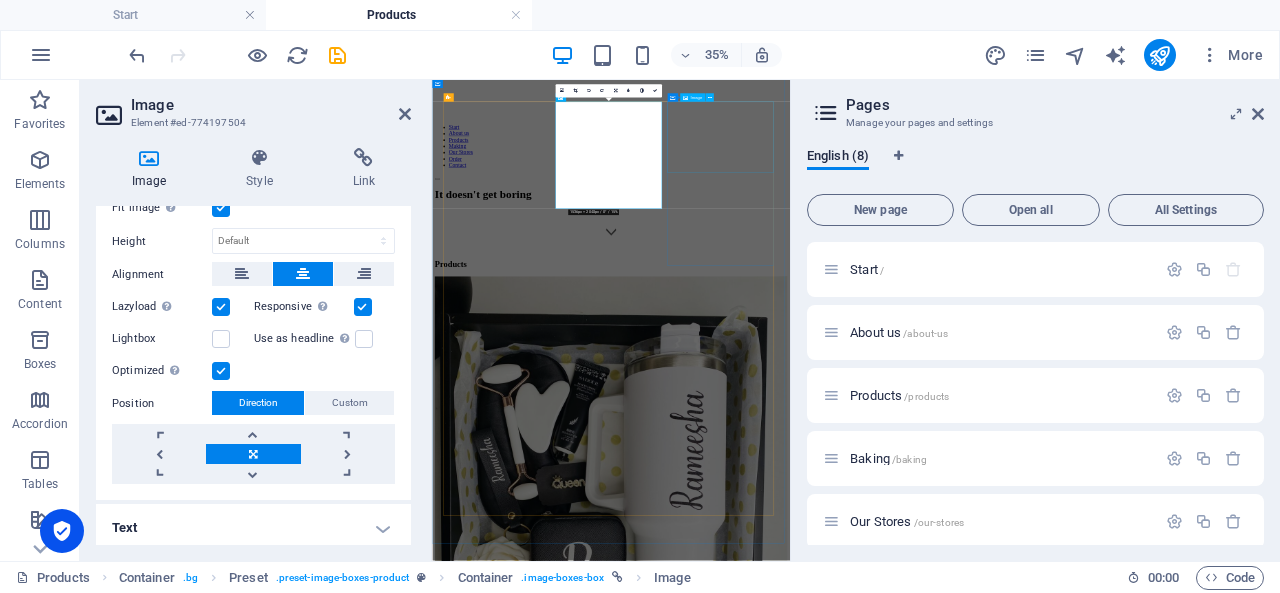 click at bounding box center (943, 2579) 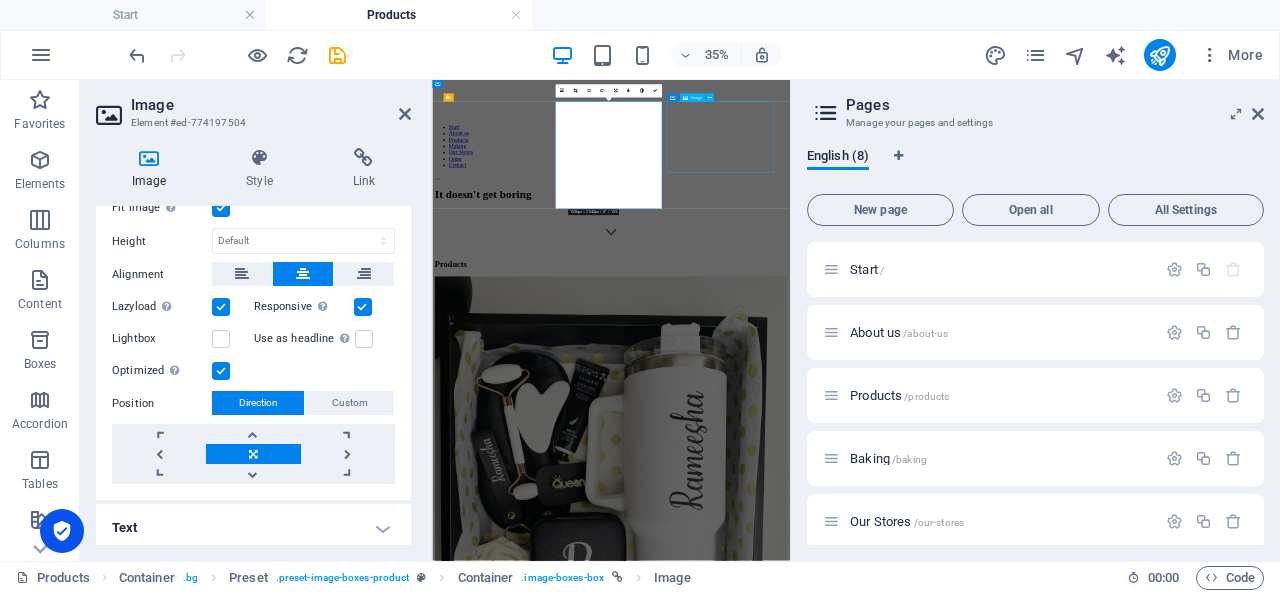 click at bounding box center (943, 2579) 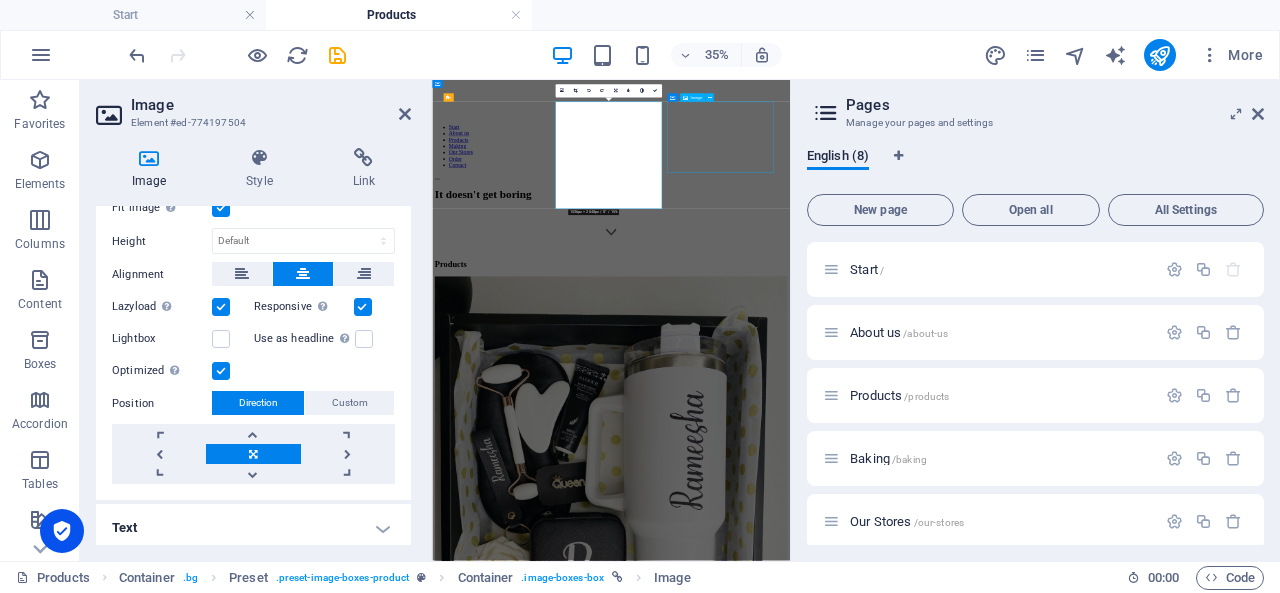 select on "%" 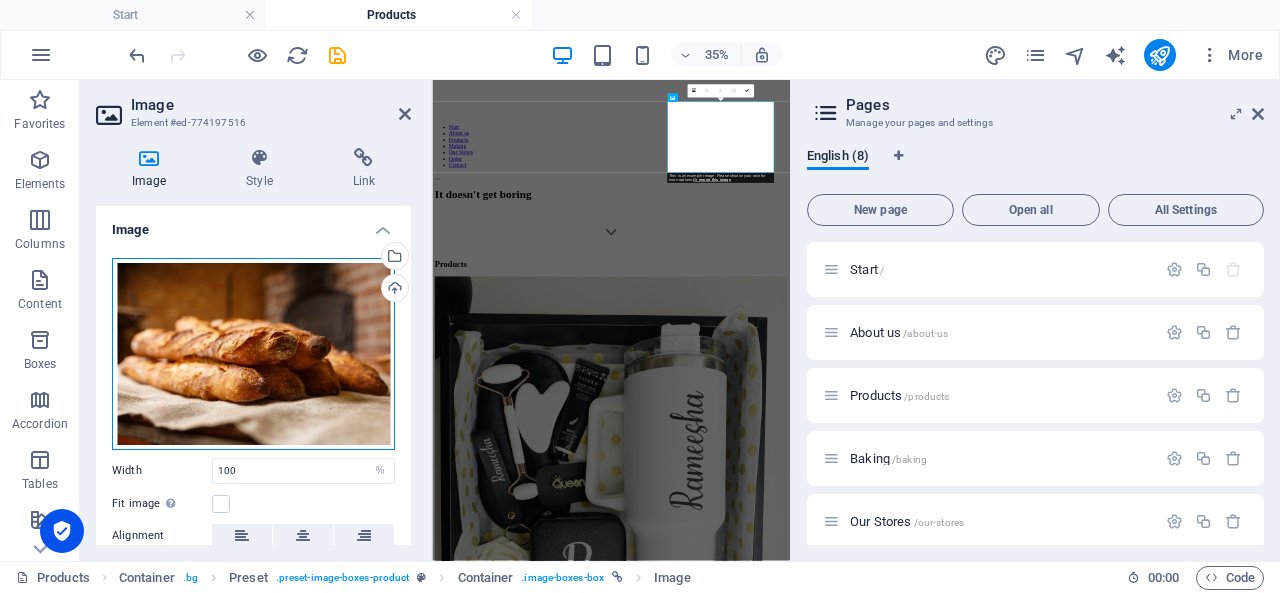 click on "Drag files here, click to choose files or select files from Files or our free stock photos & videos" at bounding box center [253, 354] 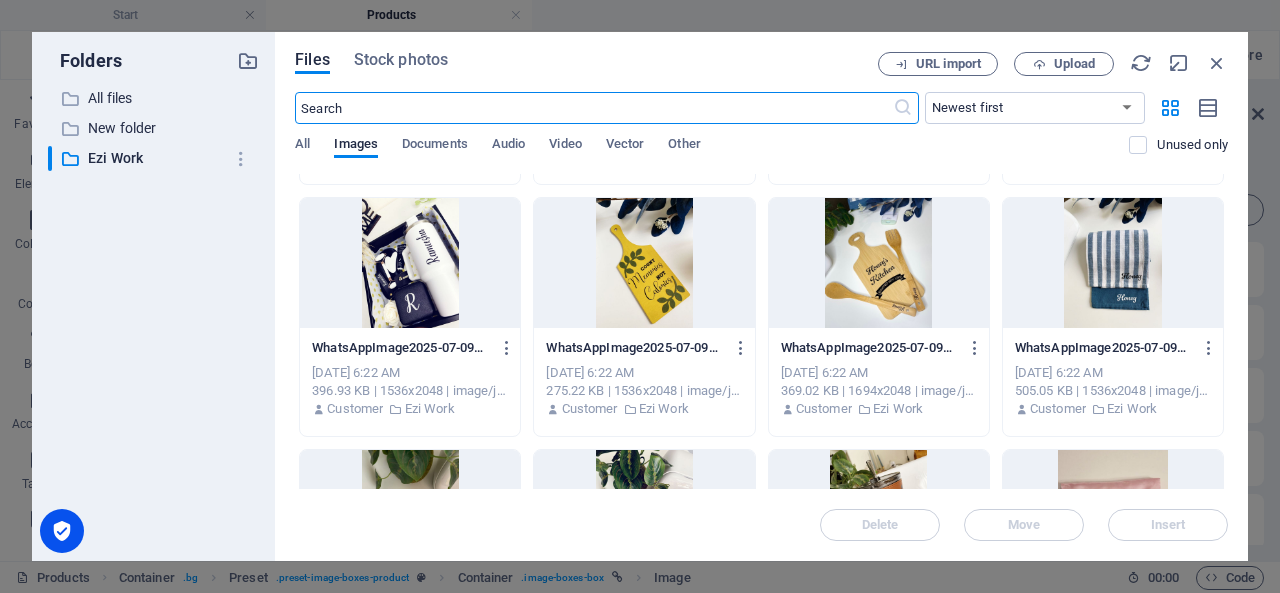 scroll, scrollTop: 482, scrollLeft: 0, axis: vertical 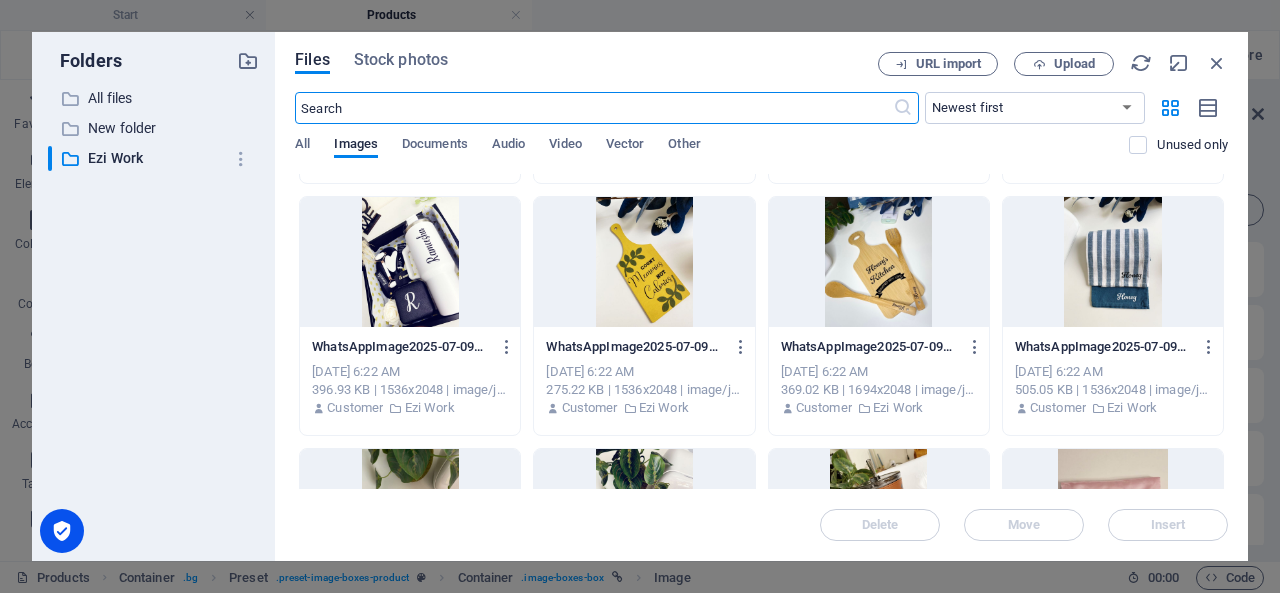 click at bounding box center (1113, 262) 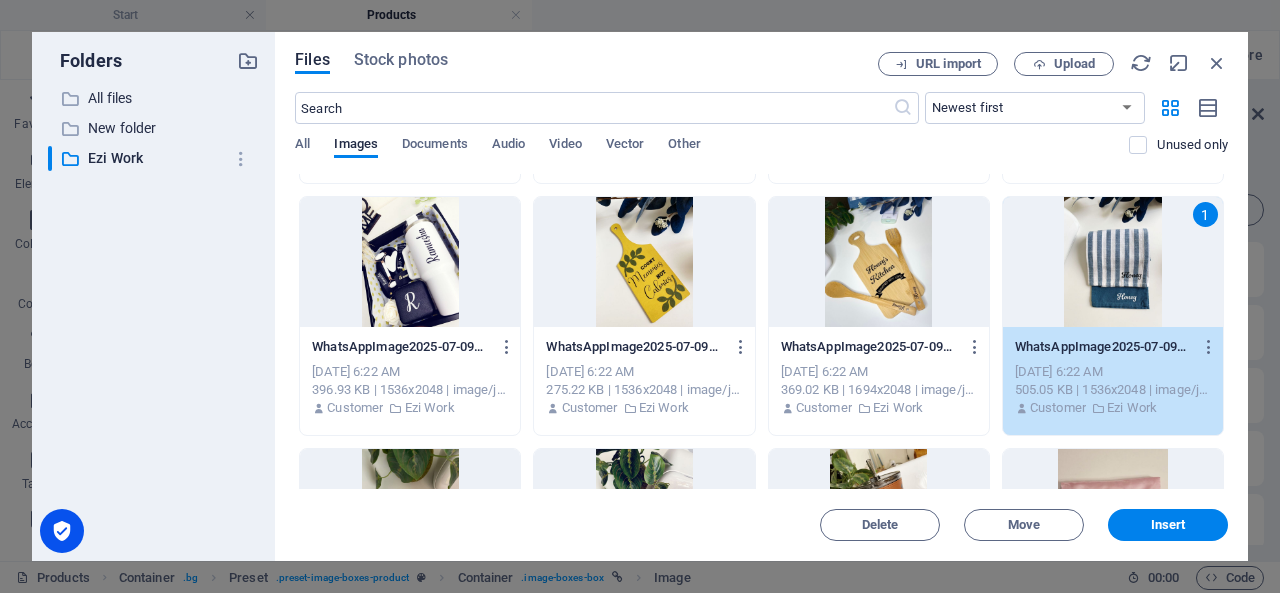 click on "1" at bounding box center (1113, 262) 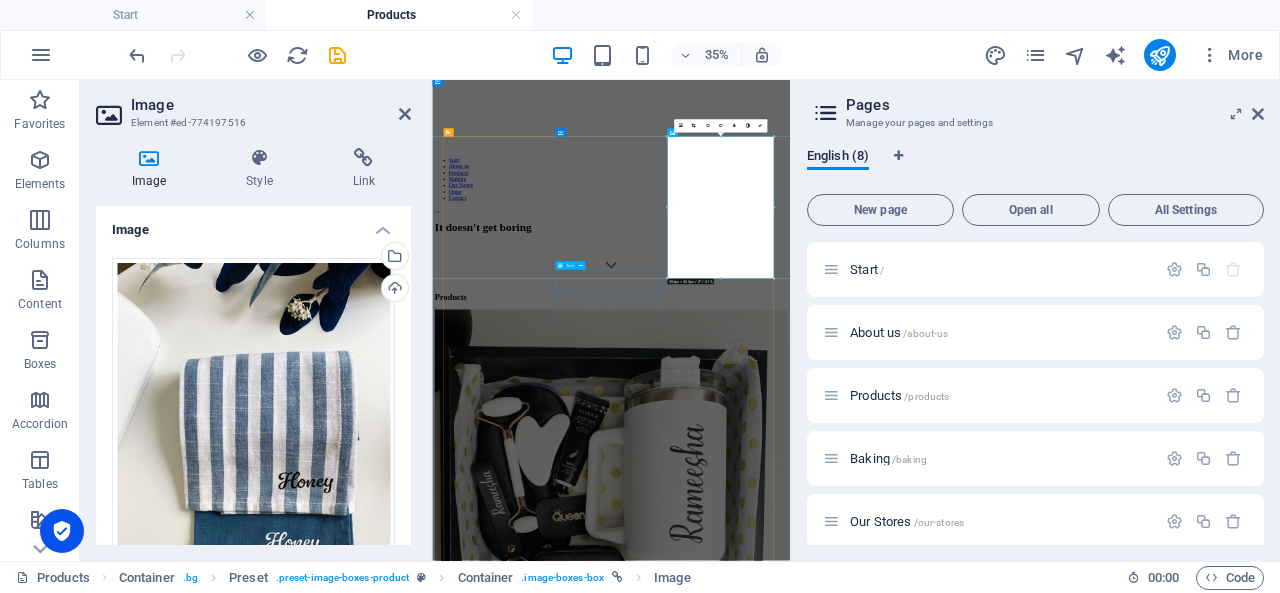 scroll, scrollTop: 816, scrollLeft: 0, axis: vertical 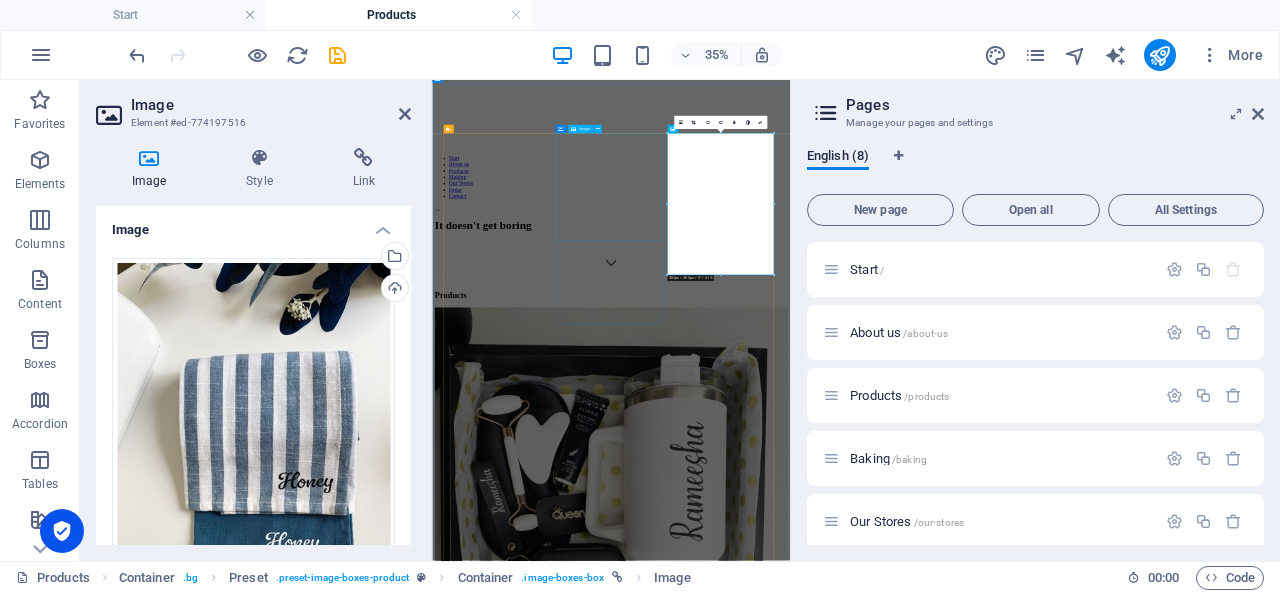 click at bounding box center (943, 2083) 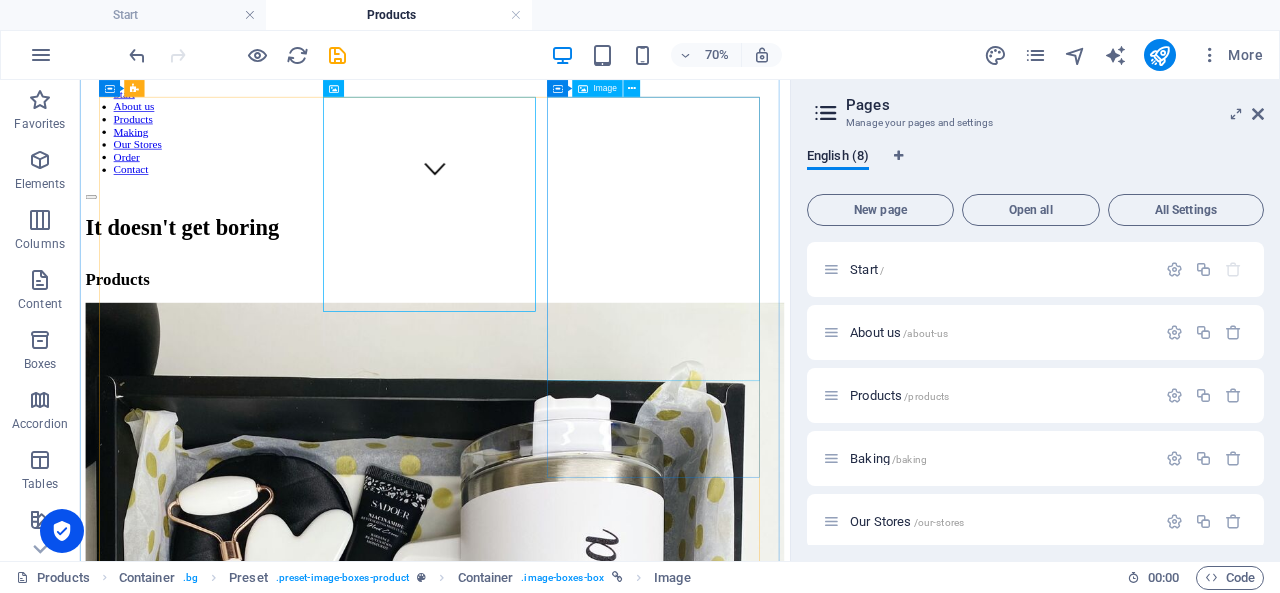 scroll, scrollTop: 494, scrollLeft: 0, axis: vertical 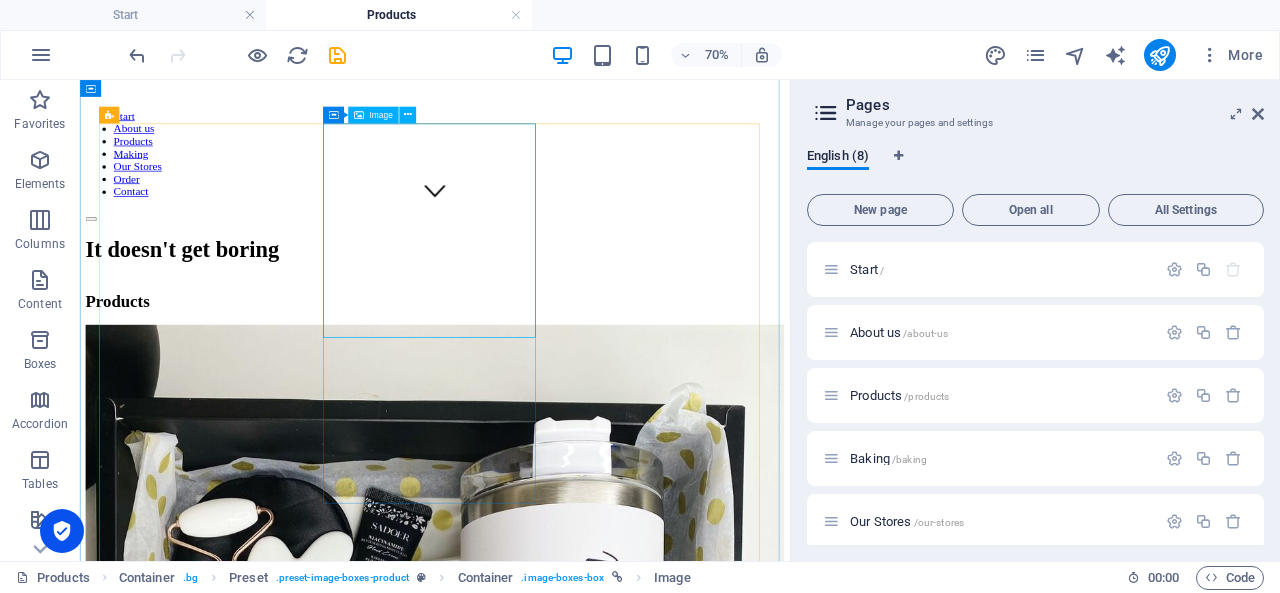 click at bounding box center (587, 1772) 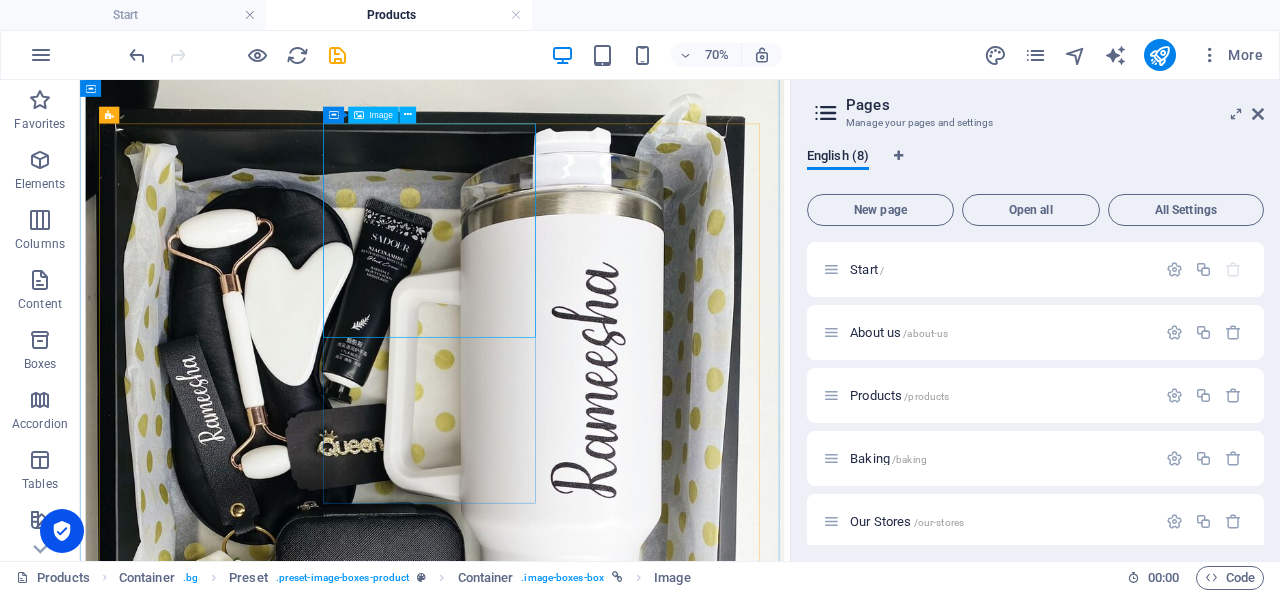 select on "px" 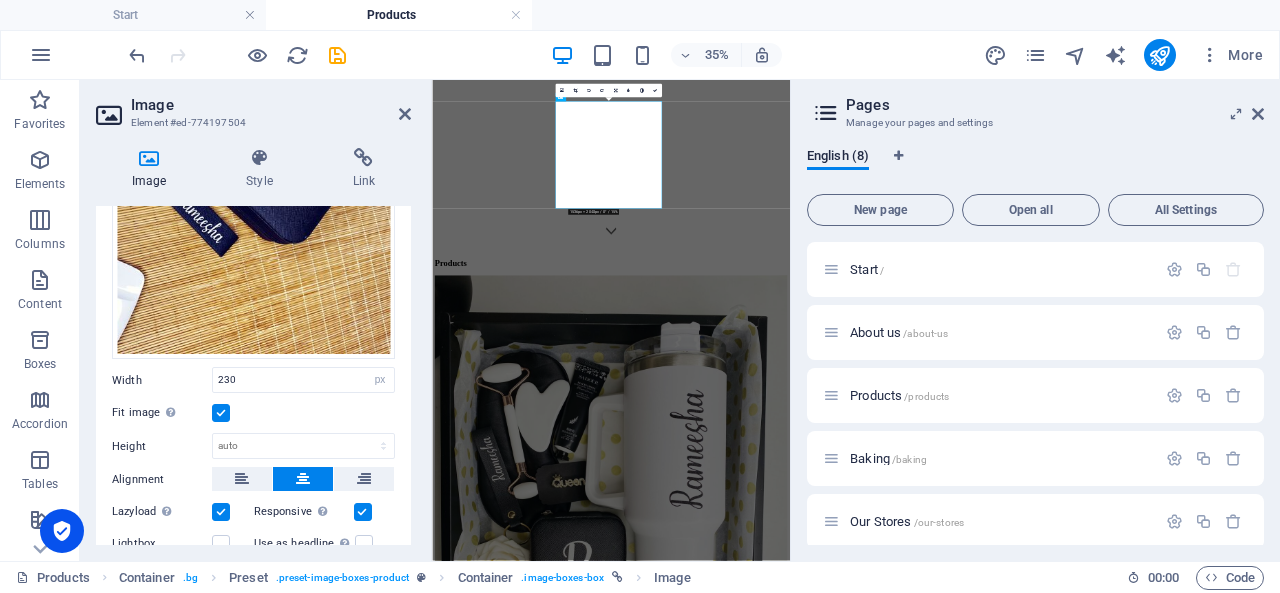 scroll, scrollTop: 273, scrollLeft: 0, axis: vertical 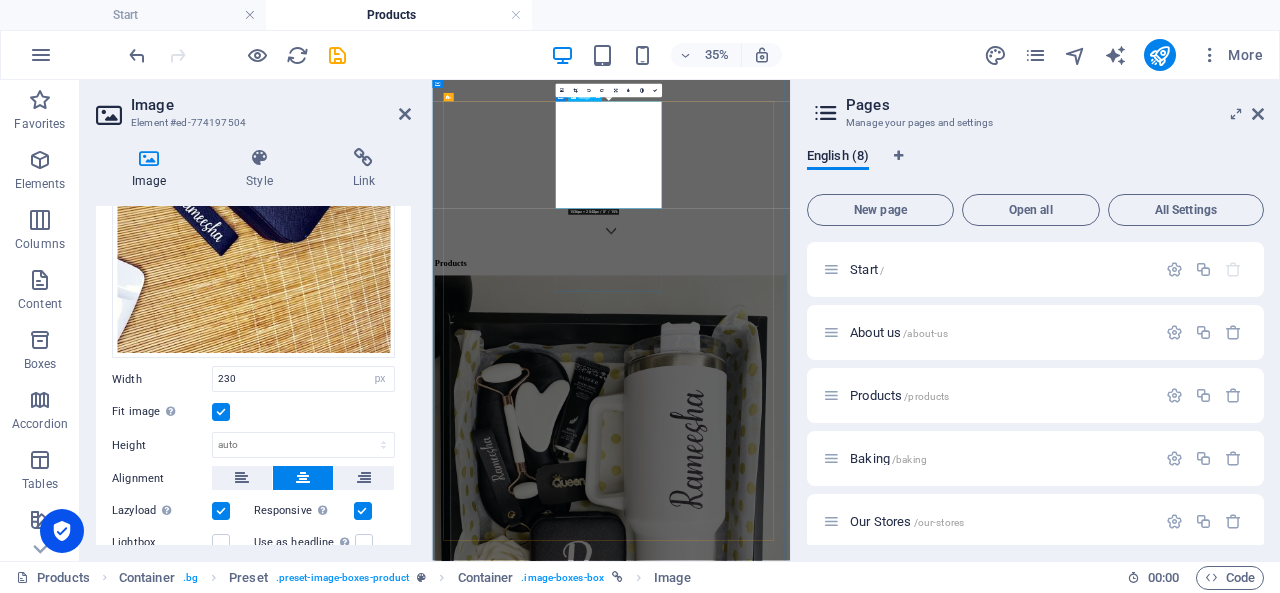 click at bounding box center (943, 1992) 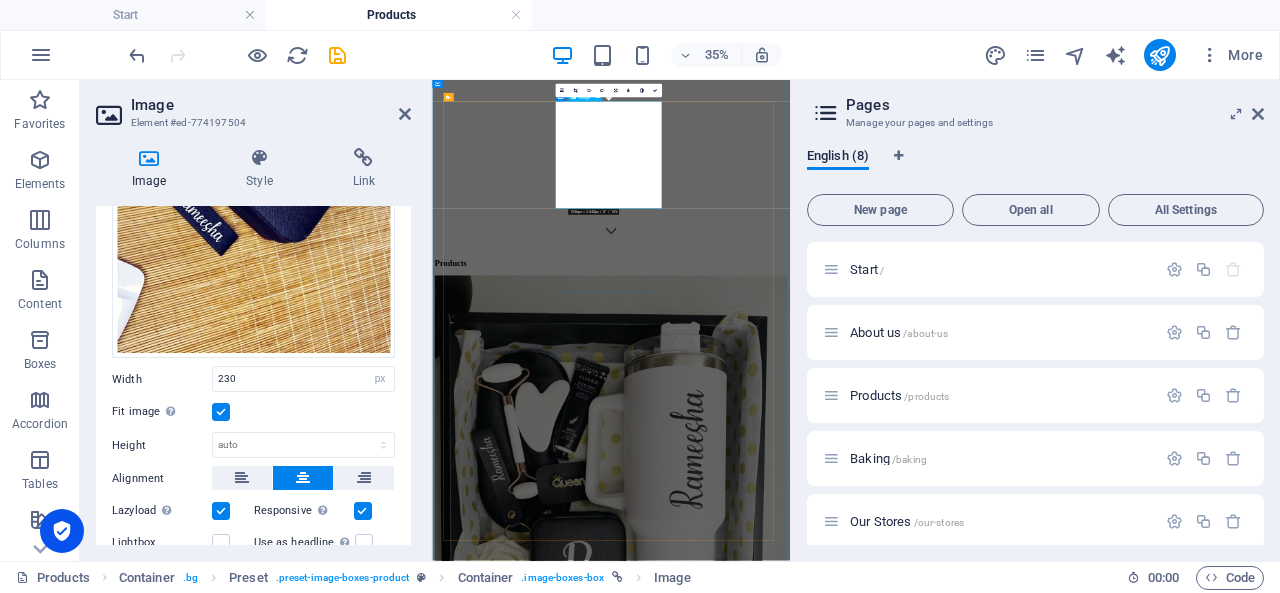 click at bounding box center (943, 1992) 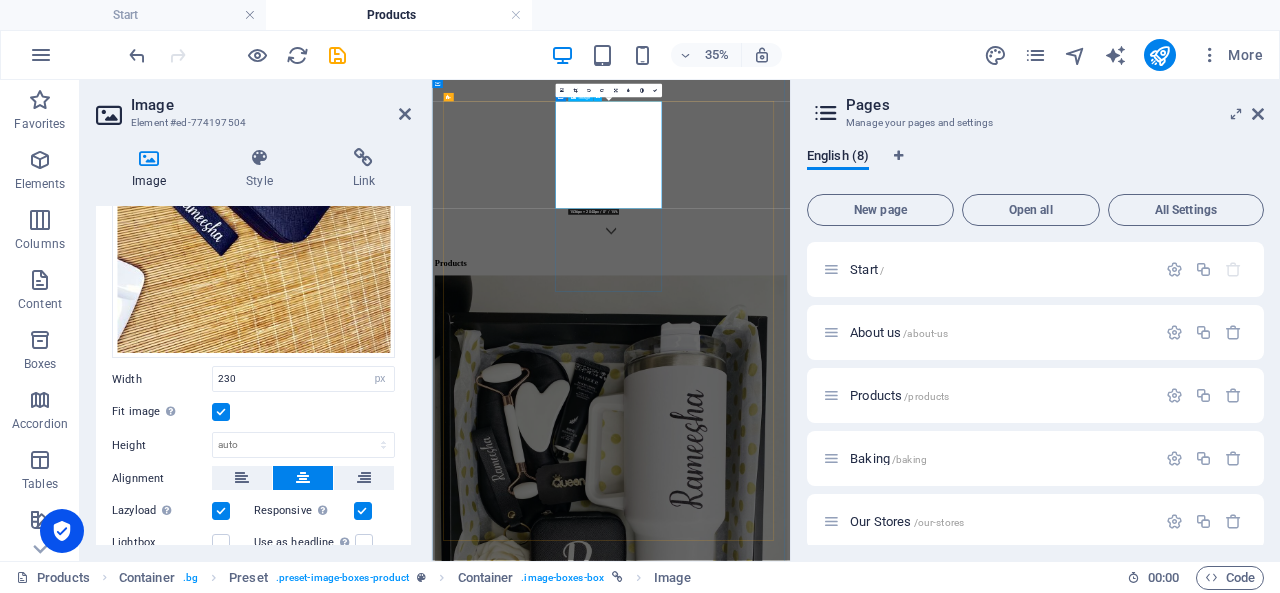 click at bounding box center [943, 1992] 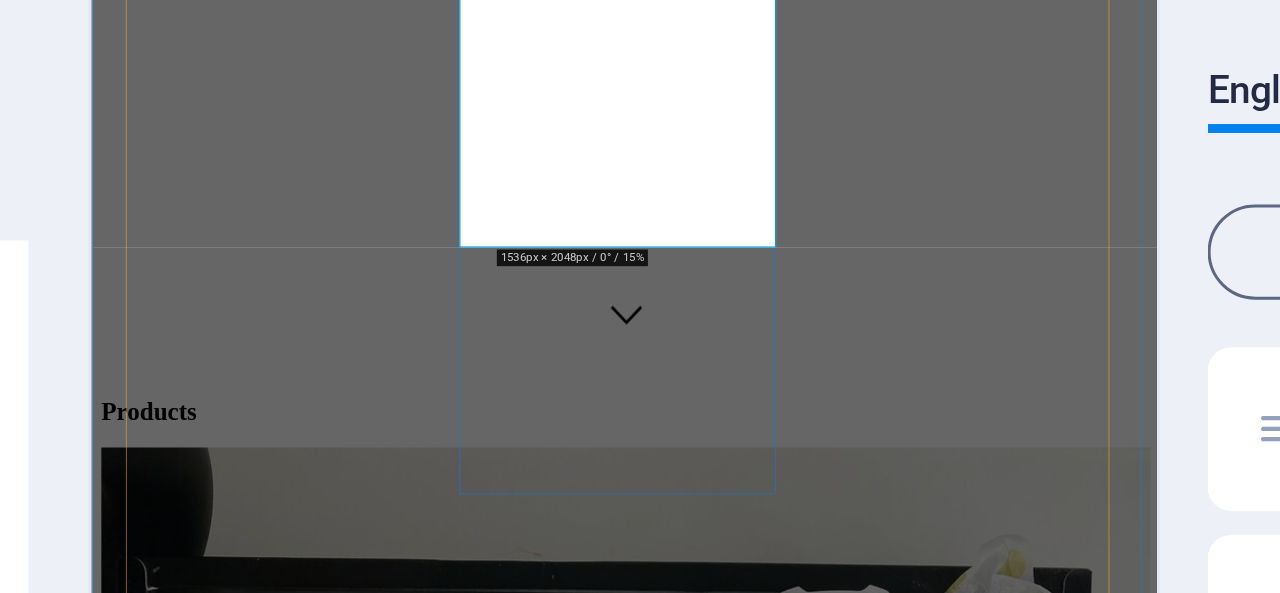click at bounding box center [602, 1778] 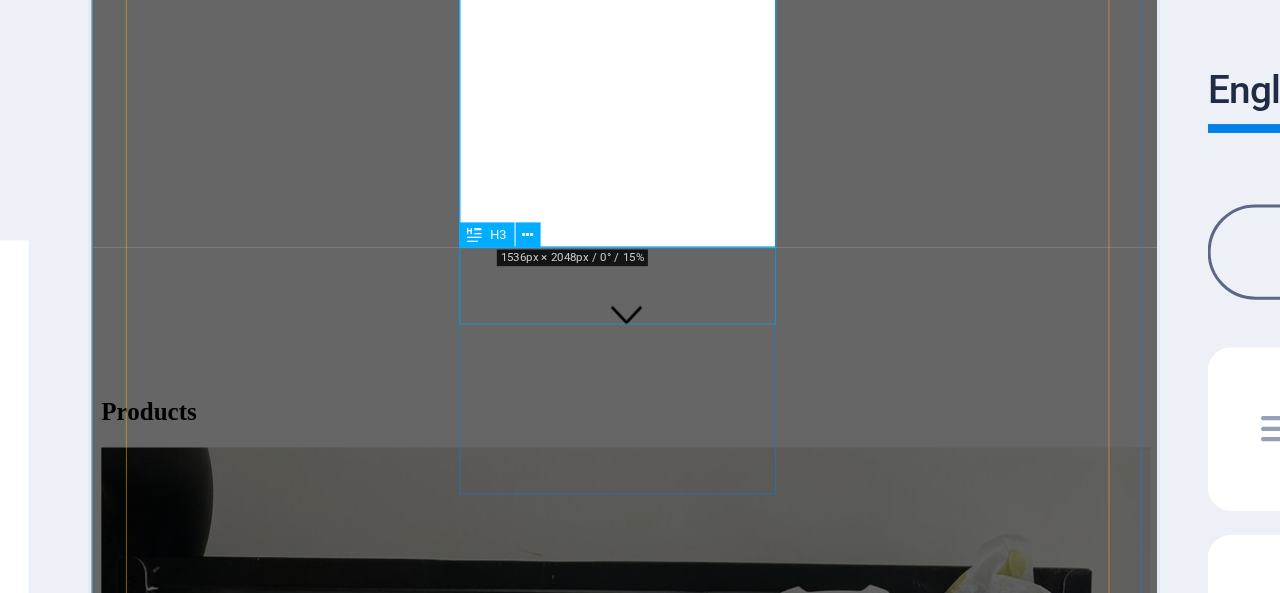 click on "Ciabatta" at bounding box center [602, 1963] 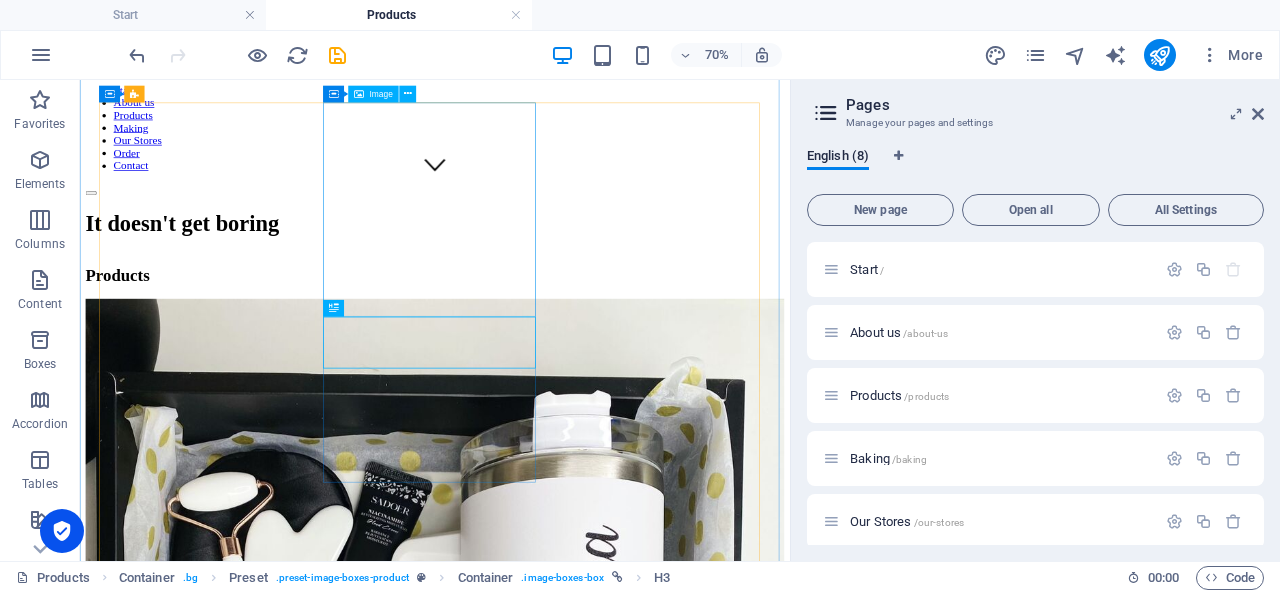 scroll, scrollTop: 524, scrollLeft: 0, axis: vertical 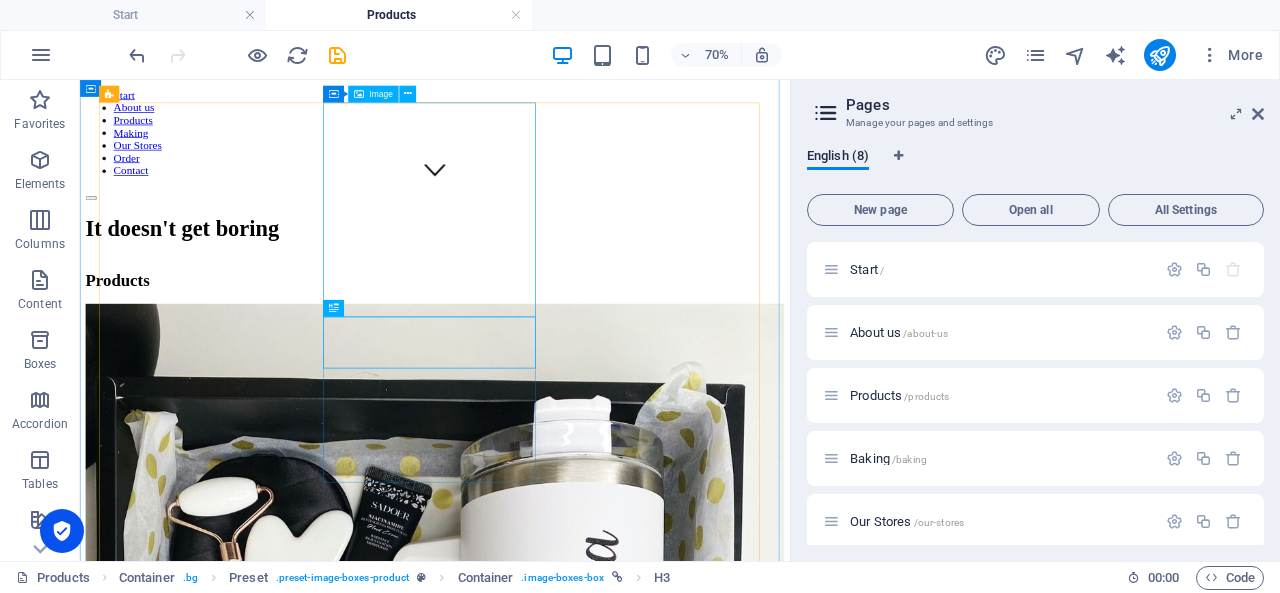 click at bounding box center [587, 1742] 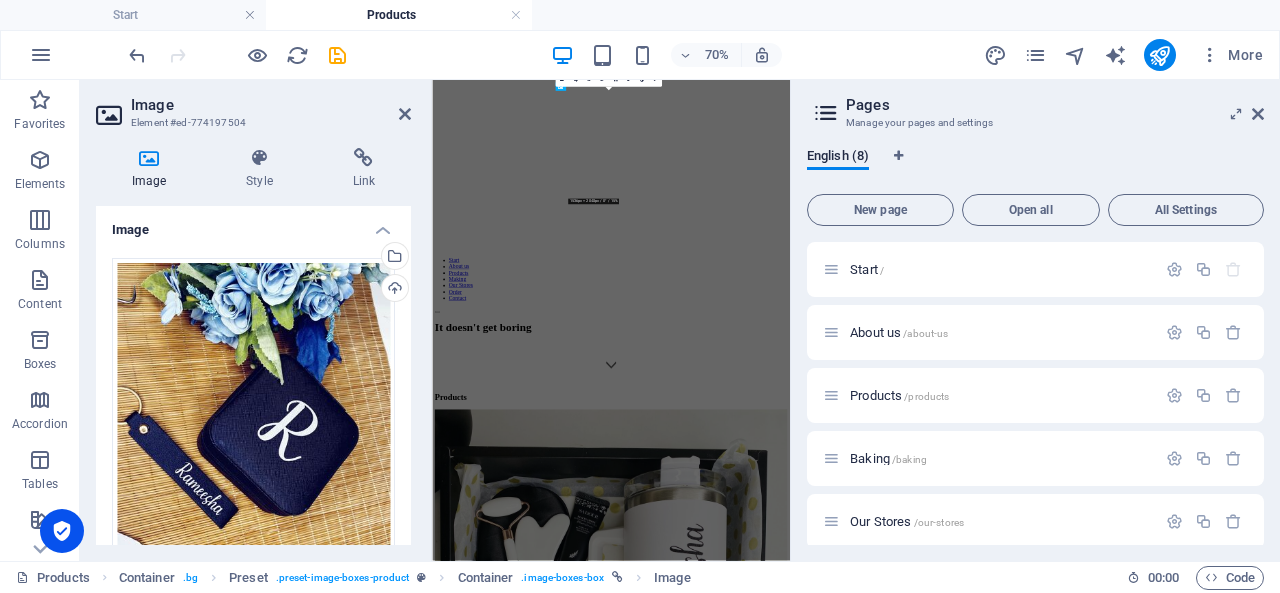 click on "Image Style Link Image Drag files here, click to choose files or select files from Files or our free stock photos & videos Select files from the file manager, stock photos, or upload file(s) Upload Width 230 Default auto px rem % em vh vw Fit image Automatically fit image to a fixed width and height Height Default auto px Alignment Lazyload Loading images after the page loads improves page speed. Responsive Automatically load retina image and smartphone optimized sizes. Lightbox Use as headline The image will be wrapped in an H1 headline tag. Useful for giving alternative text the weight of an H1 headline, e.g. for the logo. Leave unchecked if uncertain. Optimized Images are compressed to improve page speed. Position Direction Custom X offset 50 px rem % vh vw Y offset 50 px rem % vh vw Text Float No float Image left Image right Determine how text should behave around the image. Text Alternative text Image caption Paragraph Format Normal Heading 1 Heading 2 Heading 3 Heading 4 Heading 5 Heading 6 Code Arial 8" at bounding box center [253, 346] 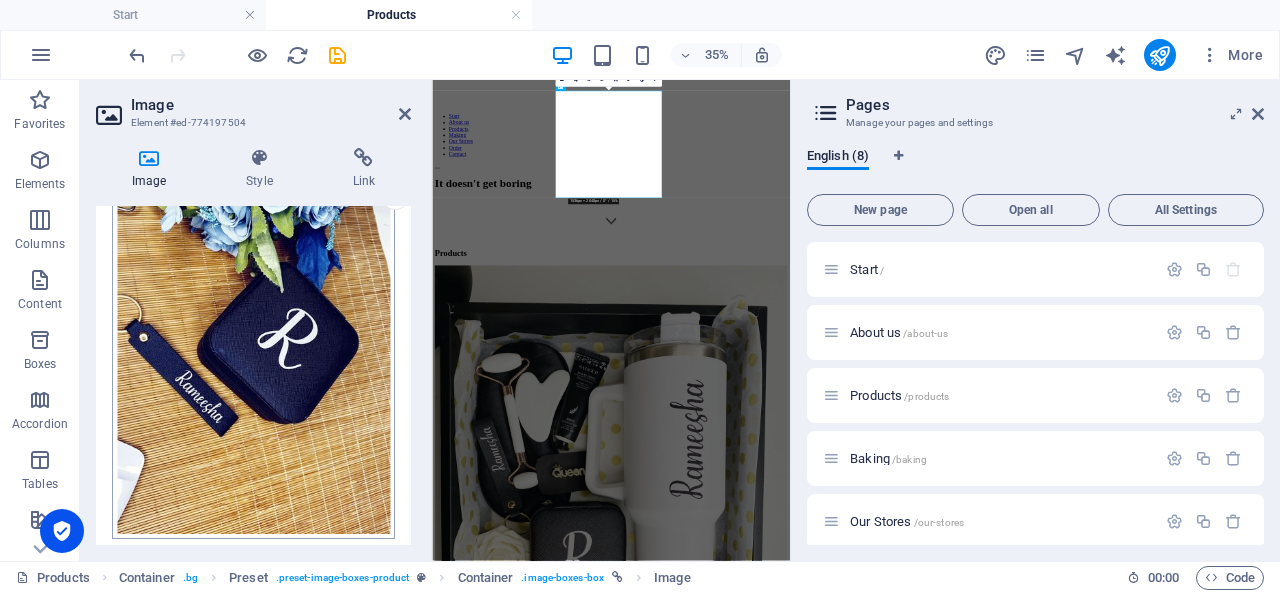 scroll, scrollTop: 0, scrollLeft: 0, axis: both 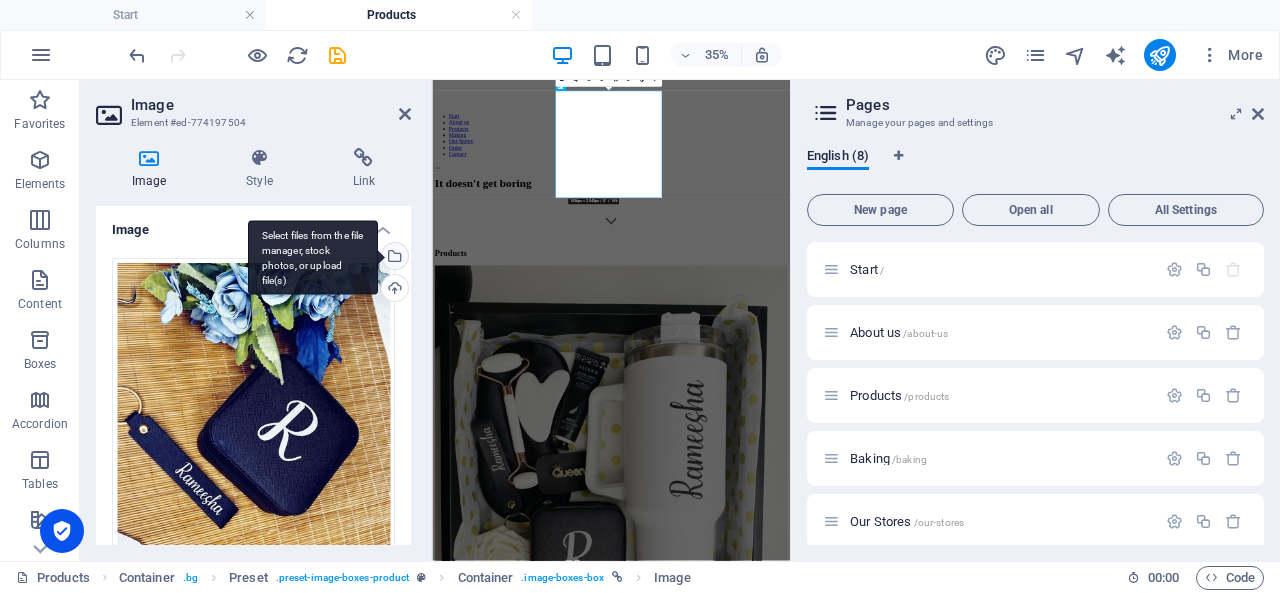 click on "Select files from the file manager, stock photos, or upload file(s)" at bounding box center [393, 258] 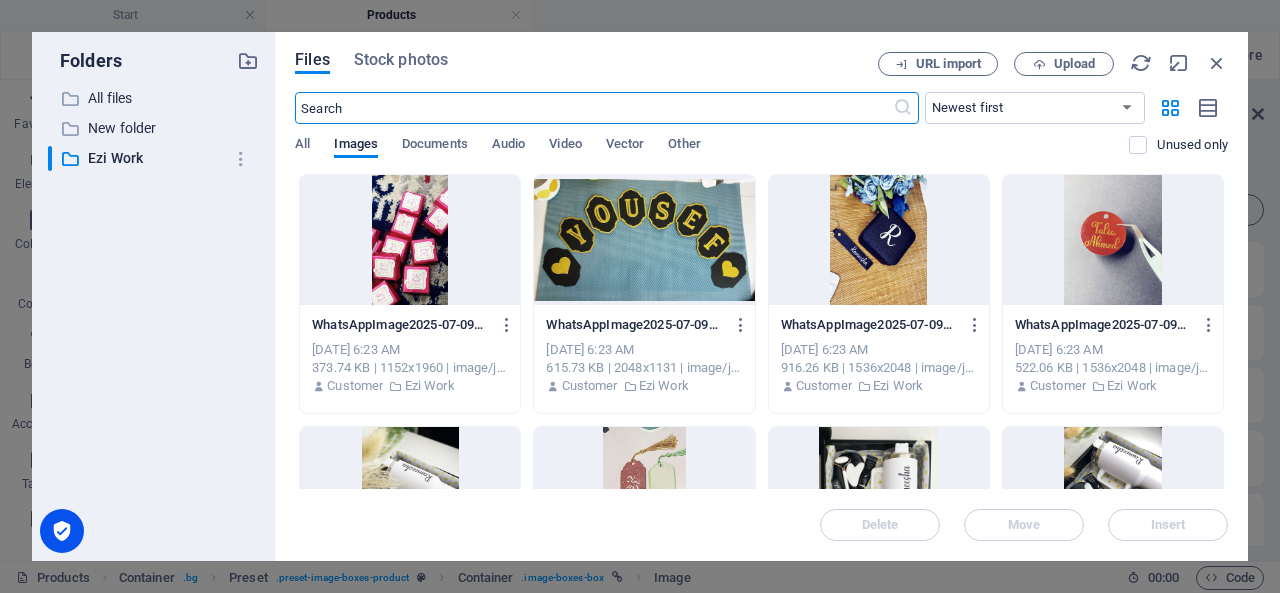 scroll, scrollTop: 623, scrollLeft: 0, axis: vertical 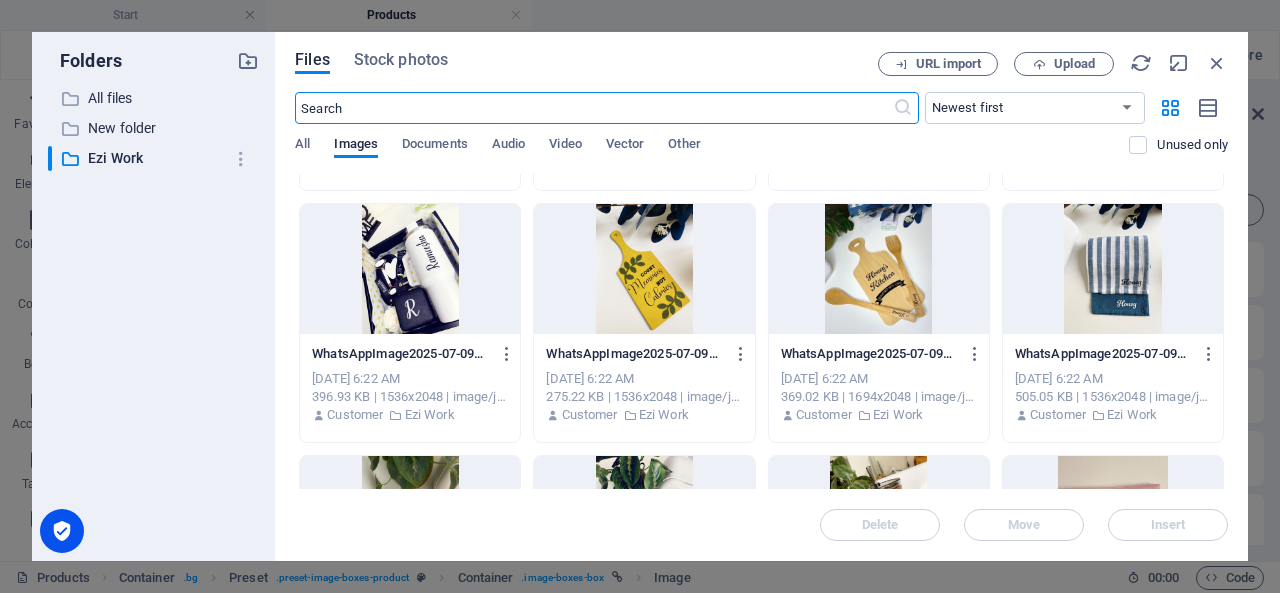 click at bounding box center [879, 269] 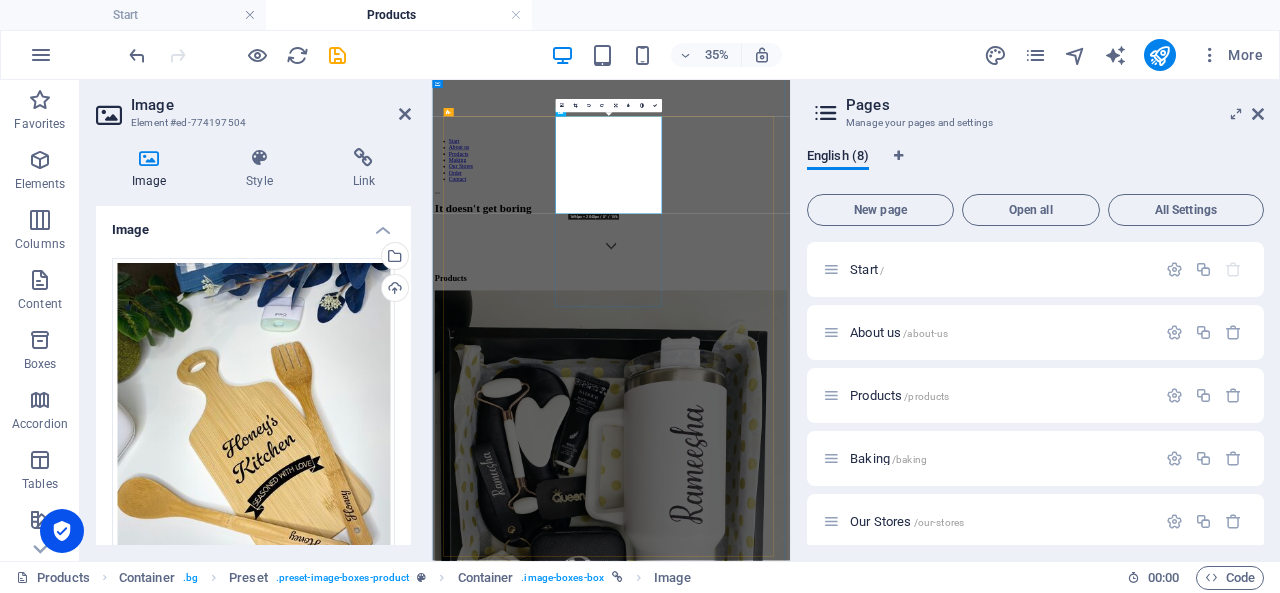 scroll, scrollTop: 832, scrollLeft: 0, axis: vertical 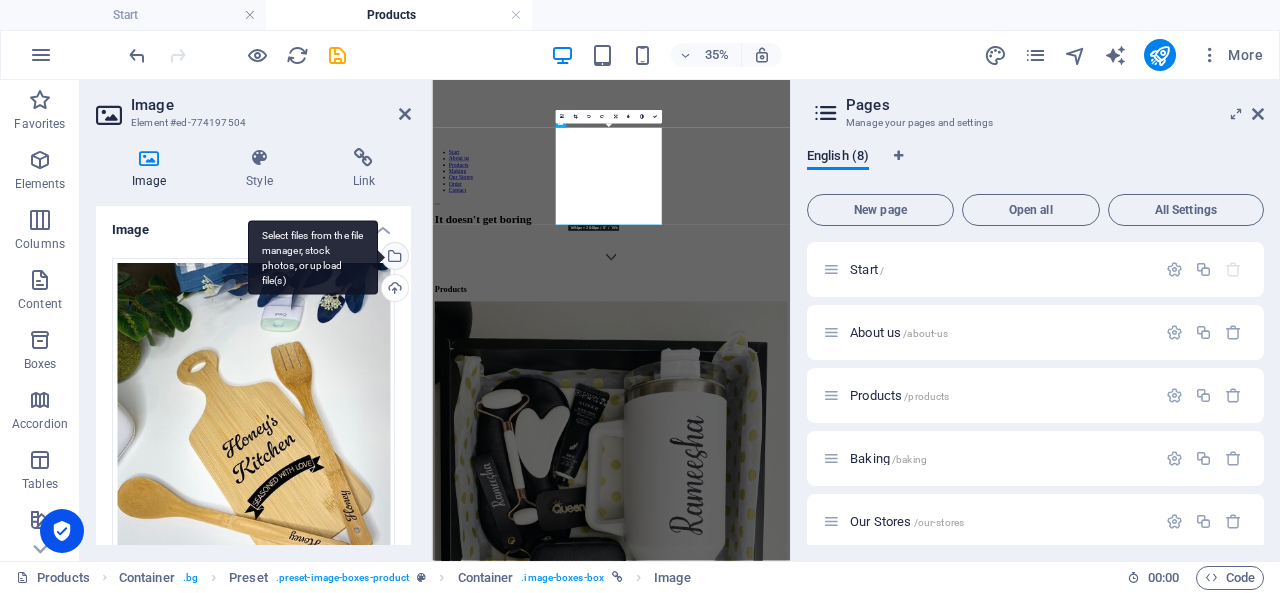 click on "Select files from the file manager, stock photos, or upload file(s)" at bounding box center [313, 257] 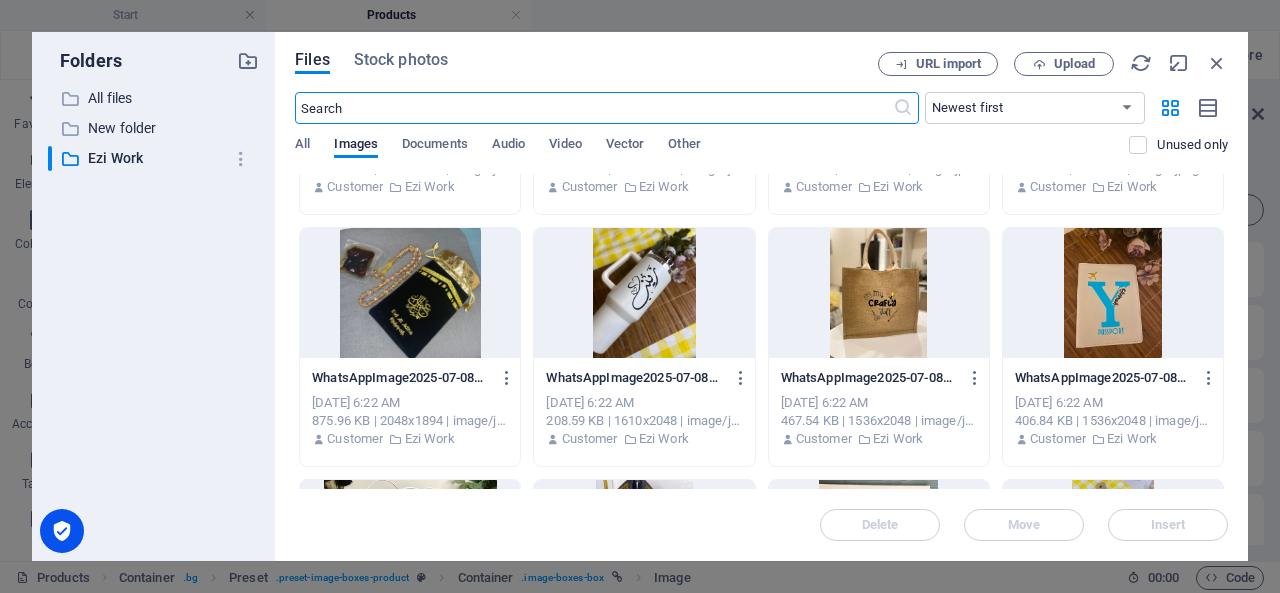 scroll, scrollTop: 956, scrollLeft: 0, axis: vertical 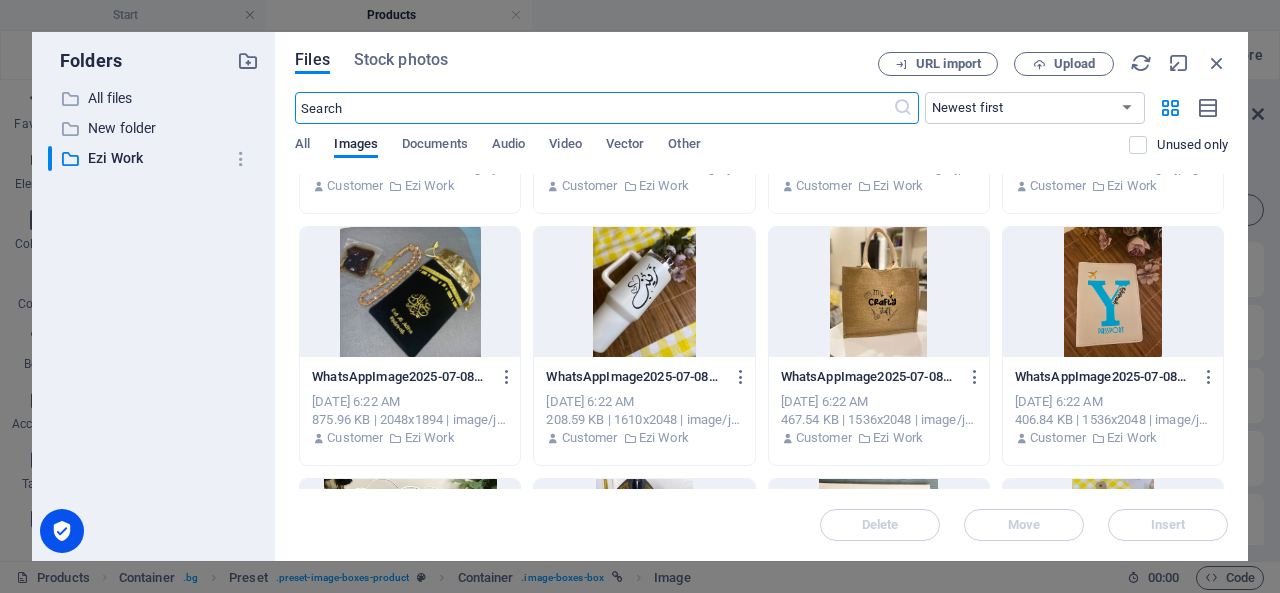 click at bounding box center [879, 292] 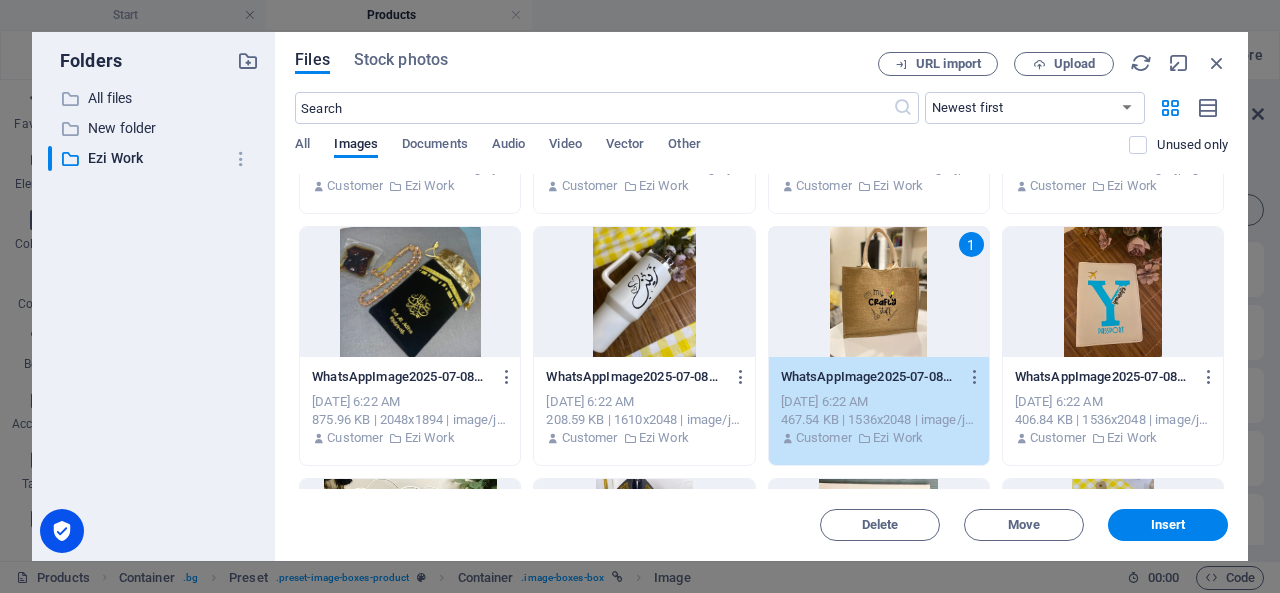 drag, startPoint x: 415, startPoint y: 285, endPoint x: 420, endPoint y: 251, distance: 34.36568 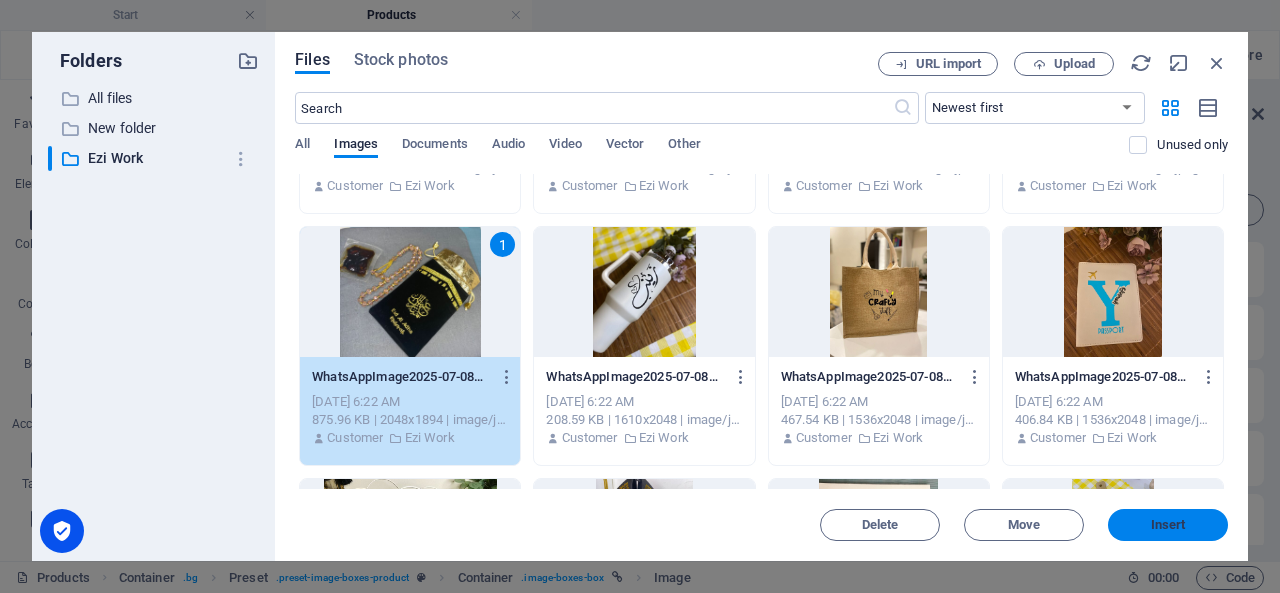 click on "Insert" at bounding box center (1168, 525) 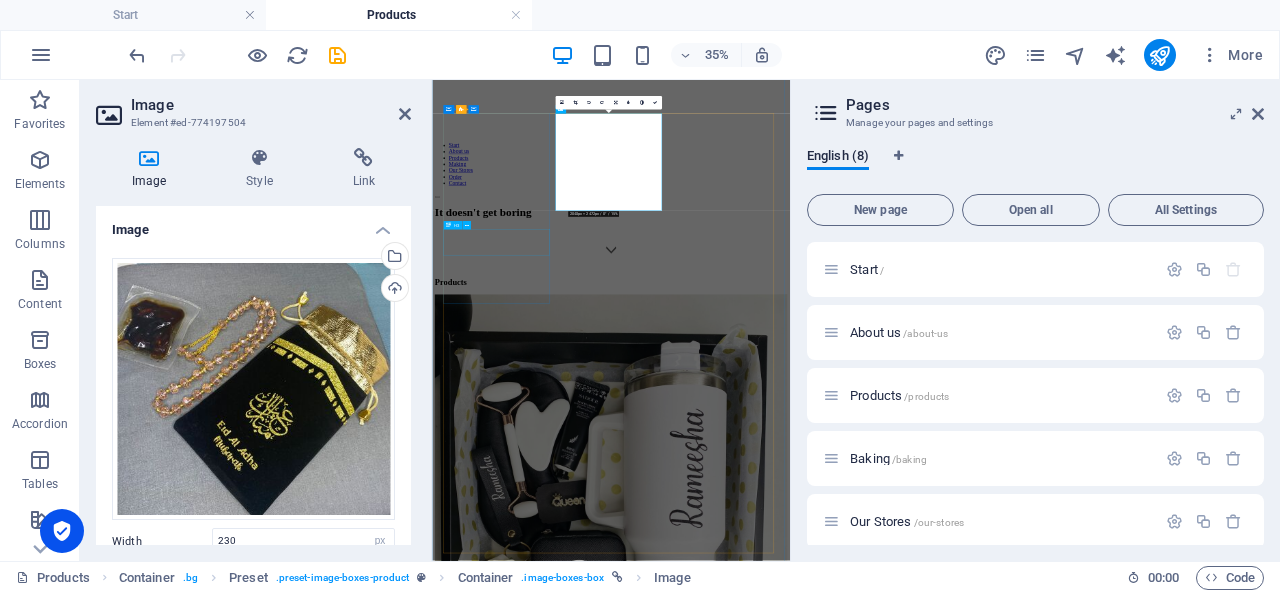 scroll, scrollTop: 848, scrollLeft: 0, axis: vertical 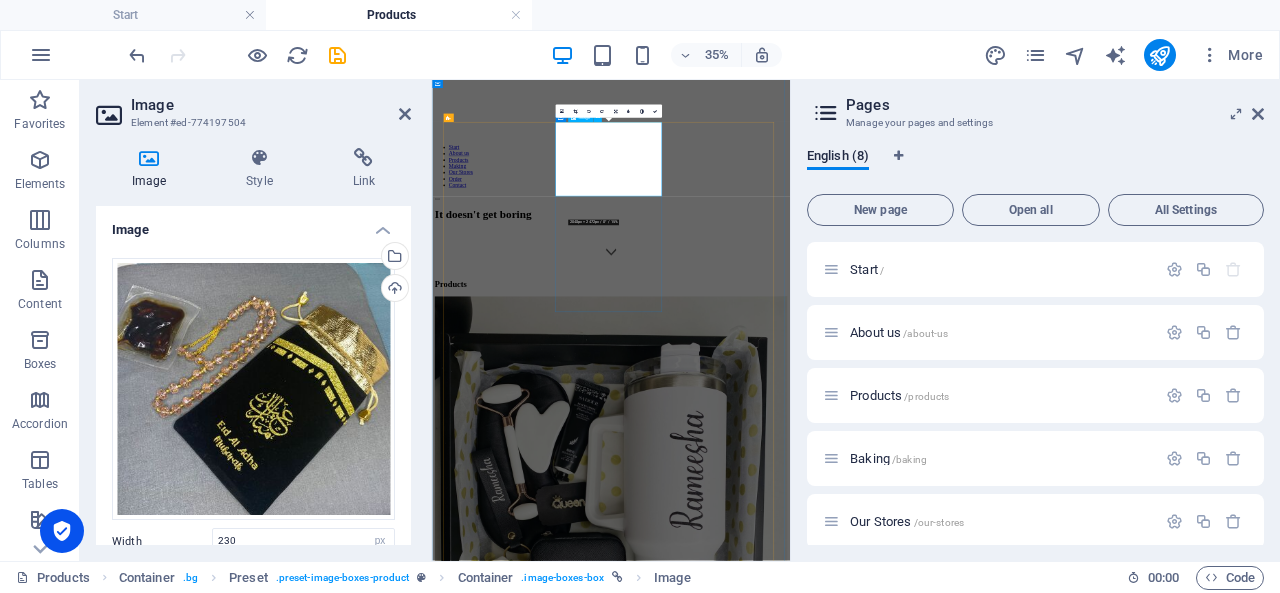 click at bounding box center (943, 2004) 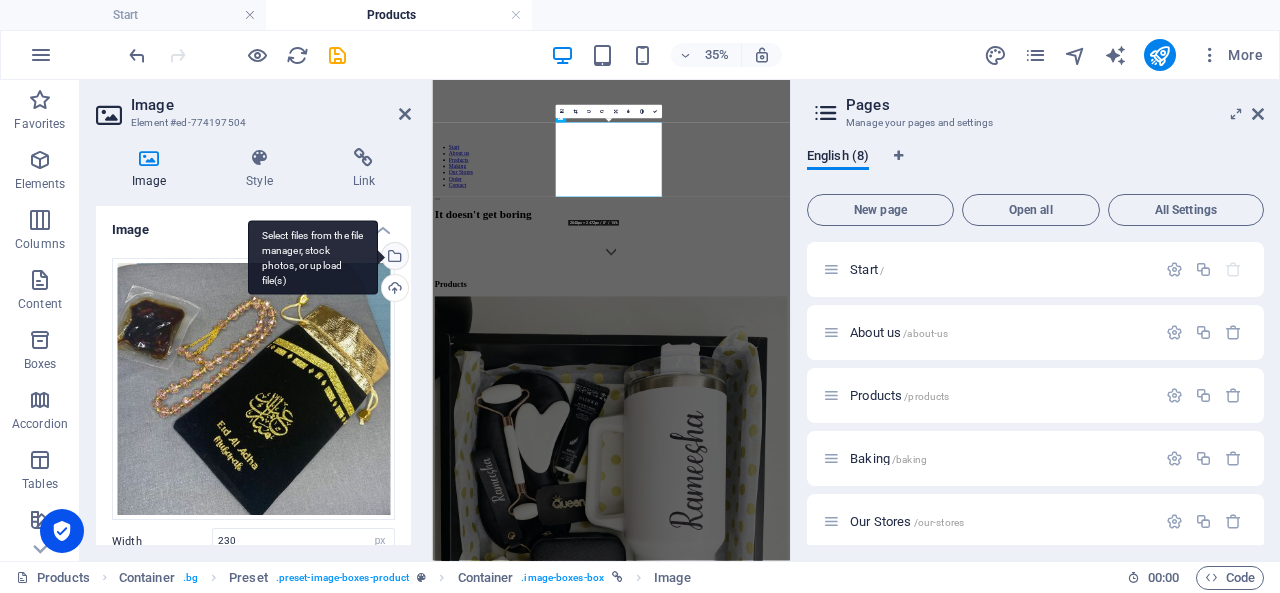 click on "Select files from the file manager, stock photos, or upload file(s)" at bounding box center [393, 258] 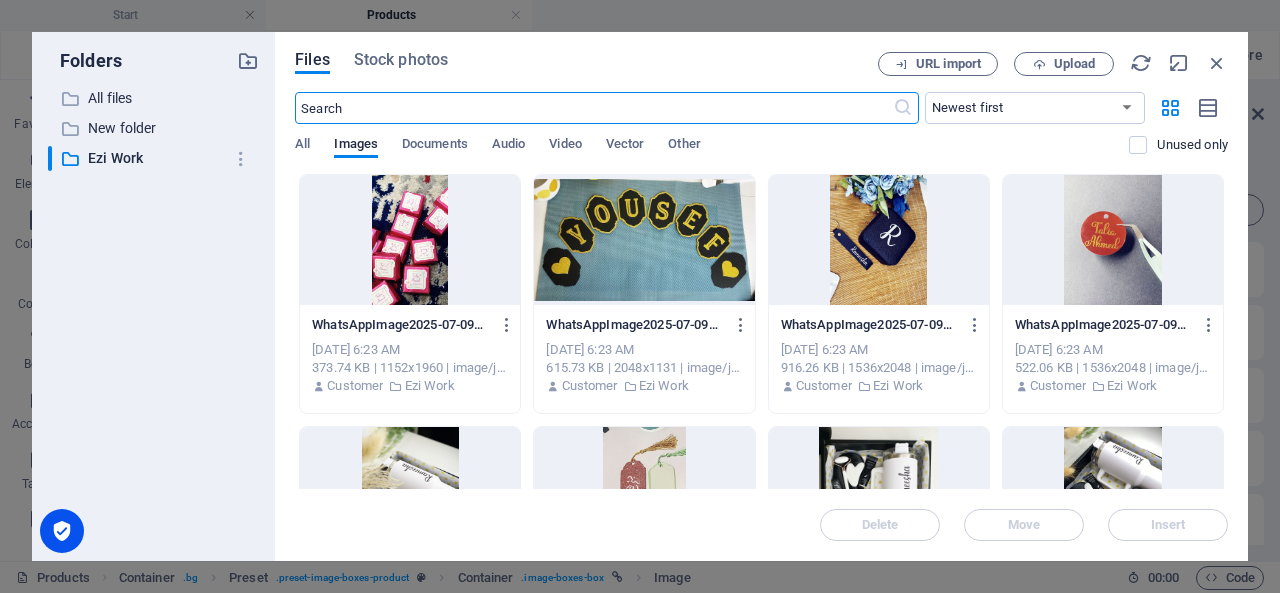 scroll, scrollTop: 591, scrollLeft: 0, axis: vertical 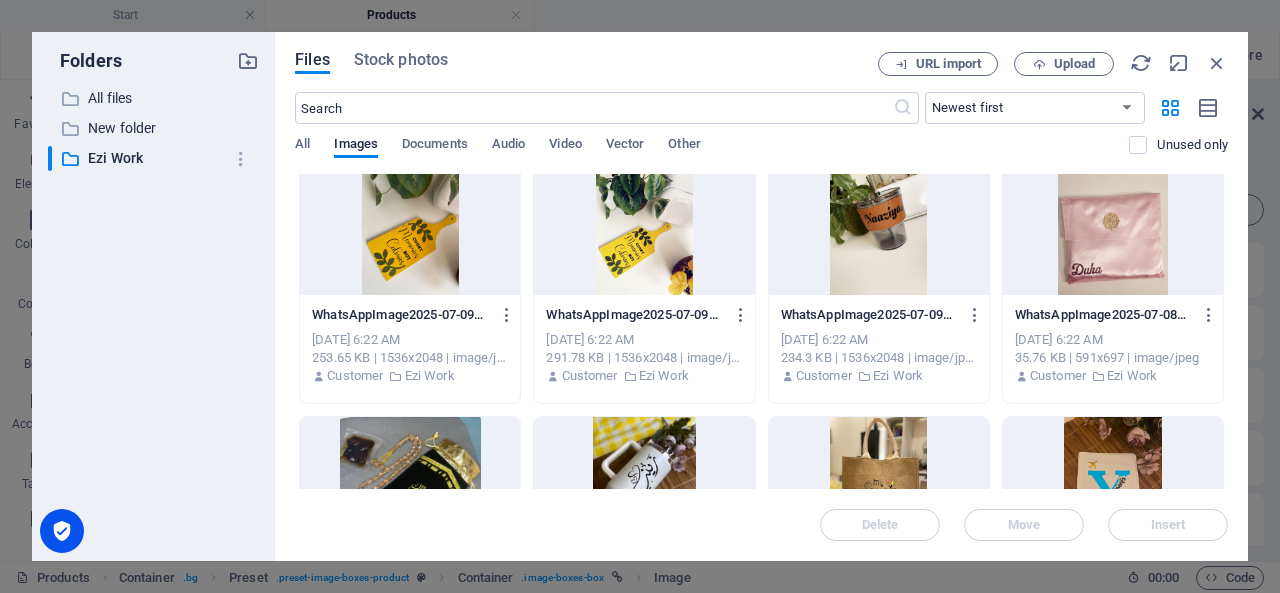 click at bounding box center (1113, 230) 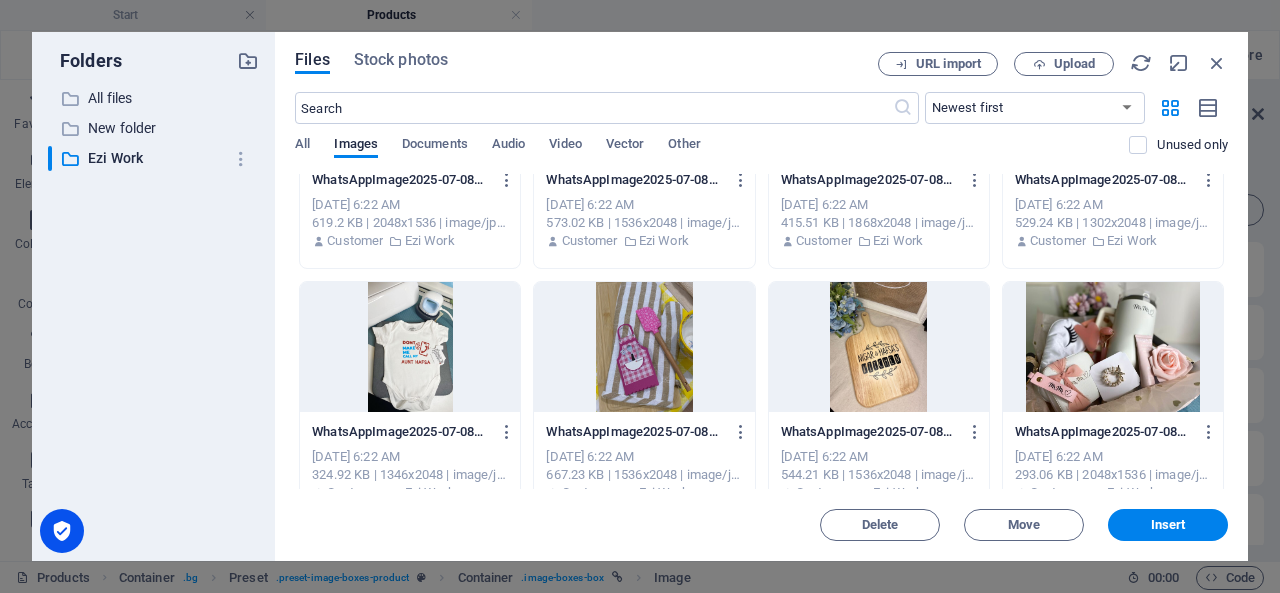 scroll, scrollTop: 1428, scrollLeft: 0, axis: vertical 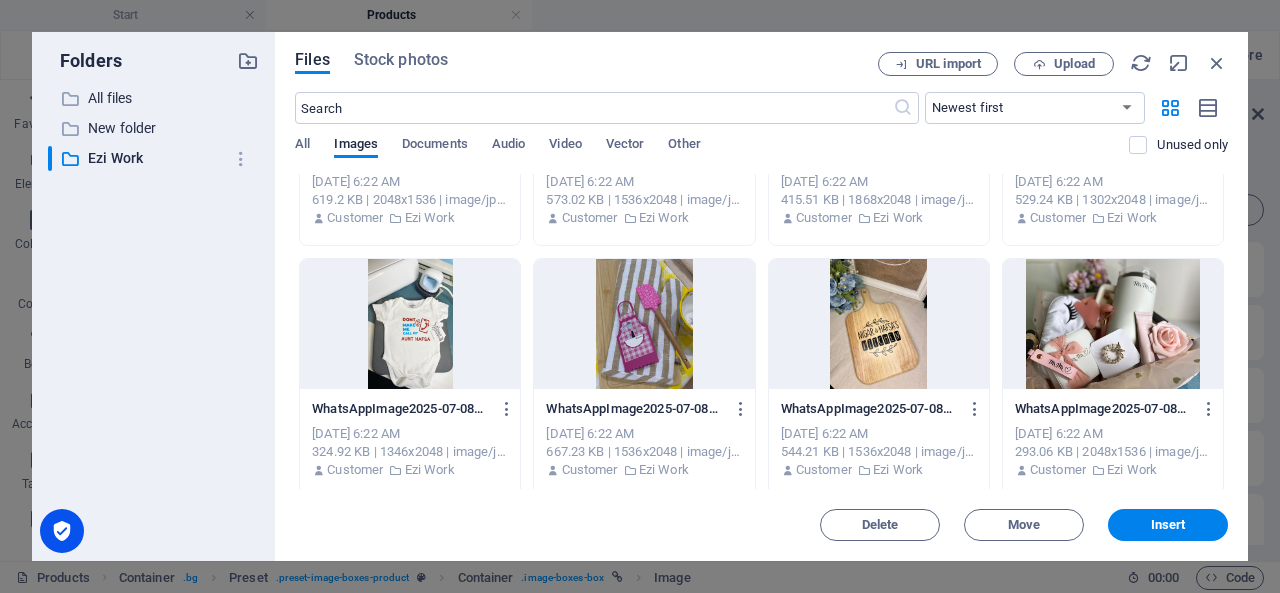 click at bounding box center (879, 324) 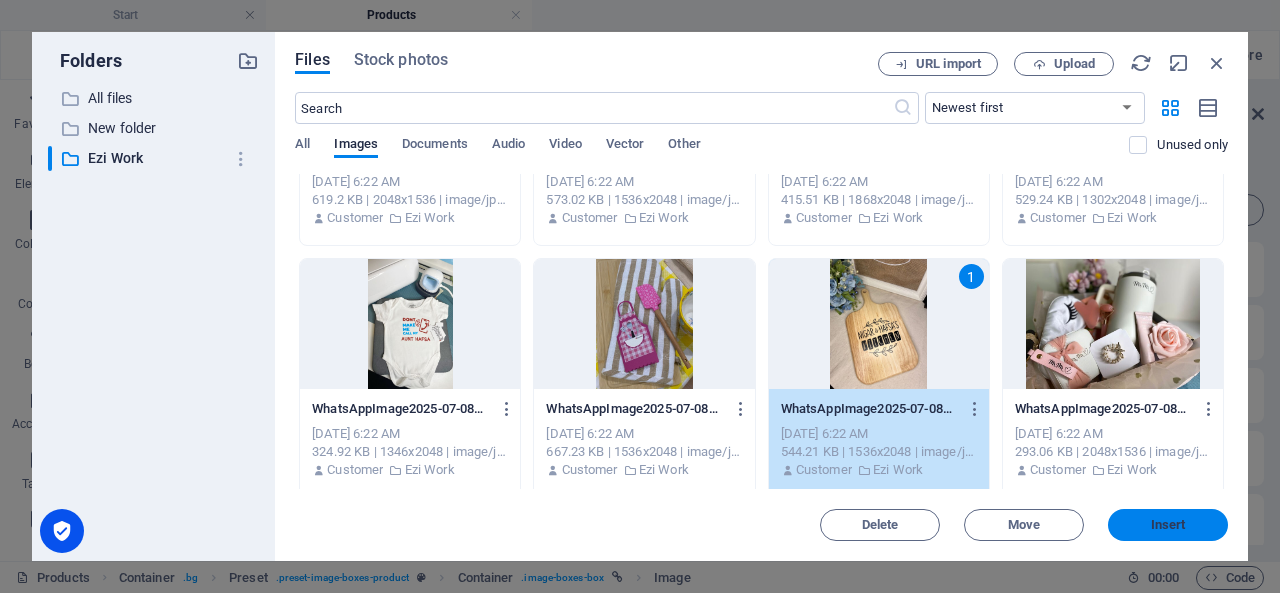 click on "Insert" at bounding box center [1168, 525] 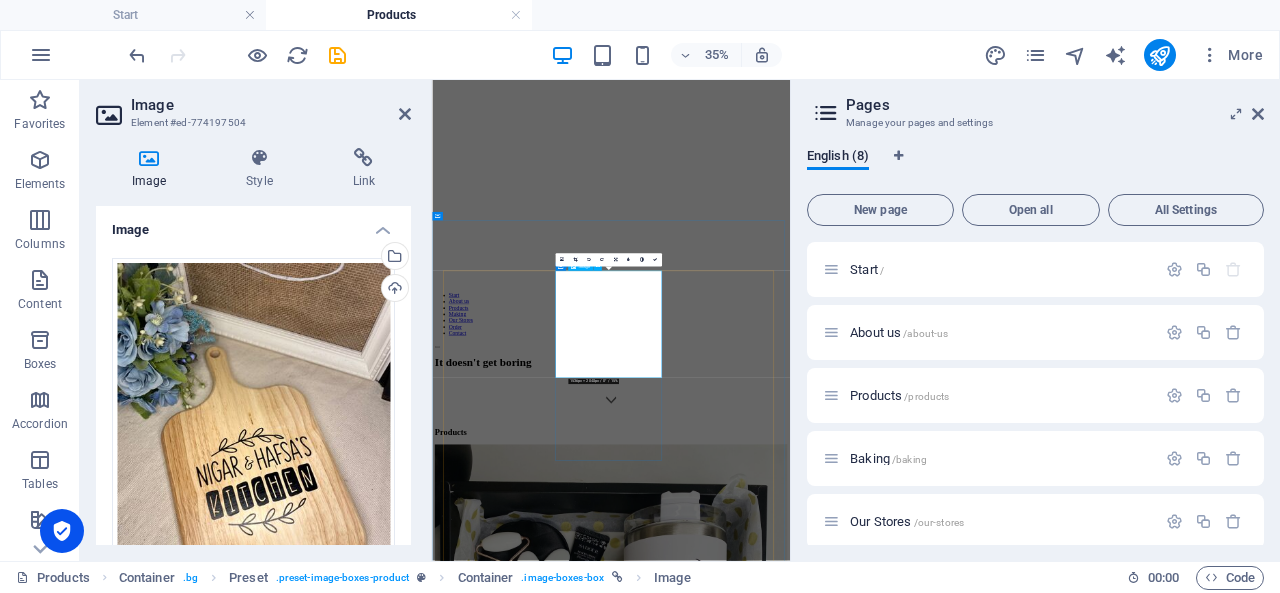 scroll, scrollTop: 430, scrollLeft: 0, axis: vertical 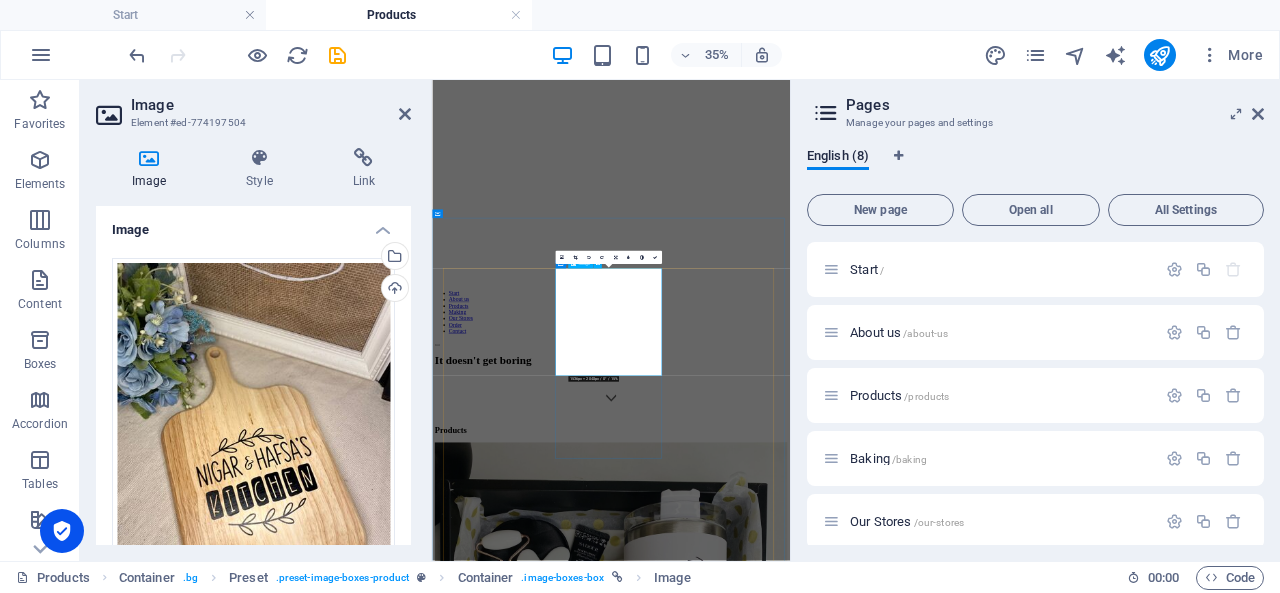 click at bounding box center [943, 2469] 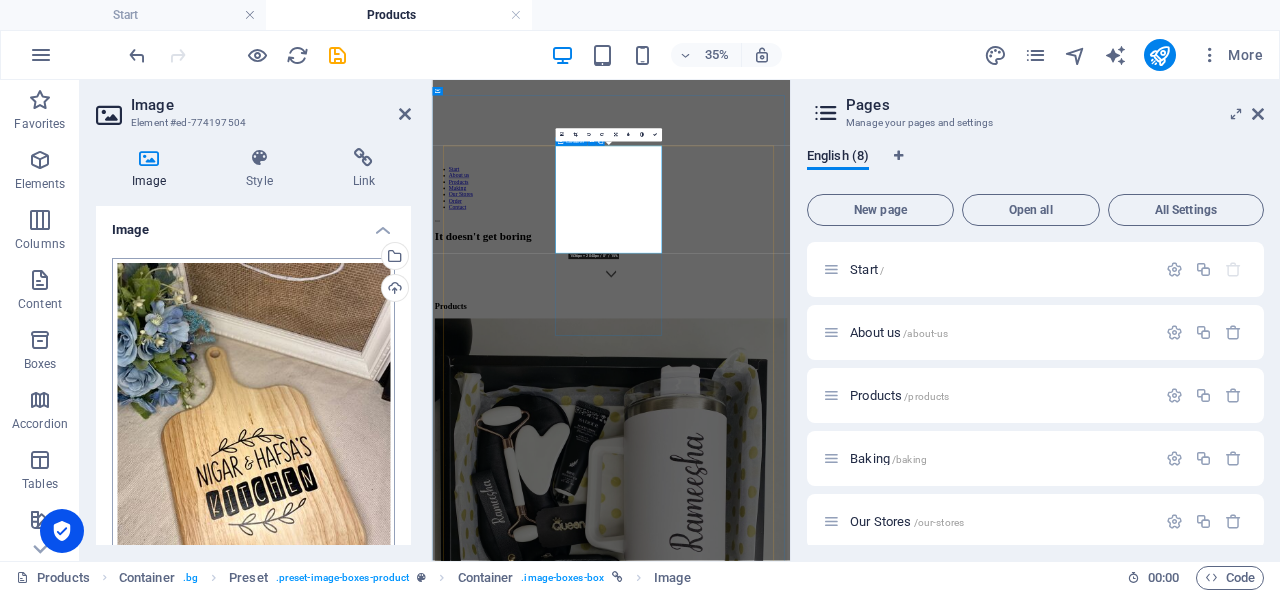scroll, scrollTop: 788, scrollLeft: 0, axis: vertical 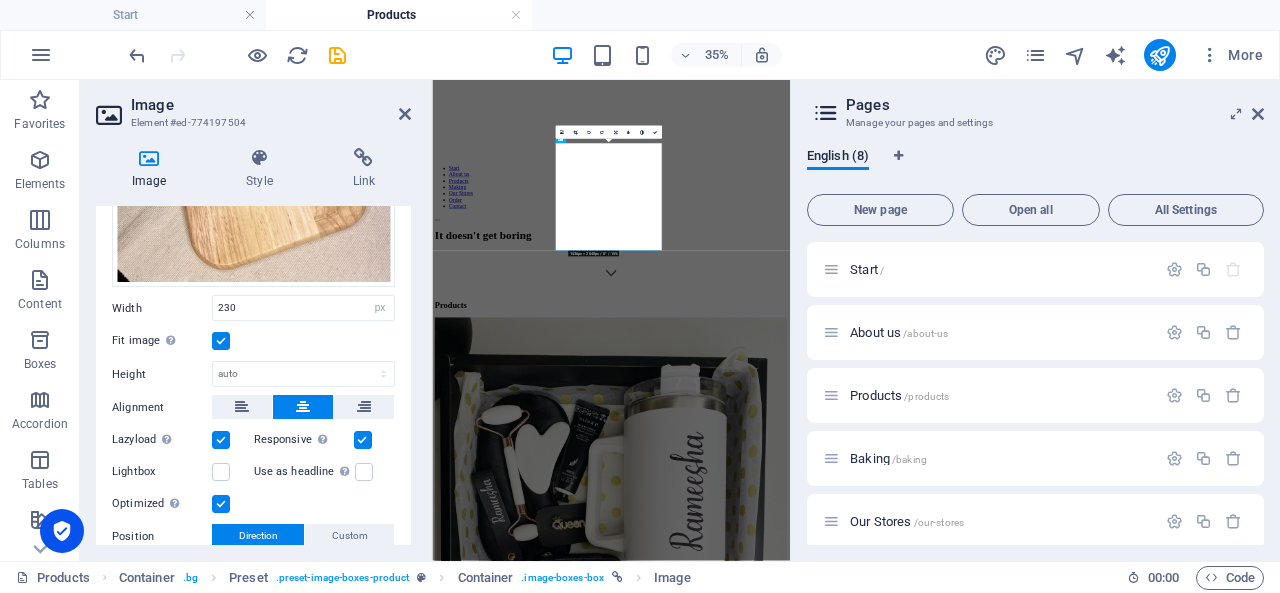 click at bounding box center [221, 341] 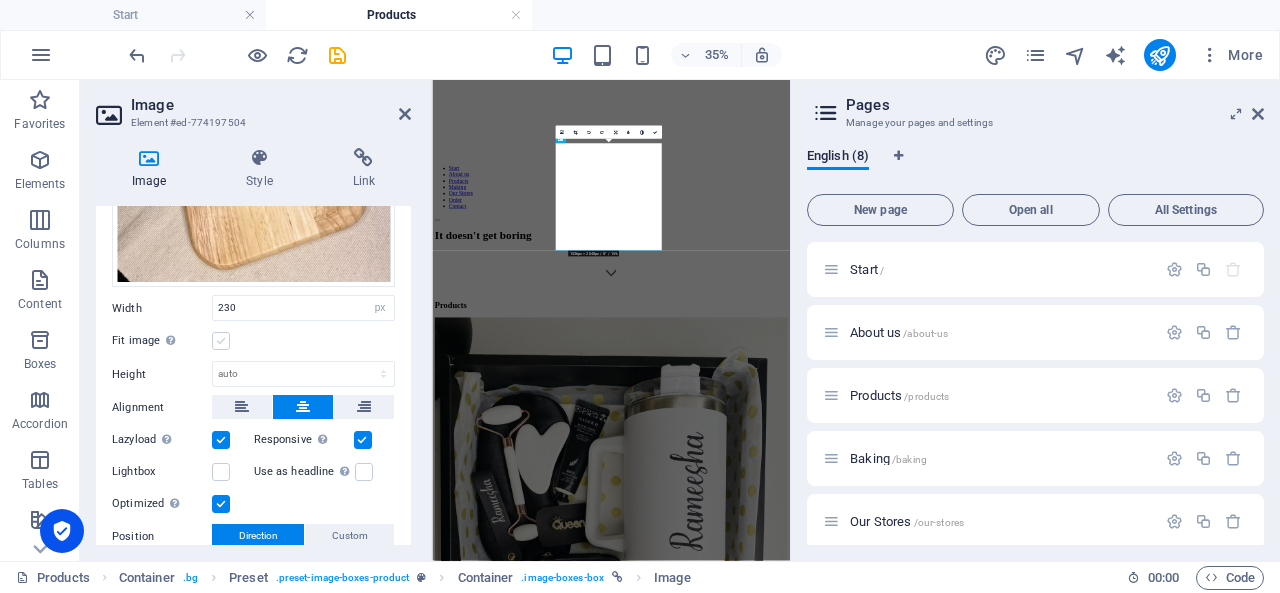 scroll, scrollTop: 343, scrollLeft: 0, axis: vertical 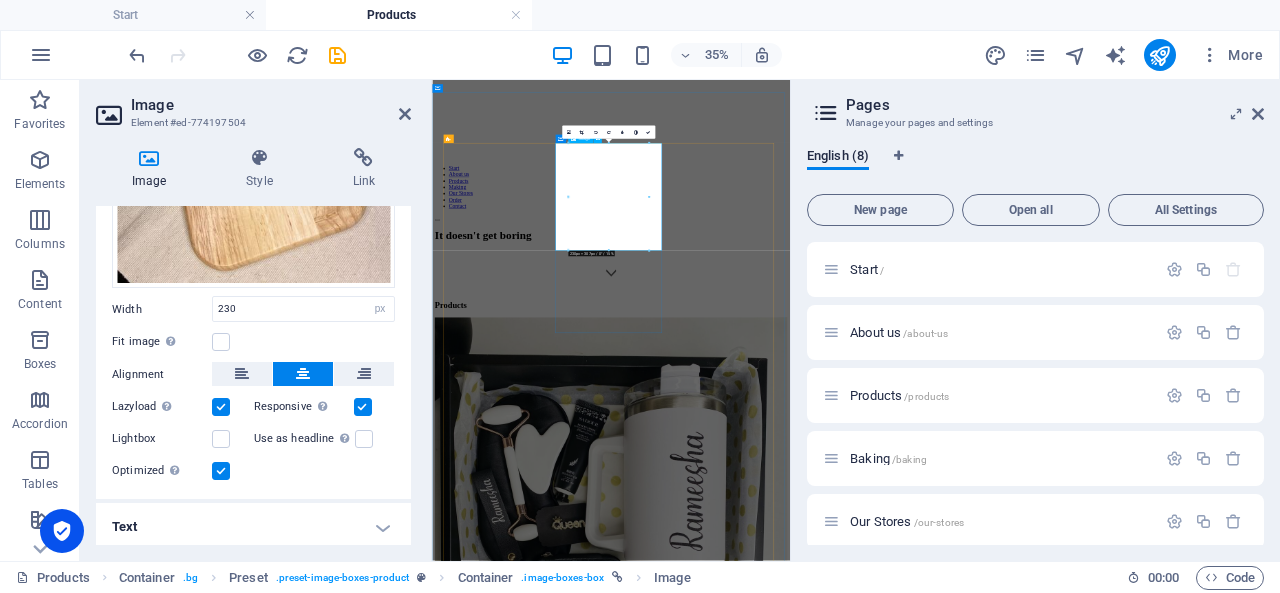 click at bounding box center (943, 2111) 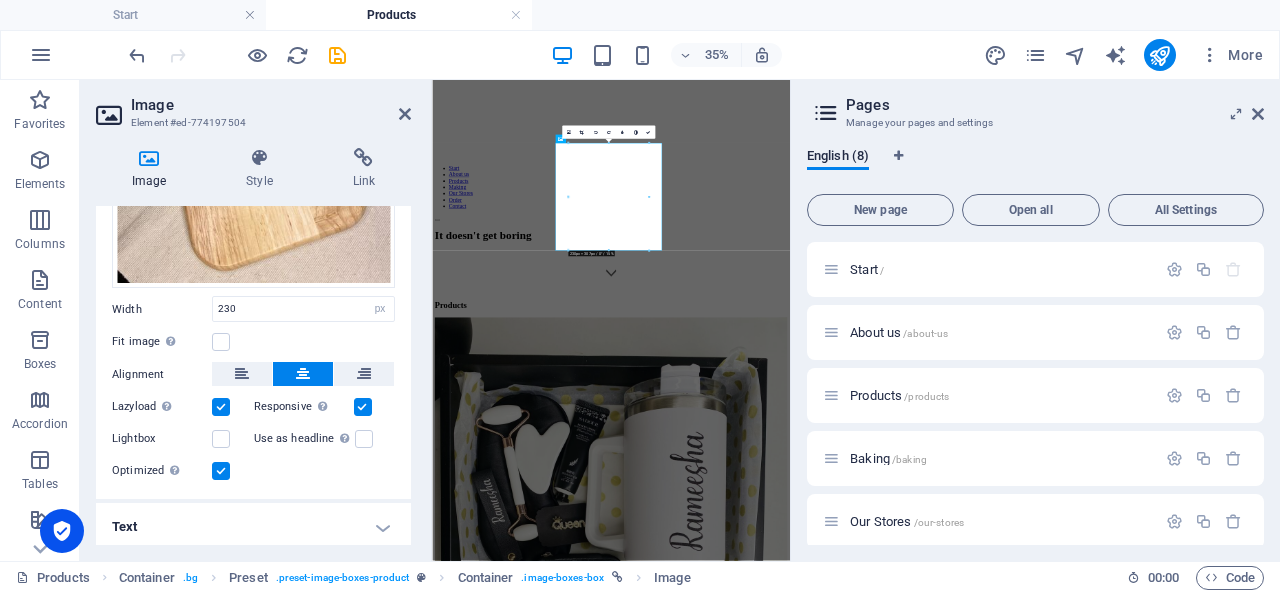click at bounding box center [943, 2111] 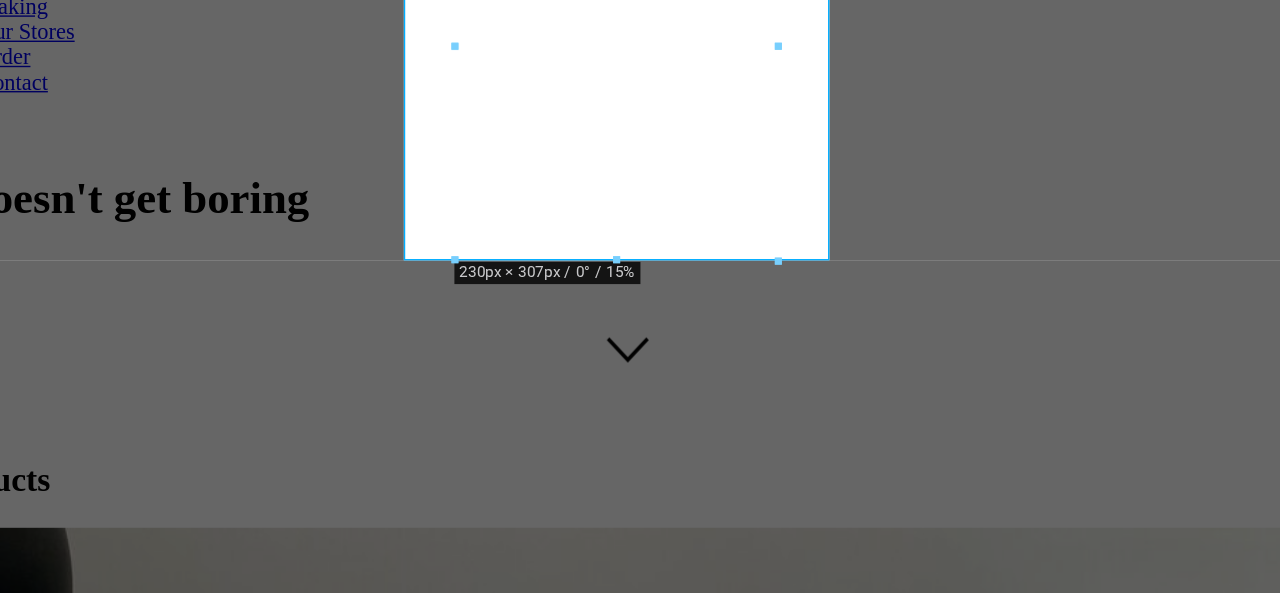 click at bounding box center (608, 251) 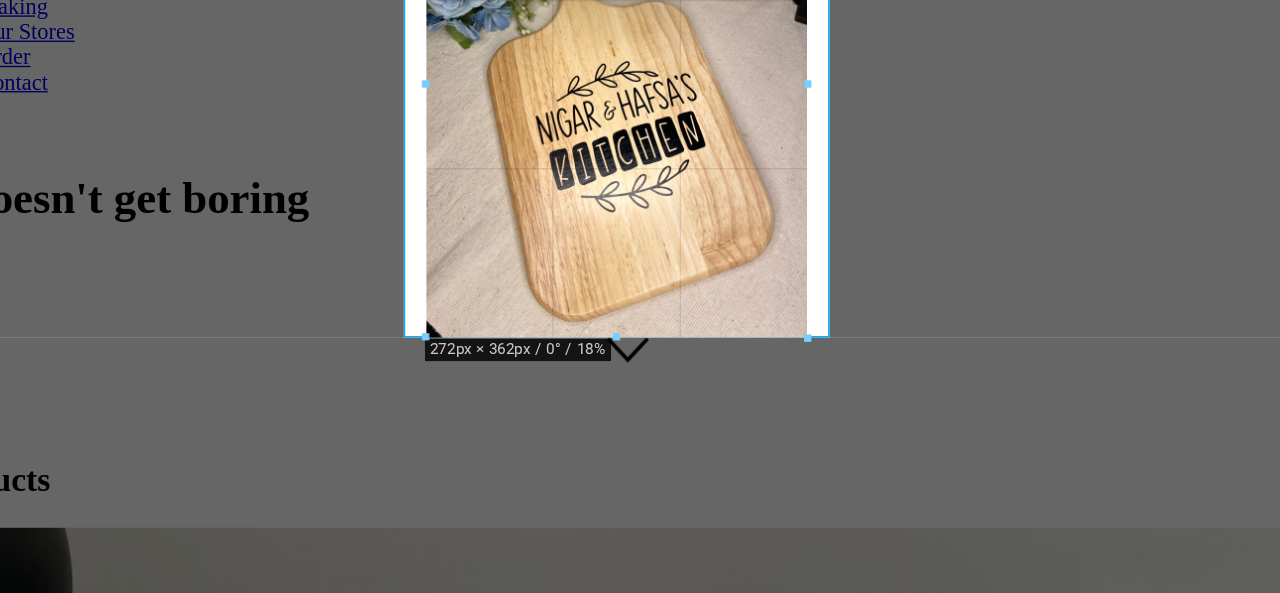 drag, startPoint x: 608, startPoint y: 250, endPoint x: 512, endPoint y: 635, distance: 396.78836 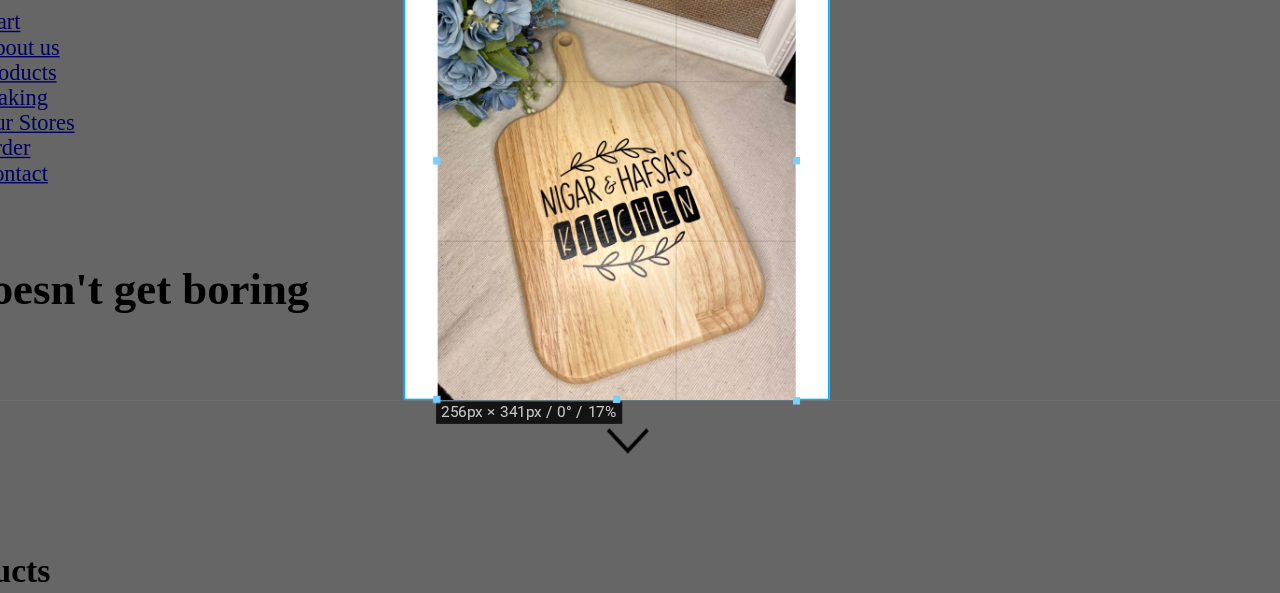 drag, startPoint x: 609, startPoint y: 271, endPoint x: 604, endPoint y: 245, distance: 26.476404 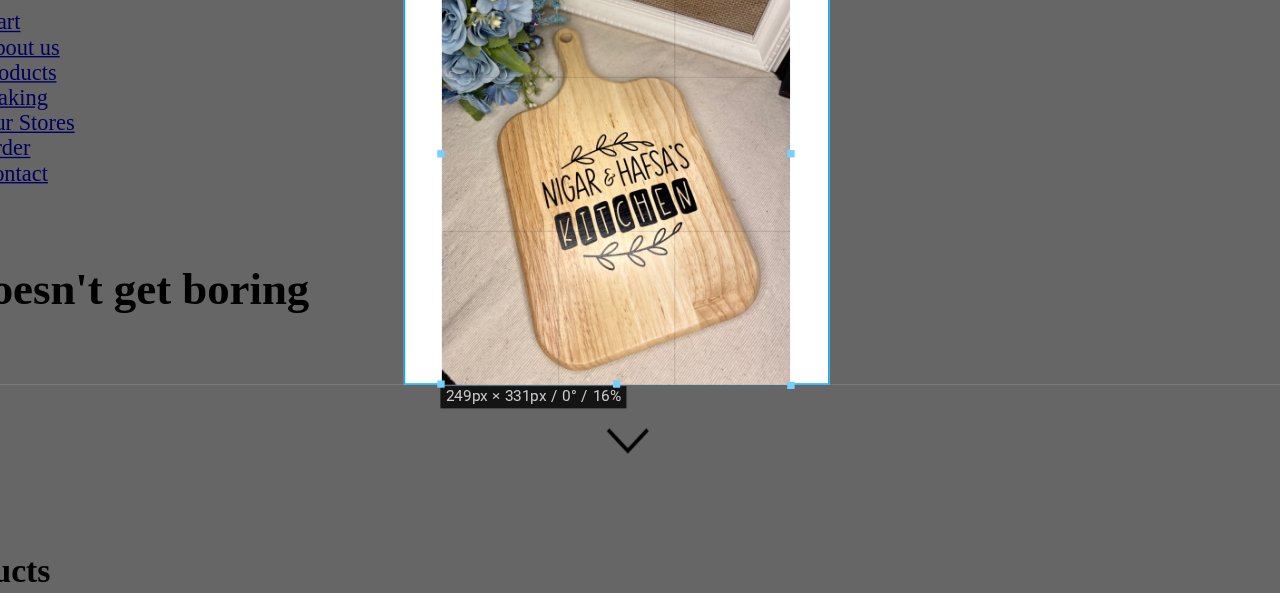 drag, startPoint x: 566, startPoint y: 263, endPoint x: 569, endPoint y: 253, distance: 10.440307 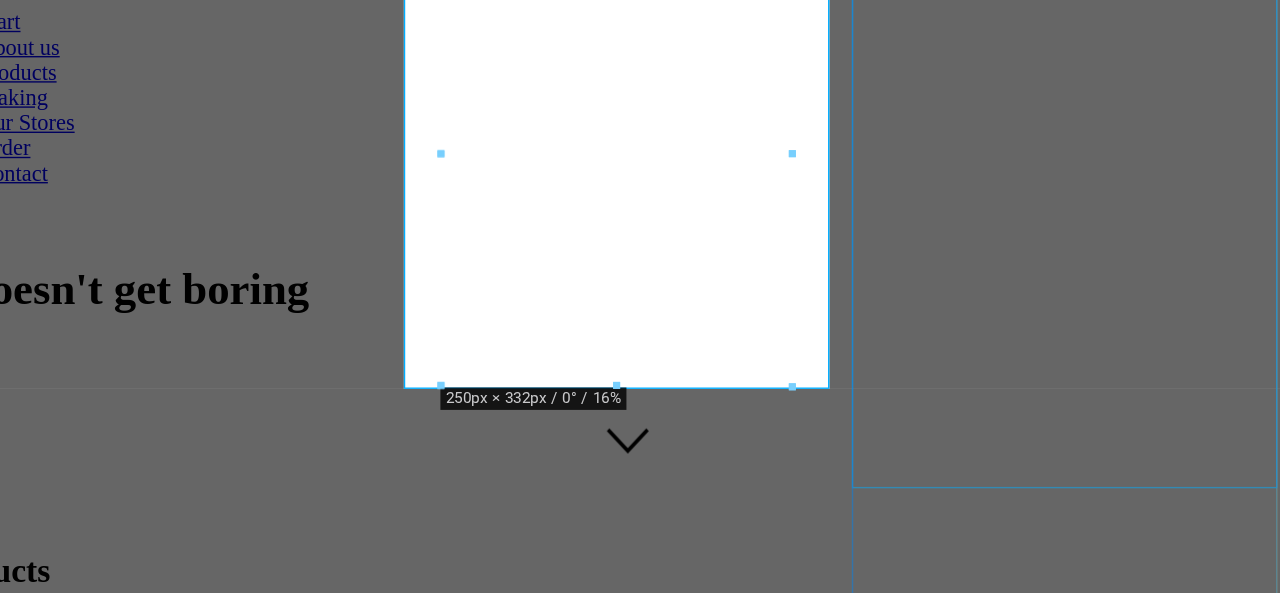 click at bounding box center (421, 2649) 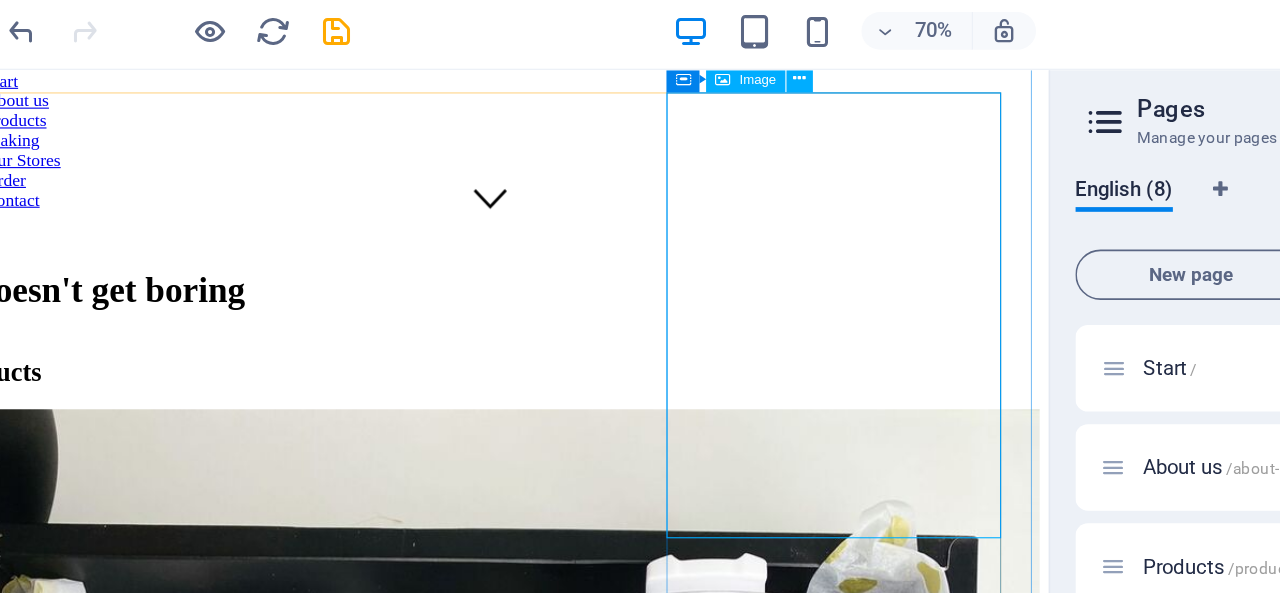 scroll, scrollTop: 536, scrollLeft: 0, axis: vertical 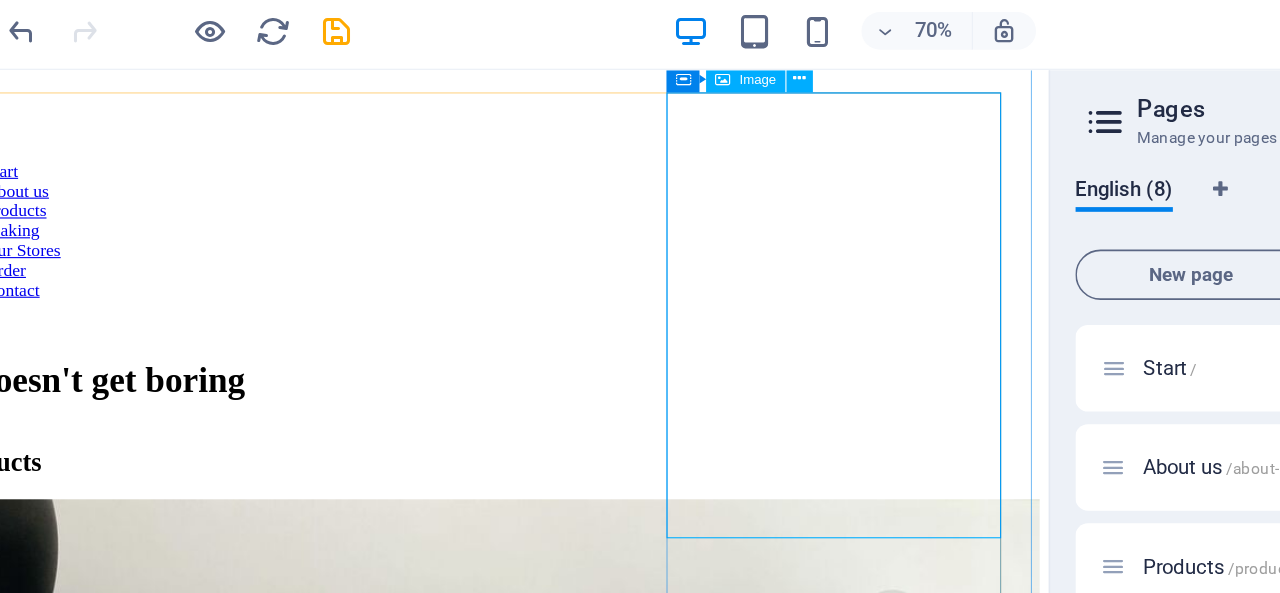 select on "%" 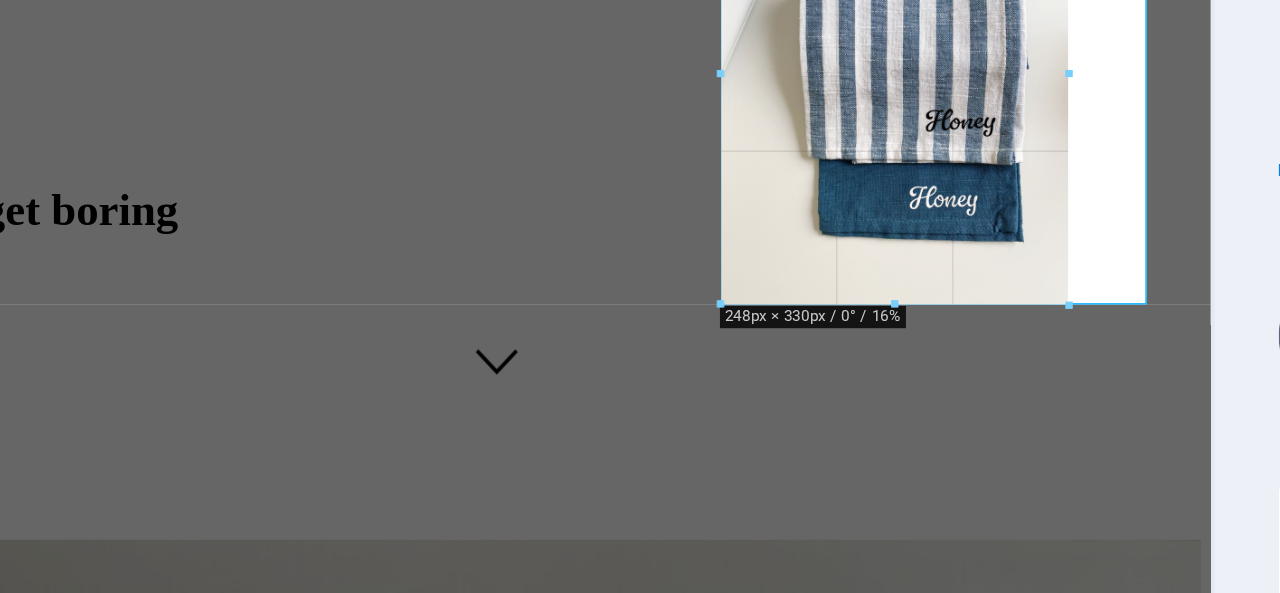 drag, startPoint x: 719, startPoint y: 228, endPoint x: 687, endPoint y: 151, distance: 83.38465 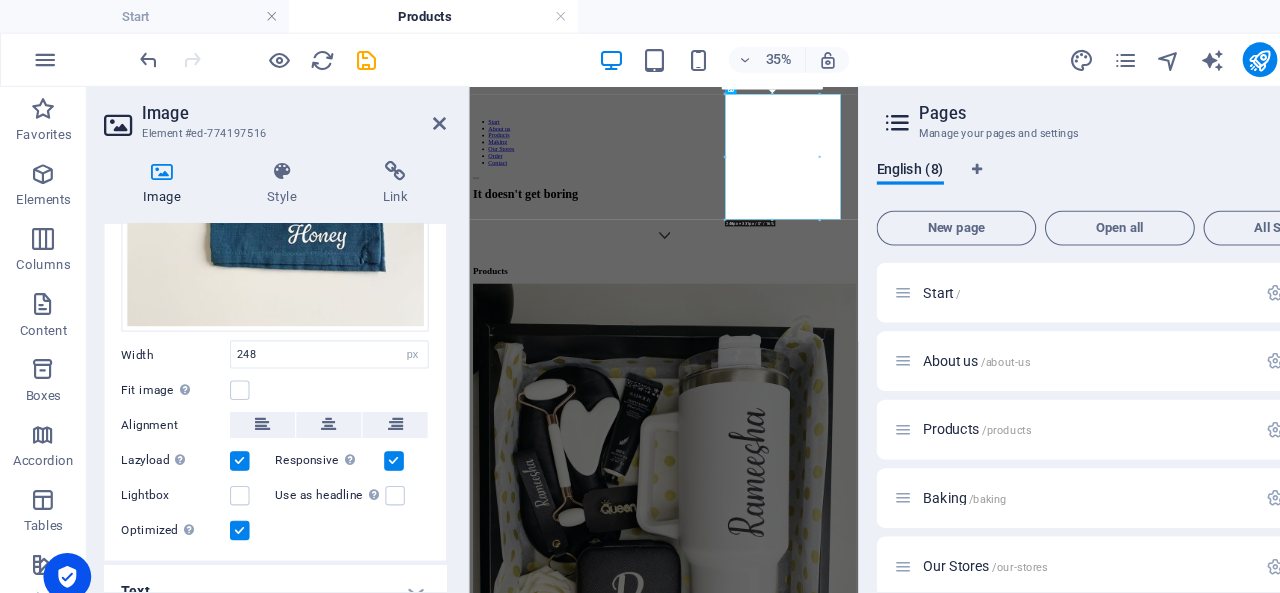 scroll, scrollTop: 328, scrollLeft: 0, axis: vertical 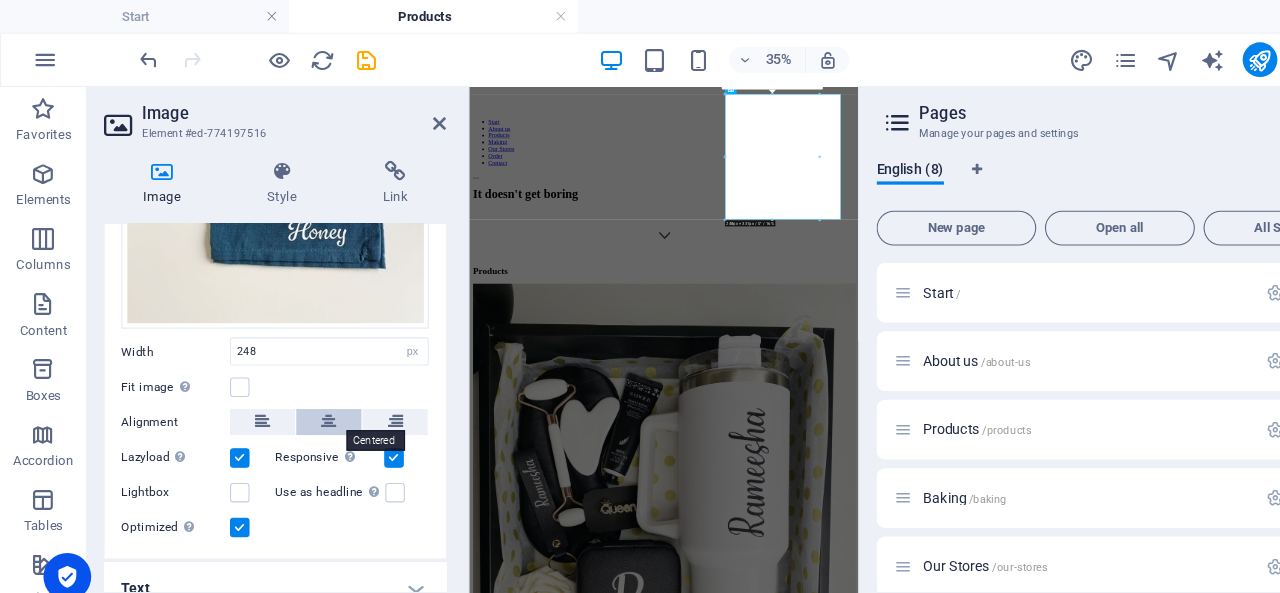 click at bounding box center [303, 389] 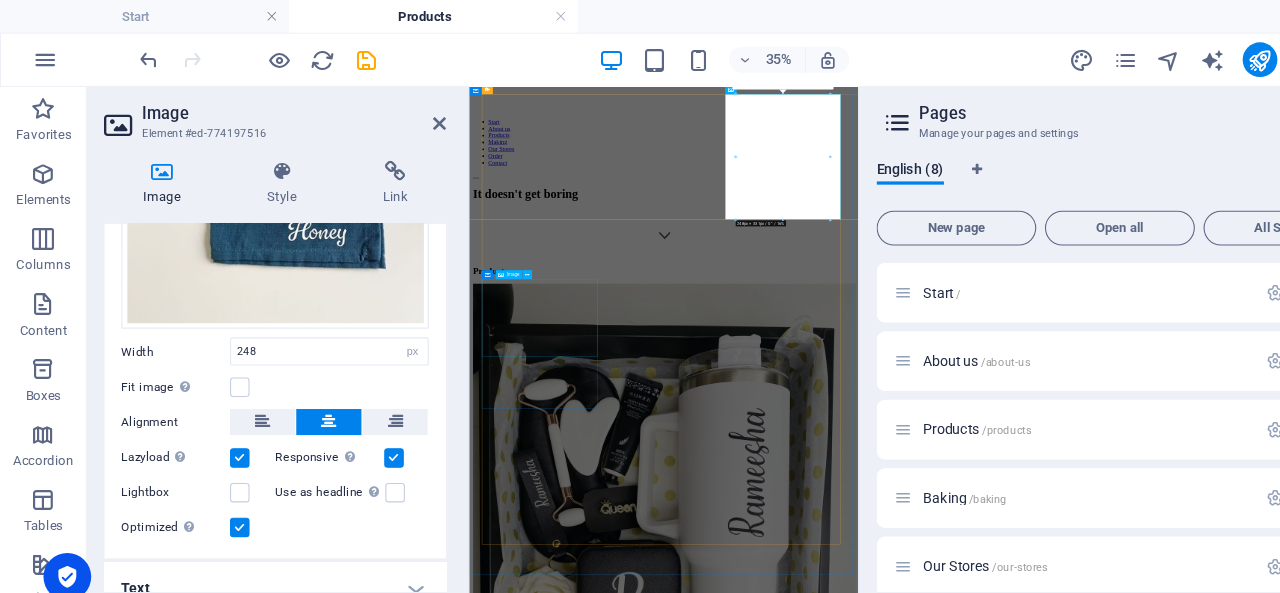 click at bounding box center [980, 2997] 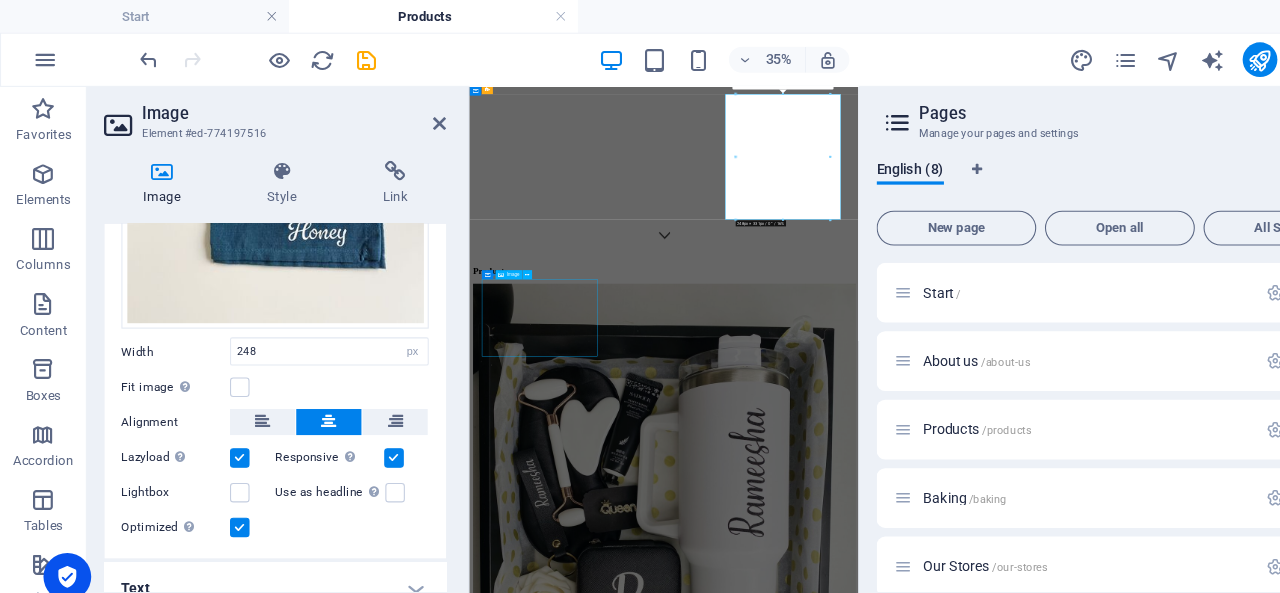 scroll, scrollTop: 536, scrollLeft: 0, axis: vertical 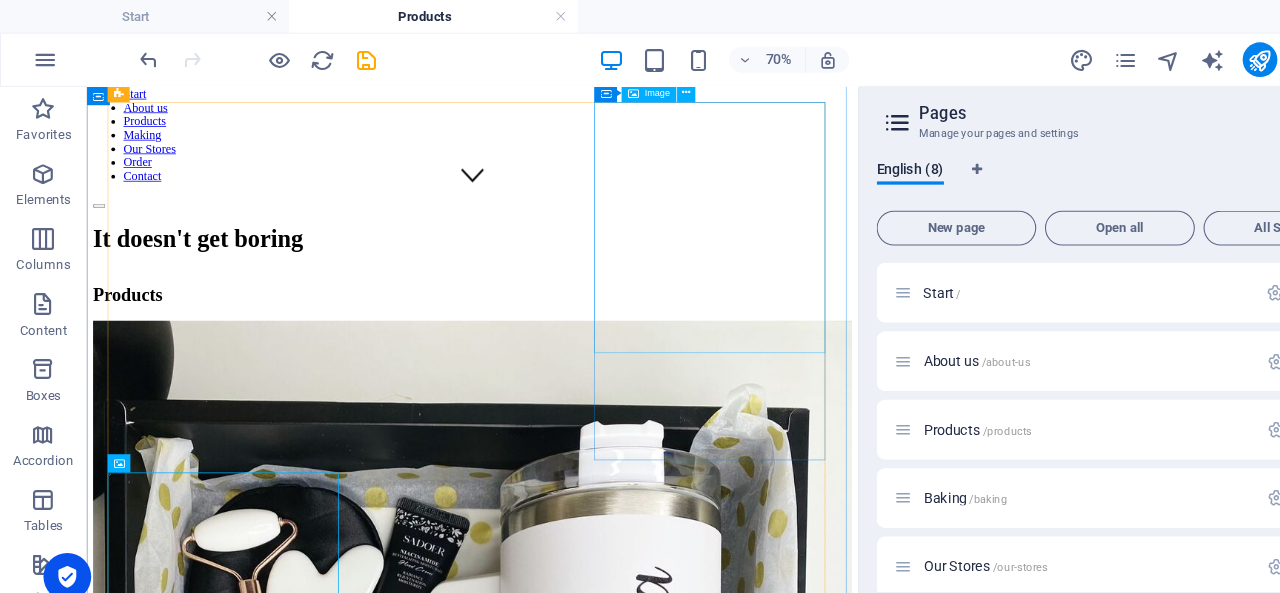 click at bounding box center (593, 2178) 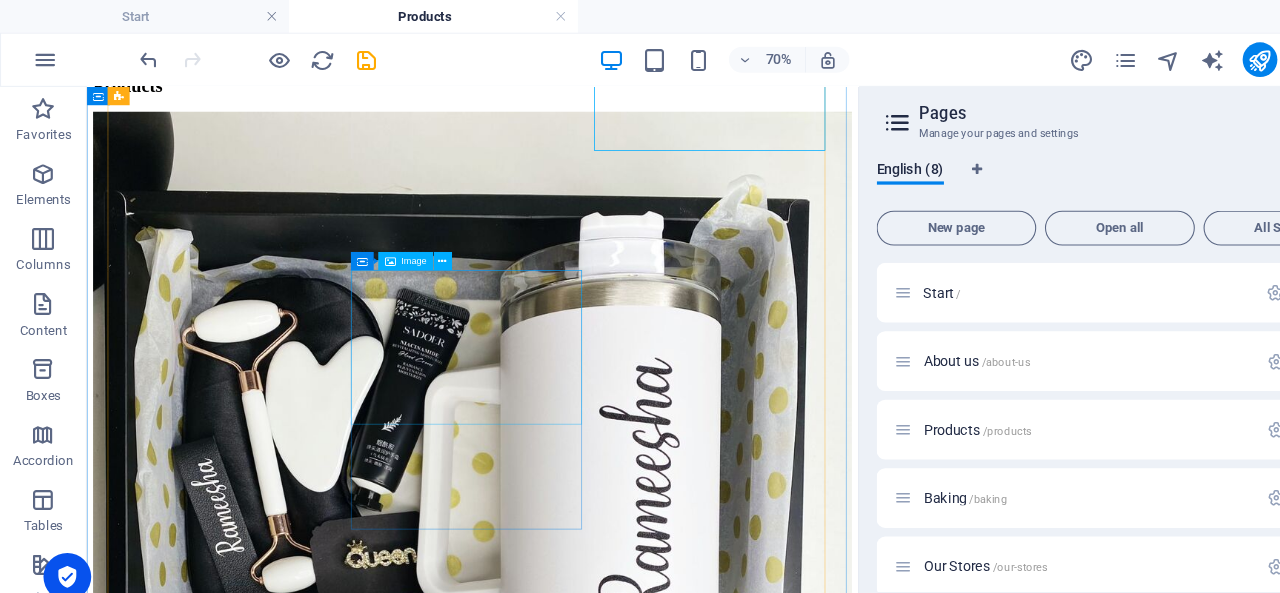 scroll, scrollTop: 824, scrollLeft: 0, axis: vertical 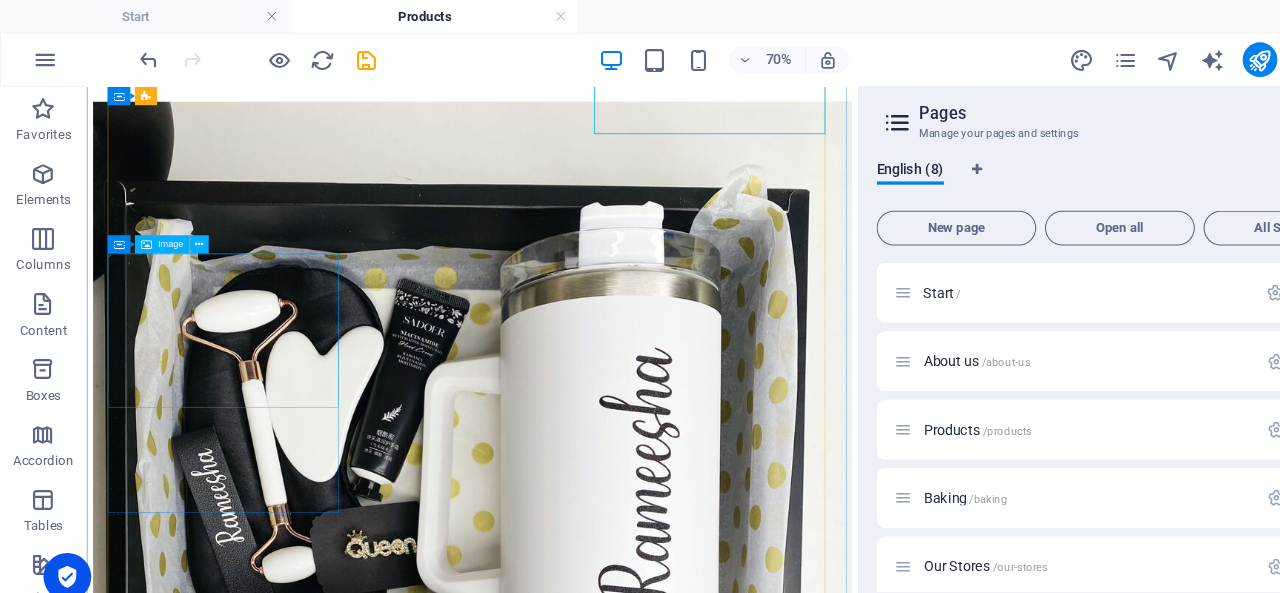 click at bounding box center [593, 2486] 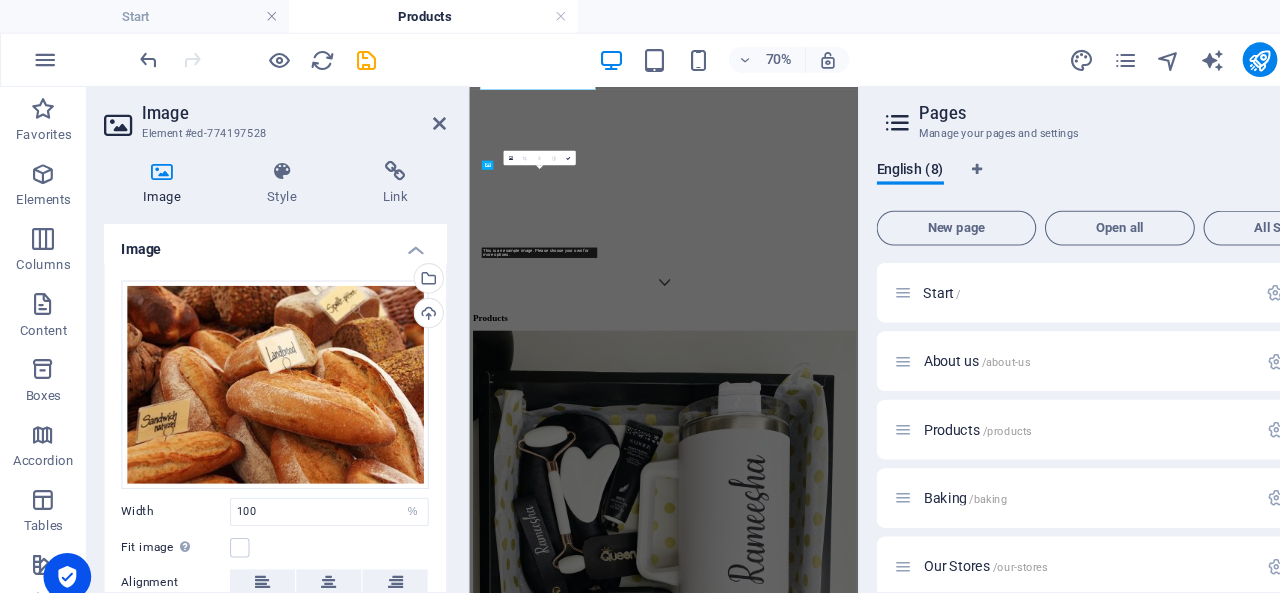scroll, scrollTop: 1237, scrollLeft: 0, axis: vertical 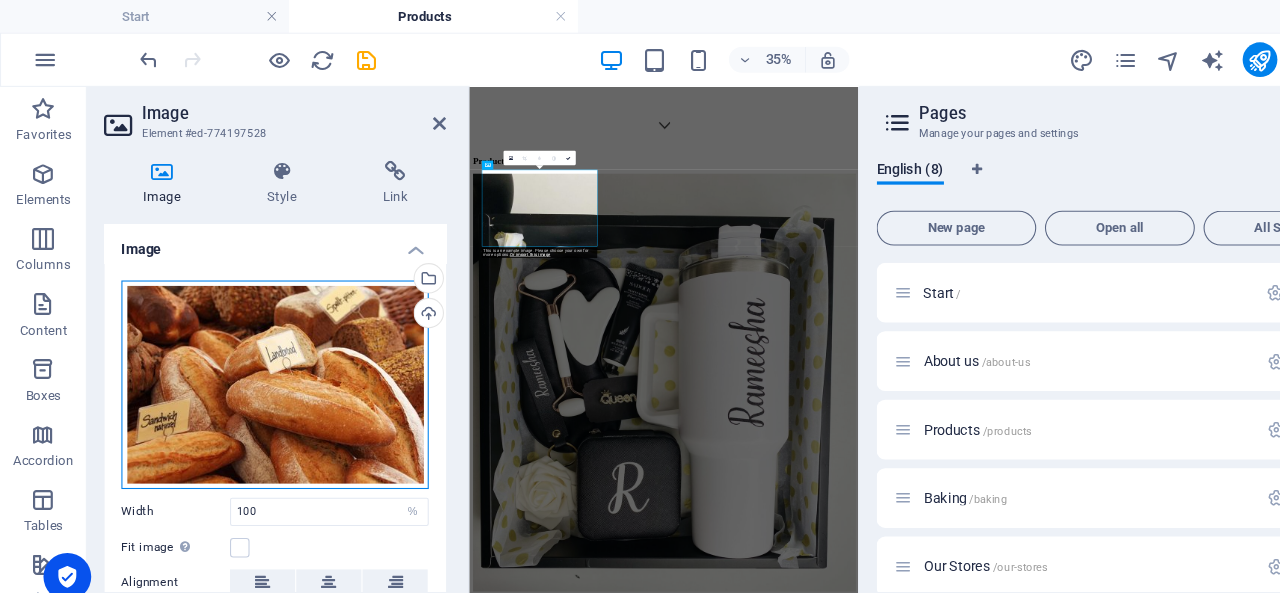 click on "Drag files here, click to choose files or select files from Files or our free stock photos & videos" at bounding box center [253, 354] 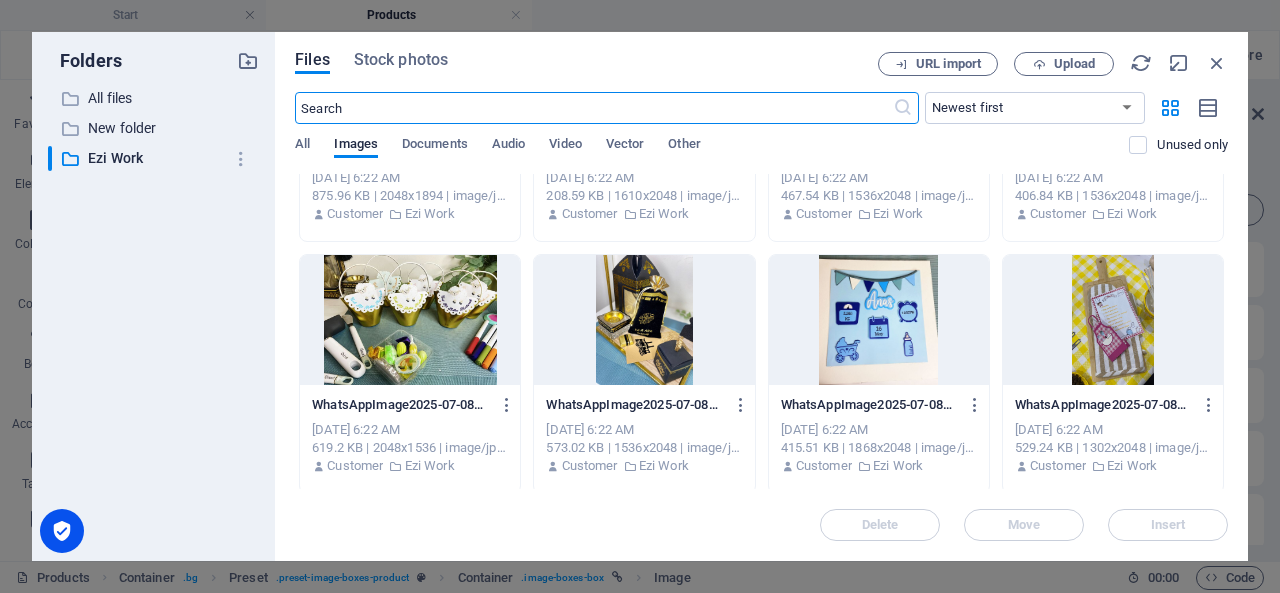 scroll, scrollTop: 1182, scrollLeft: 0, axis: vertical 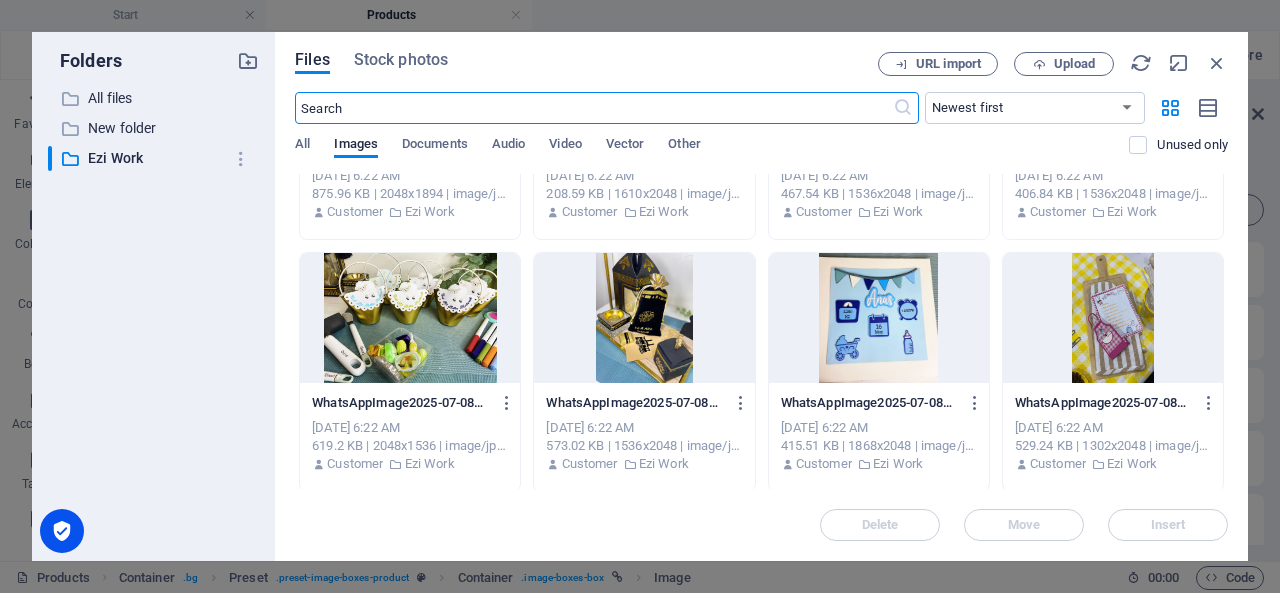 click at bounding box center (879, 318) 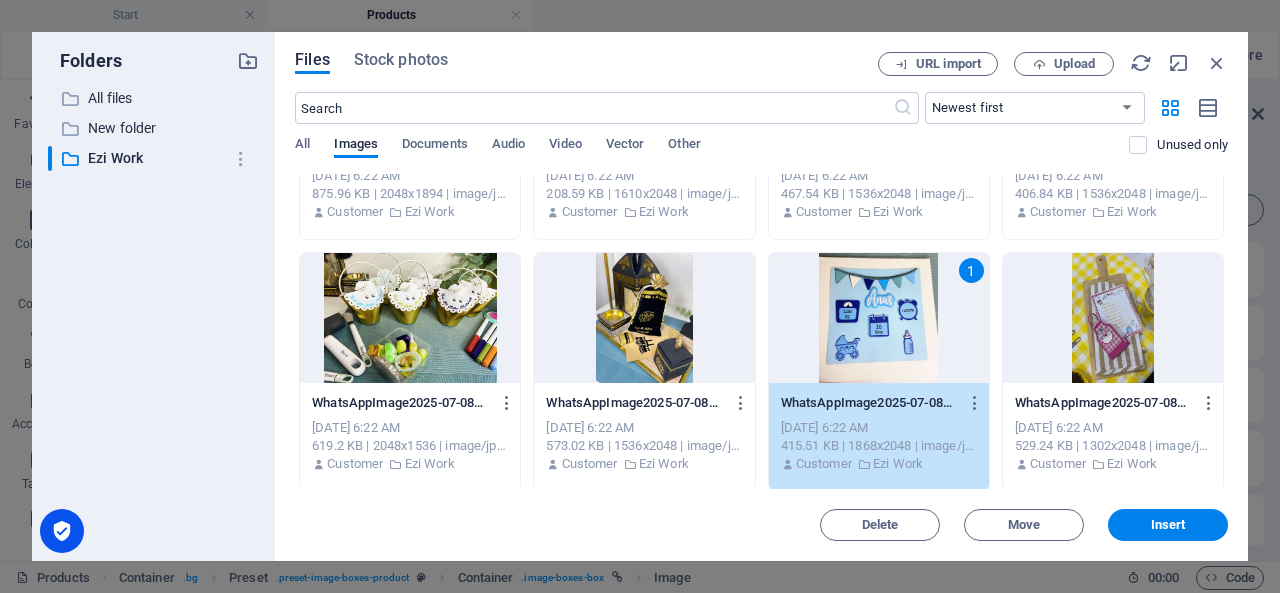 click on "1" at bounding box center [879, 318] 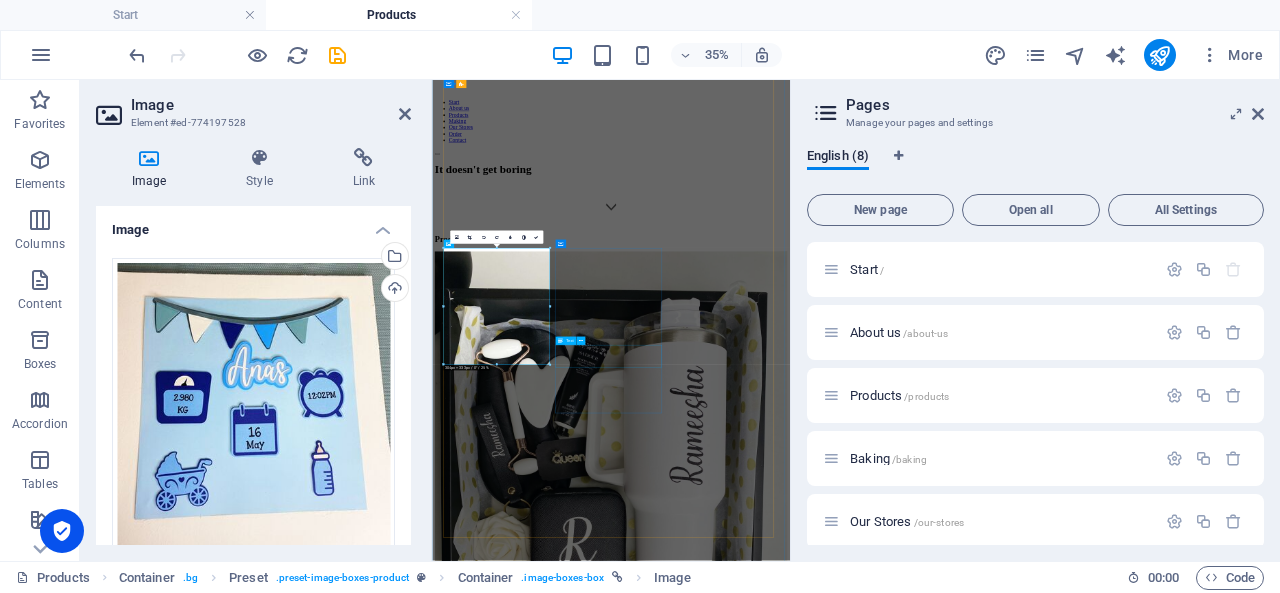 scroll, scrollTop: 975, scrollLeft: 0, axis: vertical 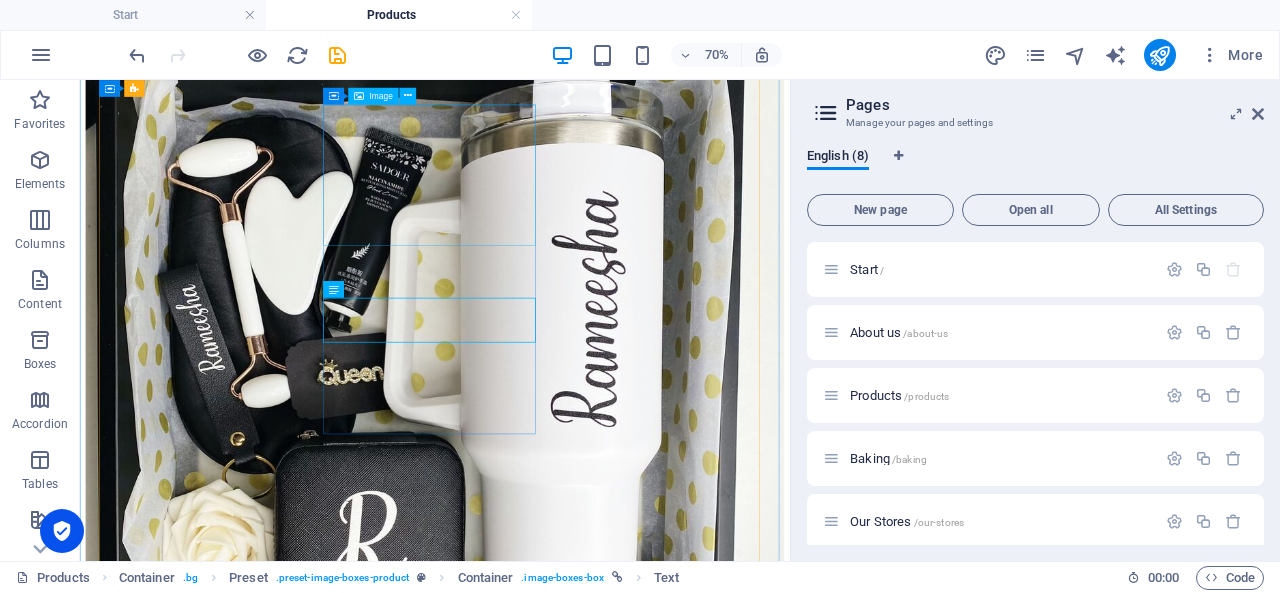 click at bounding box center [587, 3487] 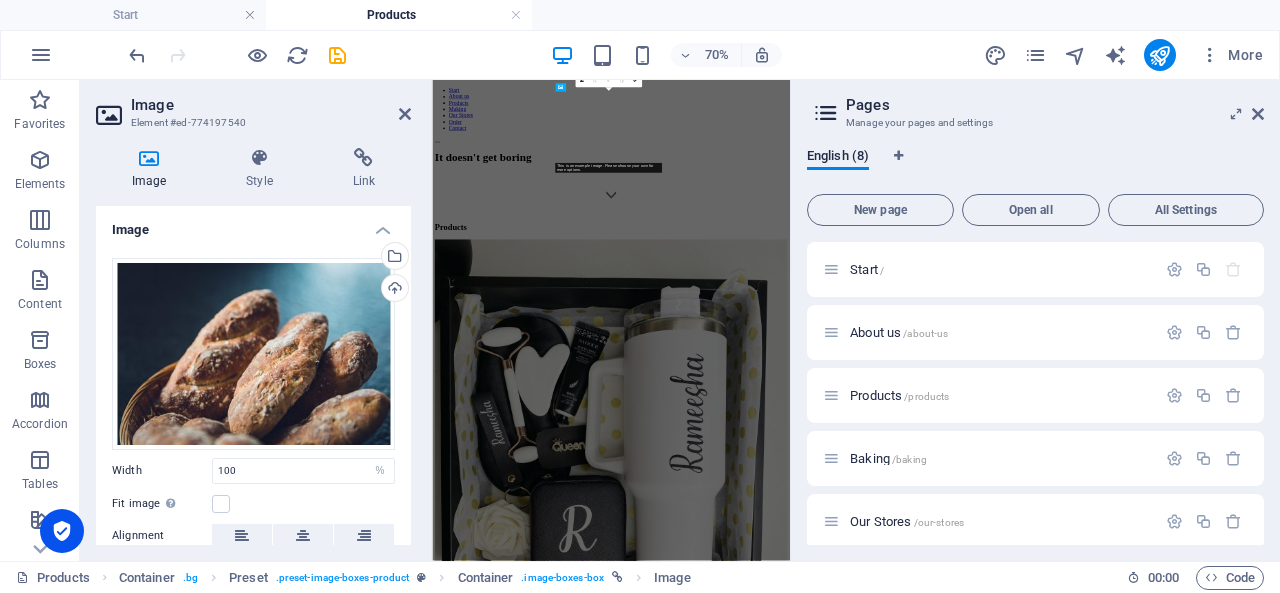 scroll, scrollTop: 1422, scrollLeft: 0, axis: vertical 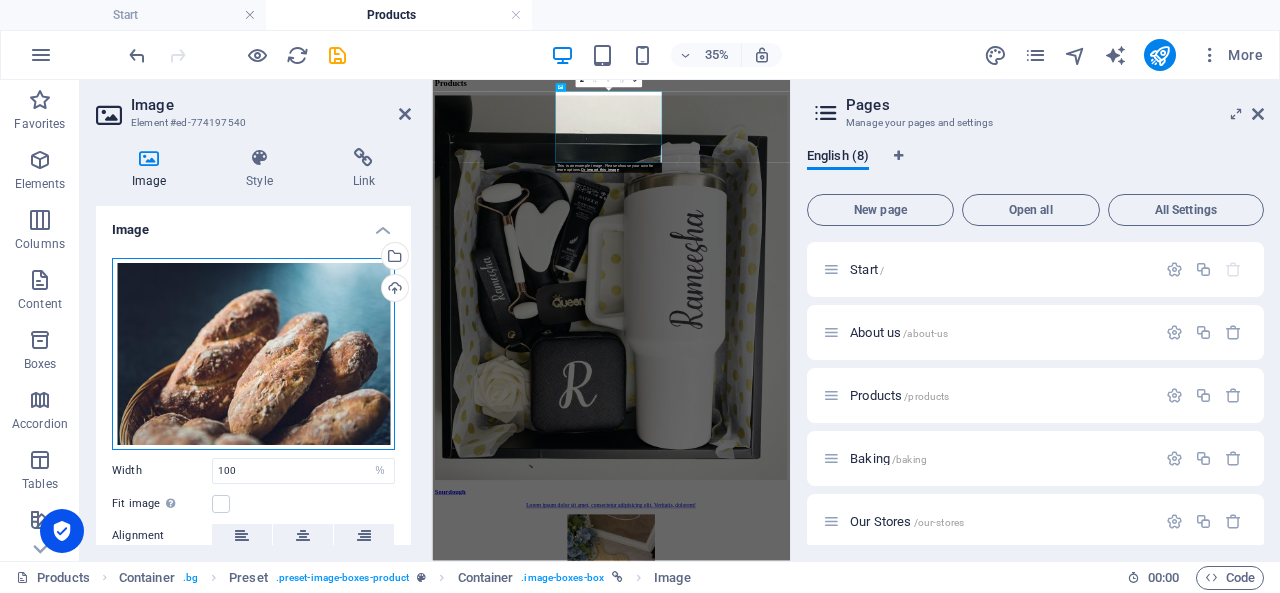 click on "Drag files here, click to choose files or select files from Files or our free stock photos & videos" at bounding box center [253, 354] 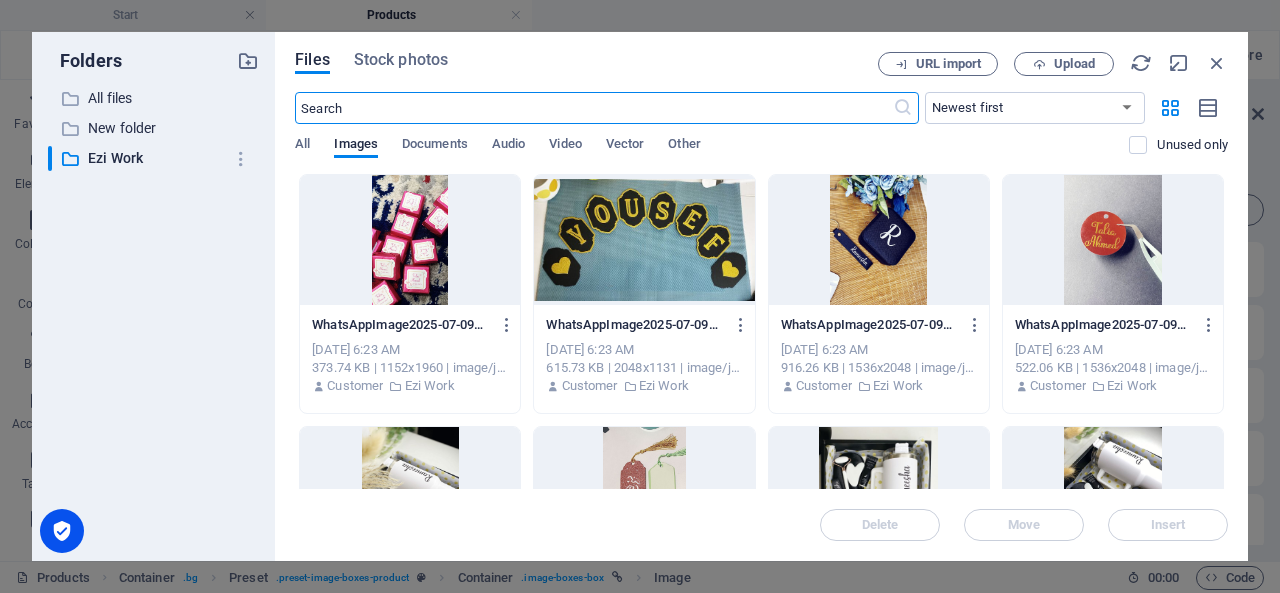 scroll, scrollTop: 1727, scrollLeft: 0, axis: vertical 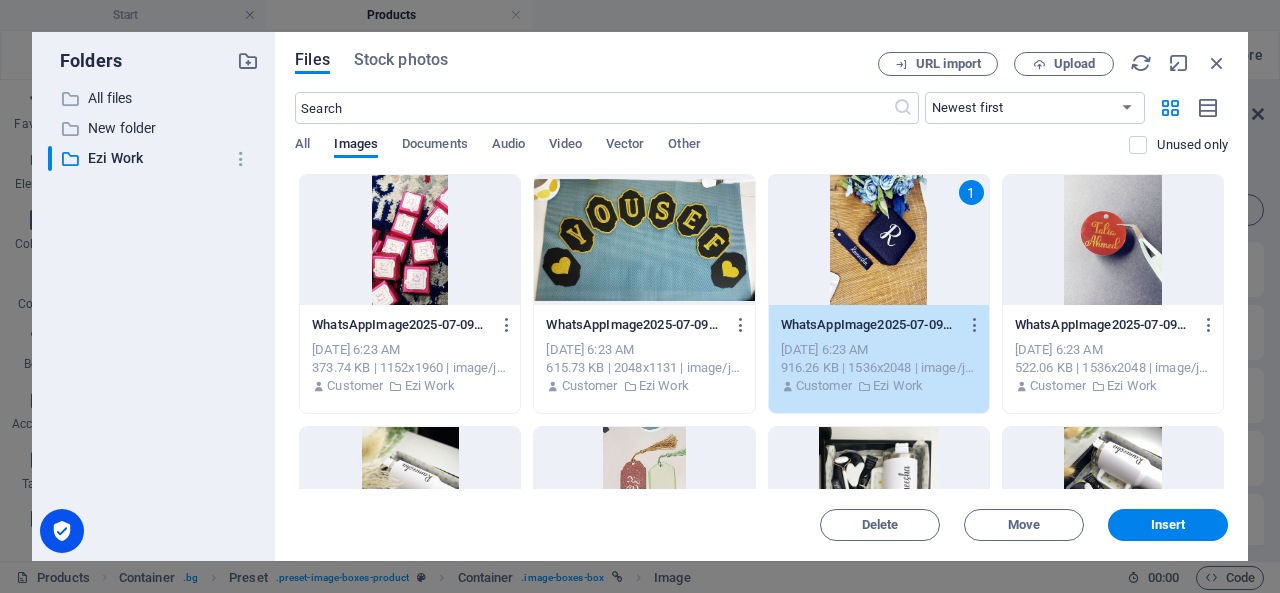 click on "1" at bounding box center [879, 240] 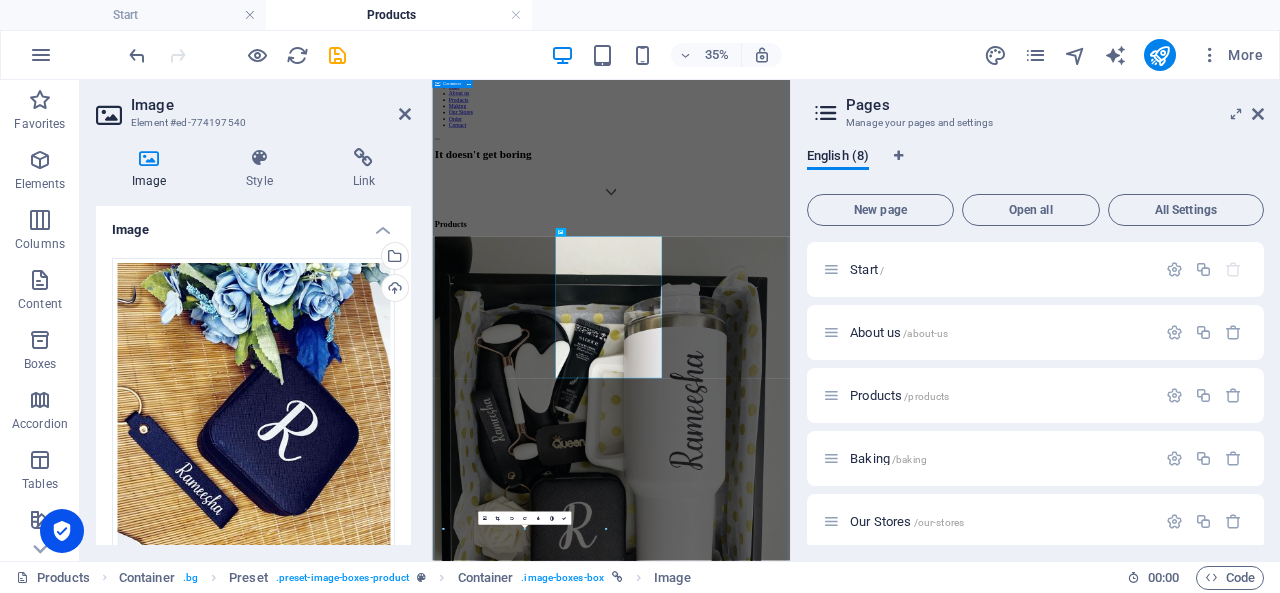 scroll, scrollTop: 1006, scrollLeft: 0, axis: vertical 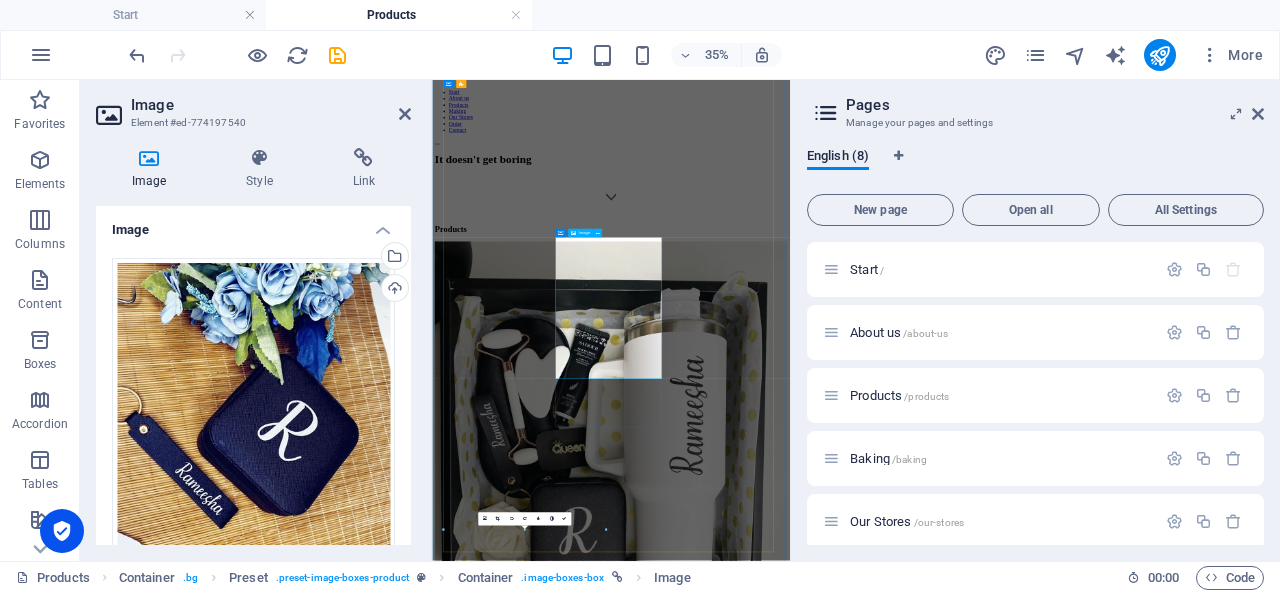 click at bounding box center (943, 4471) 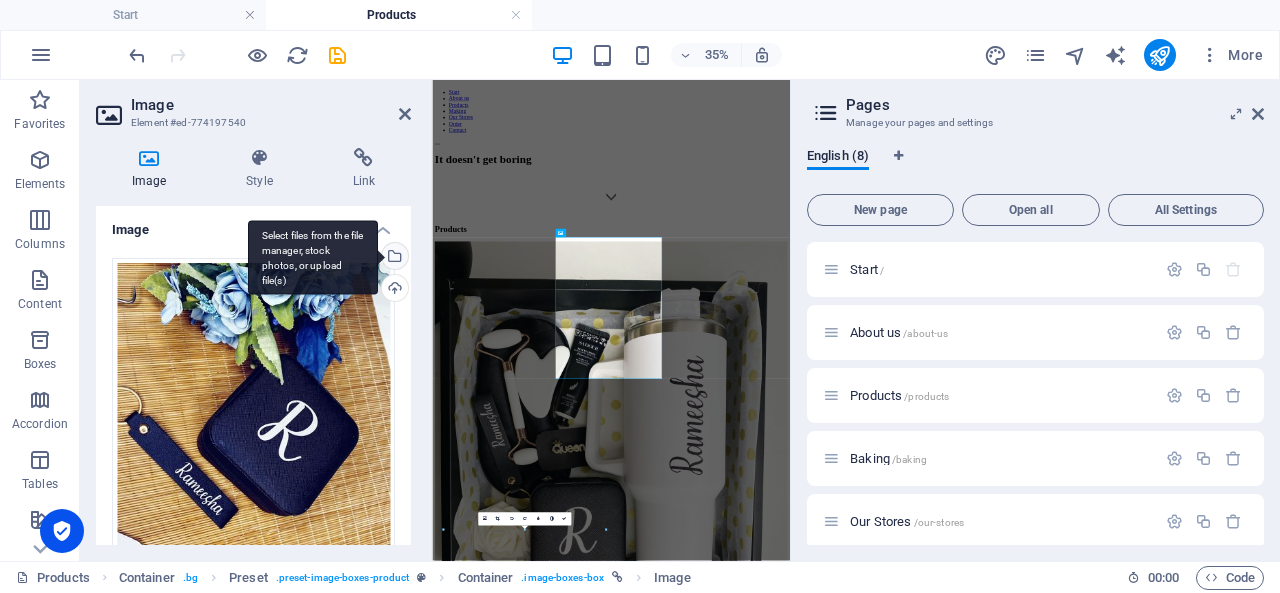 click on "Select files from the file manager, stock photos, or upload file(s)" at bounding box center [313, 257] 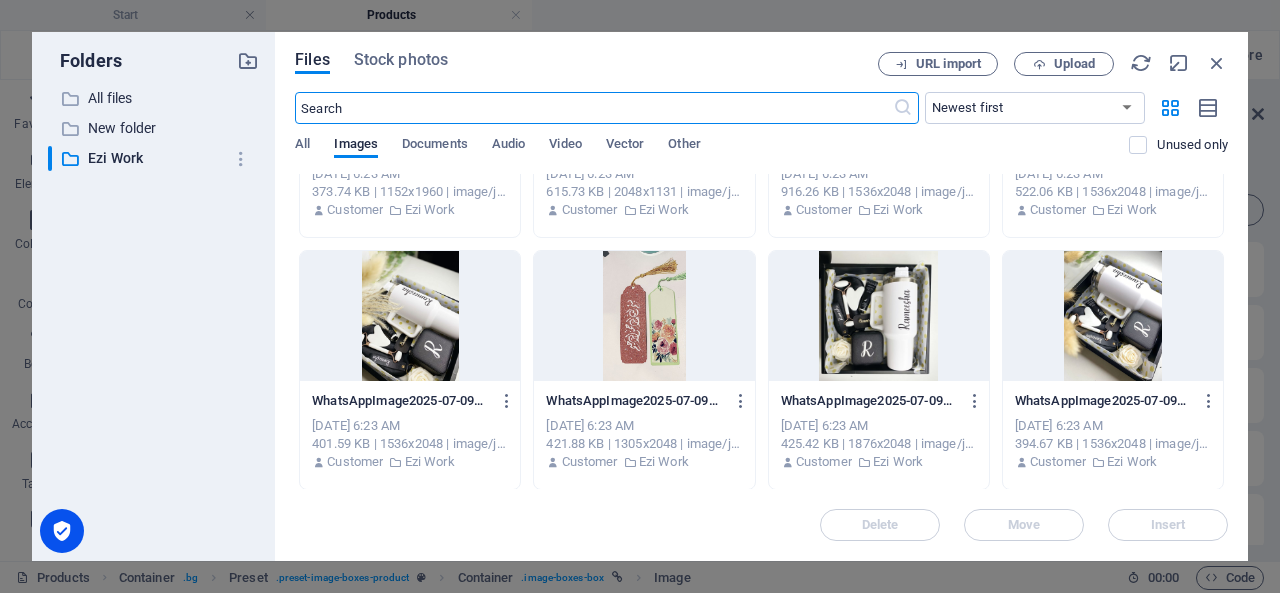 scroll, scrollTop: 0, scrollLeft: 0, axis: both 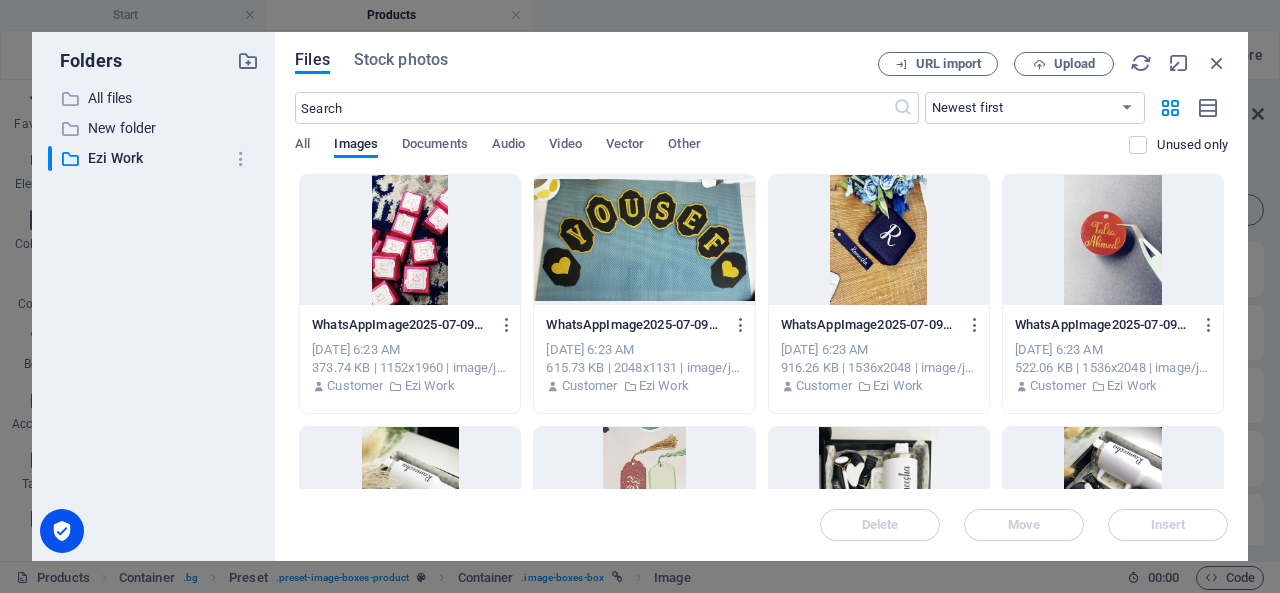 click at bounding box center [1113, 240] 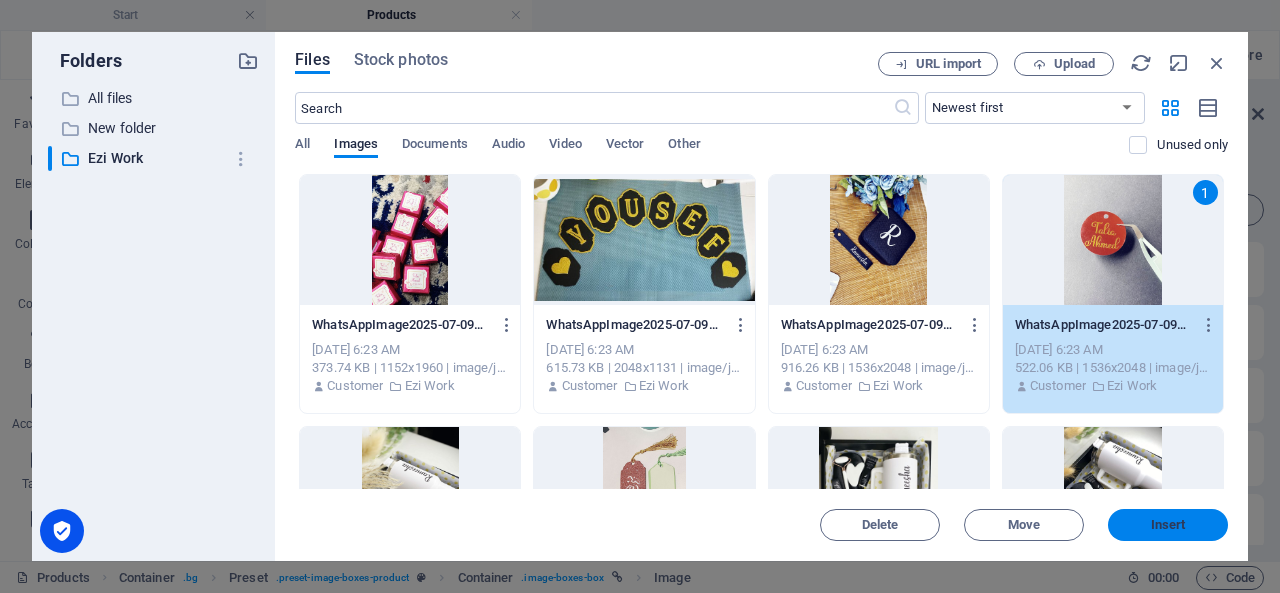 click on "Insert" at bounding box center (1168, 525) 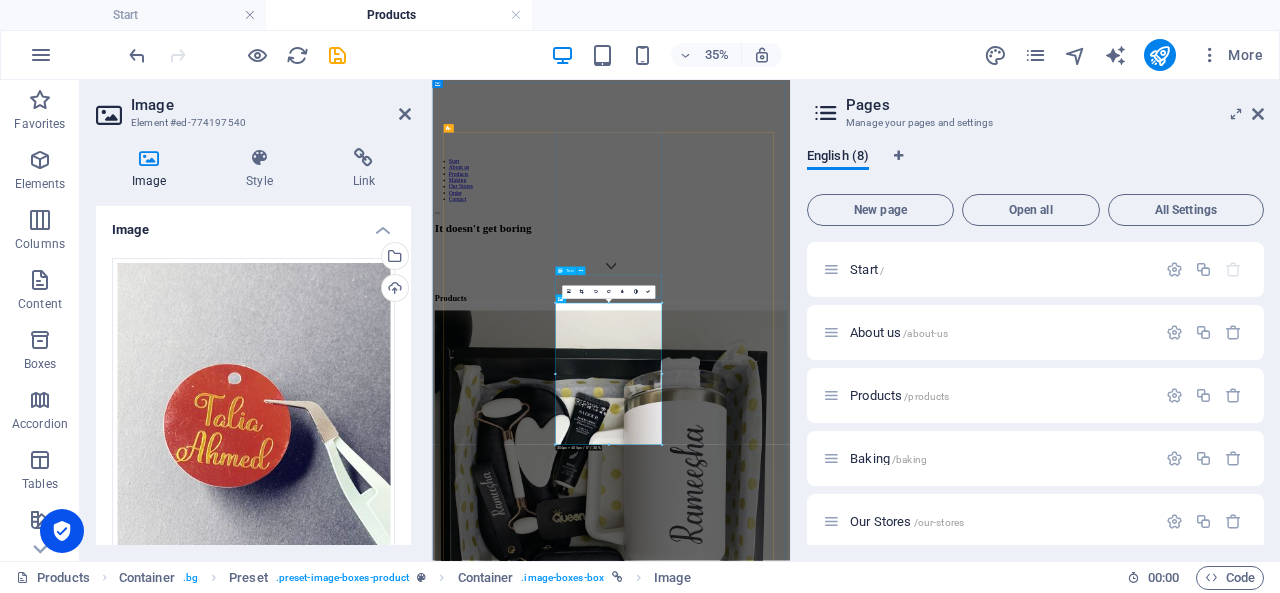 scroll, scrollTop: 802, scrollLeft: 0, axis: vertical 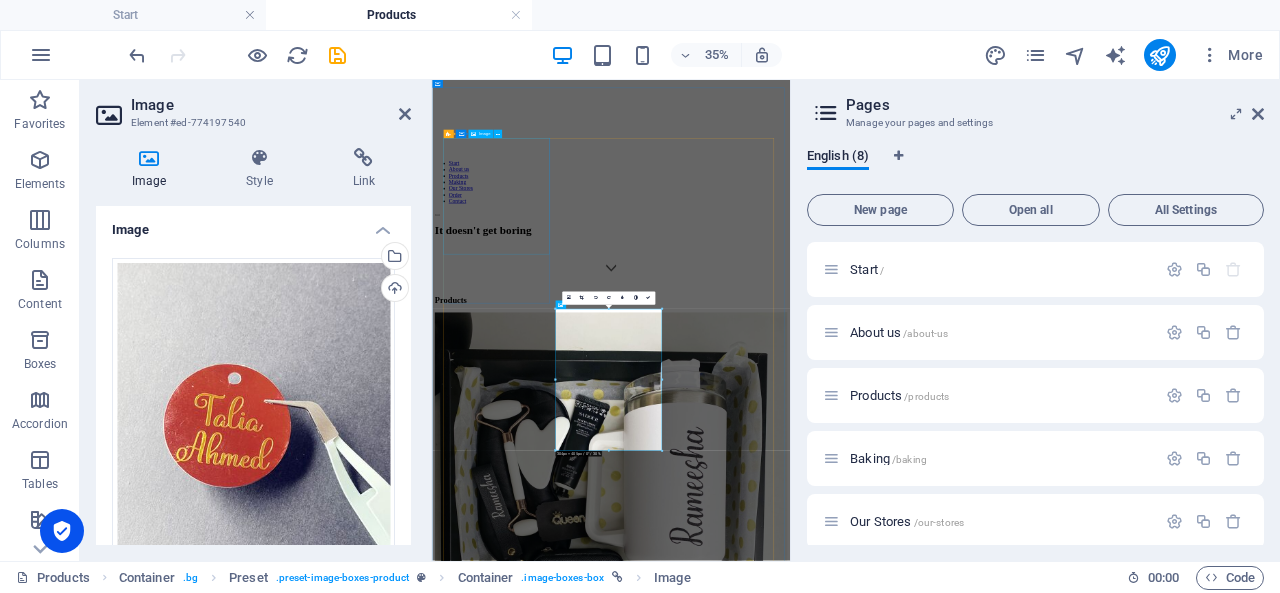 click at bounding box center (943, 1296) 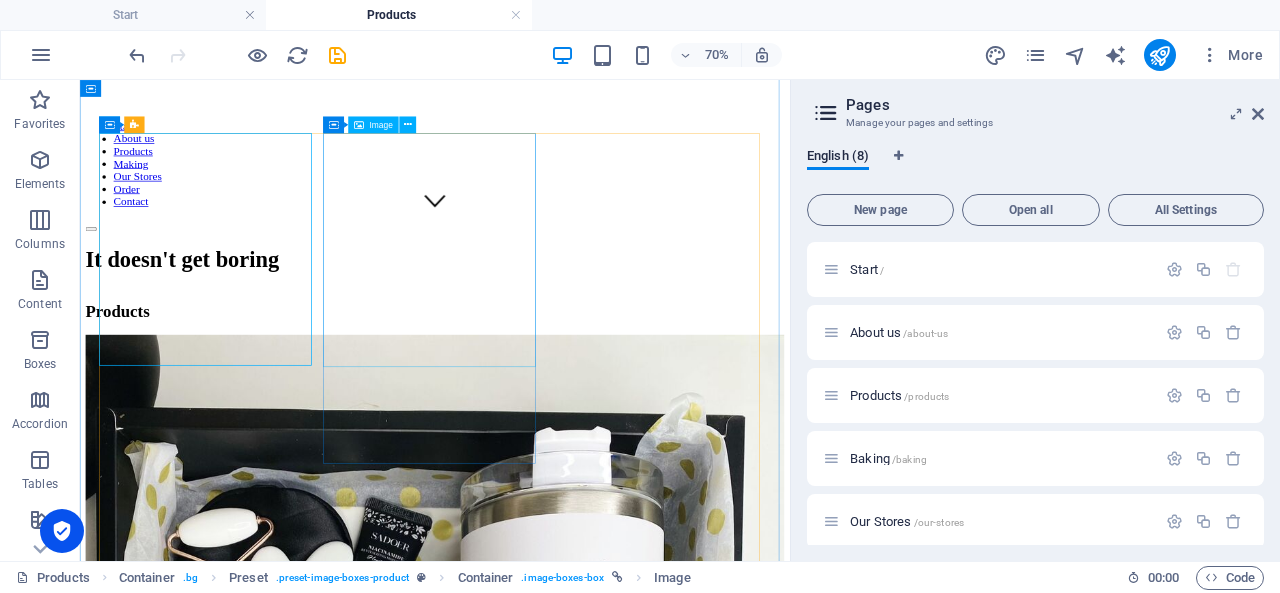scroll, scrollTop: 480, scrollLeft: 0, axis: vertical 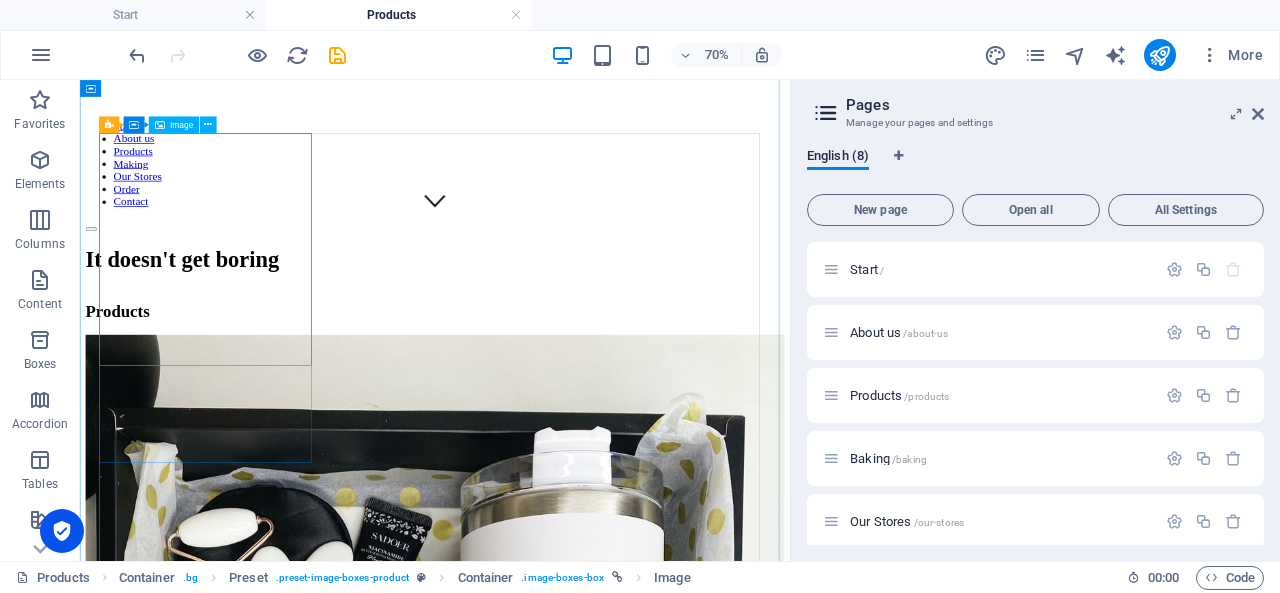 click at bounding box center (587, 991) 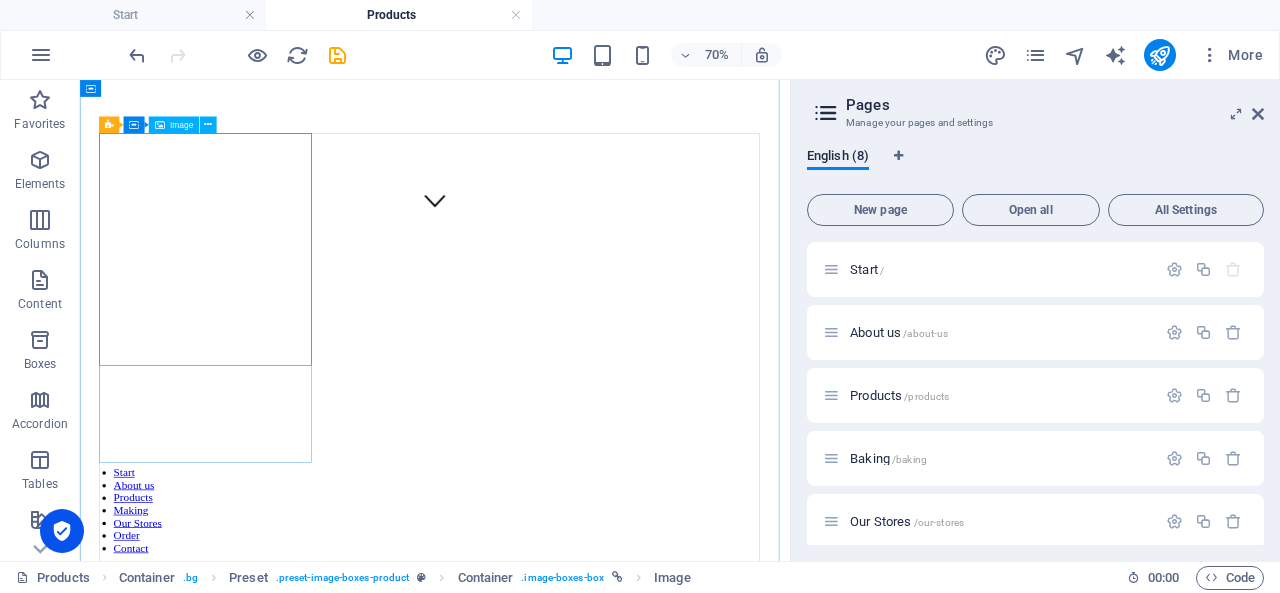 scroll, scrollTop: 893, scrollLeft: 0, axis: vertical 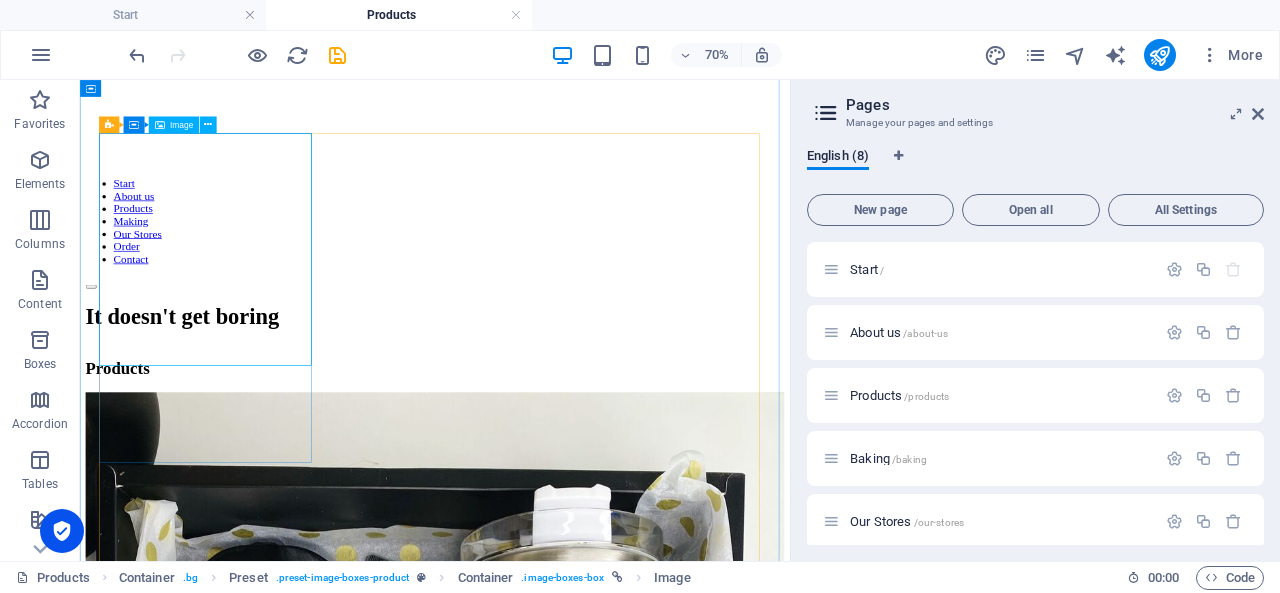 select on "%" 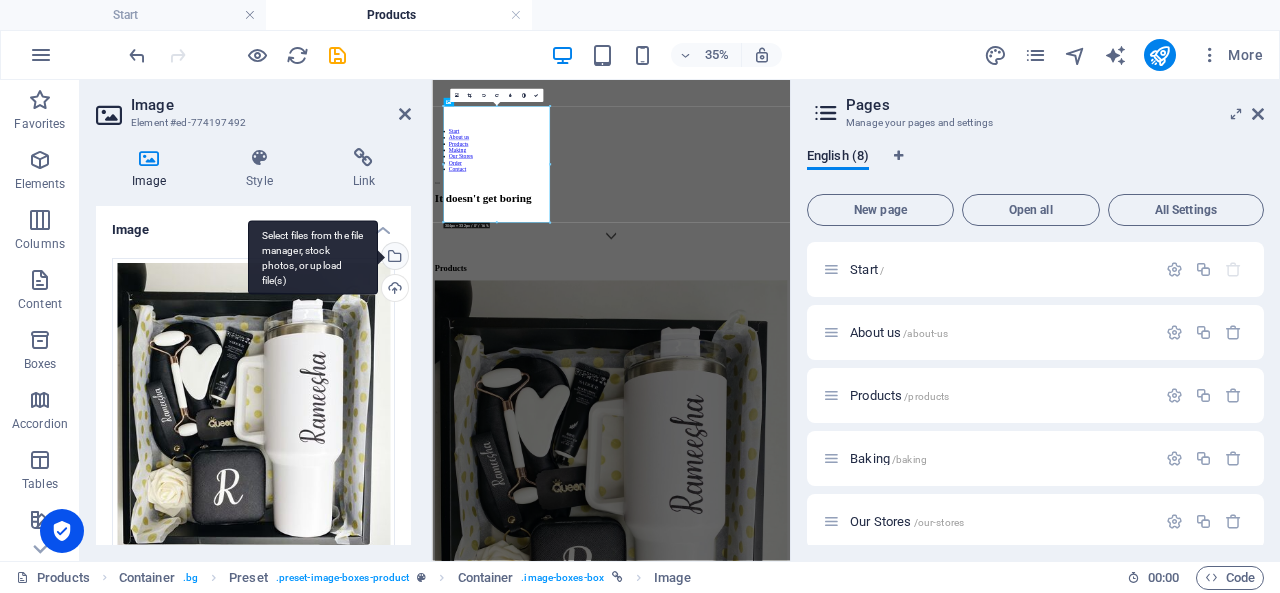 click on "Select files from the file manager, stock photos, or upload file(s)" at bounding box center (313, 257) 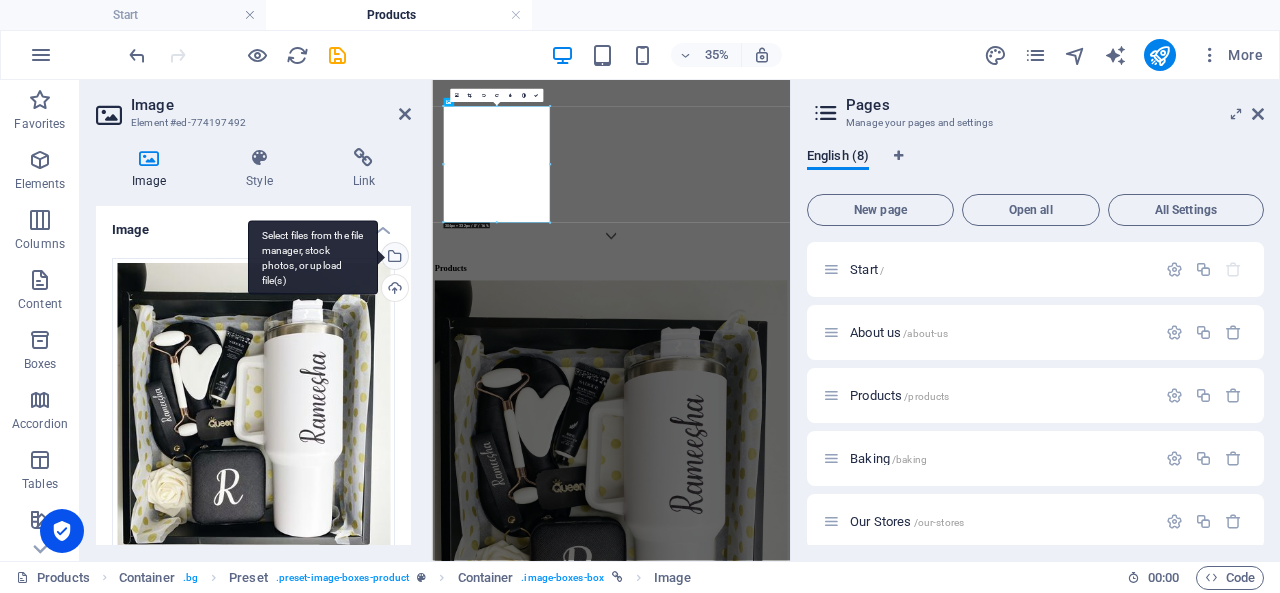 scroll, scrollTop: 265, scrollLeft: 0, axis: vertical 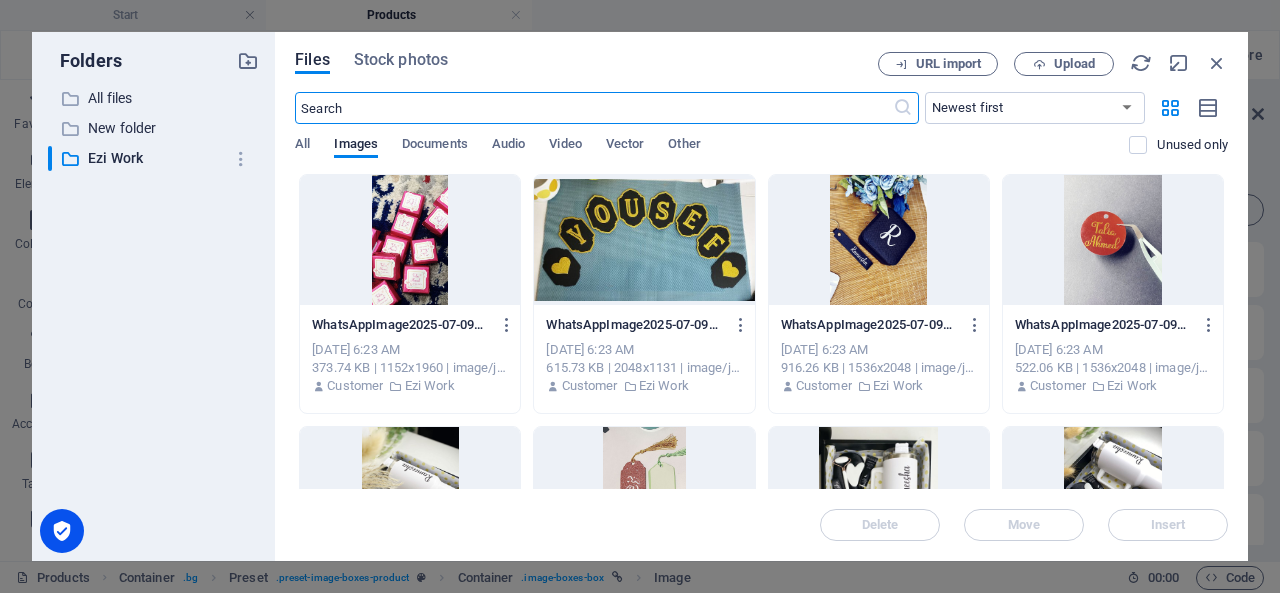 click at bounding box center (1113, 240) 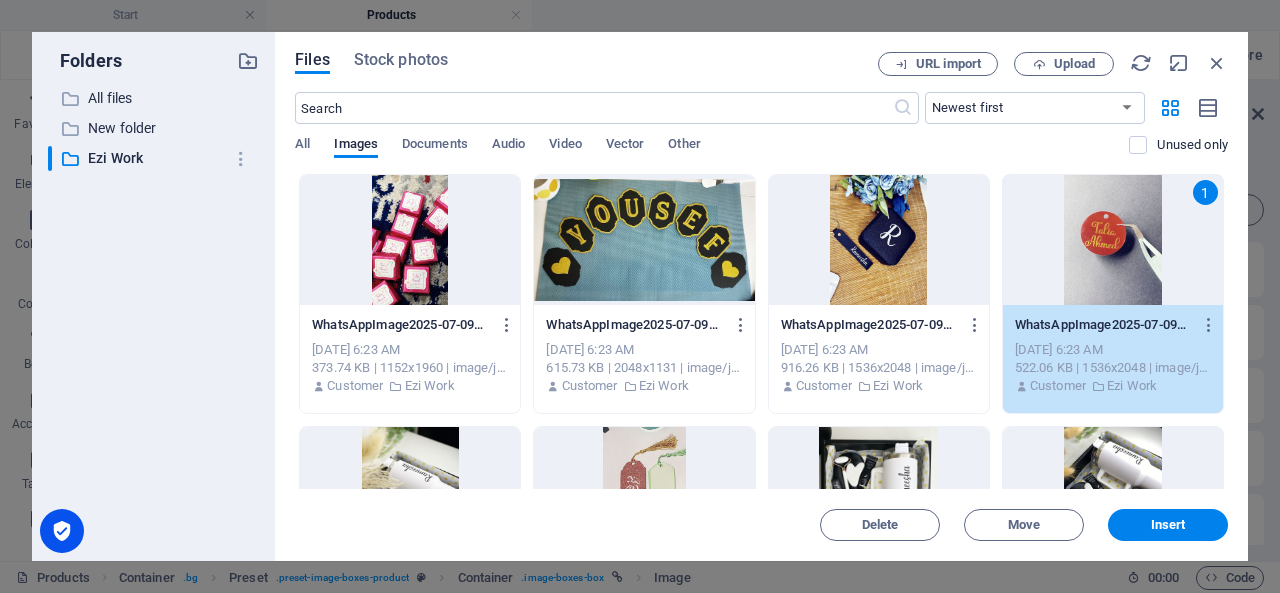 click on "1" at bounding box center (1113, 240) 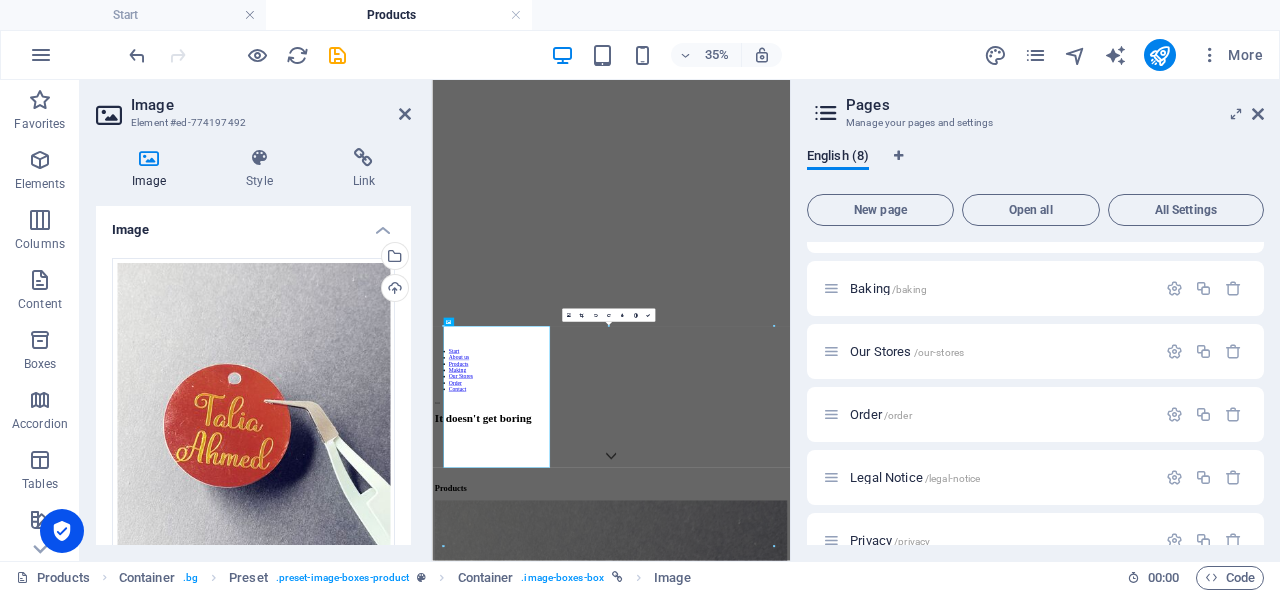 scroll, scrollTop: 177, scrollLeft: 0, axis: vertical 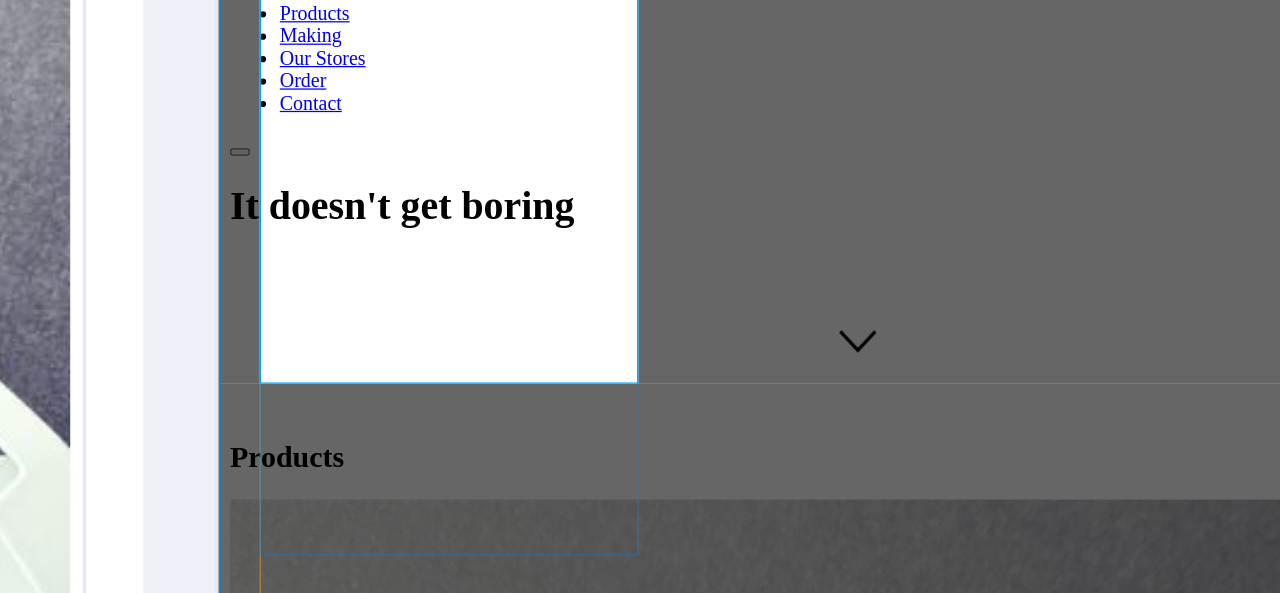 click at bounding box center [729, 879] 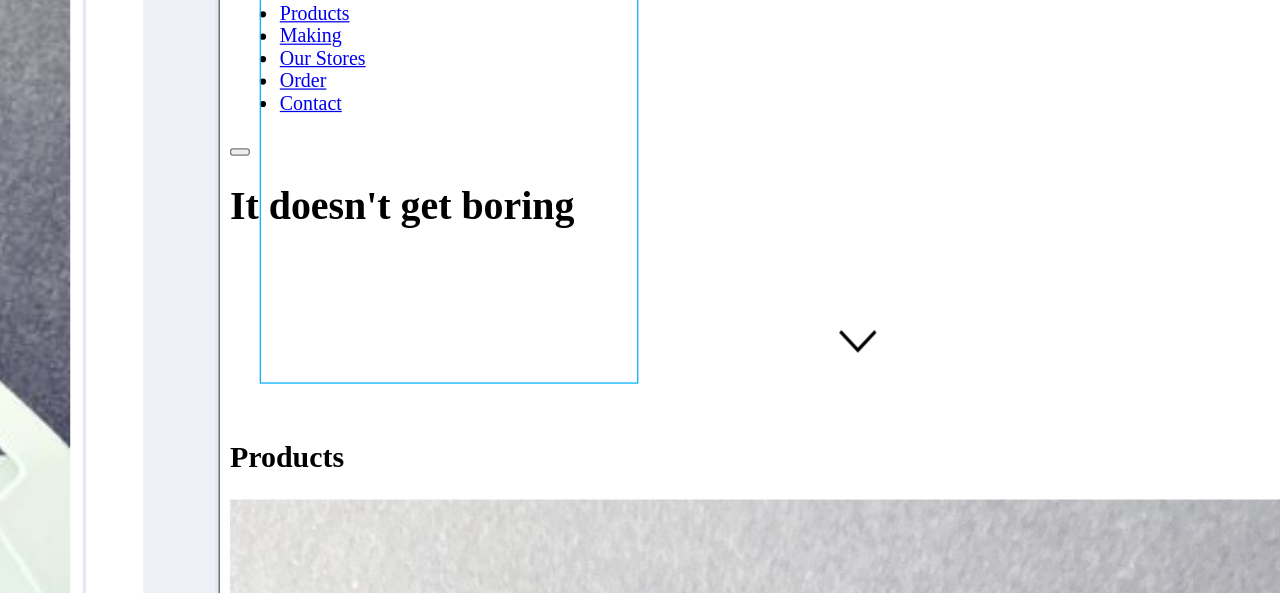 click at bounding box center (729, 879) 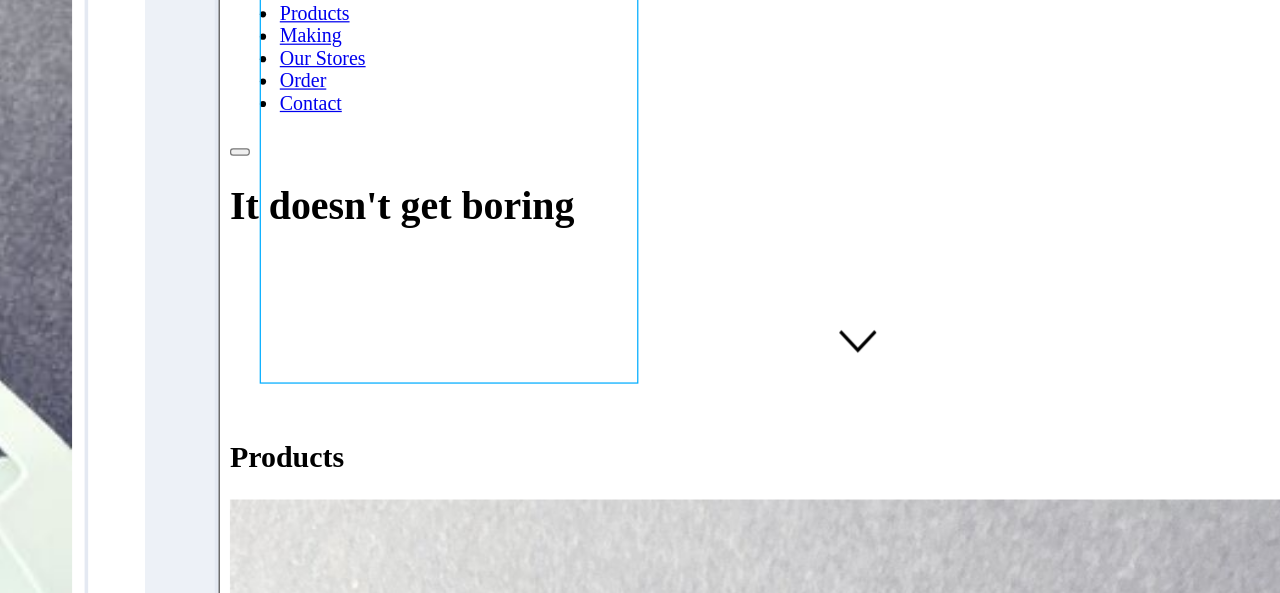 click at bounding box center [729, 879] 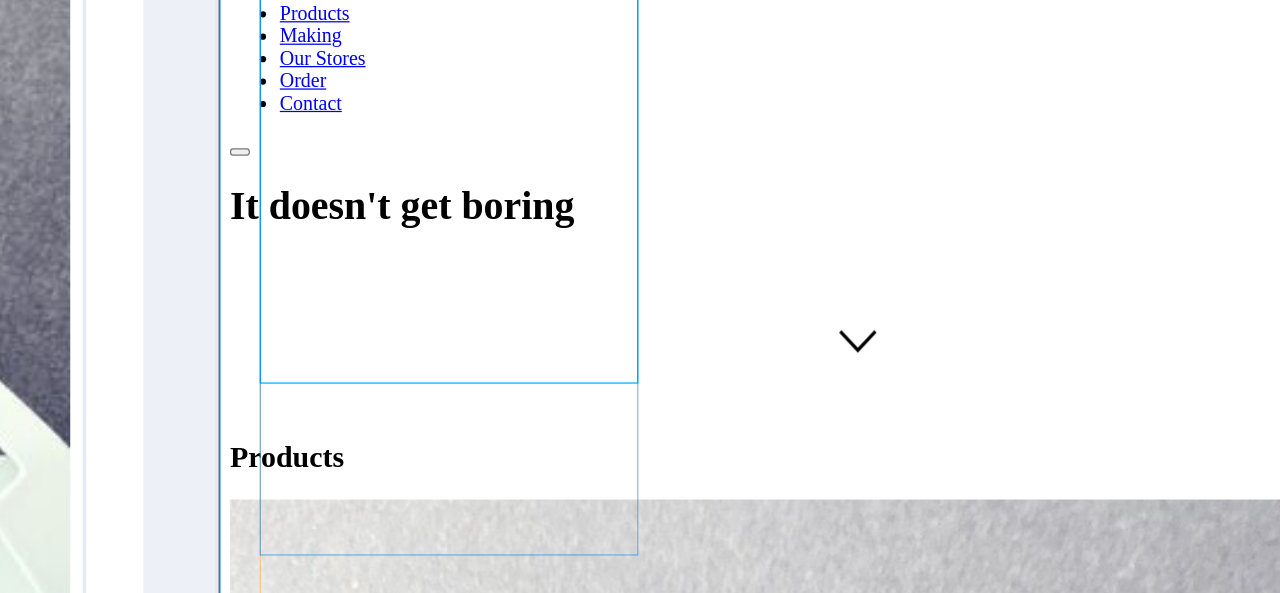click at bounding box center (729, 879) 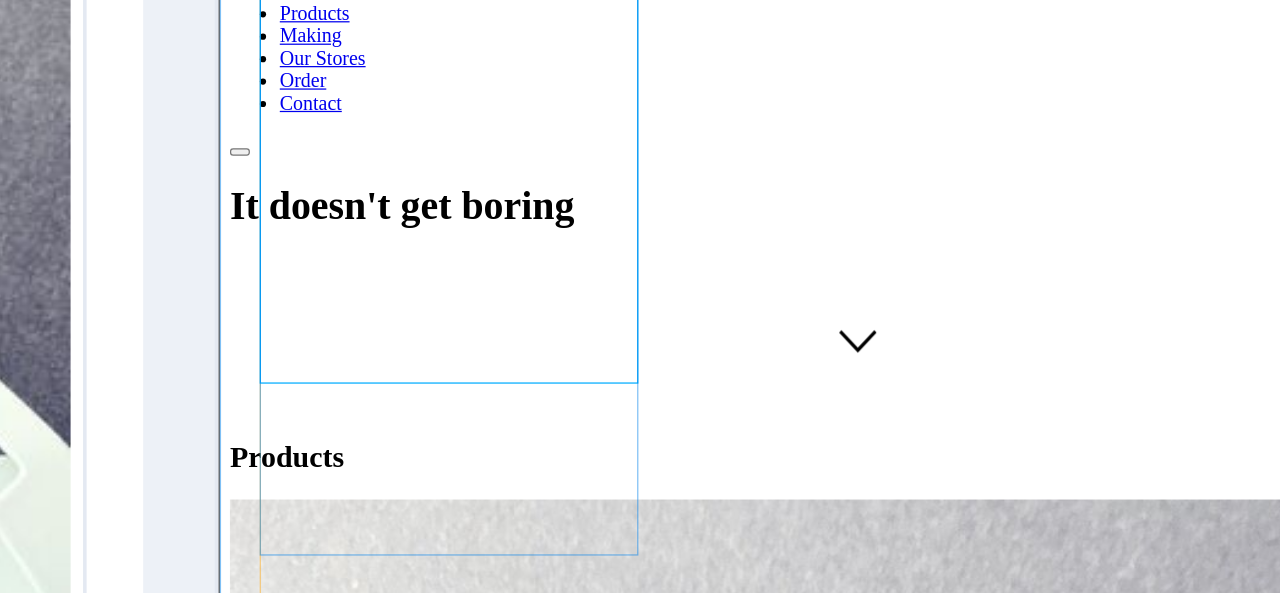 click at bounding box center [729, 879] 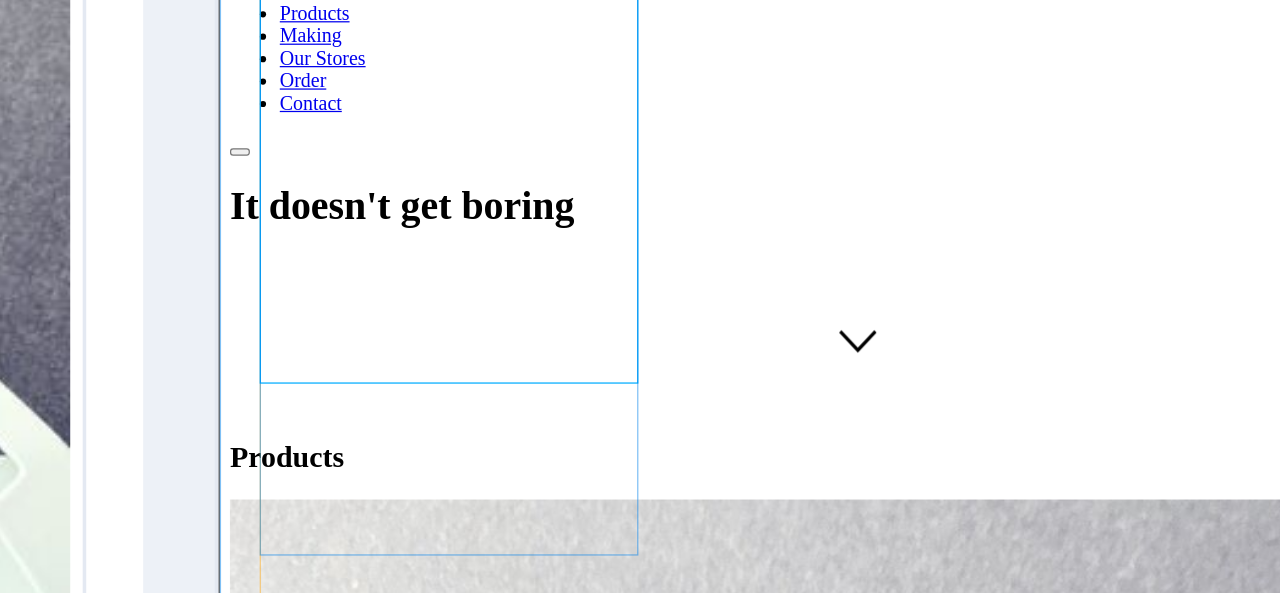 click at bounding box center [729, 879] 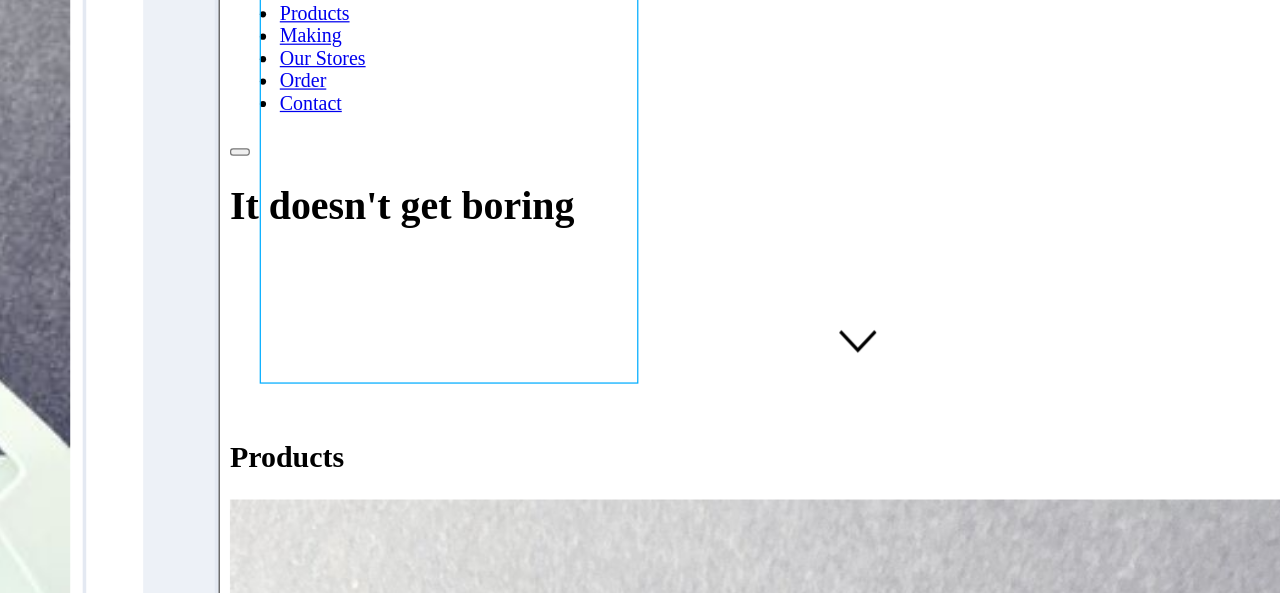 click at bounding box center (729, 879) 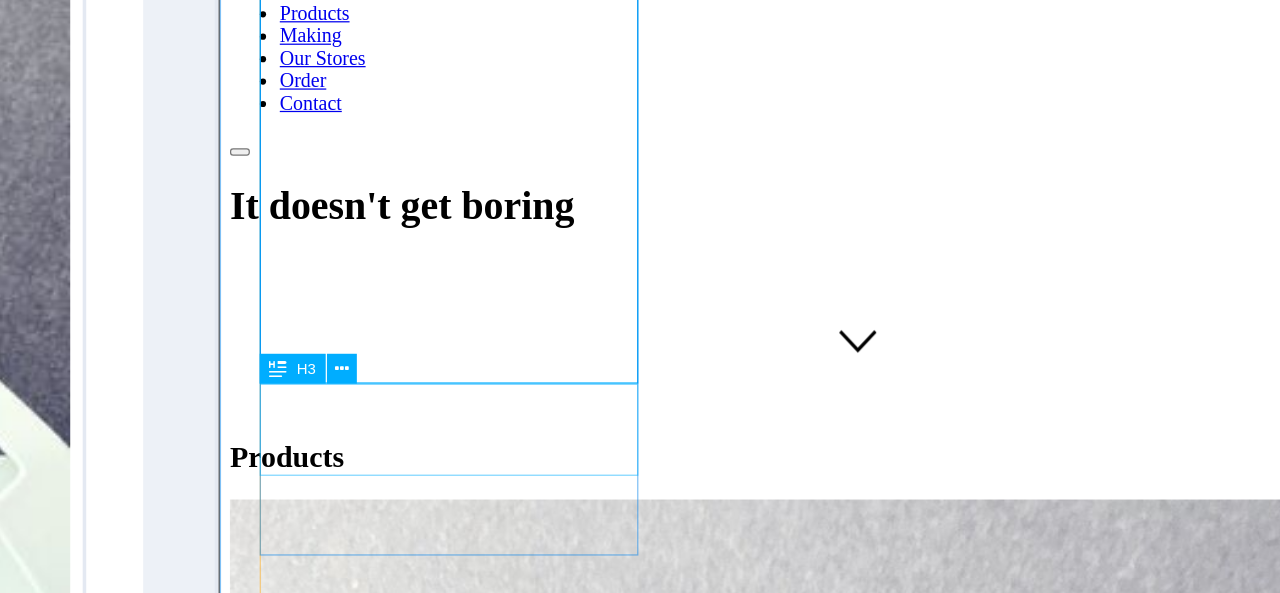 click on "Sourdough" at bounding box center [729, 1582] 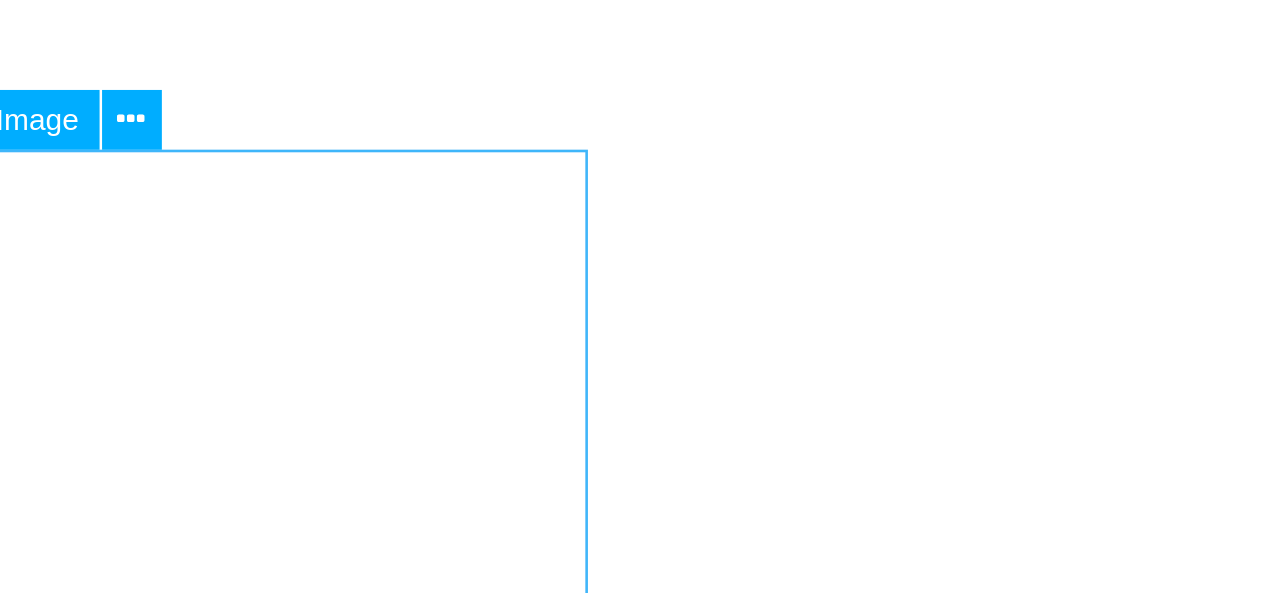 scroll, scrollTop: 655, scrollLeft: 0, axis: vertical 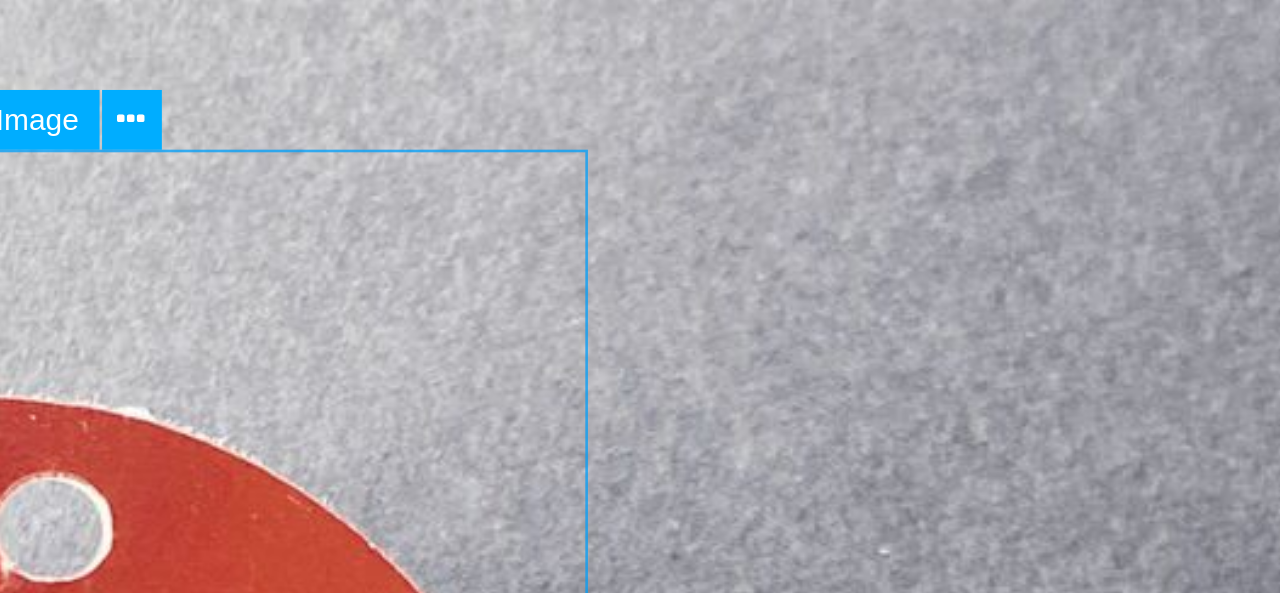 click at bounding box center [-527, 3338] 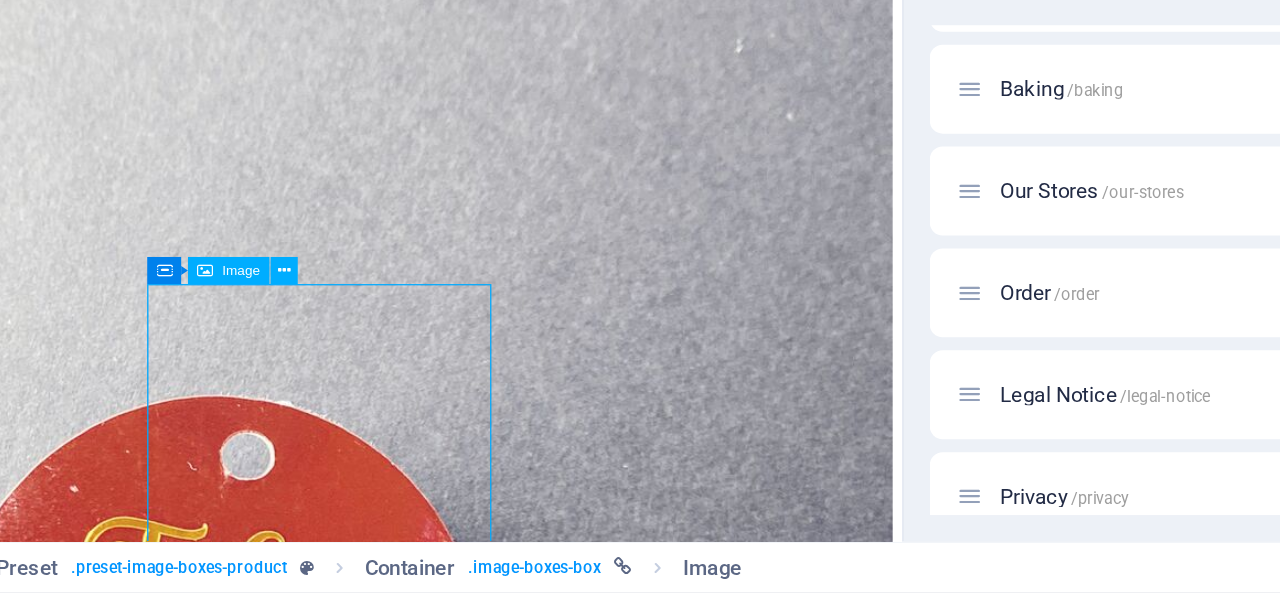 scroll, scrollTop: 0, scrollLeft: 0, axis: both 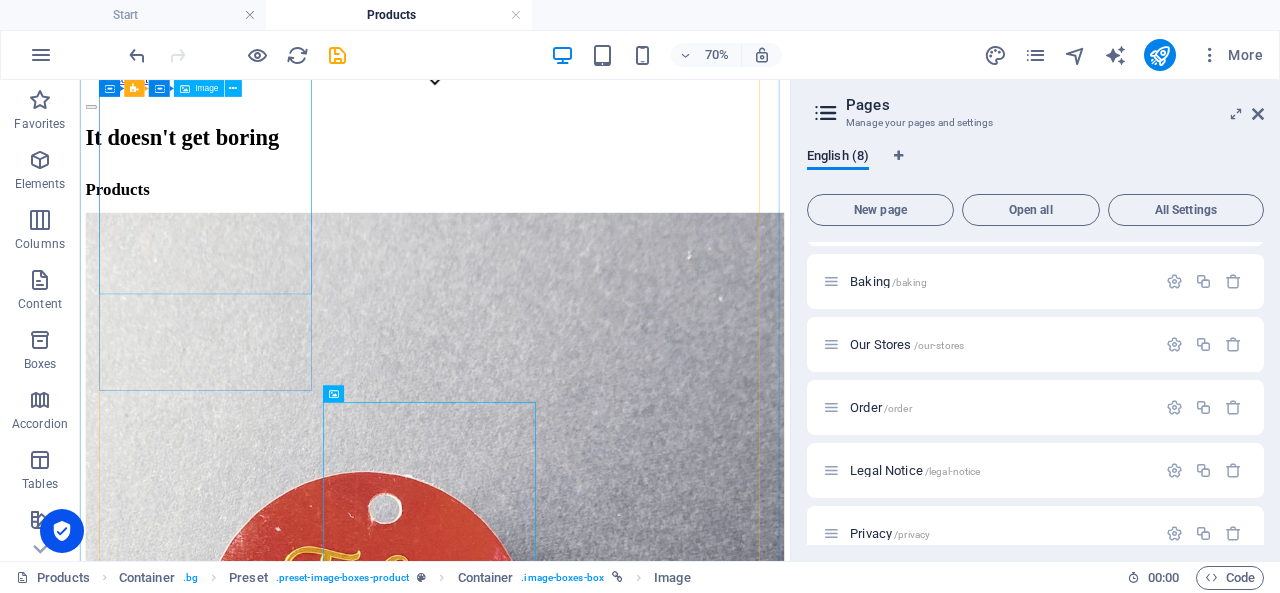 click at bounding box center [587, 936] 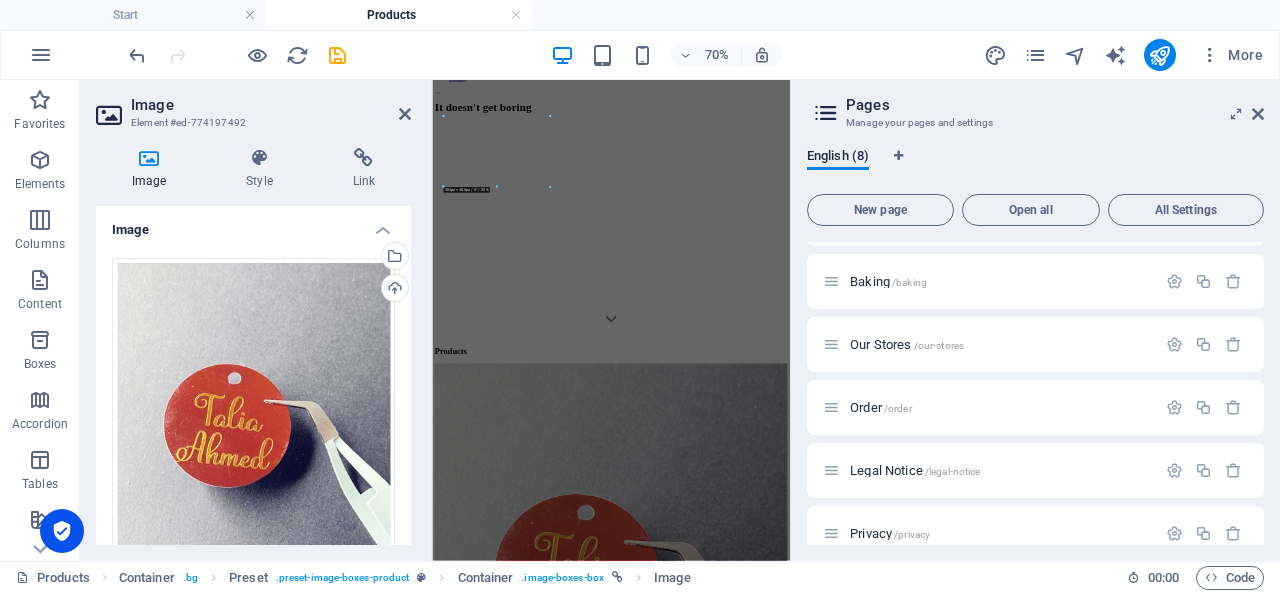 scroll, scrollTop: 1068, scrollLeft: 0, axis: vertical 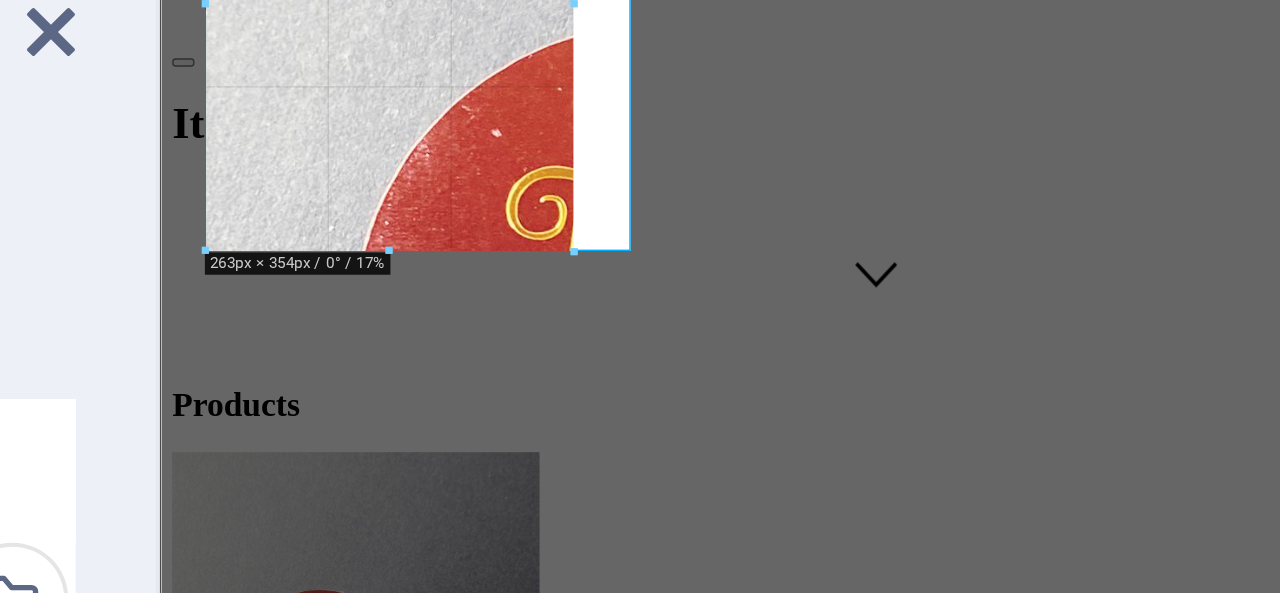 drag, startPoint x: 496, startPoint y: 187, endPoint x: 503, endPoint y: 136, distance: 51.47815 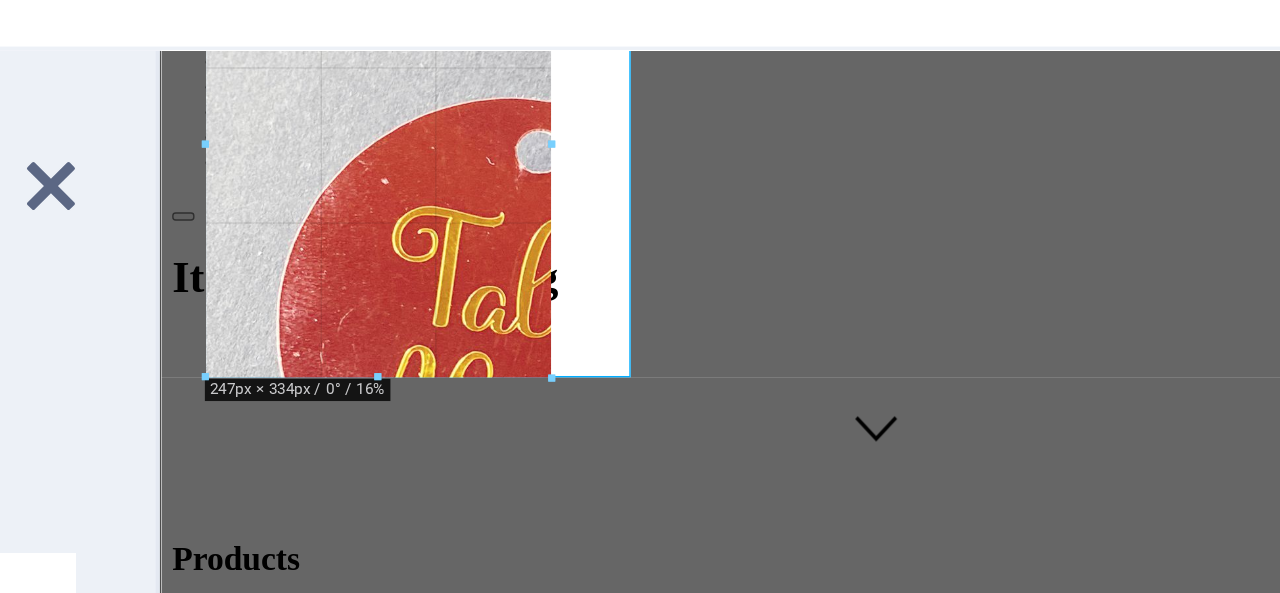 drag, startPoint x: 487, startPoint y: 167, endPoint x: 128, endPoint y: 201, distance: 360.60645 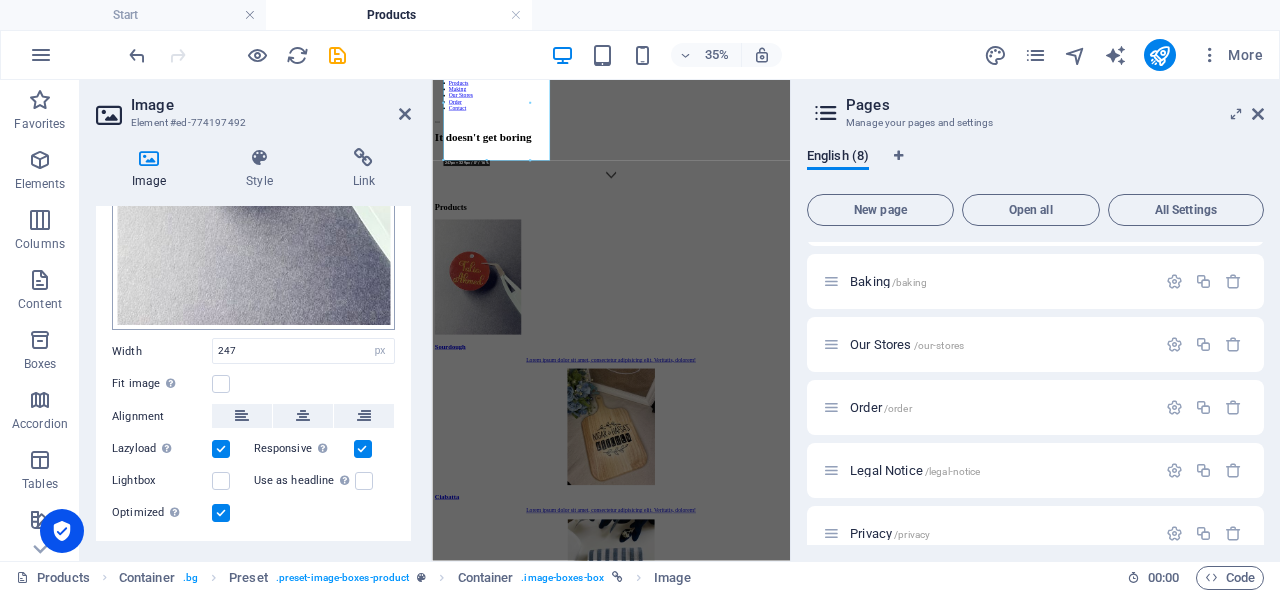scroll, scrollTop: 343, scrollLeft: 0, axis: vertical 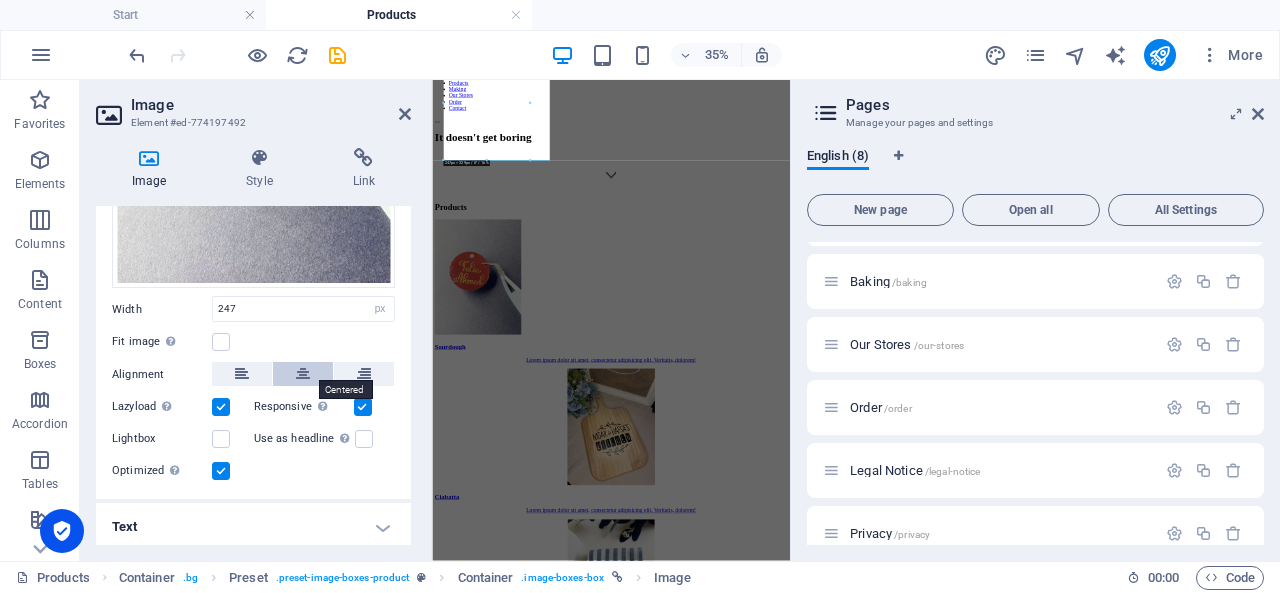 click at bounding box center [303, 374] 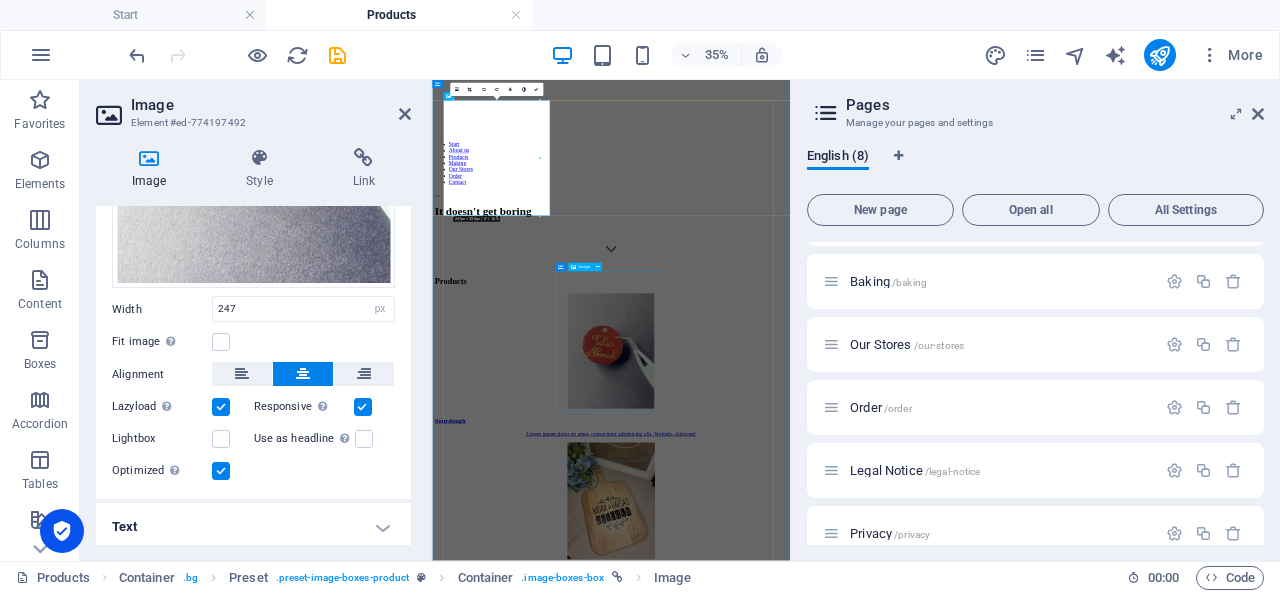 scroll, scrollTop: 830, scrollLeft: 0, axis: vertical 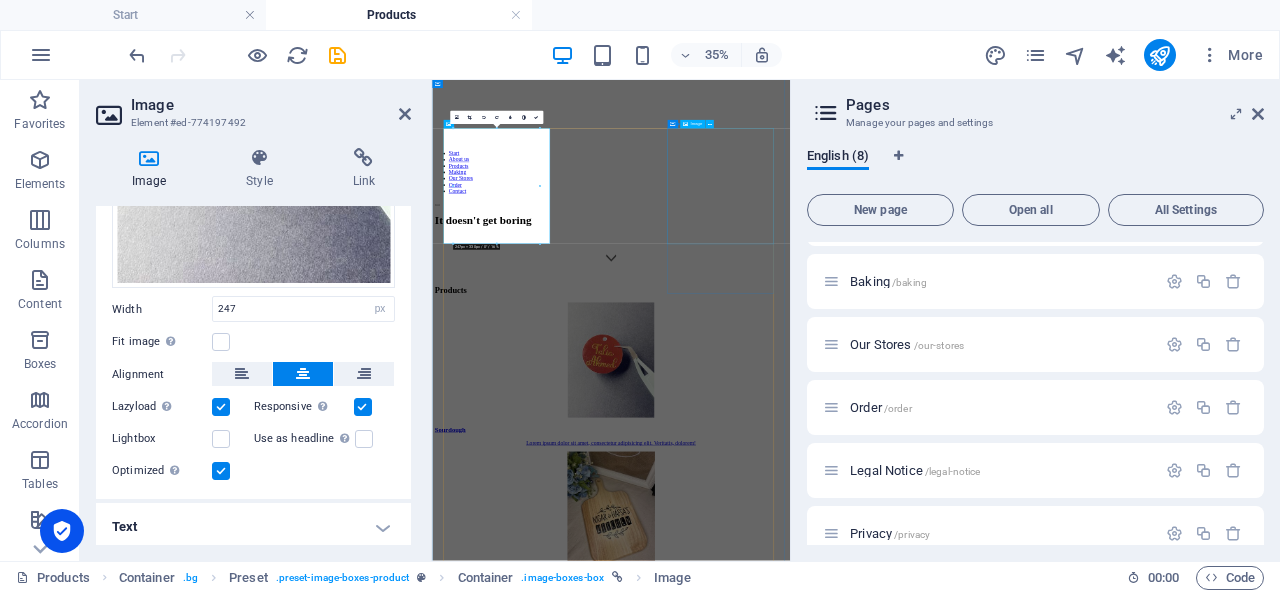 click at bounding box center [943, 1741] 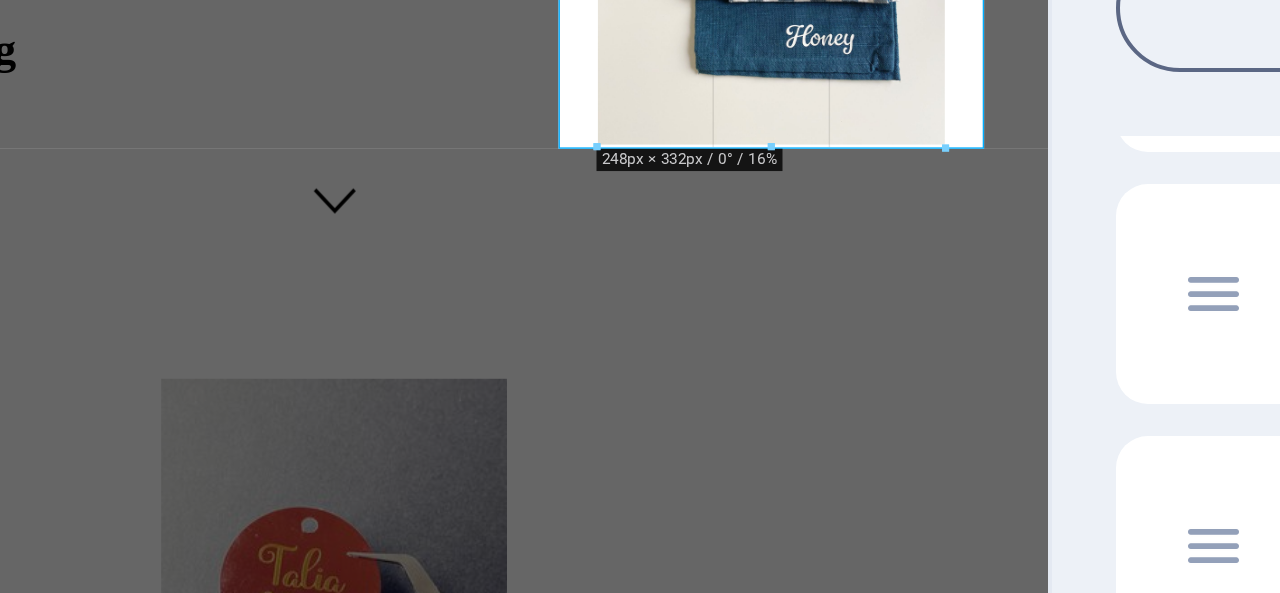 drag, startPoint x: 718, startPoint y: 243, endPoint x: 821, endPoint y: 484, distance: 262.08777 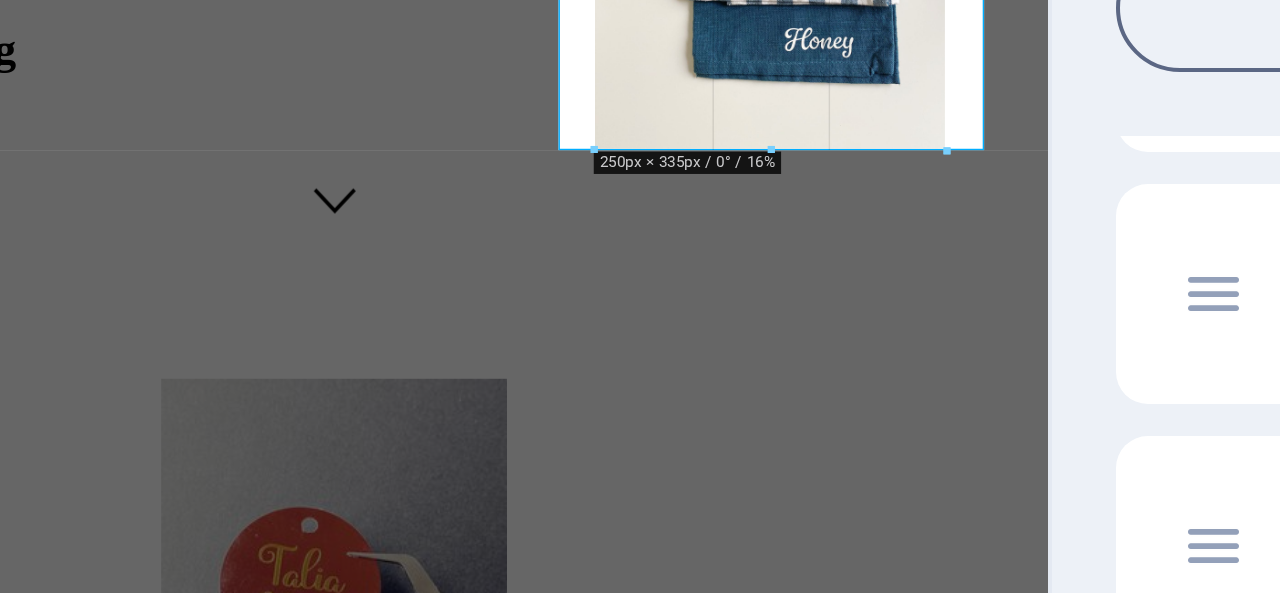 drag, startPoint x: 720, startPoint y: 244, endPoint x: 825, endPoint y: 485, distance: 262.8802 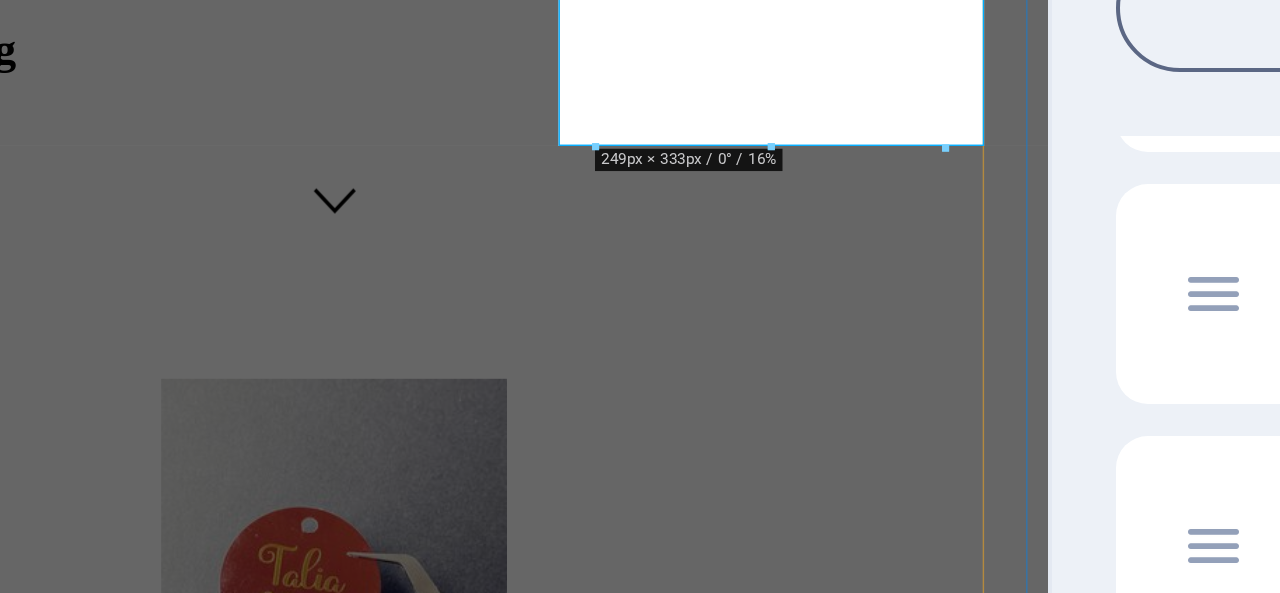 click on "Sourdough Lorem ipsum dolor sit amet, consectetur adipisicing elit. Veritatis, dolorem! Ciabatta Lorem ipsum dolor sit amet, consectetur adipisicing elit. Veritatis, dolorem! Baguette Lorem ipsum dolor sit amet, consectetur adipisicing elit. Veritatis, dolorem! Gluten free Lorem ipsum dolor sit amet, consectetur adipisicing elit. Veritatis, dolorem! Dark Rolls Lorem ipsum dolor sit amet, consectetur adipisicing elit. Veritatis, dolorem! Rolls Lorem ipsum dolor sit amet, consectetur adipisicing elit. Veritatis, dolorem! Macarons Lorem ipsum dolor sit amet, consectetur adipisicing elit. Veritatis, dolorem! Croissants Lorem ipsum dolor sit amet, consectetur adipisicing elit. Veritatis, dolorem! Pastries Lorem ipsum dolor sit amet, consectetur adipisicing elit. Veritatis, dolorem!" at bounding box center [127, 3613] 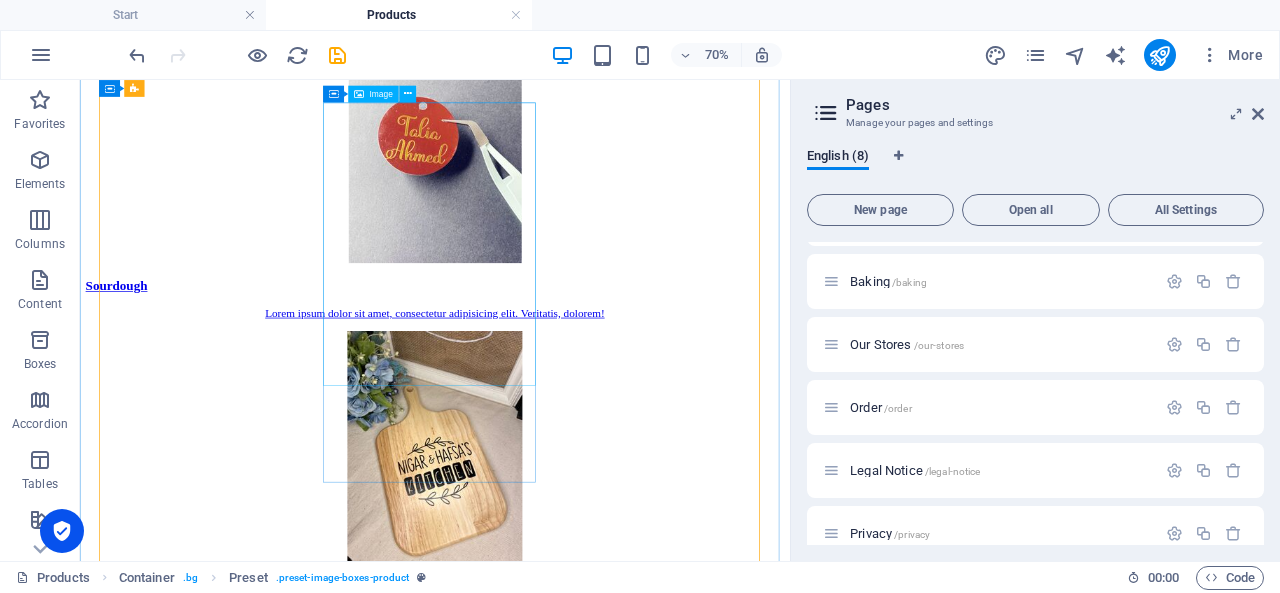 scroll, scrollTop: 1017, scrollLeft: 0, axis: vertical 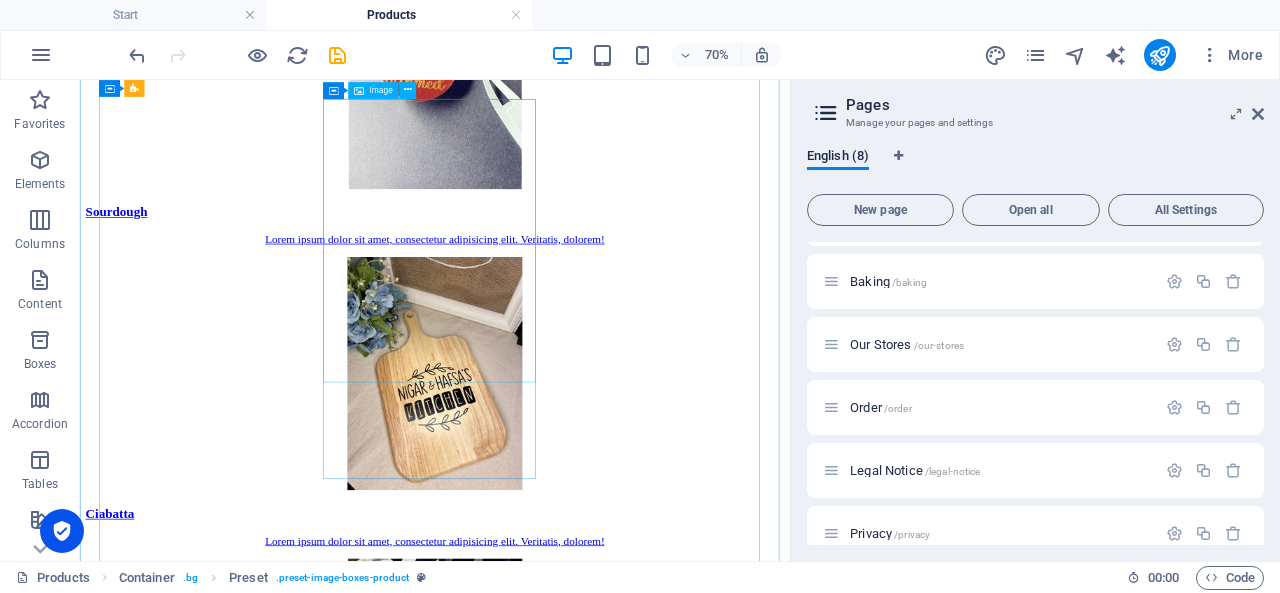 click at bounding box center (587, 3052) 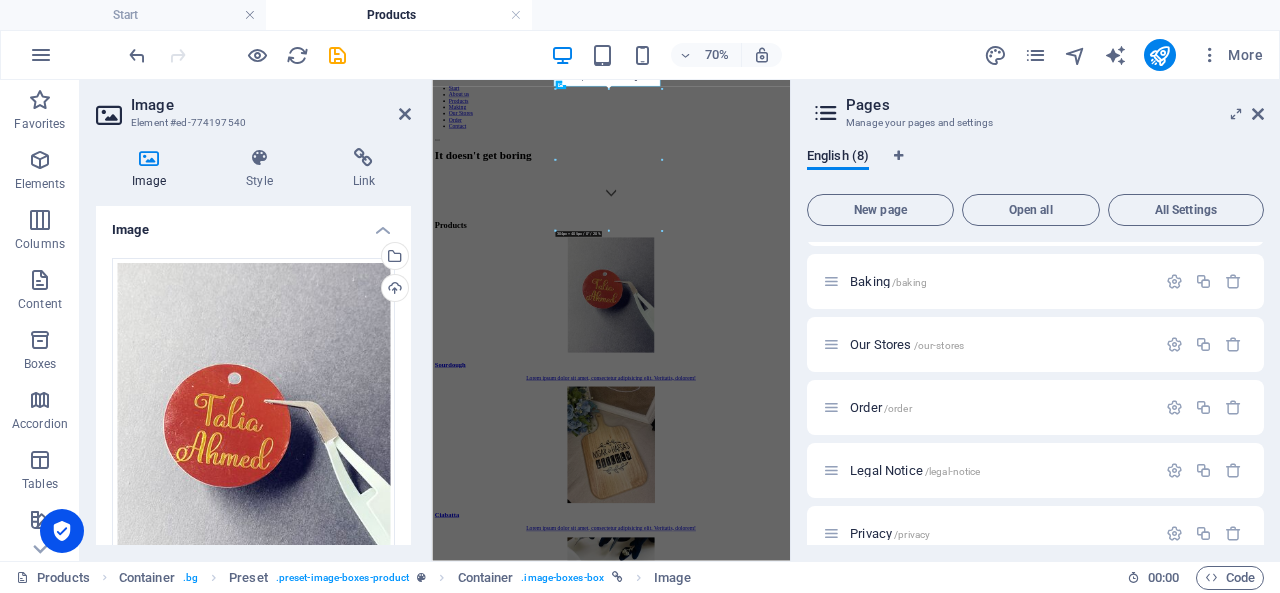 scroll, scrollTop: 1430, scrollLeft: 0, axis: vertical 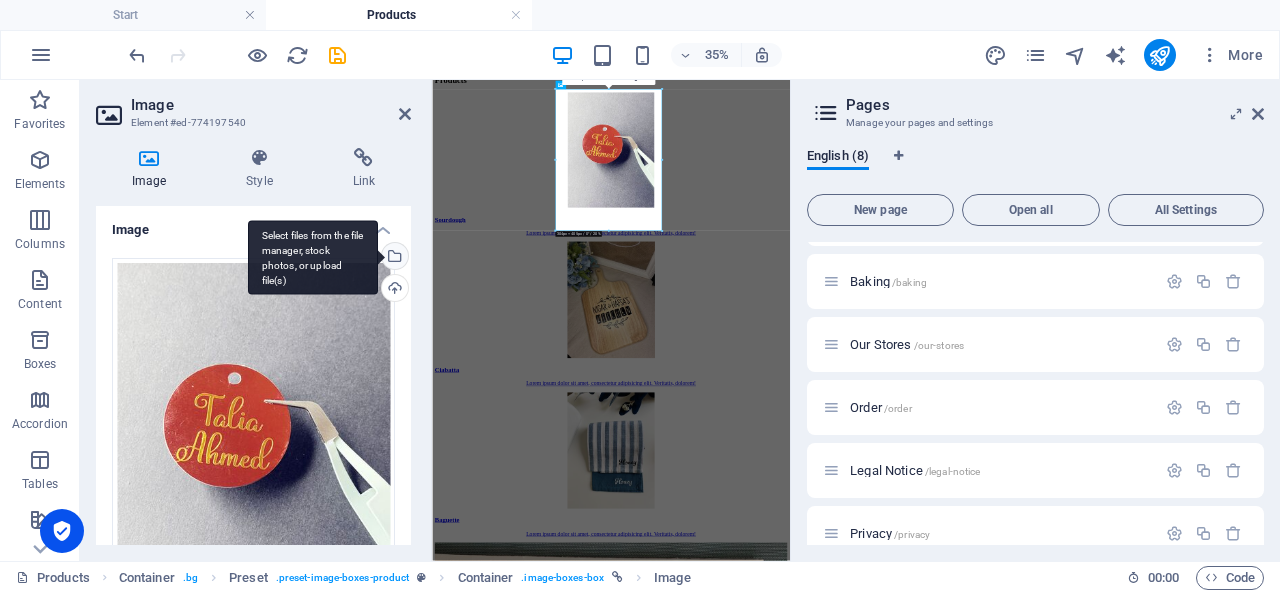 click on "Select files from the file manager, stock photos, or upload file(s)" at bounding box center (393, 258) 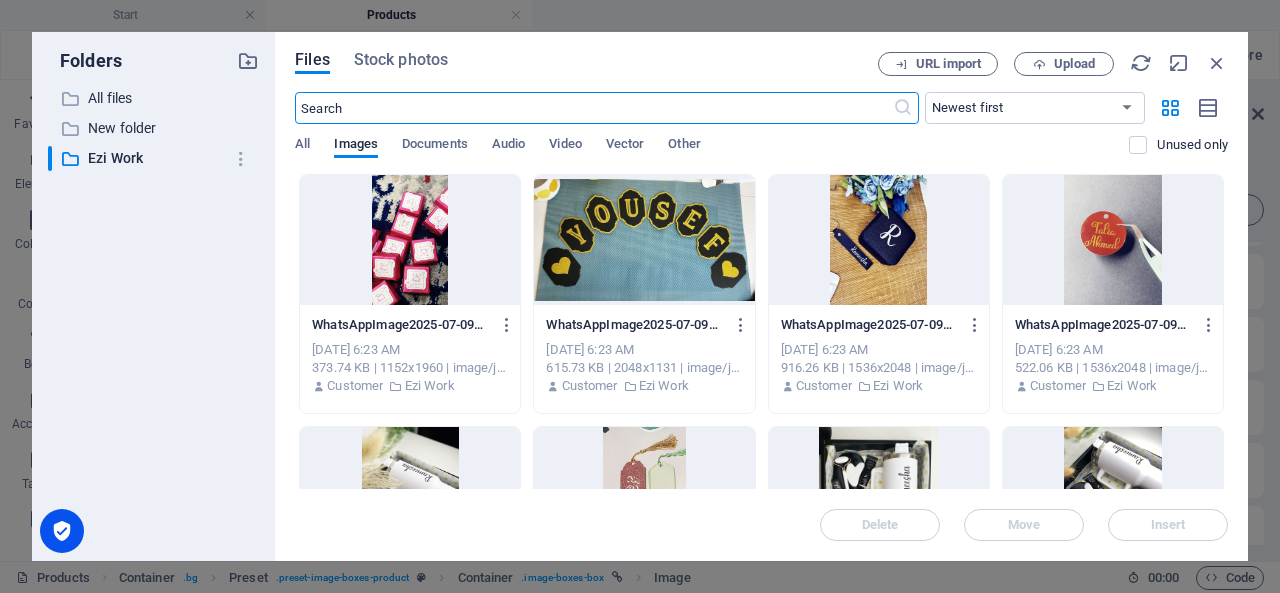 scroll, scrollTop: 1727, scrollLeft: 0, axis: vertical 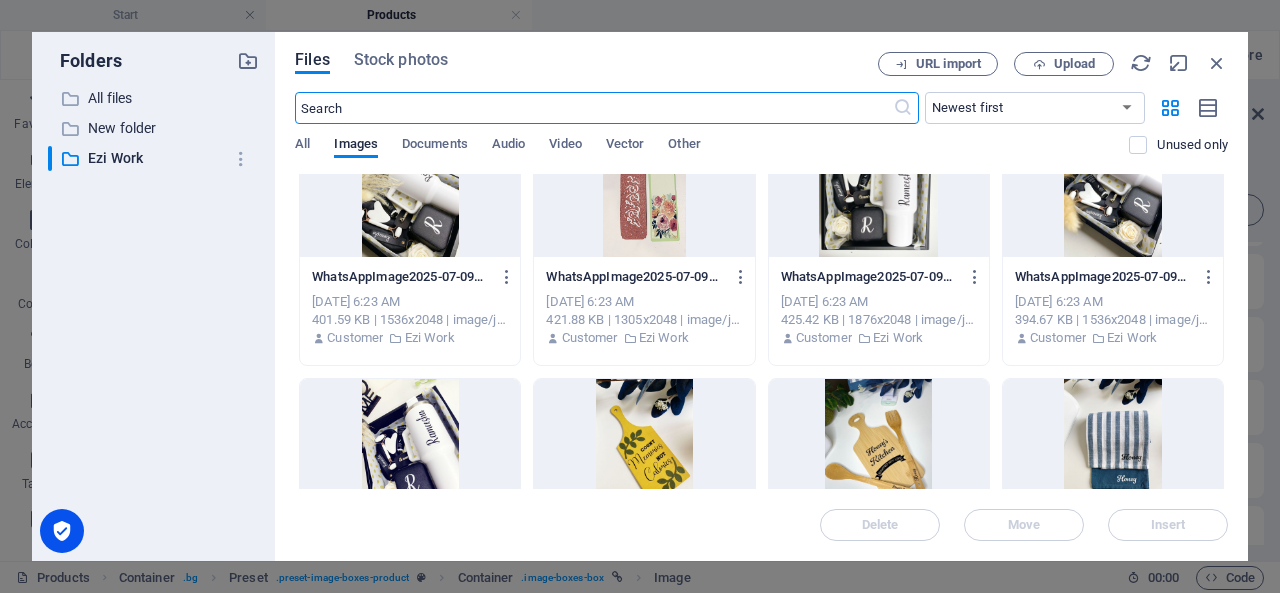 click at bounding box center (879, 192) 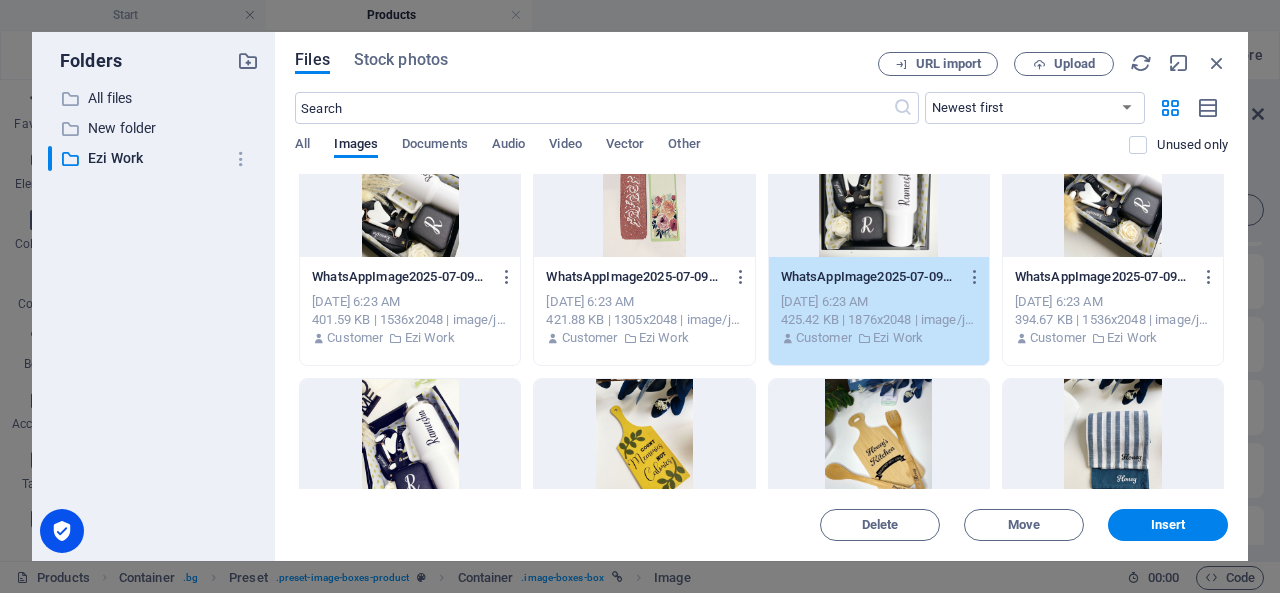 click on "1" at bounding box center [879, 192] 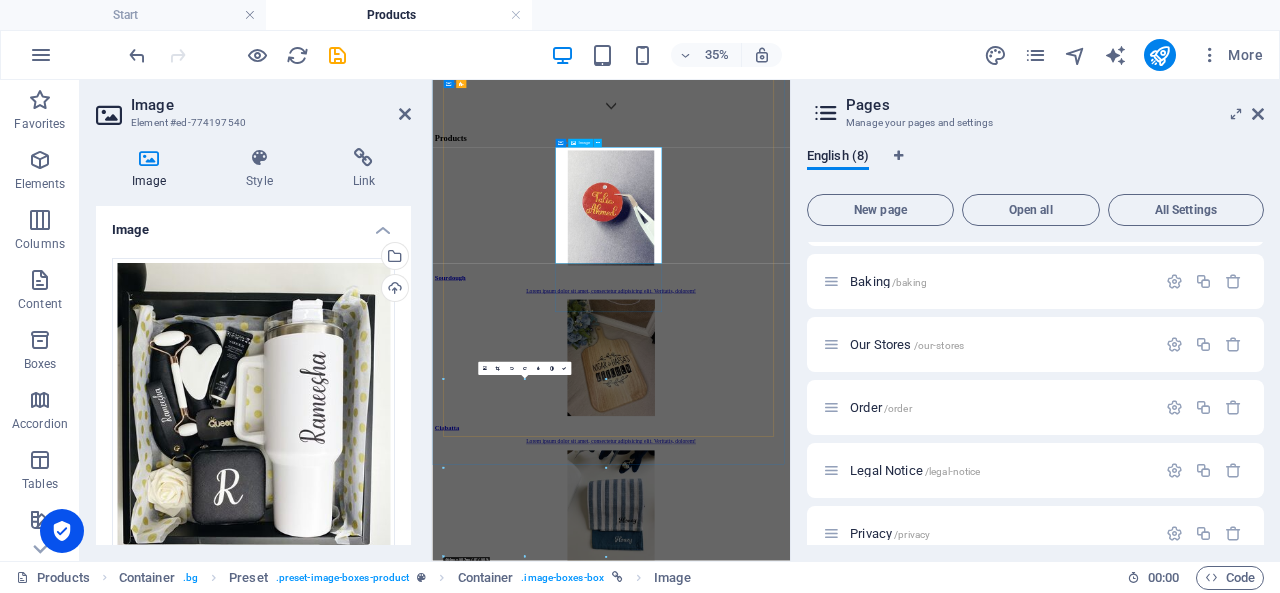 scroll, scrollTop: 1262, scrollLeft: 0, axis: vertical 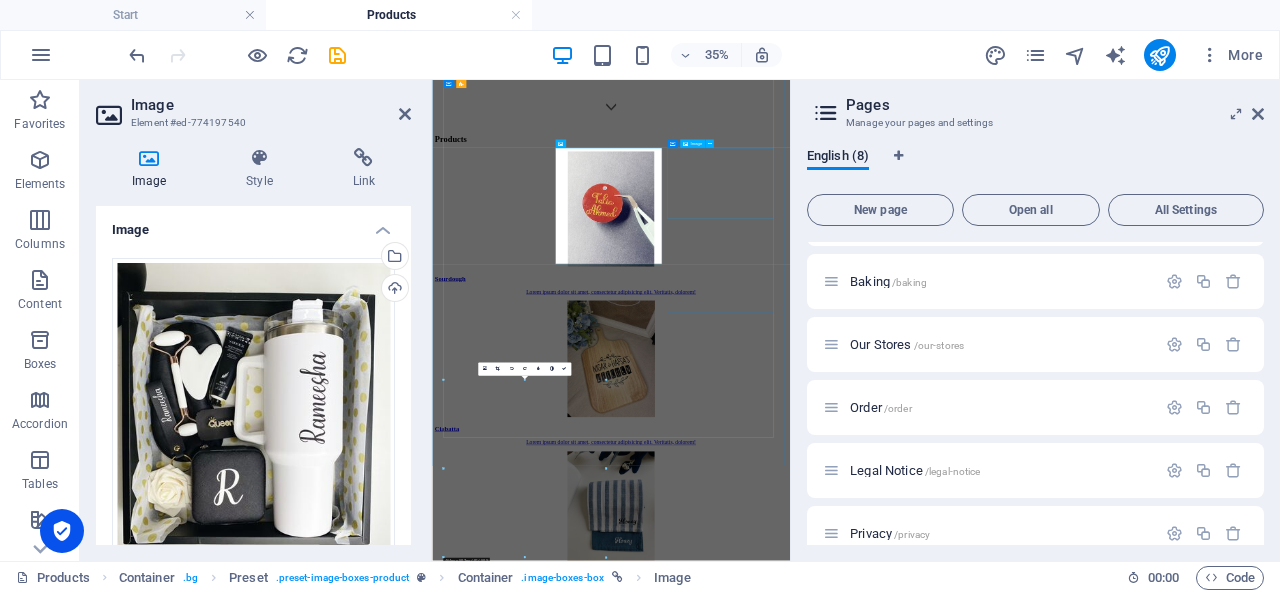 click at bounding box center [943, 4307] 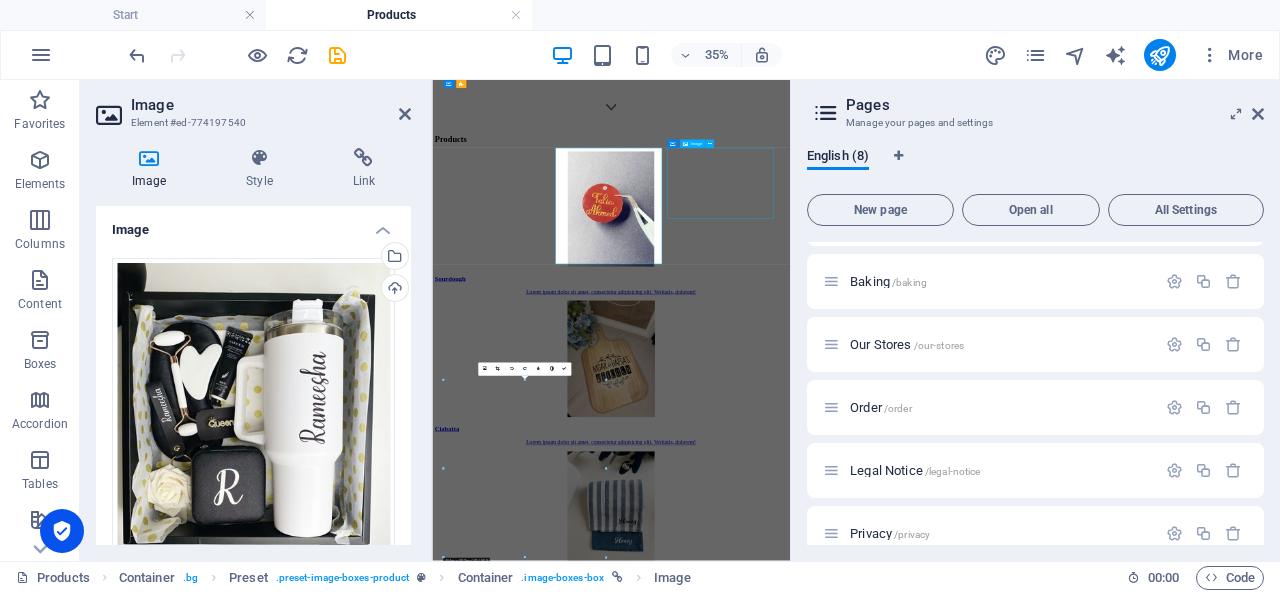 click at bounding box center [943, 4307] 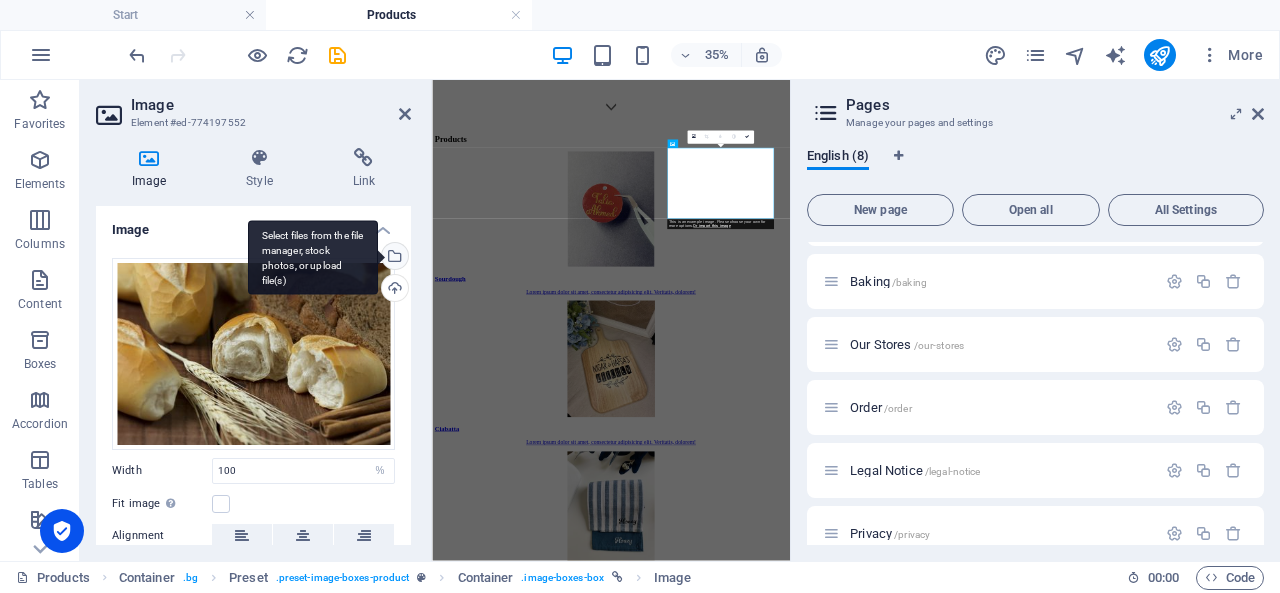 click on "Select files from the file manager, stock photos, or upload file(s)" at bounding box center [393, 258] 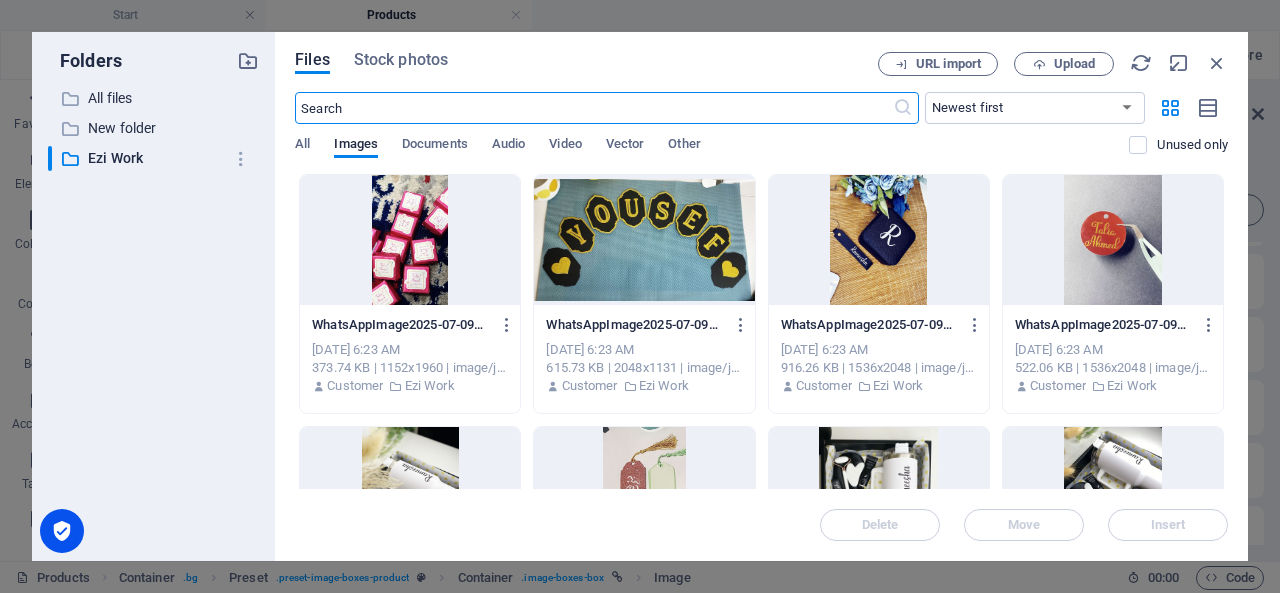 scroll, scrollTop: 2115, scrollLeft: 0, axis: vertical 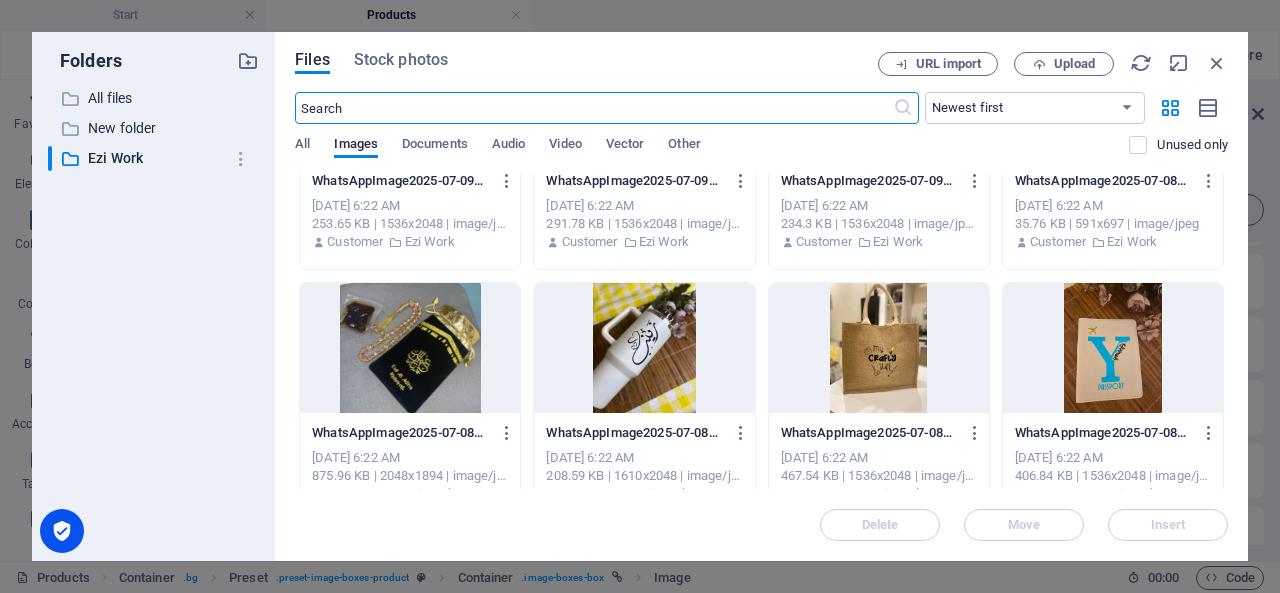click at bounding box center [879, 348] 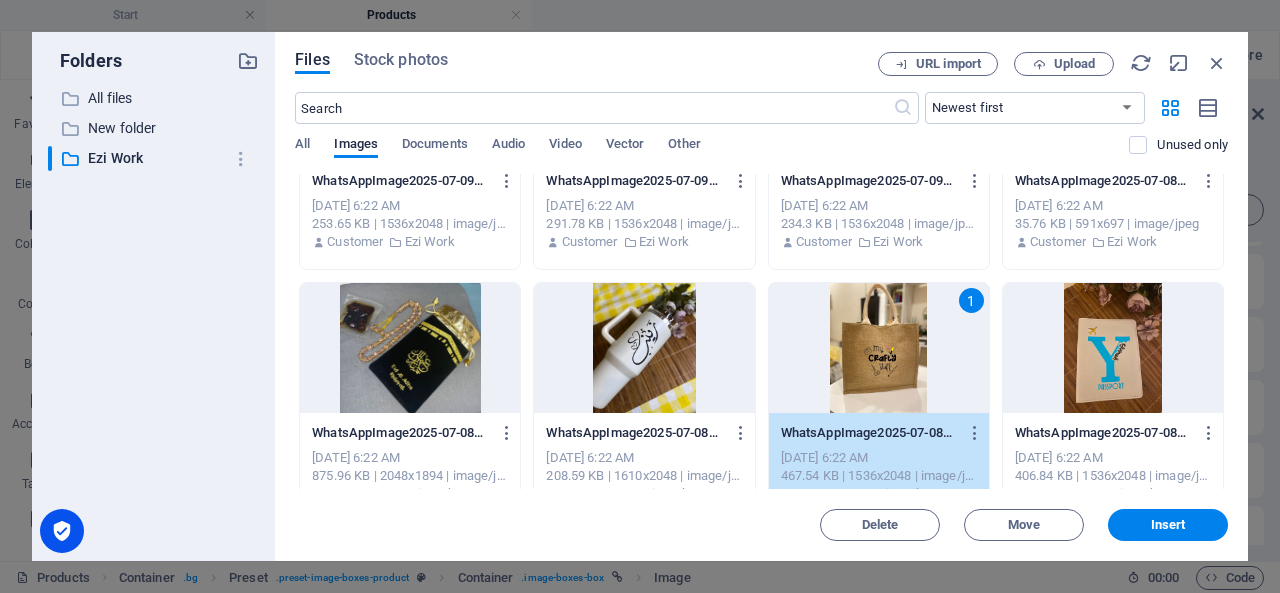 click on "1" at bounding box center (879, 348) 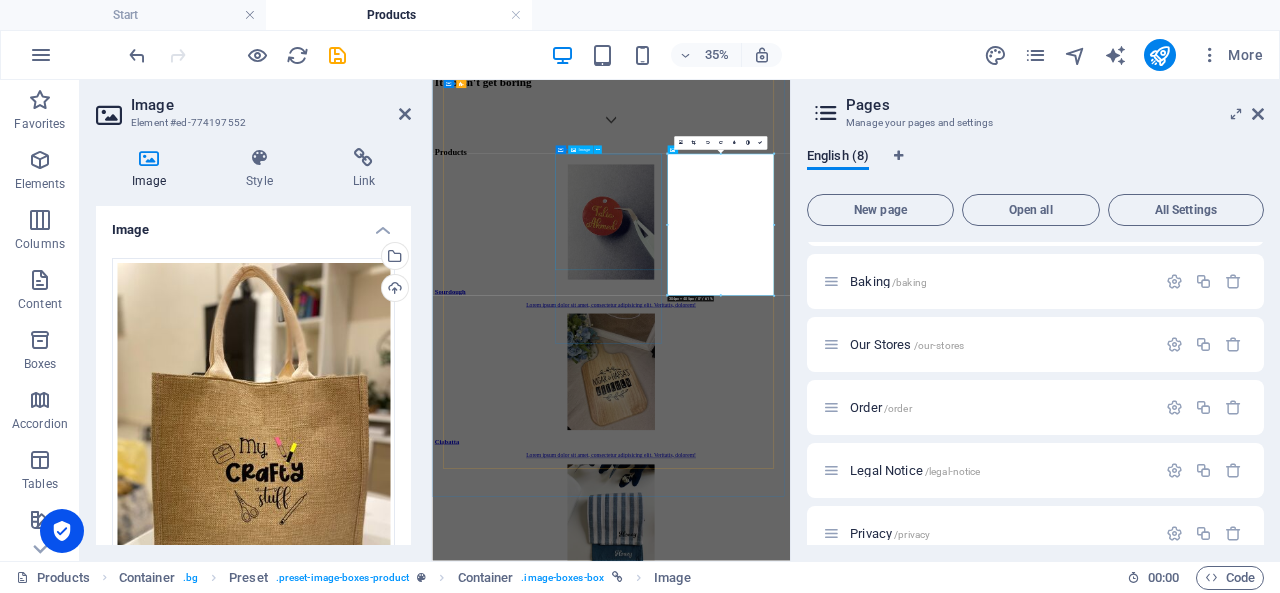 scroll, scrollTop: 1244, scrollLeft: 0, axis: vertical 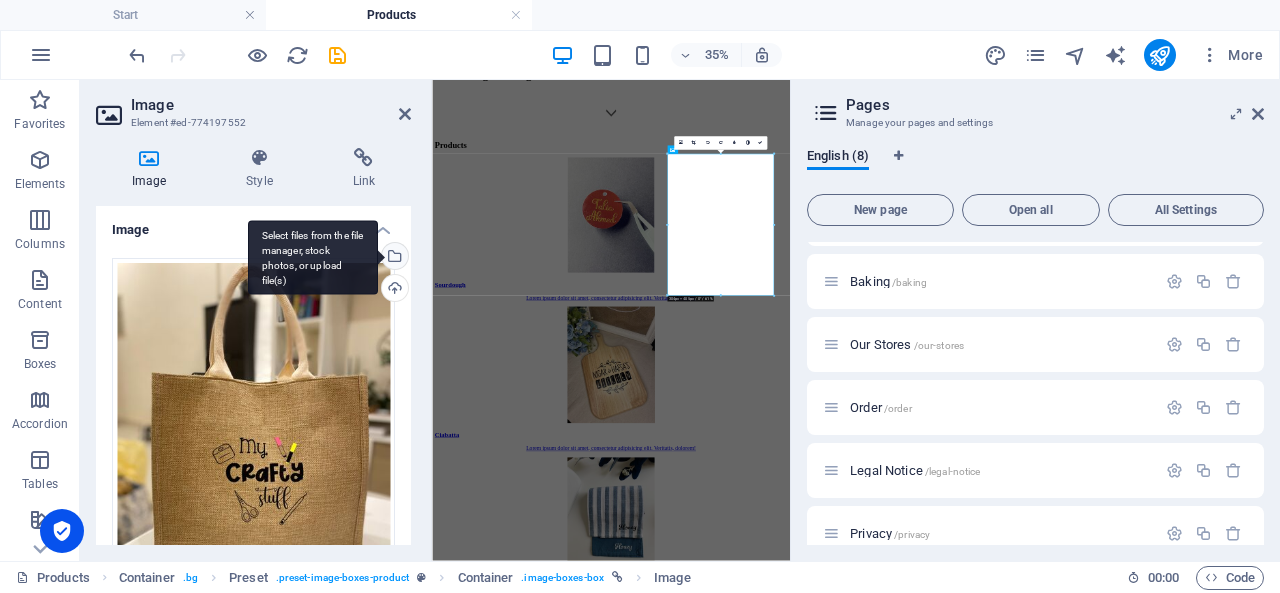 click on "Select files from the file manager, stock photos, or upload file(s)" at bounding box center [393, 258] 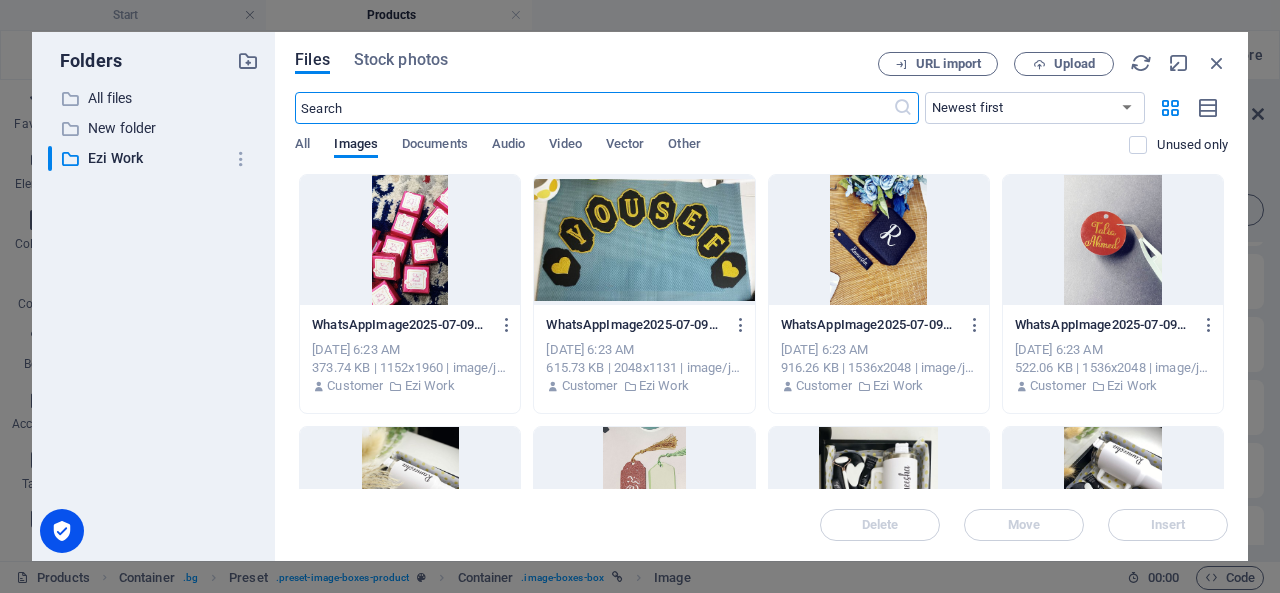 scroll, scrollTop: 2115, scrollLeft: 0, axis: vertical 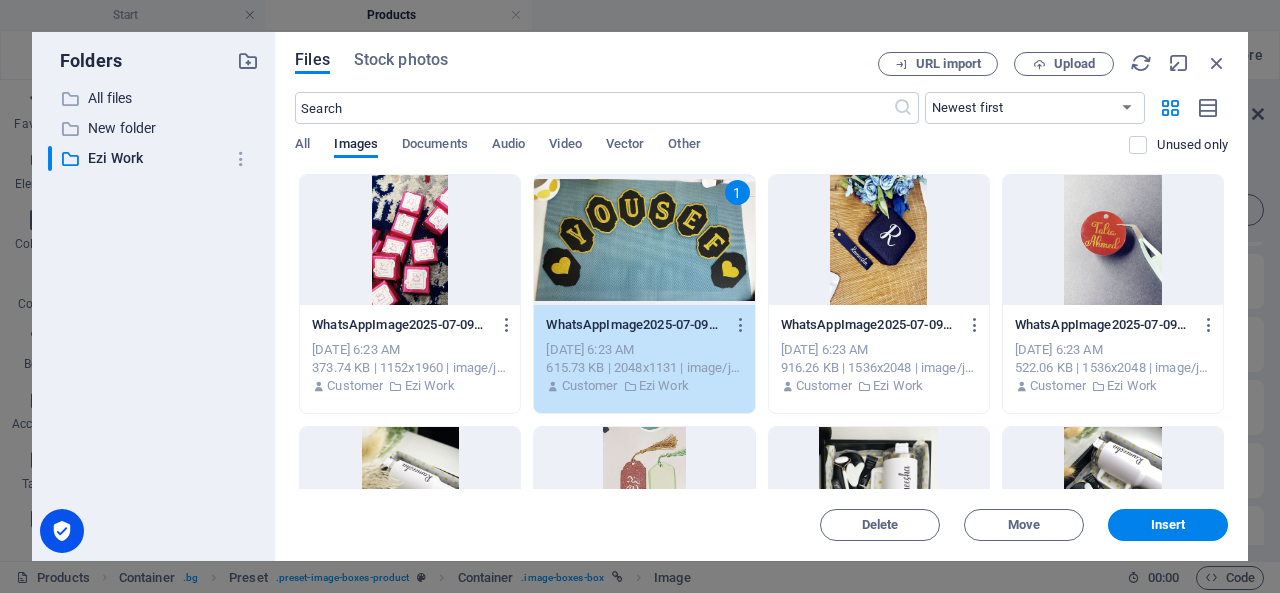 click on "1" at bounding box center [644, 240] 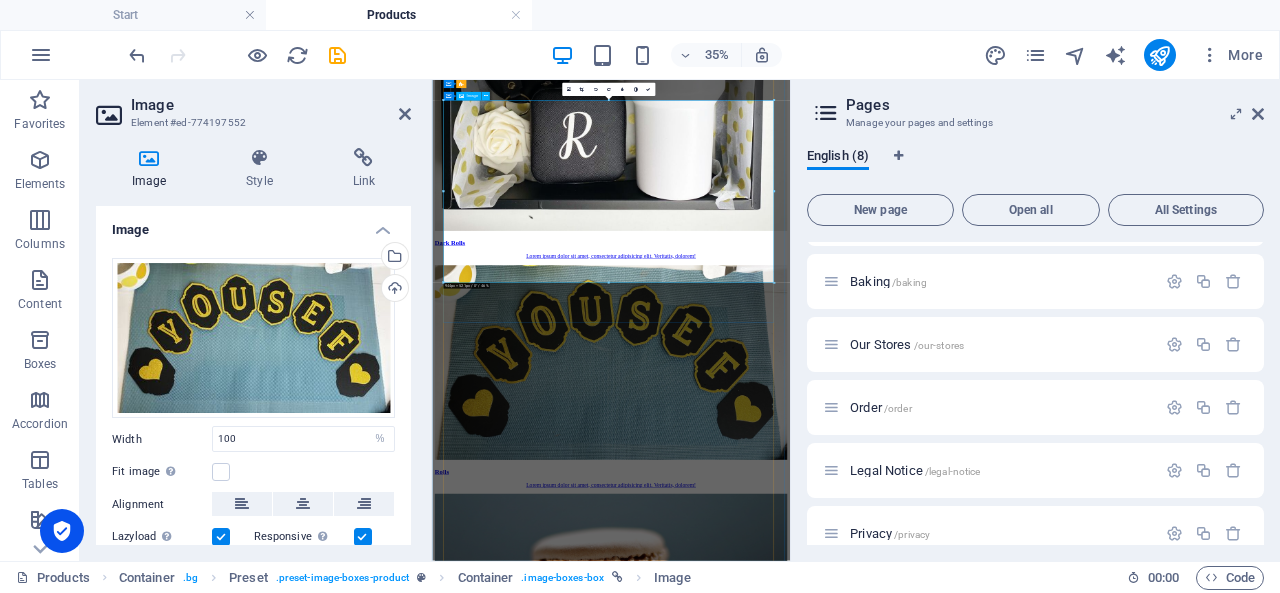 scroll, scrollTop: 1072, scrollLeft: 0, axis: vertical 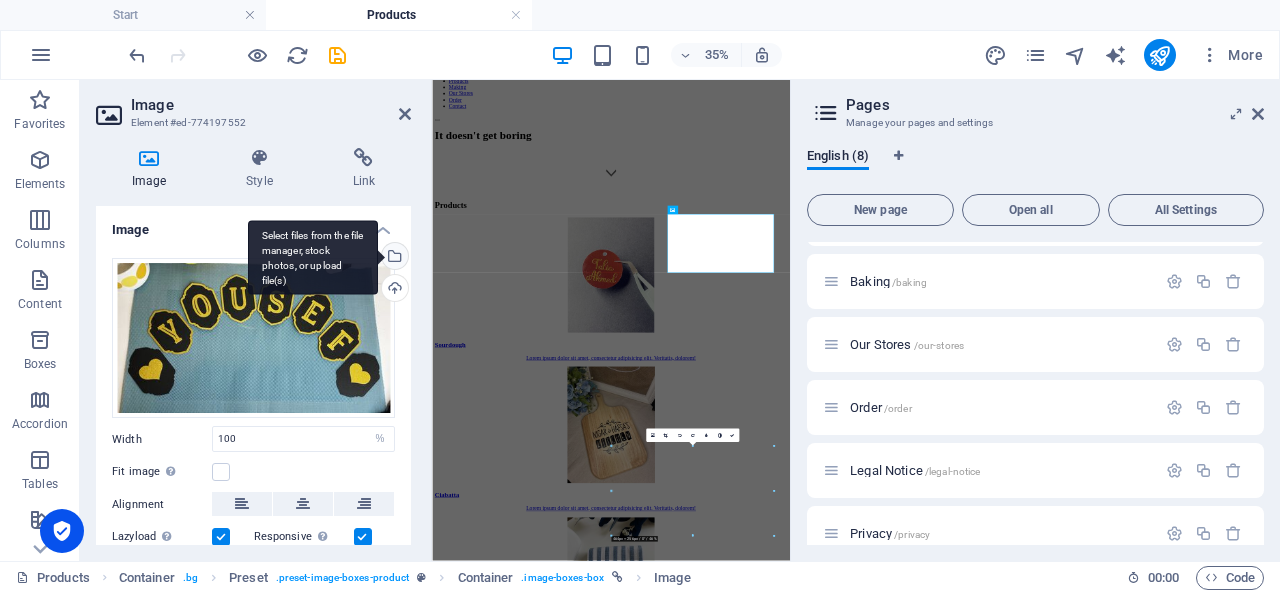 click on "Select files from the file manager, stock photos, or upload file(s)" at bounding box center (393, 258) 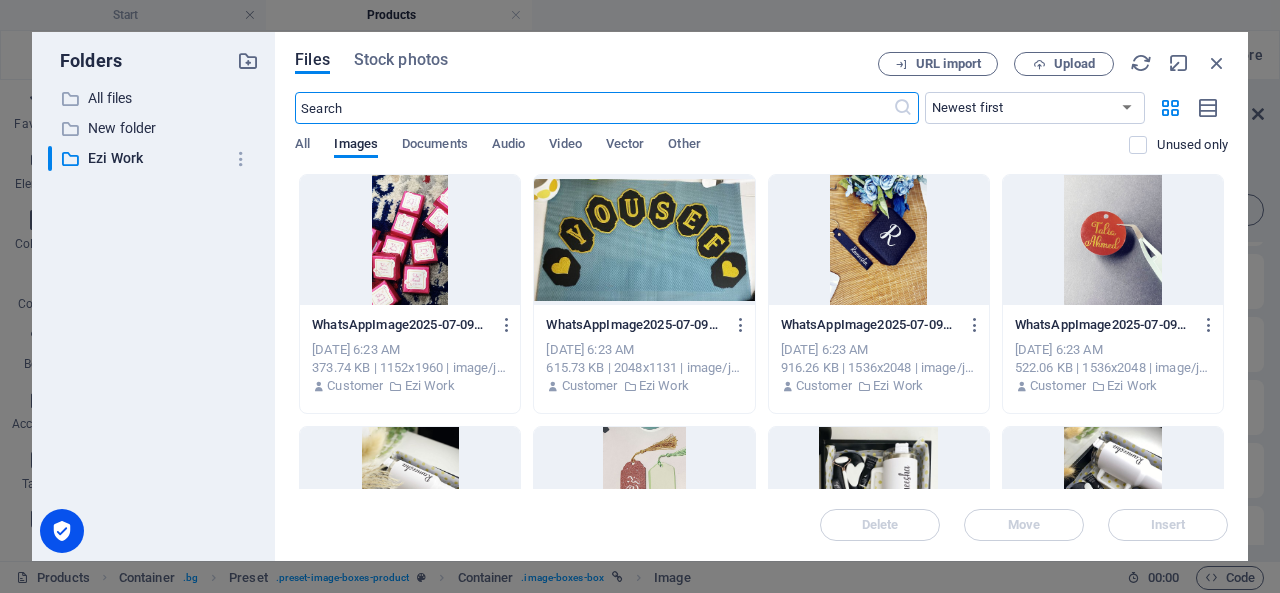 scroll, scrollTop: 2115, scrollLeft: 0, axis: vertical 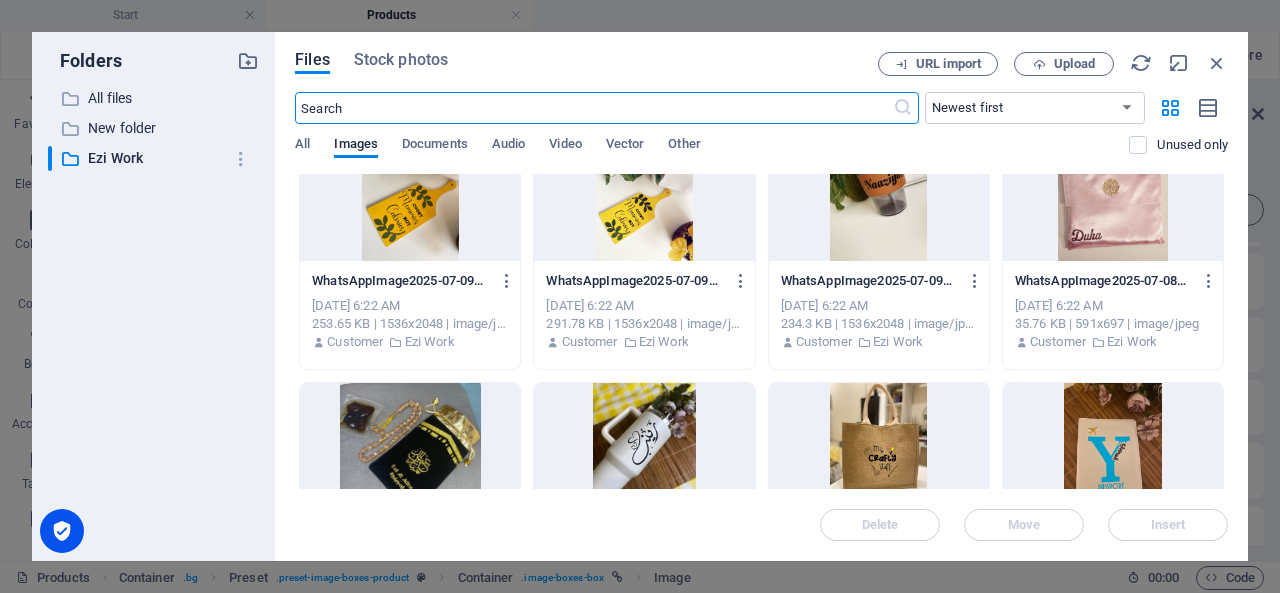 click at bounding box center (1113, 196) 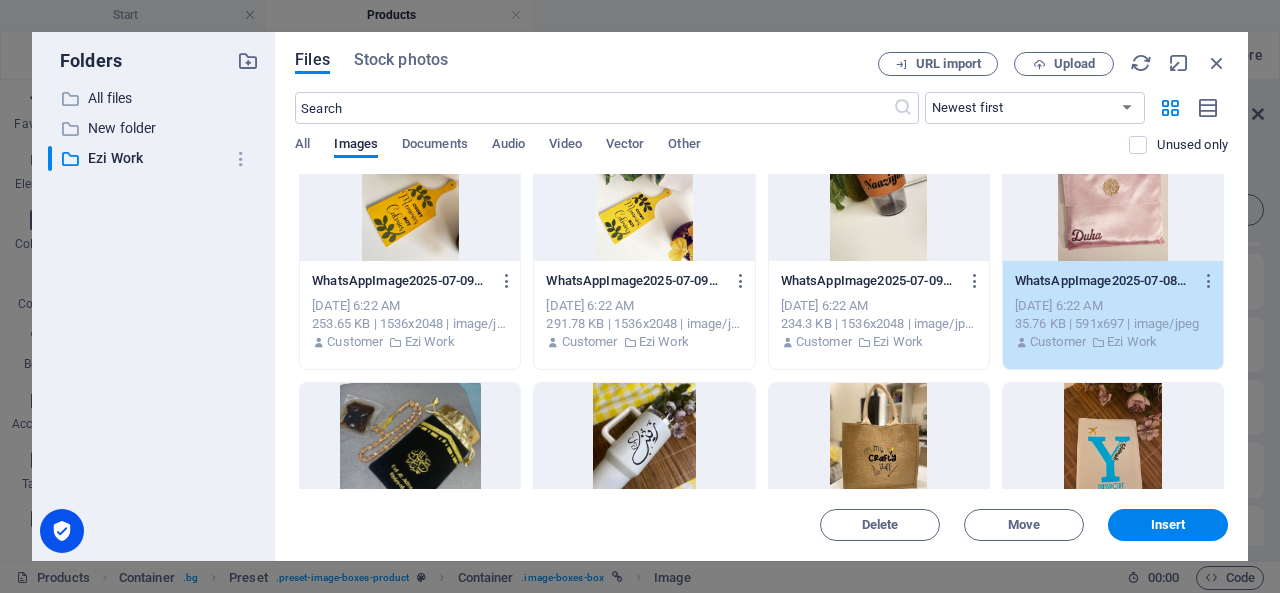 click on "1" at bounding box center (1113, 196) 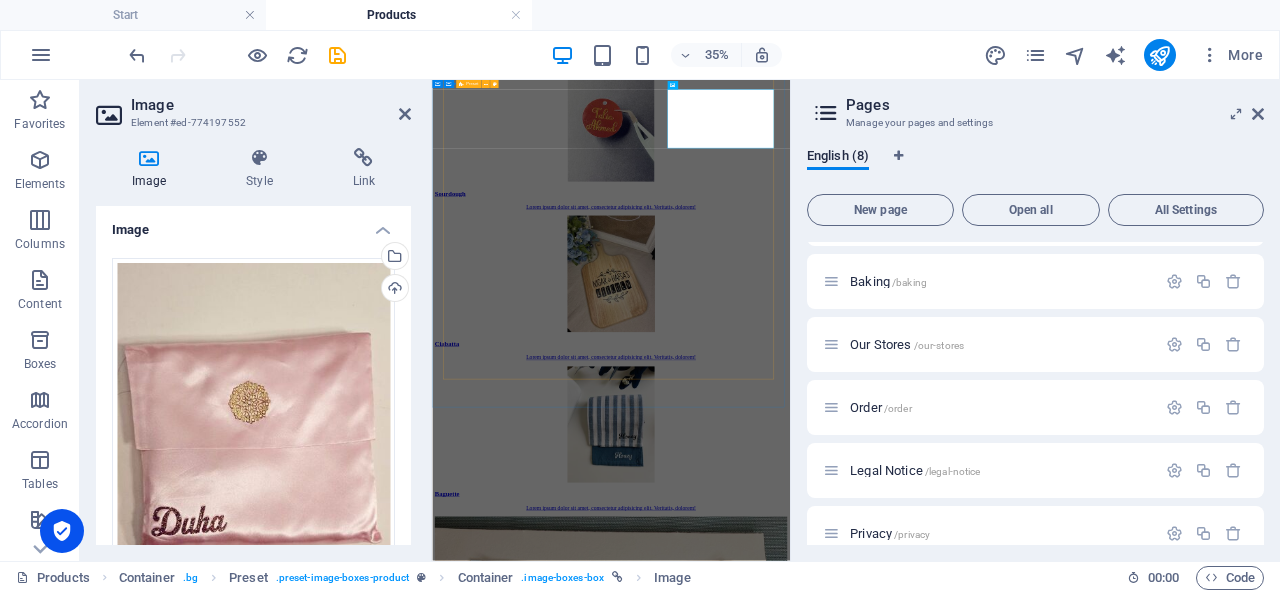 scroll, scrollTop: 1390, scrollLeft: 0, axis: vertical 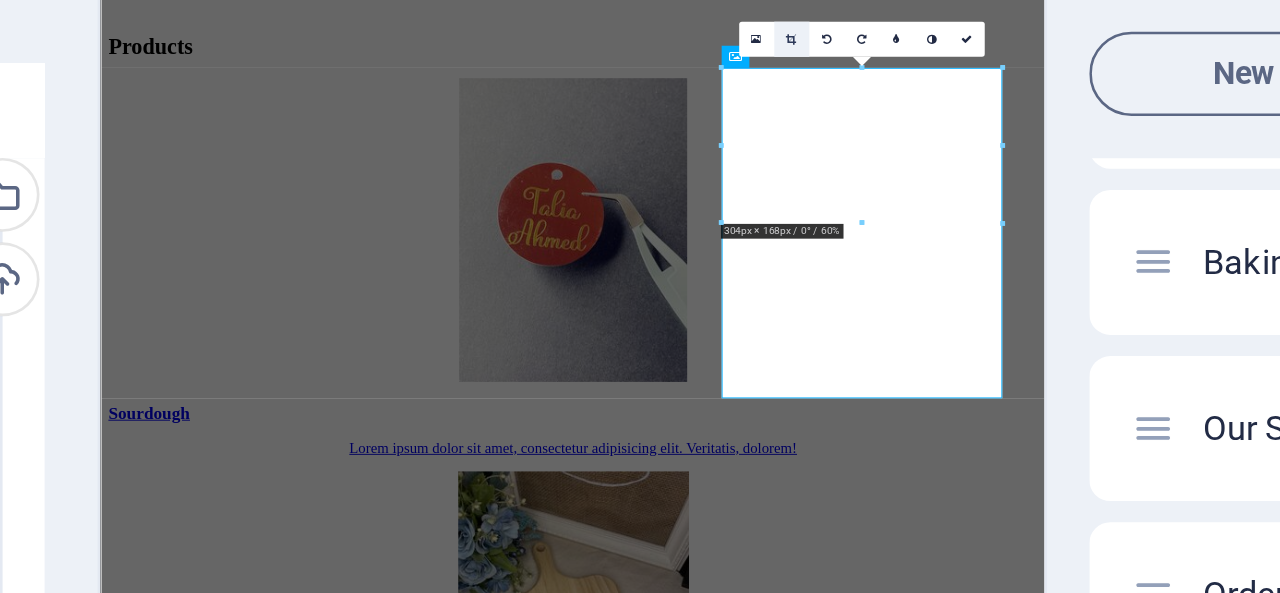 click at bounding box center (693, 197) 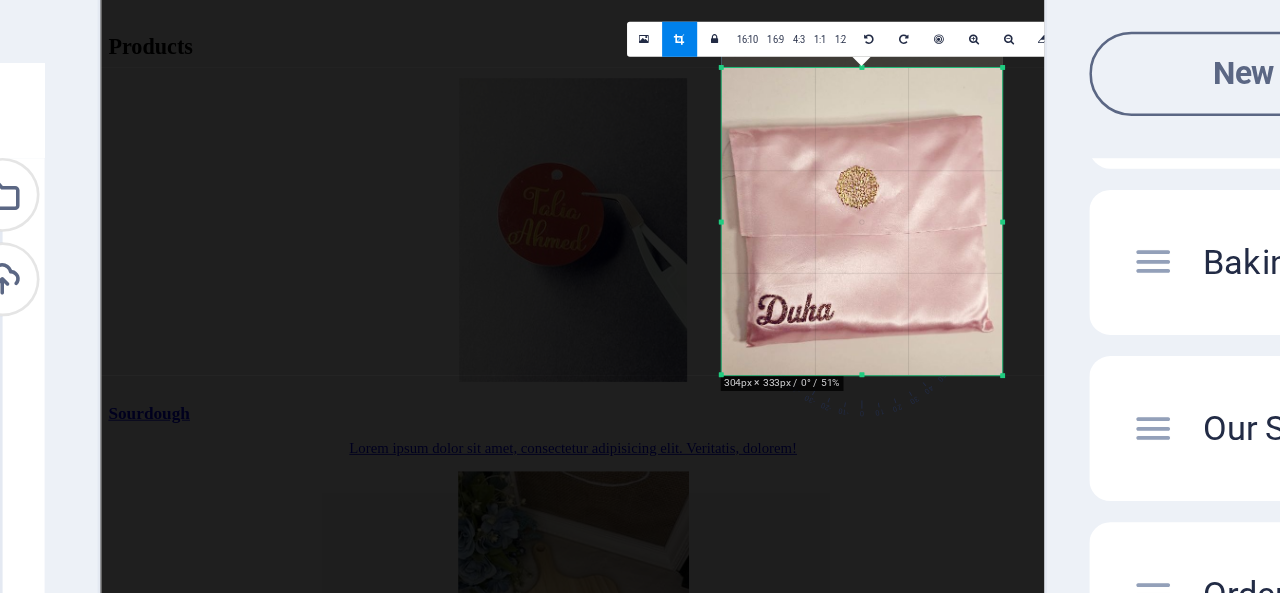 drag, startPoint x: 719, startPoint y: 207, endPoint x: 721, endPoint y: 232, distance: 25.079872 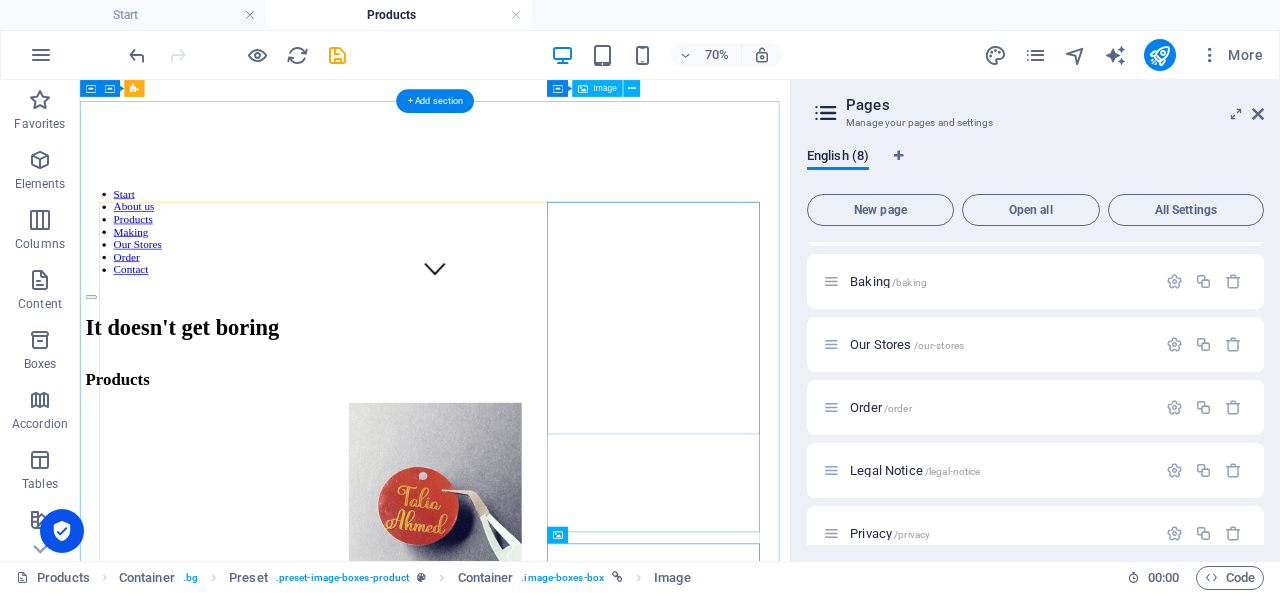 scroll, scrollTop: 382, scrollLeft: 0, axis: vertical 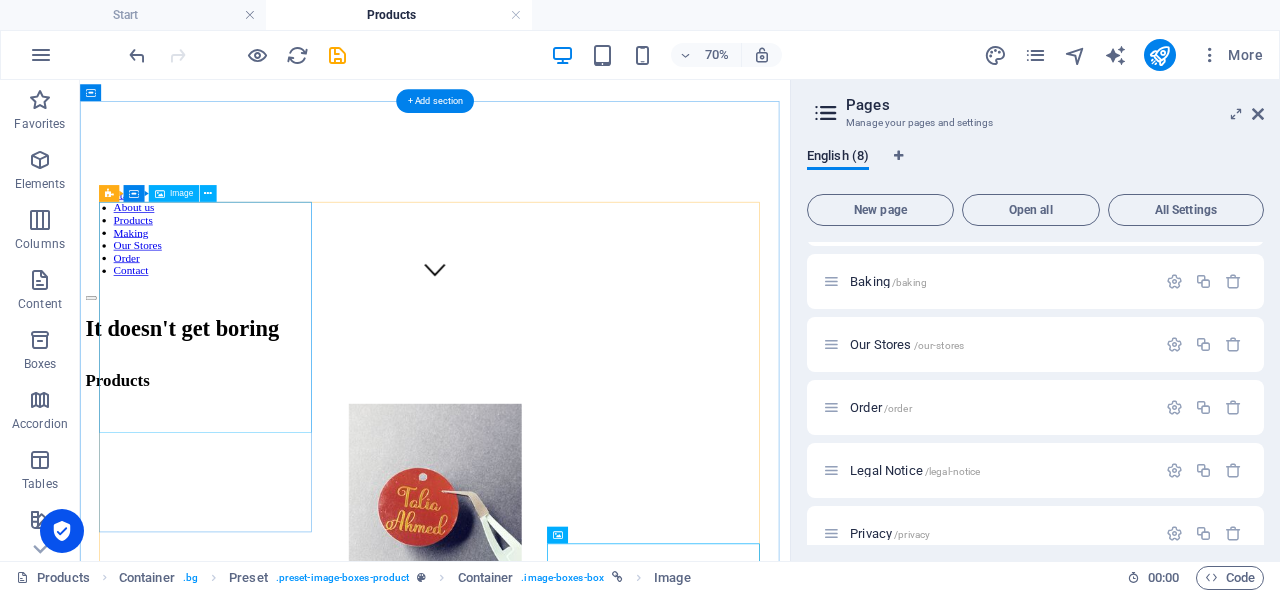 click at bounding box center [587, 708] 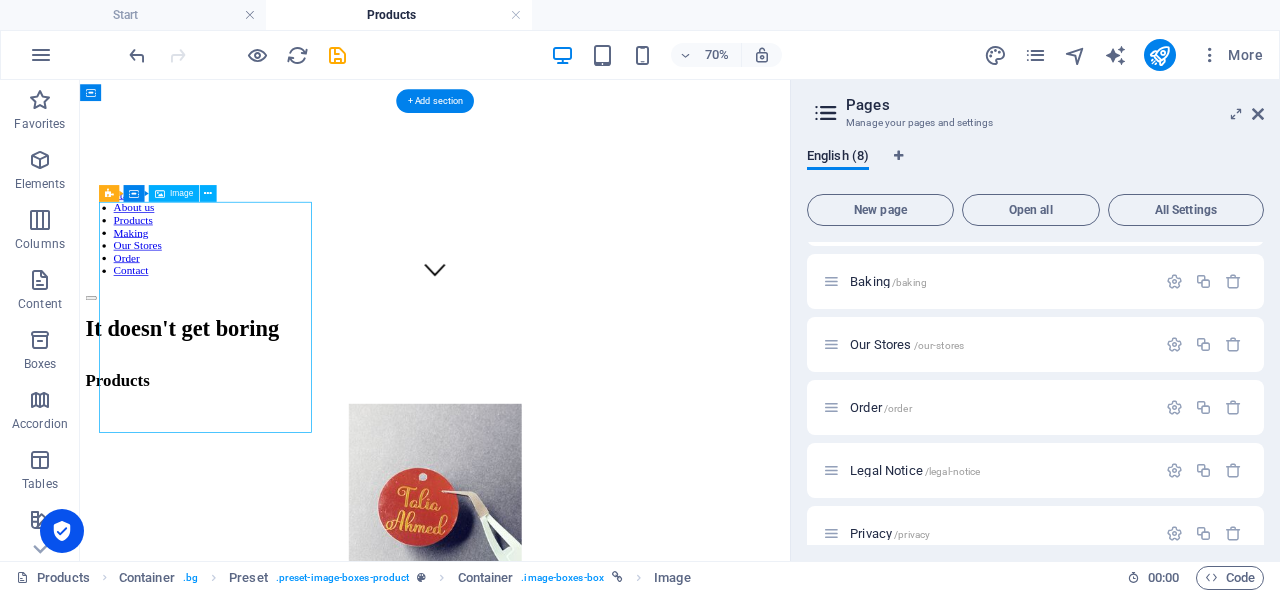 click at bounding box center (587, 708) 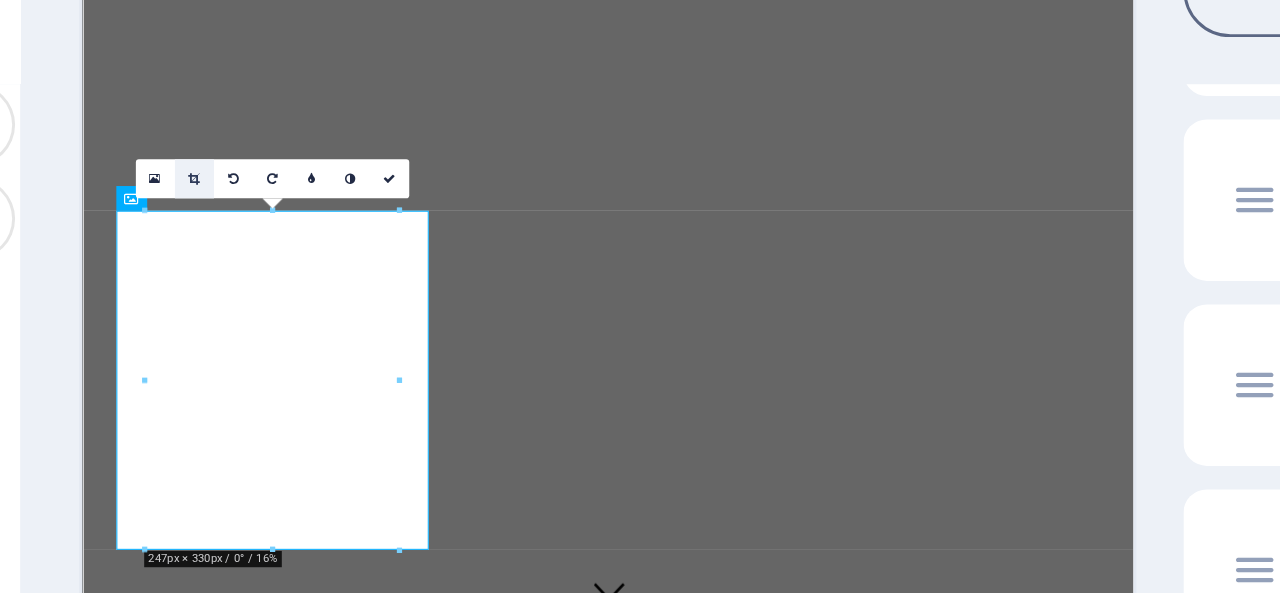 click at bounding box center (469, 274) 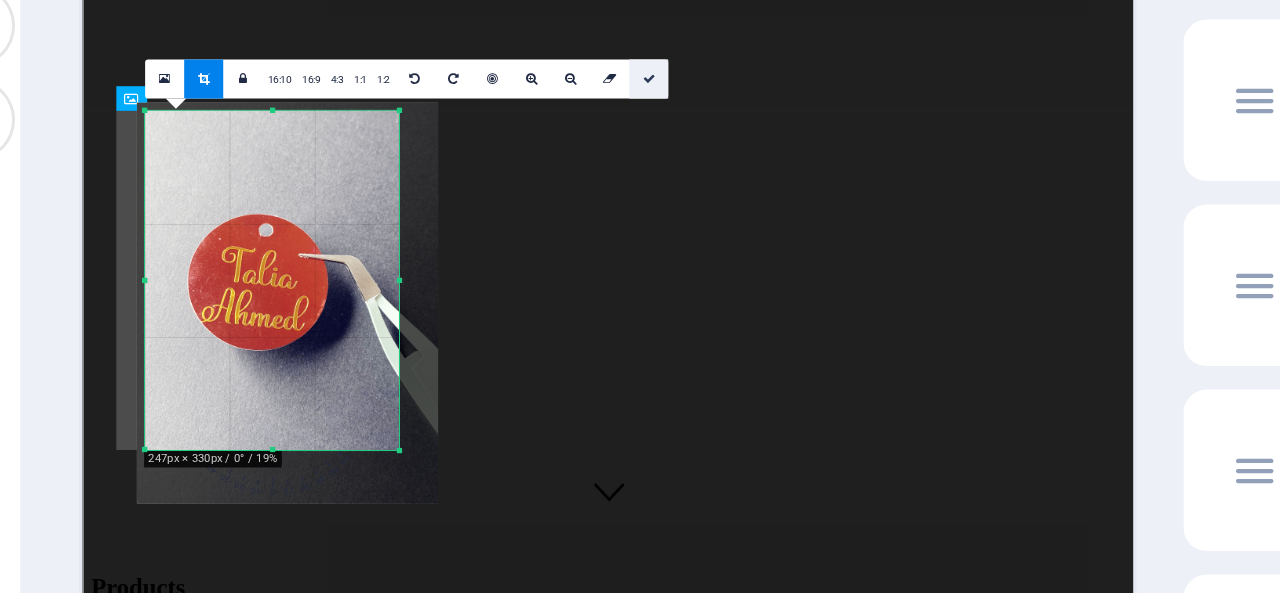 click at bounding box center [624, 275] 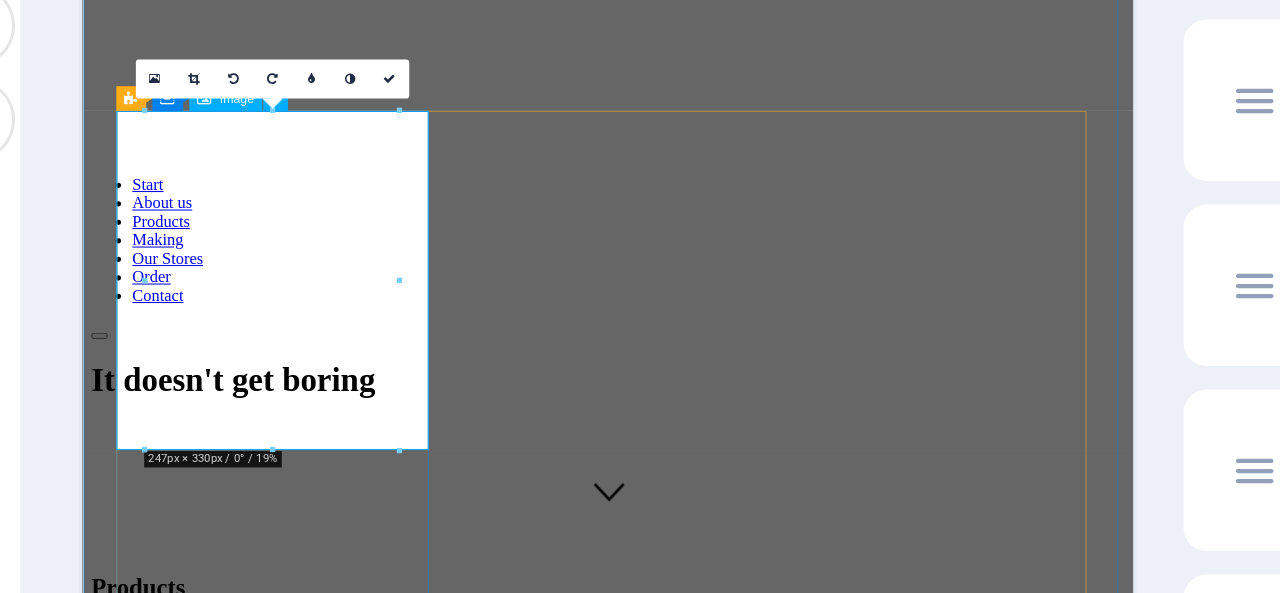 drag, startPoint x: 533, startPoint y: -149, endPoint x: 121, endPoint y: 253, distance: 575.62836 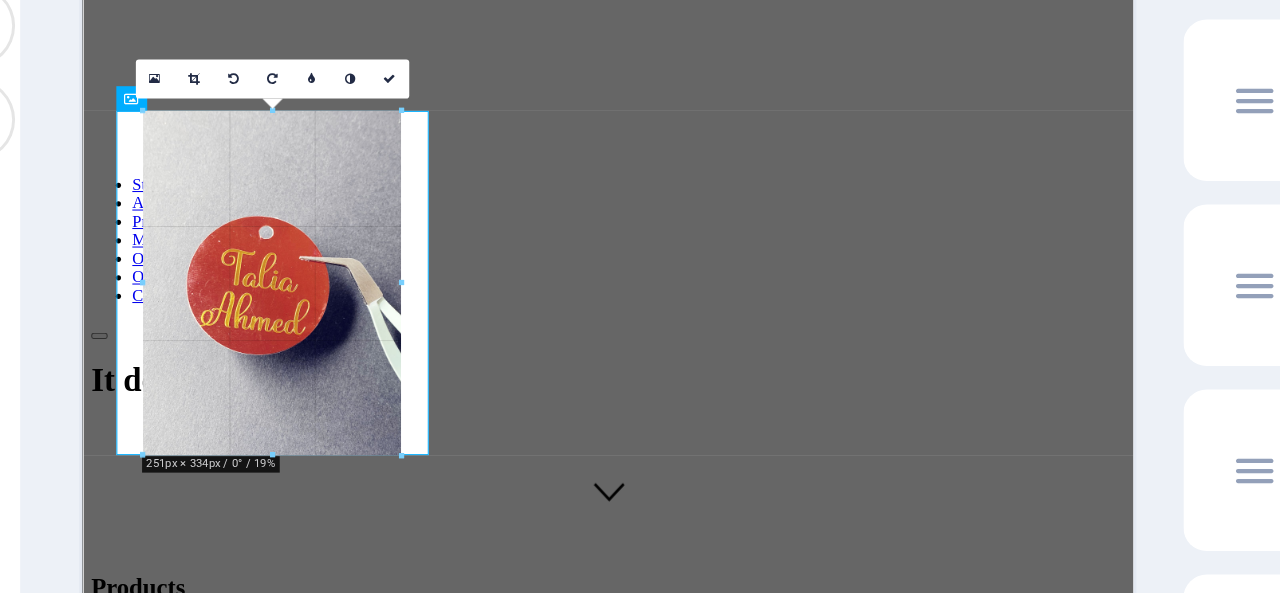 drag, startPoint x: 449, startPoint y: 344, endPoint x: 43, endPoint y: 757, distance: 579.1416 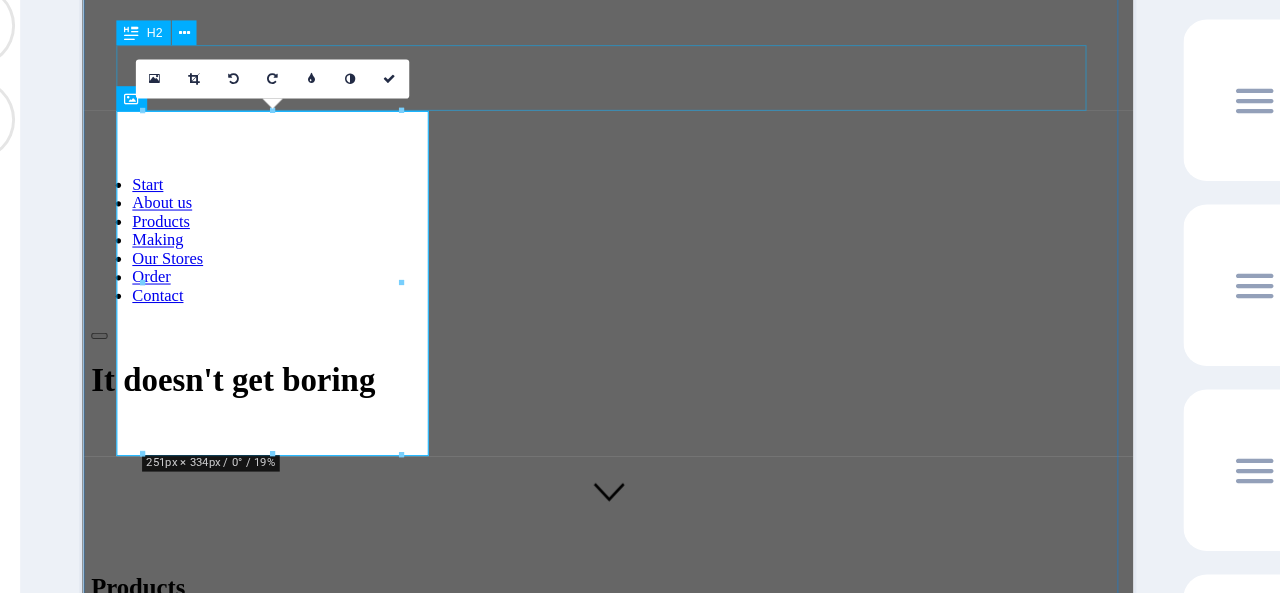 click on "Products" at bounding box center [593, 560] 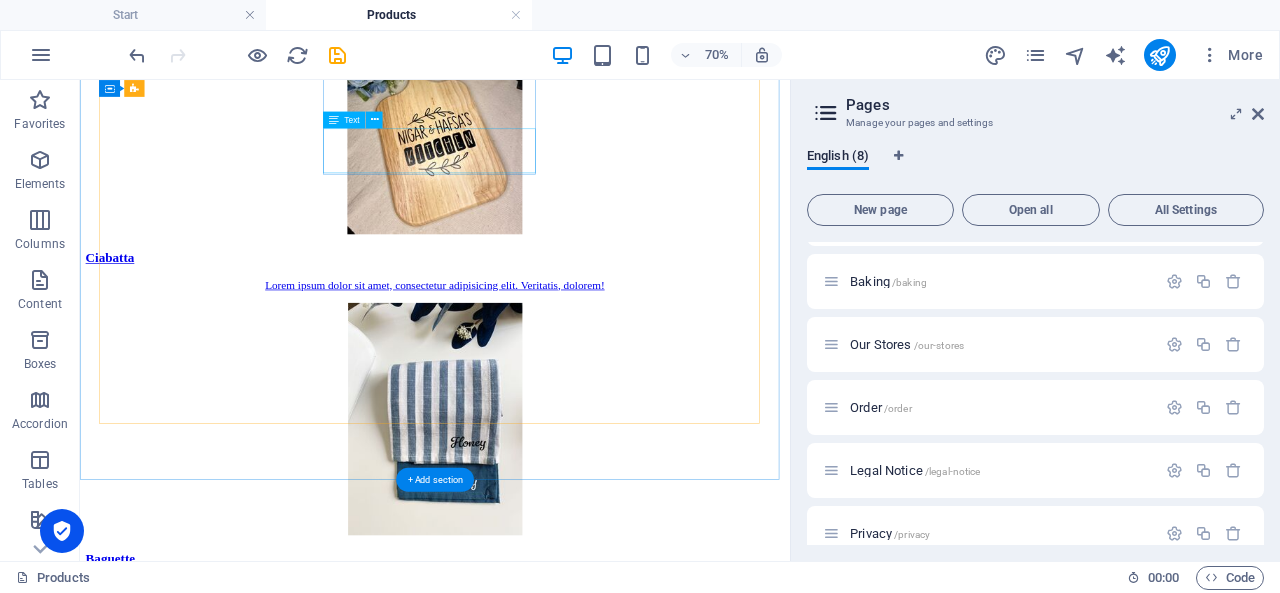 scroll, scrollTop: 1382, scrollLeft: 0, axis: vertical 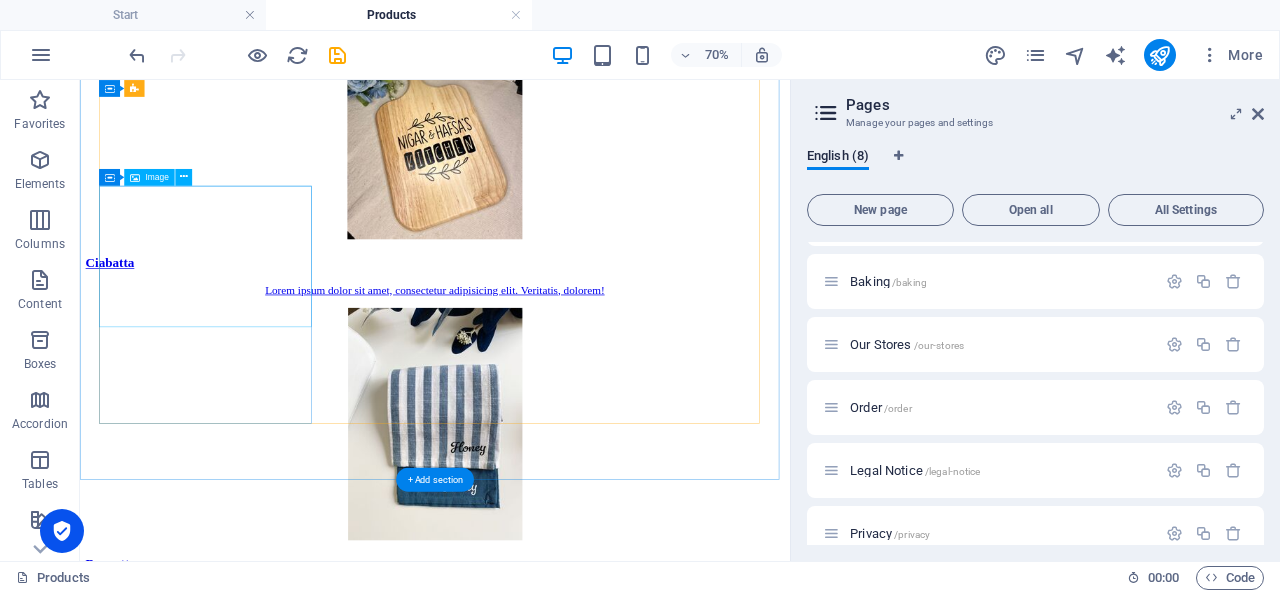 click at bounding box center [587, 4736] 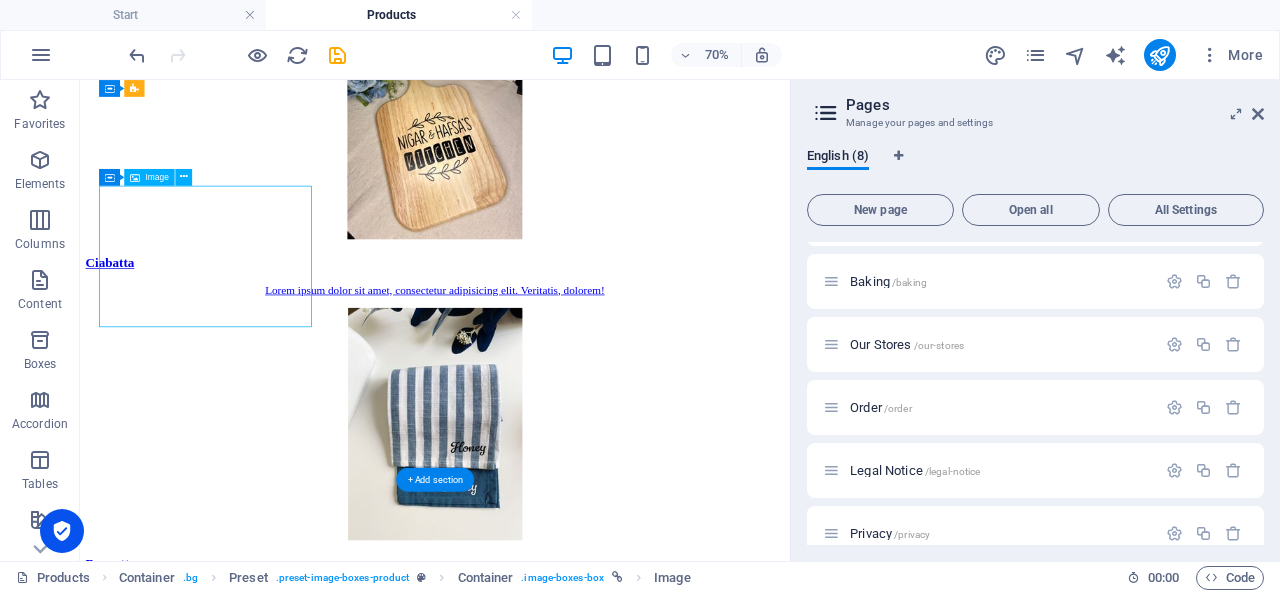 click at bounding box center (587, 4736) 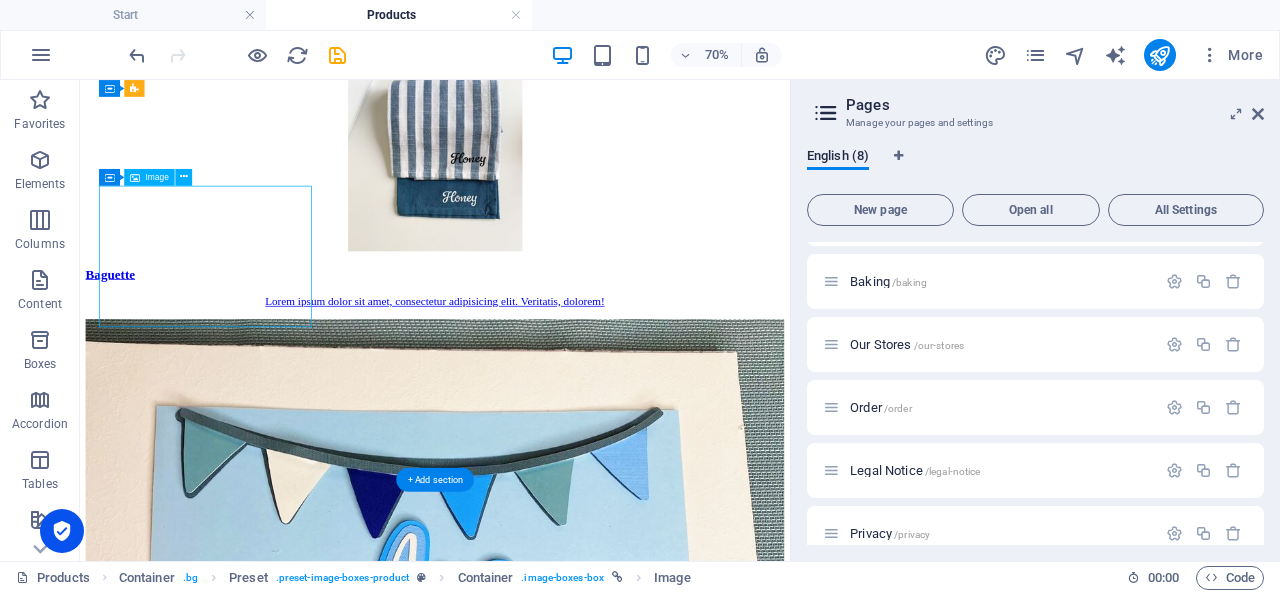 select on "%" 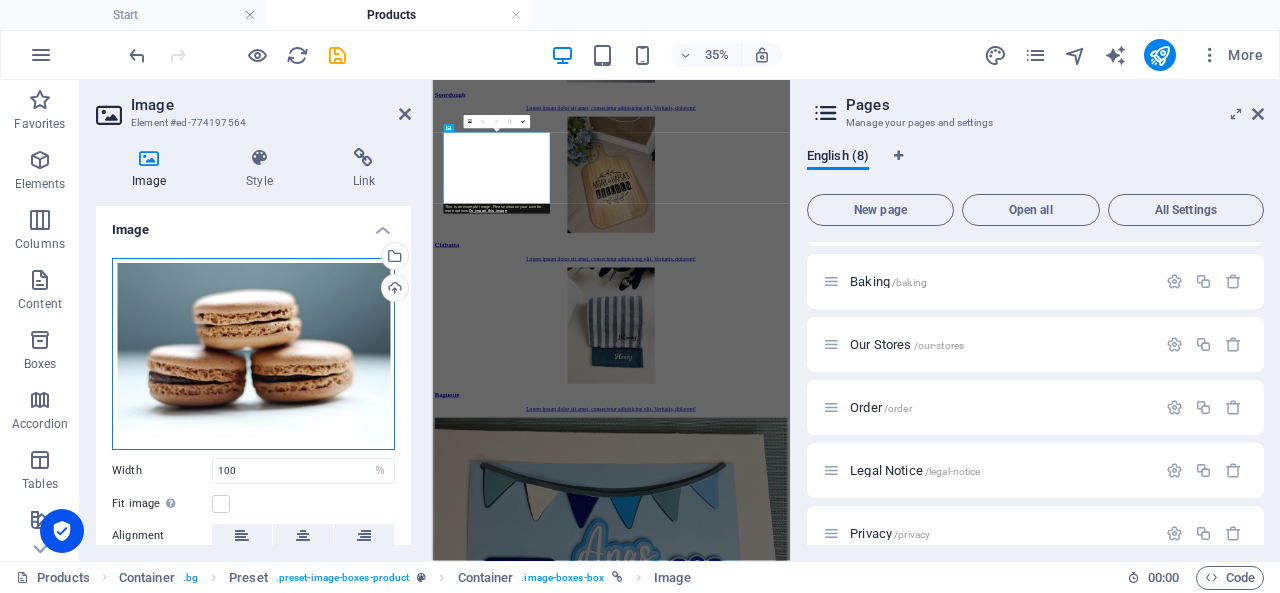 click on "Drag files here, click to choose files or select files from Files or our free stock photos & videos" at bounding box center [253, 354] 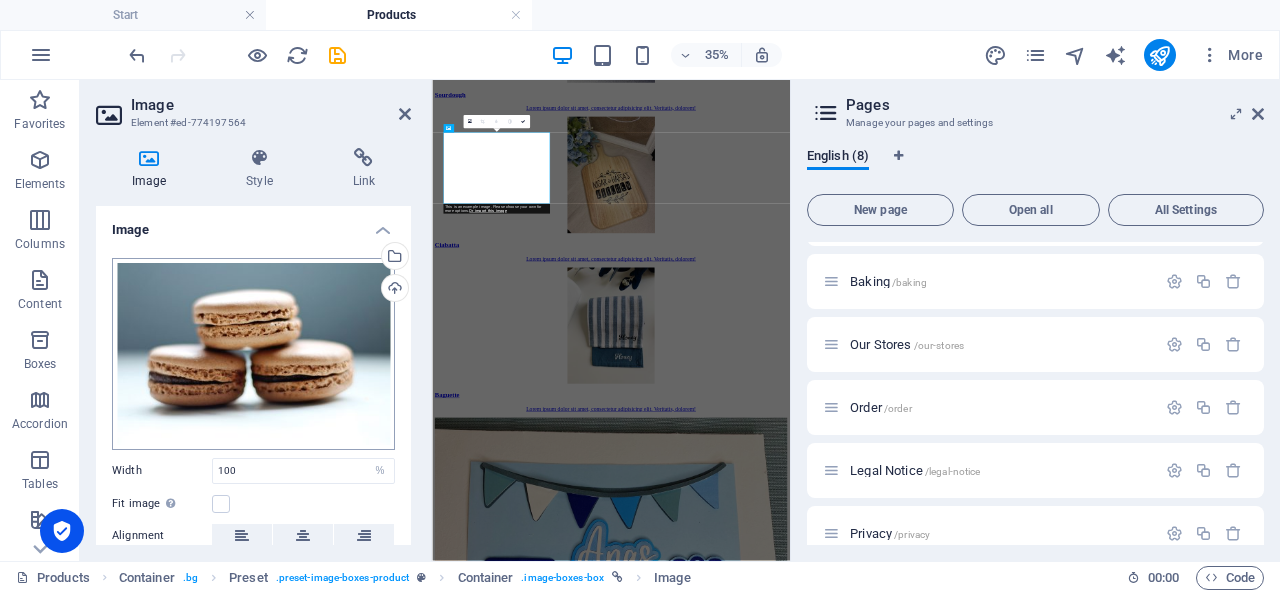 scroll, scrollTop: 2473, scrollLeft: 0, axis: vertical 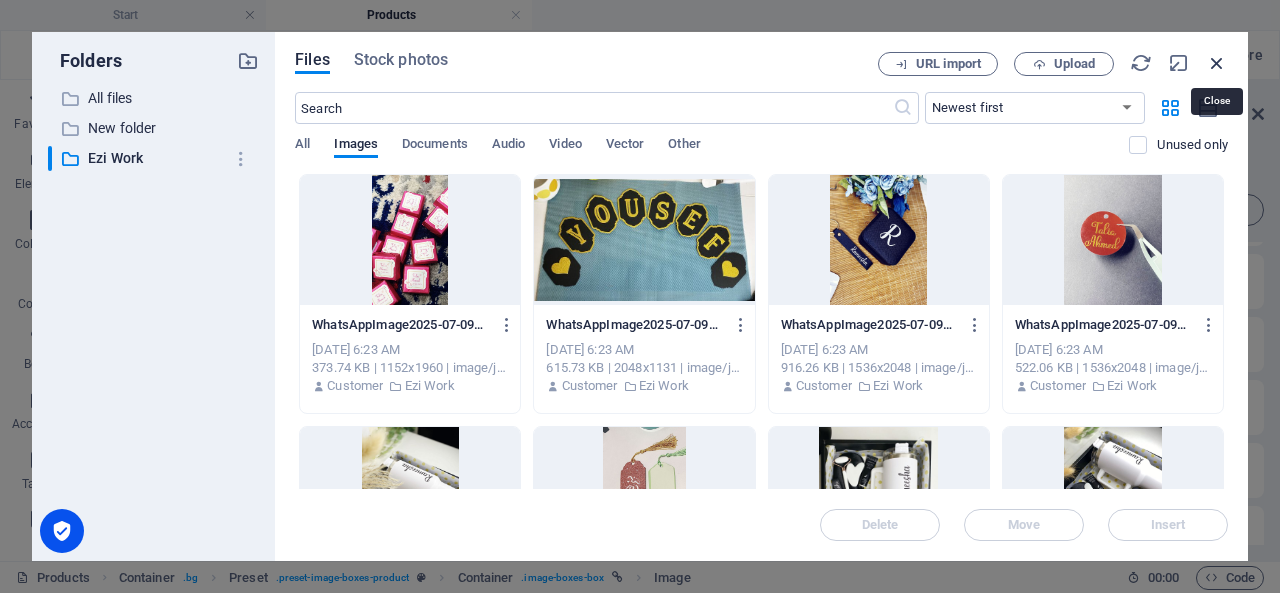 click at bounding box center [1217, 63] 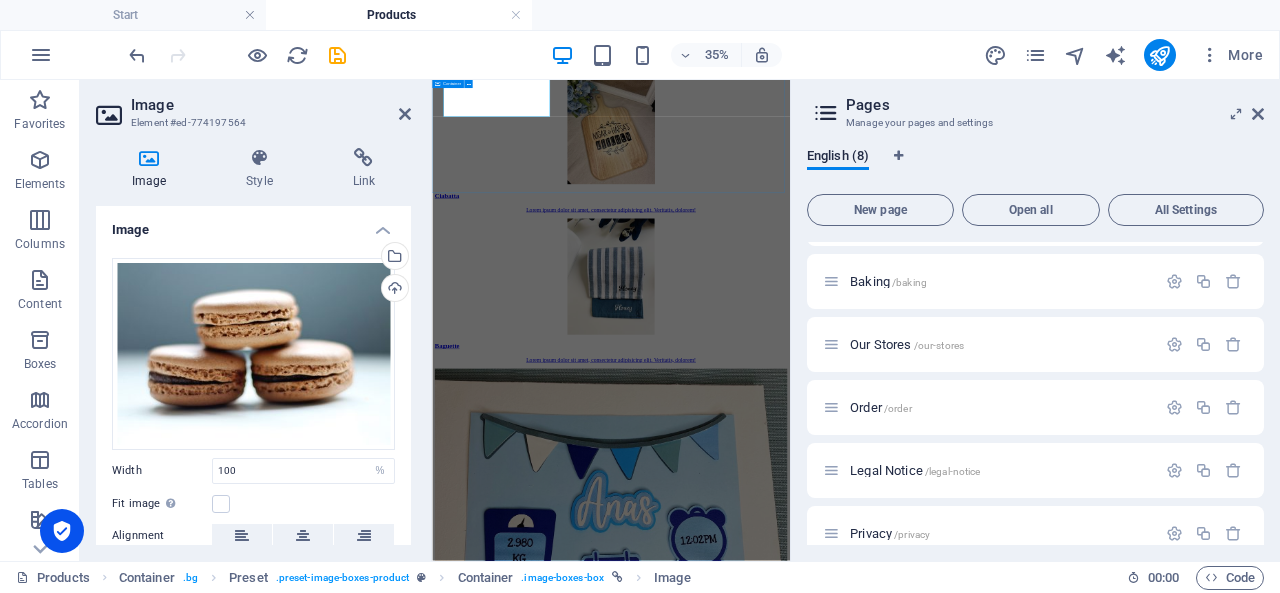 scroll, scrollTop: 1848, scrollLeft: 0, axis: vertical 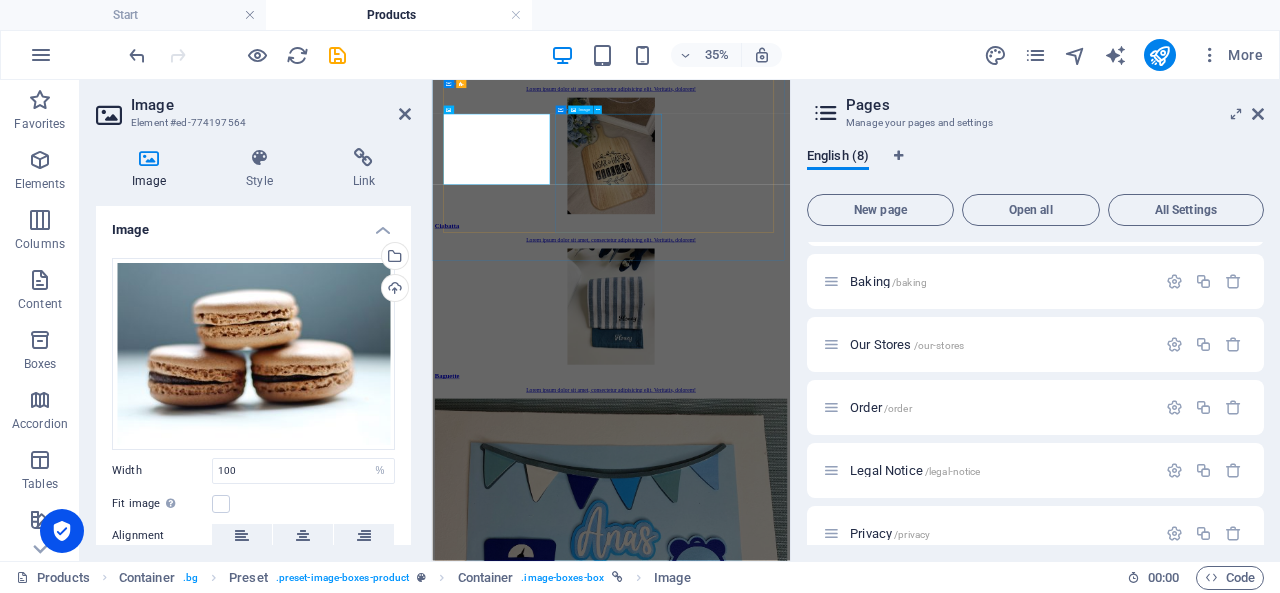 click at bounding box center (943, 5694) 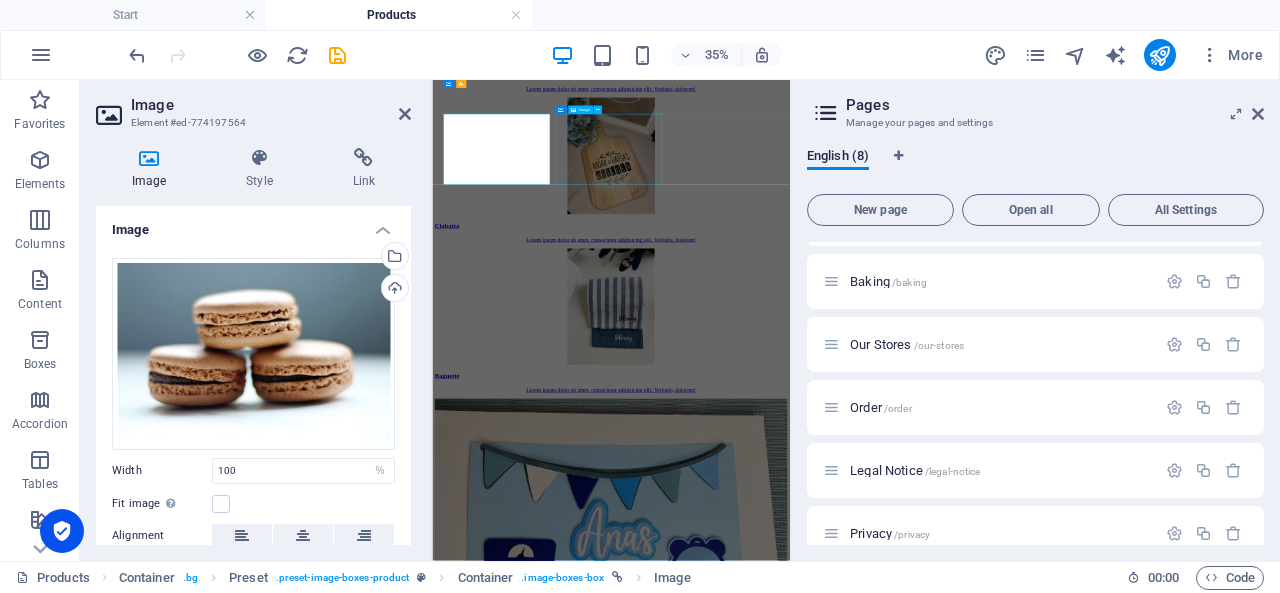 click at bounding box center (943, 5694) 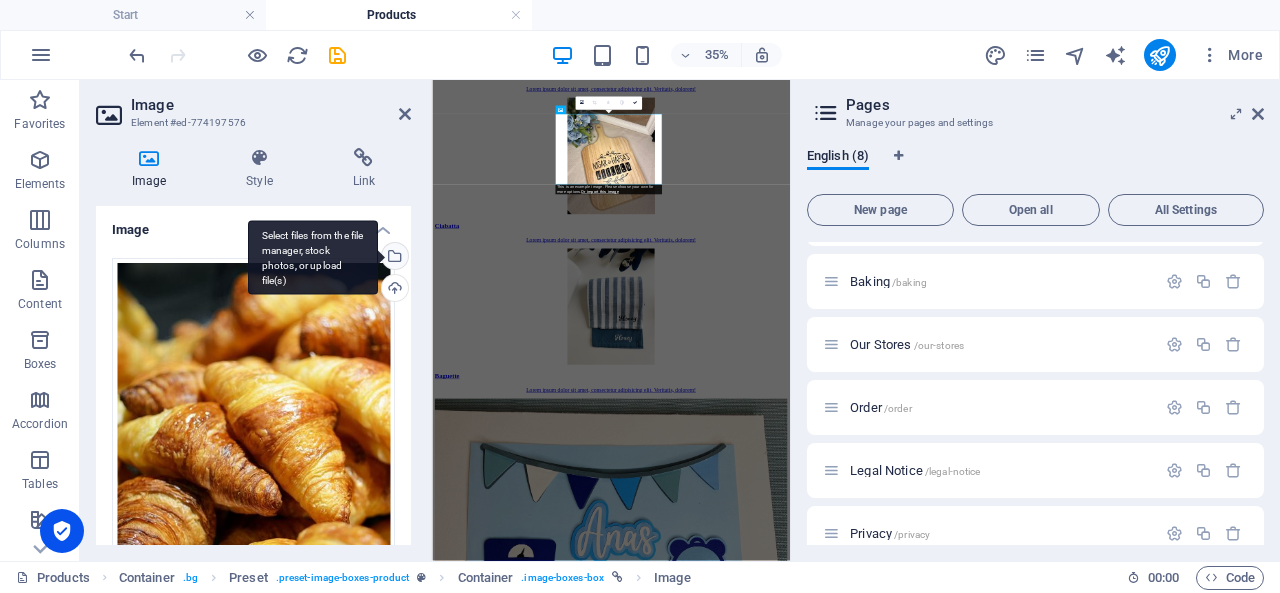 click on "Select files from the file manager, stock photos, or upload file(s)" at bounding box center (313, 257) 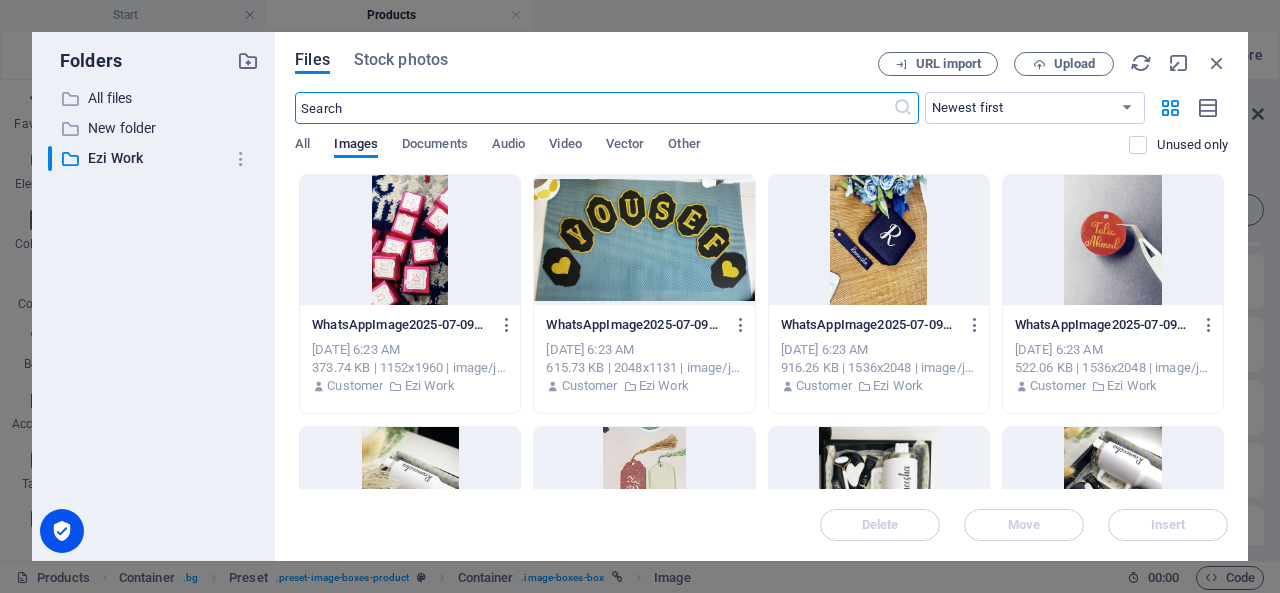 scroll, scrollTop: 2831, scrollLeft: 0, axis: vertical 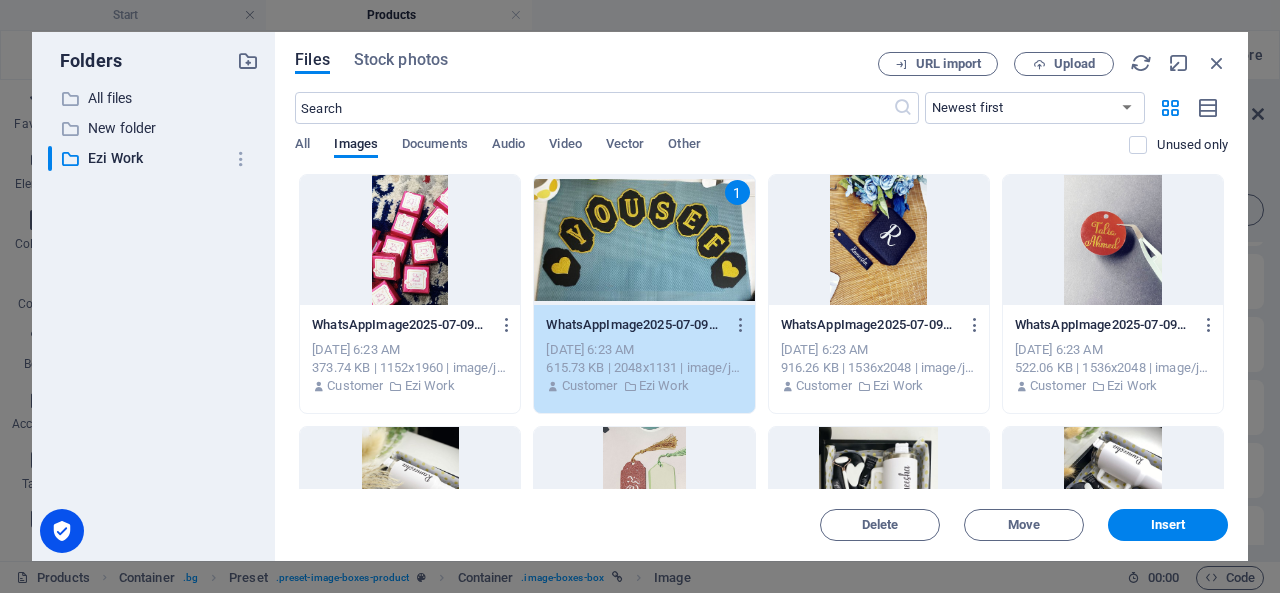 click on "1" at bounding box center [644, 240] 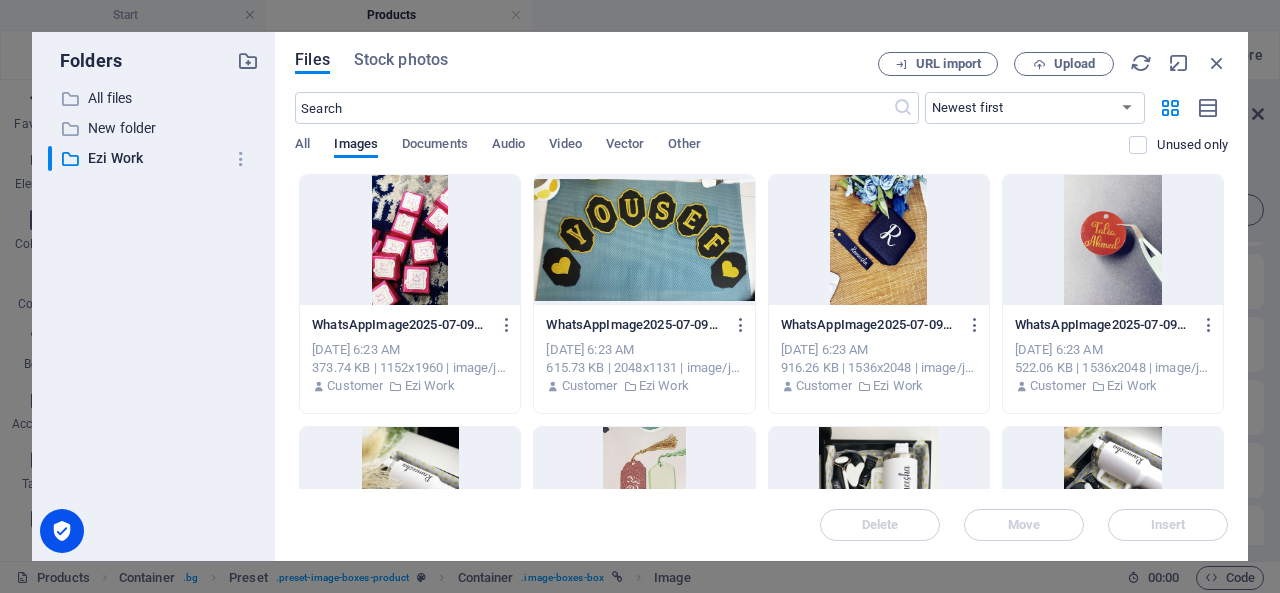 click at bounding box center (644, 240) 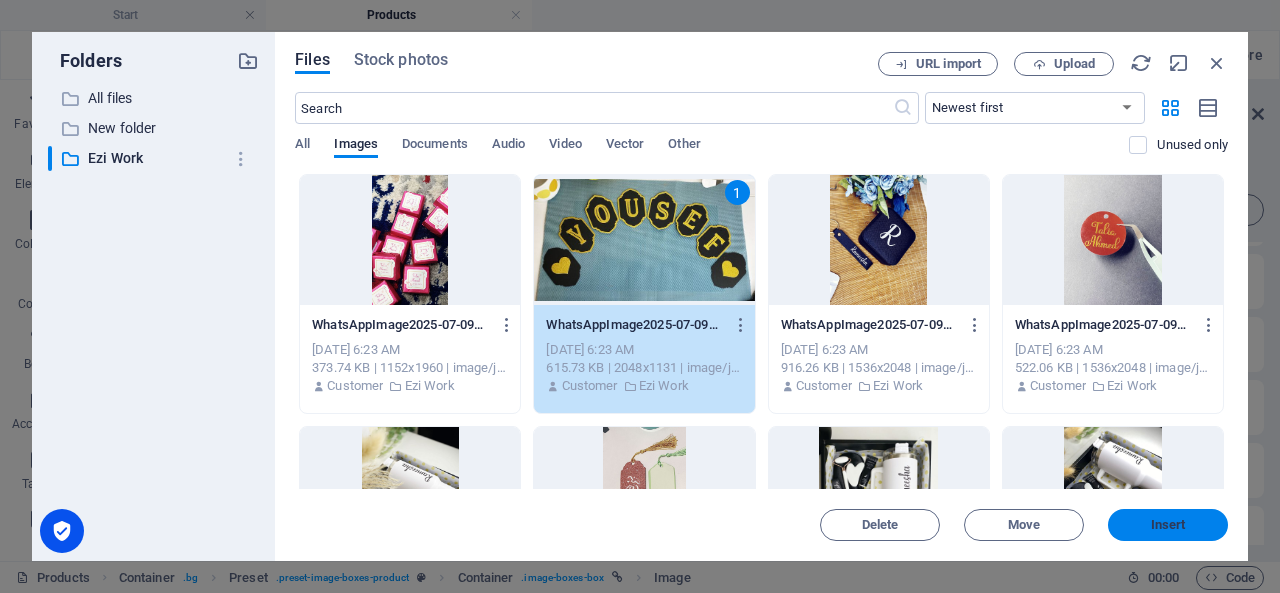 click on "Insert" at bounding box center [1168, 525] 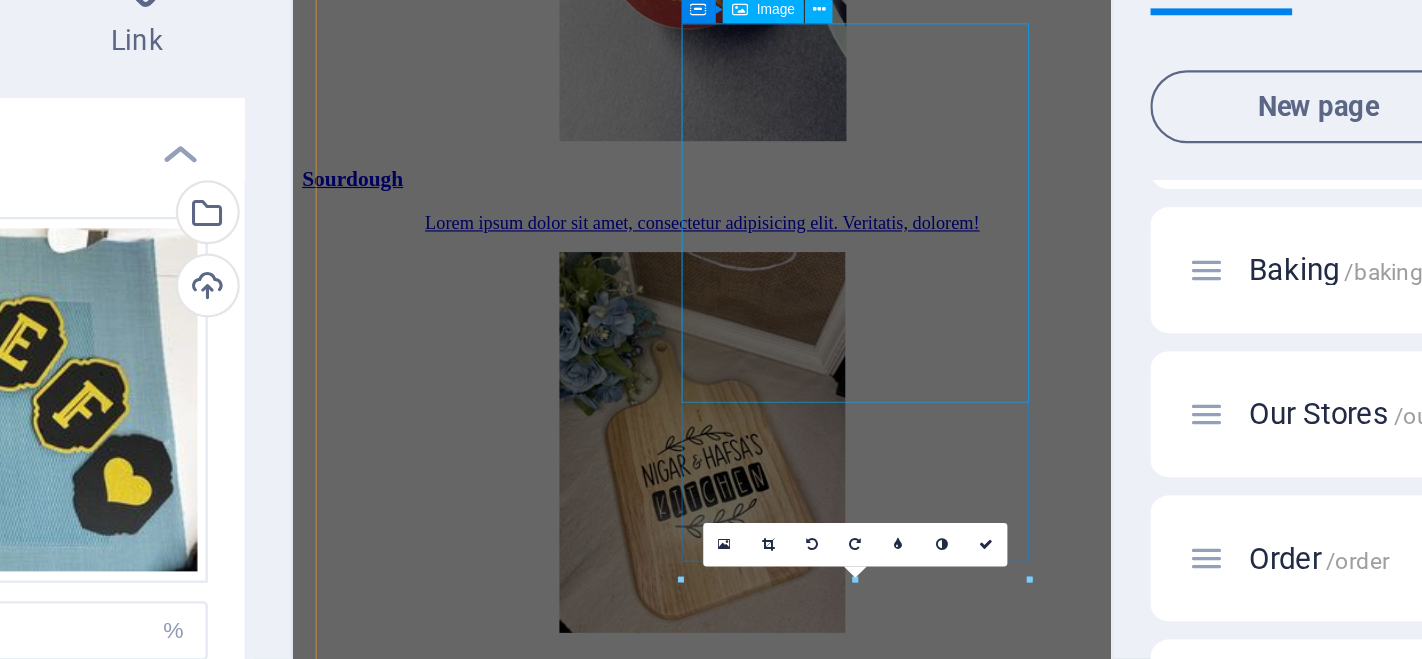 scroll, scrollTop: 1103, scrollLeft: 0, axis: vertical 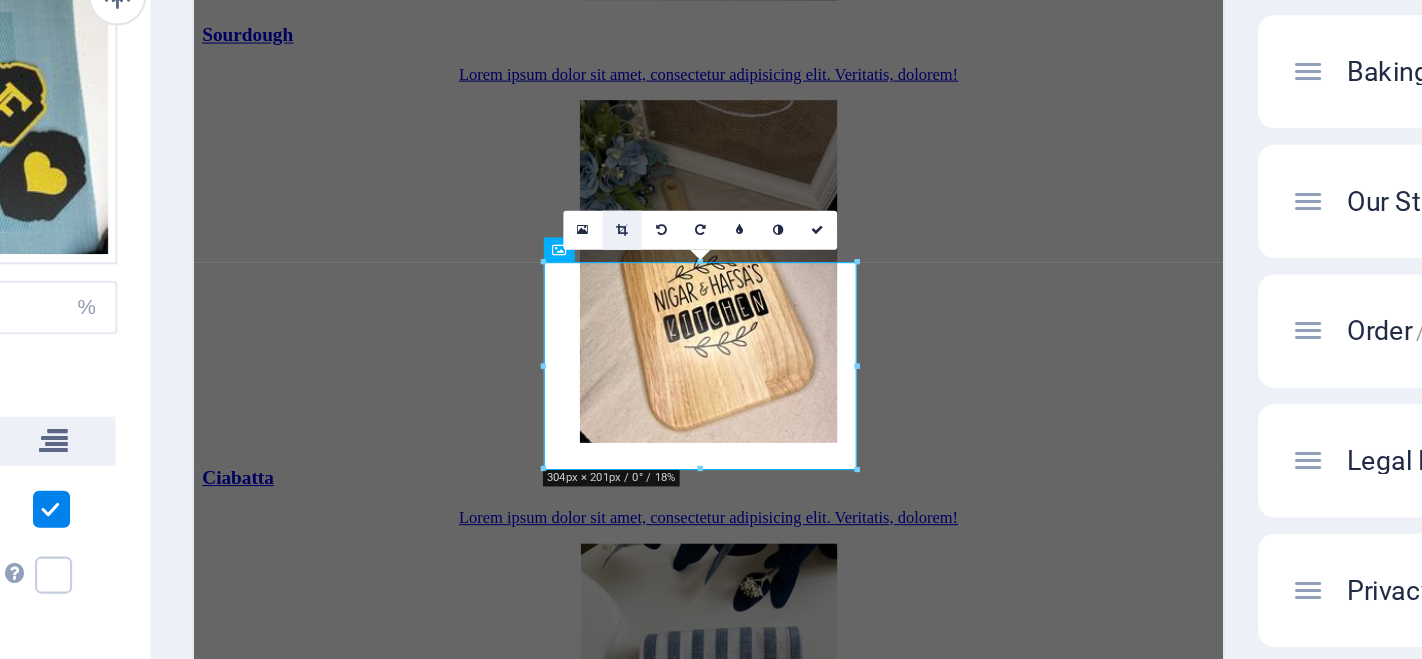 click at bounding box center (639, 401) 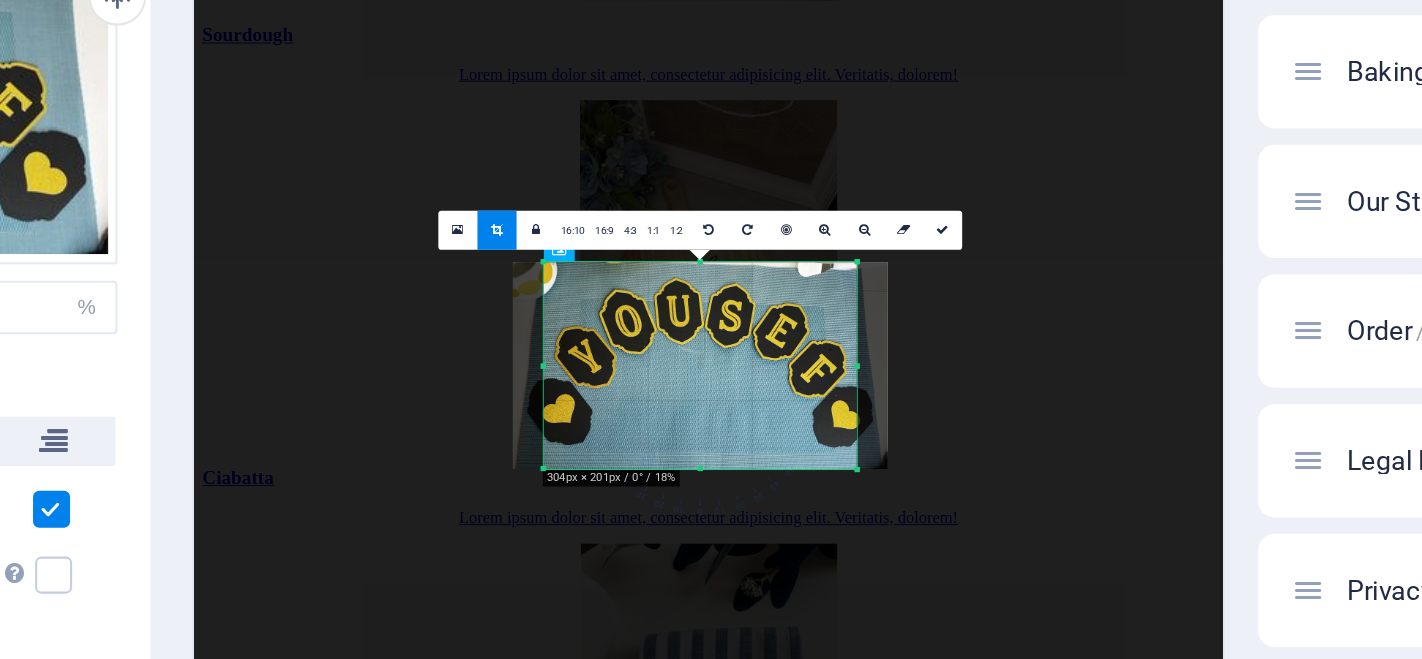 drag, startPoint x: 611, startPoint y: 461, endPoint x: 601, endPoint y: 465, distance: 10.770329 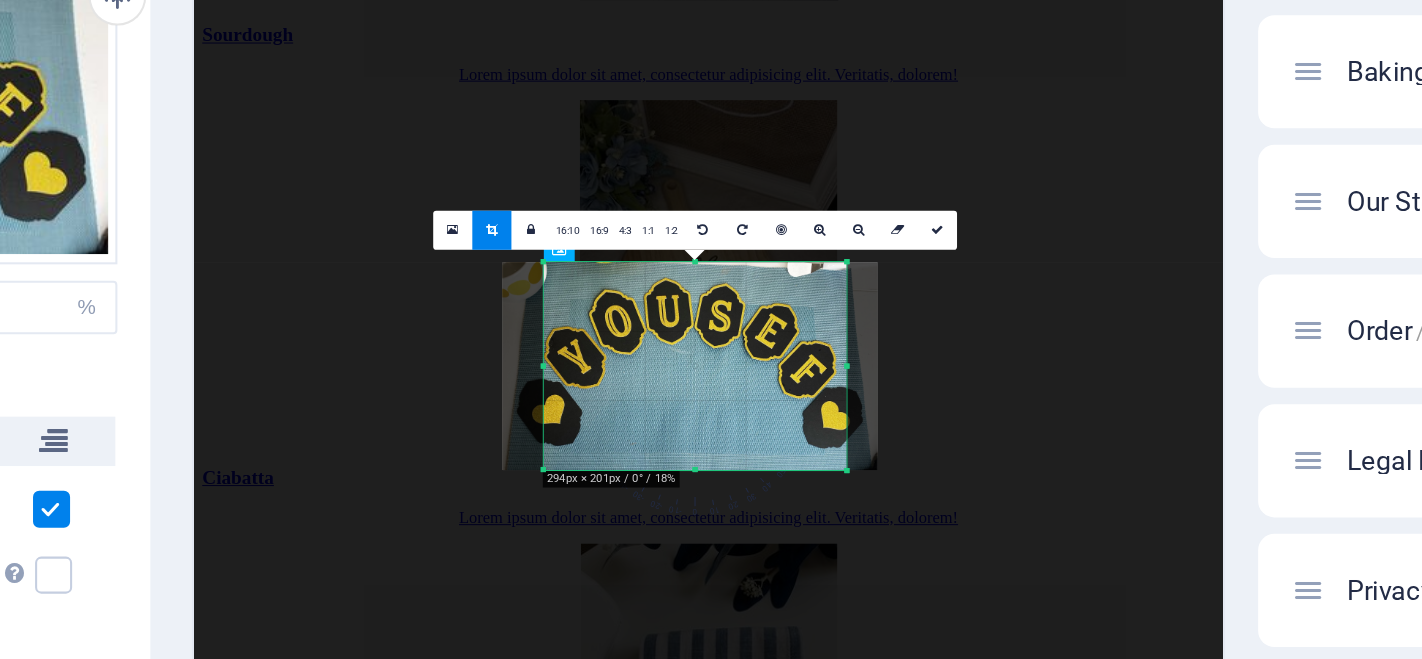 drag, startPoint x: 592, startPoint y: 460, endPoint x: 610, endPoint y: 467, distance: 19.313208 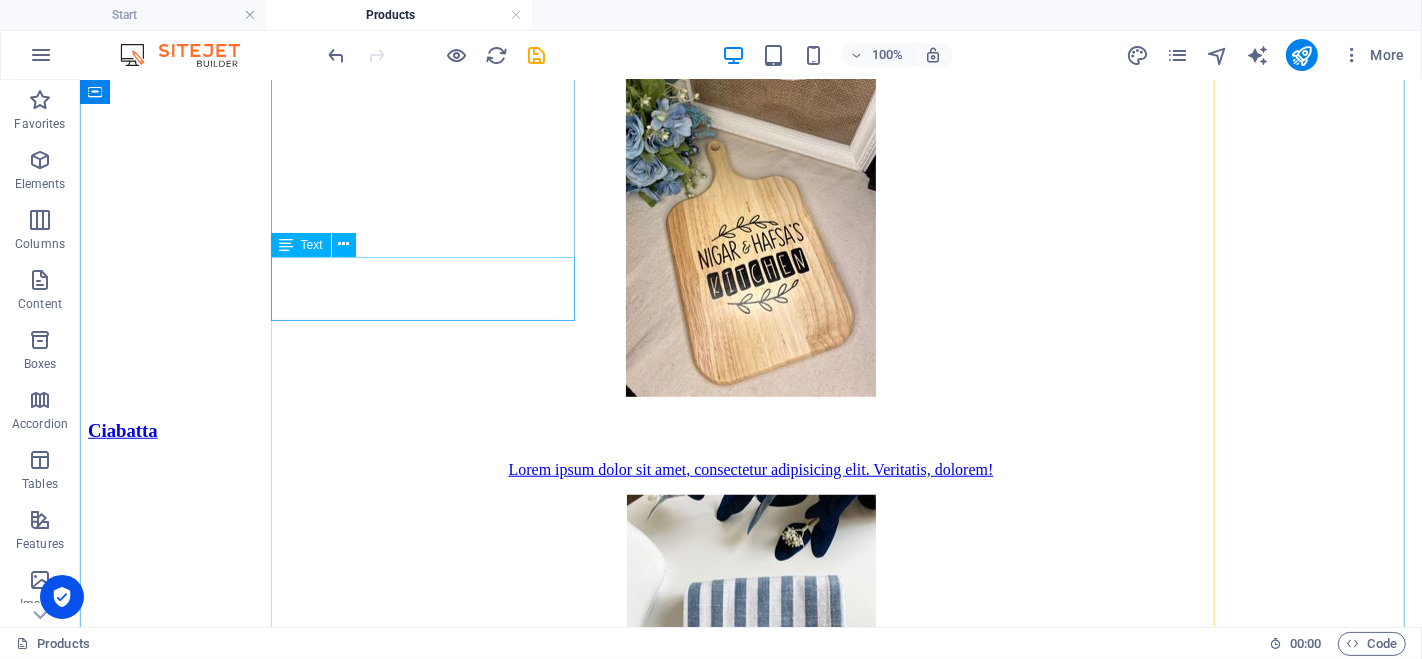 scroll, scrollTop: 1331, scrollLeft: 0, axis: vertical 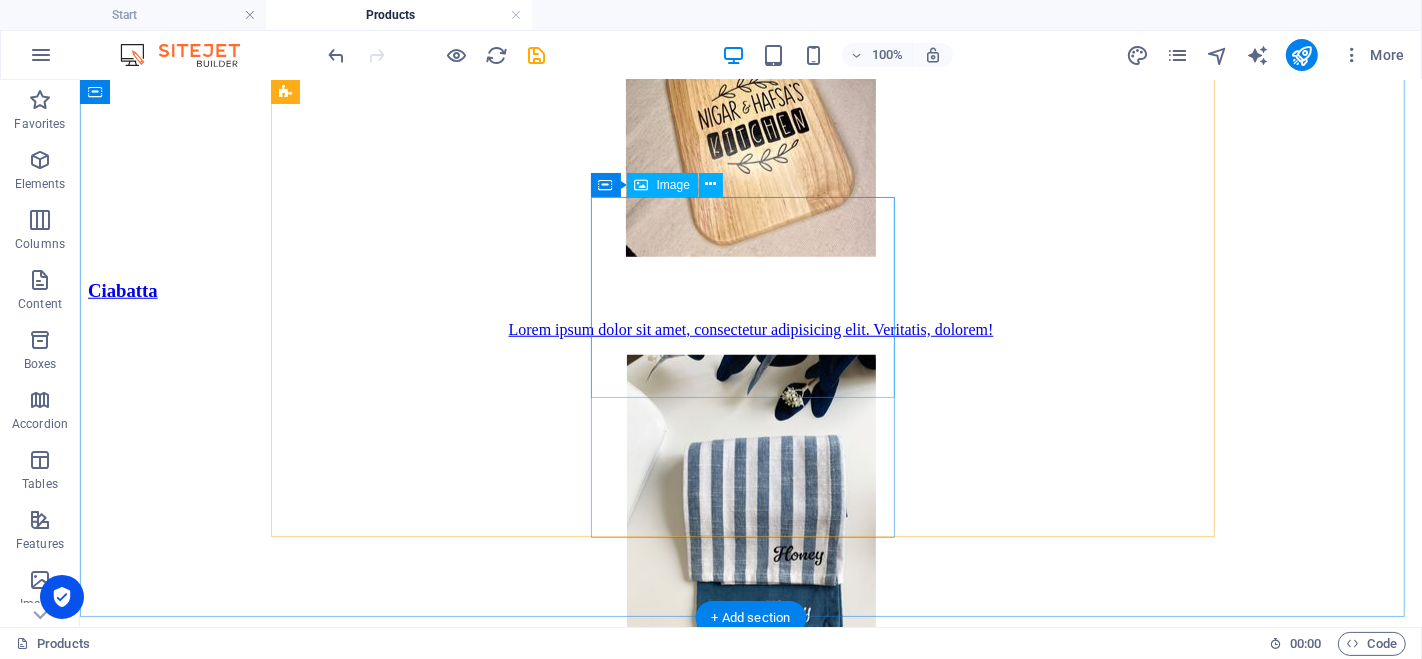 click at bounding box center (750, 6850) 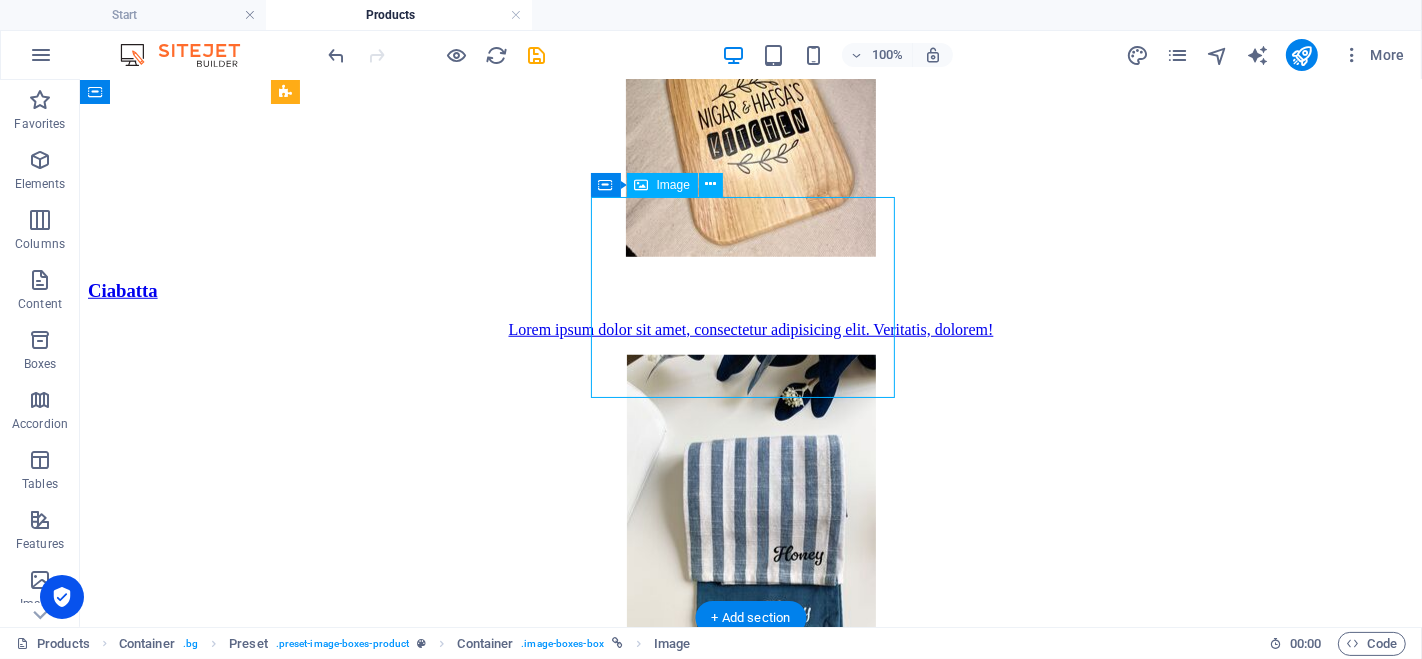 click at bounding box center (750, 6850) 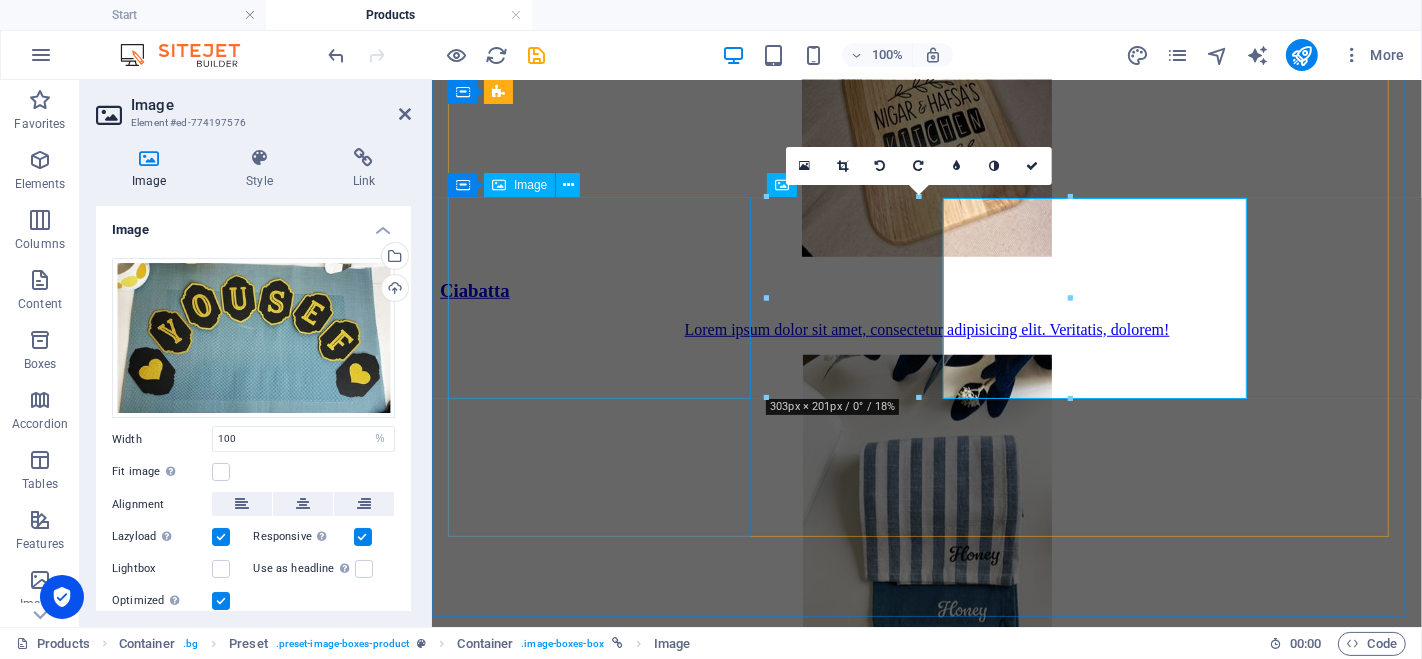 scroll, scrollTop: 1330, scrollLeft: 0, axis: vertical 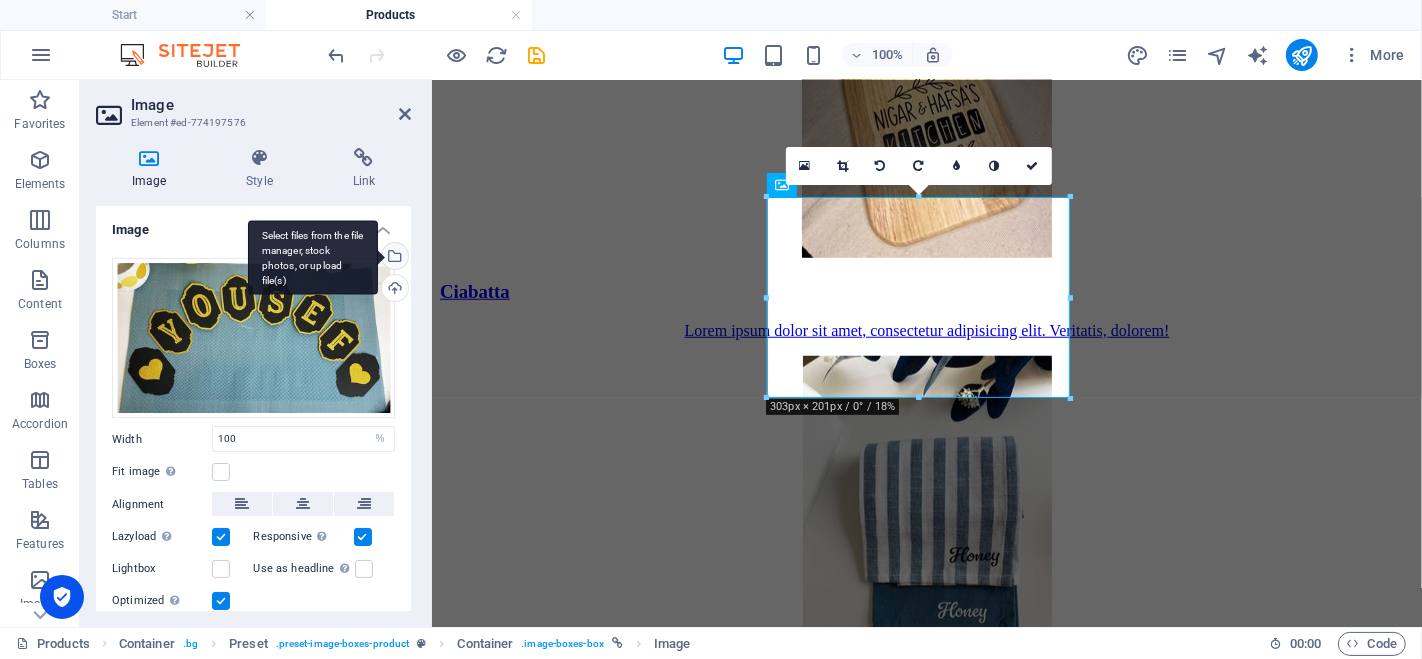 click on "Select files from the file manager, stock photos, or upload file(s)" at bounding box center (393, 258) 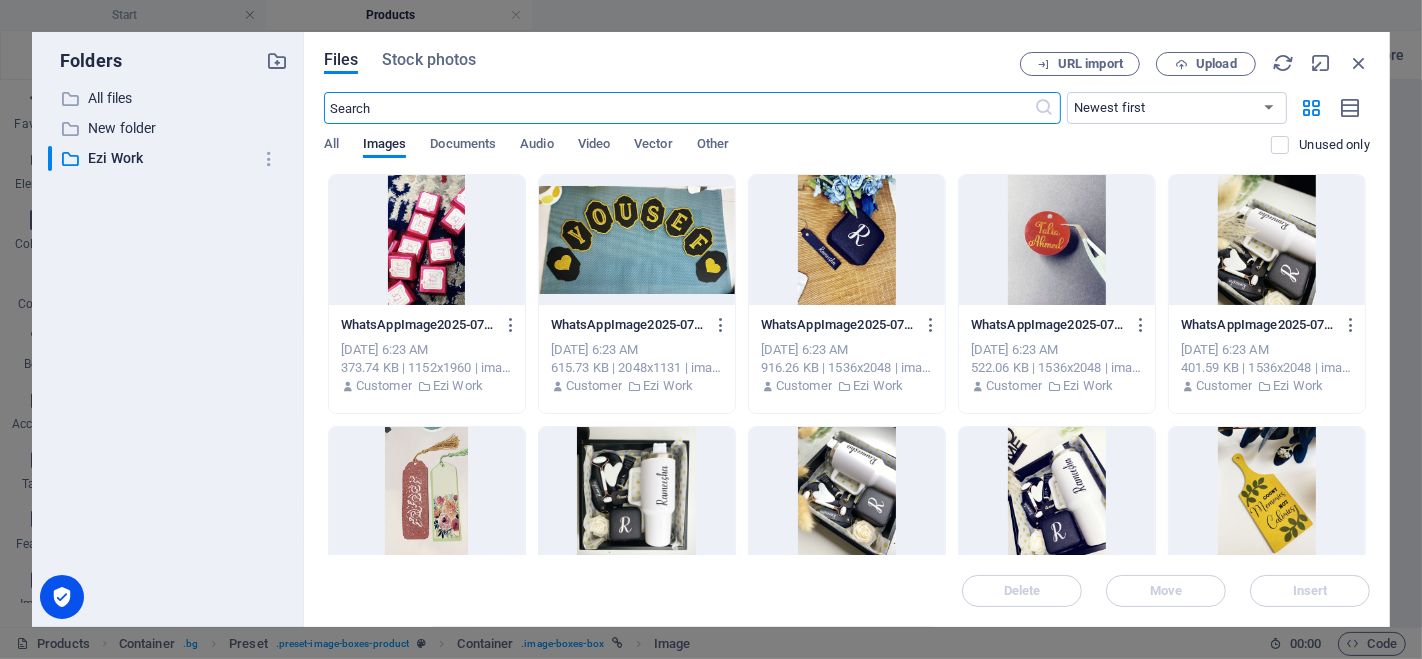 scroll, scrollTop: 1660, scrollLeft: 0, axis: vertical 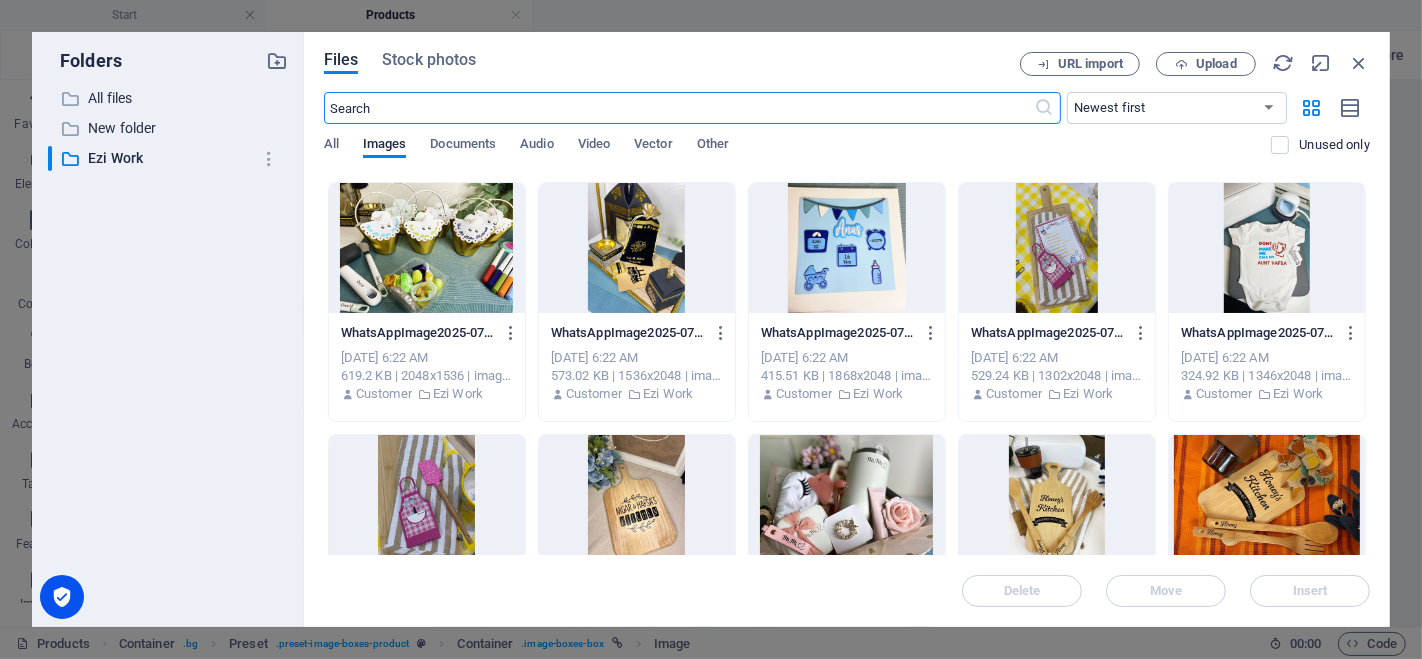 click at bounding box center (427, 248) 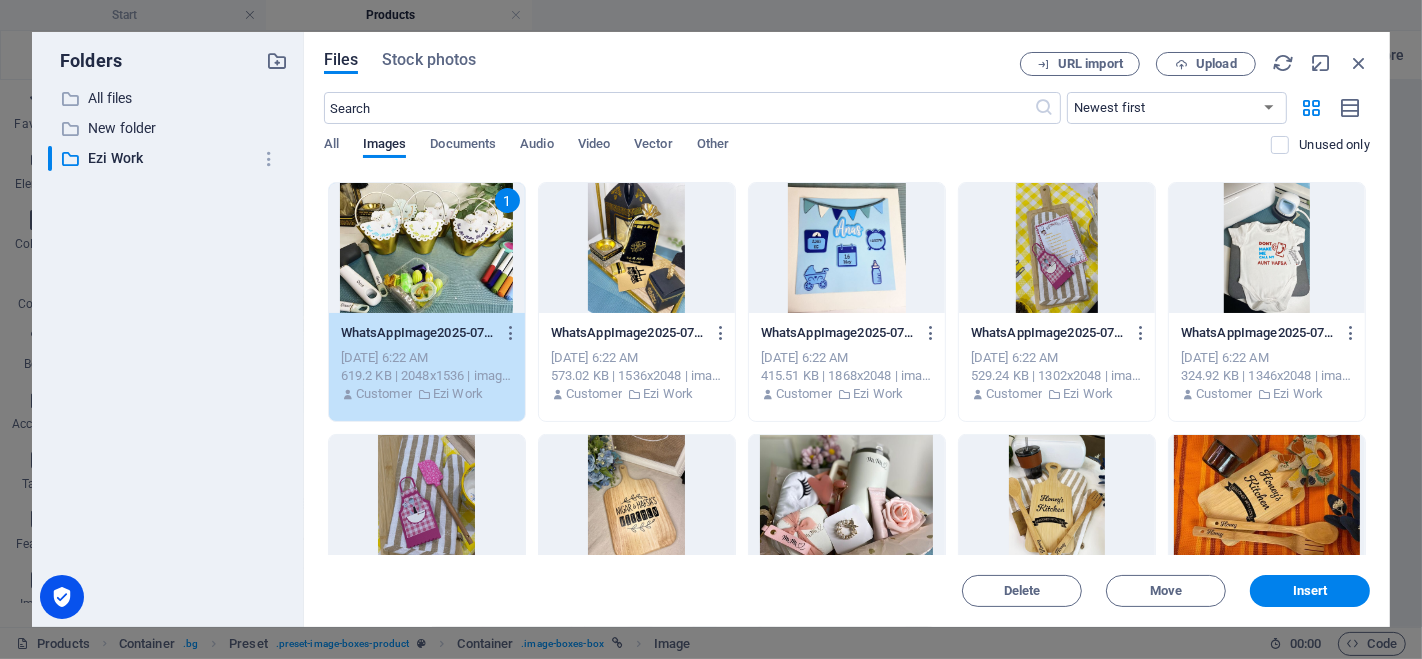 click on "1" at bounding box center (427, 248) 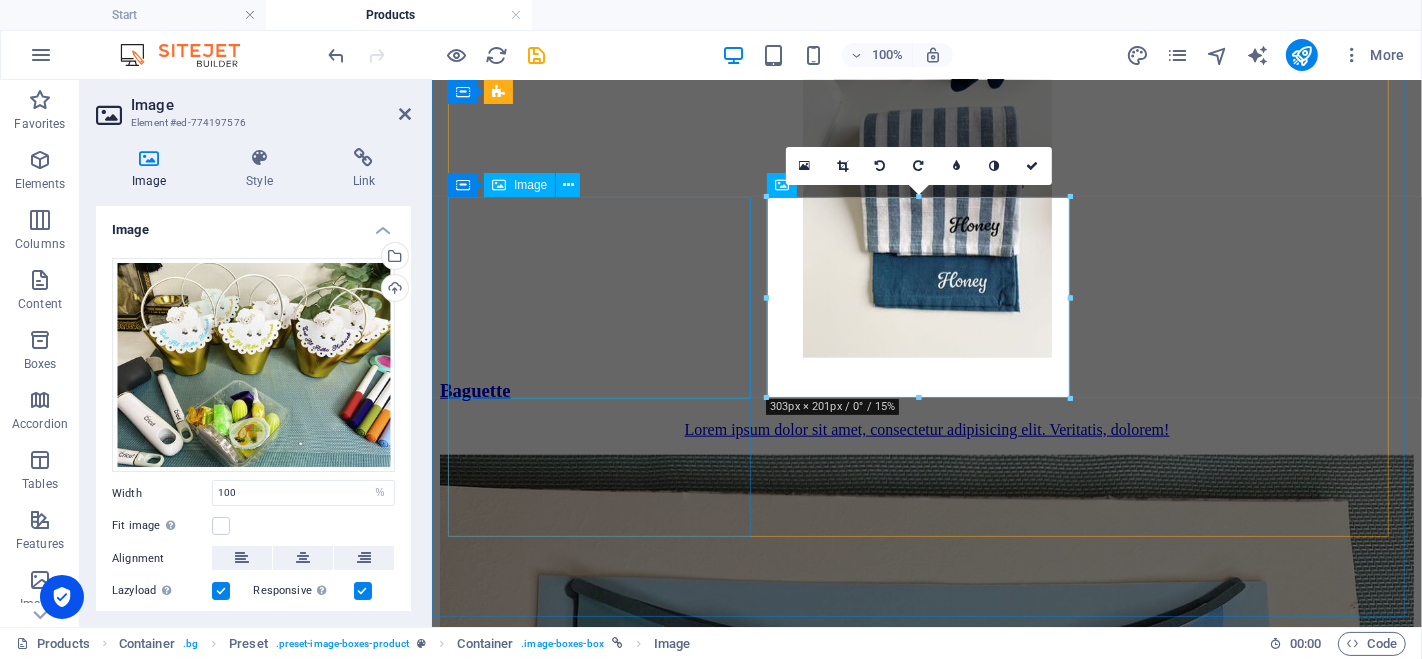 scroll, scrollTop: 1330, scrollLeft: 0, axis: vertical 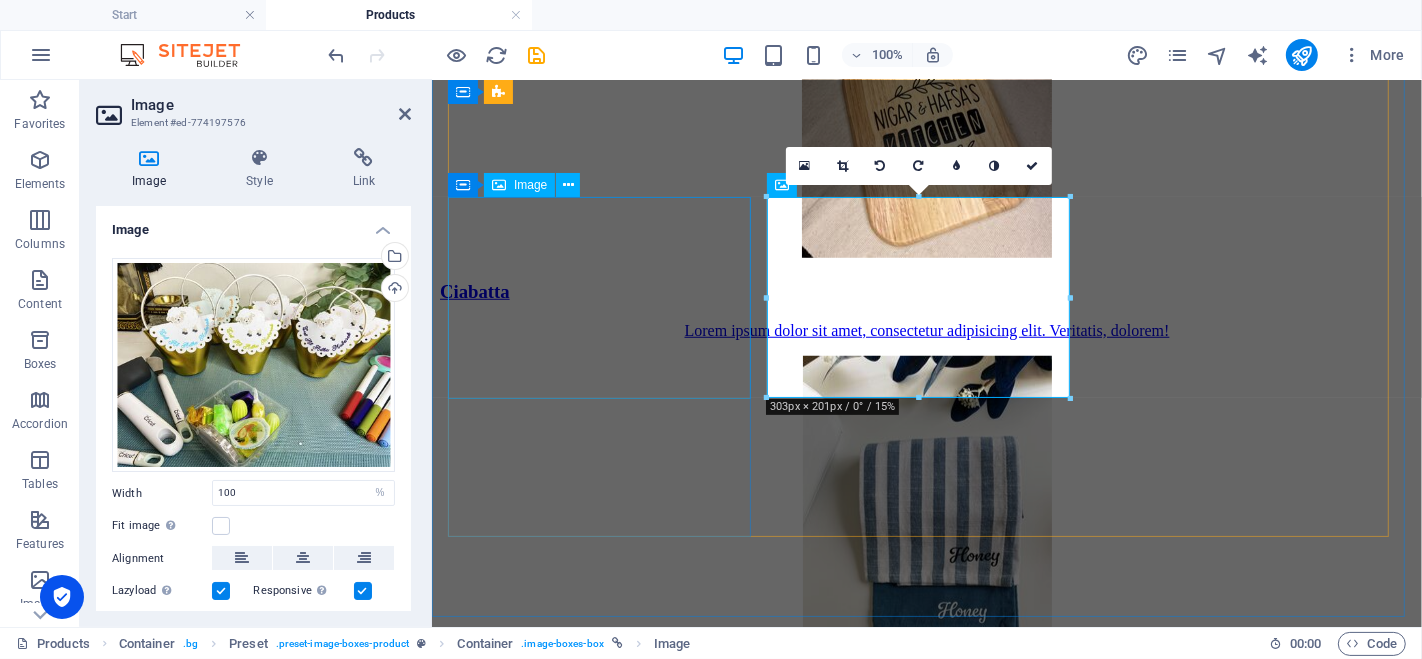 click at bounding box center (926, 4600) 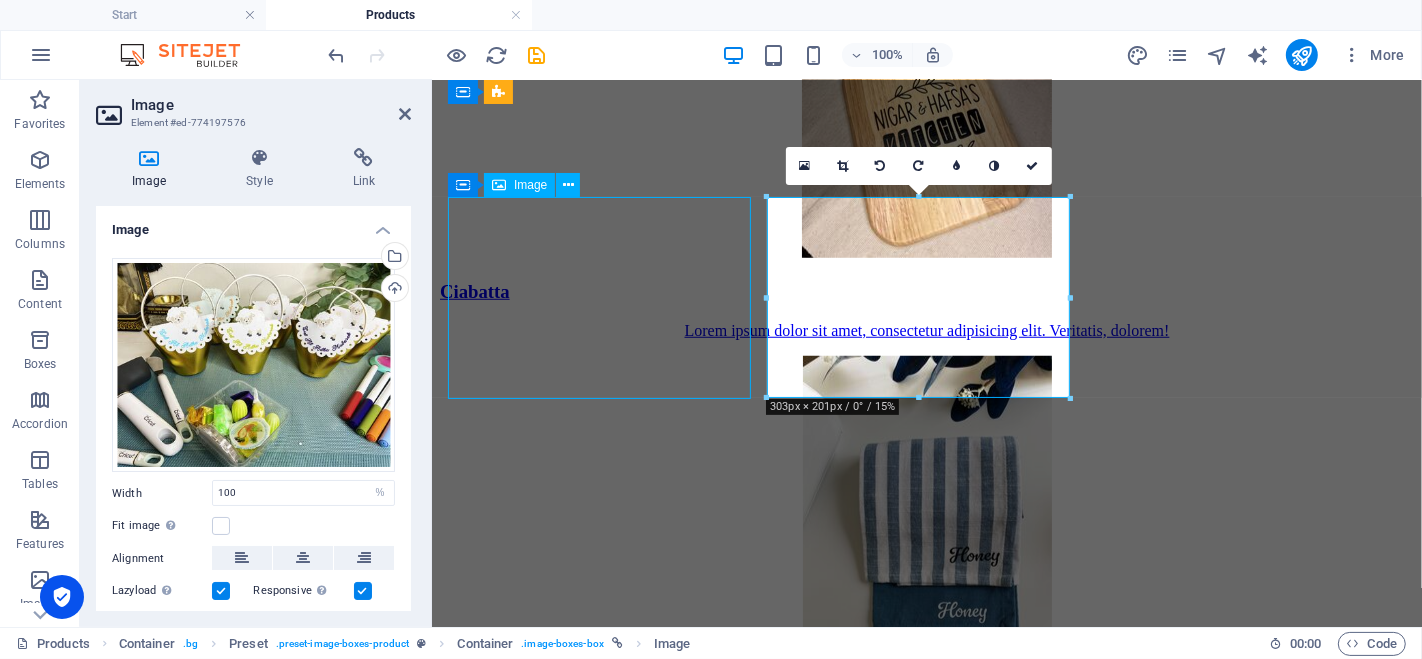click at bounding box center [926, 4600] 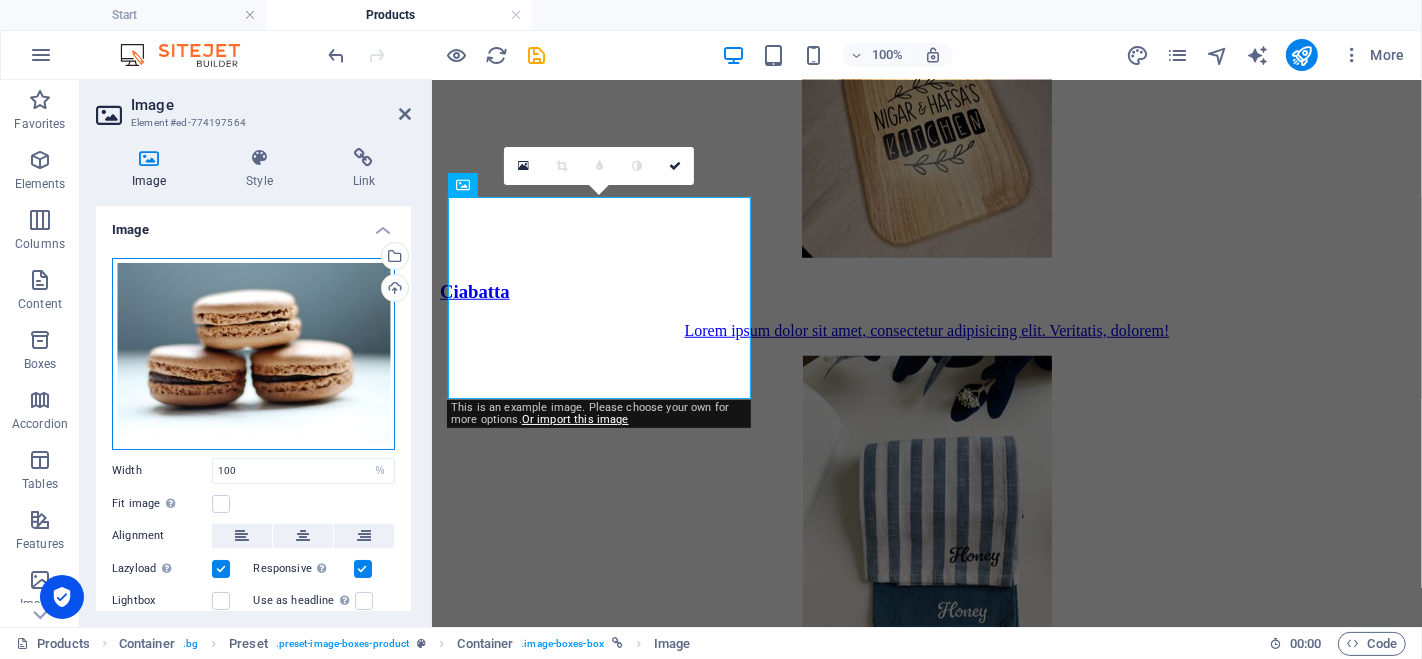 click on "Drag files here, click to choose files or select files from Files or our free stock photos & videos" at bounding box center (253, 354) 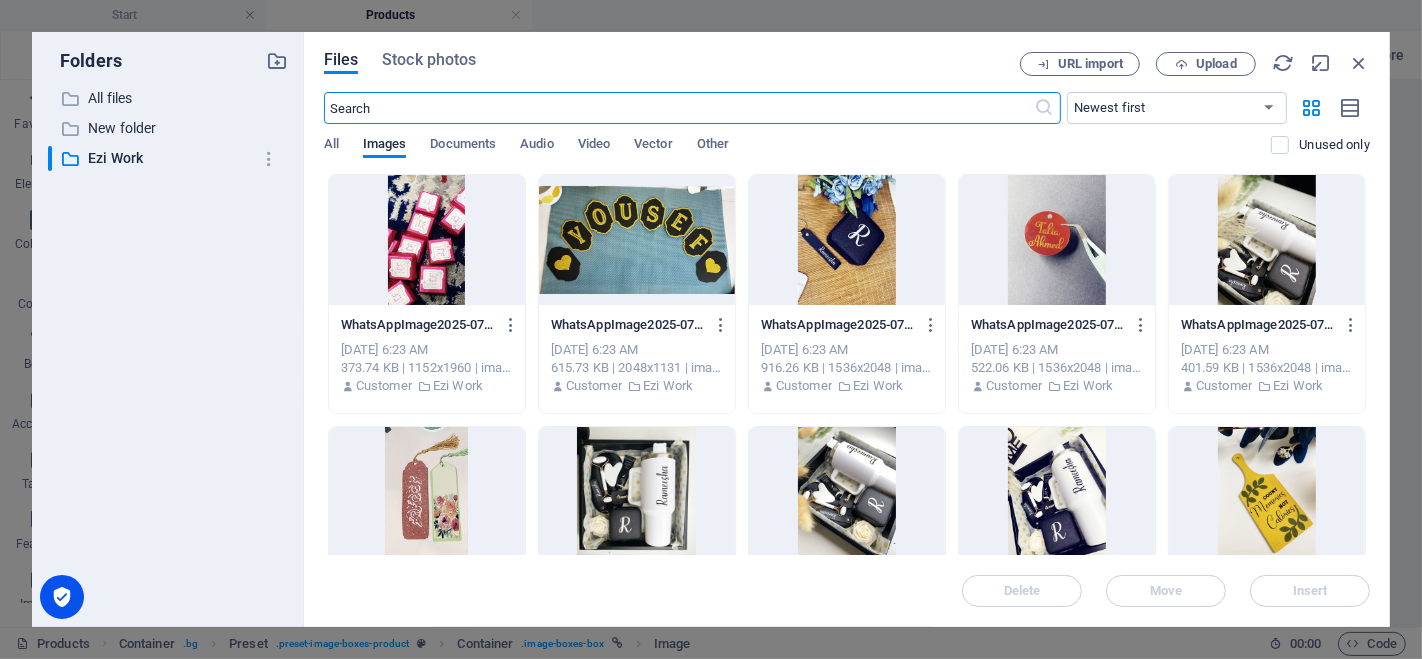 scroll, scrollTop: 1660, scrollLeft: 0, axis: vertical 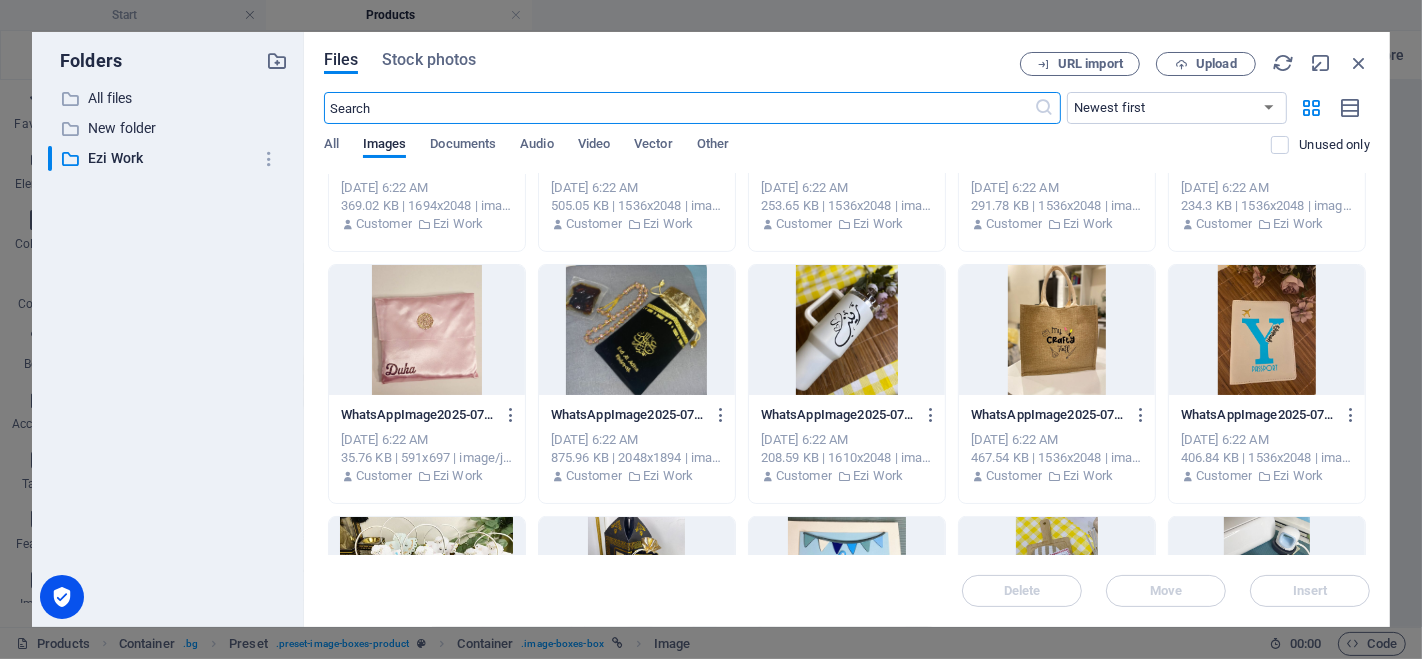 click at bounding box center (1057, 330) 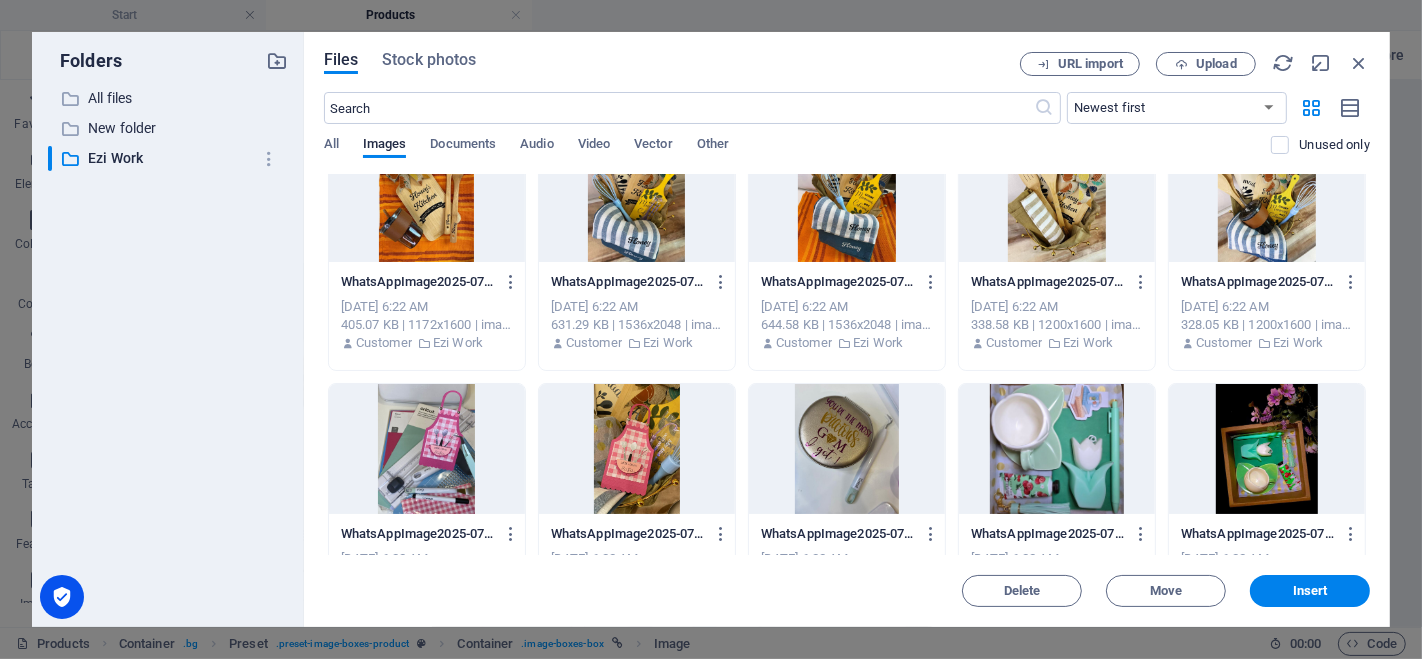 scroll, scrollTop: 1666, scrollLeft: 0, axis: vertical 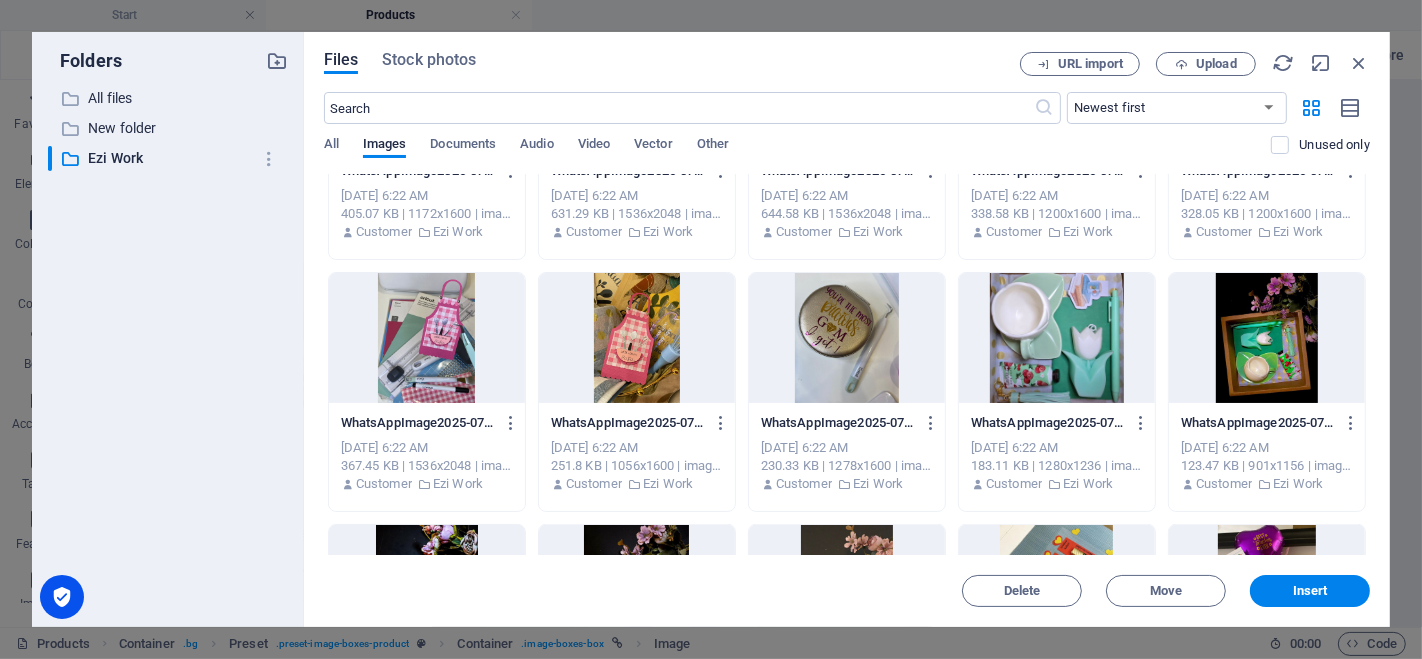 click at bounding box center (1057, 338) 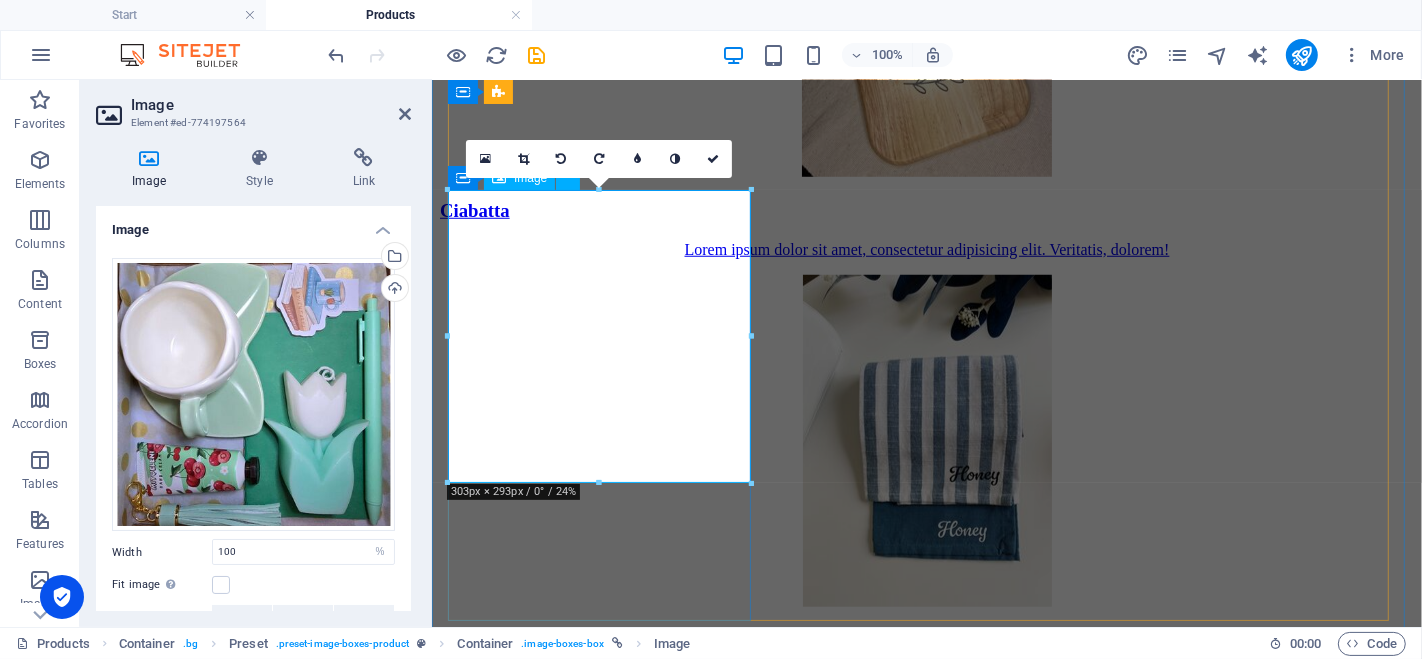 scroll, scrollTop: 1441, scrollLeft: 0, axis: vertical 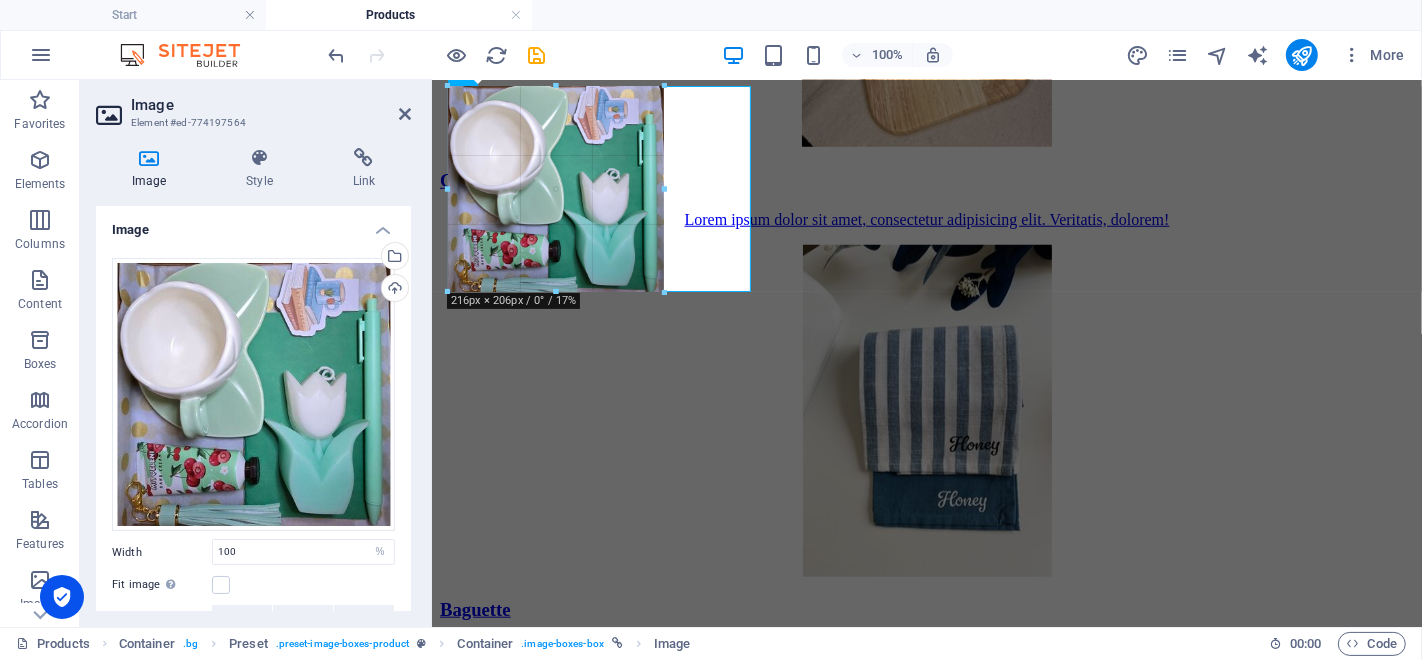 drag, startPoint x: 603, startPoint y: 379, endPoint x: 668, endPoint y: 287, distance: 112.64546 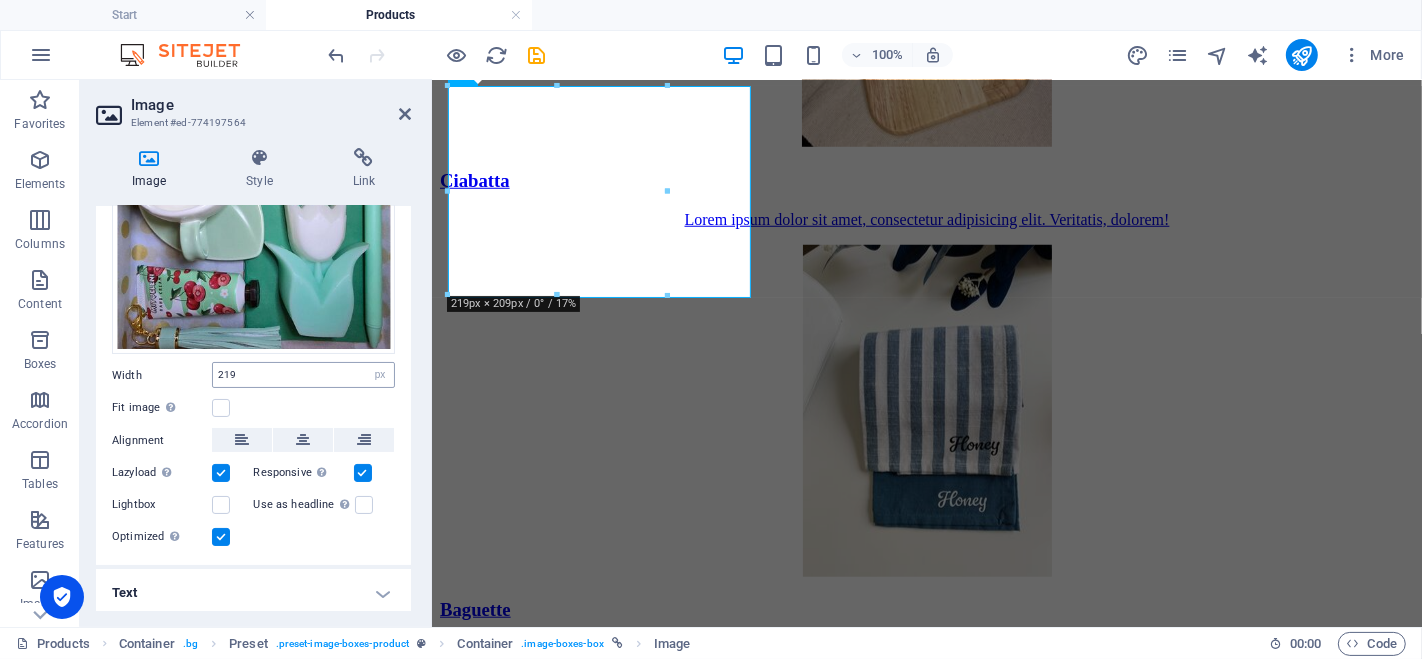 scroll, scrollTop: 178, scrollLeft: 0, axis: vertical 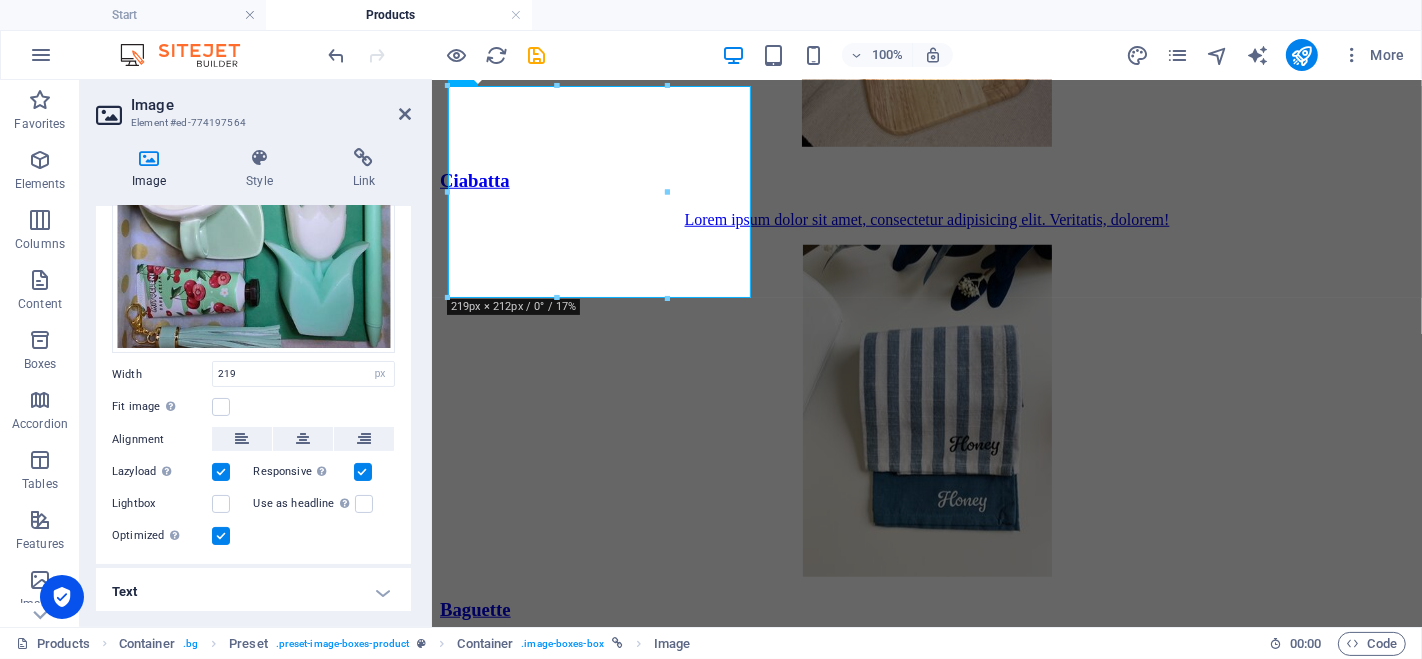 click on "Drag files here, click to choose files or select files from Files or our free stock photos & videos Select files from the file manager, stock photos, or upload file(s) Upload Width 219 Default auto px rem % em vh vw Fit image Automatically fit image to a fixed width and height Height Default auto px Alignment Lazyload Loading images after the page loads improves page speed. Responsive Automatically load retina image and smartphone optimized sizes. Lightbox Use as headline The image will be wrapped in an H1 headline tag. Useful for giving alternative text the weight of an H1 headline, e.g. for the logo. Leave unchecked if uncertain. Optimized Images are compressed to improve page speed. Position Direction Custom X offset 50 px rem % vh vw Y offset 50 px rem % vh vw" at bounding box center (253, 314) 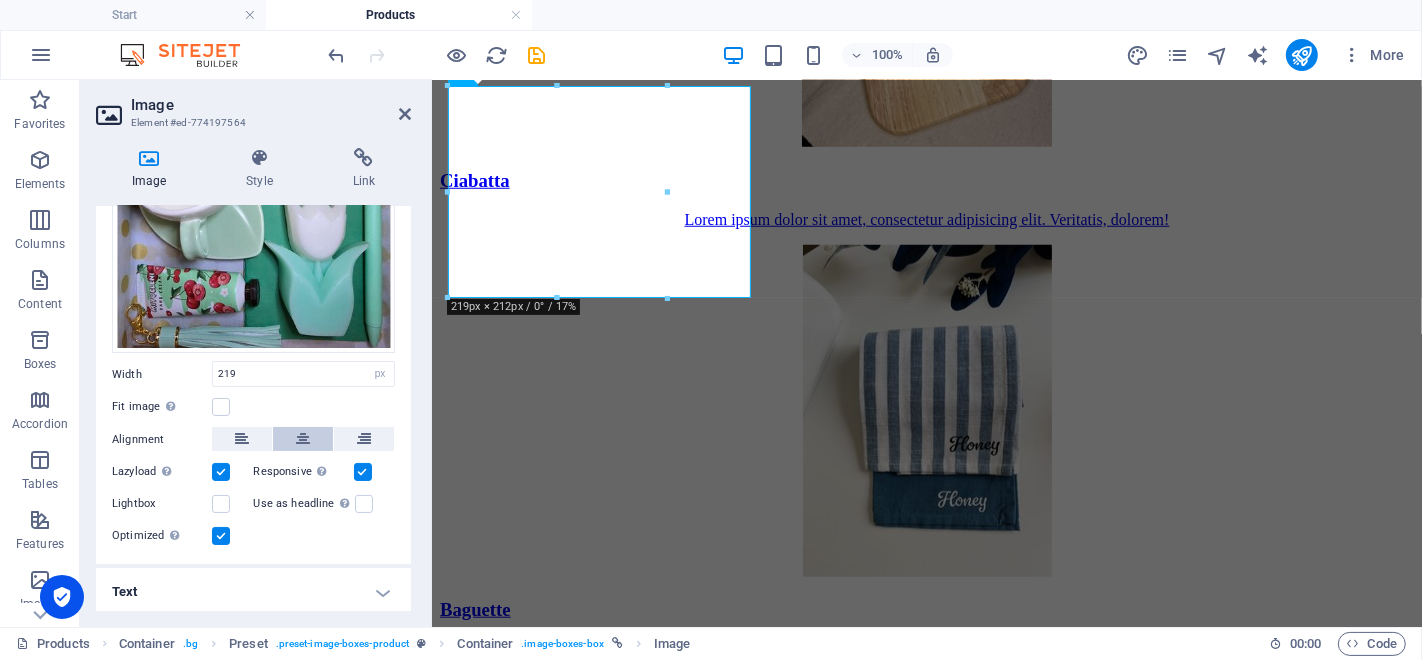 click at bounding box center (303, 439) 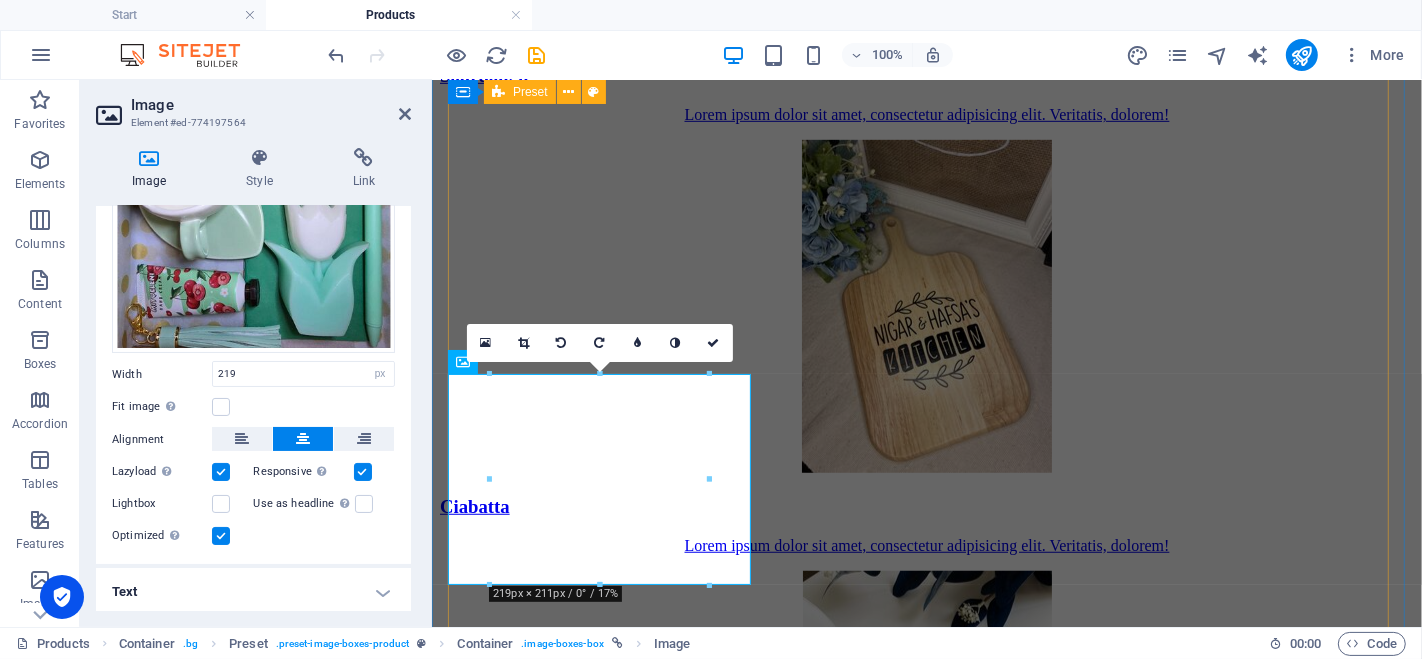 scroll, scrollTop: 1219, scrollLeft: 0, axis: vertical 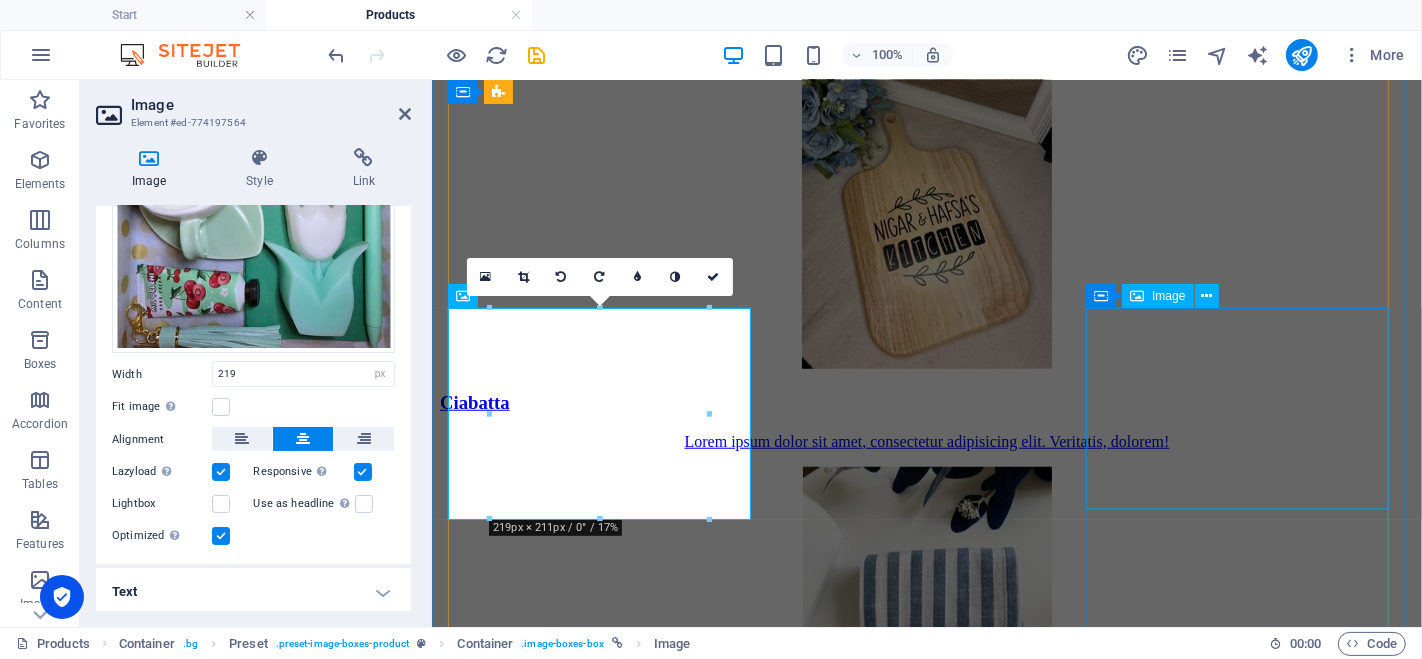 click at bounding box center (926, 5758) 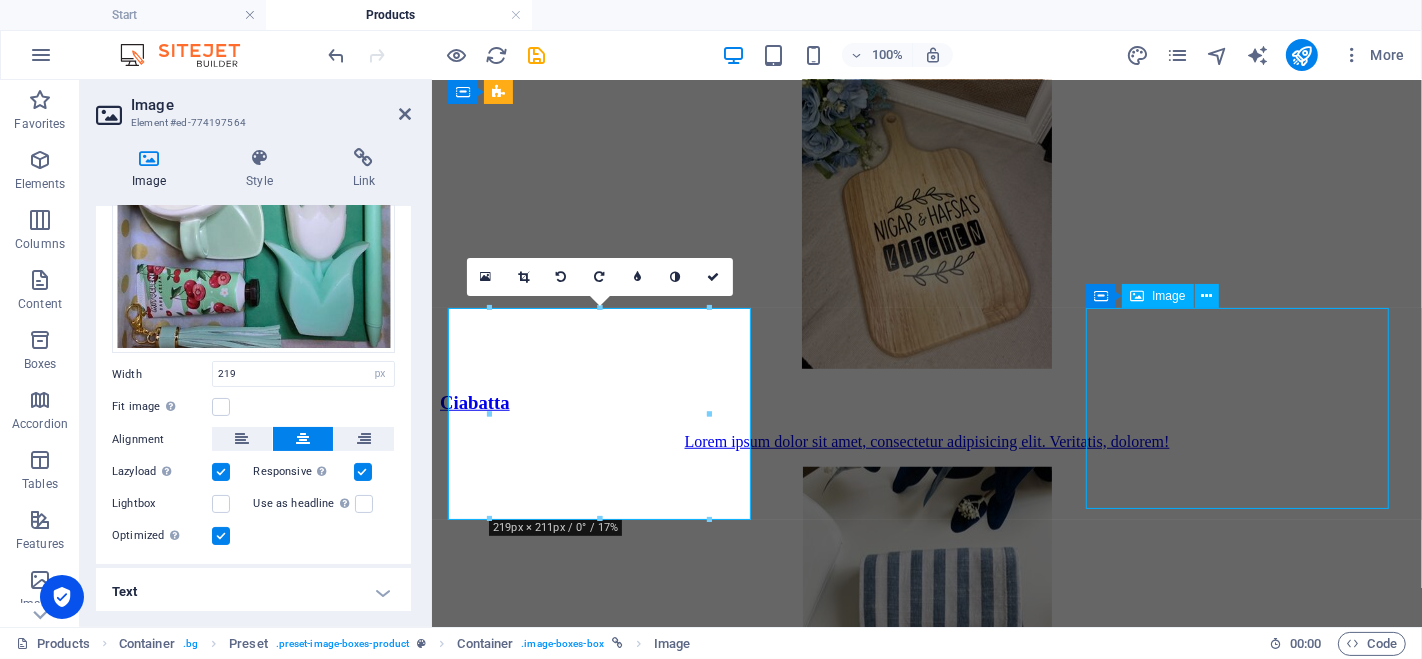 click at bounding box center [926, 5758] 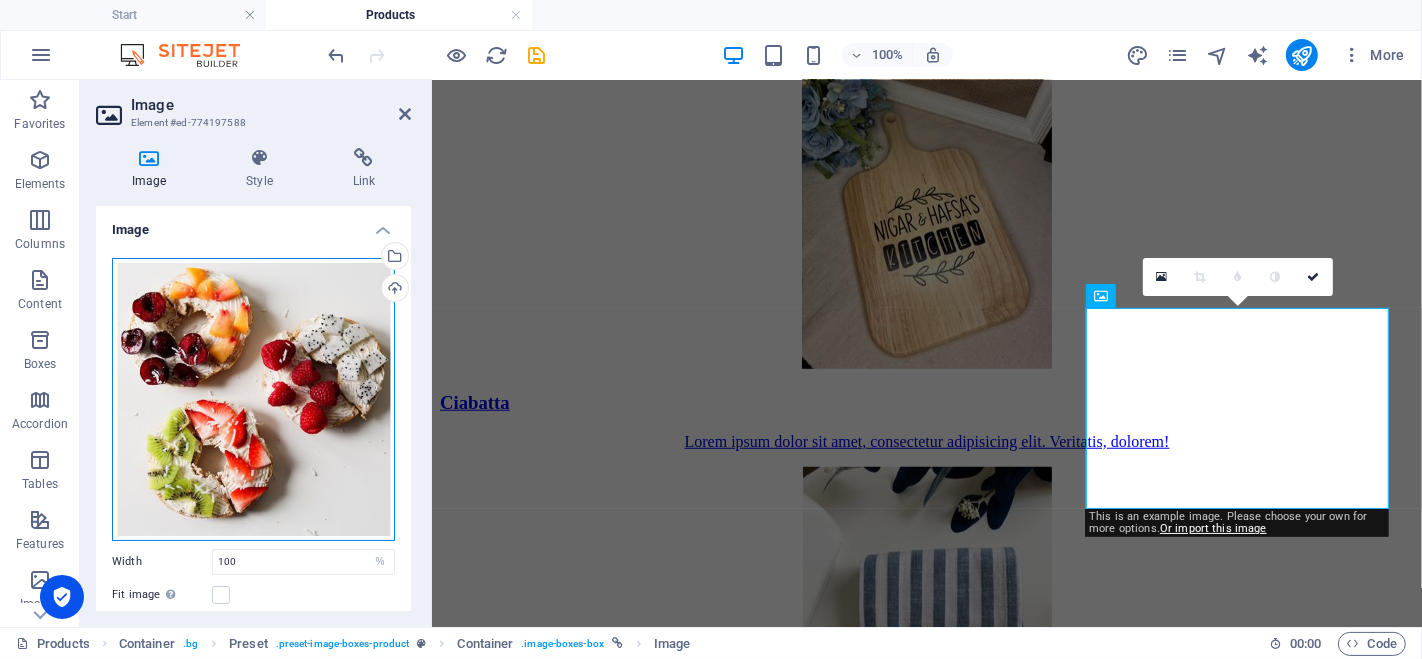 click on "Drag files here, click to choose files or select files from Files or our free stock photos & videos" at bounding box center (253, 399) 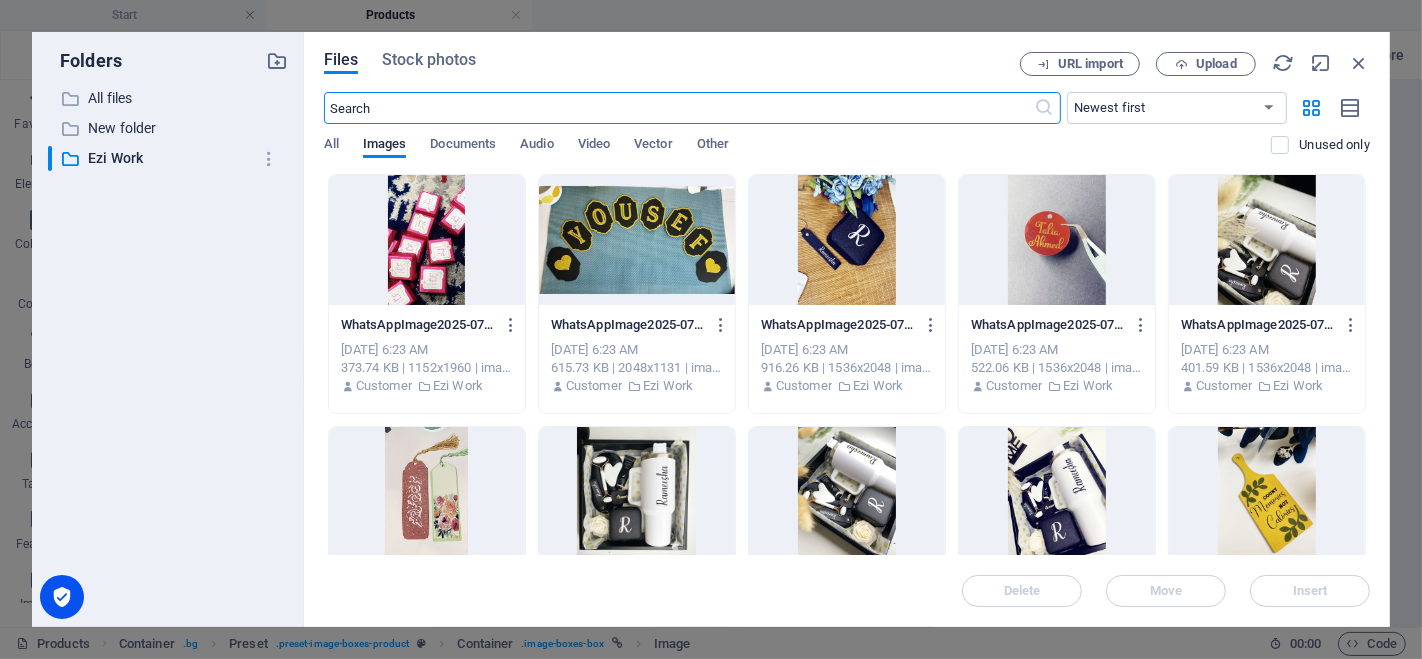 scroll, scrollTop: 1547, scrollLeft: 0, axis: vertical 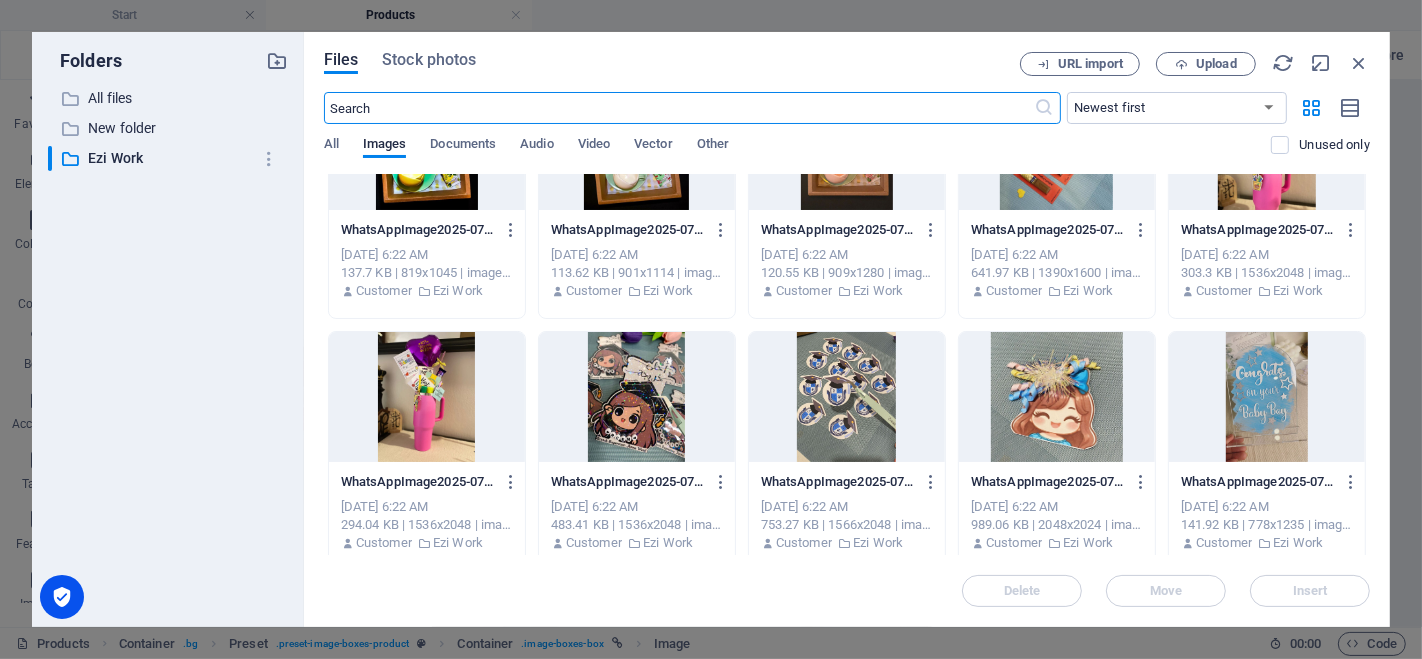 click at bounding box center (637, 397) 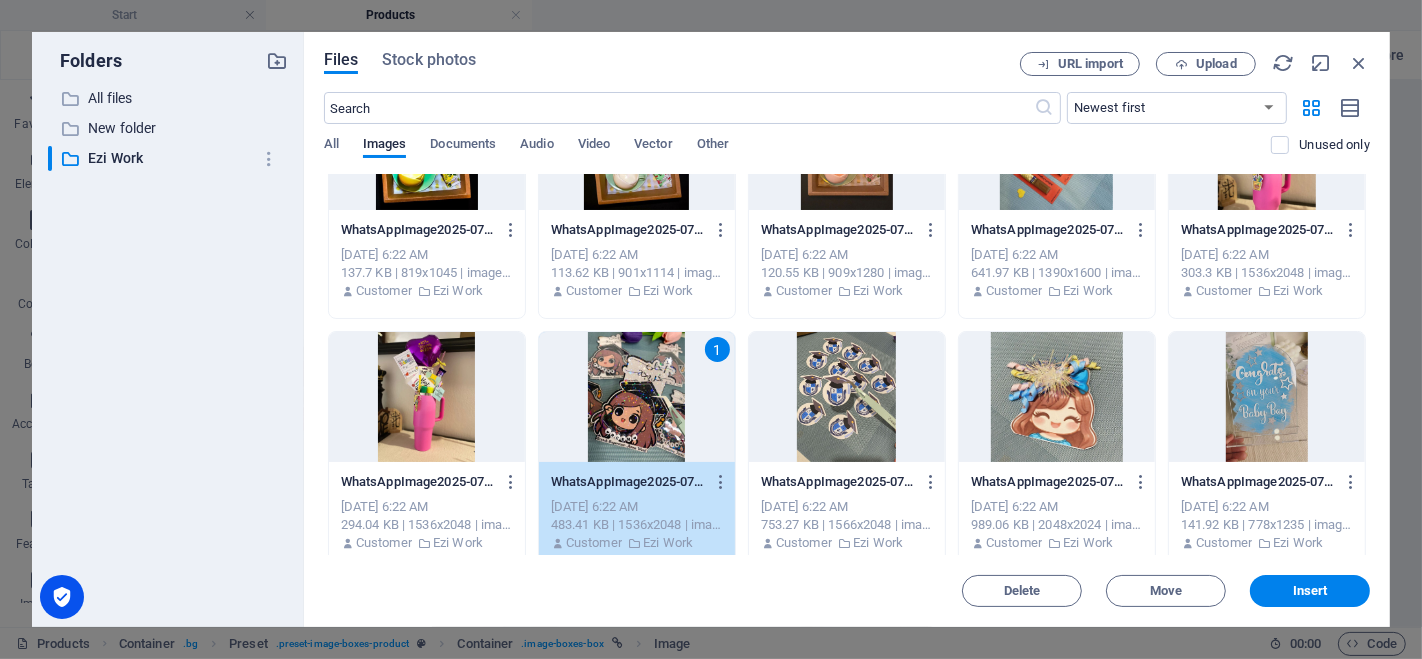 click at bounding box center (1057, 397) 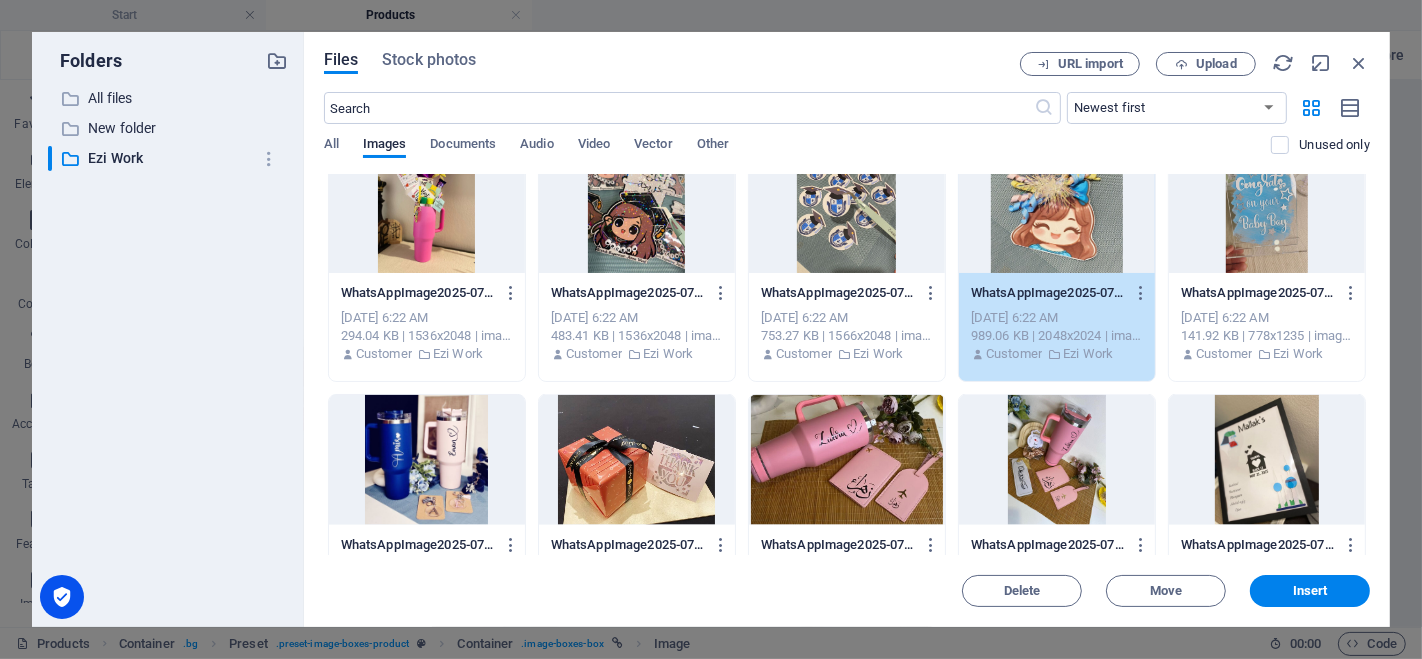 scroll, scrollTop: 2185, scrollLeft: 0, axis: vertical 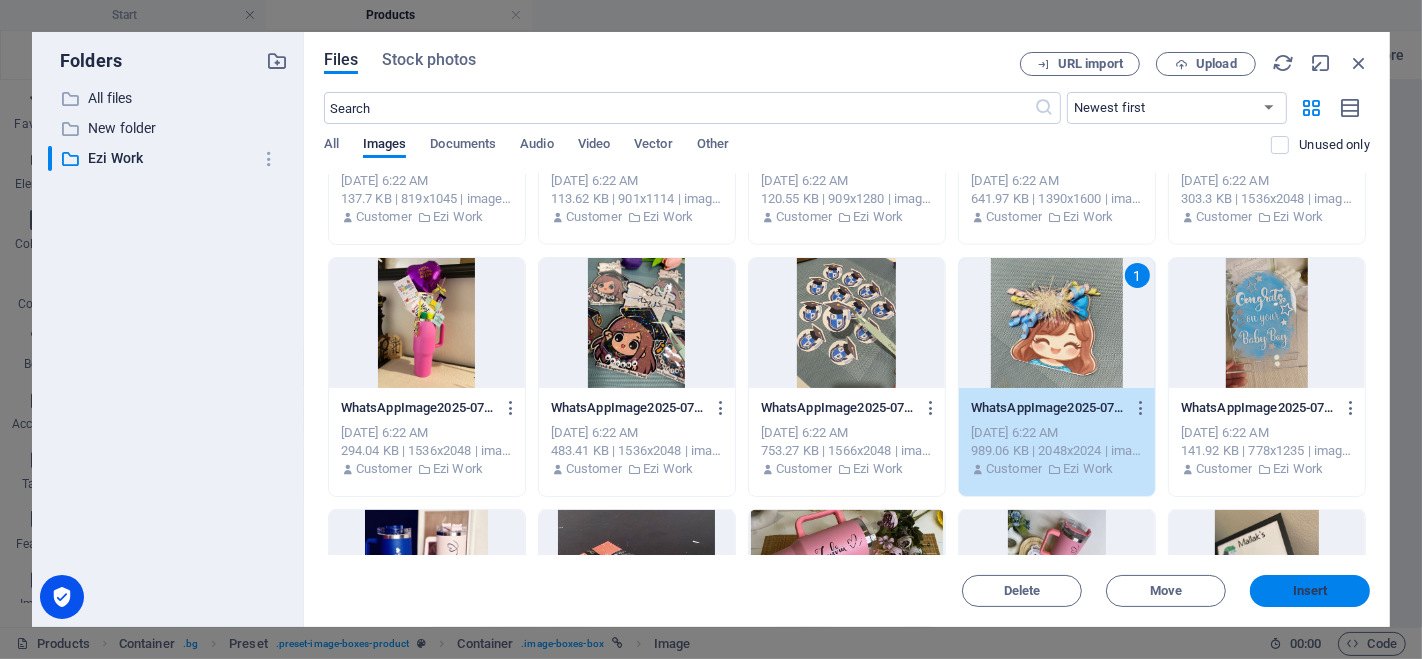 click on "Insert" at bounding box center (1310, 591) 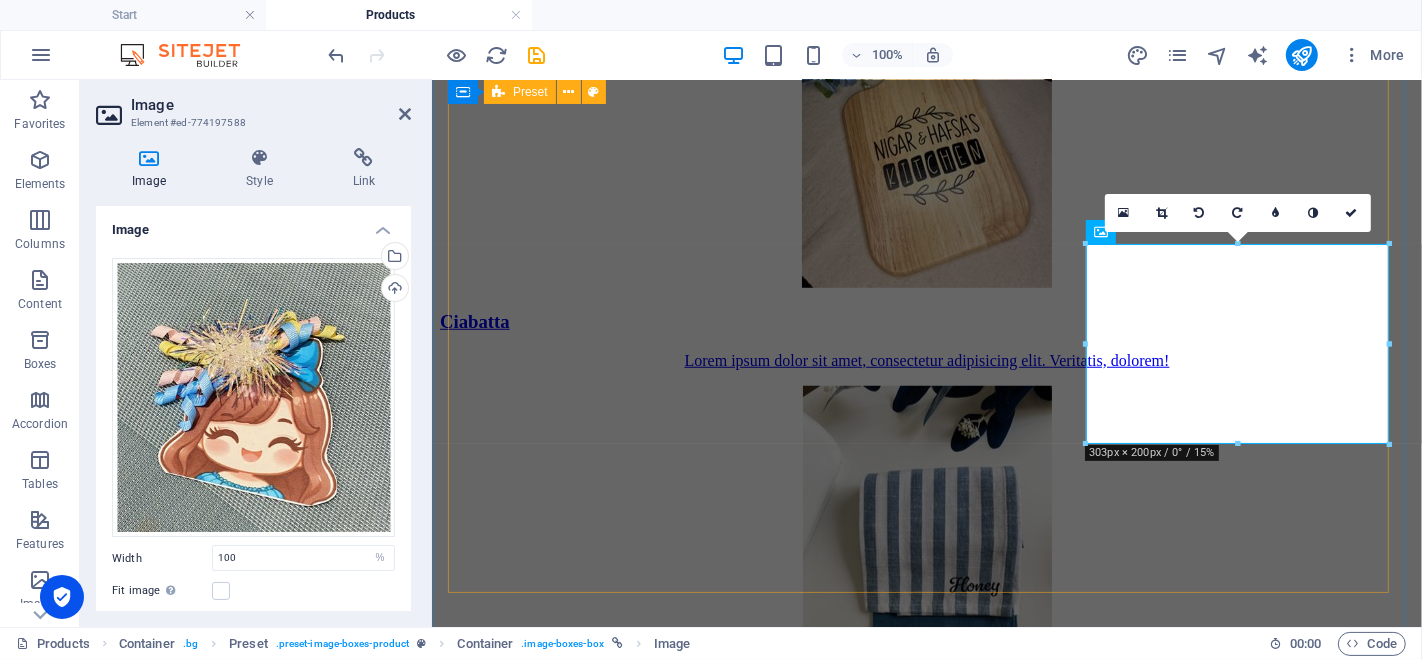 scroll, scrollTop: 1330, scrollLeft: 0, axis: vertical 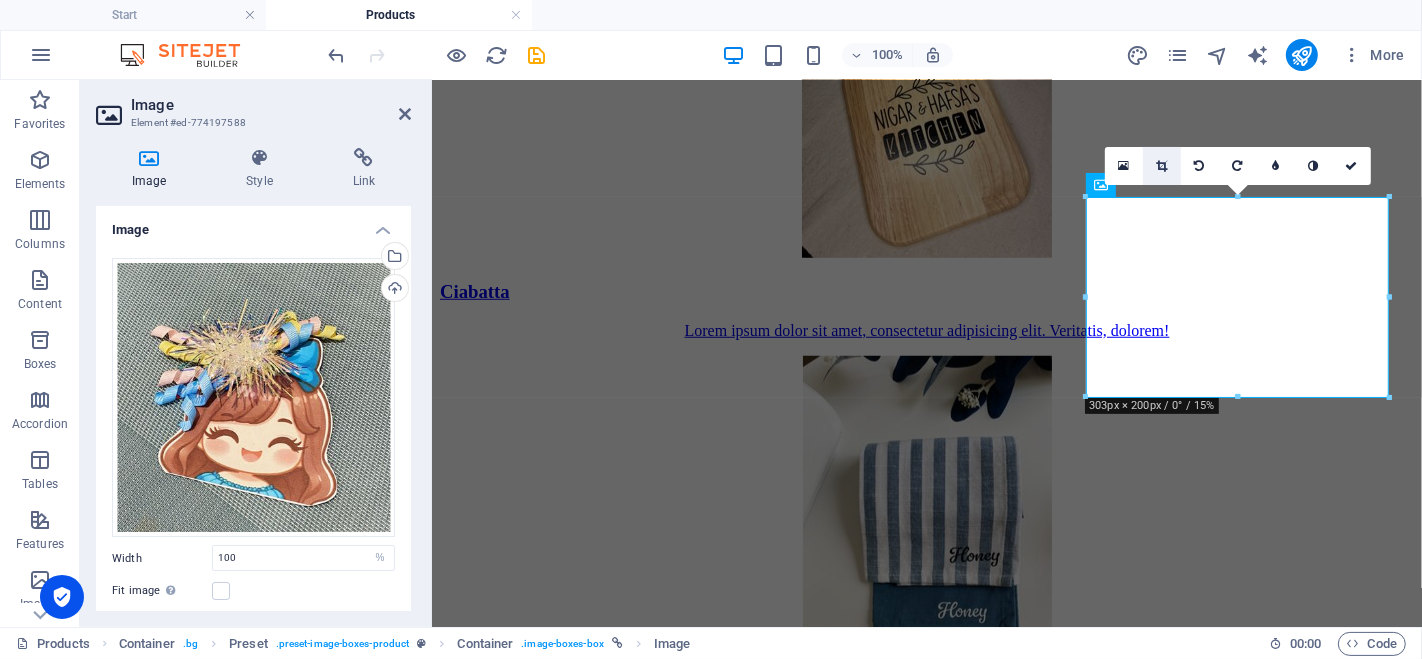 click at bounding box center (1162, 166) 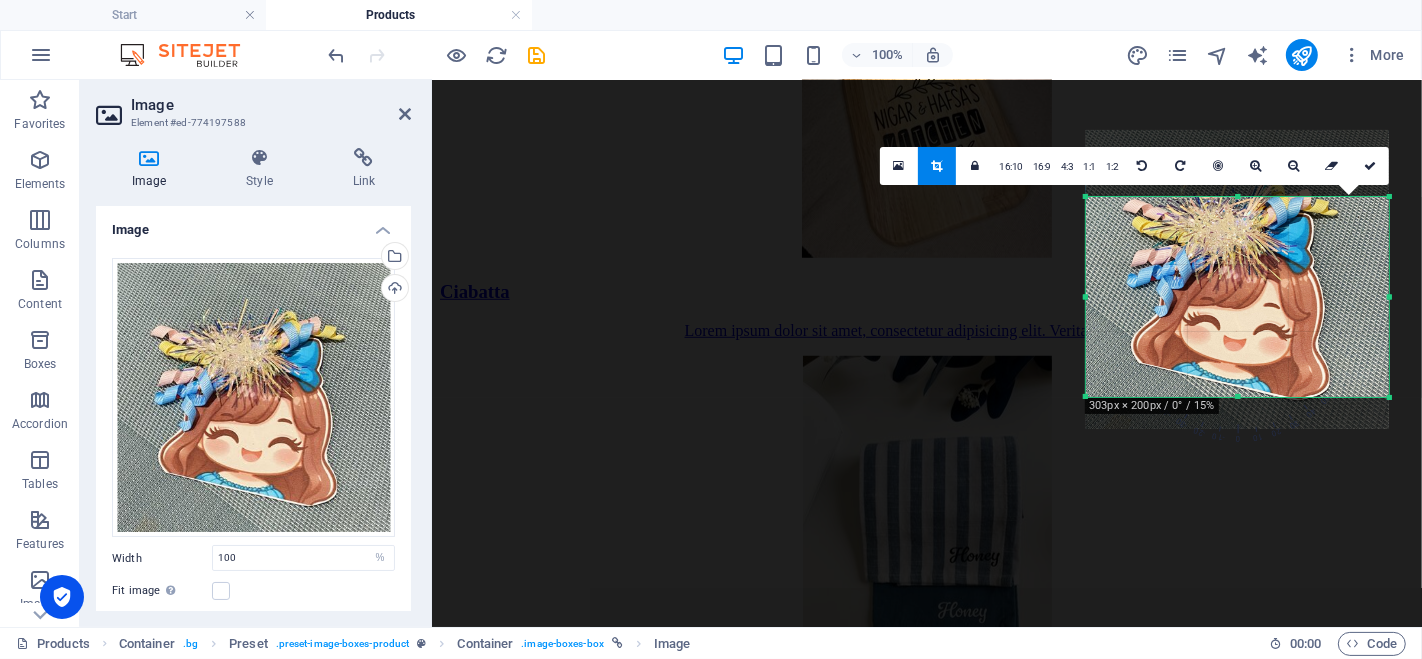 drag, startPoint x: 1180, startPoint y: 304, endPoint x: 1177, endPoint y: 290, distance: 14.3178215 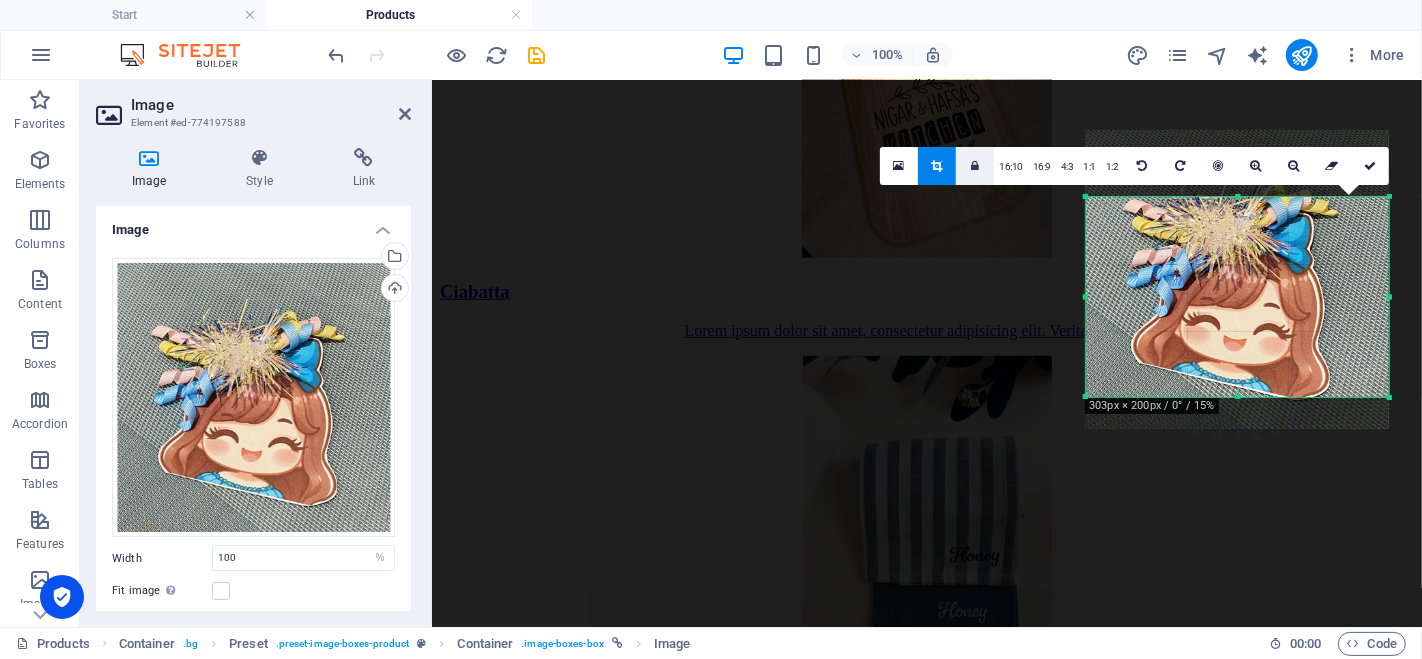 click at bounding box center (975, 166) 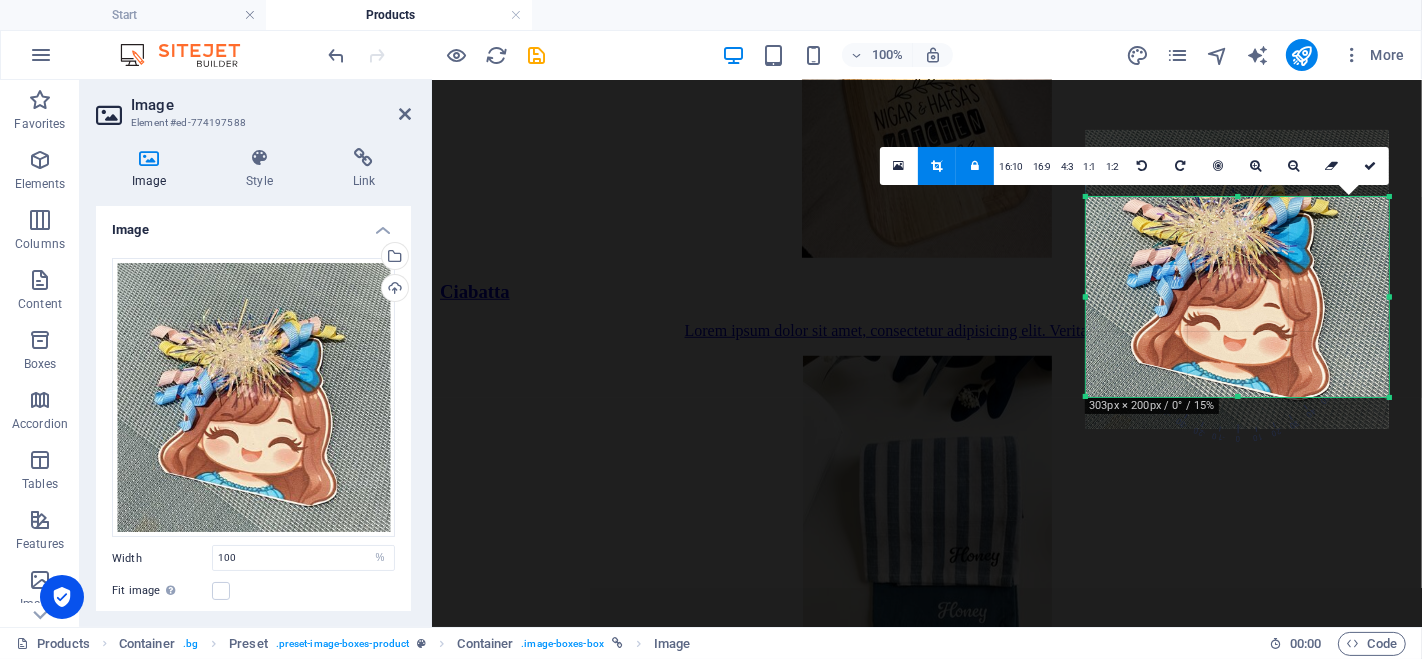 click at bounding box center [975, 166] 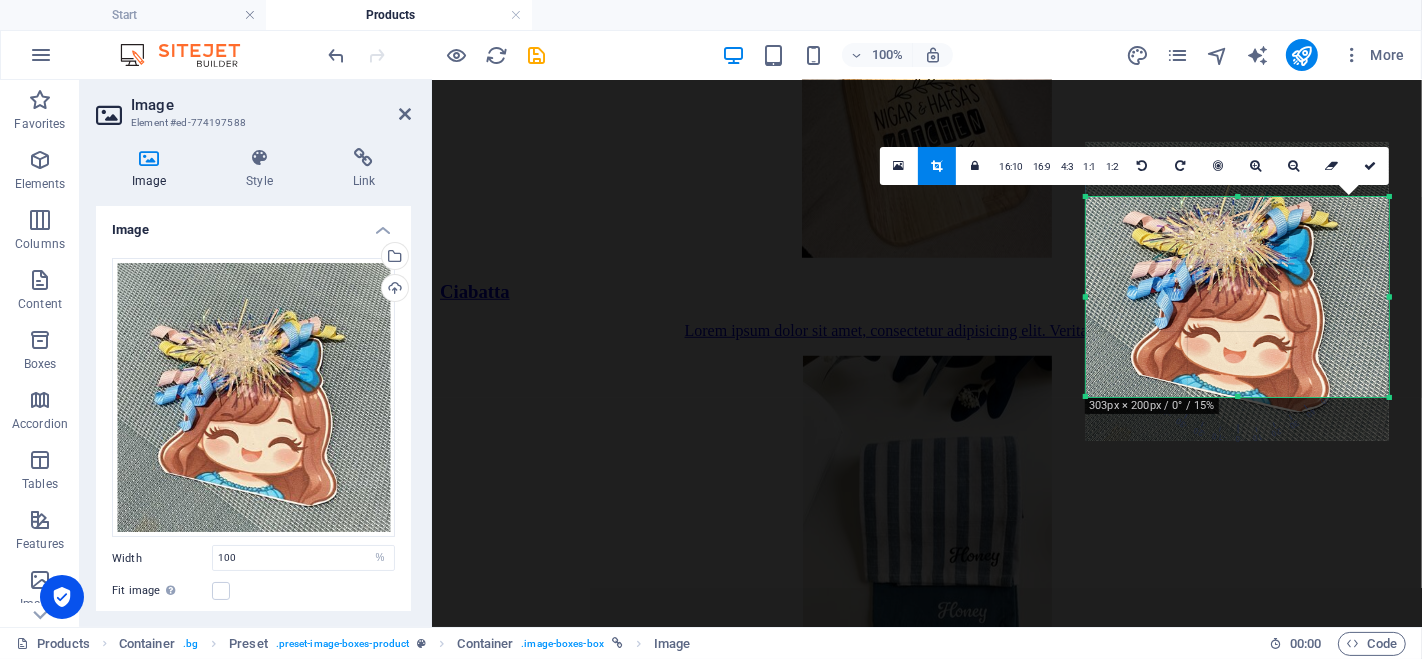 drag, startPoint x: 1222, startPoint y: 272, endPoint x: 1226, endPoint y: 284, distance: 12.649111 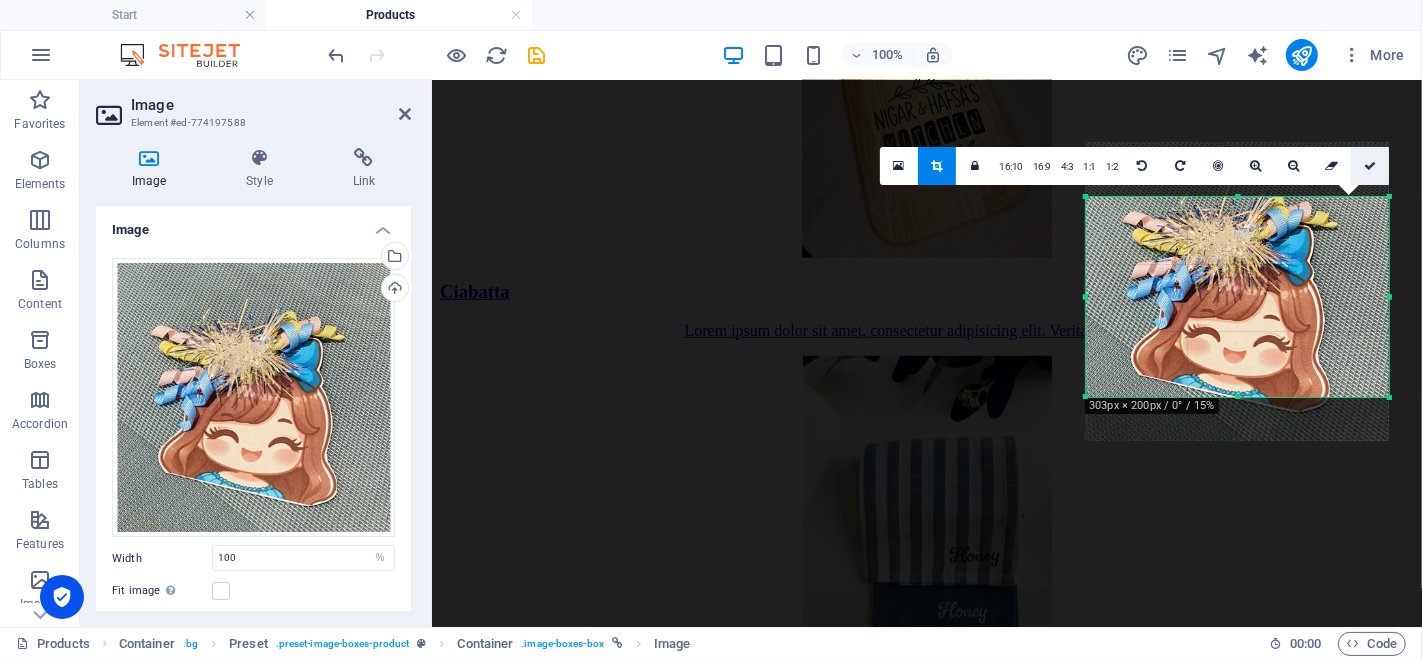 click at bounding box center [1370, 166] 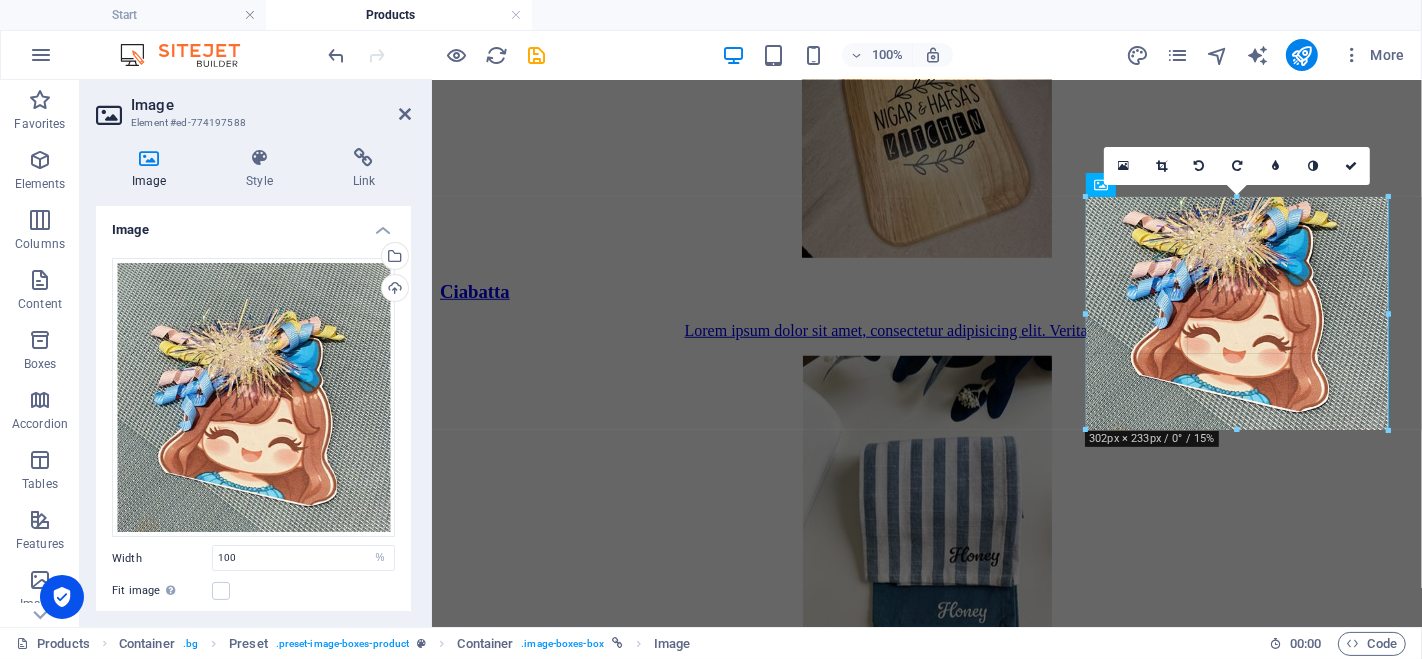 drag, startPoint x: 1240, startPoint y: 397, endPoint x: 1265, endPoint y: 430, distance: 41.400482 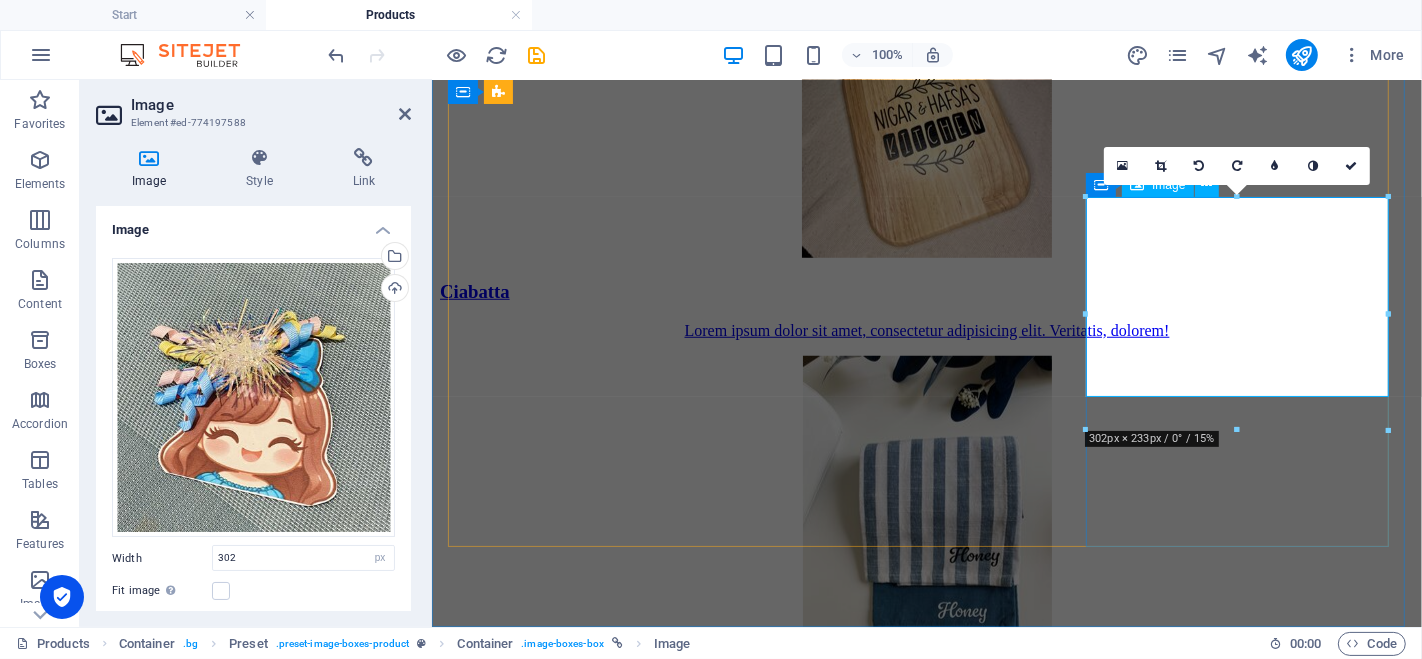 click at bounding box center [926, 5425] 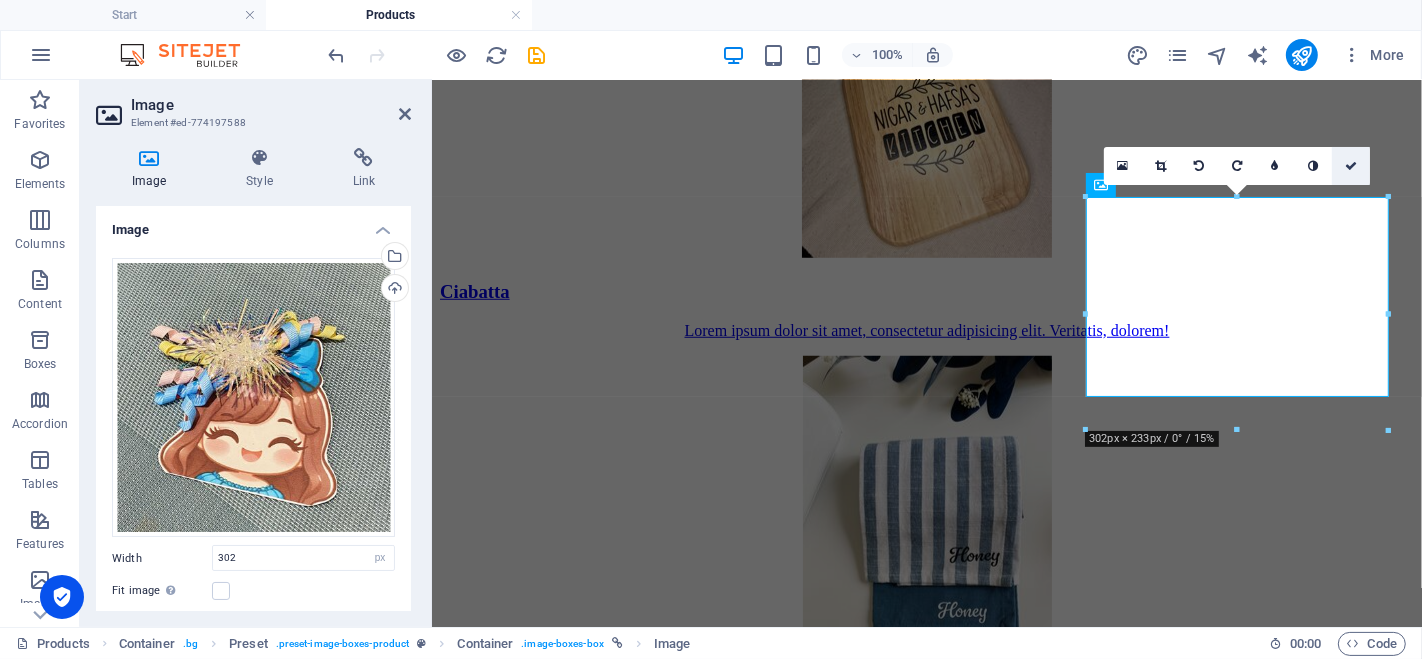 click at bounding box center (1351, 166) 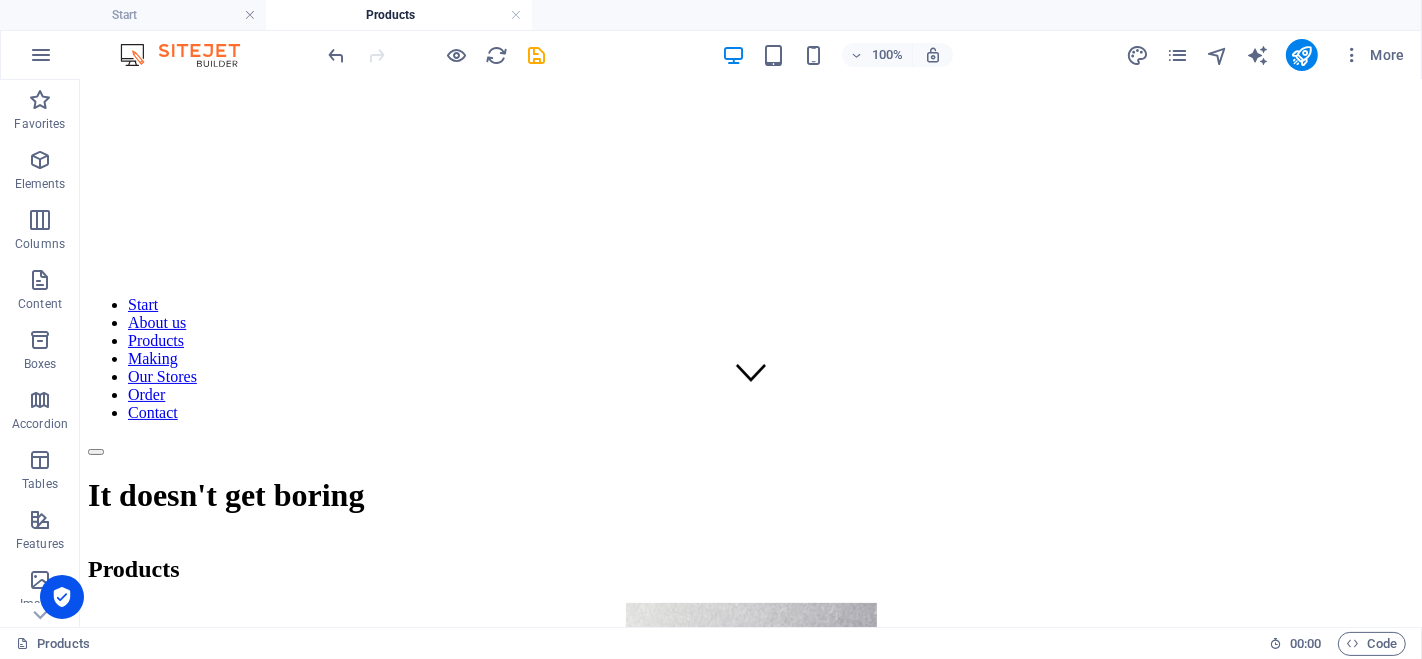scroll, scrollTop: 0, scrollLeft: 0, axis: both 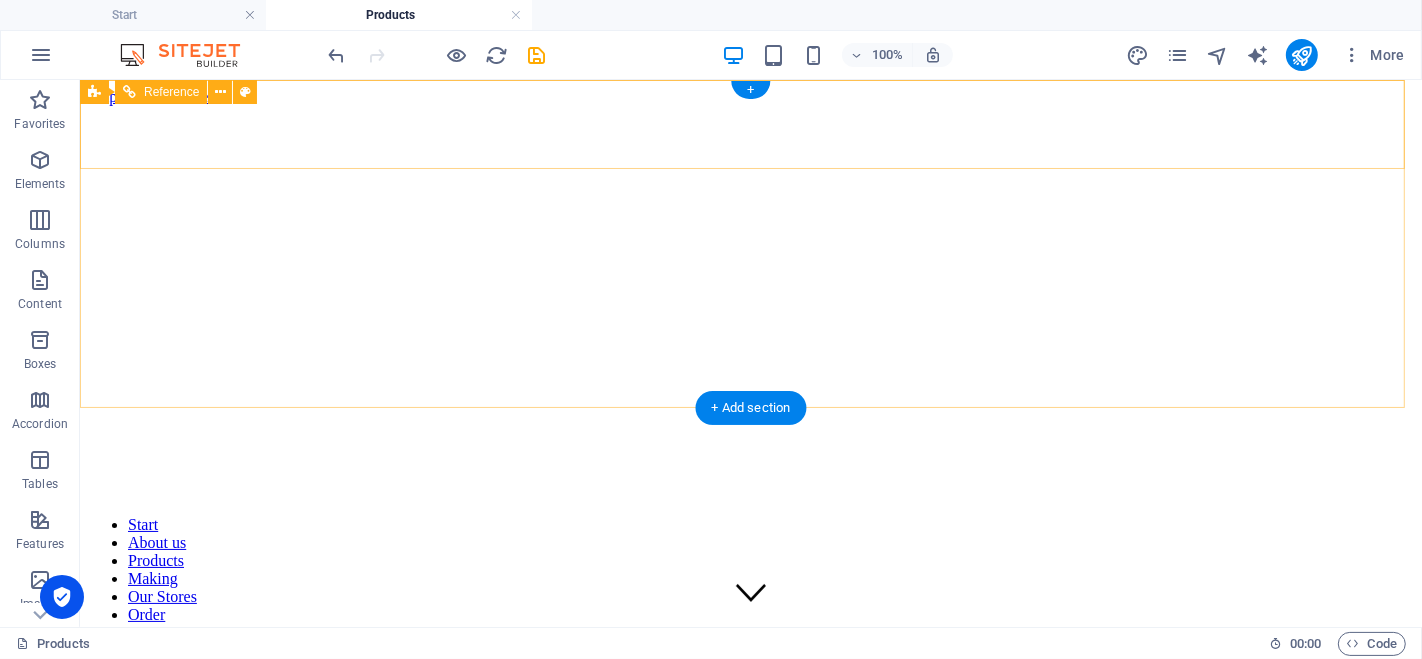 click at bounding box center [750, 666] 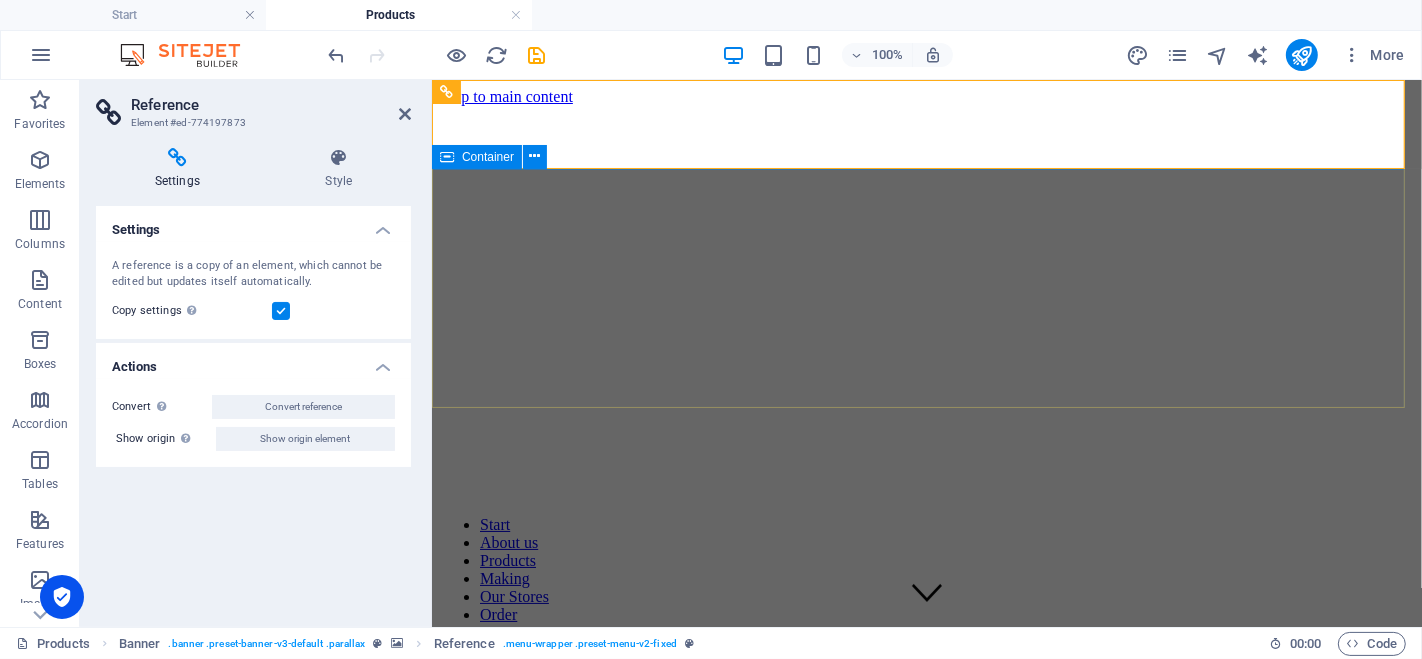 click on "It doesn't get boring" at bounding box center [926, 715] 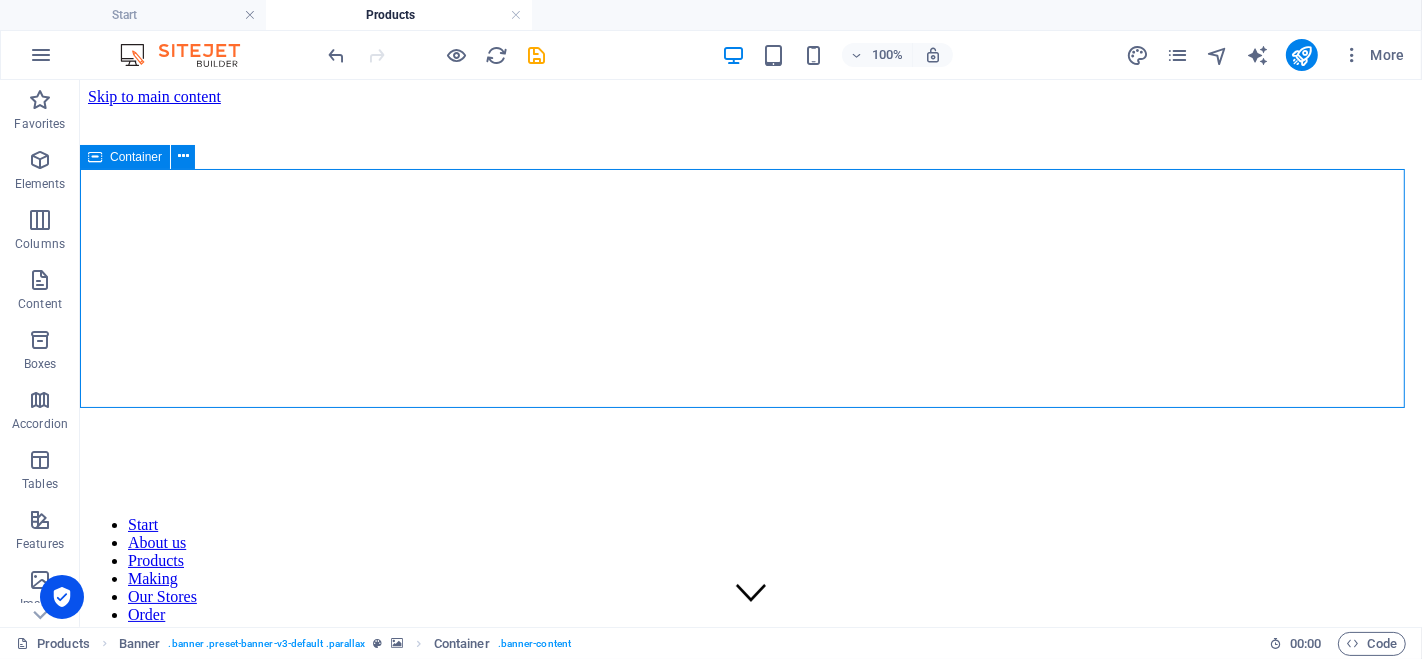 click on "It doesn't get boring" at bounding box center [750, 715] 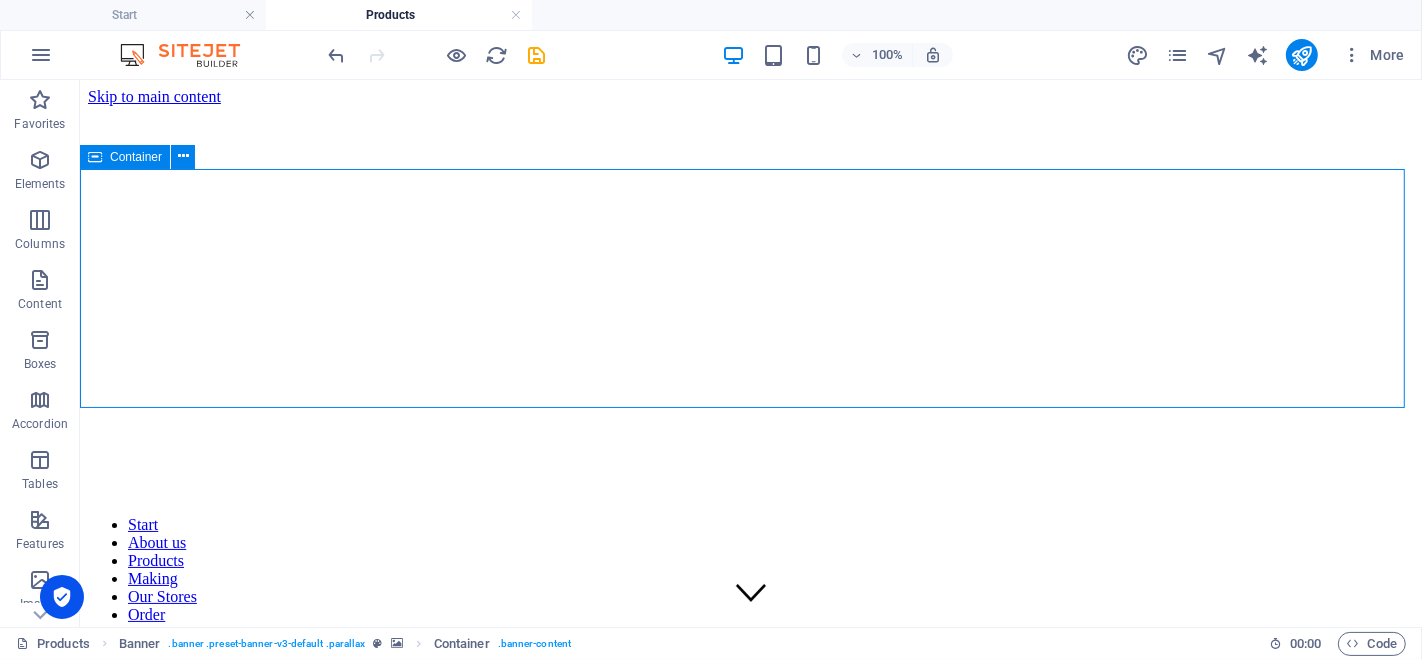 click on "It doesn't get boring" at bounding box center [750, 715] 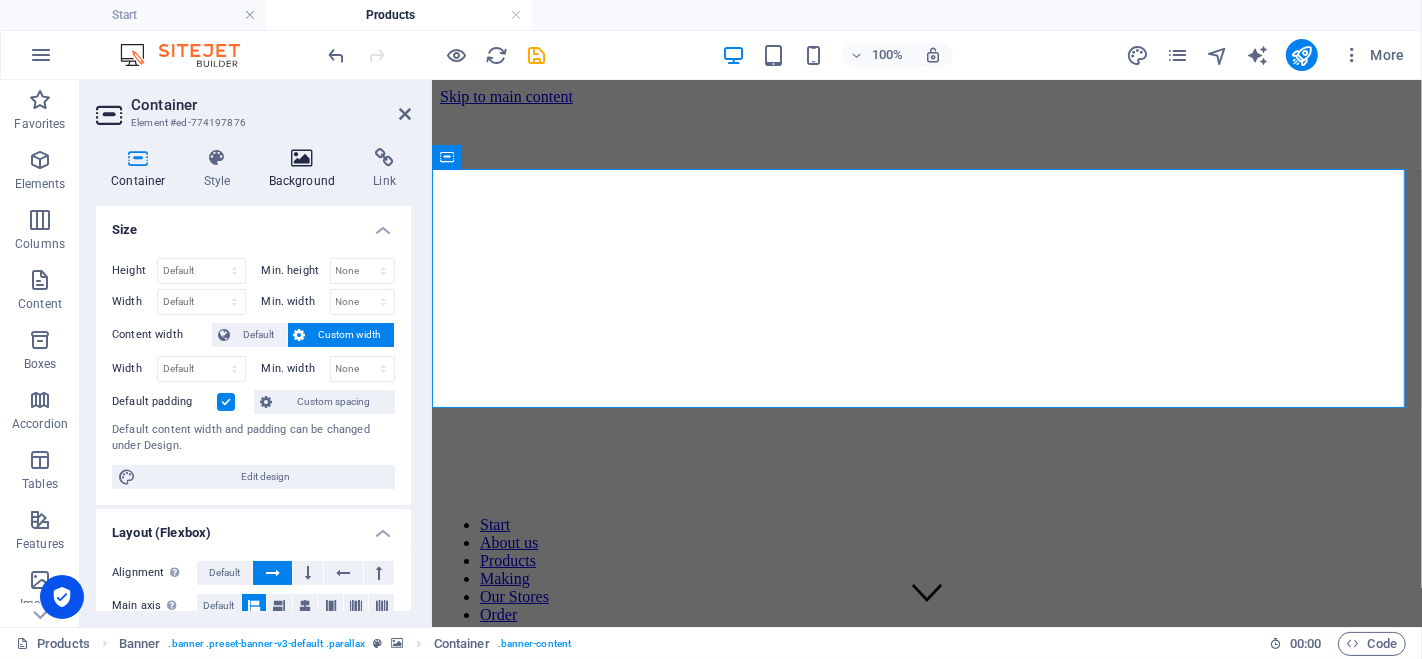 click on "Background" at bounding box center (306, 169) 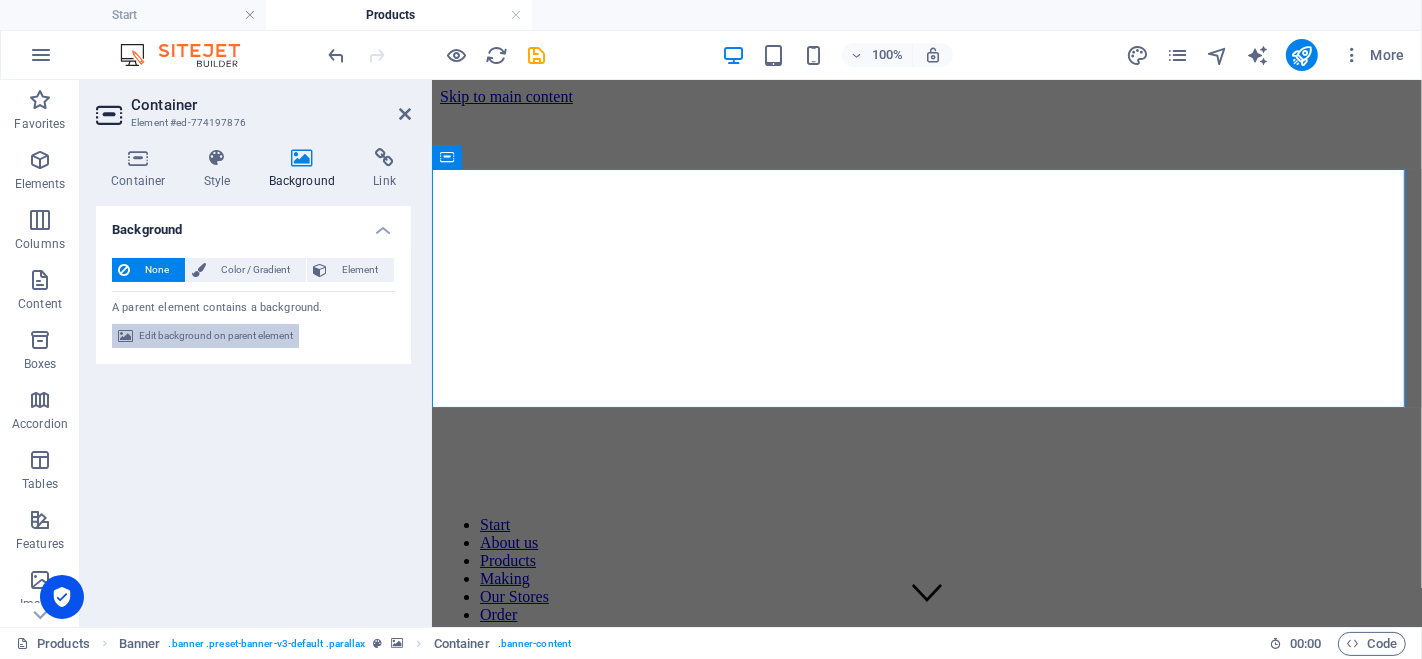 click on "Edit background on parent element" at bounding box center (216, 336) 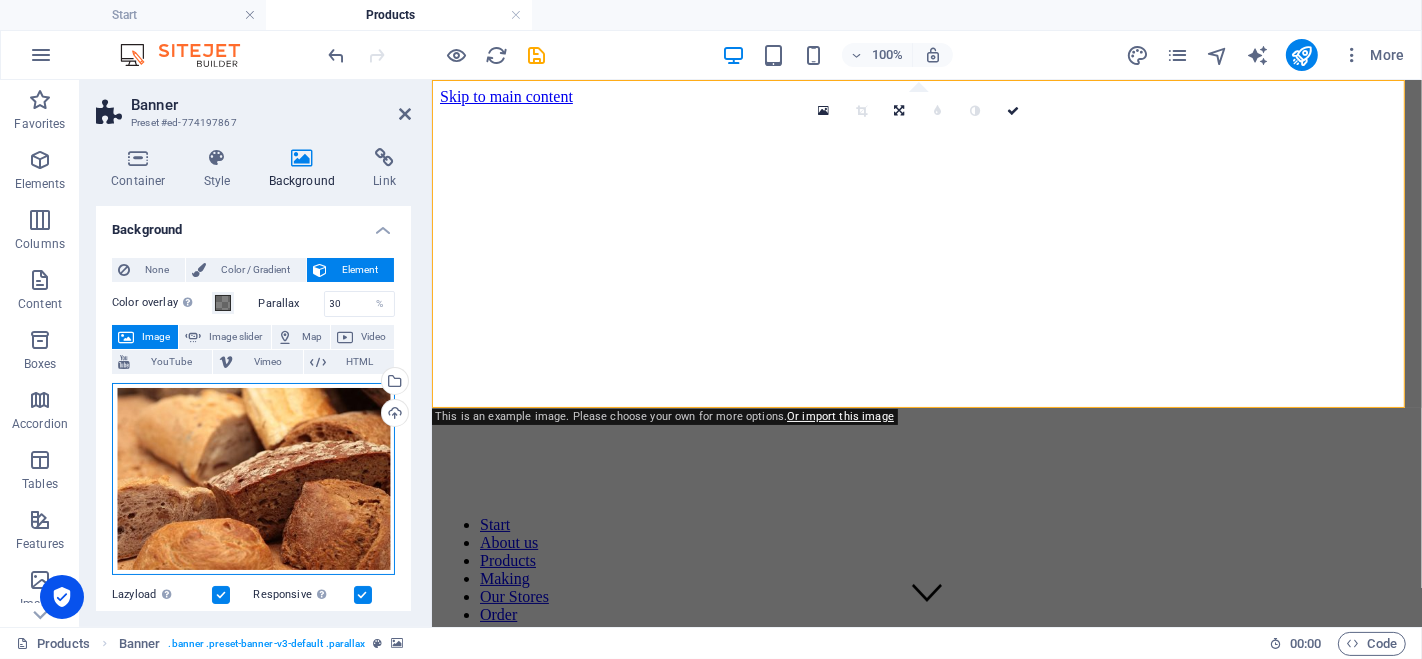 click on "Drag files here, click to choose files or select files from Files or our free stock photos & videos" at bounding box center (253, 479) 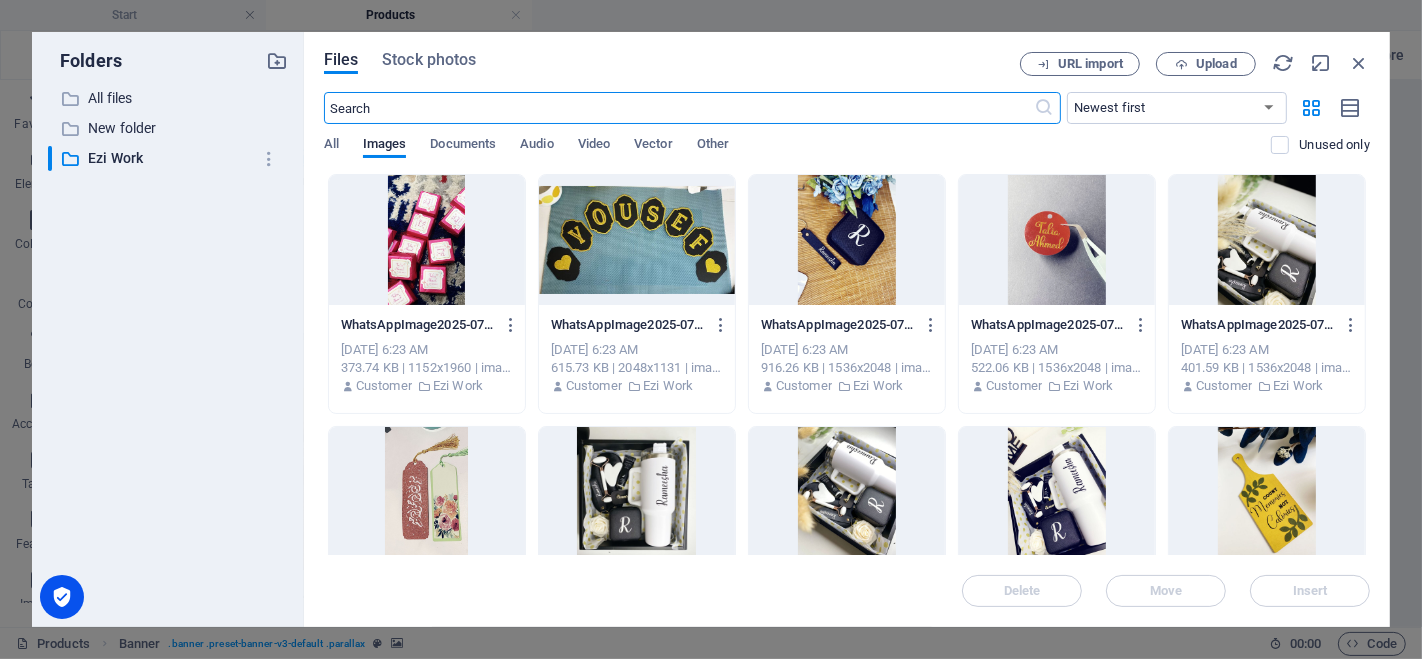 click at bounding box center (637, 240) 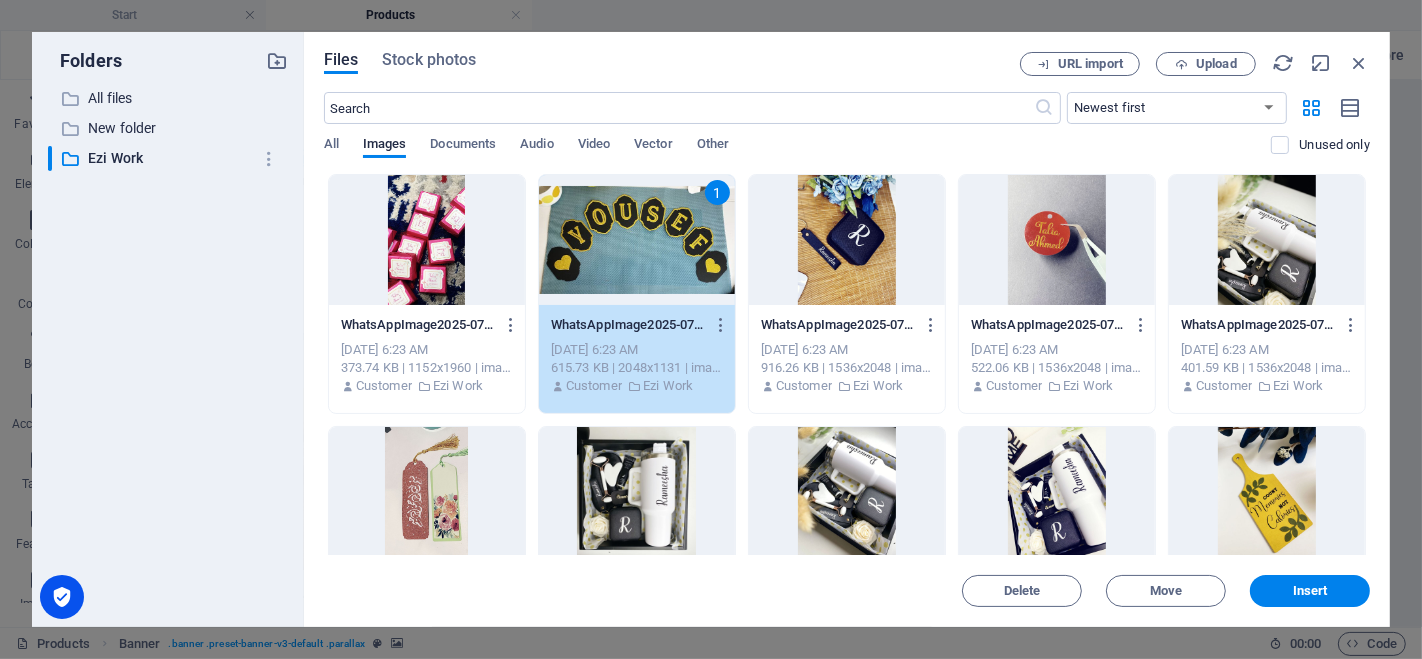 click on "1" at bounding box center [637, 240] 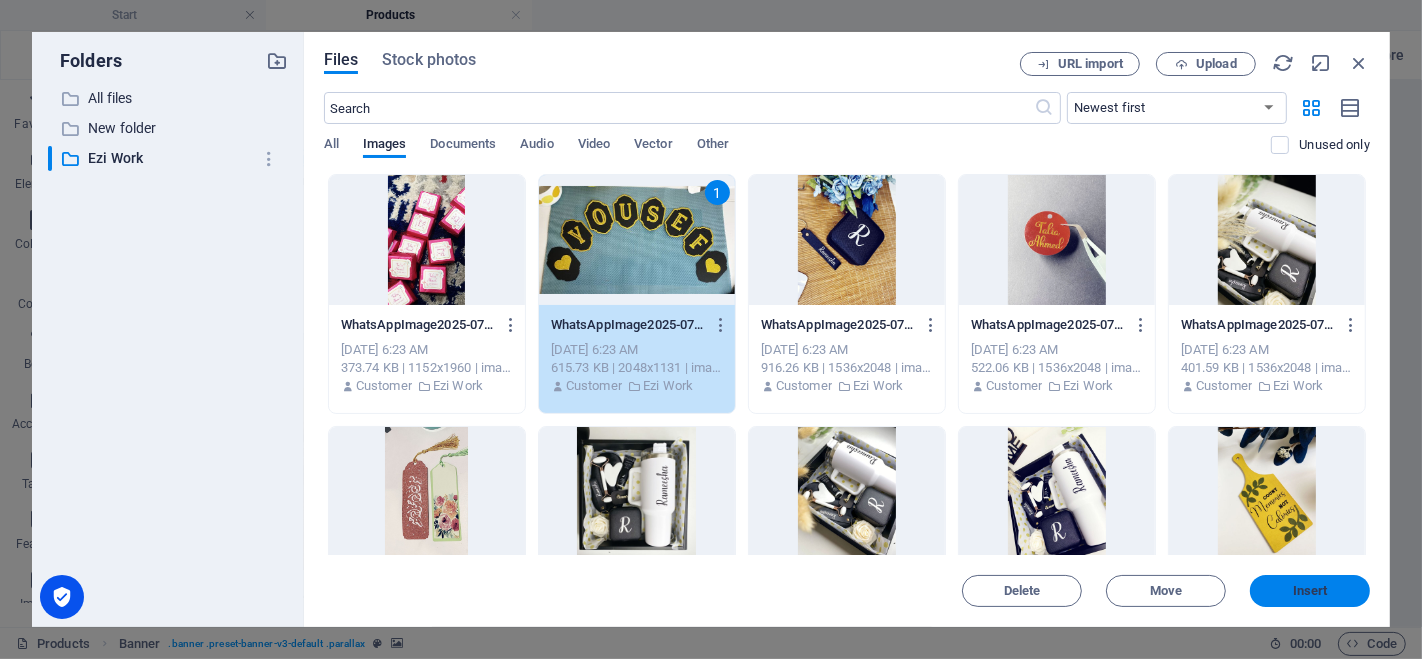 click on "Insert" at bounding box center (1310, 591) 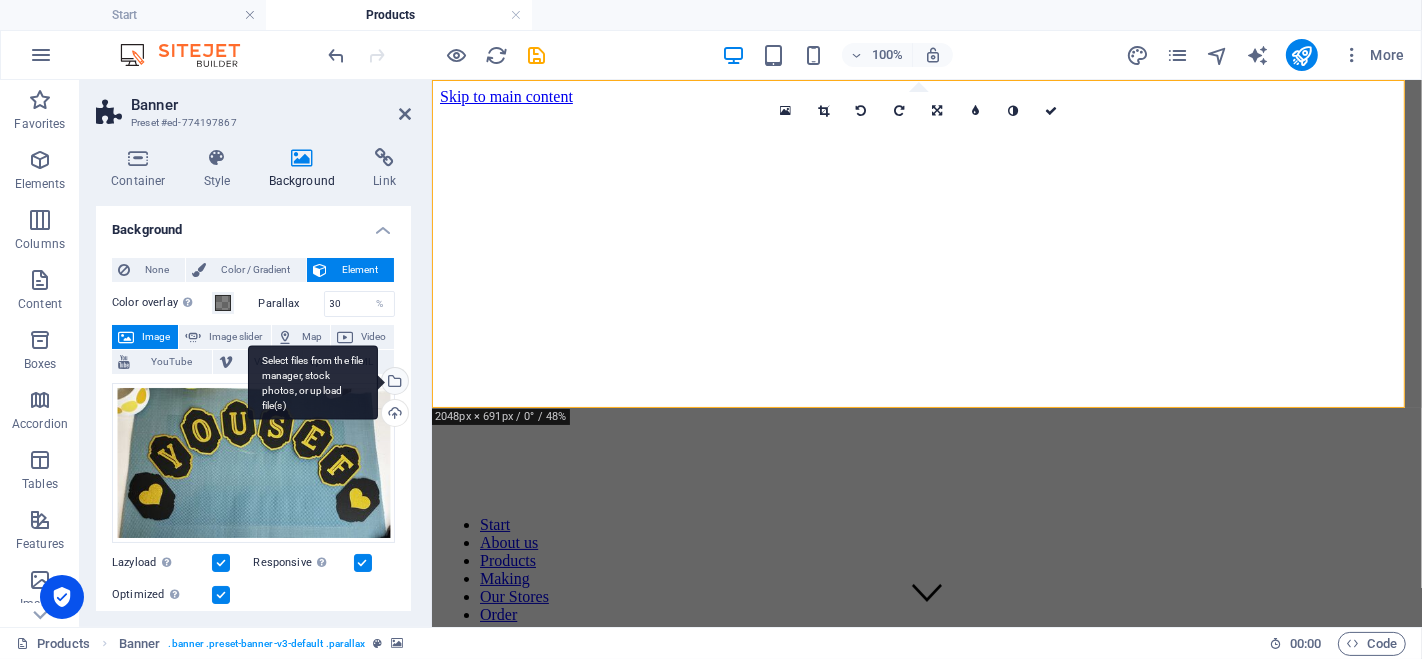 click on "Select files from the file manager, stock photos, or upload file(s)" at bounding box center (393, 383) 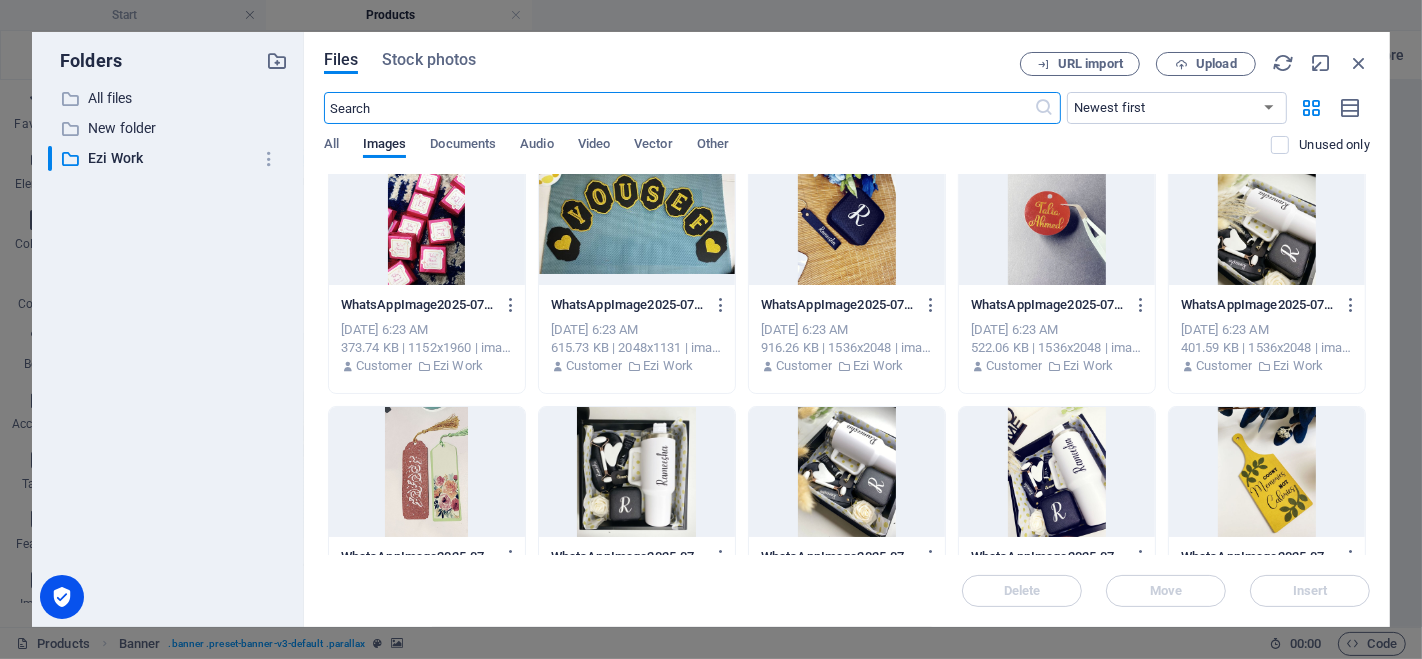 scroll, scrollTop: 0, scrollLeft: 0, axis: both 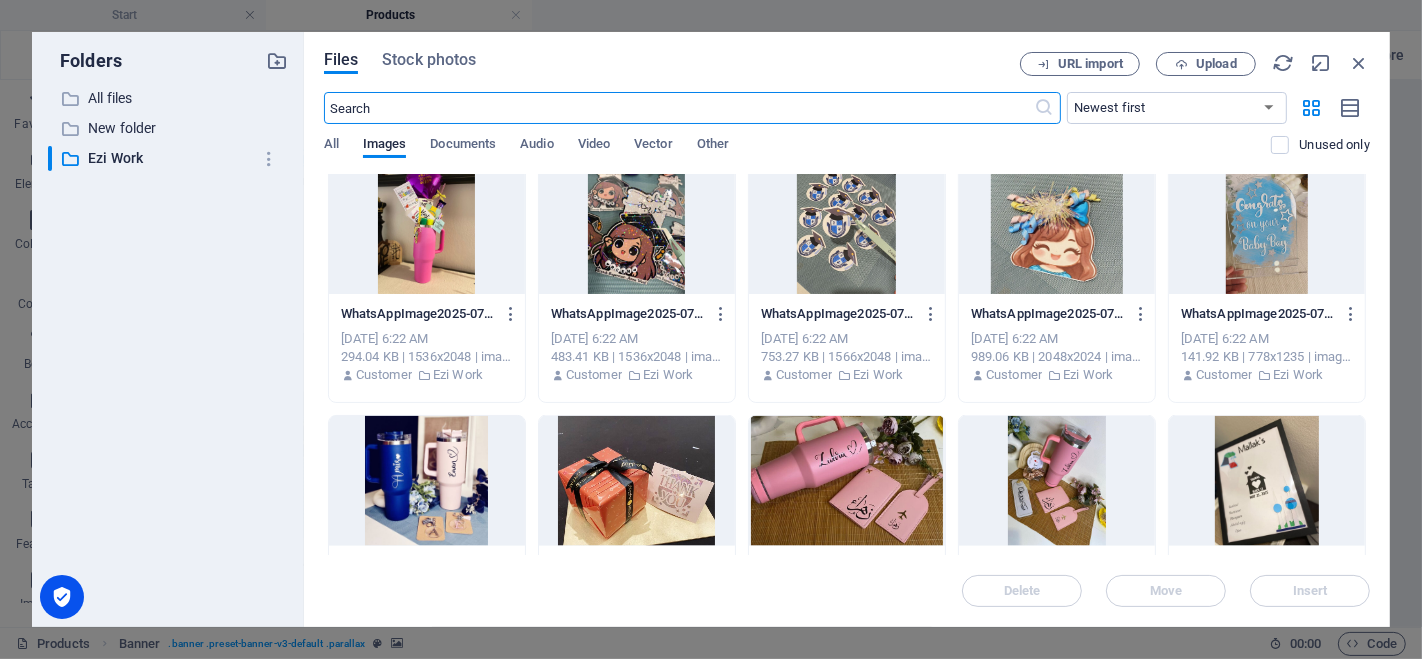 click at bounding box center [637, 229] 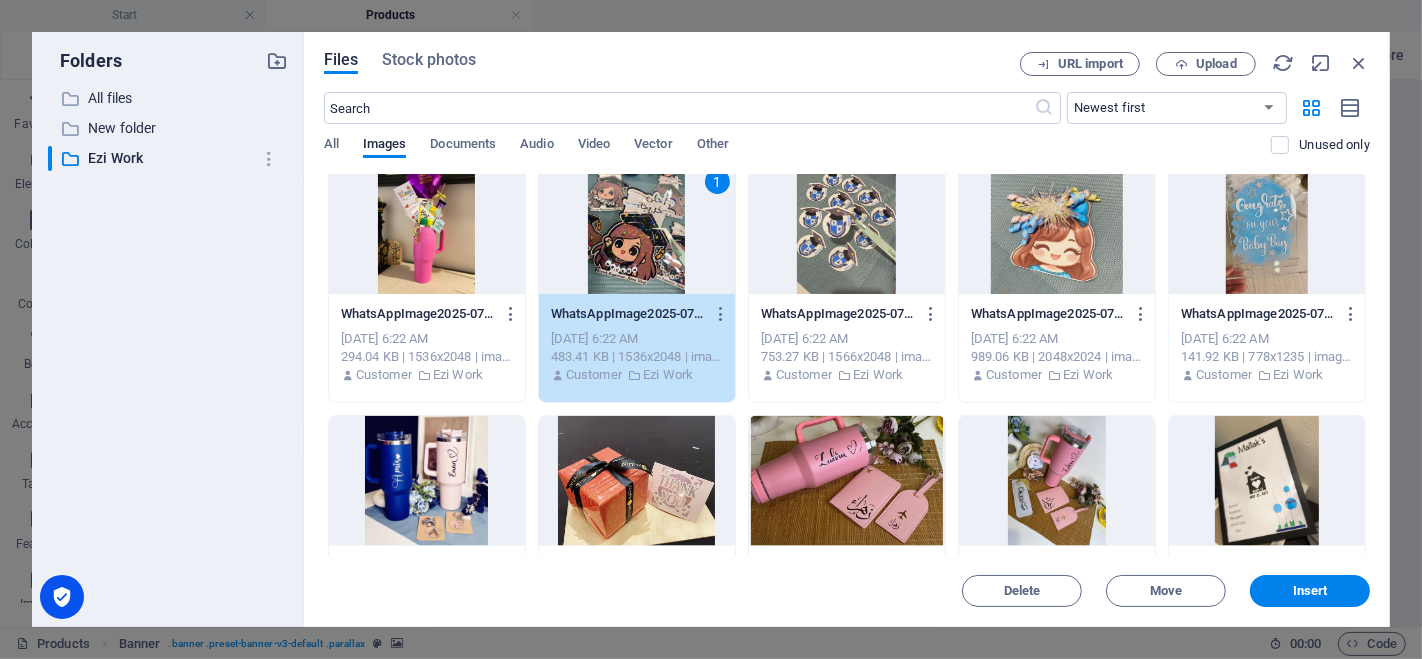 click on "1" at bounding box center [637, 229] 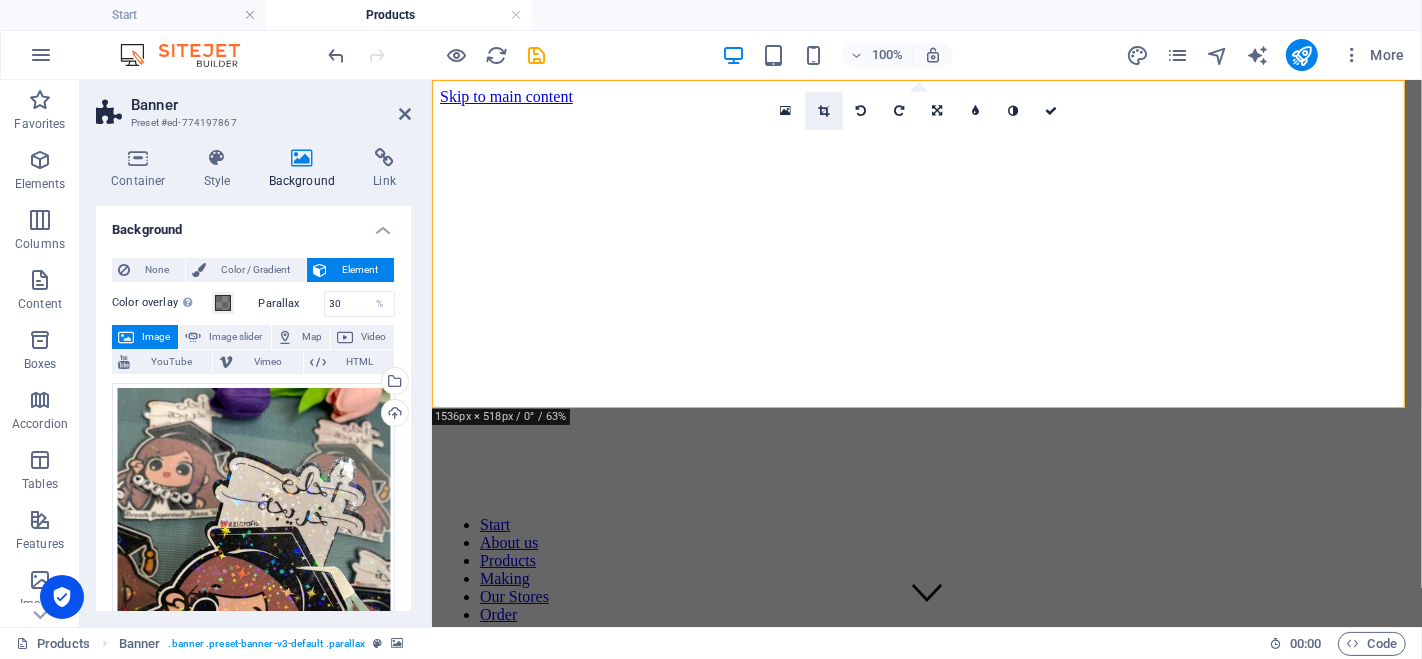 click at bounding box center (823, 111) 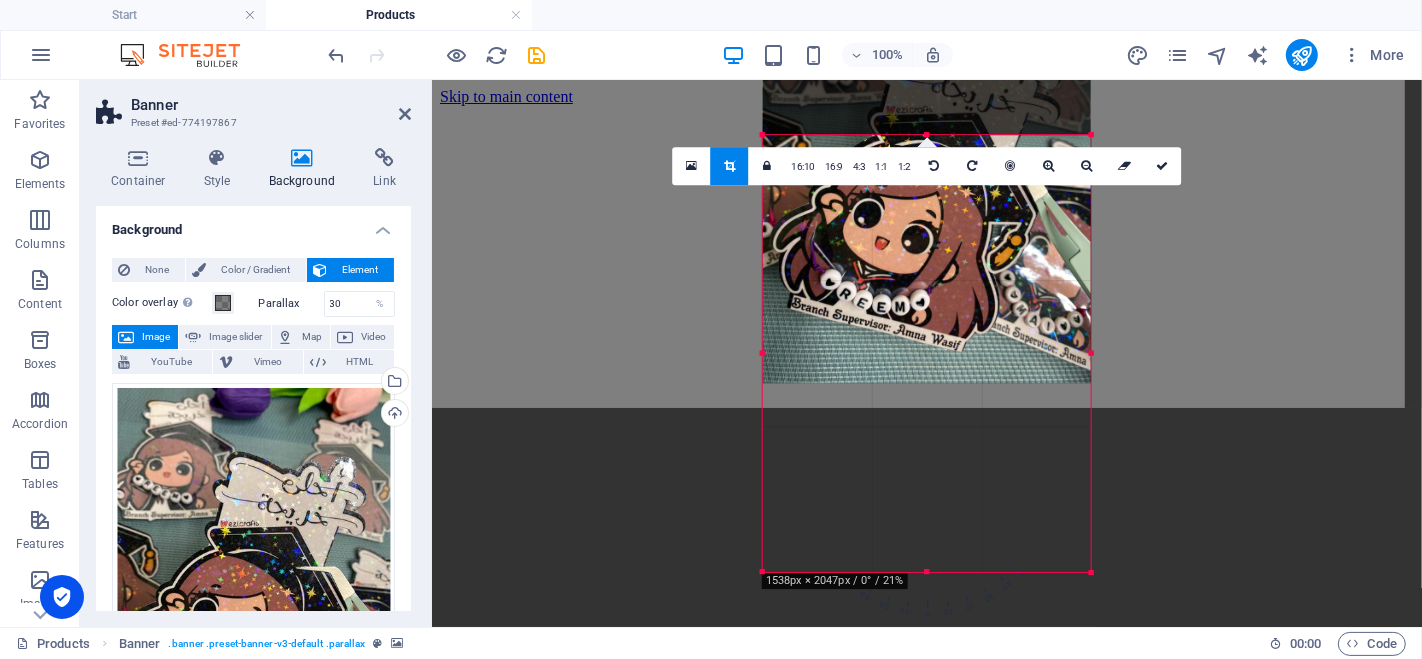 drag, startPoint x: 936, startPoint y: 447, endPoint x: 934, endPoint y: 258, distance: 189.01057 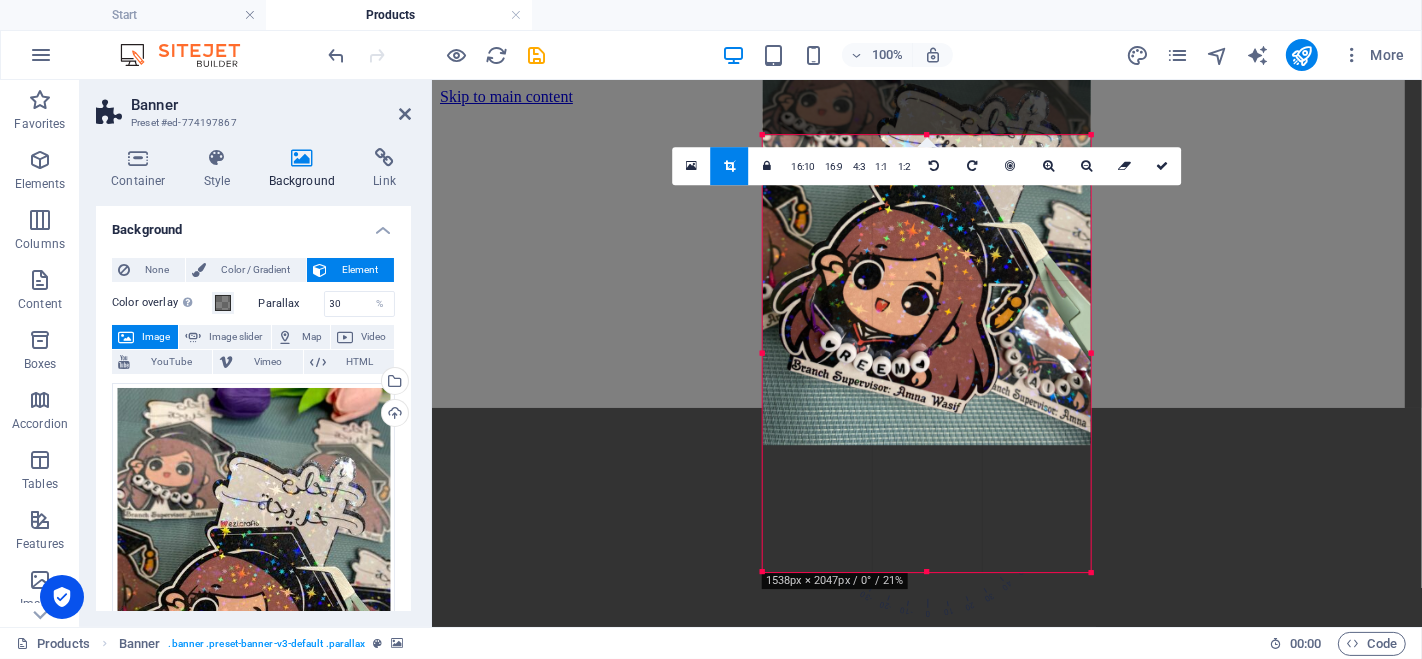 drag, startPoint x: 837, startPoint y: 395, endPoint x: 845, endPoint y: 264, distance: 131.24405 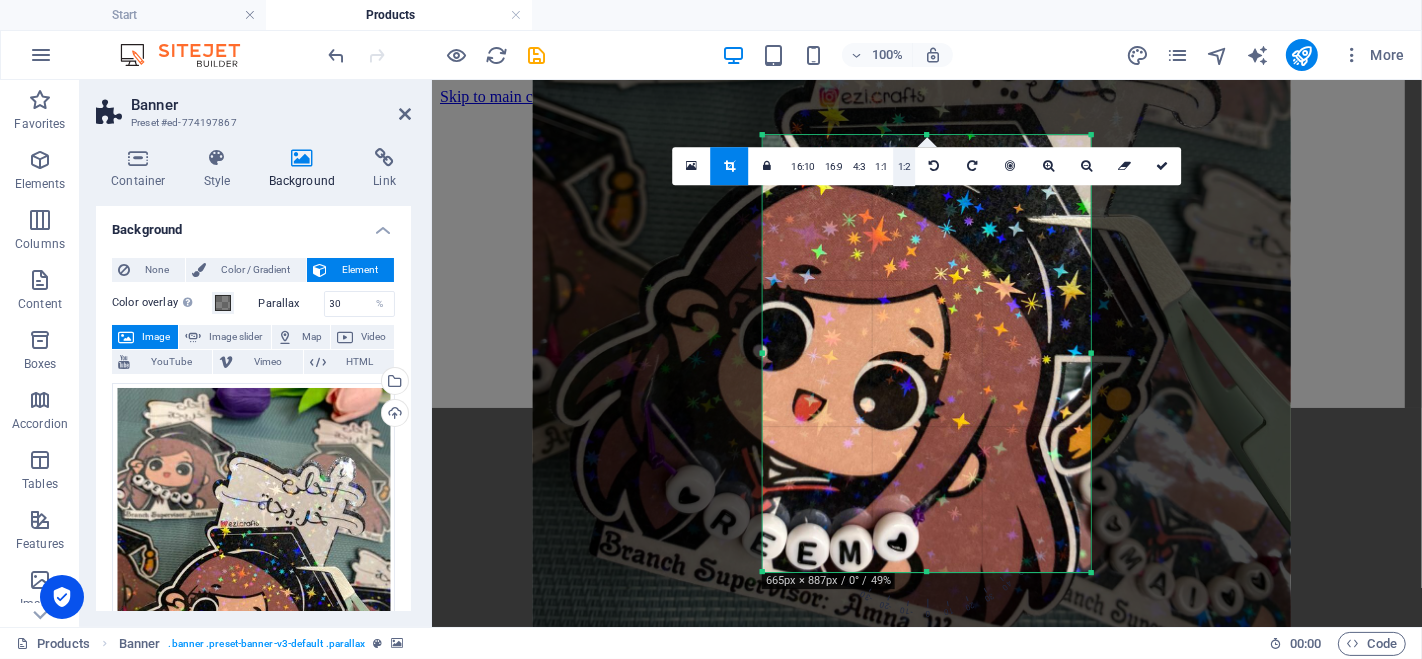 drag, startPoint x: 1034, startPoint y: 435, endPoint x: 900, endPoint y: 158, distance: 307.7093 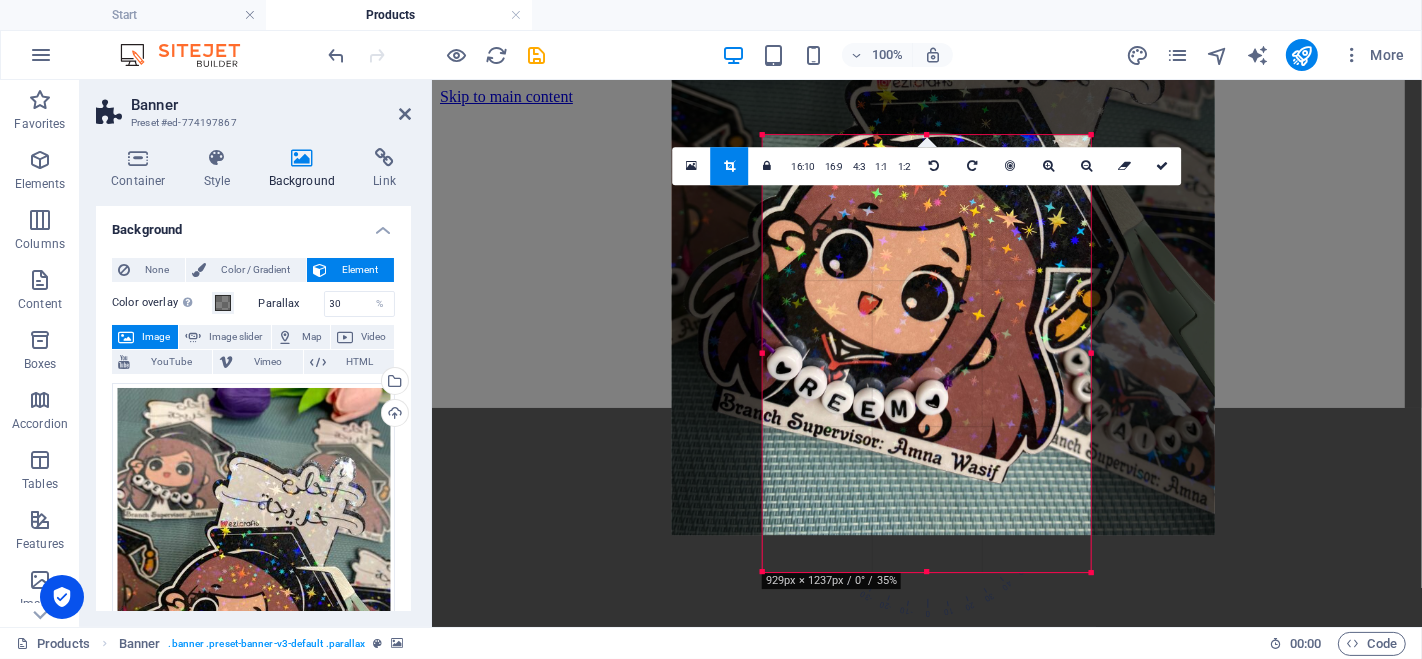 drag, startPoint x: 894, startPoint y: 375, endPoint x: 888, endPoint y: 193, distance: 182.09888 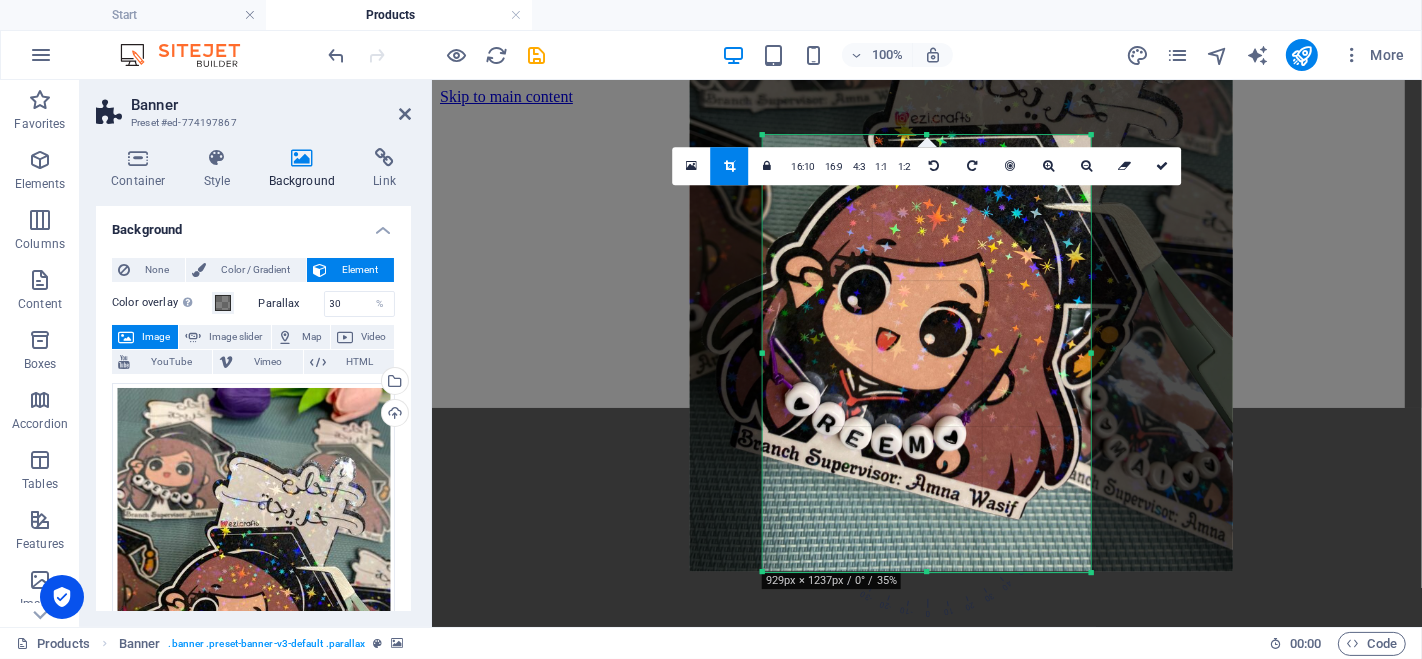 drag, startPoint x: 885, startPoint y: 257, endPoint x: 905, endPoint y: 256, distance: 20.024984 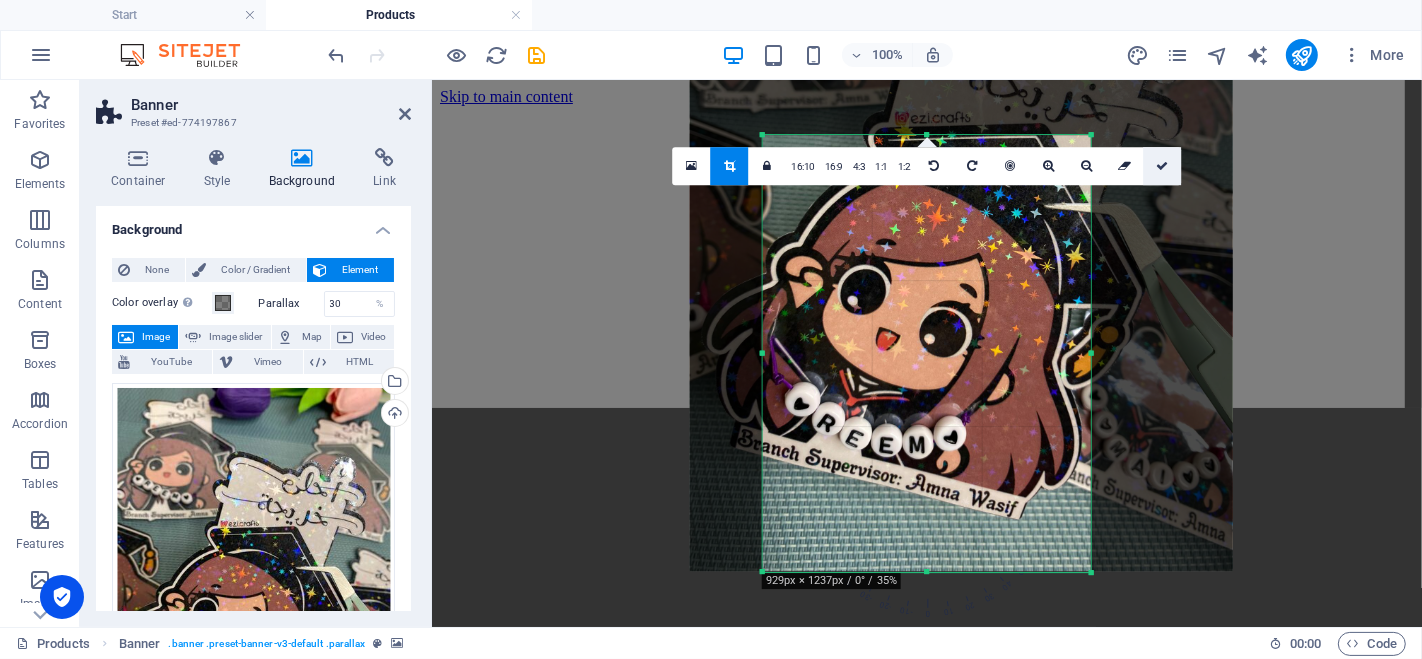 click at bounding box center (1162, 166) 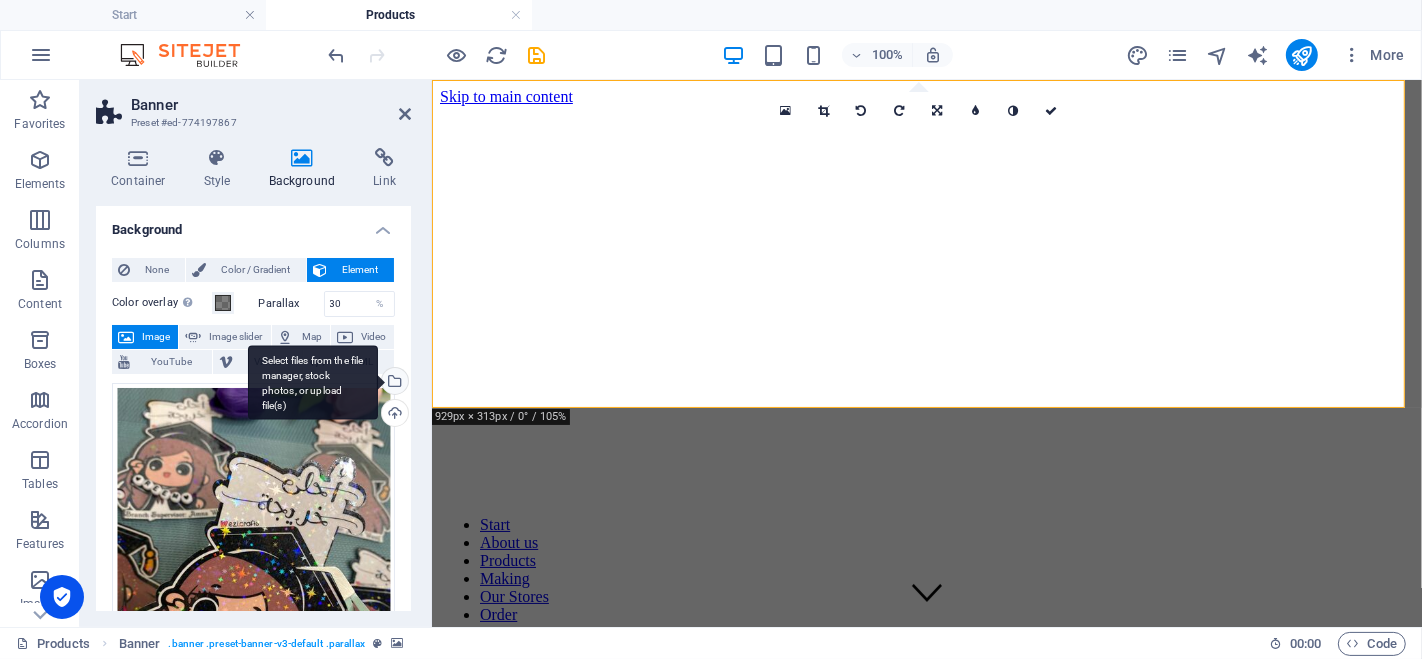 click on "Select files from the file manager, stock photos, or upload file(s)" at bounding box center [393, 383] 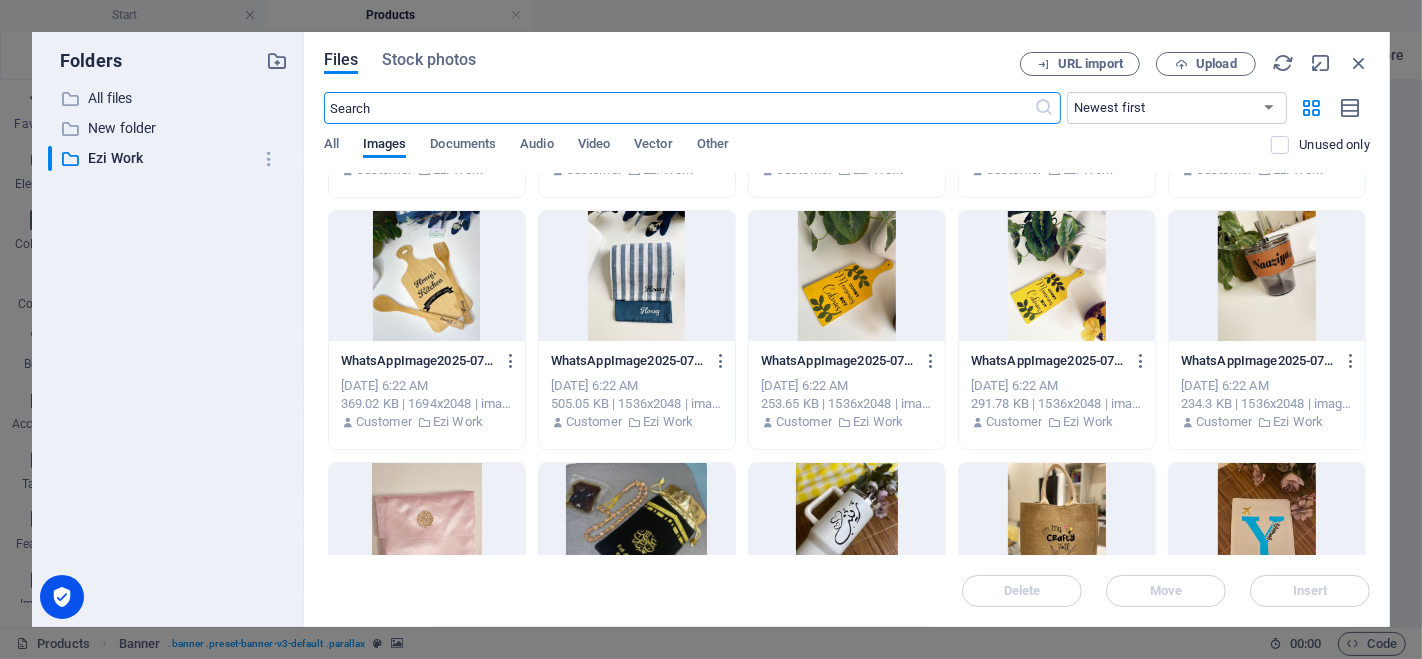 scroll, scrollTop: 477, scrollLeft: 0, axis: vertical 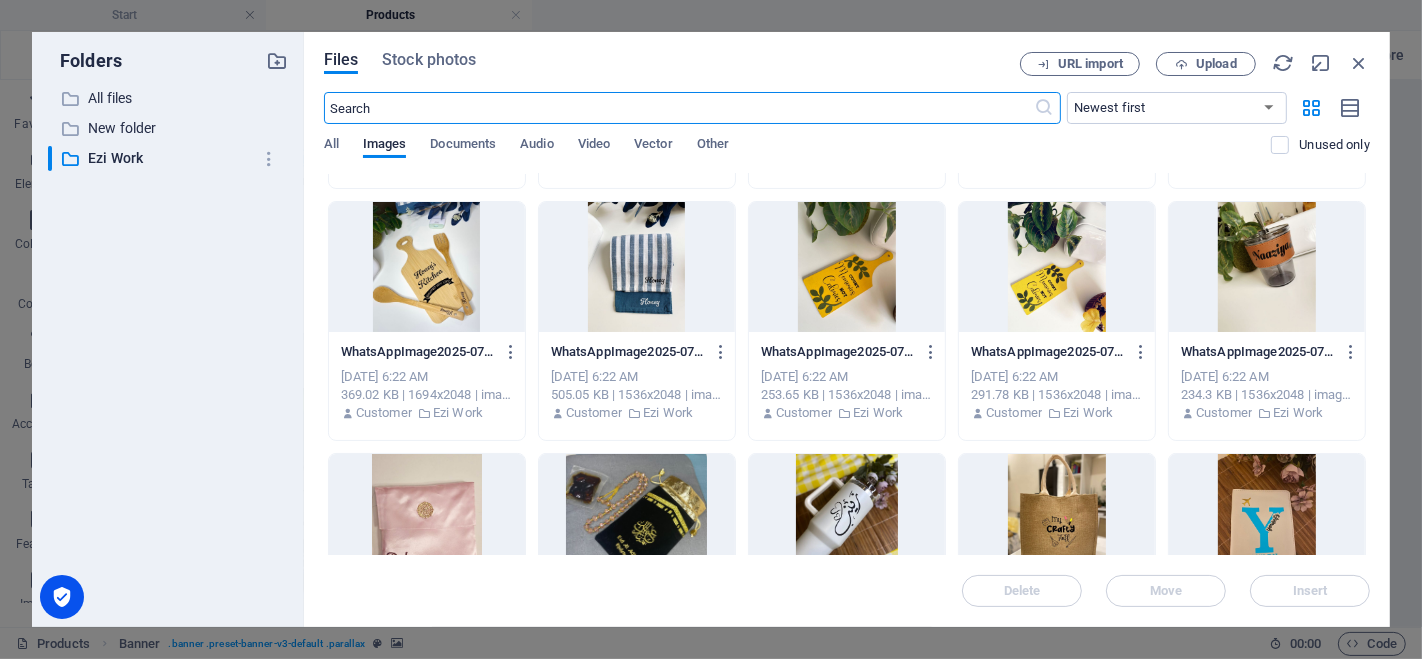 click at bounding box center (1267, 267) 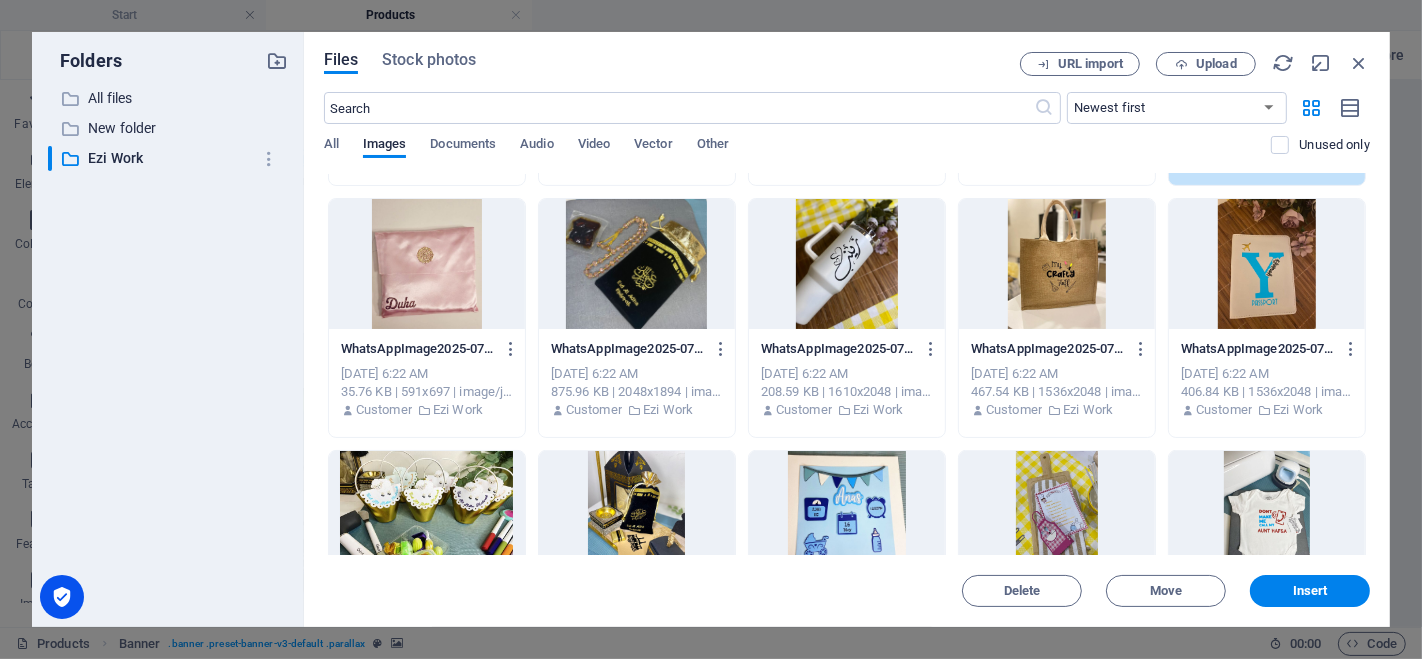 scroll, scrollTop: 723, scrollLeft: 0, axis: vertical 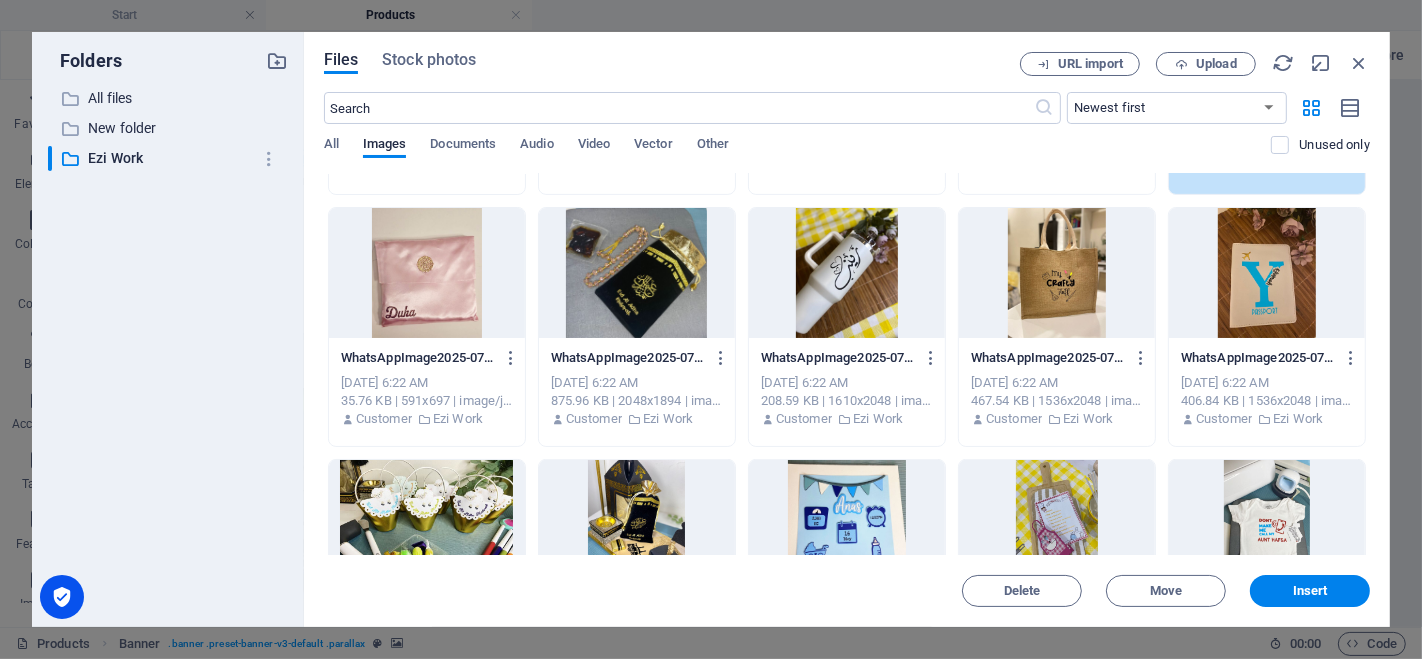 click at bounding box center (1057, 273) 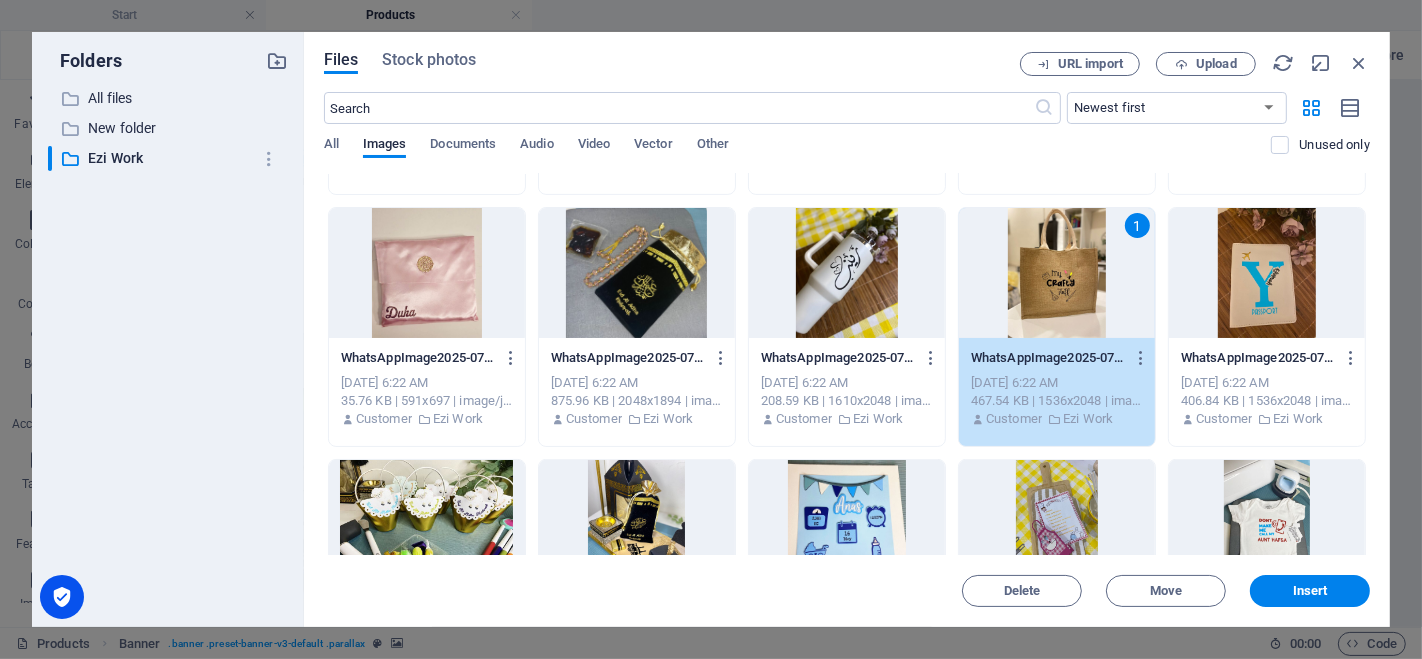 click on "1" at bounding box center (1057, 273) 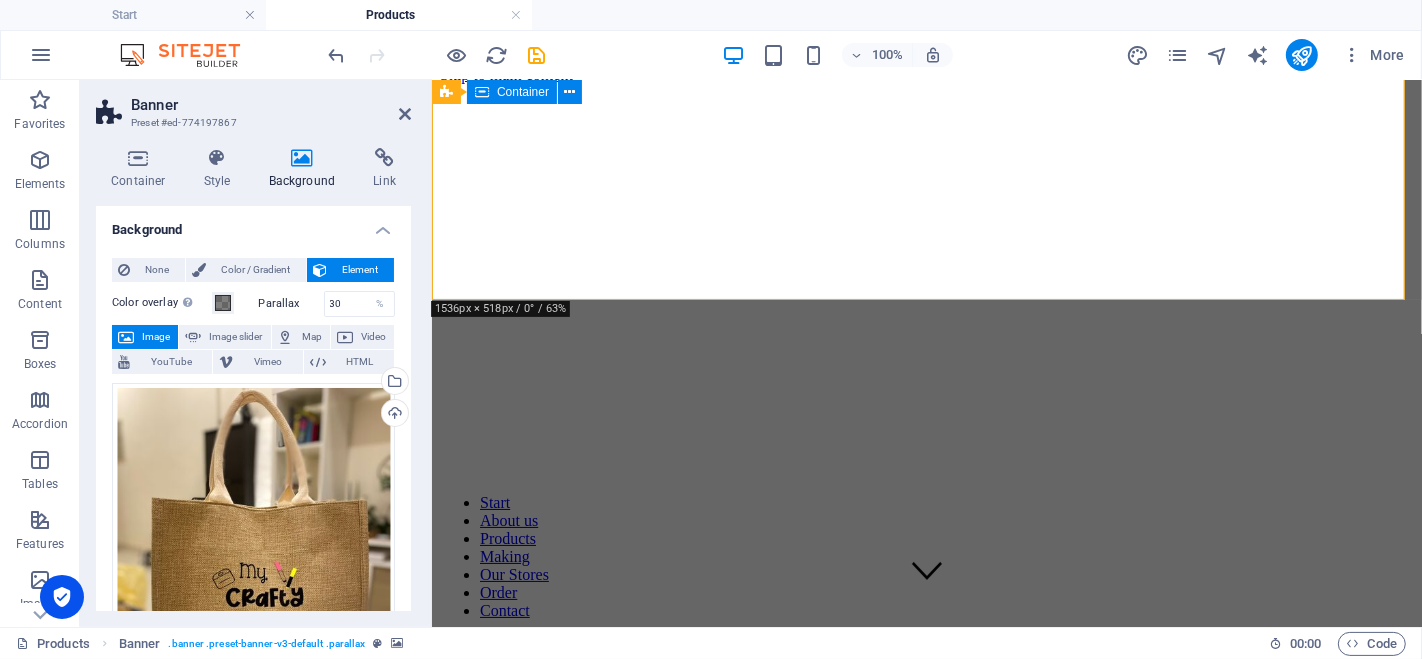 scroll, scrollTop: 0, scrollLeft: 0, axis: both 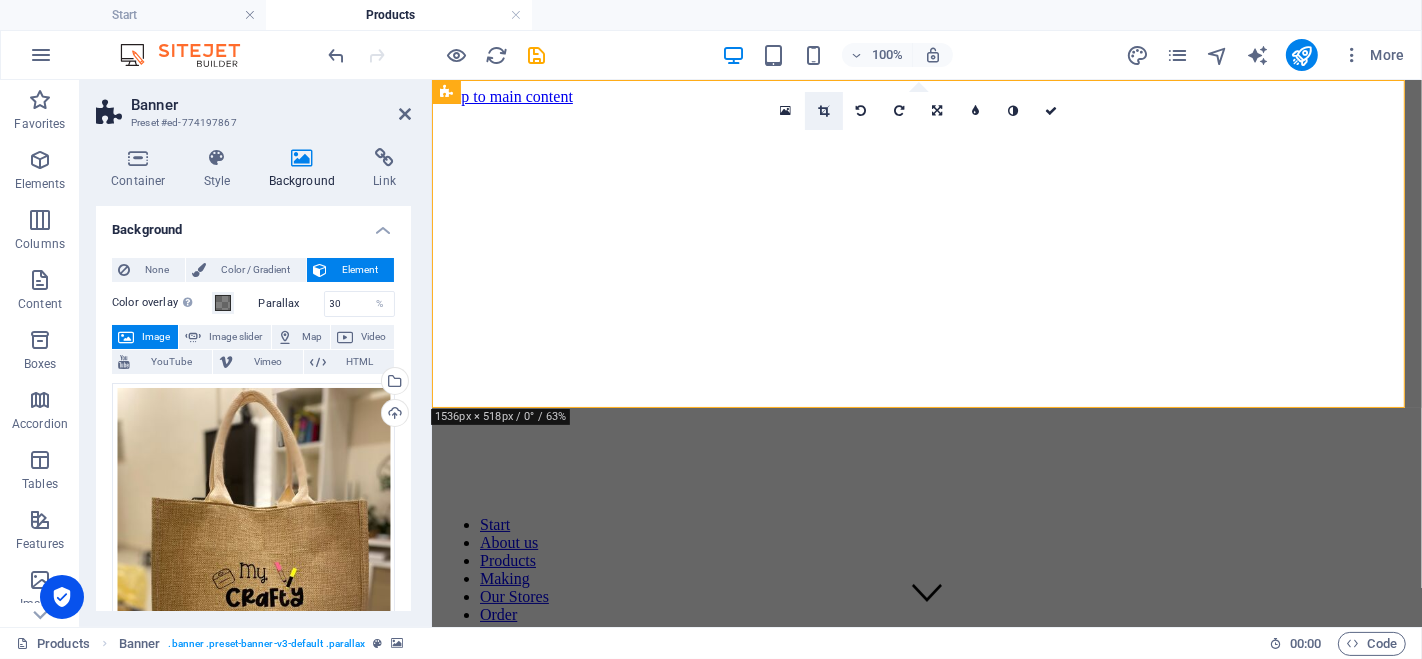 click at bounding box center [823, 111] 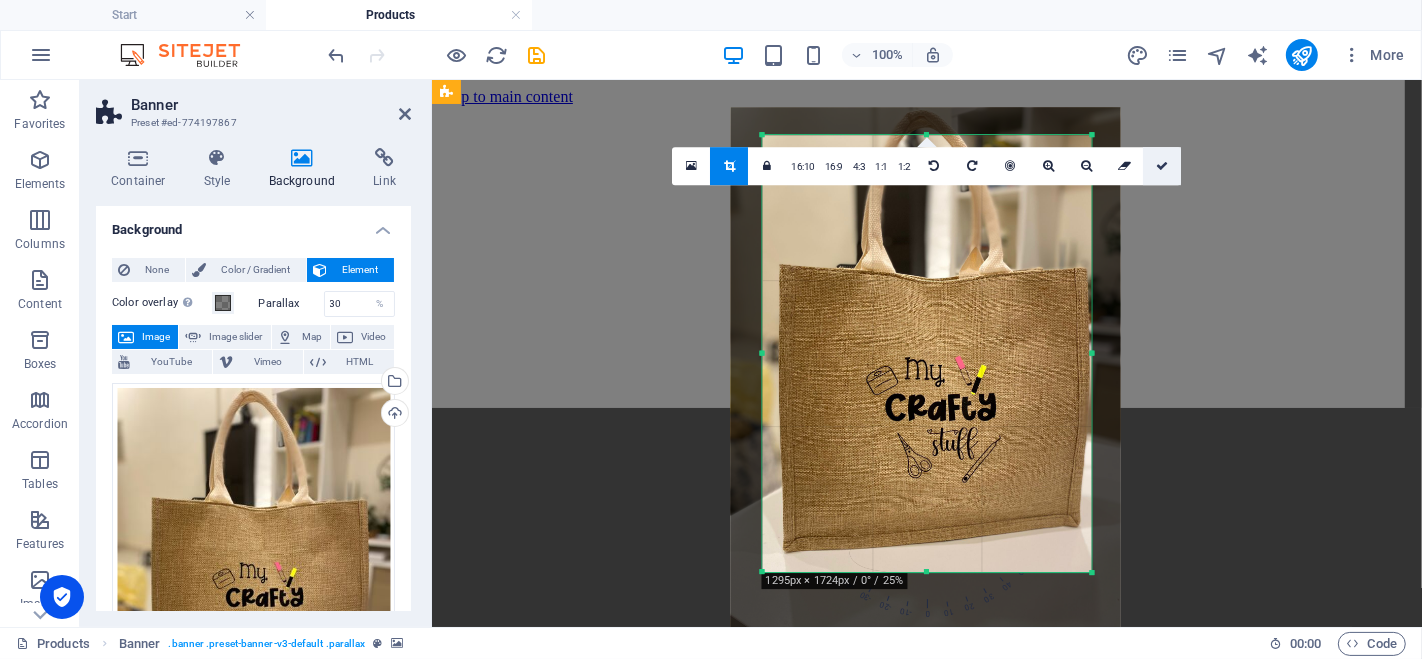 click at bounding box center (1163, 166) 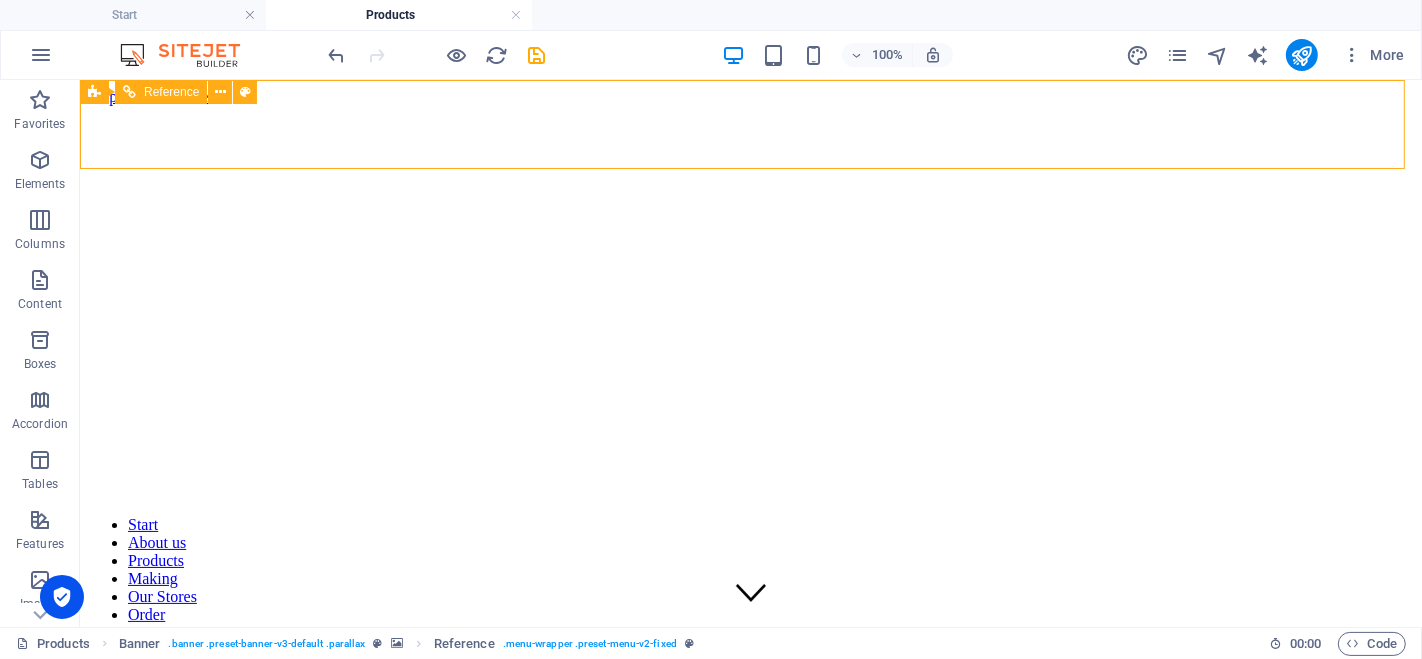 drag, startPoint x: 656, startPoint y: 157, endPoint x: 1012, endPoint y: 146, distance: 356.1699 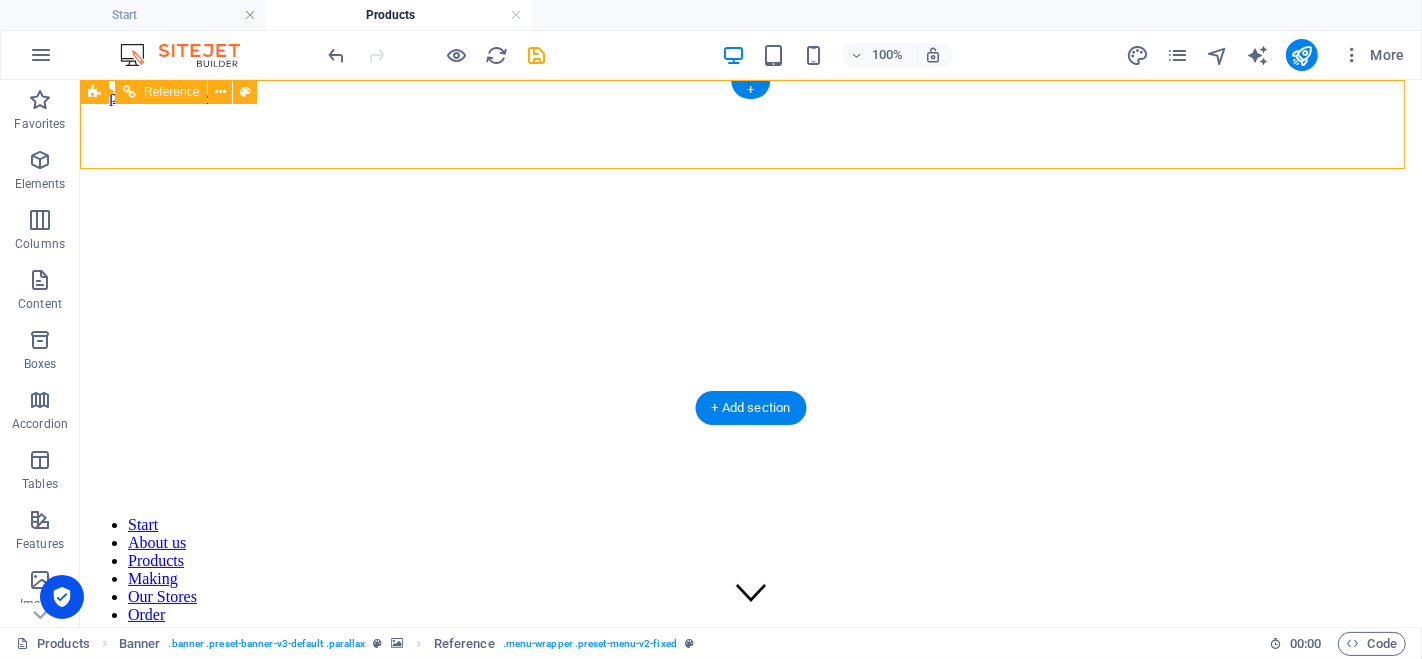 drag, startPoint x: 1012, startPoint y: 146, endPoint x: 1020, endPoint y: 94, distance: 52.611786 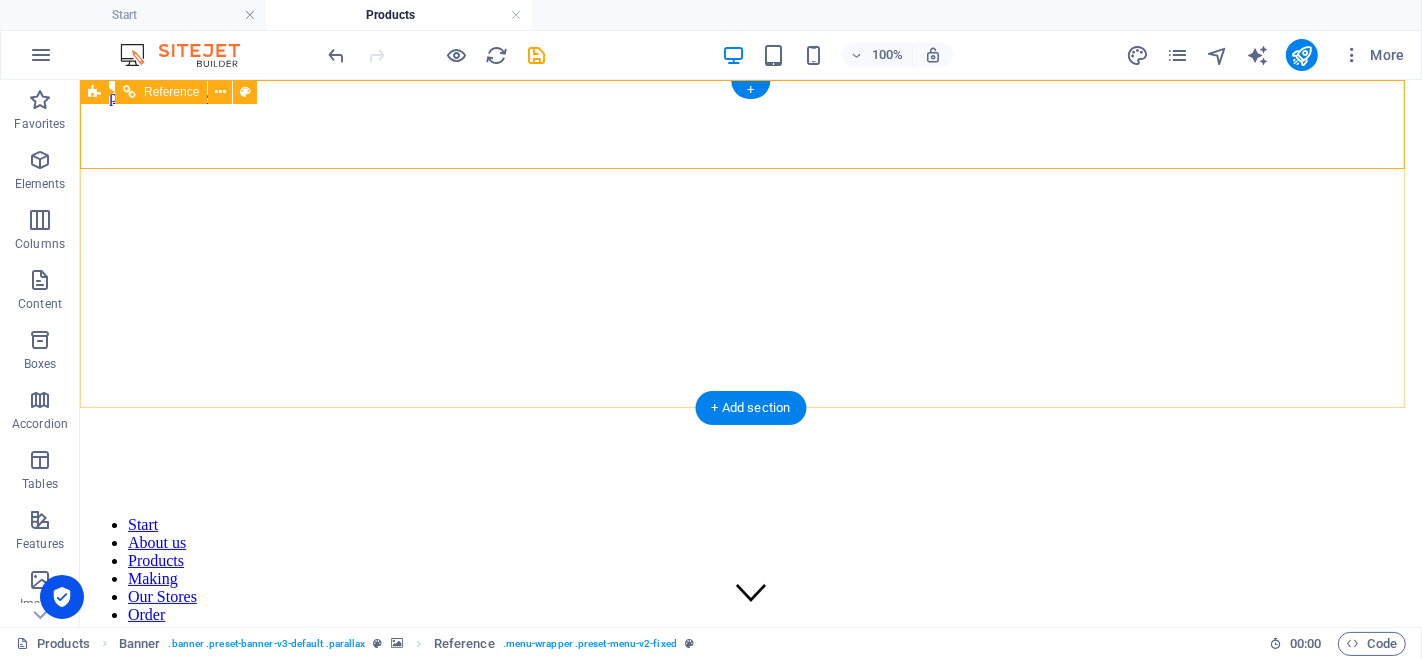 click at bounding box center [750, 666] 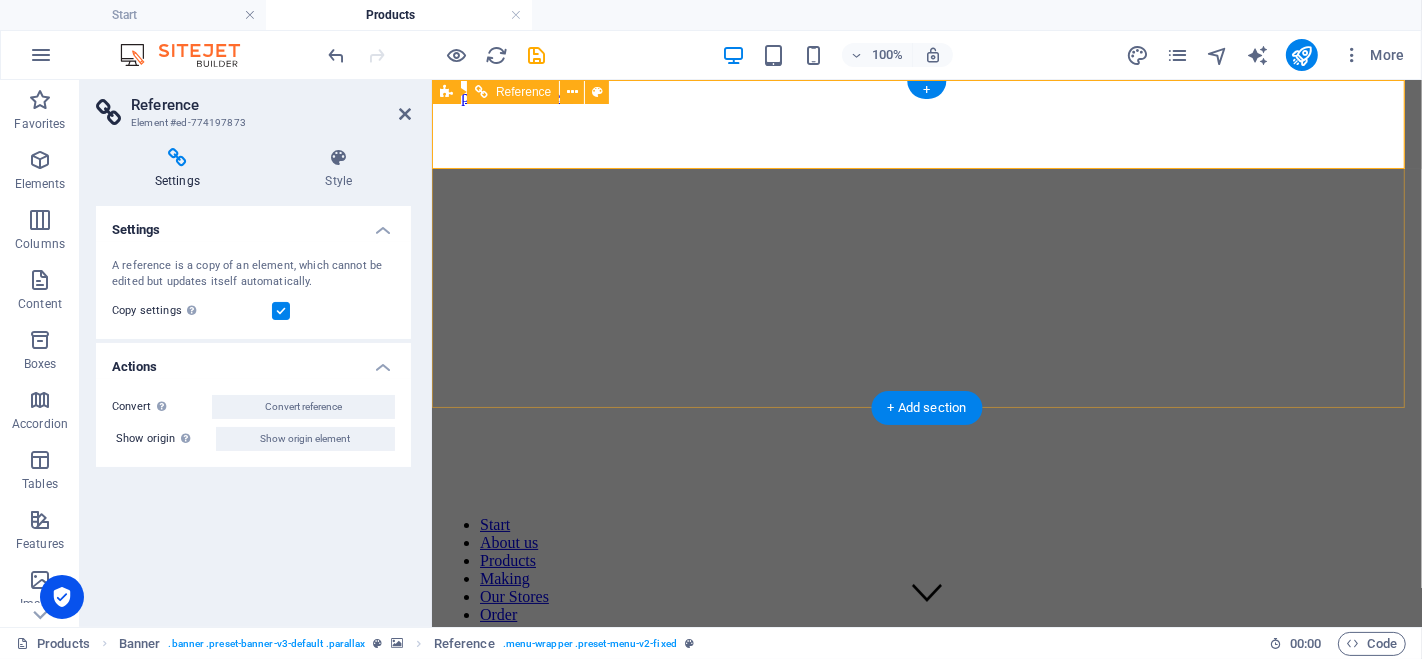 click at bounding box center [926, 666] 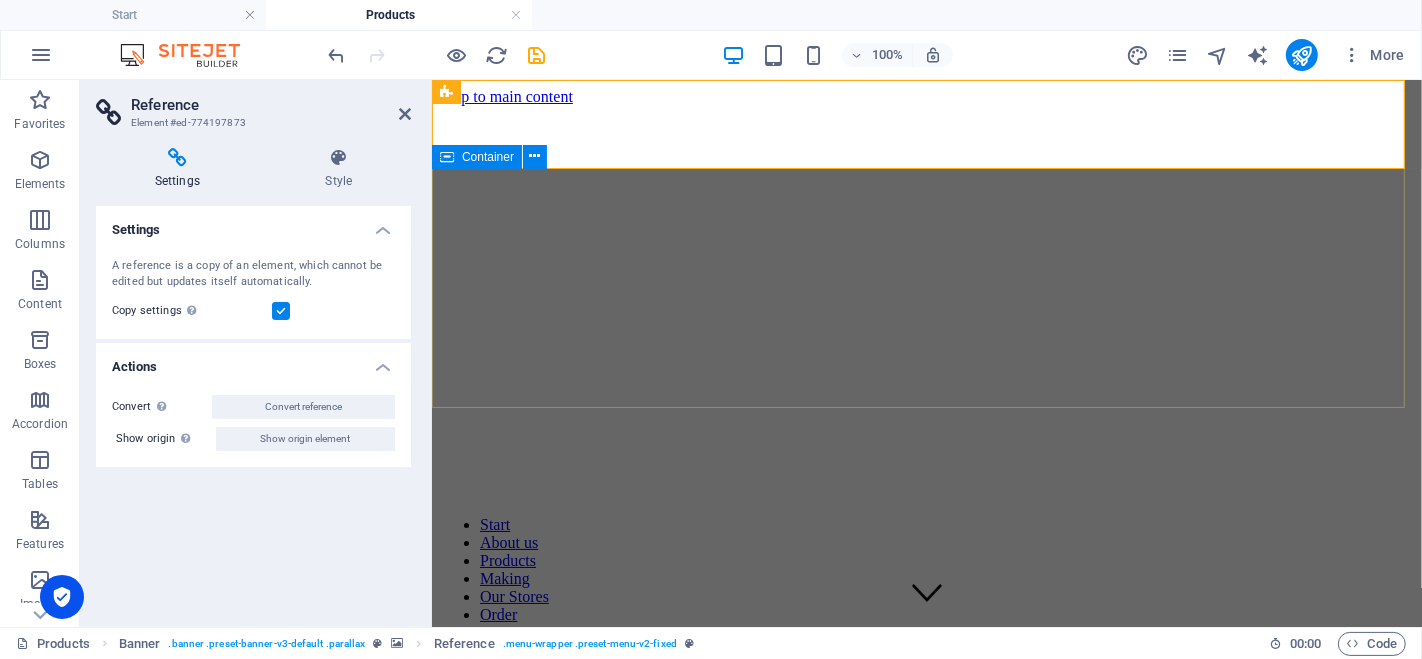 drag, startPoint x: 1187, startPoint y: 200, endPoint x: 1540, endPoint y: 202, distance: 353.00568 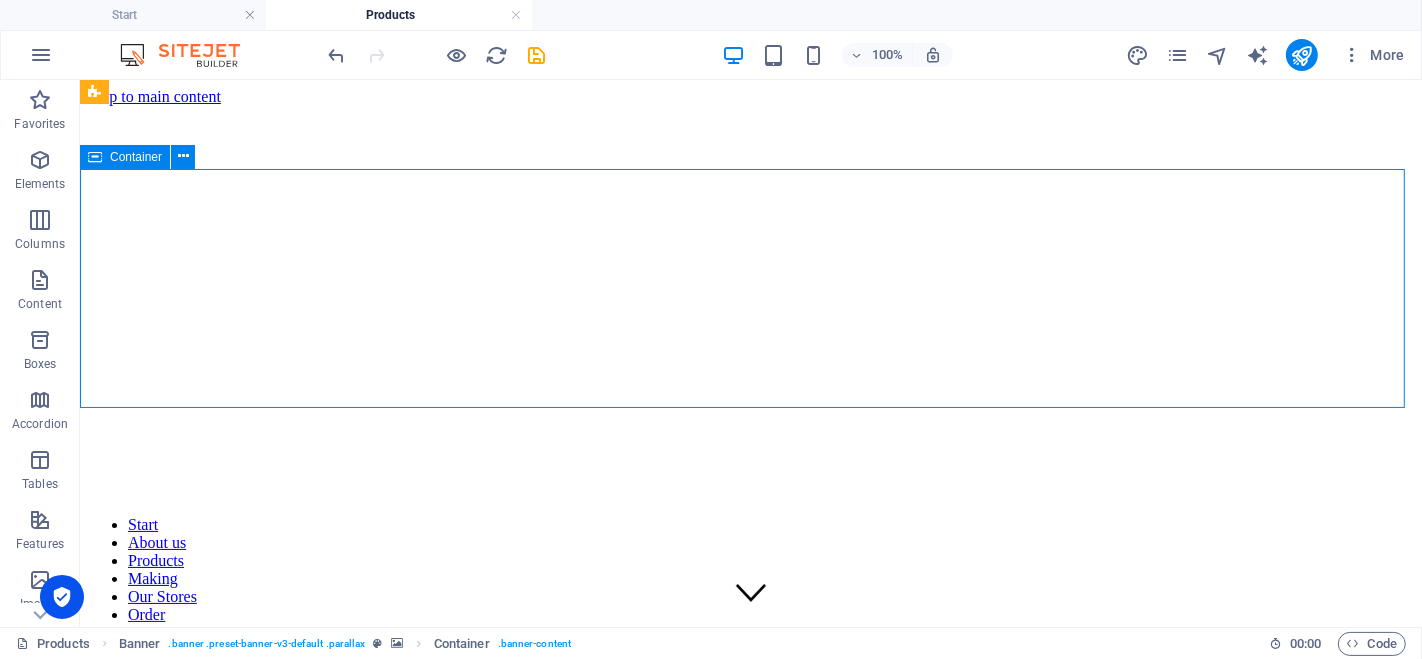 click on "It doesn't get boring" at bounding box center [750, 715] 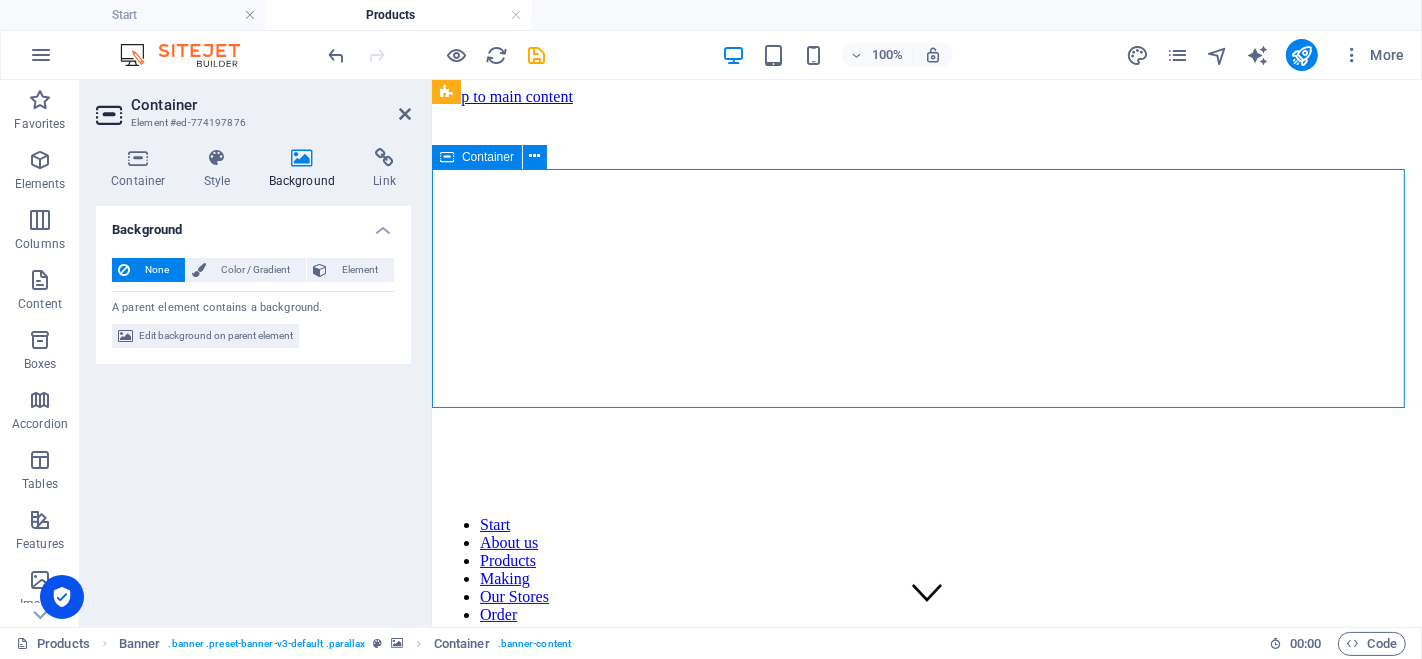 drag, startPoint x: 1540, startPoint y: 202, endPoint x: 1191, endPoint y: 168, distance: 350.65225 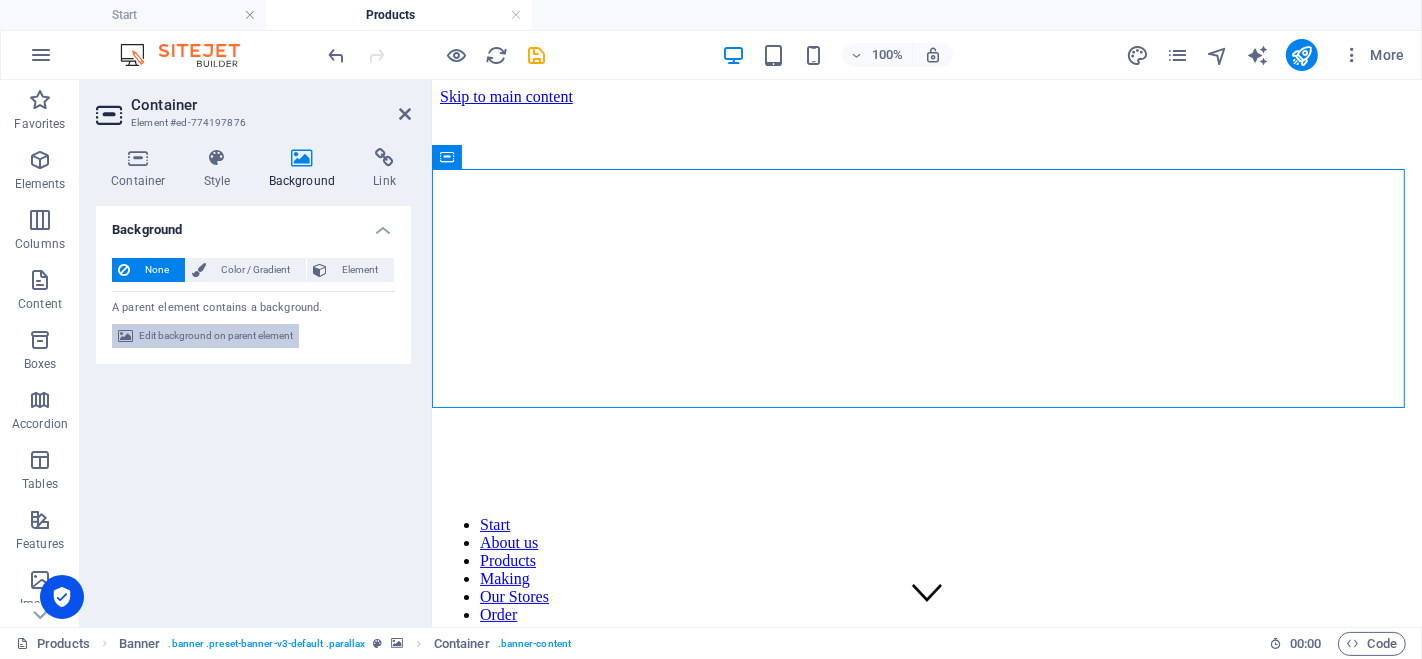 click on "Edit background on parent element" at bounding box center [216, 336] 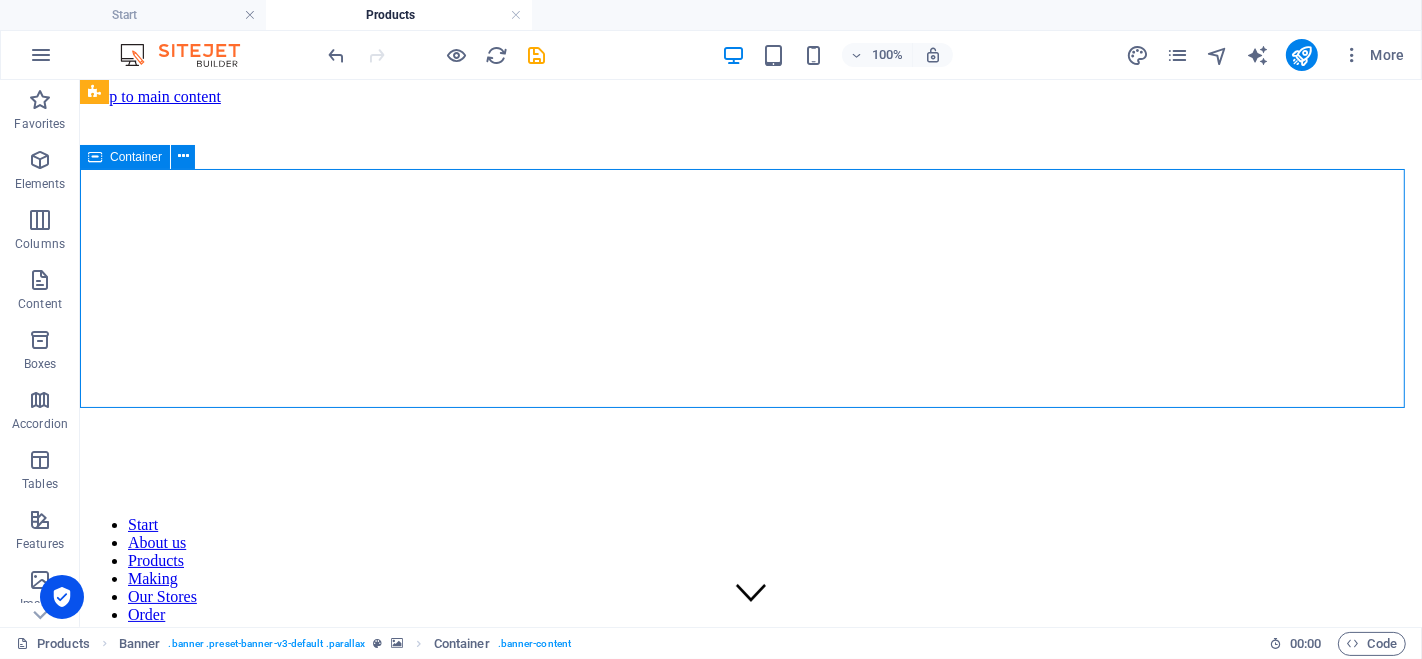drag, startPoint x: 884, startPoint y: 269, endPoint x: 1221, endPoint y: 213, distance: 341.62112 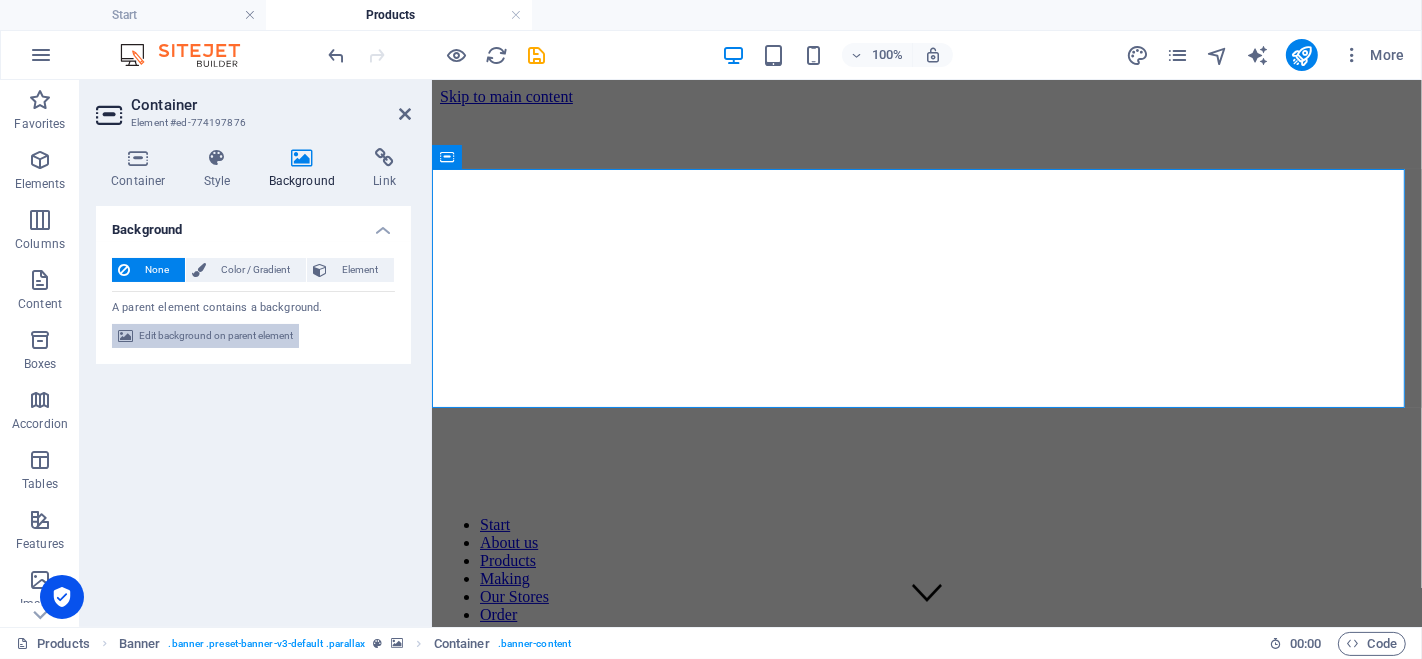 click on "Edit background on parent element" at bounding box center (216, 336) 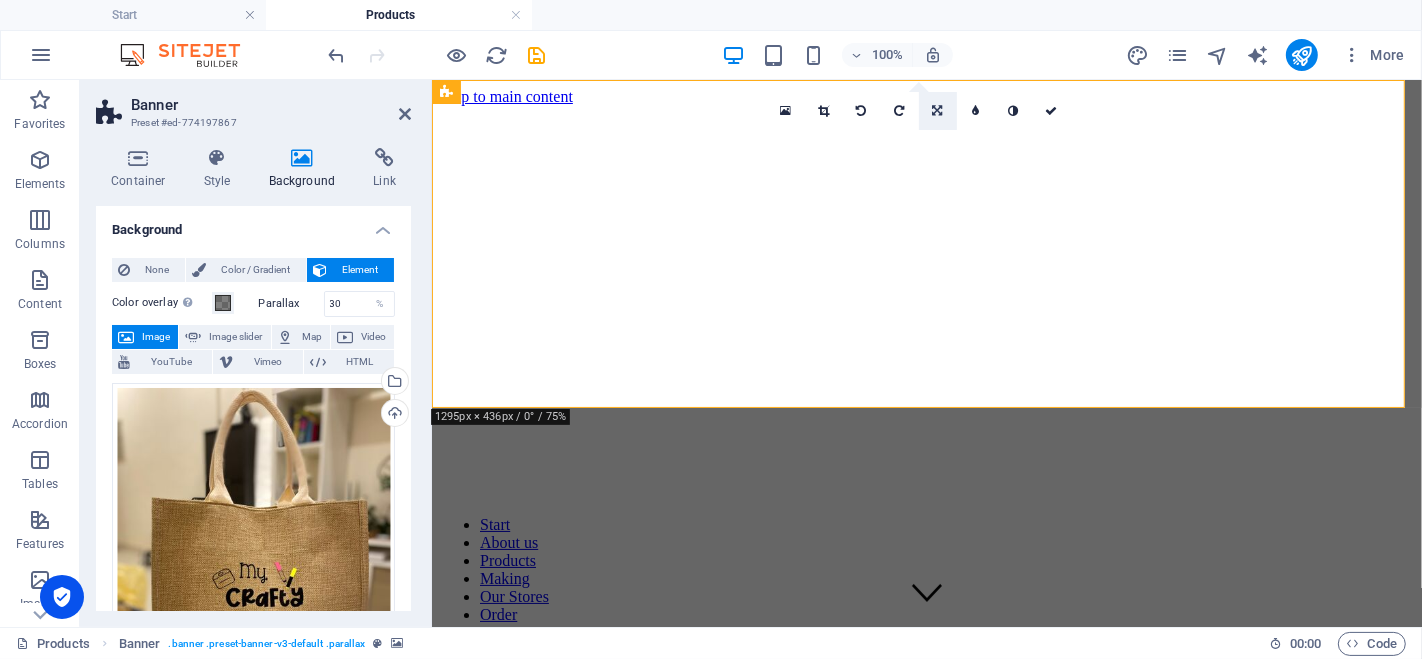 click at bounding box center [938, 111] 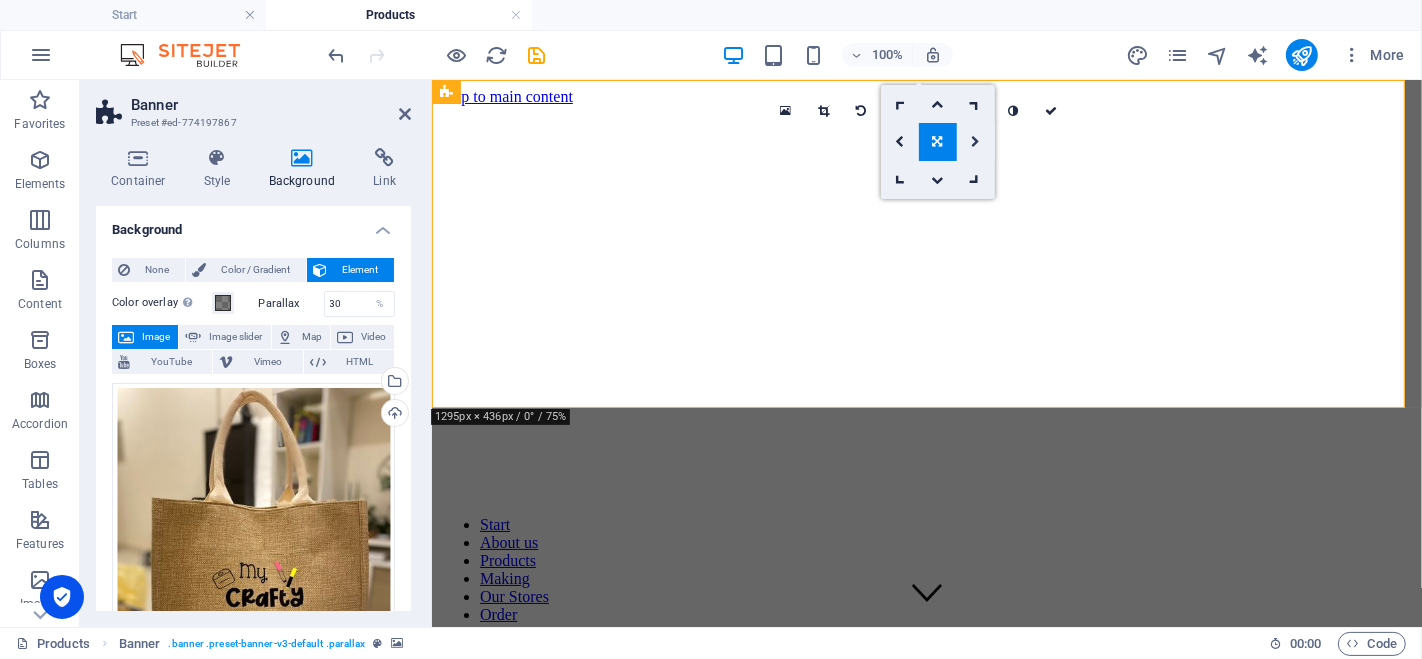 click at bounding box center (976, 142) 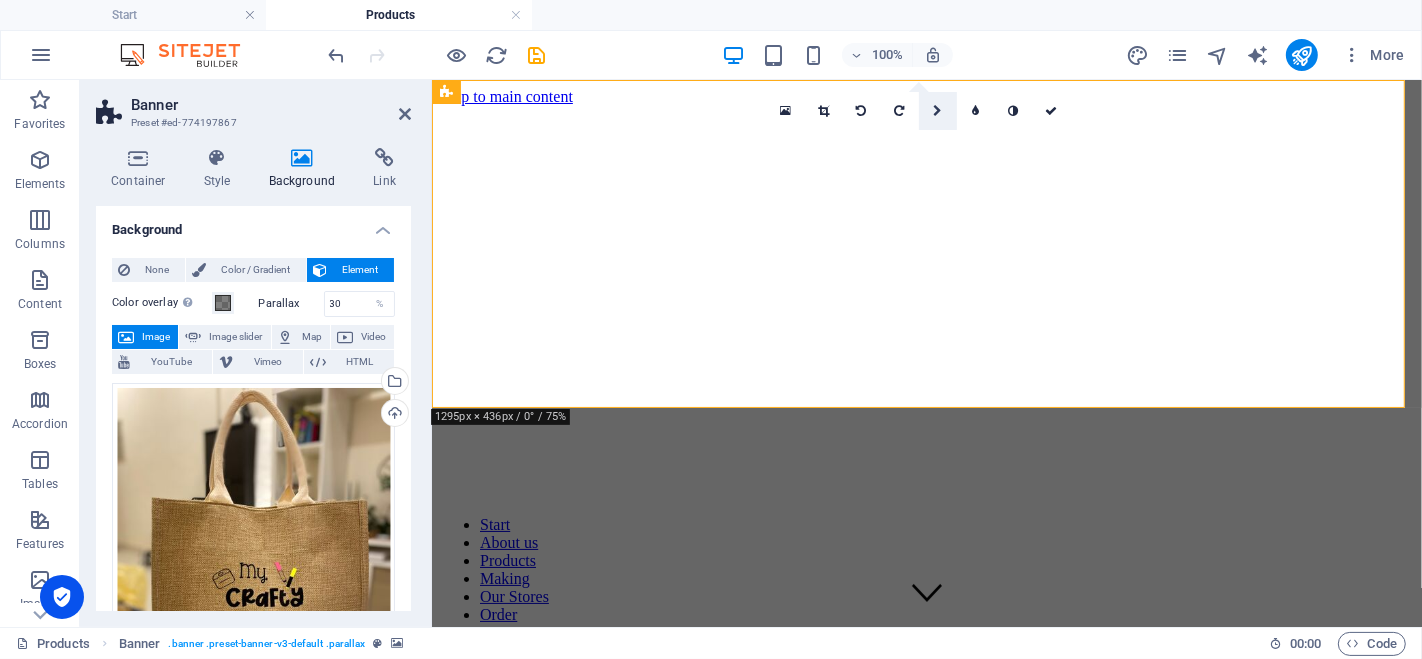 click at bounding box center (938, 111) 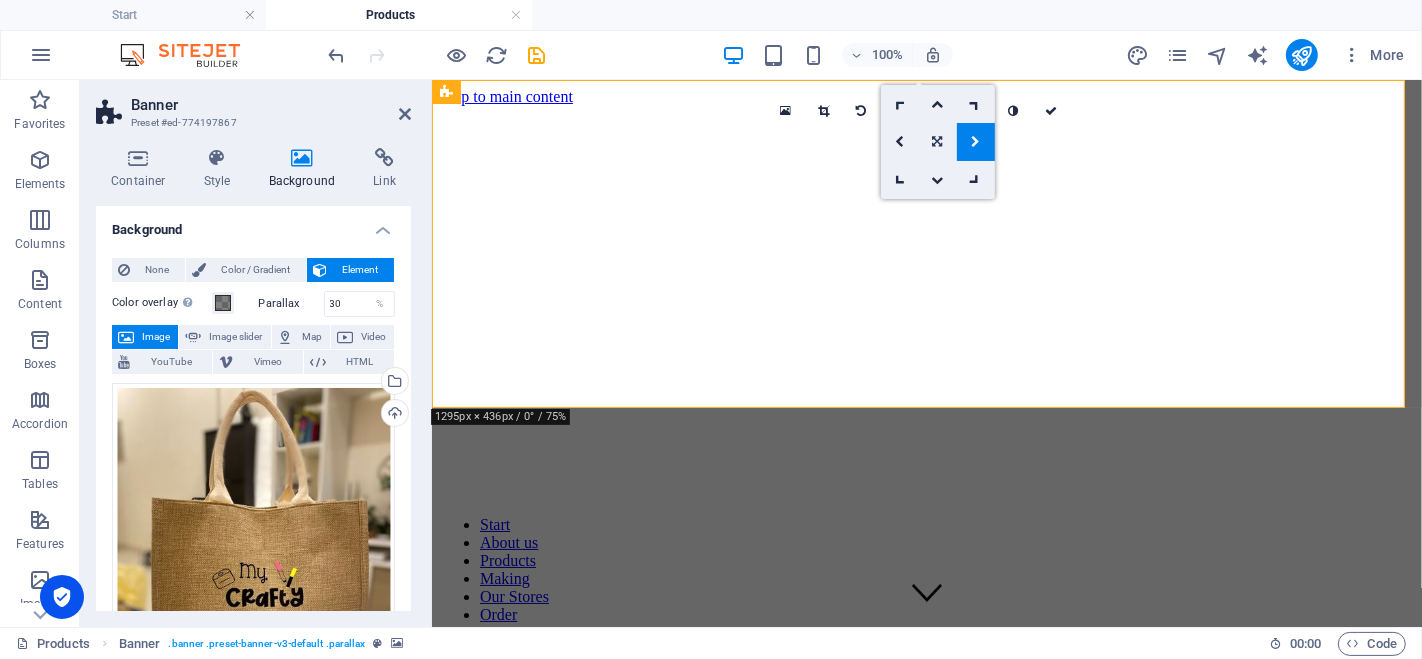 drag, startPoint x: 928, startPoint y: 150, endPoint x: 494, endPoint y: 70, distance: 441.31168 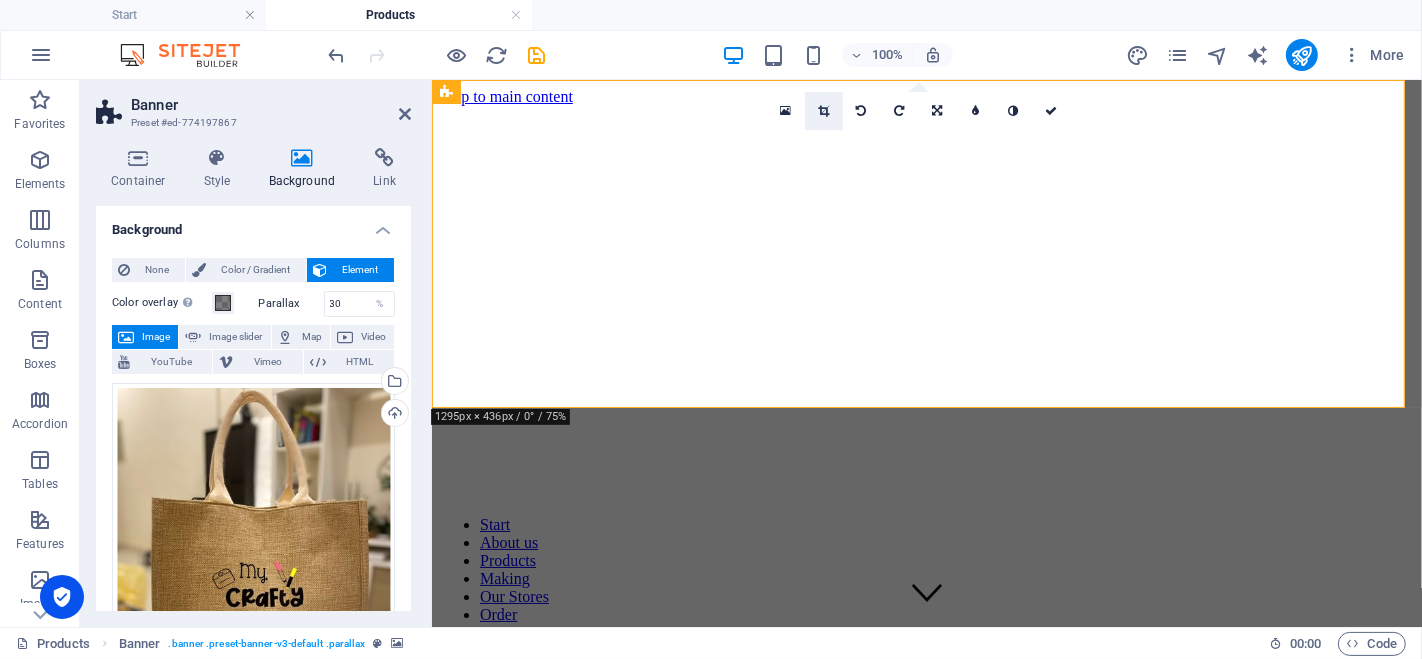 click at bounding box center [824, 111] 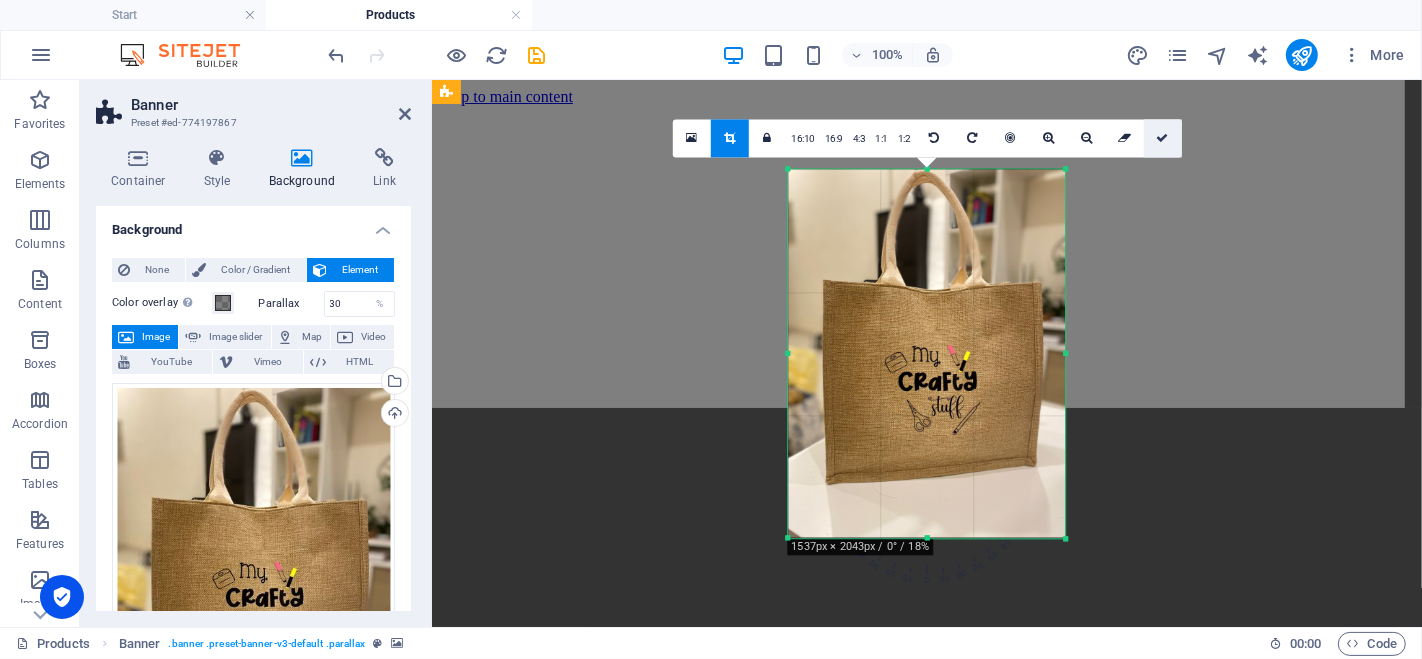 click at bounding box center [1162, 138] 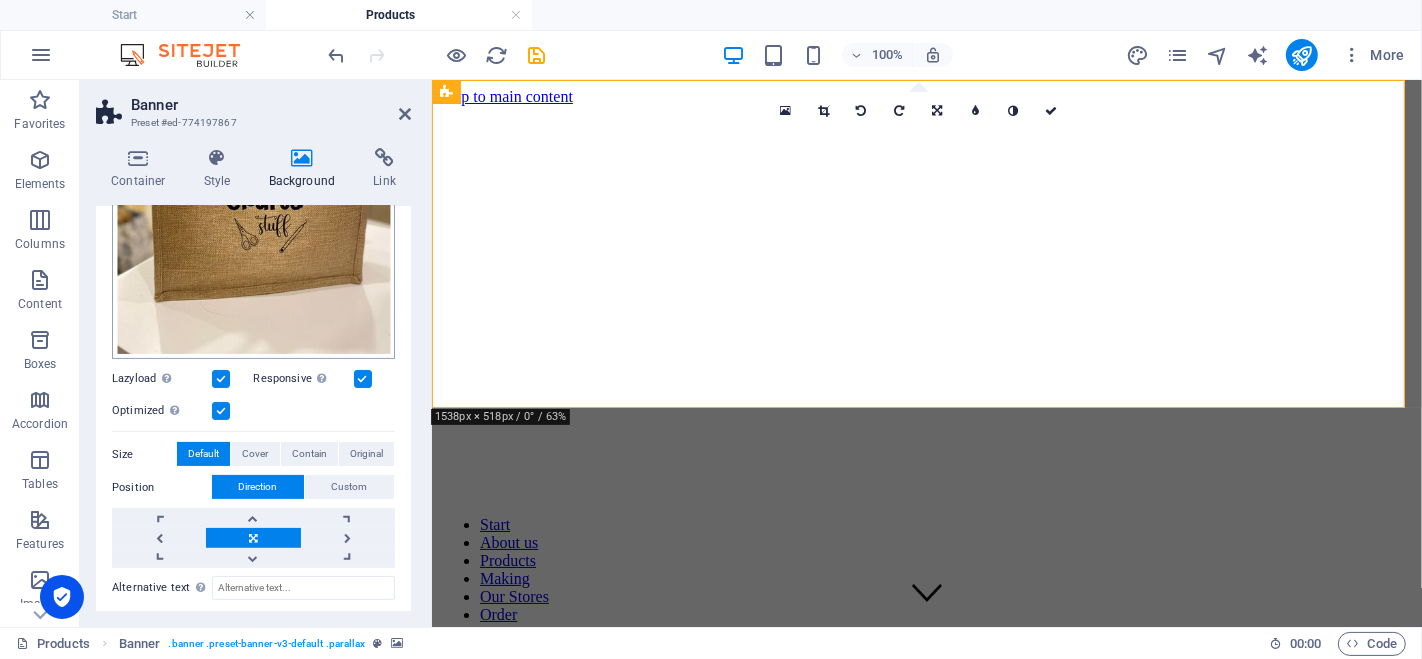 scroll, scrollTop: 317, scrollLeft: 0, axis: vertical 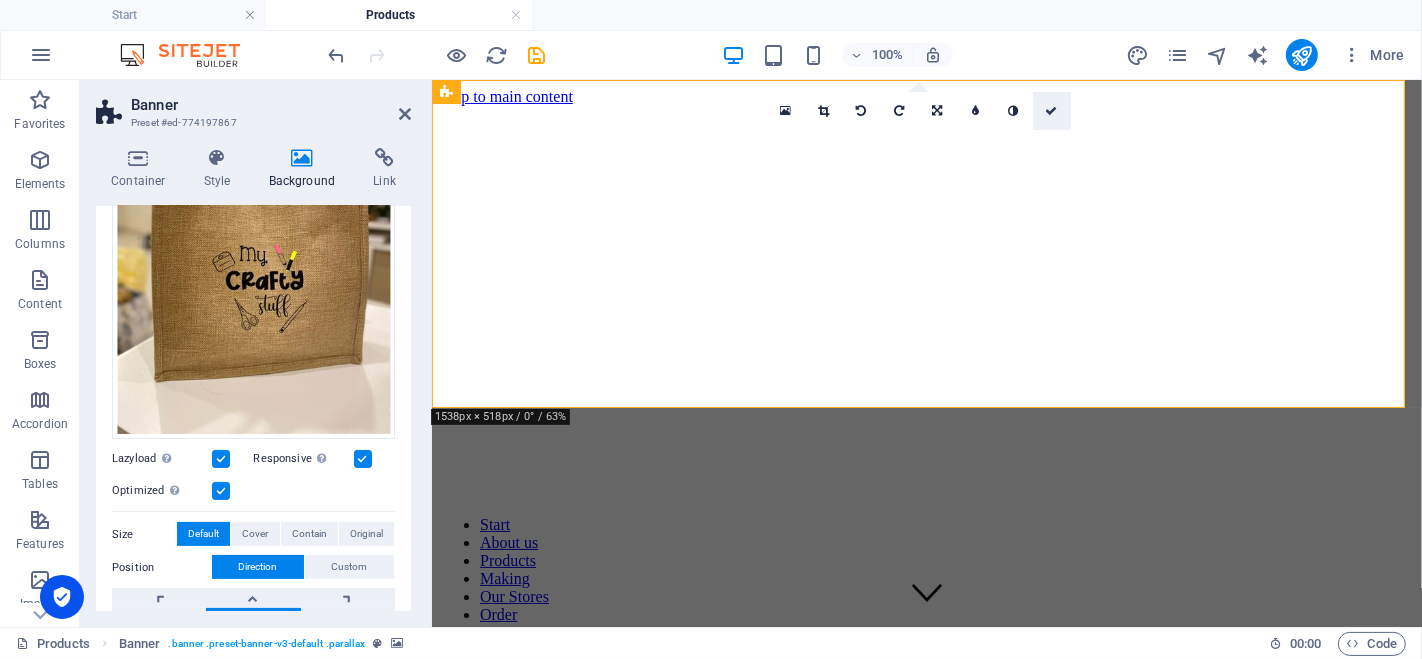 click at bounding box center [1051, 111] 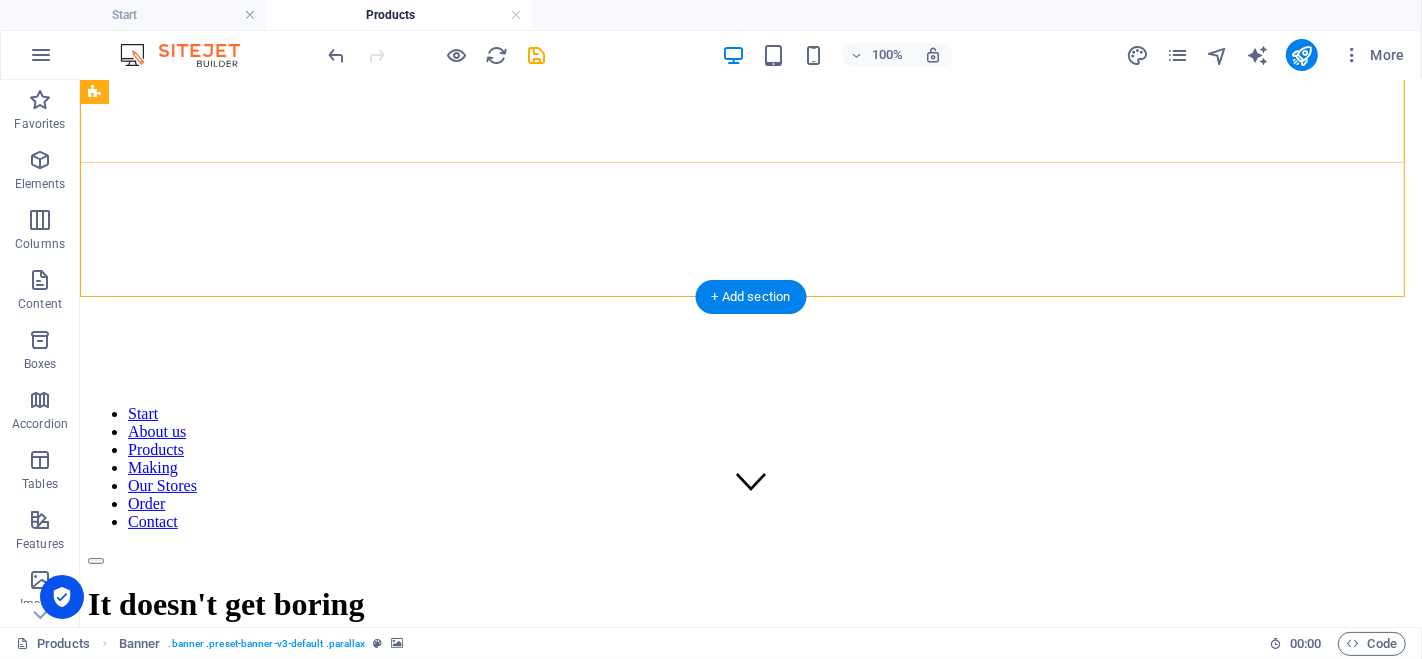 scroll, scrollTop: 0, scrollLeft: 0, axis: both 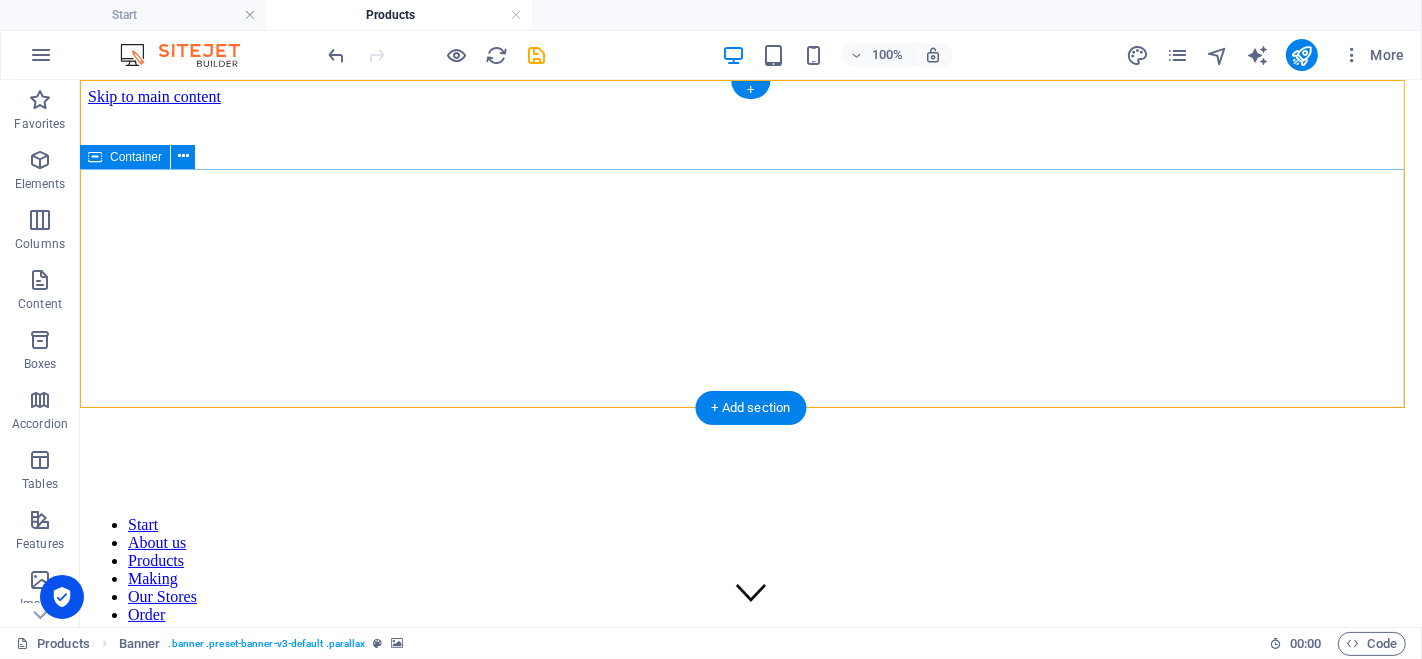 click on "It doesn't get boring" at bounding box center [750, 715] 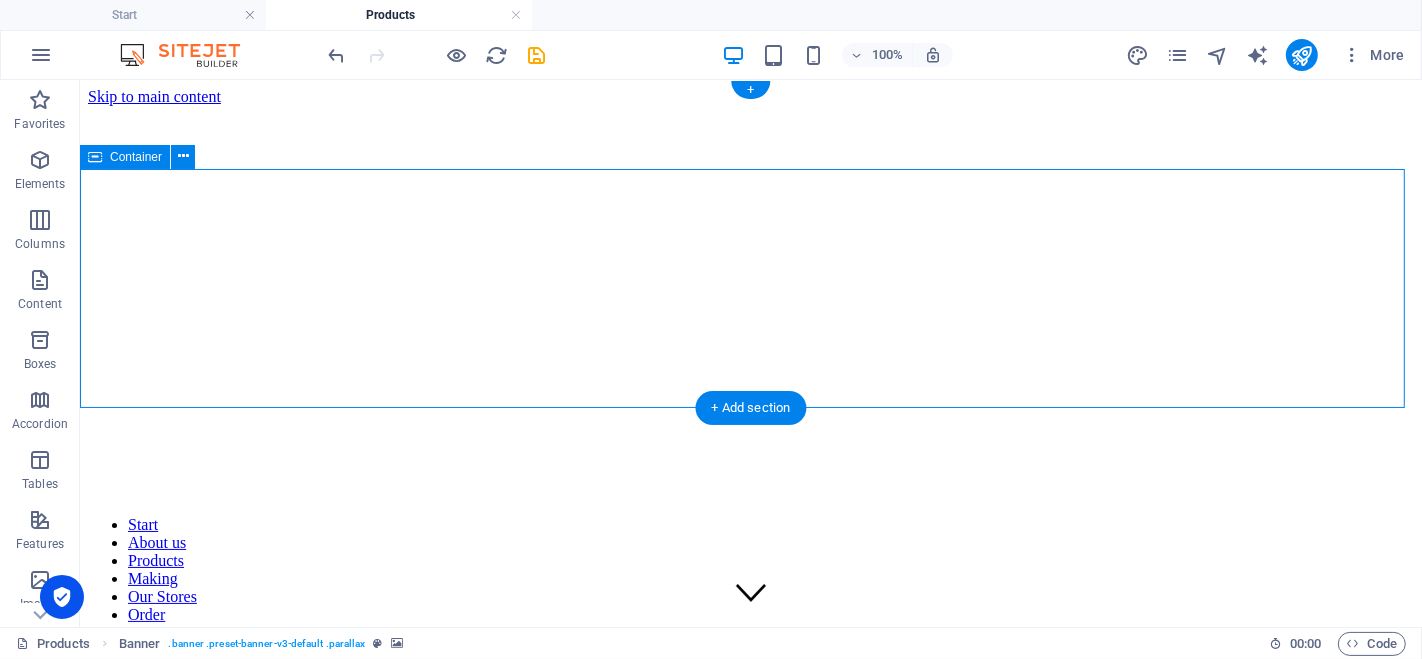 click on "It doesn't get boring" at bounding box center (750, 715) 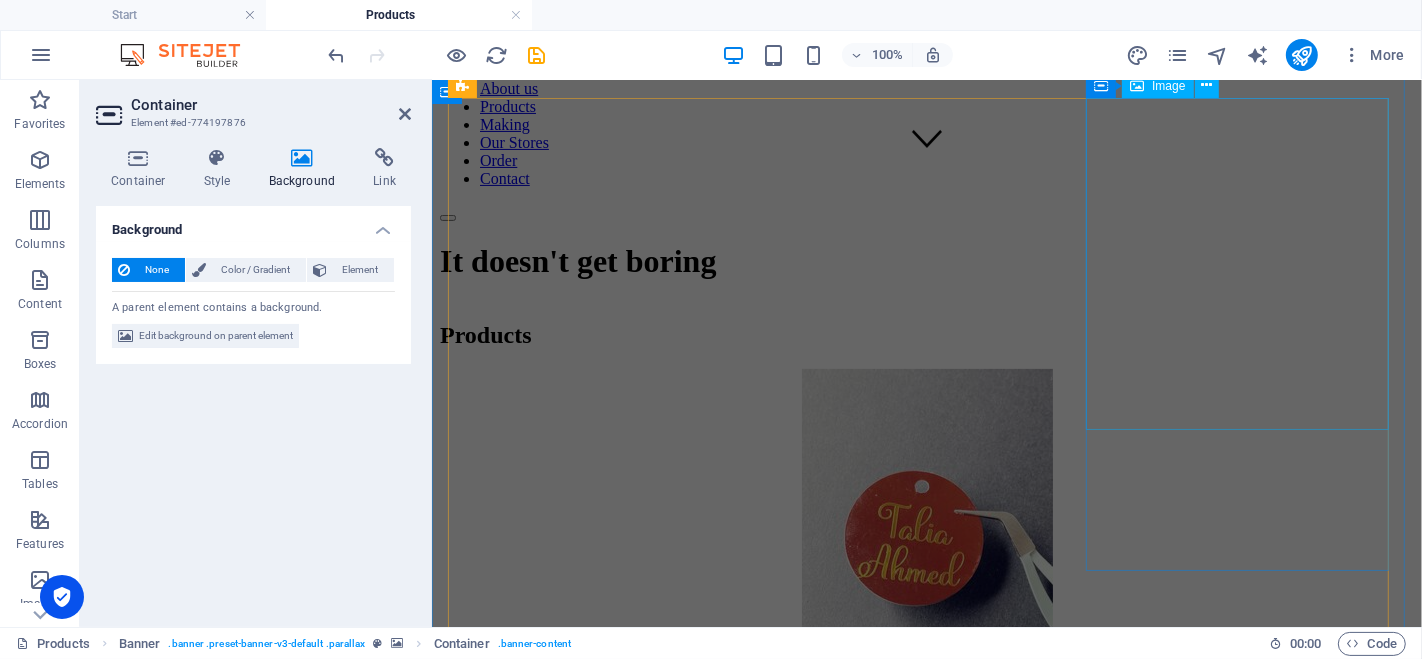 scroll, scrollTop: 0, scrollLeft: 0, axis: both 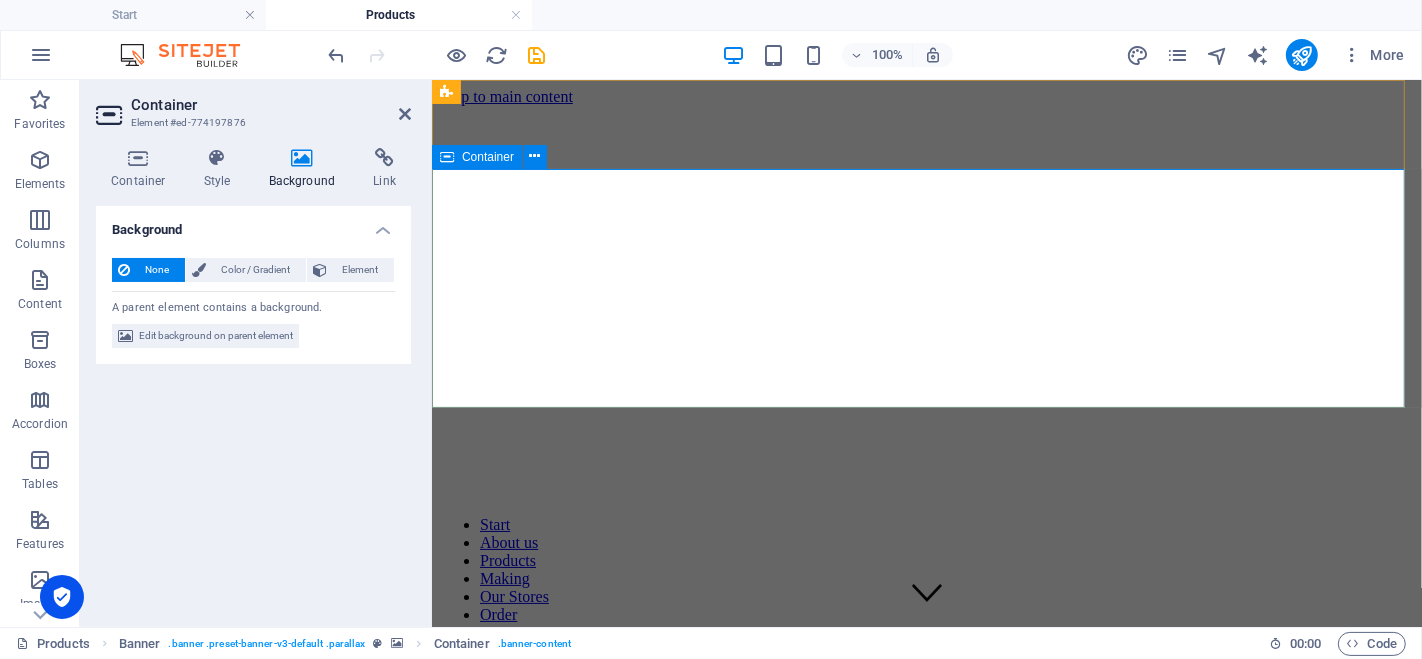click on "It doesn't get boring" at bounding box center [926, 715] 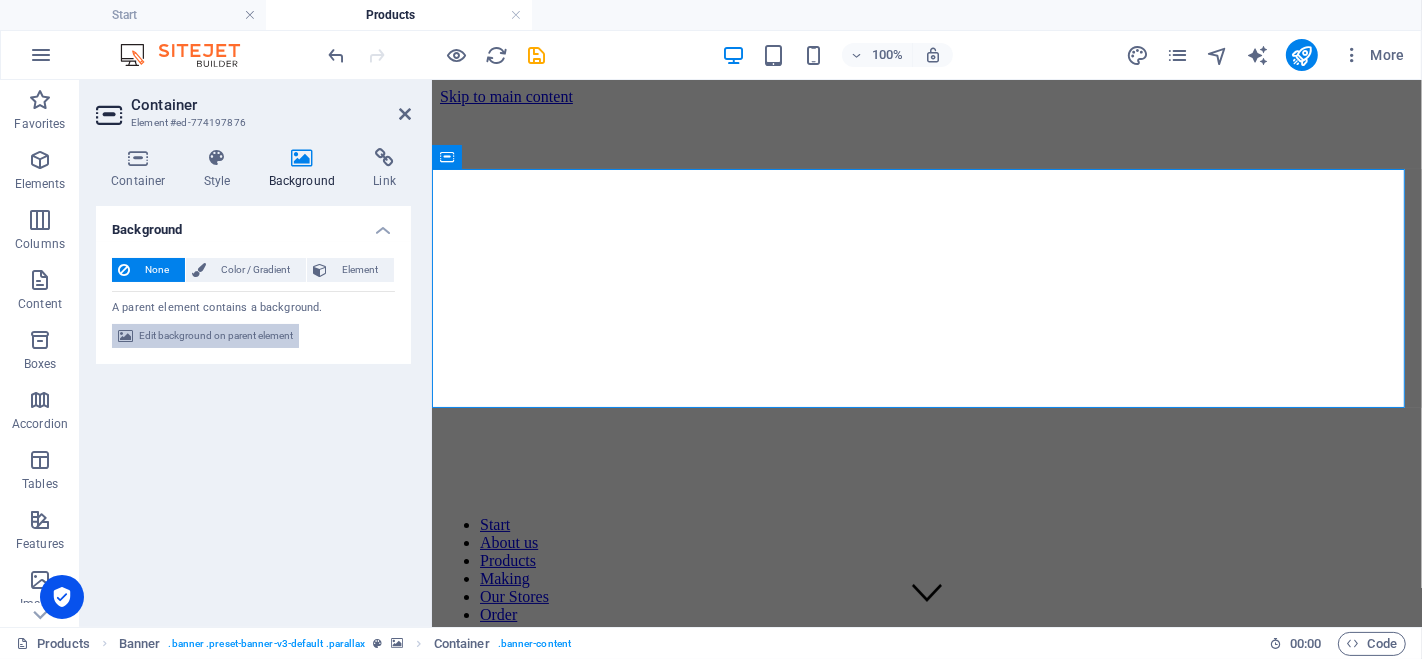click on "Edit background on parent element" at bounding box center (216, 336) 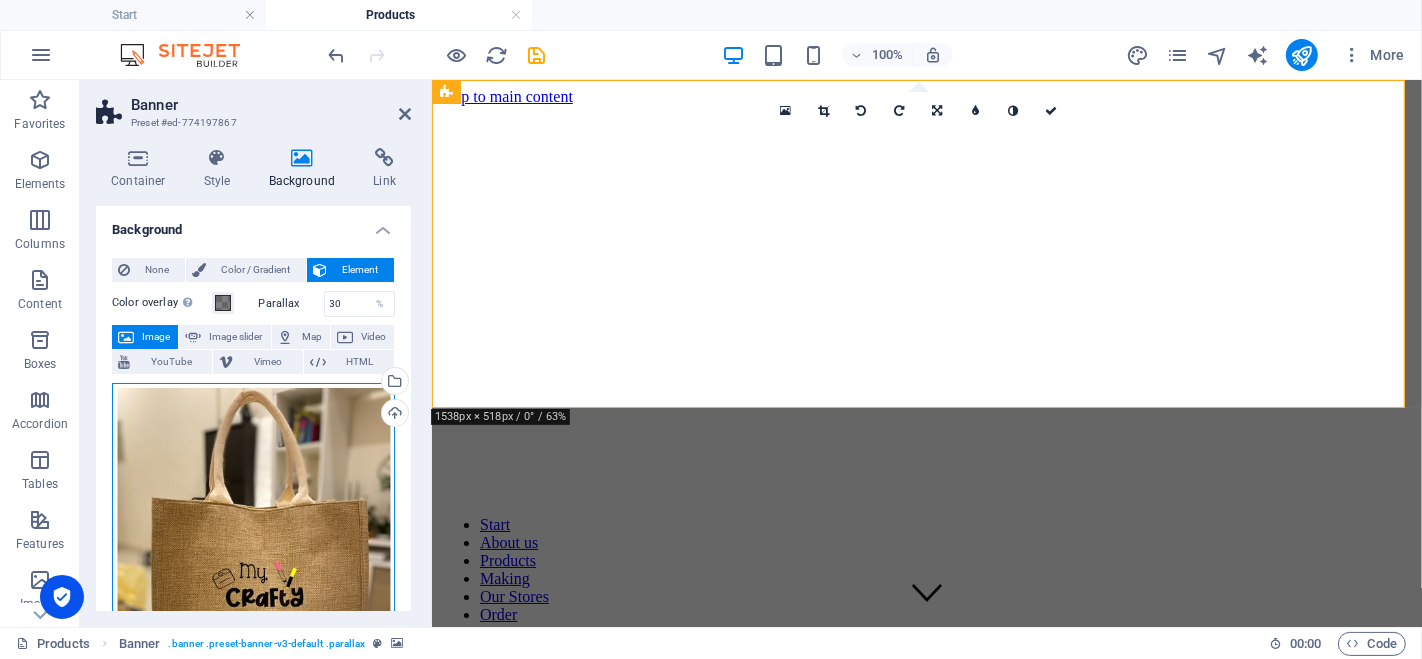 click on "Drag files here, click to choose files or select files from Files or our free stock photos & videos" at bounding box center (253, 570) 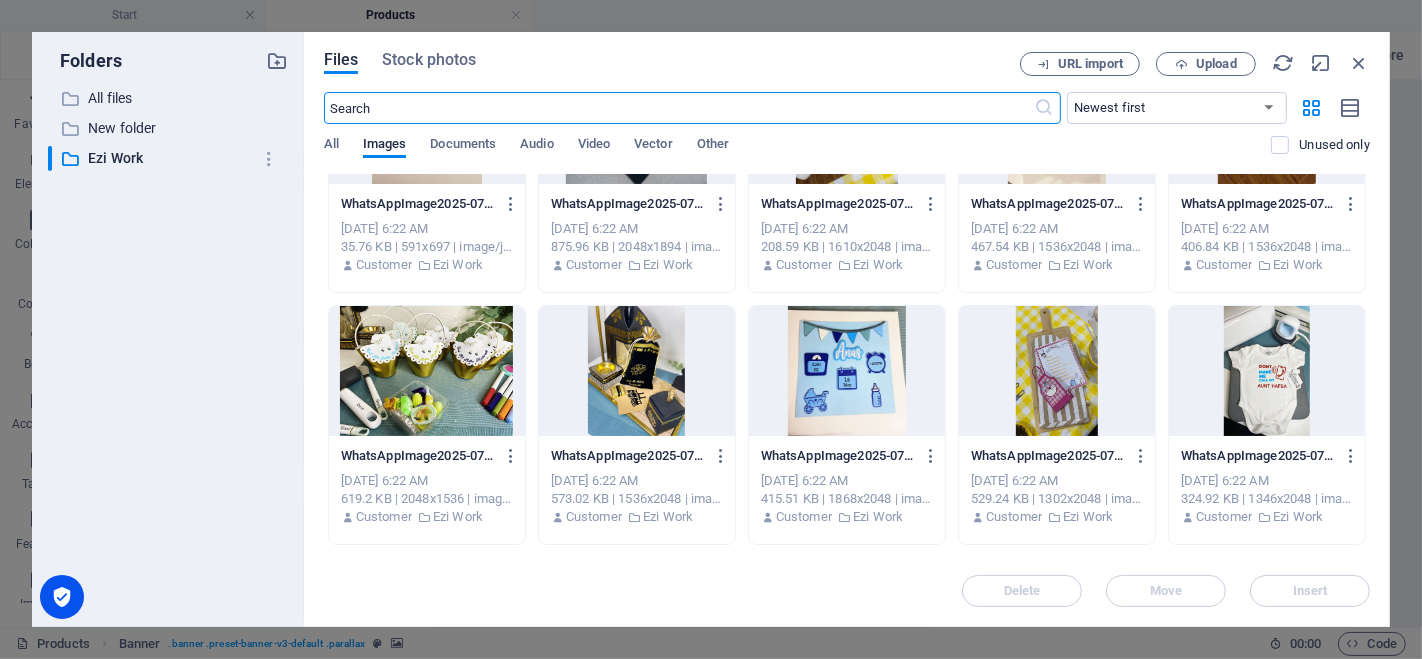 scroll, scrollTop: 879, scrollLeft: 0, axis: vertical 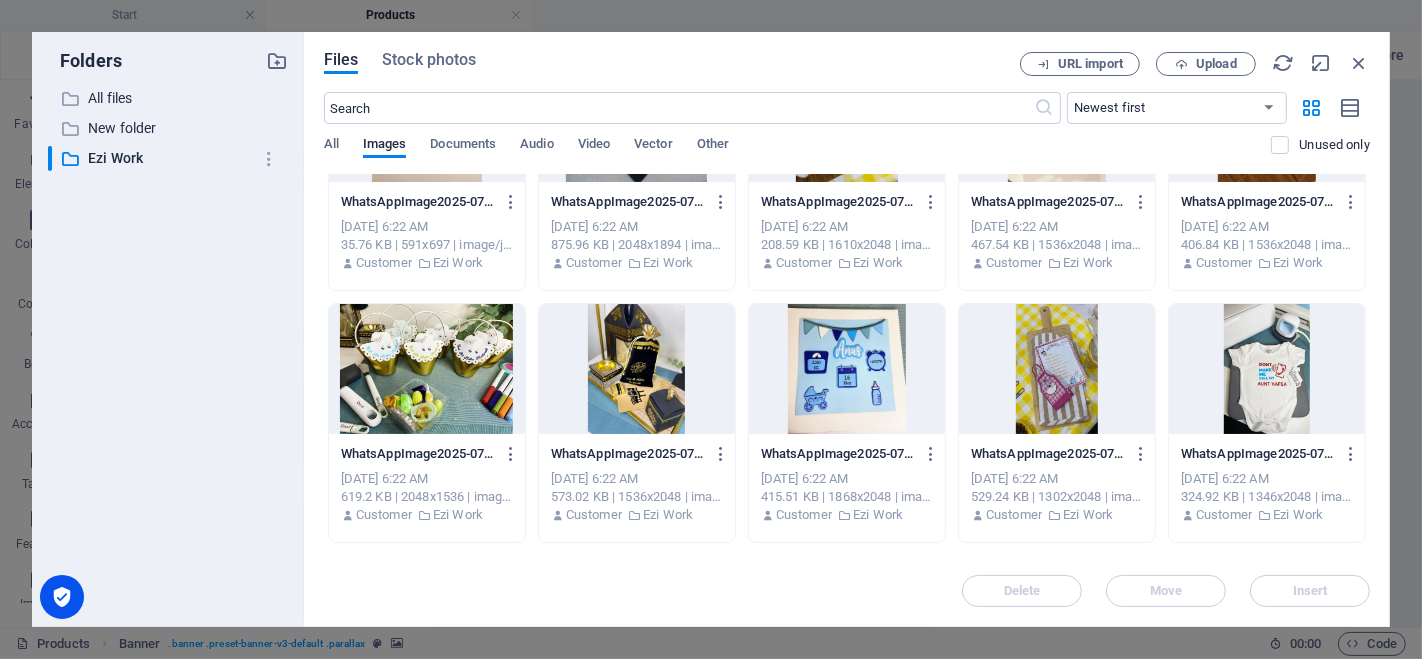 click at bounding box center [1057, 369] 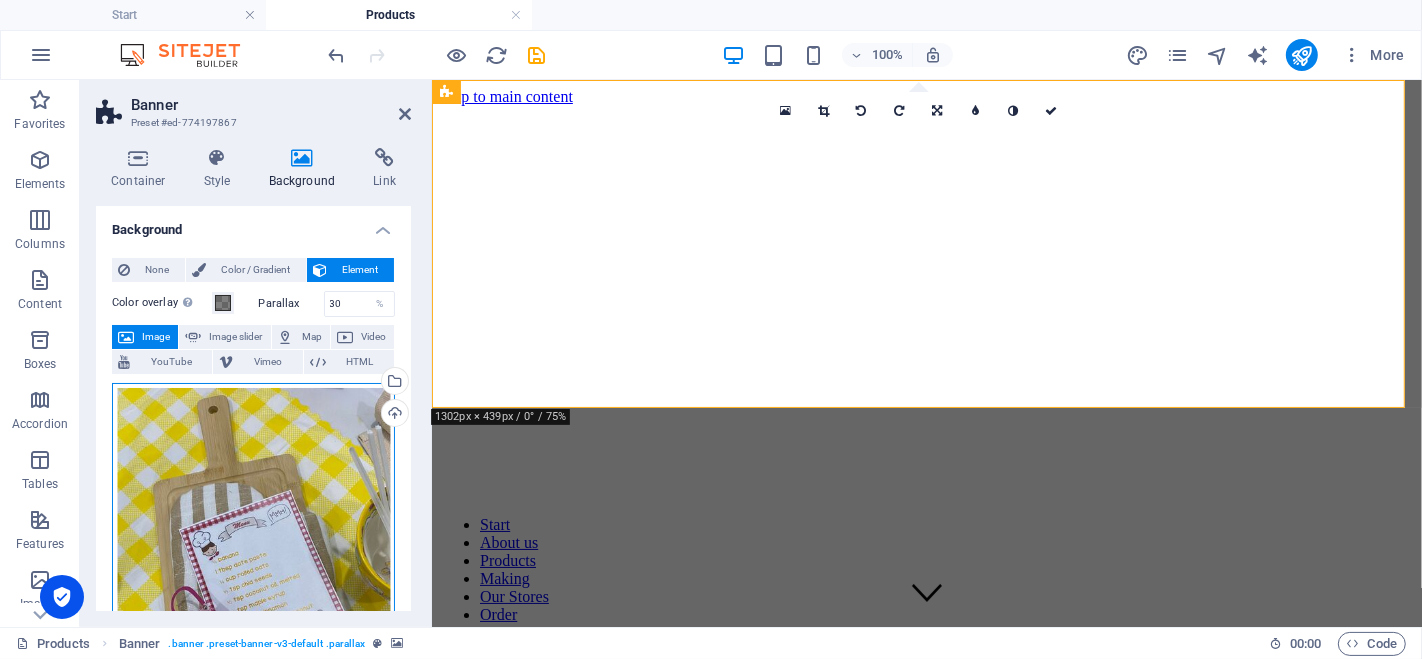 click on "Drag files here, click to choose files or select files from Files or our free stock photos & videos" at bounding box center [253, 602] 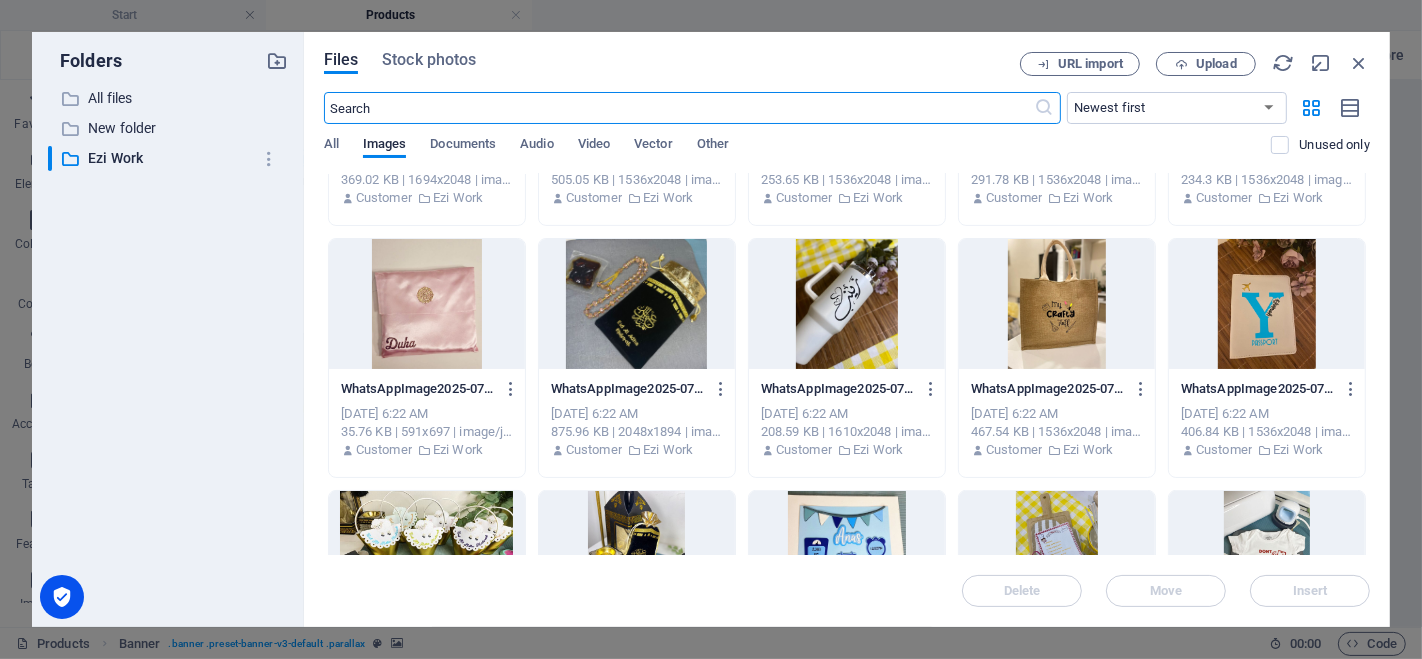 scroll, scrollTop: 768, scrollLeft: 0, axis: vertical 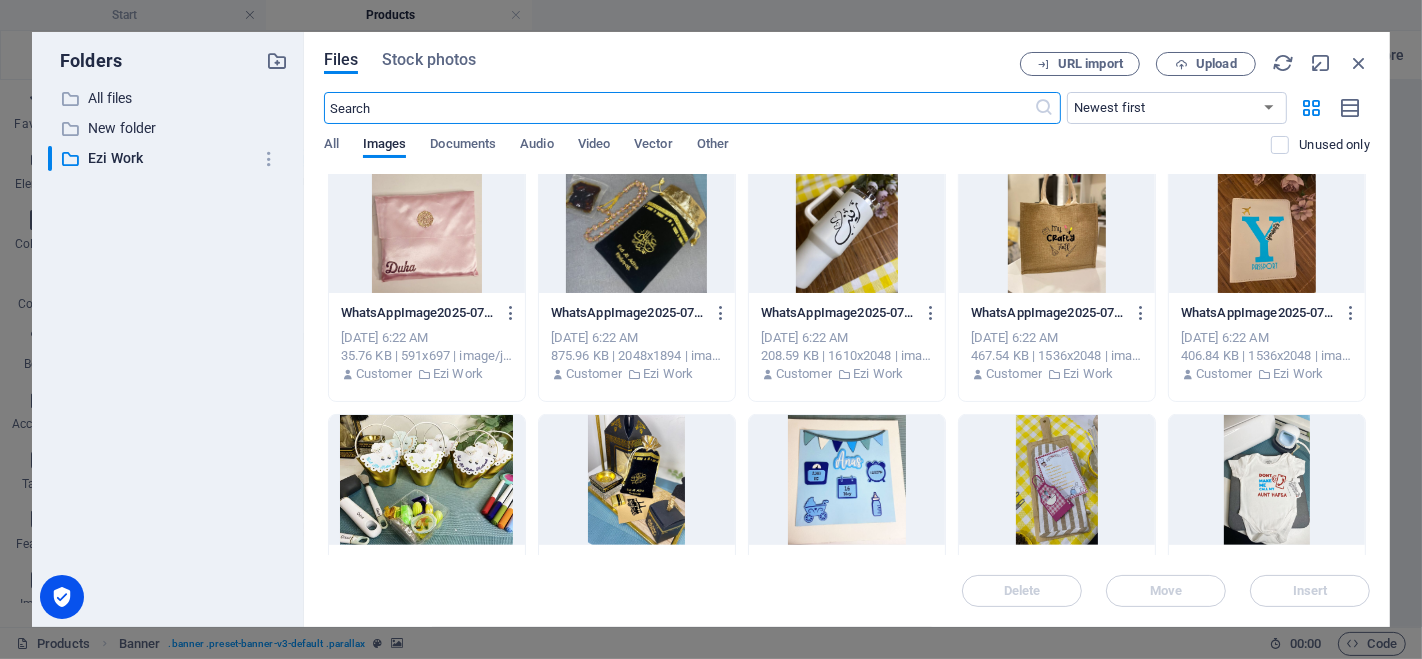 click at bounding box center (1267, 228) 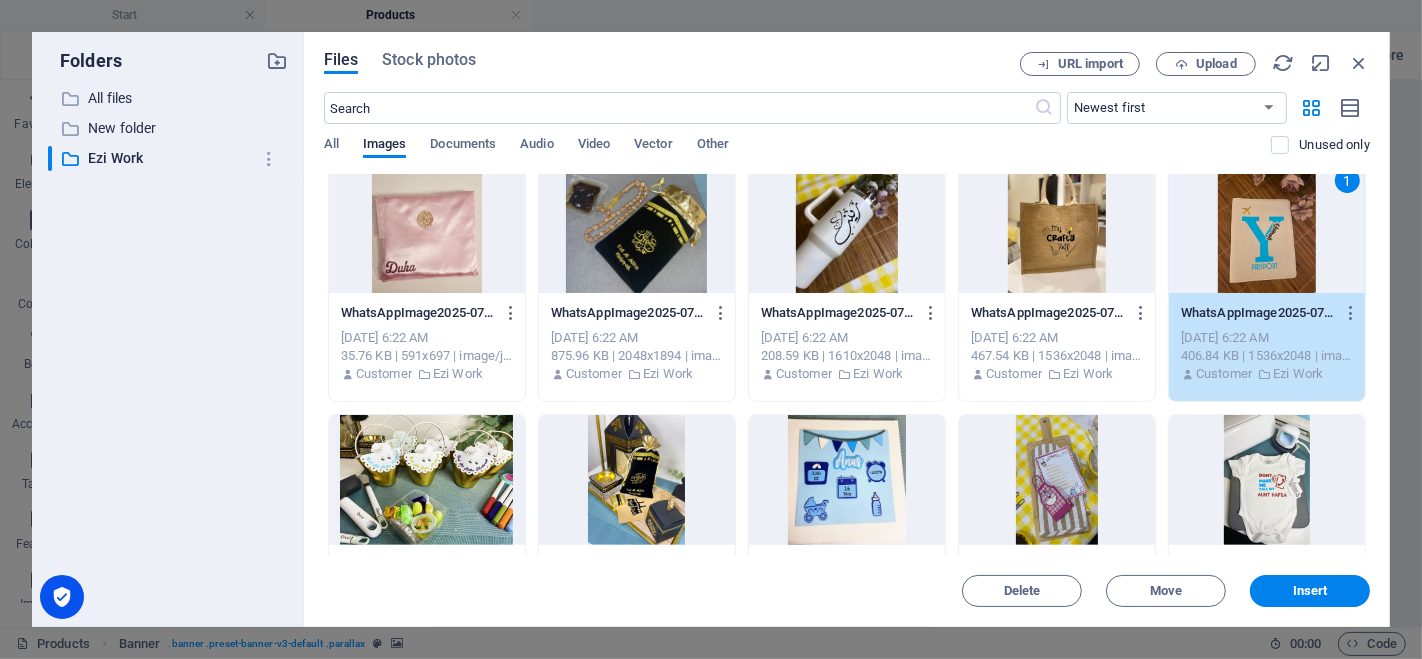 click on "1" at bounding box center (1267, 228) 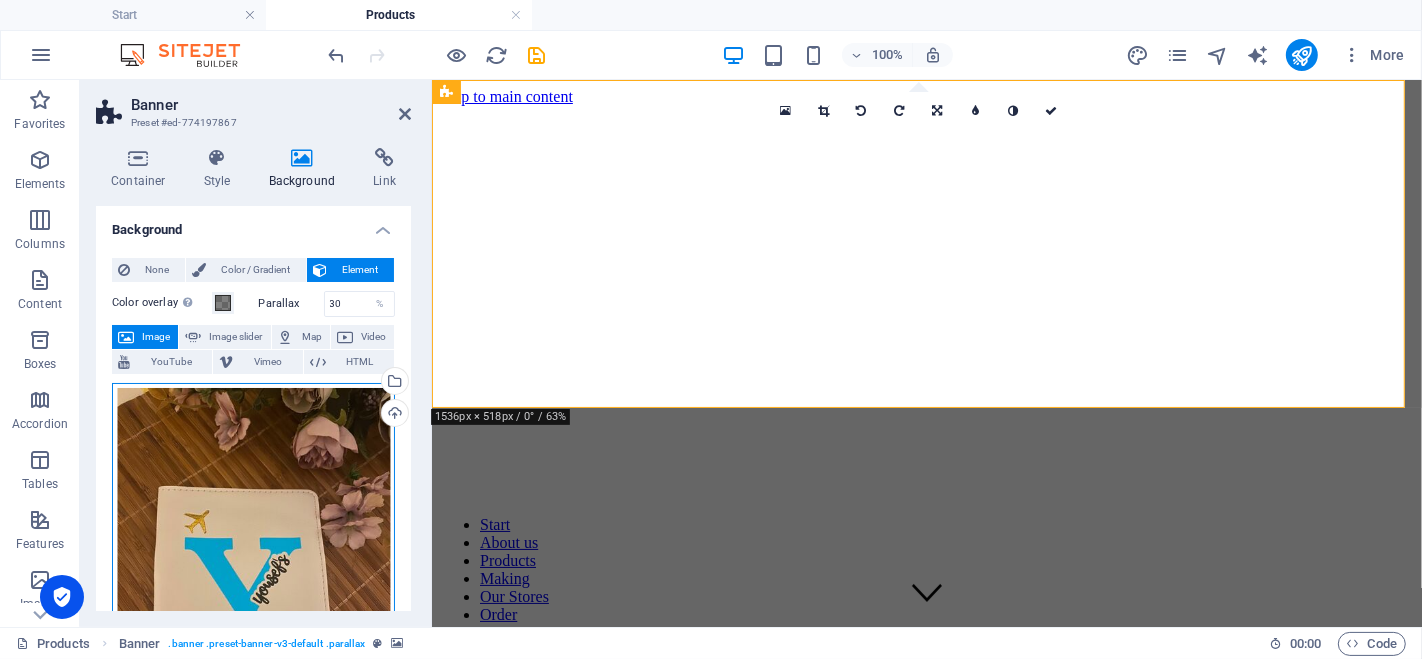 click on "Drag files here, click to choose files or select files from Files or our free stock photos & videos" at bounding box center (253, 570) 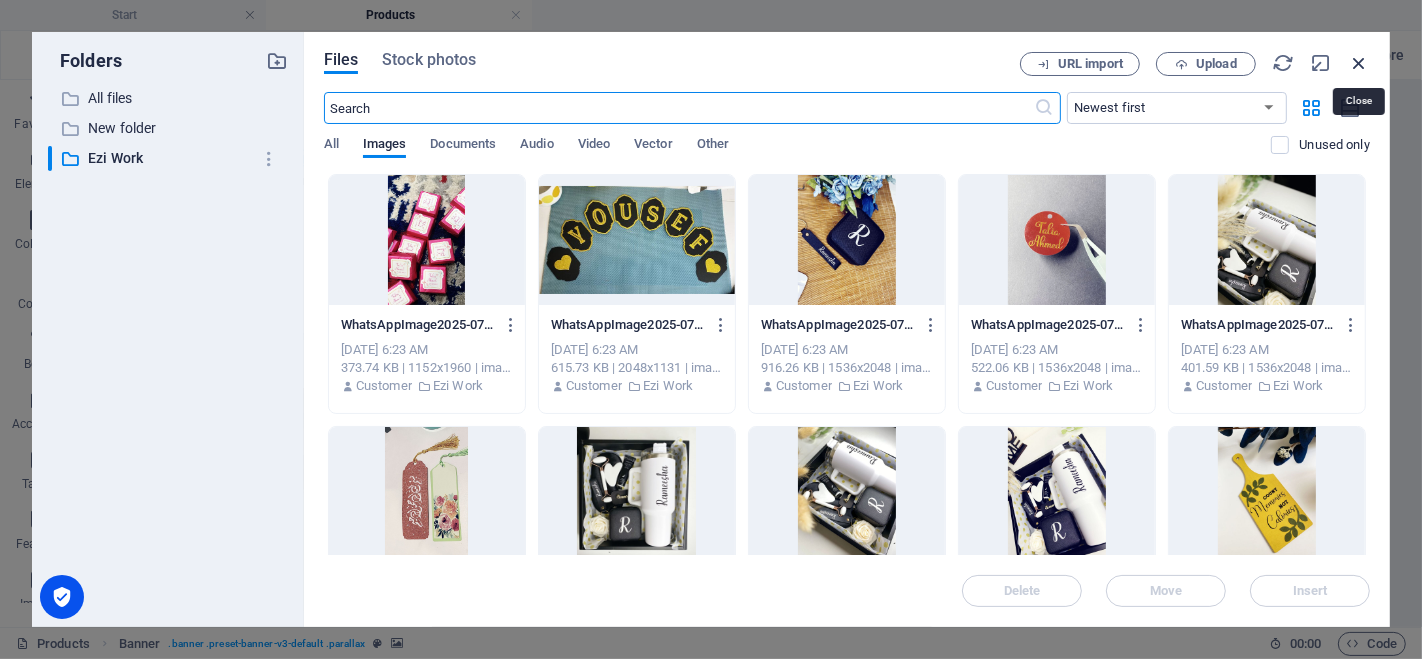 click at bounding box center [1359, 63] 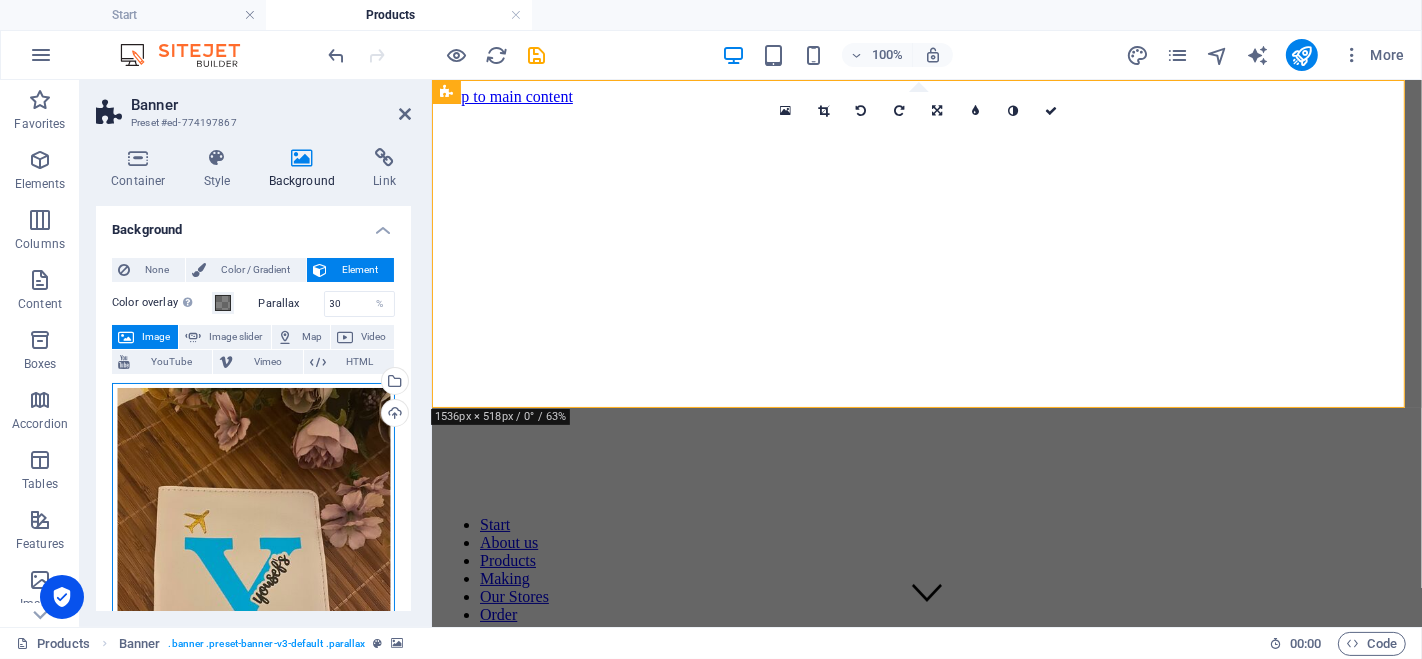 click on "Drag files here, click to choose files or select files from Files or our free stock photos & videos" at bounding box center (253, 570) 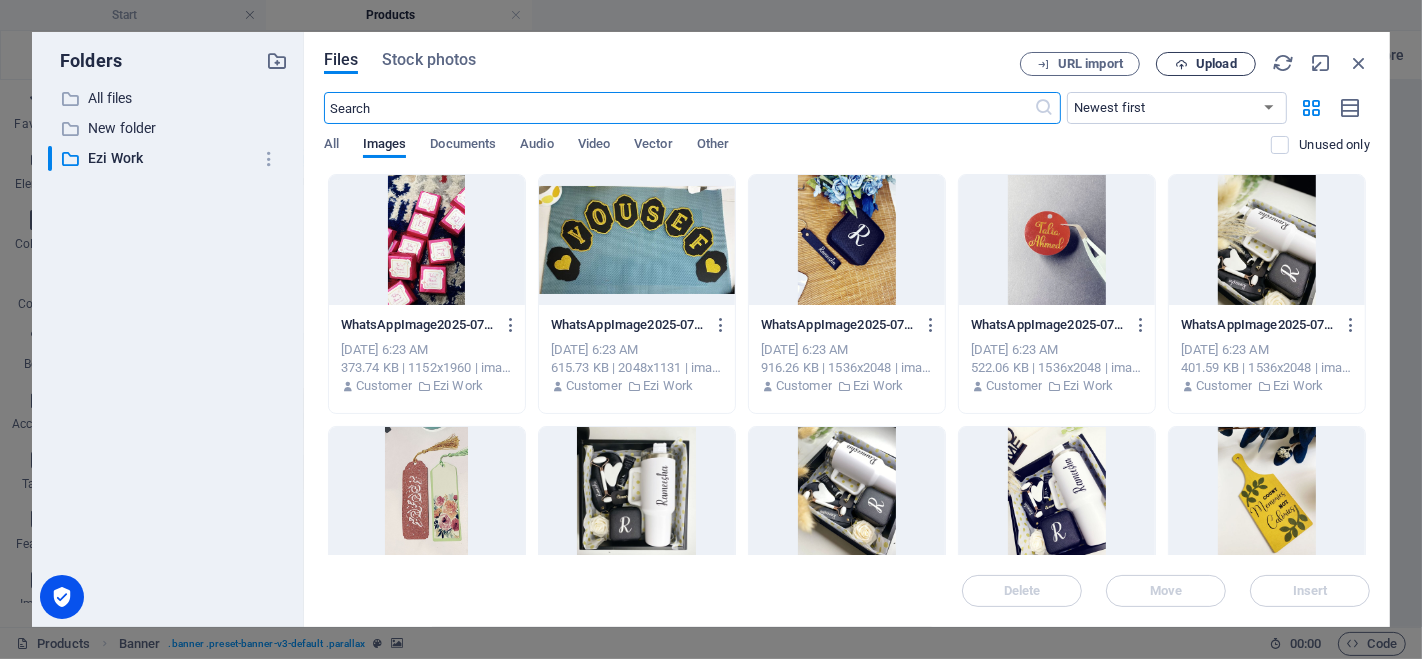 click on "Upload" at bounding box center (1206, 64) 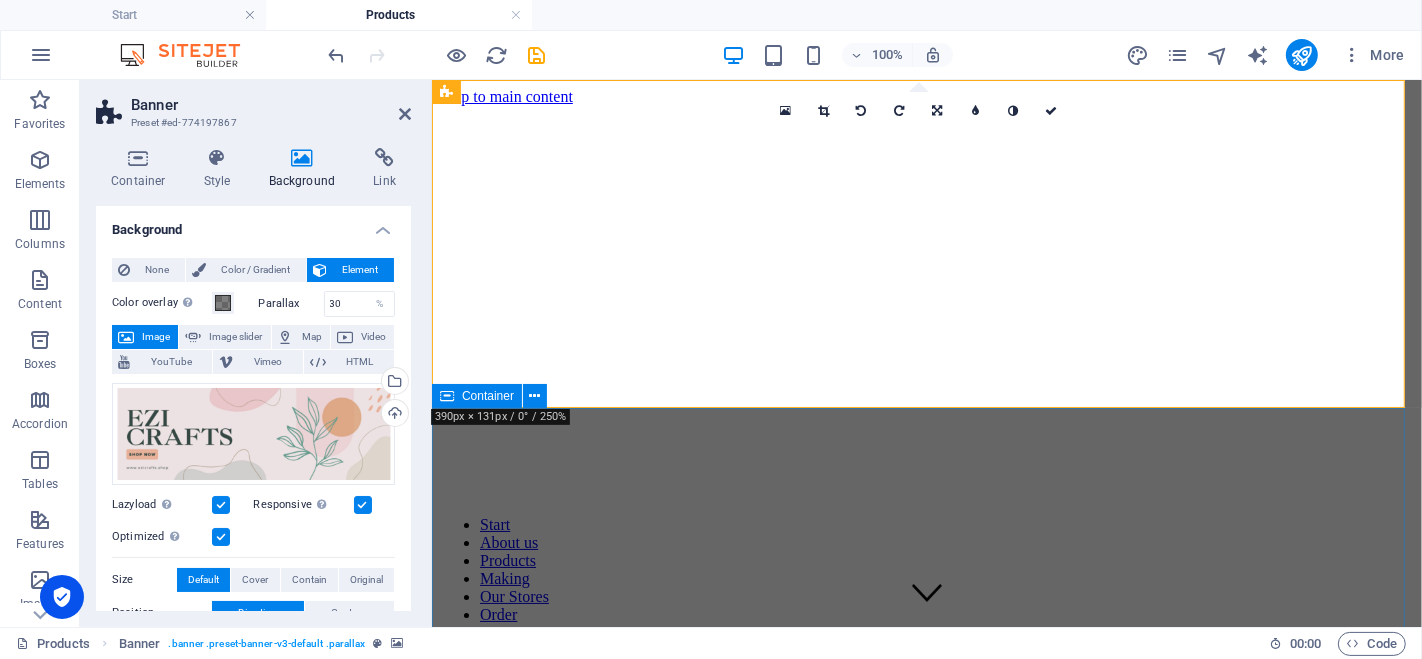 click on "Products Sourdough Lorem ipsum dolor sit amet, consectetur adipisicing elit. Veritatis, dolorem! Ciabatta Lorem ipsum dolor sit amet, consectetur adipisicing elit. Veritatis, dolorem! Baguette Lorem ipsum dolor sit amet, consectetur adipisicing elit. Veritatis, dolorem! Gluten free Lorem ipsum dolor sit amet, consectetur adipisicing elit. Veritatis, dolorem! Dark Rolls Lorem ipsum dolor sit amet, consectetur adipisicing elit. Veritatis, dolorem! Rolls Lorem ipsum dolor sit amet, consectetur adipisicing elit. Veritatis, dolorem! Macarons Lorem ipsum dolor sit amet, consectetur adipisicing elit. Veritatis, dolorem! Croissants Lorem ipsum dolor sit amet, consectetur adipisicing elit. Veritatis, dolorem! Pastries Lorem ipsum dolor sit amet, consectetur adipisicing elit. Veritatis, dolorem!" at bounding box center (926, 3855) 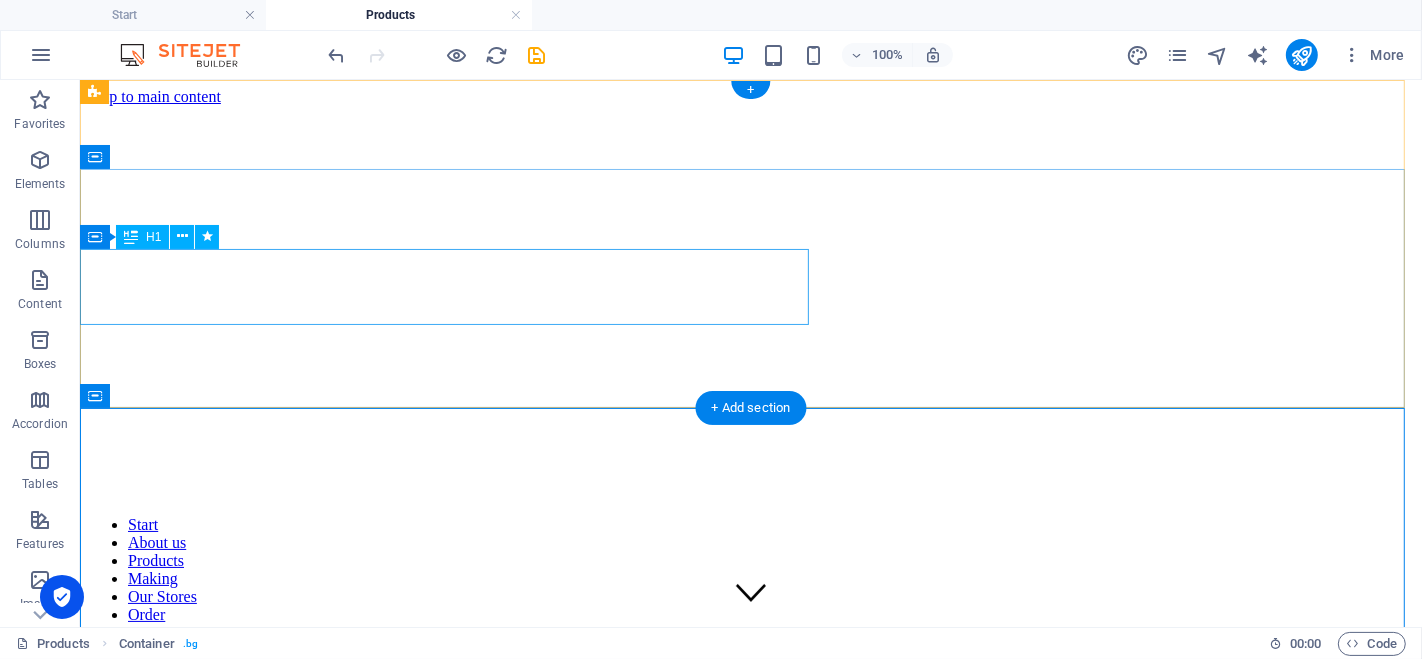 click on "It doesn't get boring" at bounding box center (750, 714) 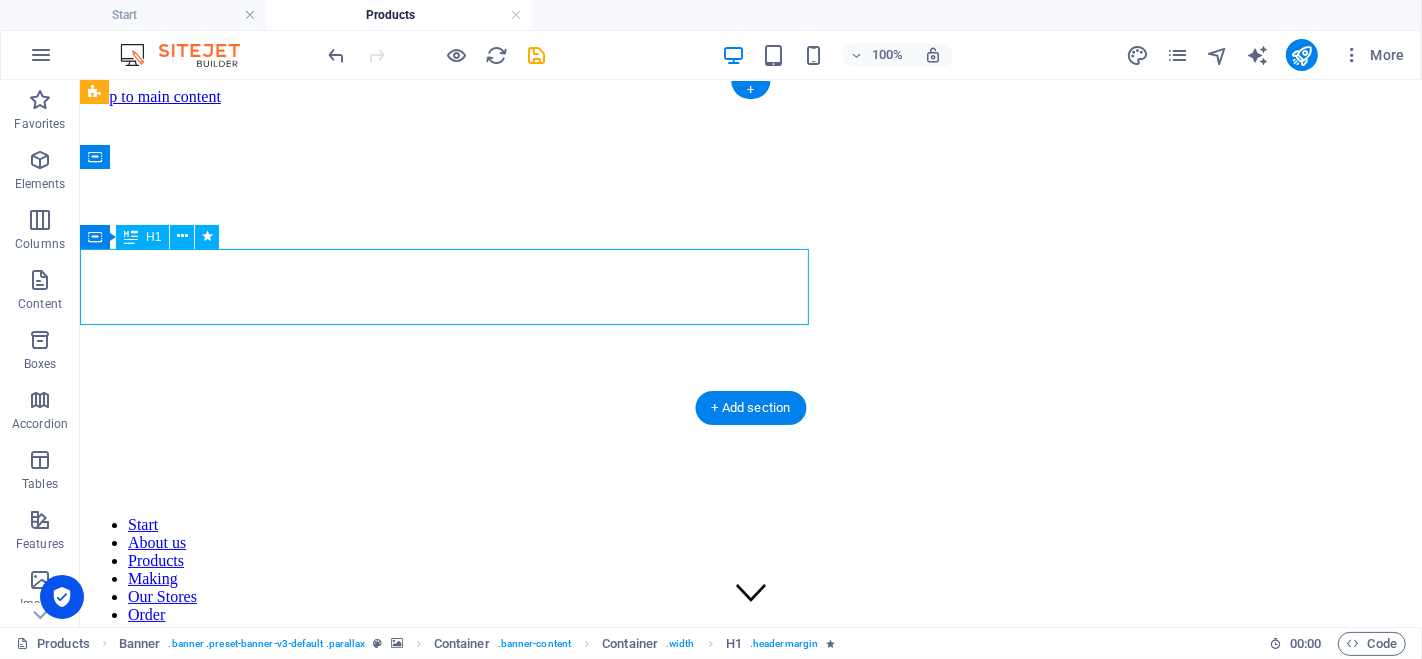 click on "It doesn't get boring" at bounding box center [750, 714] 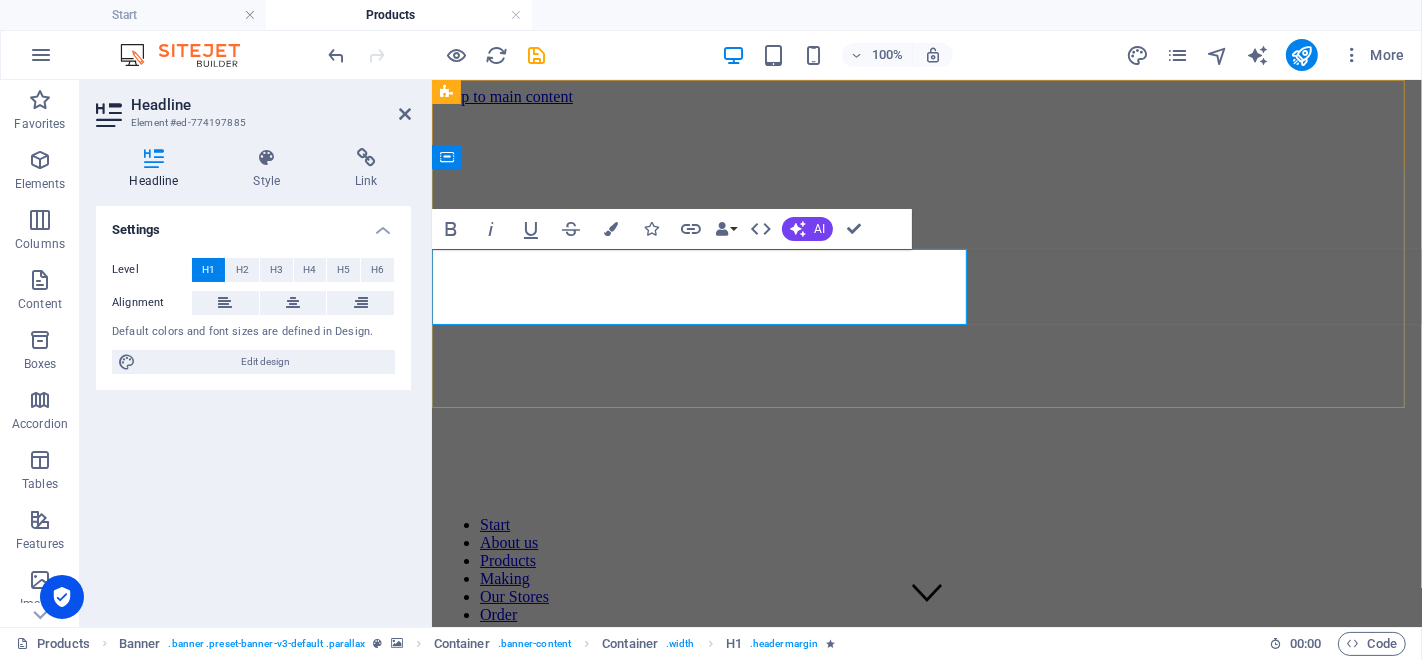 click on "It doesn't get boring" at bounding box center [926, 715] 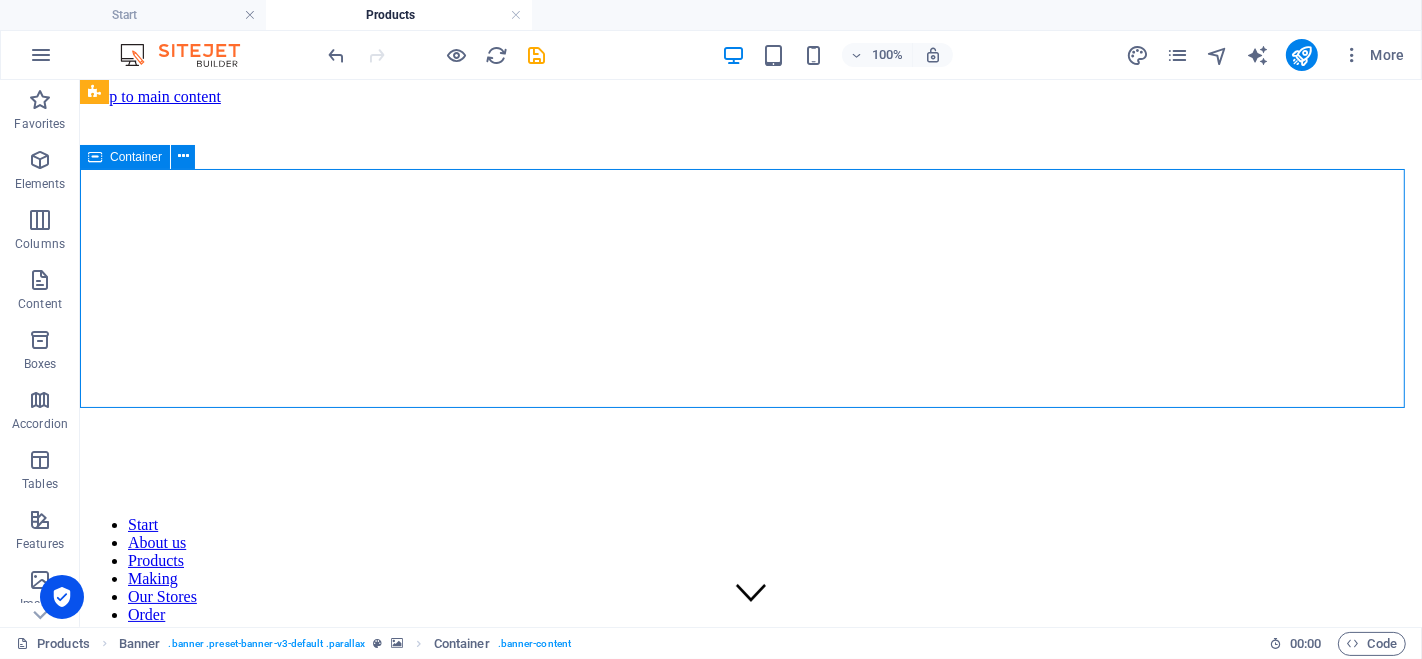 click on "It doesn't get boring" at bounding box center [750, 715] 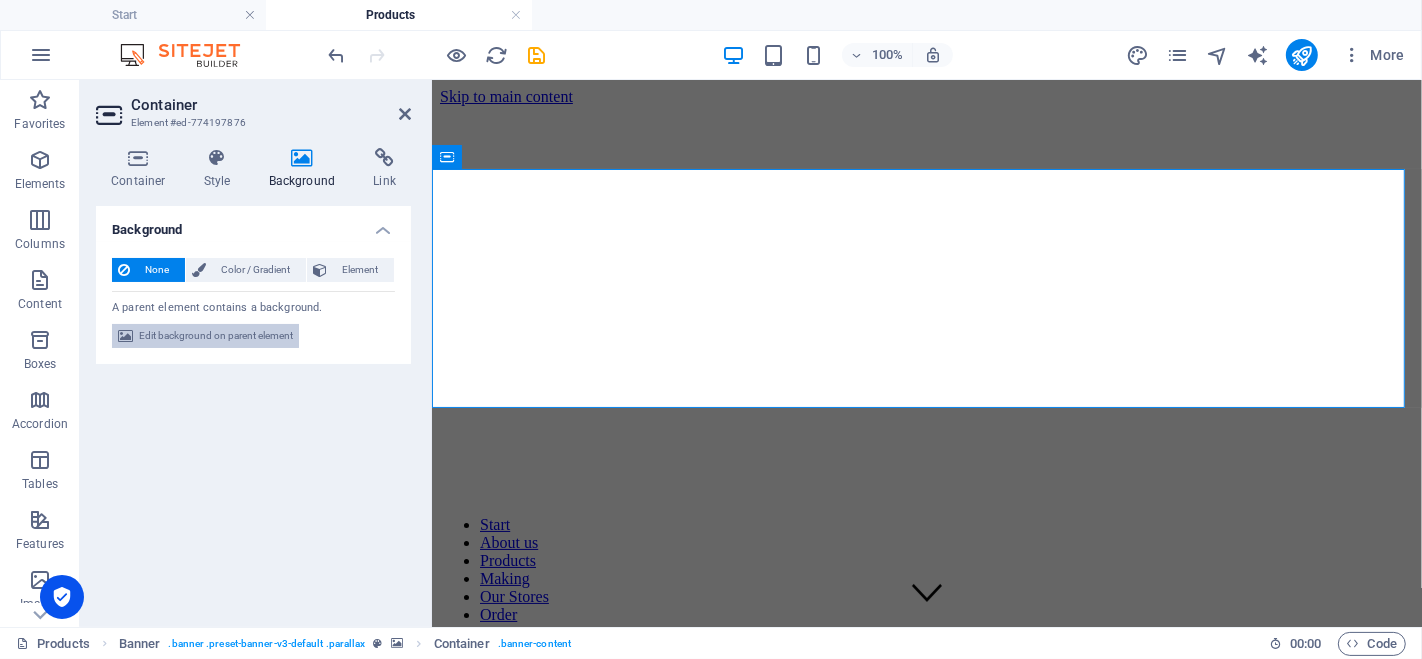 click on "Edit background on parent element" at bounding box center (216, 336) 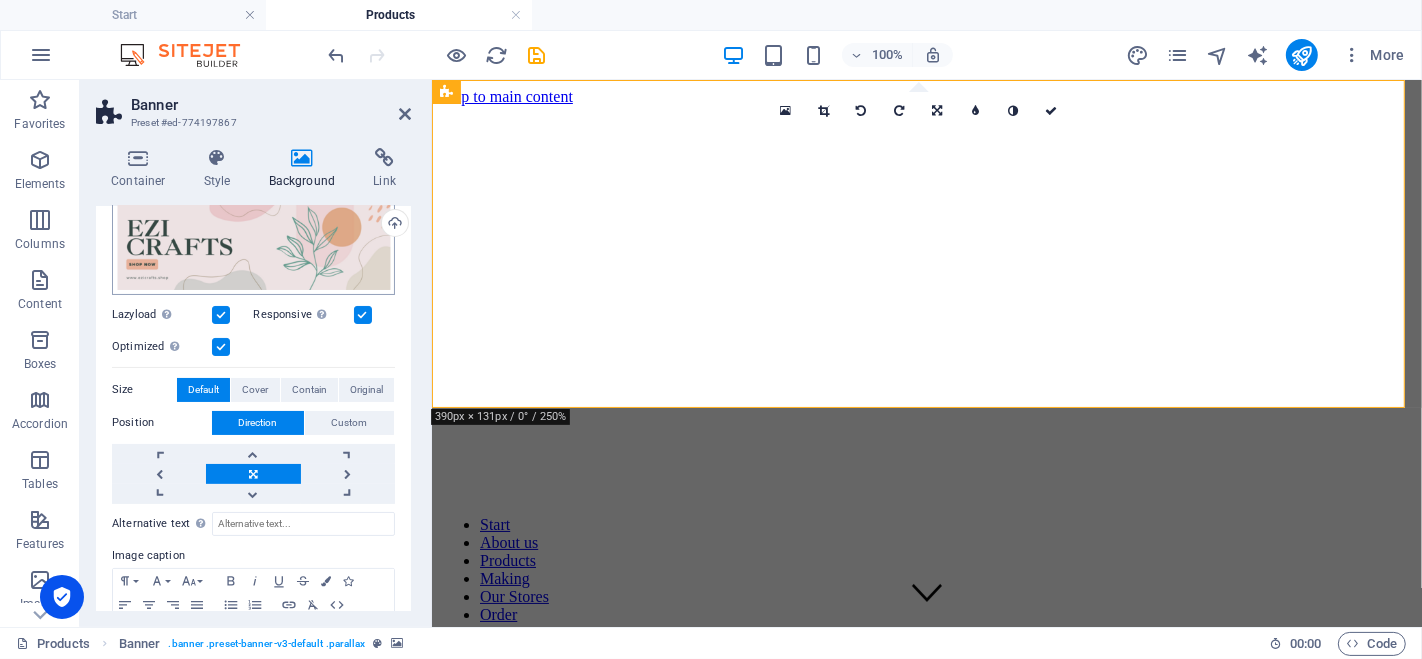 scroll, scrollTop: 271, scrollLeft: 0, axis: vertical 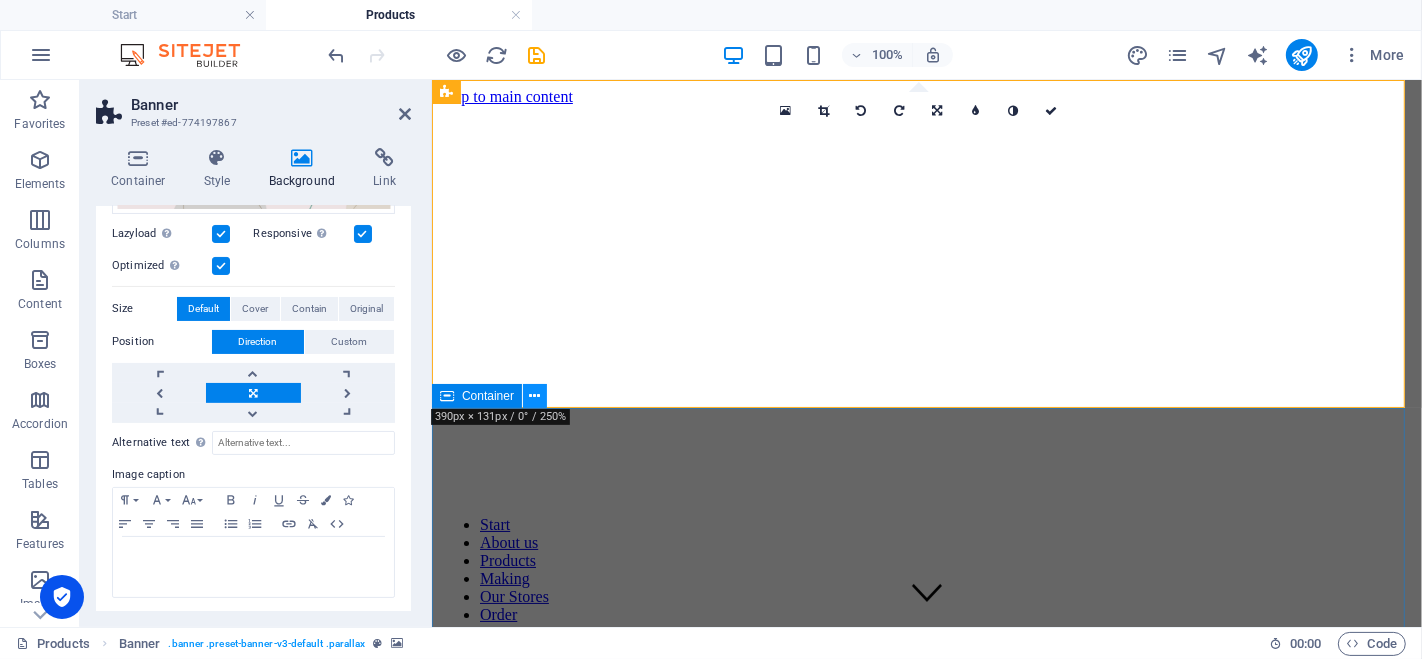 click at bounding box center (535, 396) 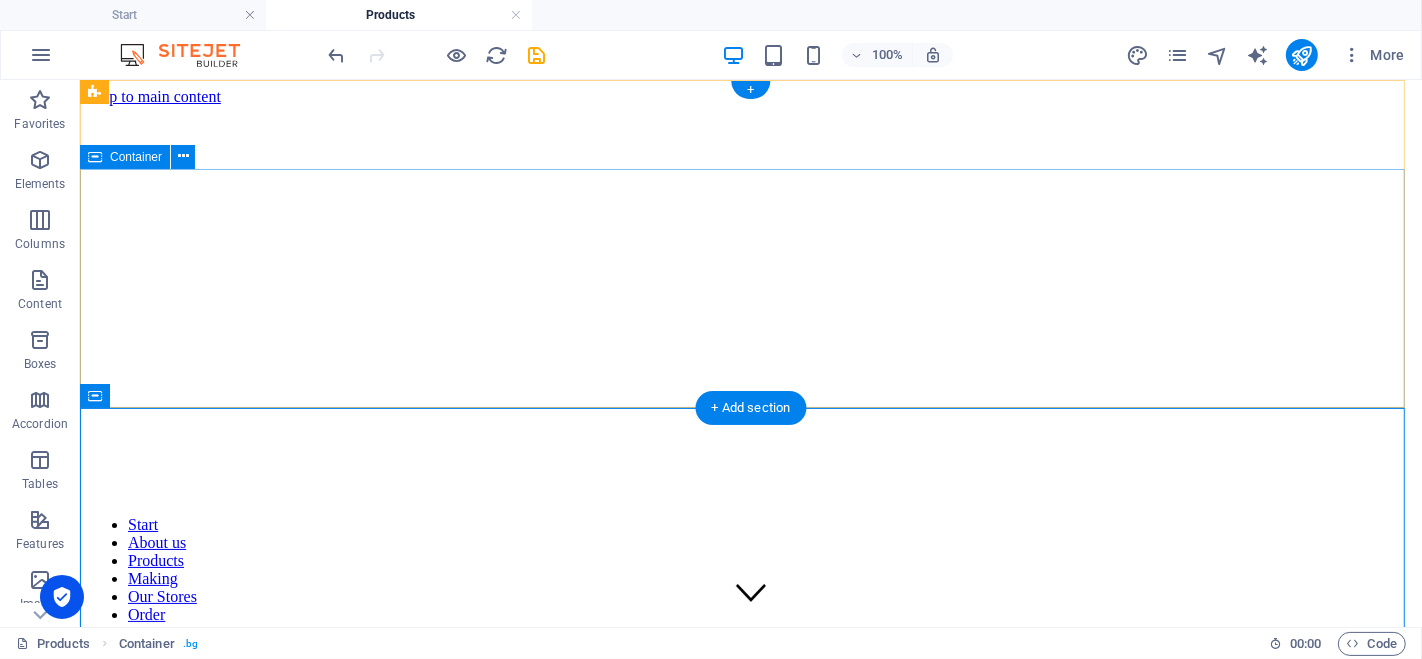click on "It doesn't get boring" at bounding box center (750, 715) 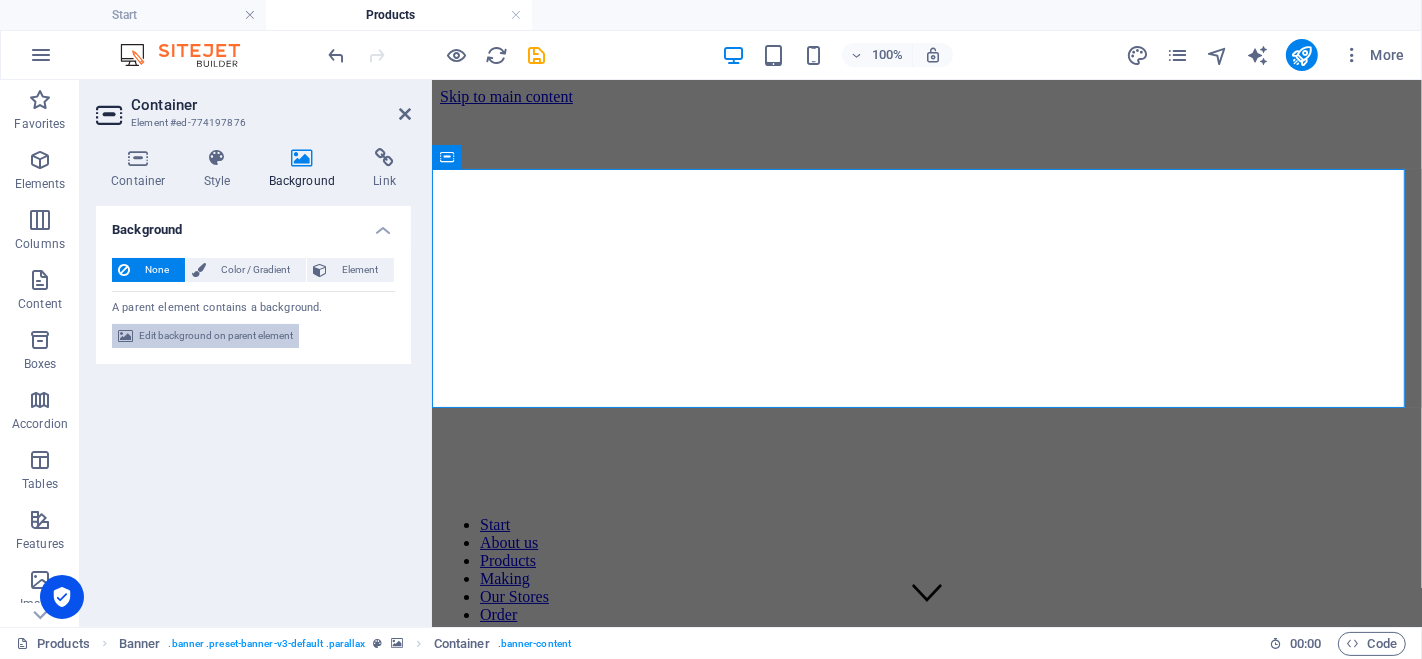 click on "Edit background on parent element" at bounding box center [216, 336] 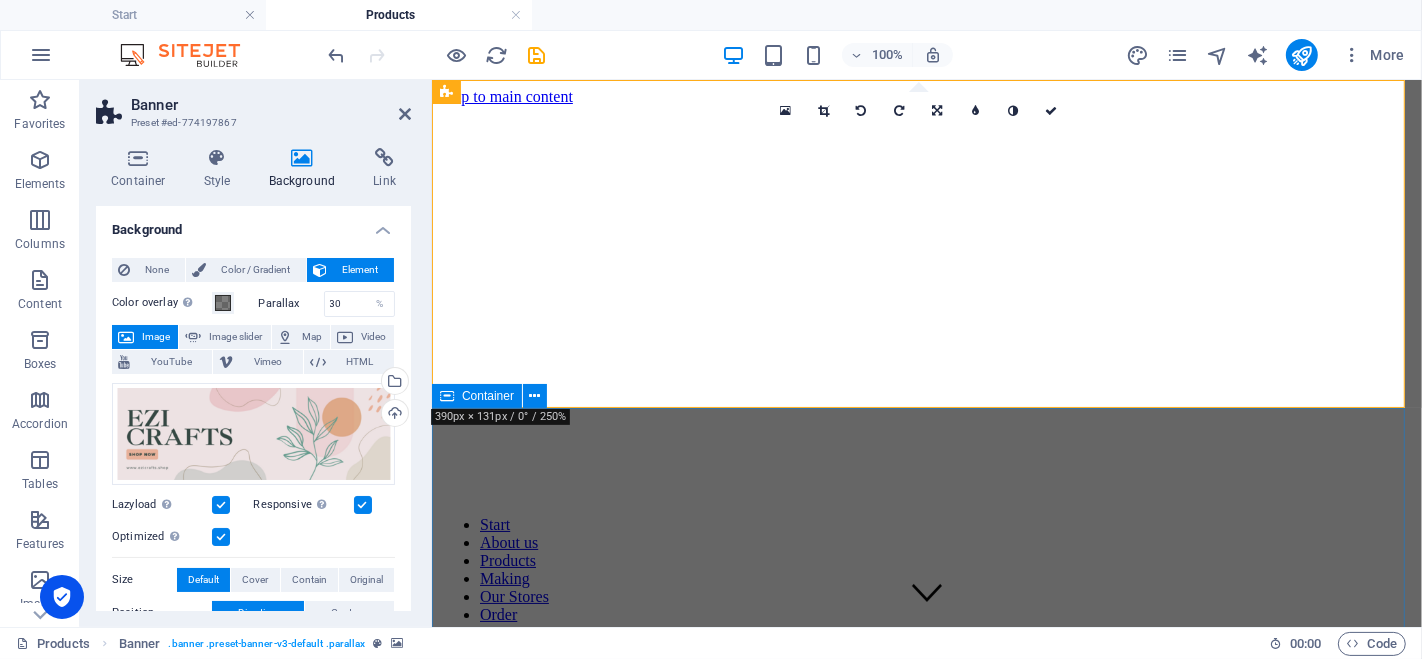 click on "Products Sourdough Lorem ipsum dolor sit amet, consectetur adipisicing elit. Veritatis, dolorem! Ciabatta Lorem ipsum dolor sit amet, consectetur adipisicing elit. Veritatis, dolorem! Baguette Lorem ipsum dolor sit amet, consectetur adipisicing elit. Veritatis, dolorem! Gluten free Lorem ipsum dolor sit amet, consectetur adipisicing elit. Veritatis, dolorem! Dark Rolls Lorem ipsum dolor sit amet, consectetur adipisicing elit. Veritatis, dolorem! Rolls Lorem ipsum dolor sit amet, consectetur adipisicing elit. Veritatis, dolorem! Macarons Lorem ipsum dolor sit amet, consectetur adipisicing elit. Veritatis, dolorem! Croissants Lorem ipsum dolor sit amet, consectetur adipisicing elit. Veritatis, dolorem! Pastries Lorem ipsum dolor sit amet, consectetur adipisicing elit. Veritatis, dolorem!" at bounding box center [926, 3855] 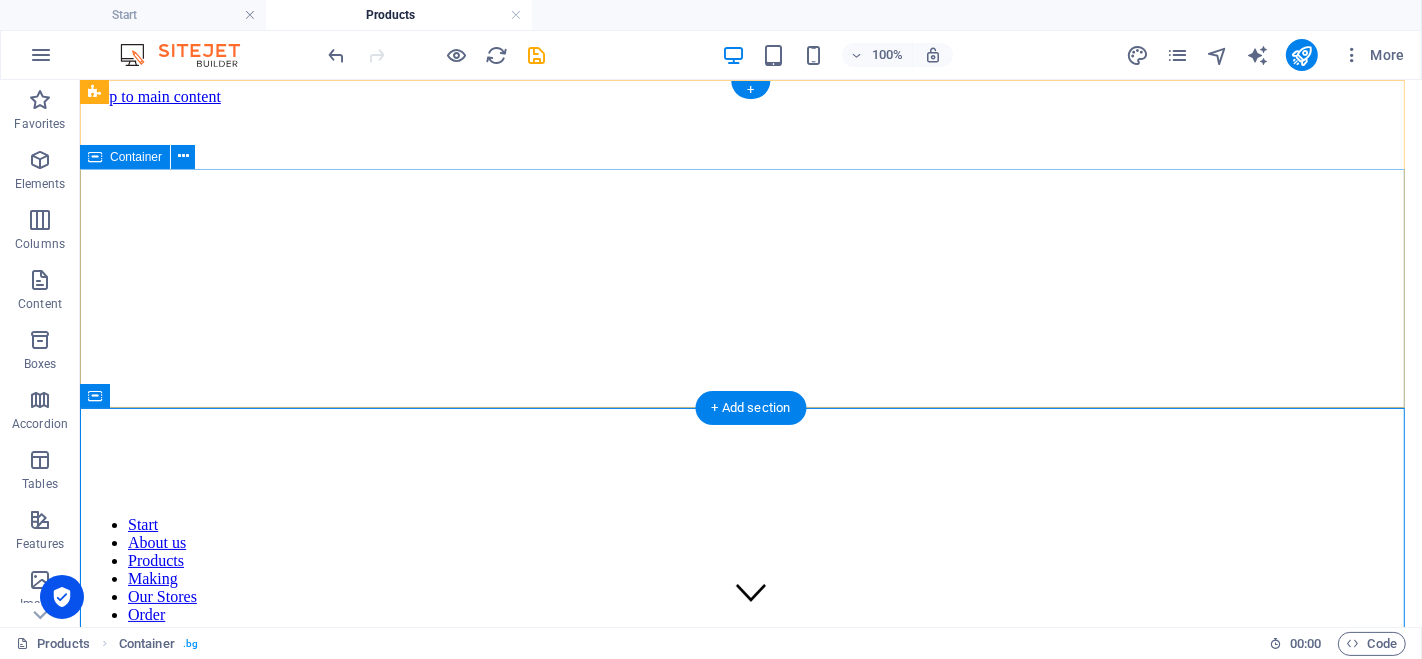 click on "It doesn't get boring" at bounding box center [750, 715] 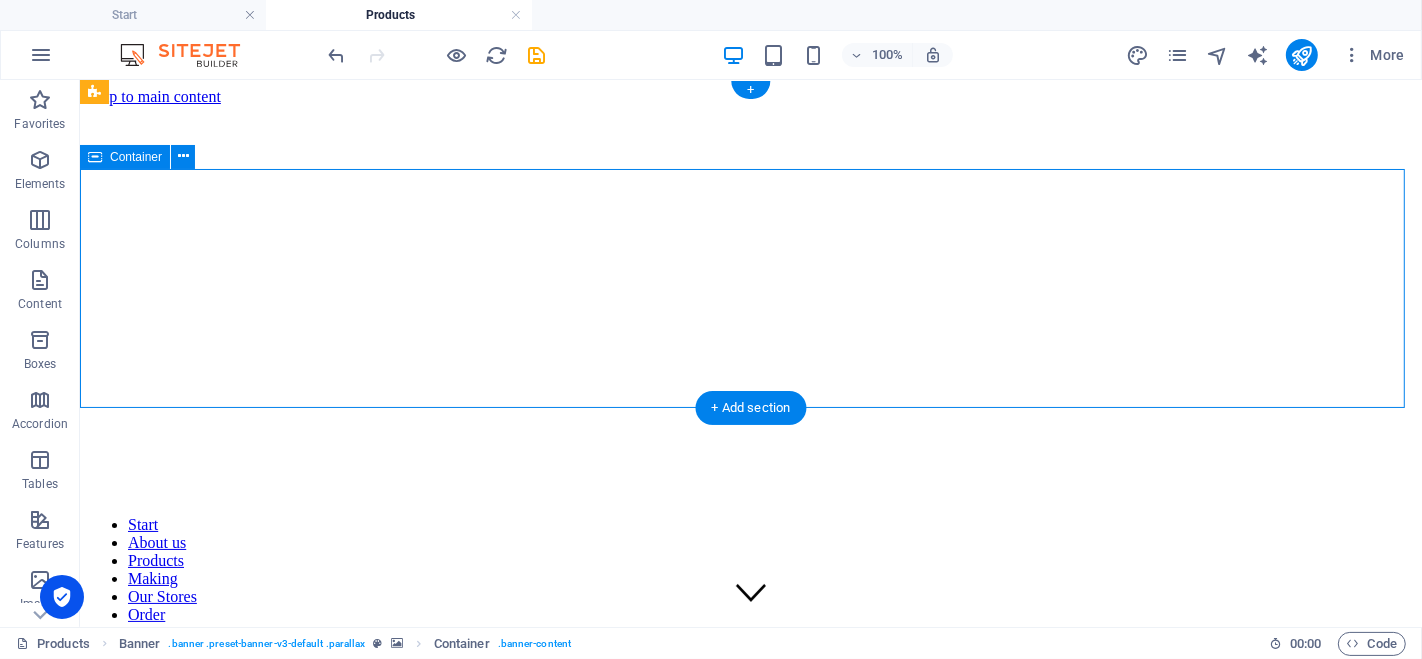 click on "It doesn't get boring" at bounding box center (750, 715) 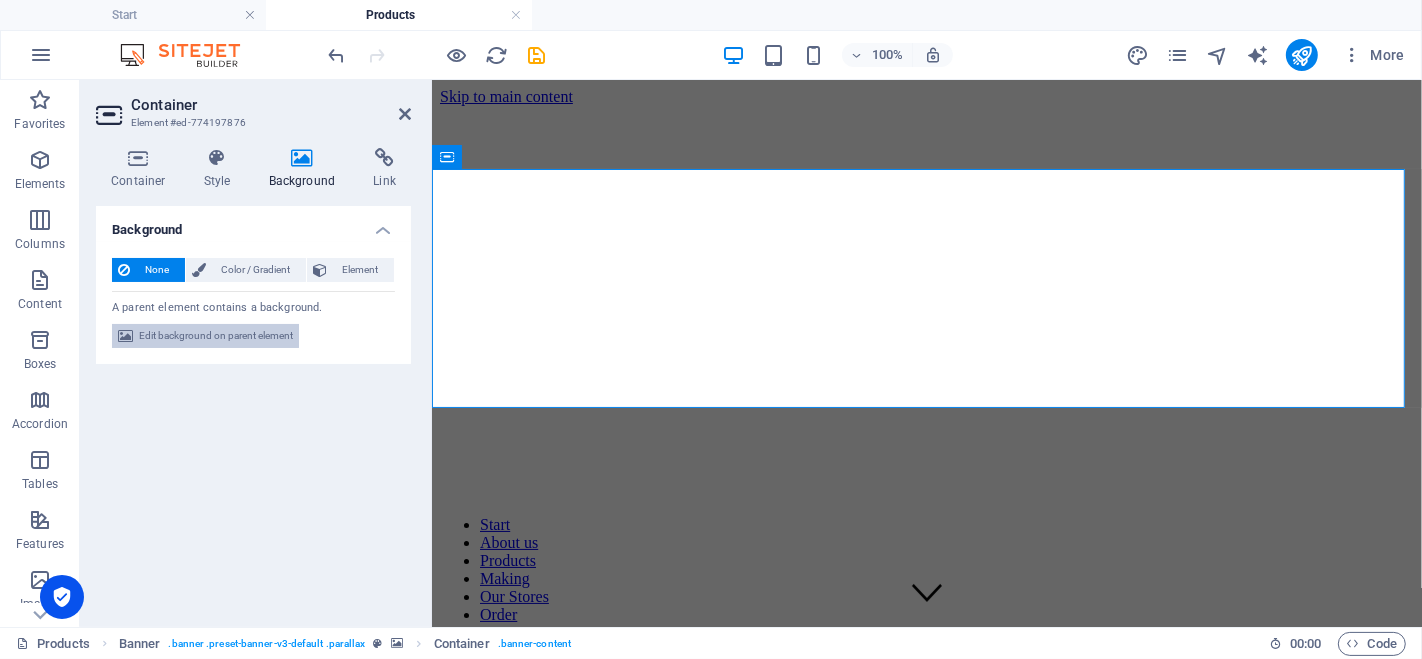 click on "Edit background on parent element" at bounding box center [216, 336] 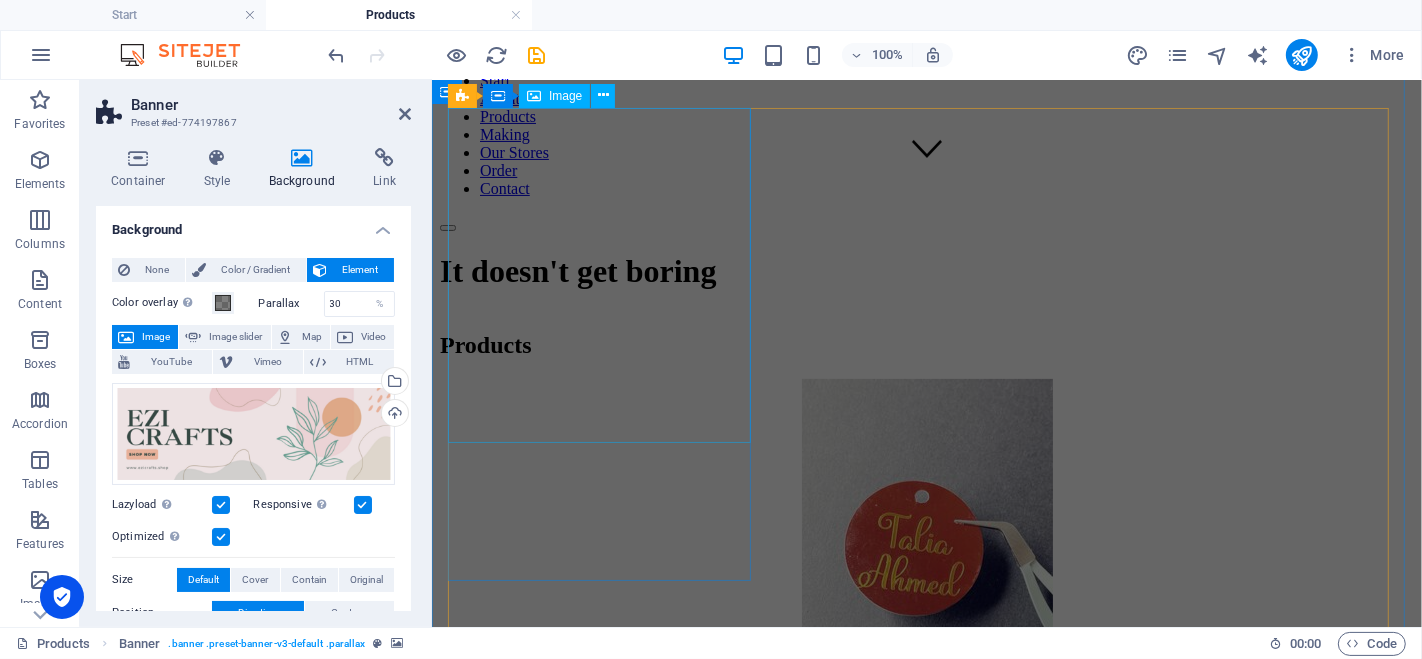 scroll, scrollTop: 0, scrollLeft: 0, axis: both 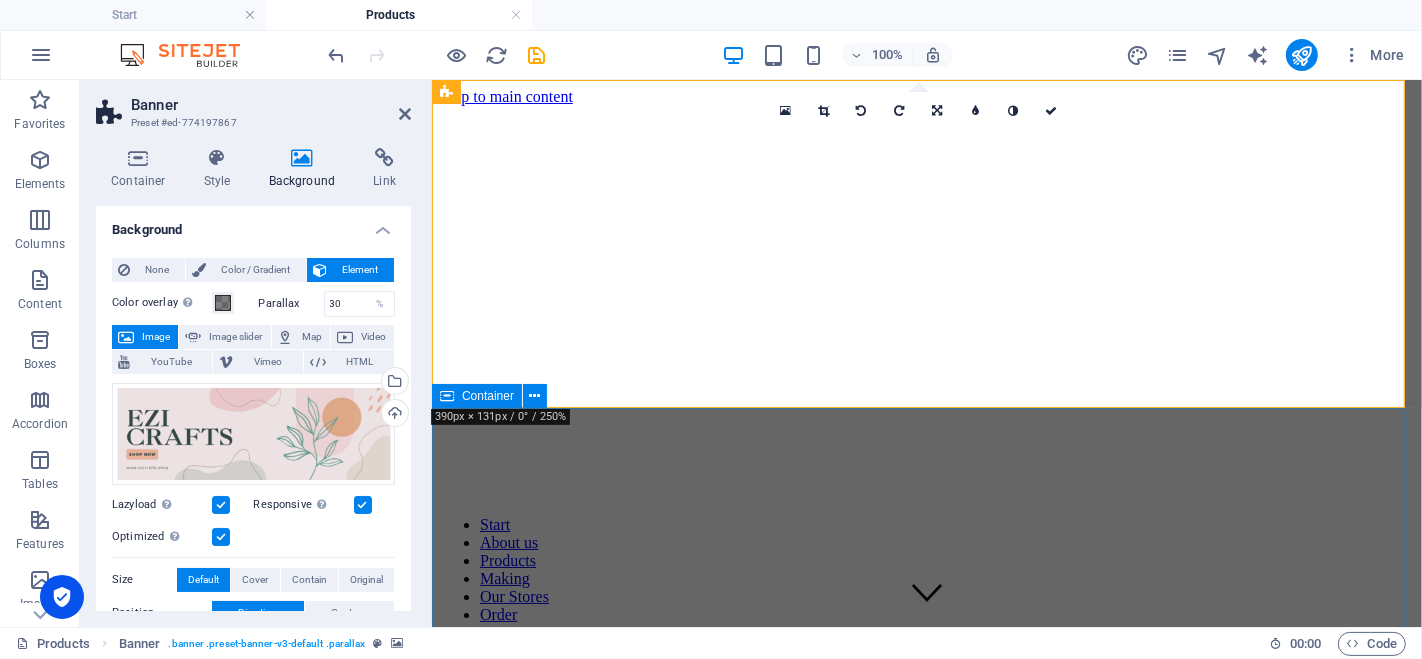 click on "Container" at bounding box center [488, 396] 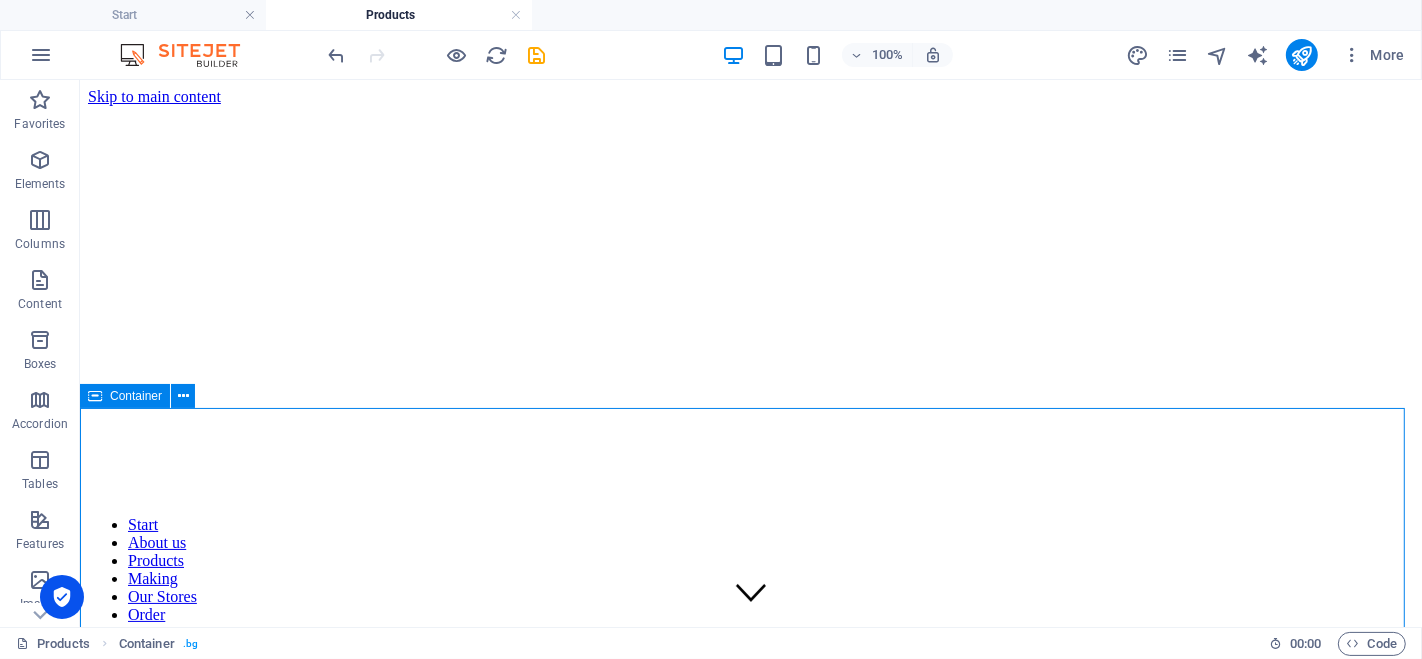 click on "Container" at bounding box center [125, 396] 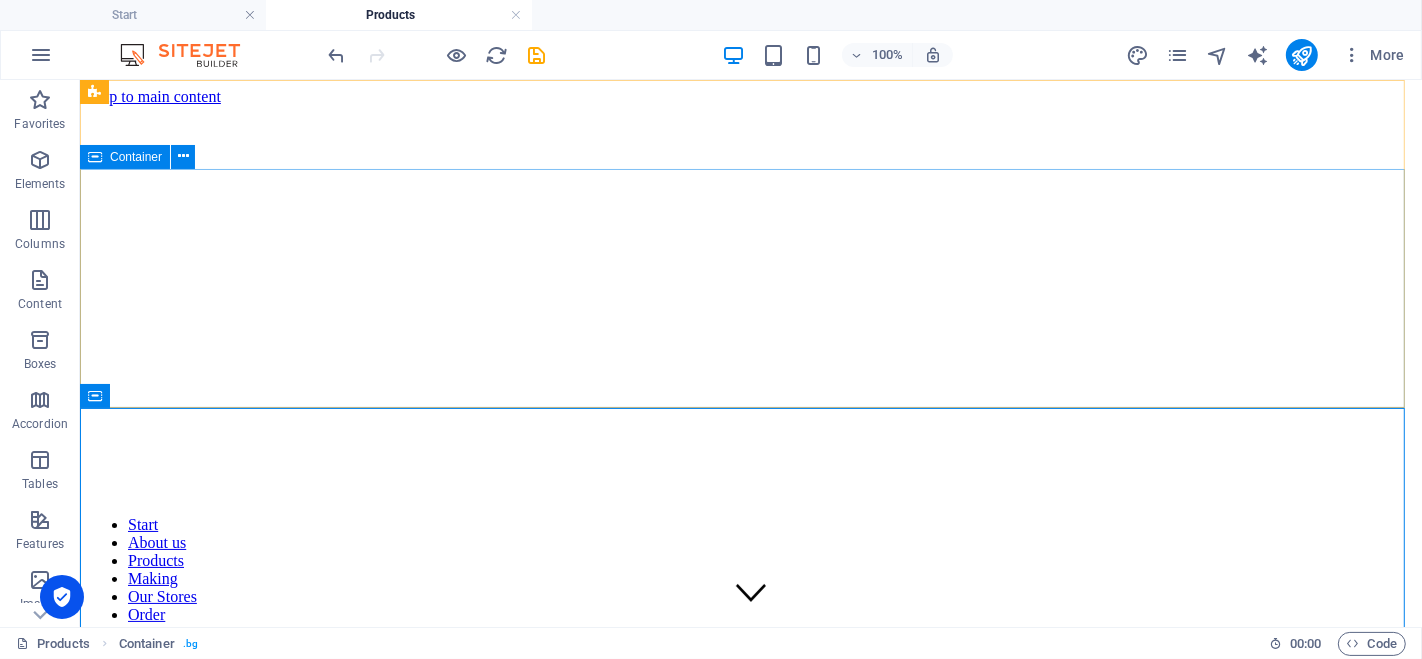 click on "Container" at bounding box center [136, 157] 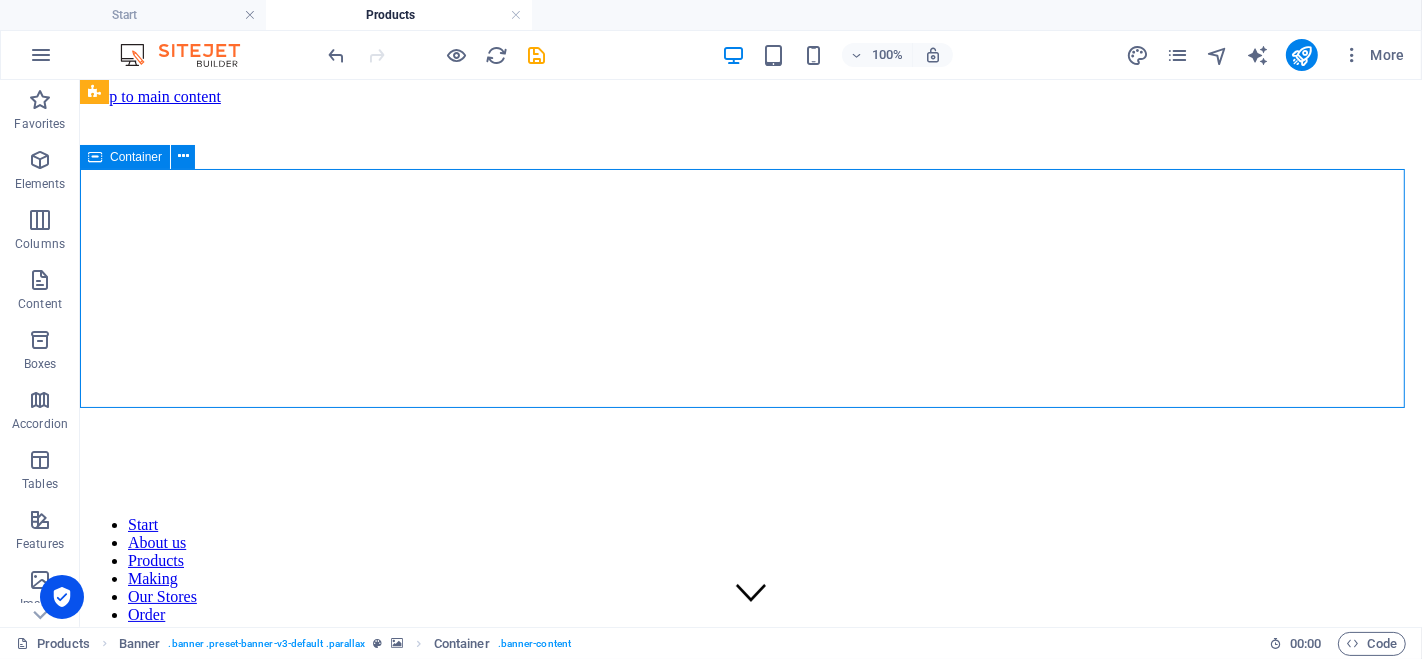 click on "Container" at bounding box center [136, 157] 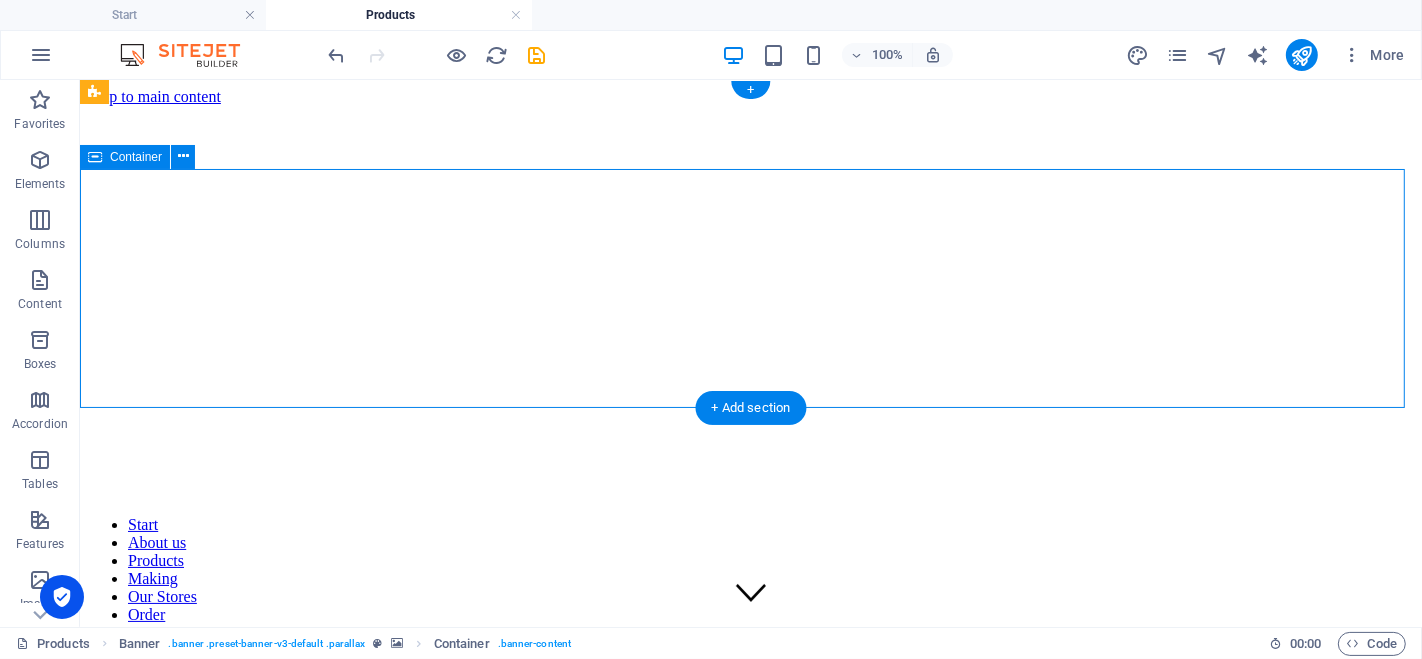 click on "It doesn't get boring" at bounding box center [750, 715] 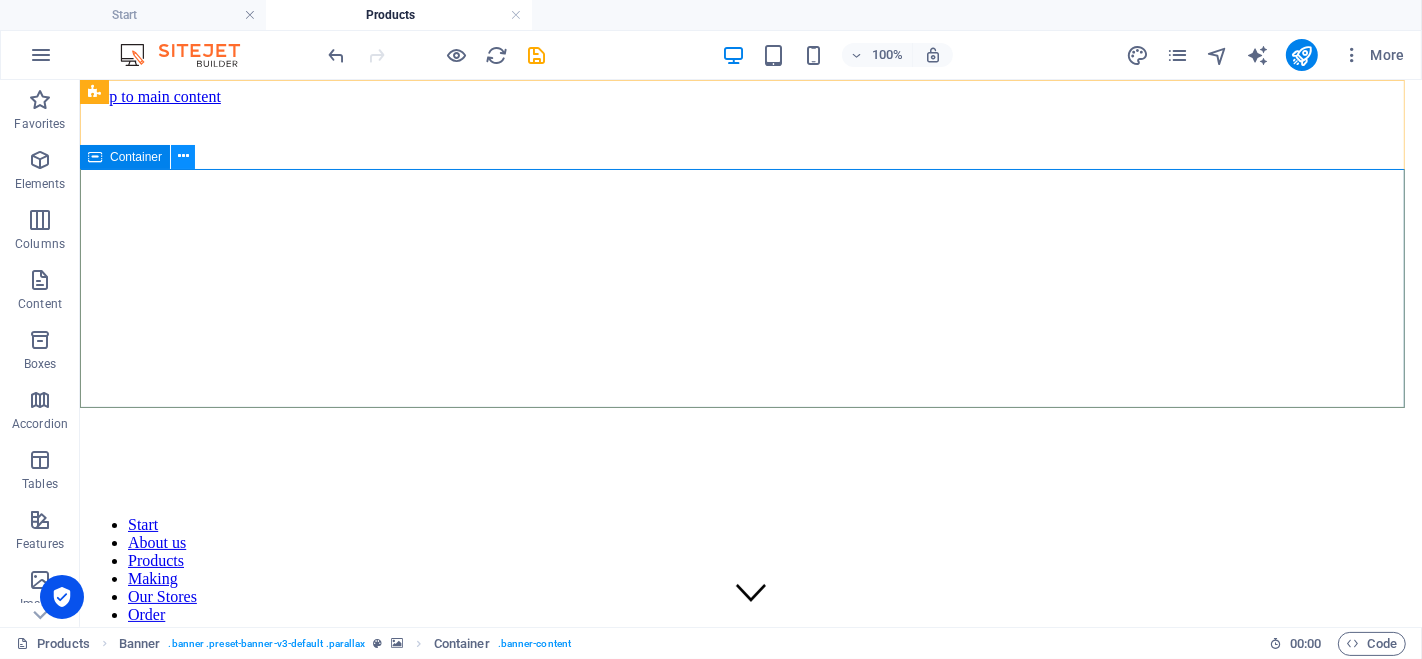 click at bounding box center (183, 156) 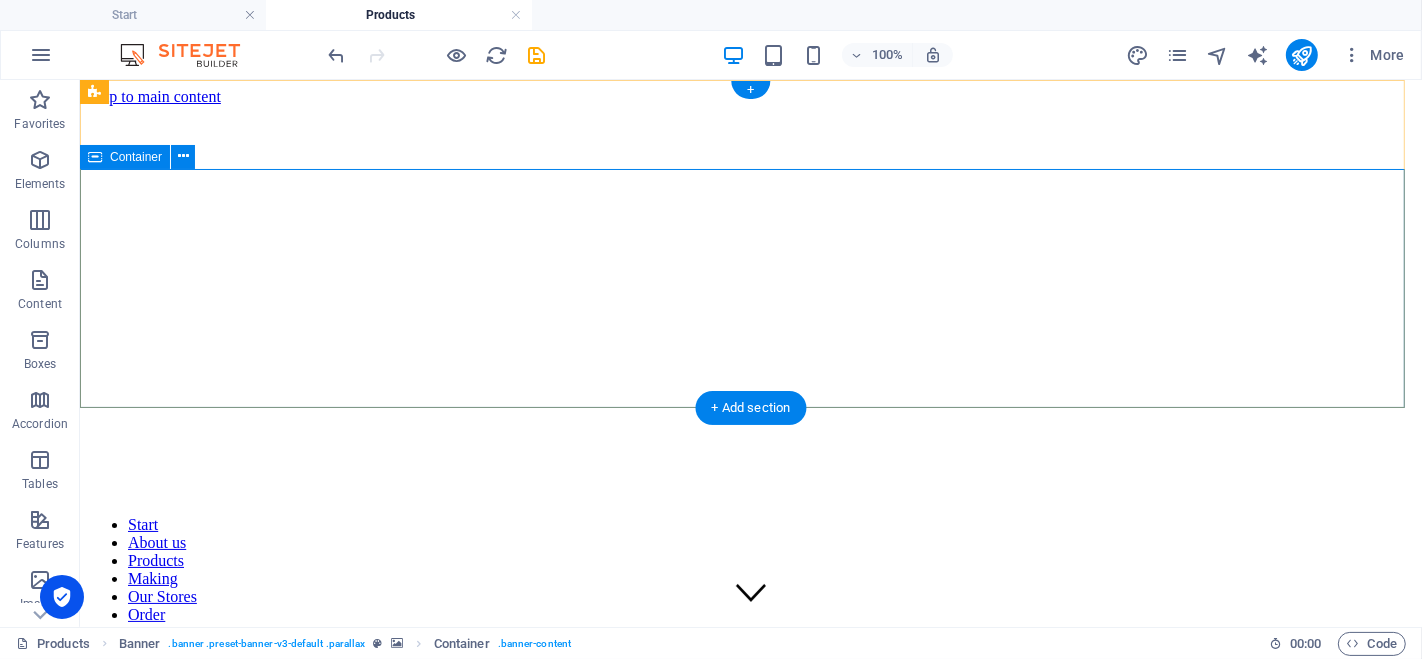 click on "It doesn't get boring" at bounding box center (750, 715) 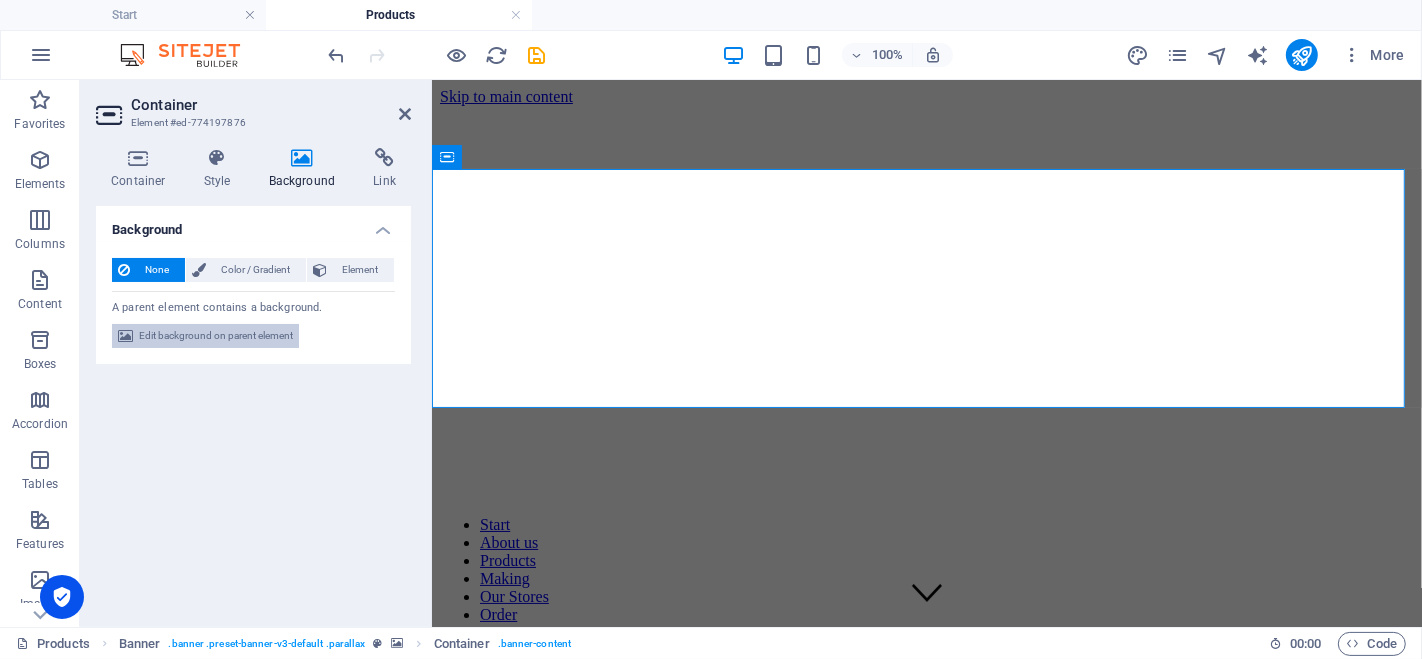 click on "Edit background on parent element" at bounding box center [216, 336] 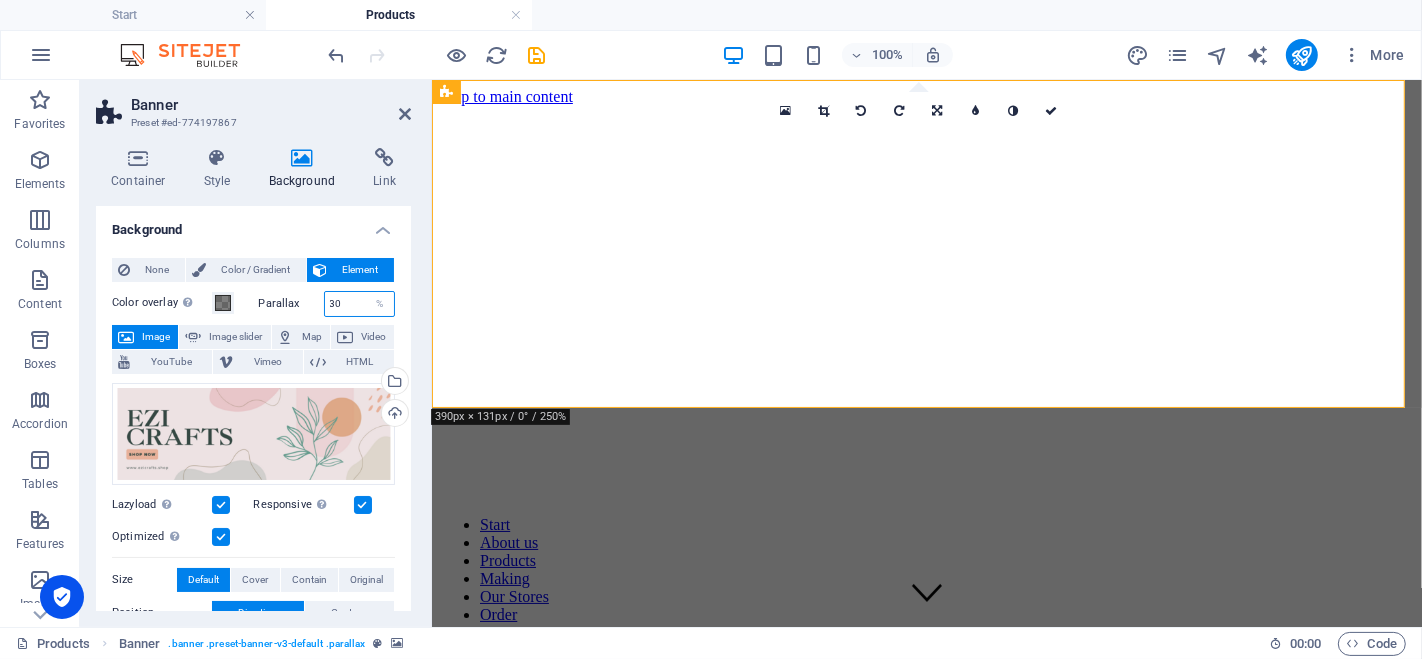 click on "30" at bounding box center (360, 304) 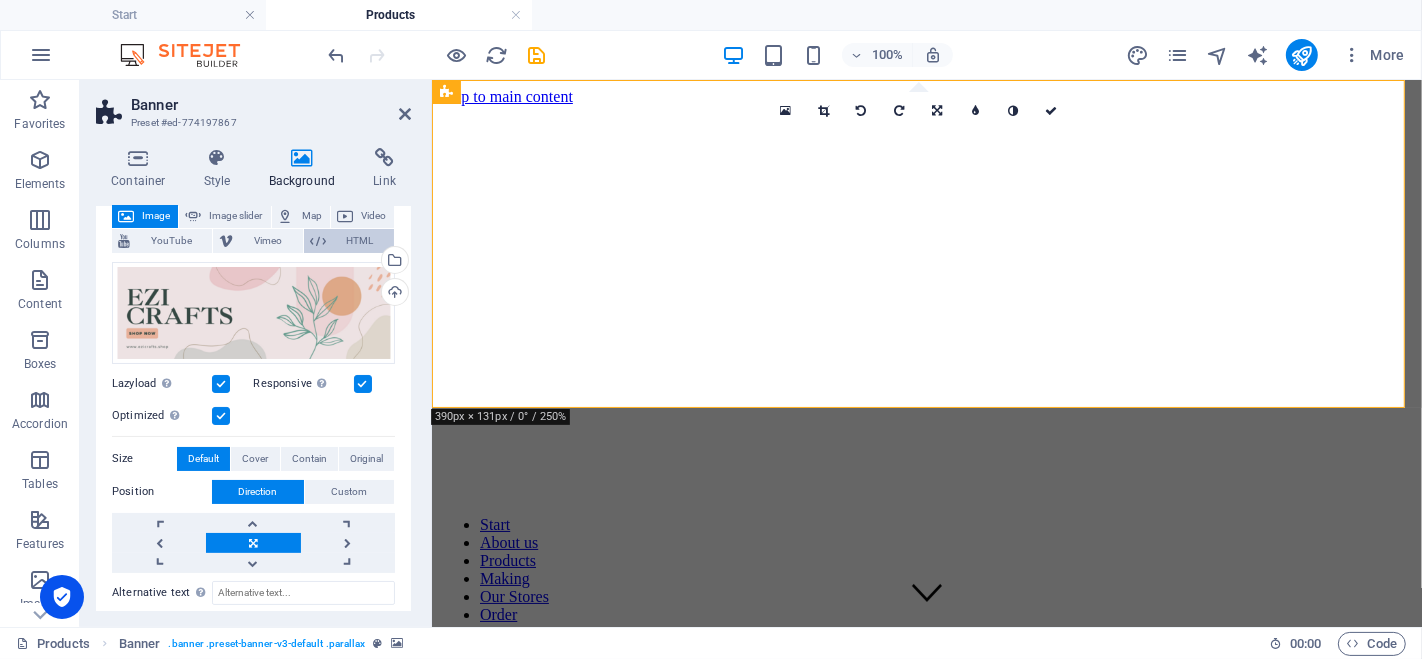scroll, scrollTop: 222, scrollLeft: 0, axis: vertical 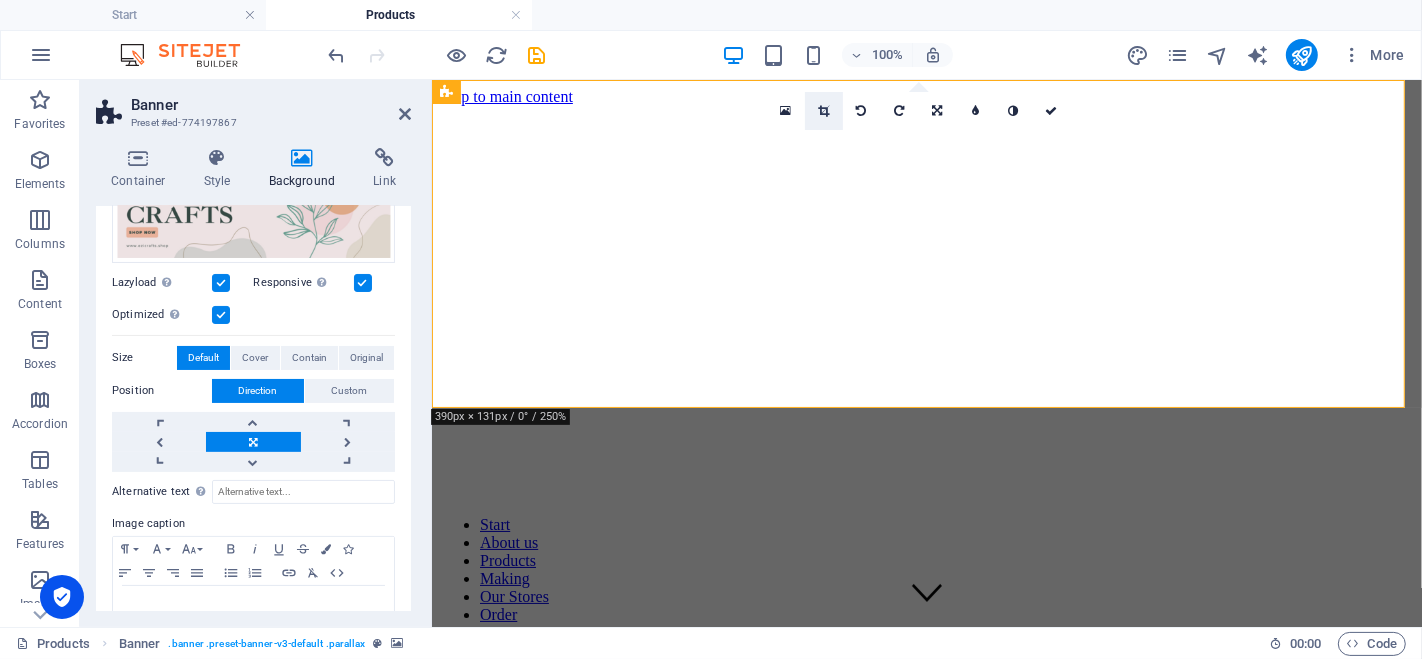 click at bounding box center [824, 111] 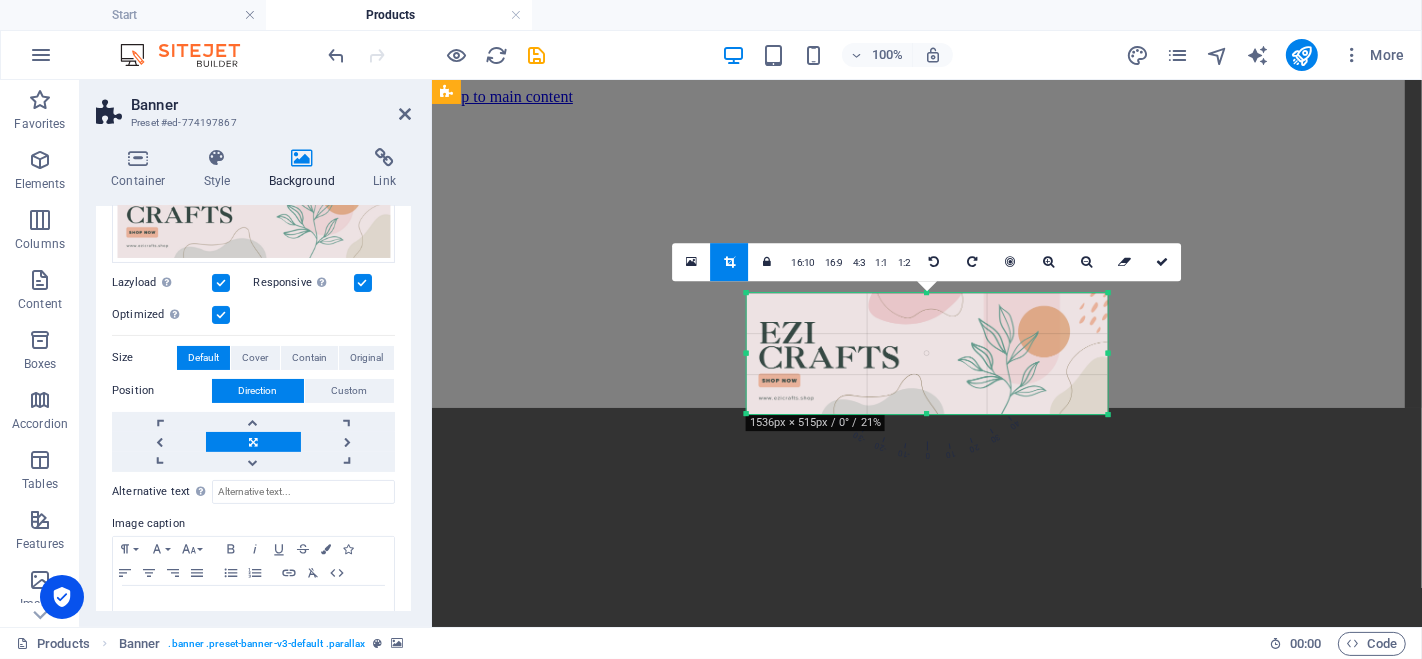 drag, startPoint x: 885, startPoint y: 352, endPoint x: 608, endPoint y: 358, distance: 277.06497 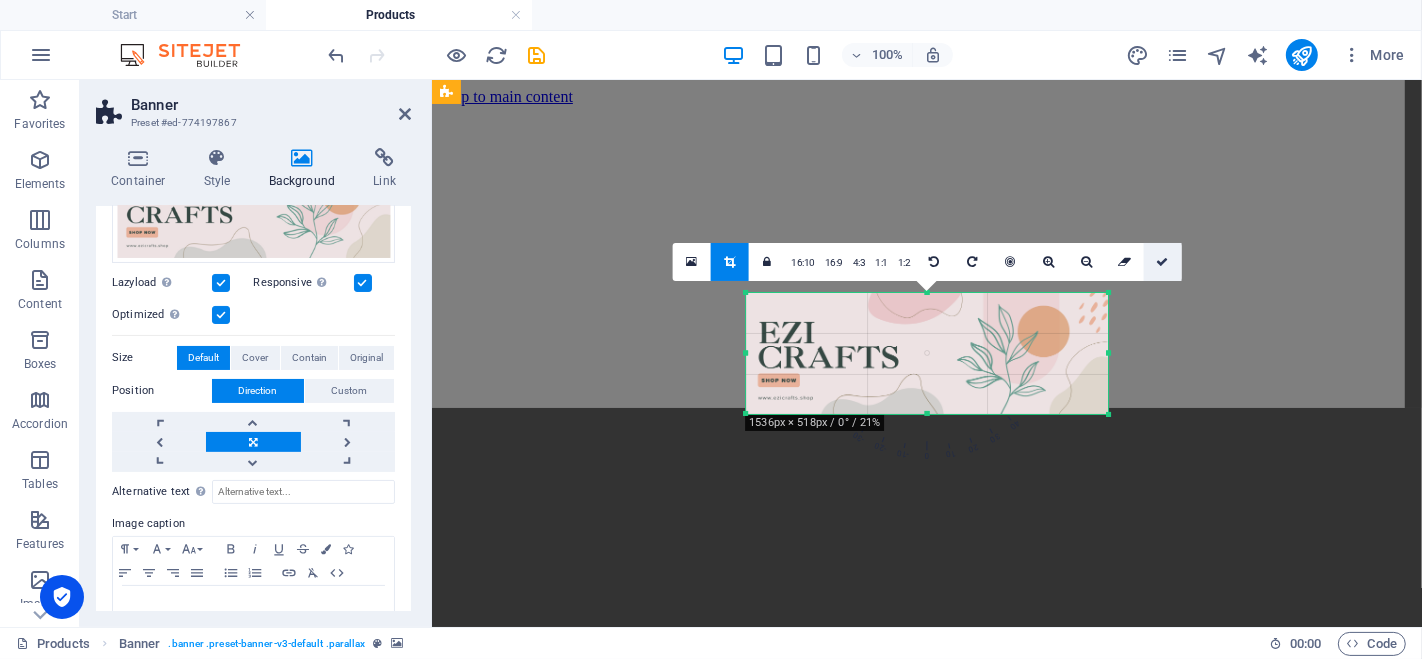 click at bounding box center [1163, 262] 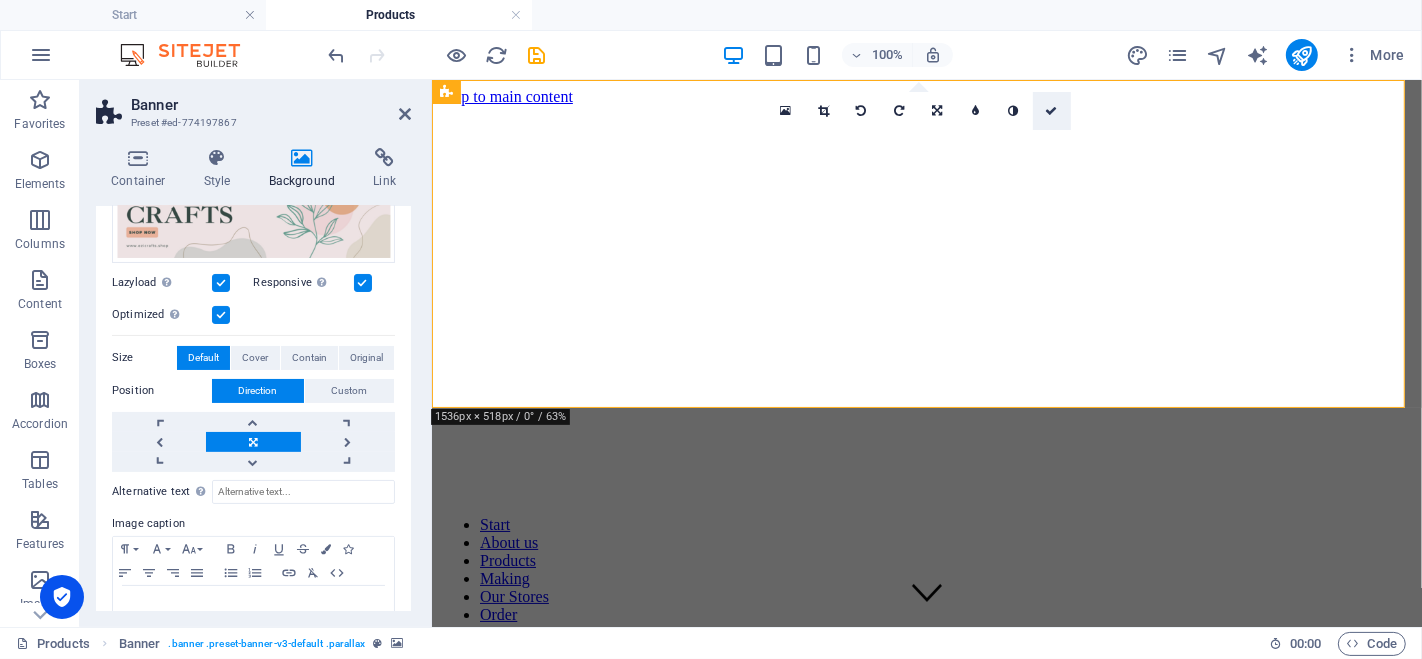click at bounding box center [1051, 111] 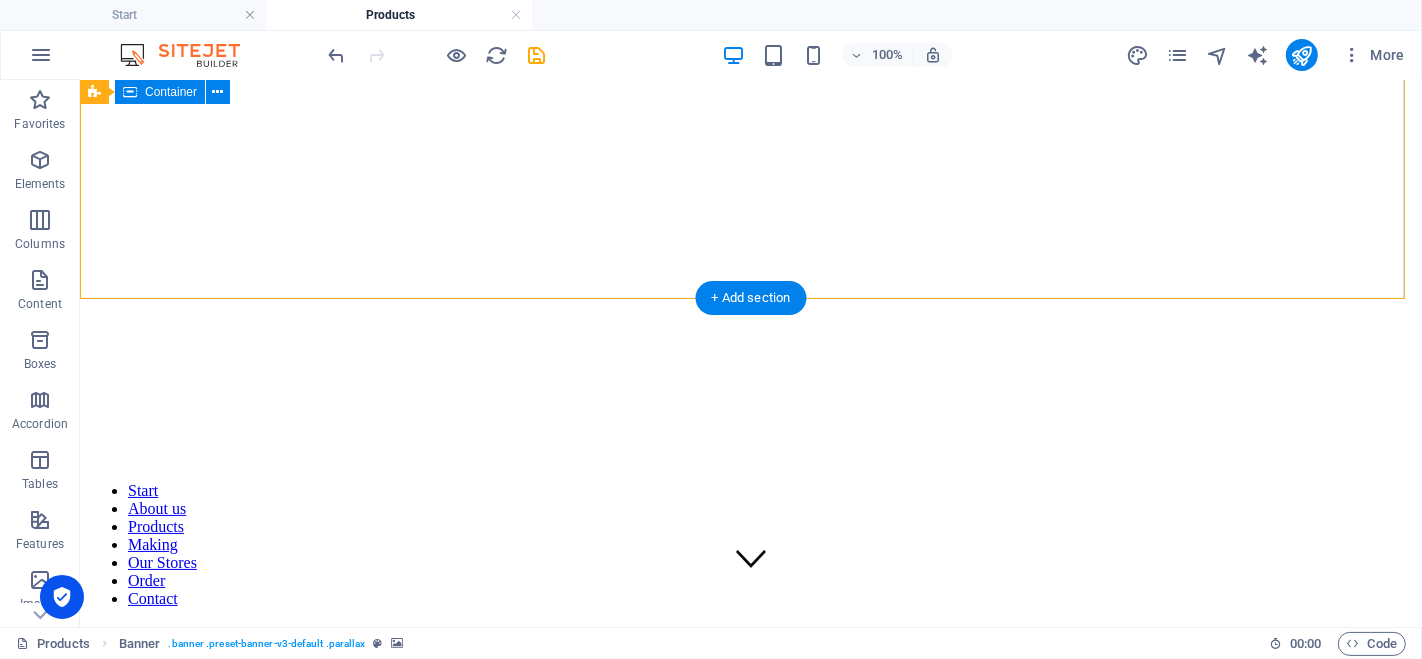scroll, scrollTop: 0, scrollLeft: 0, axis: both 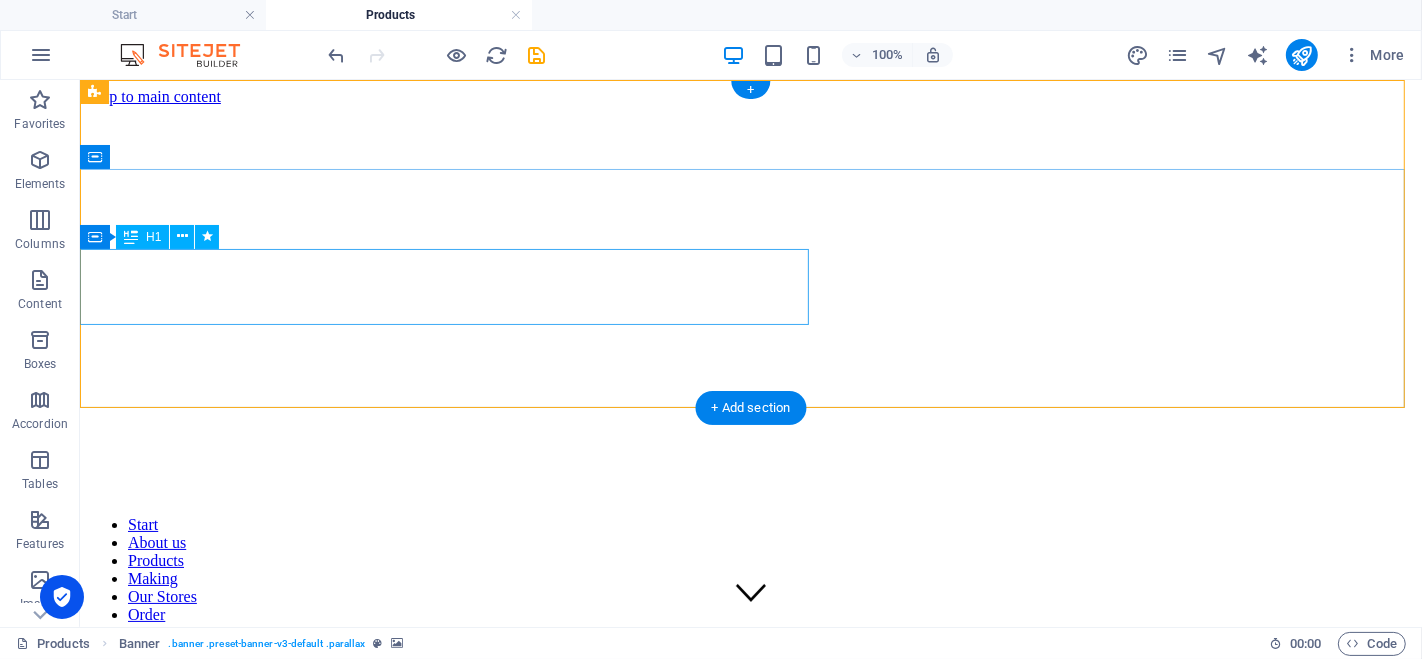 click on "It doesn't get boring" at bounding box center (750, 714) 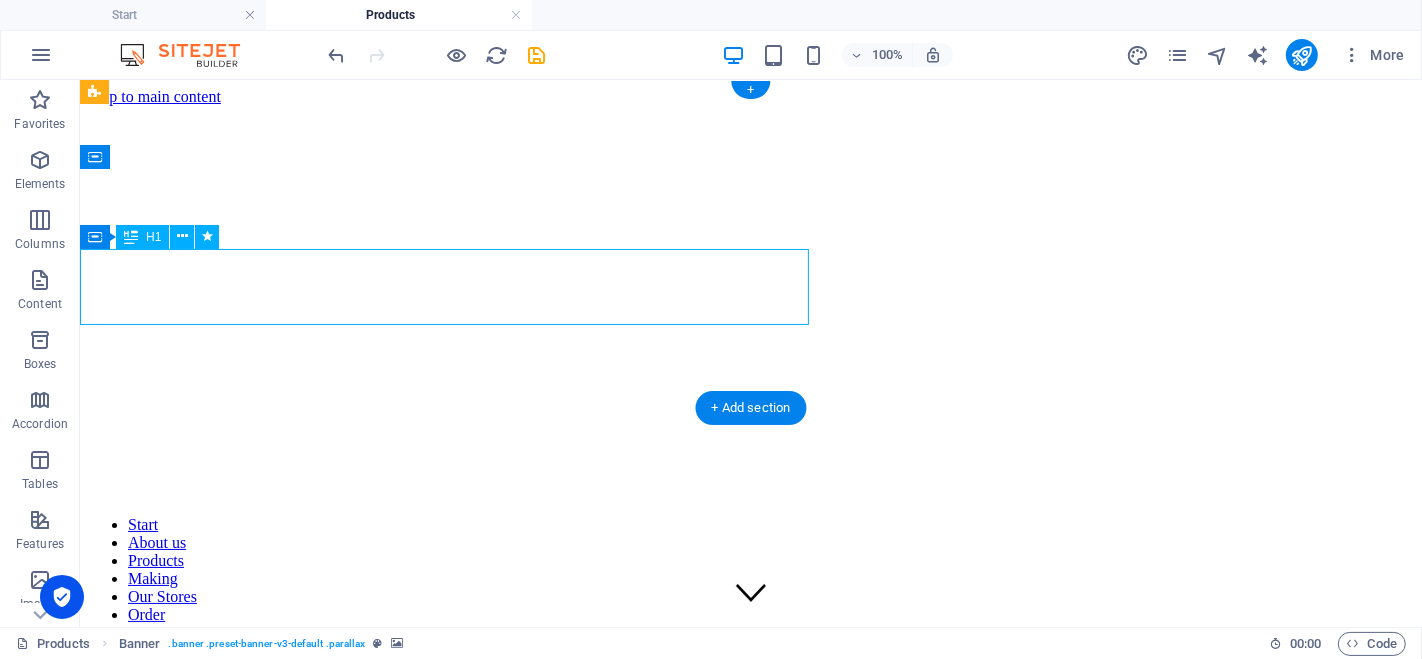 click on "It doesn't get boring" at bounding box center [750, 714] 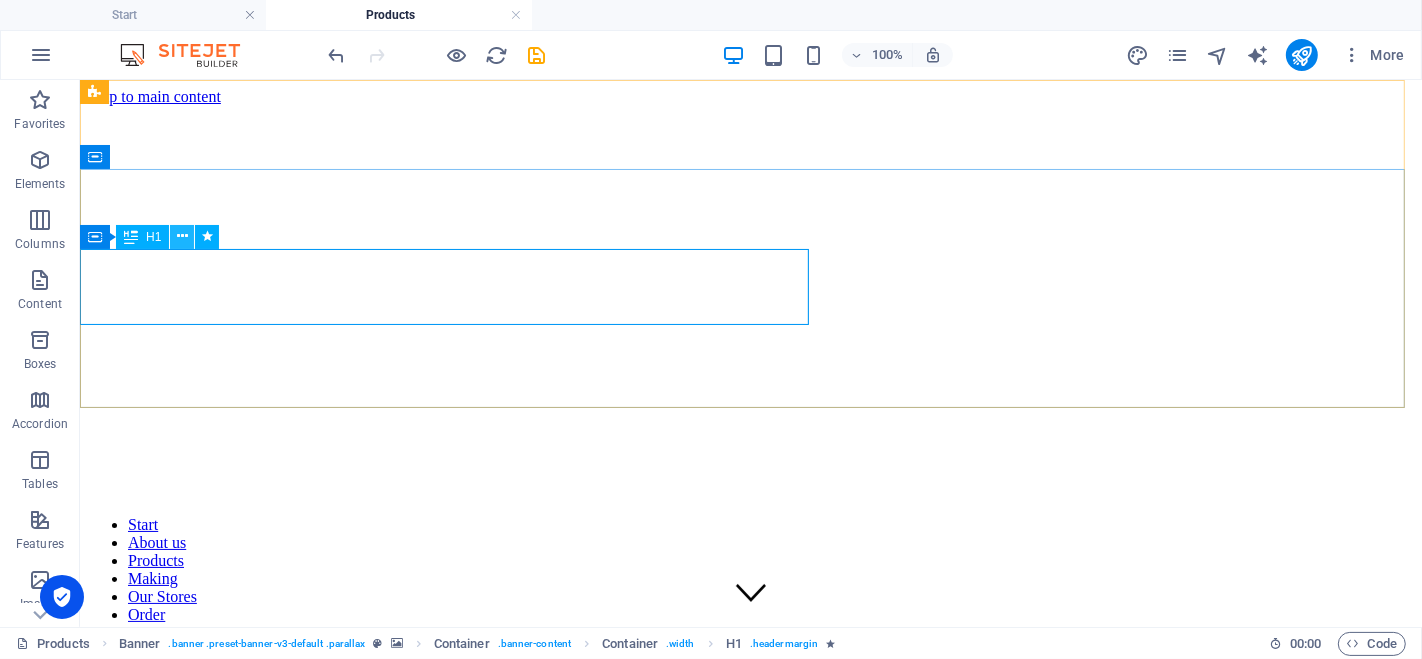click at bounding box center (182, 237) 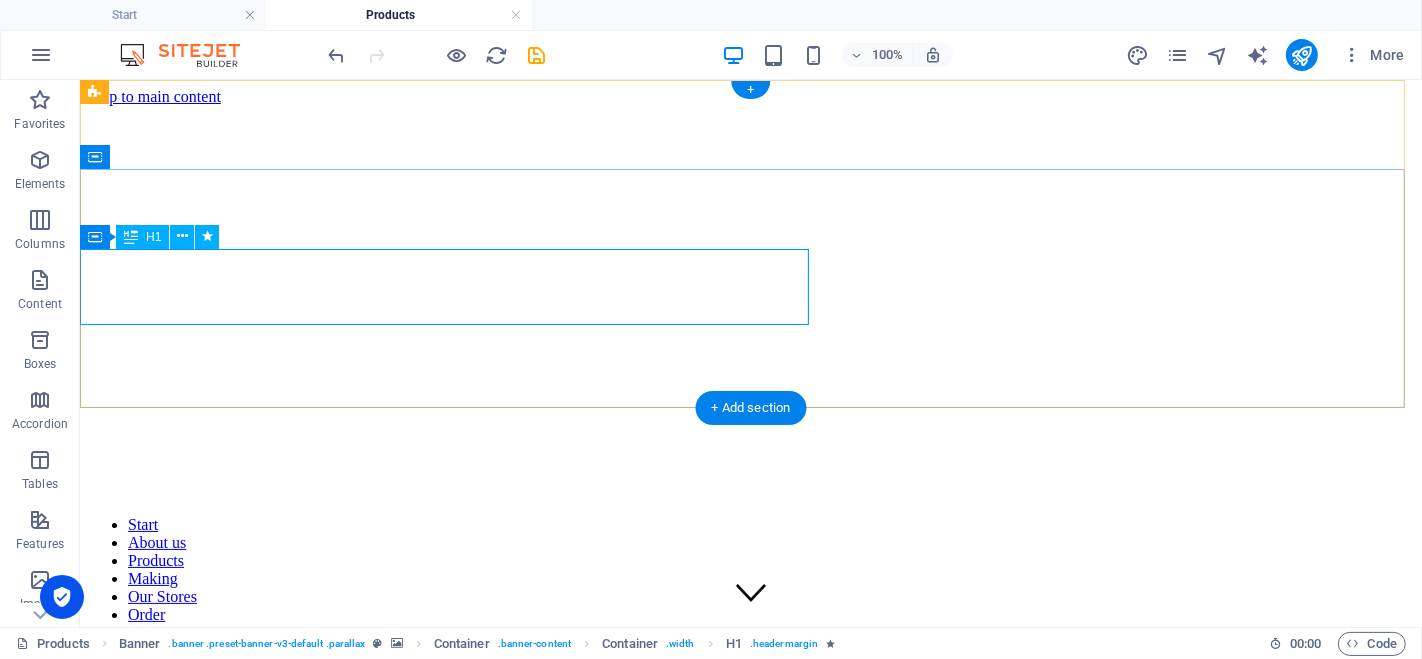 click on "It doesn't get boring" at bounding box center (750, 714) 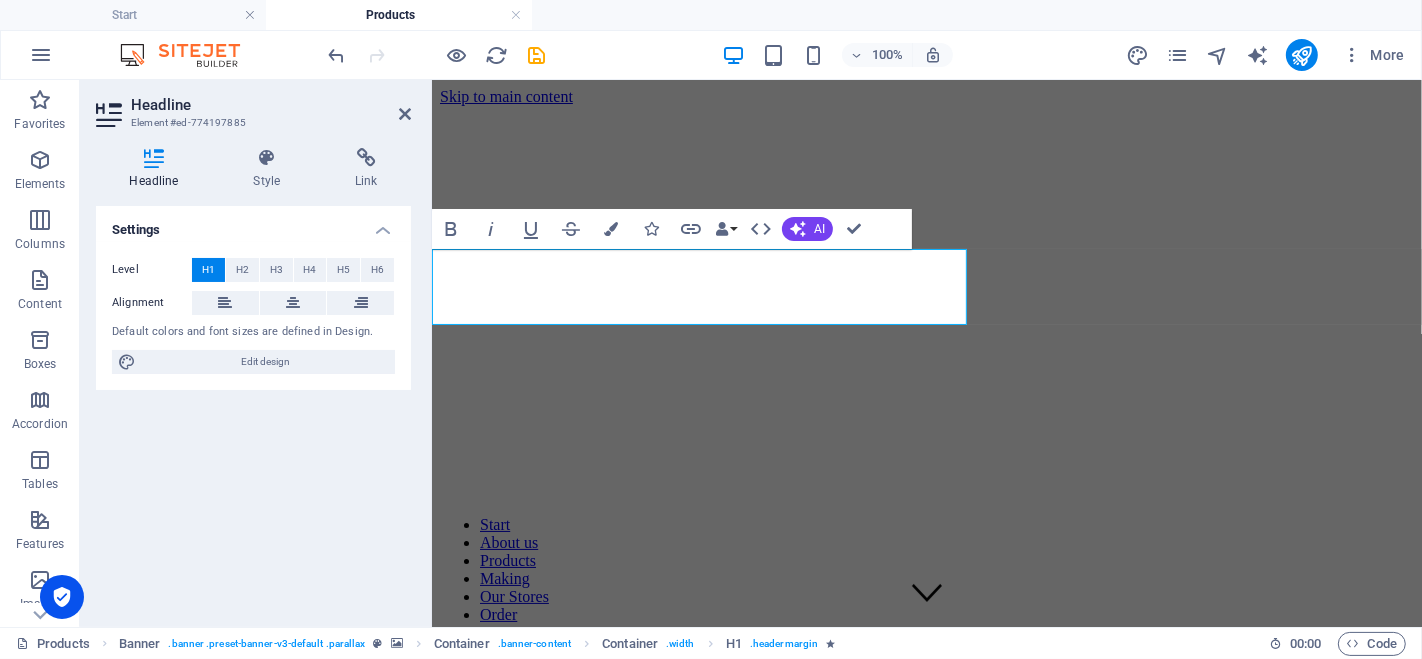 click on "Level H1 H2 H3 H4 H5 H6 Alignment Default colors and font sizes are defined in Design. Edit design" at bounding box center [253, 316] 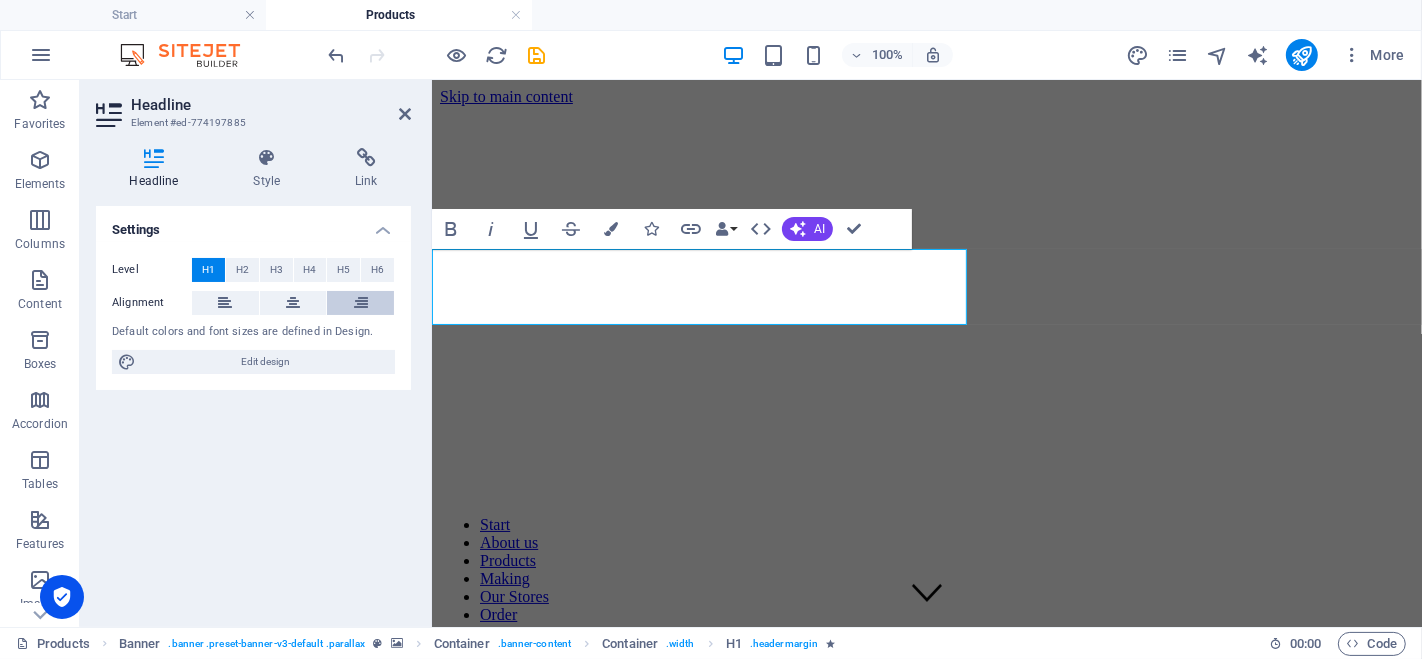 click at bounding box center [361, 303] 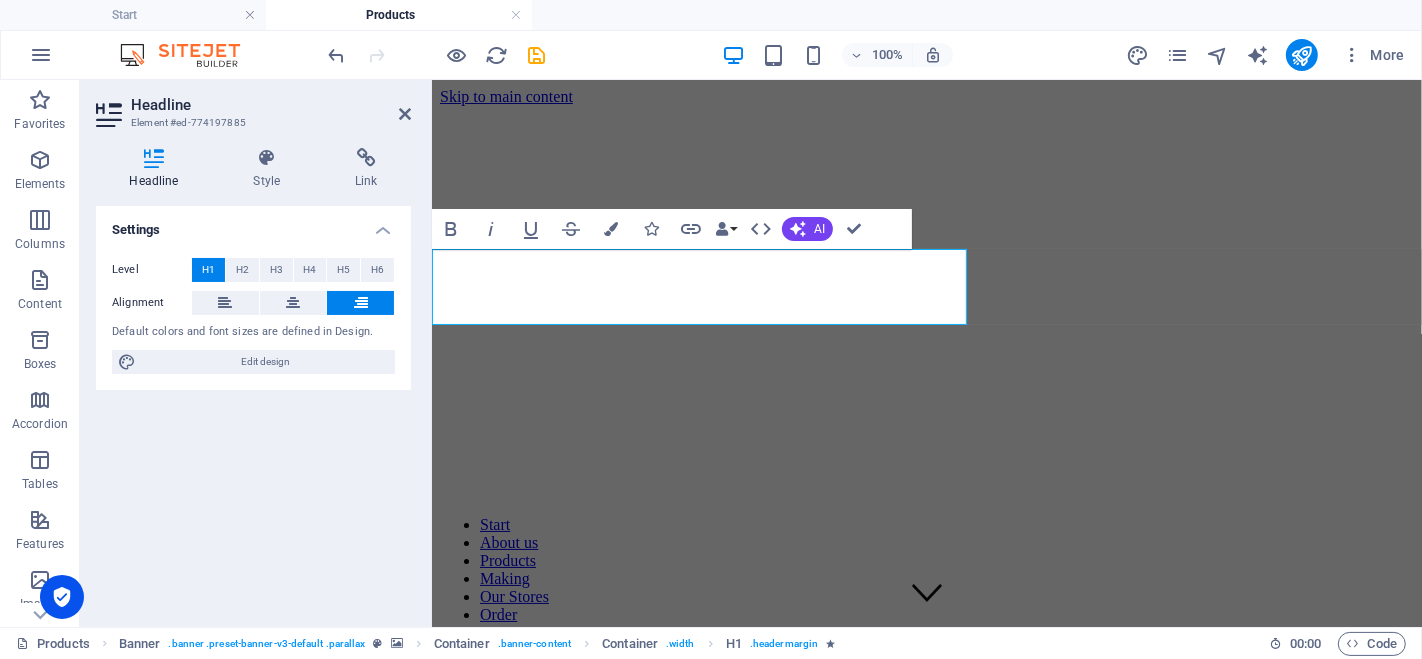 click at bounding box center (361, 303) 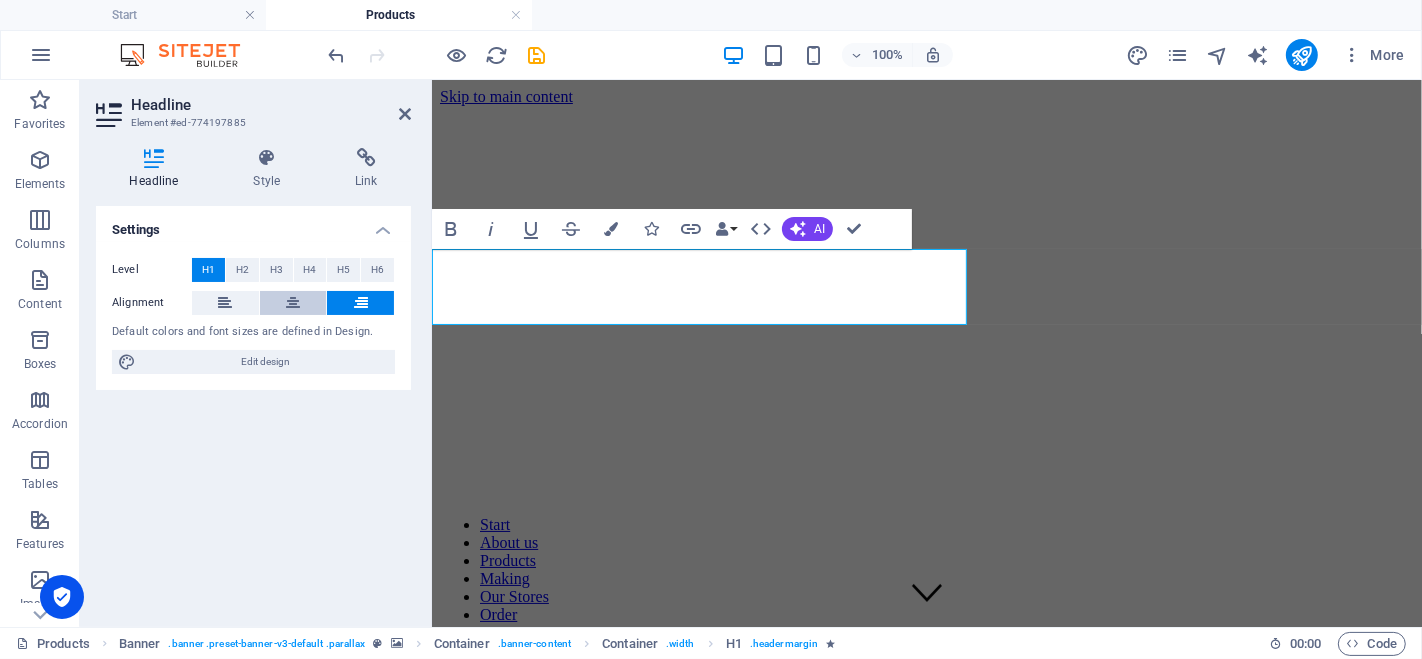 click at bounding box center (293, 303) 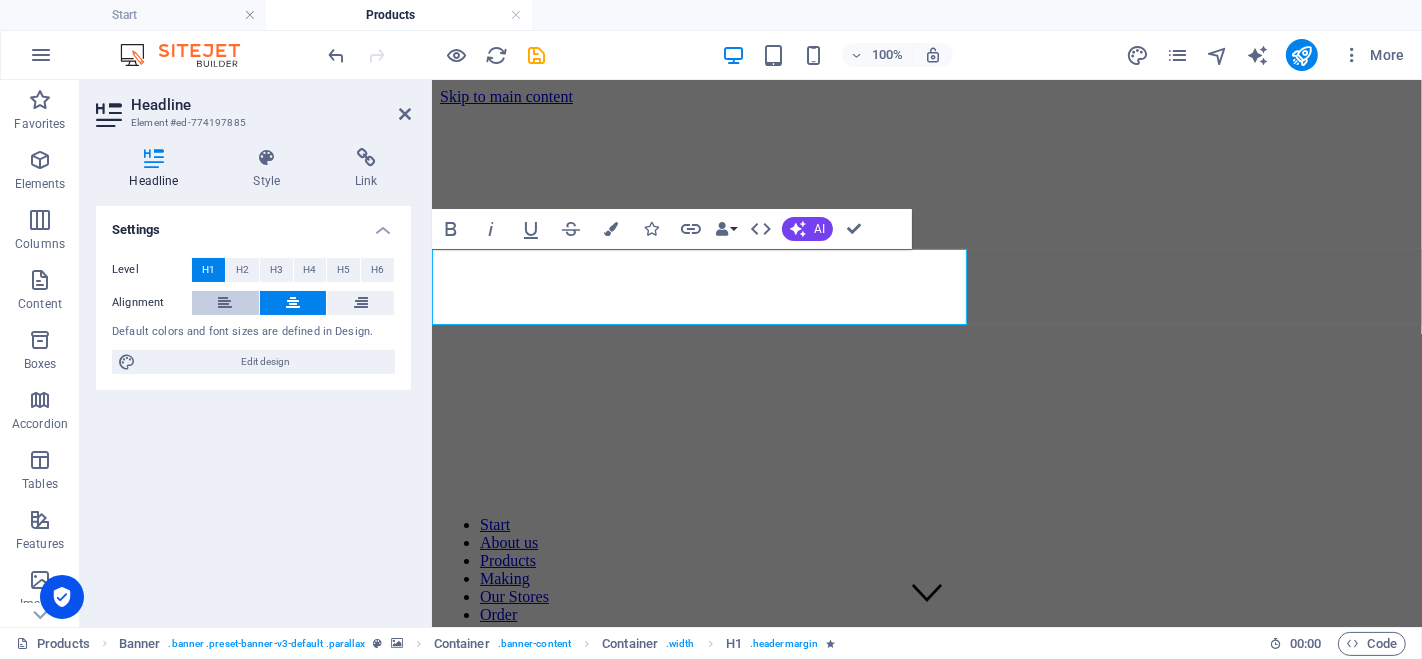 click at bounding box center (225, 303) 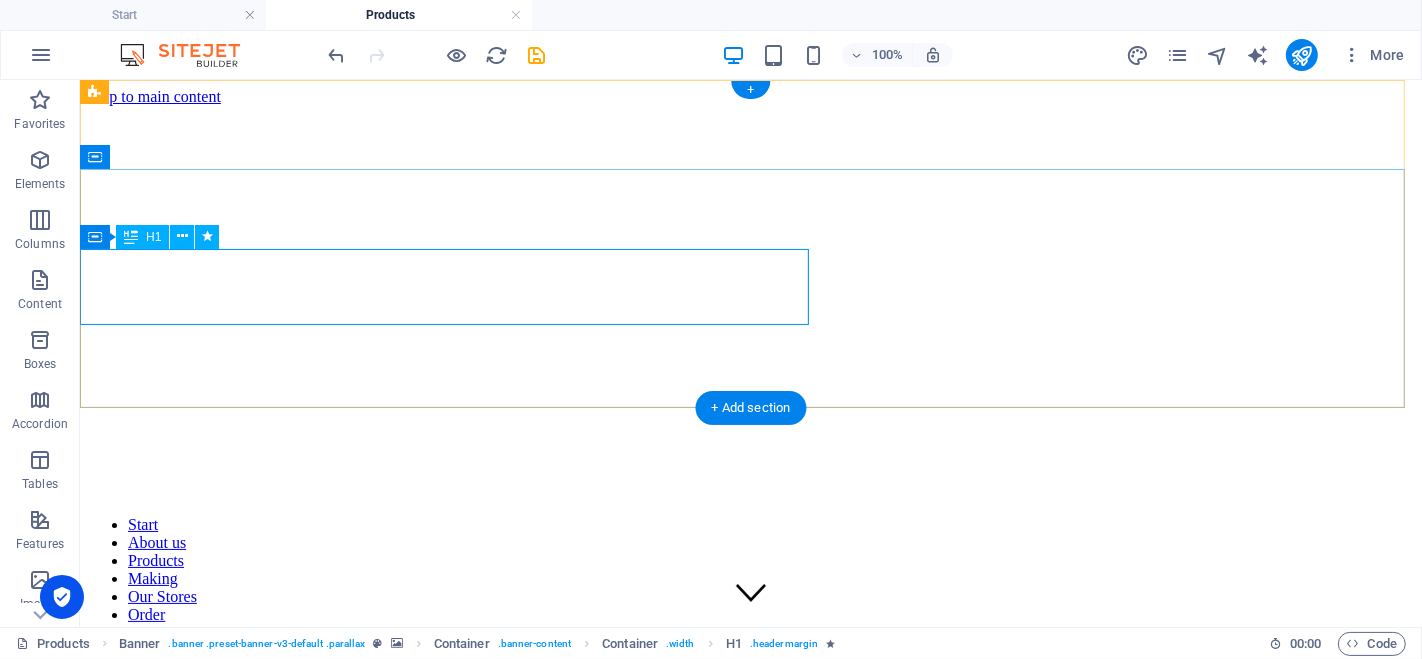 click on "It doesn't get boring" at bounding box center (750, 714) 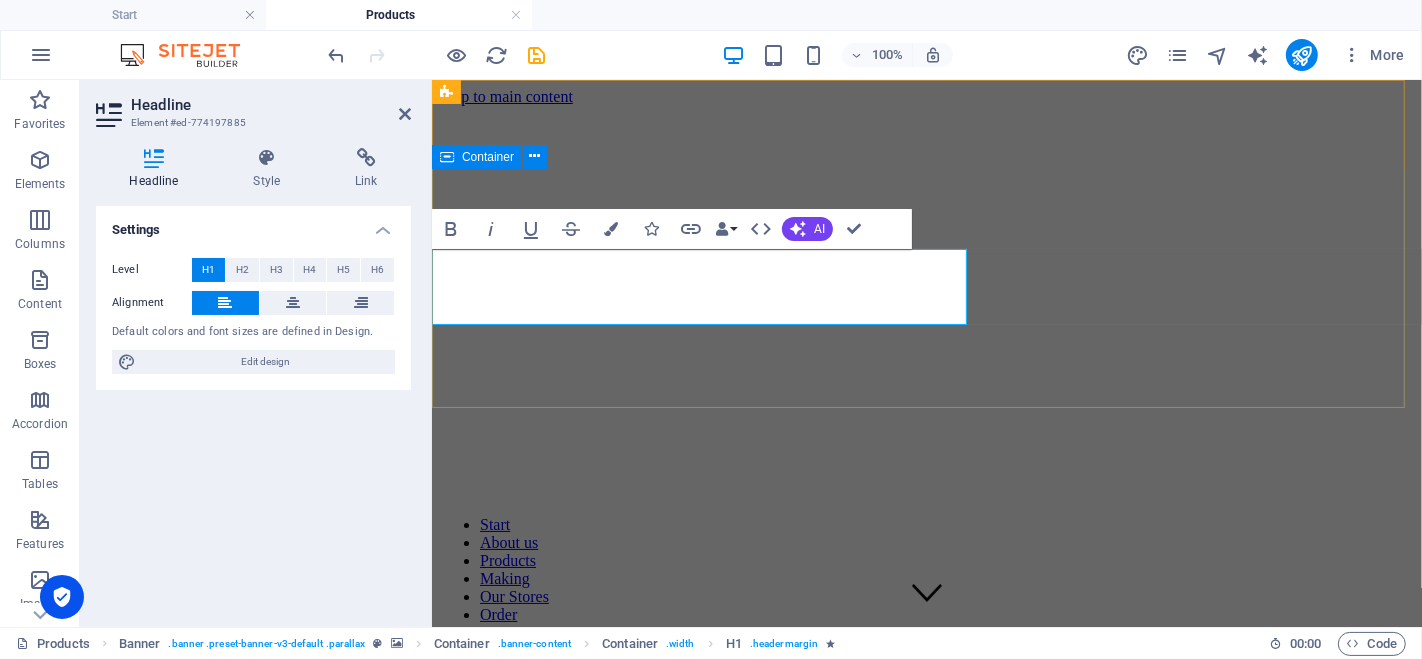 drag, startPoint x: 953, startPoint y: 226, endPoint x: 1304, endPoint y: 228, distance: 351.0057 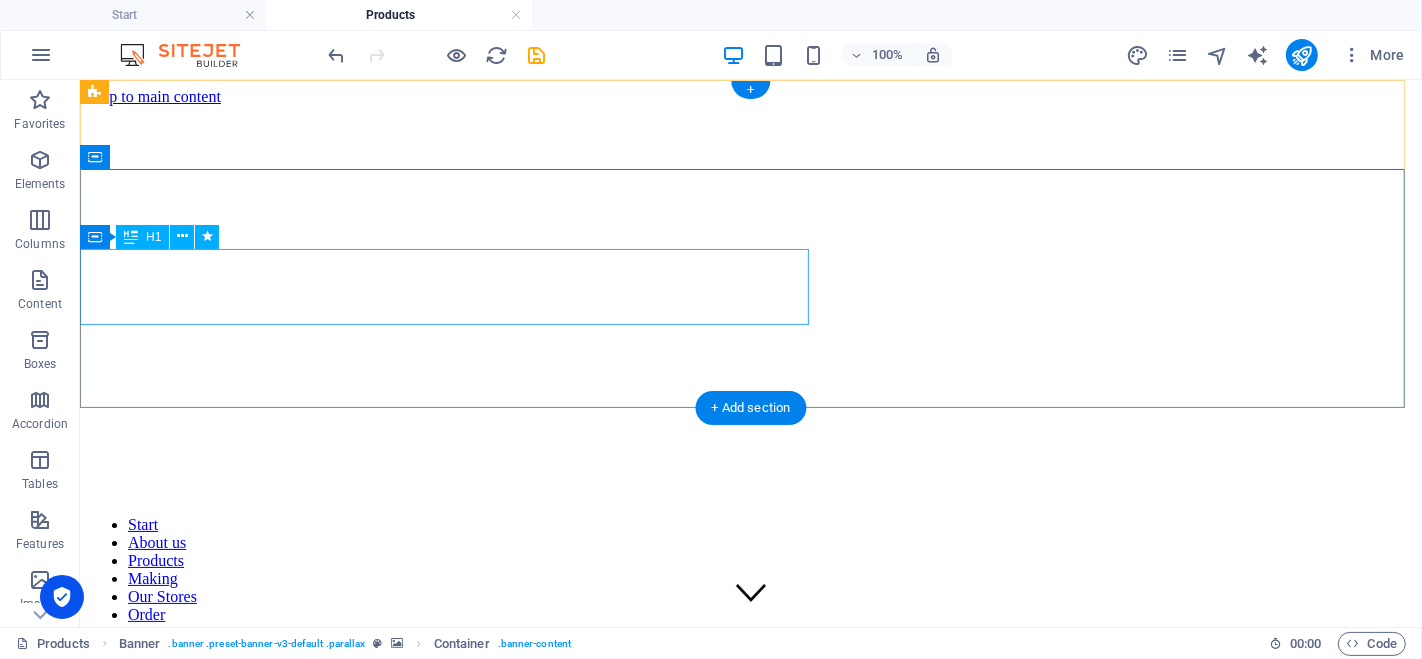 click on "It doesn't get boring" at bounding box center [750, 714] 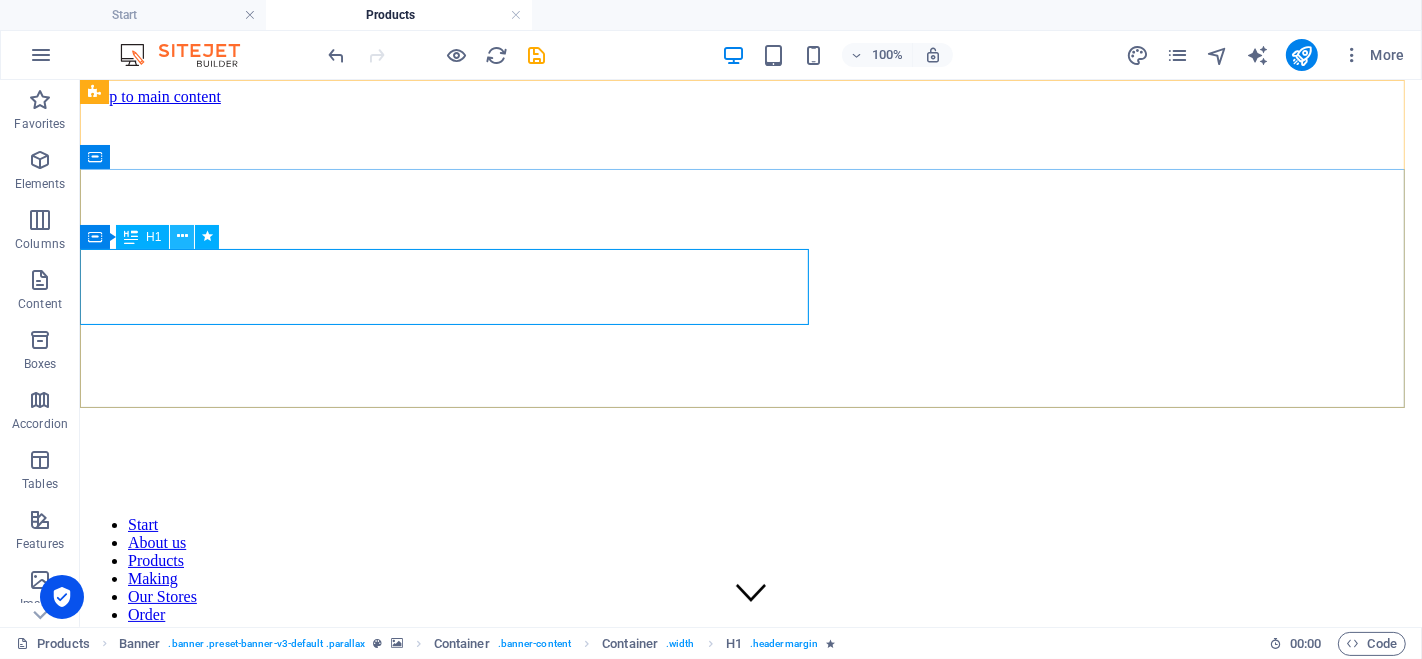 click at bounding box center [182, 236] 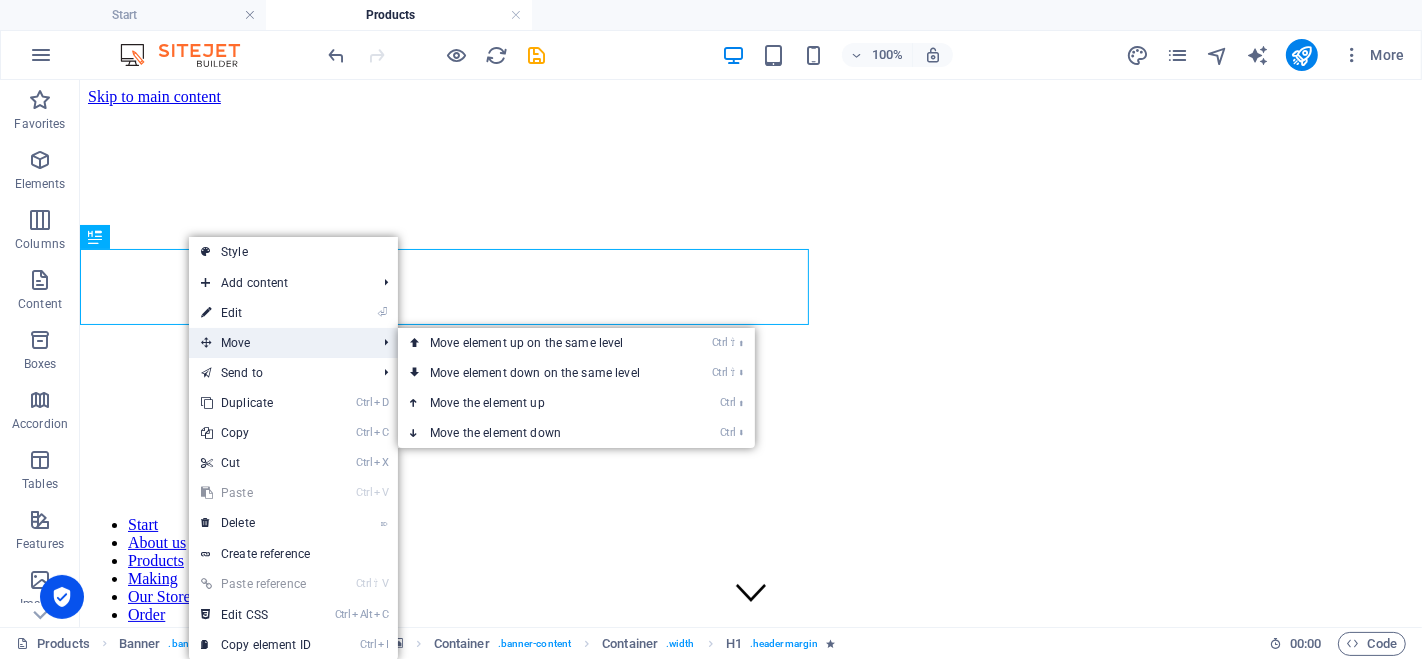 click on "Move" at bounding box center [278, 343] 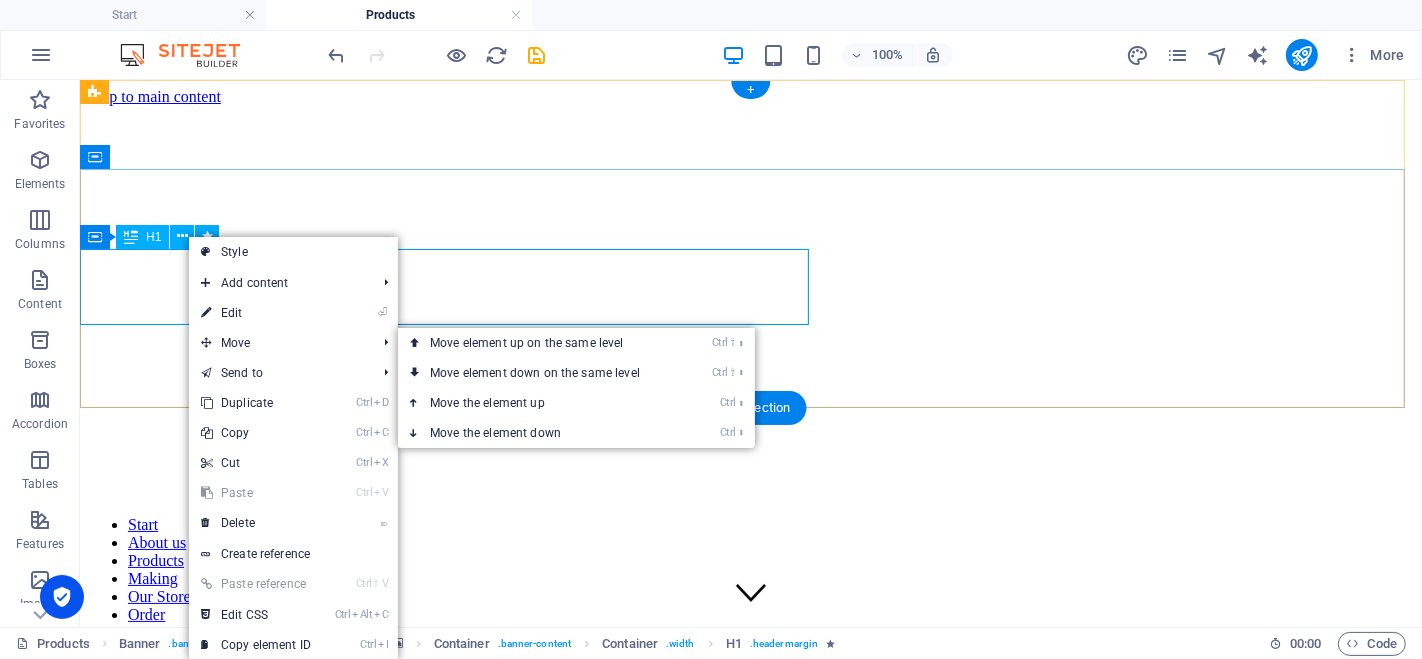 click on "It doesn't get boring" at bounding box center [750, 714] 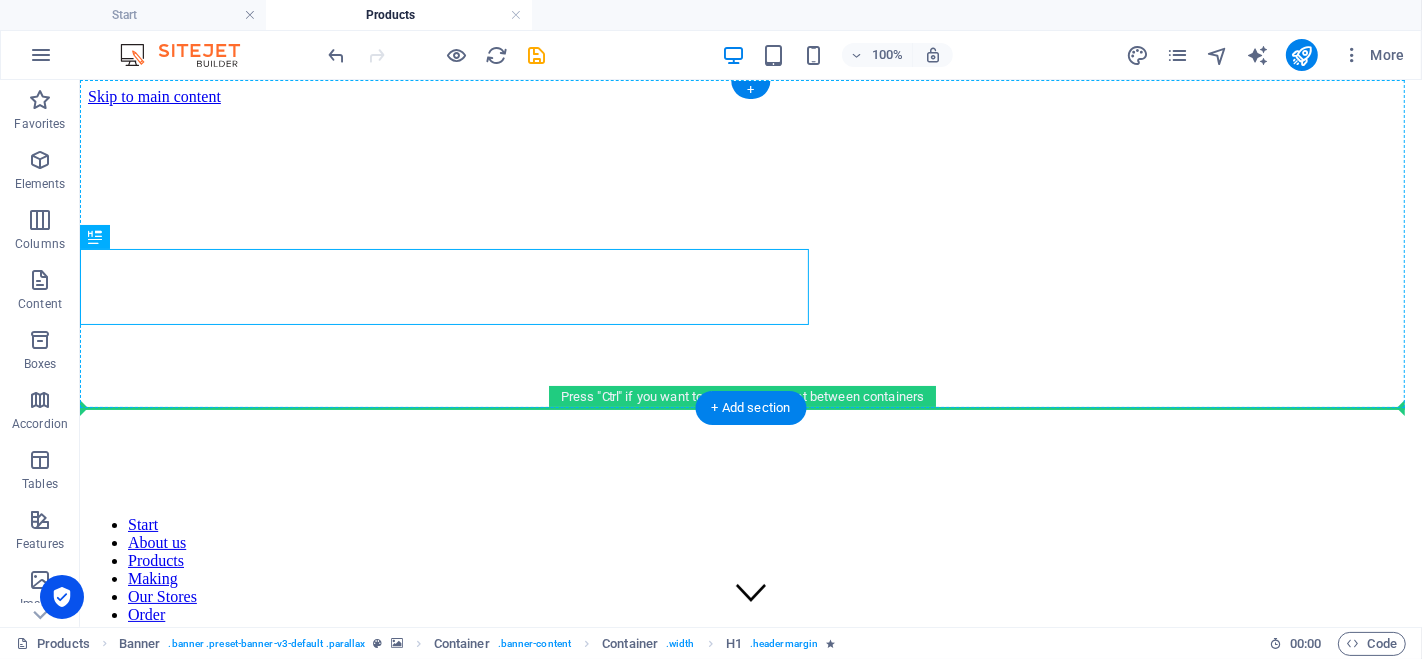drag, startPoint x: 611, startPoint y: 281, endPoint x: 1196, endPoint y: 267, distance: 585.1675 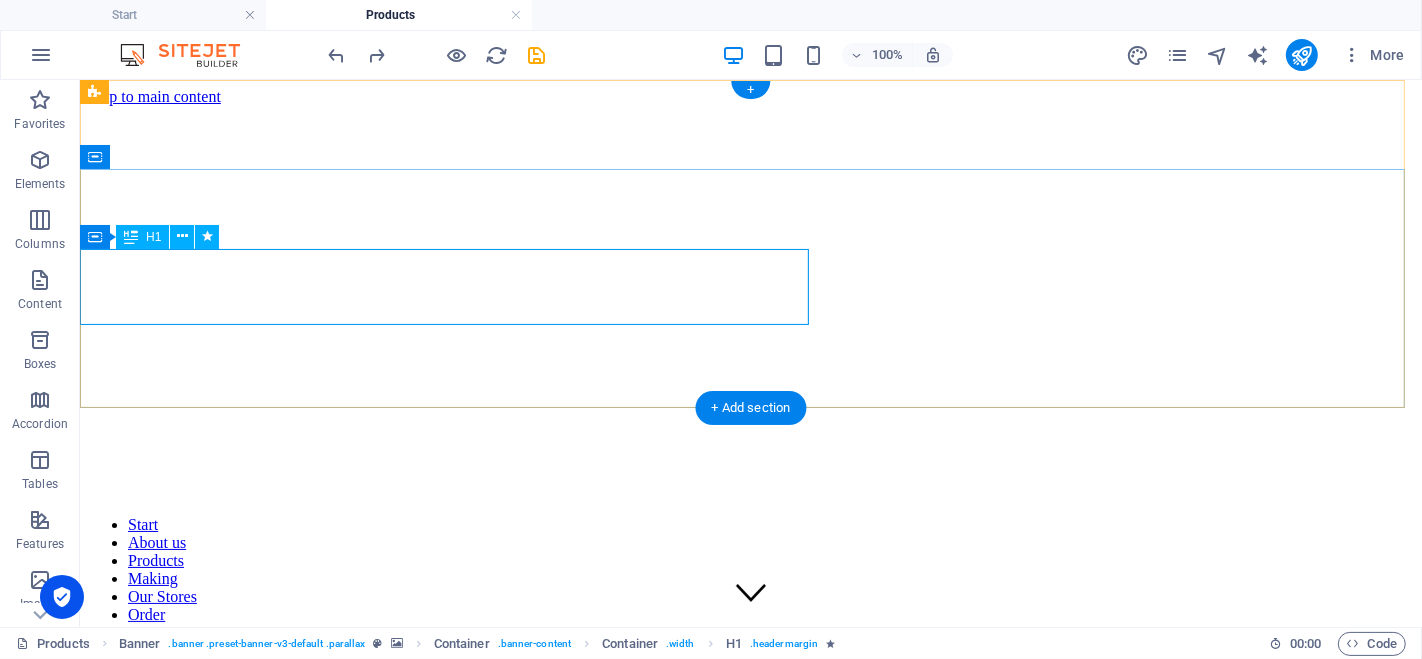 click on "It doesn't get boring" at bounding box center [750, 714] 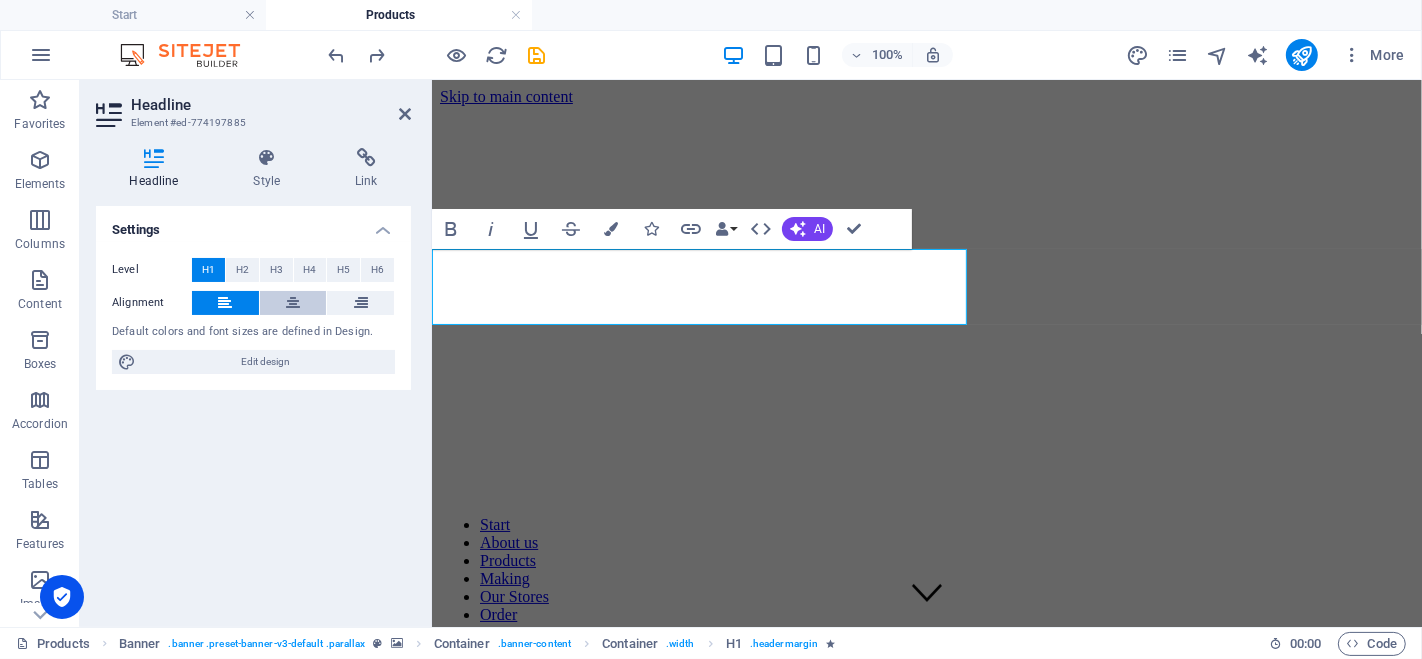 click at bounding box center (293, 303) 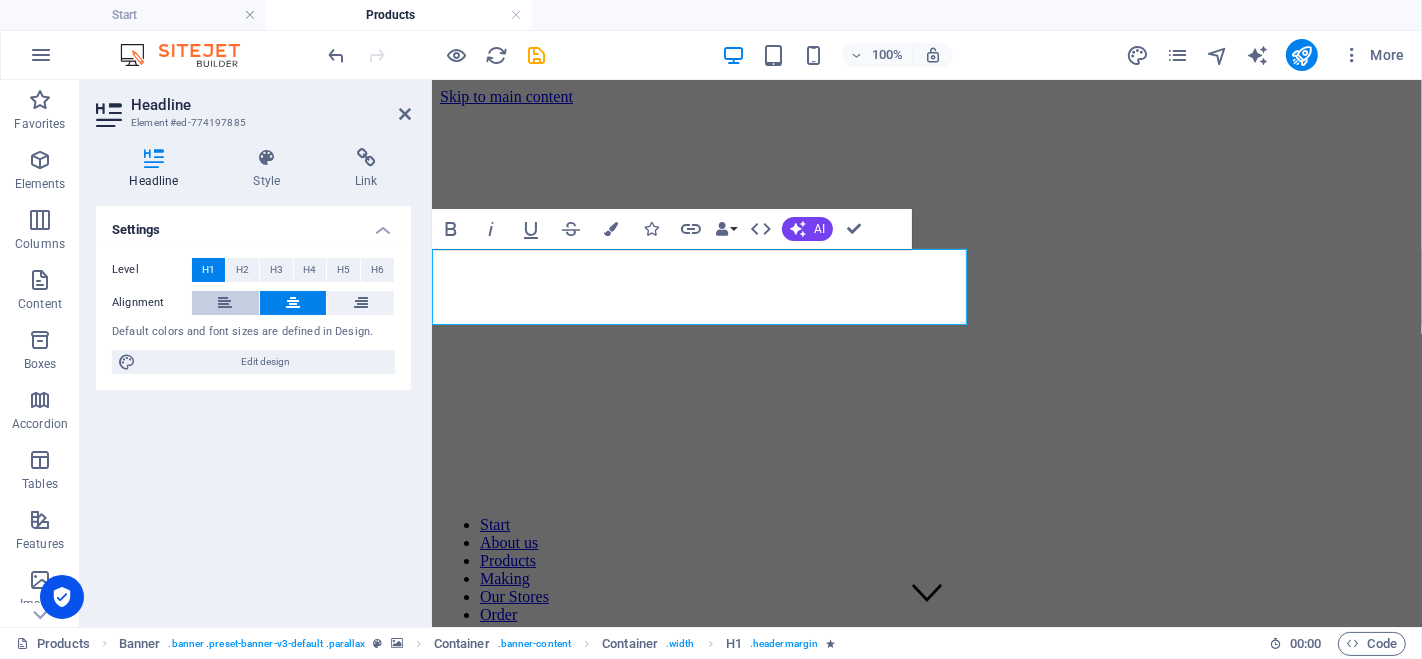 click at bounding box center (225, 303) 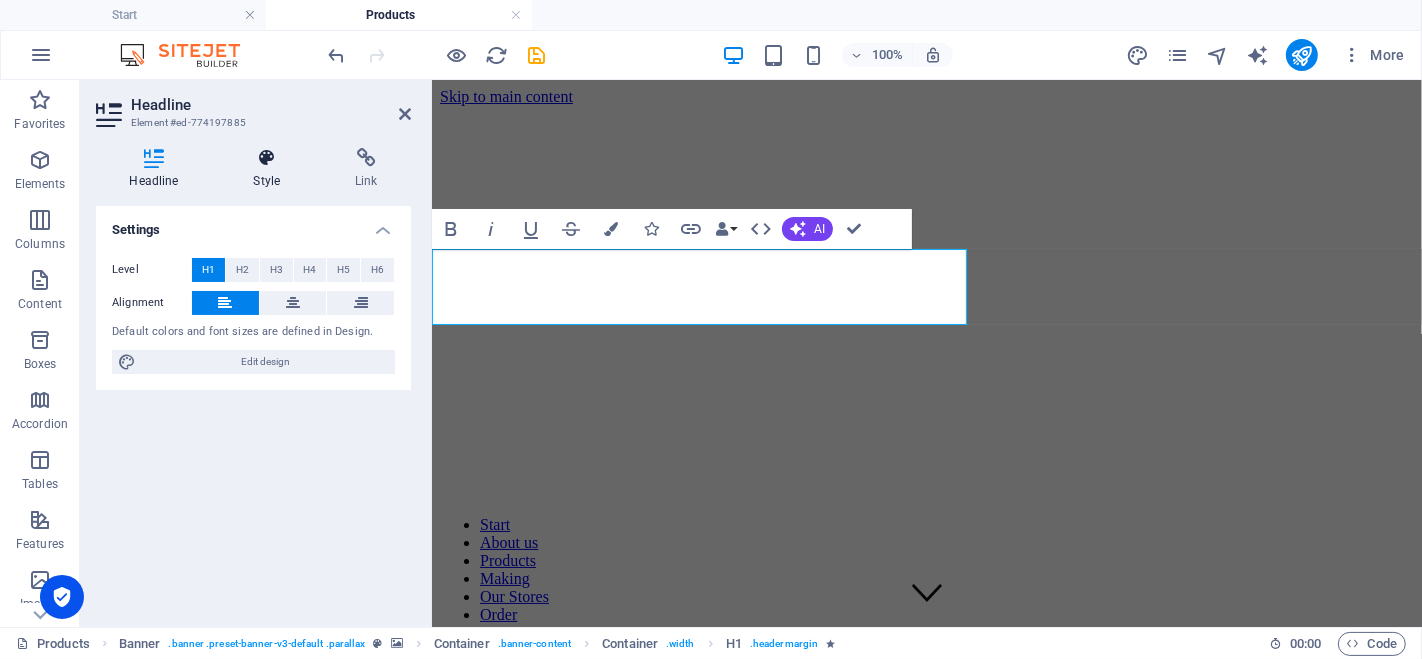 click on "Style" at bounding box center [271, 169] 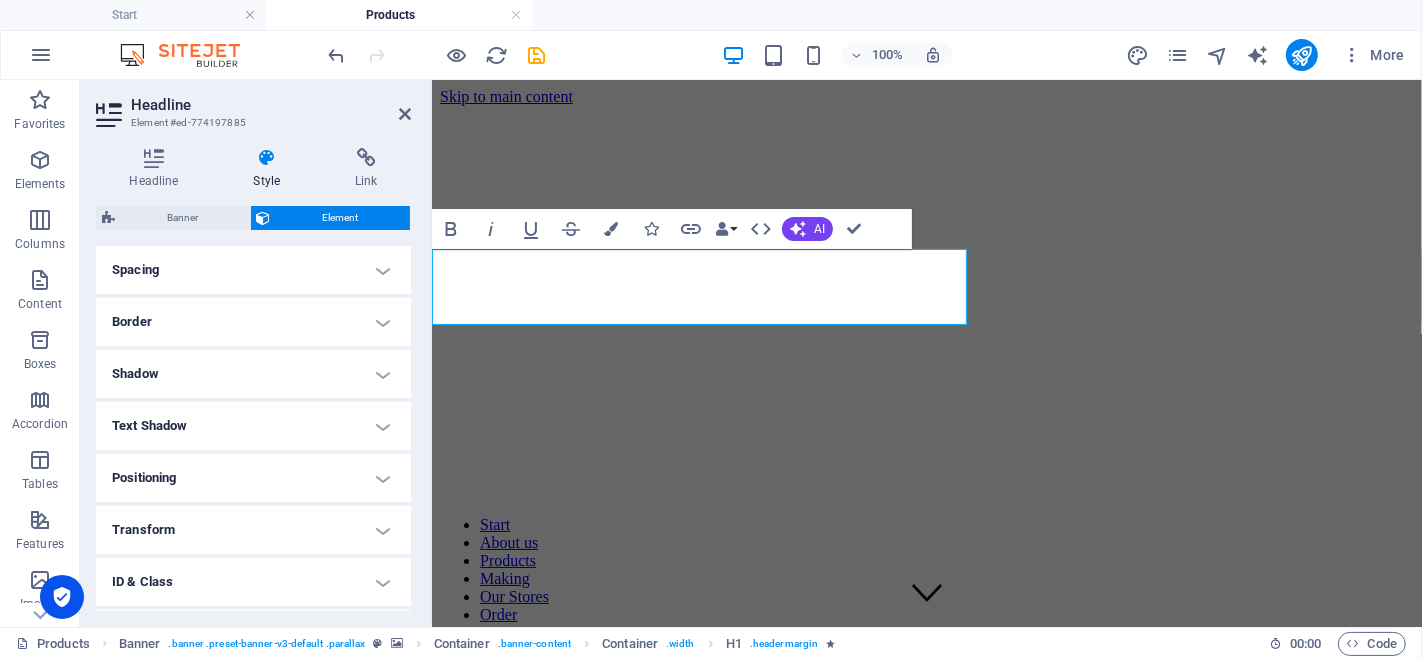 scroll, scrollTop: 480, scrollLeft: 0, axis: vertical 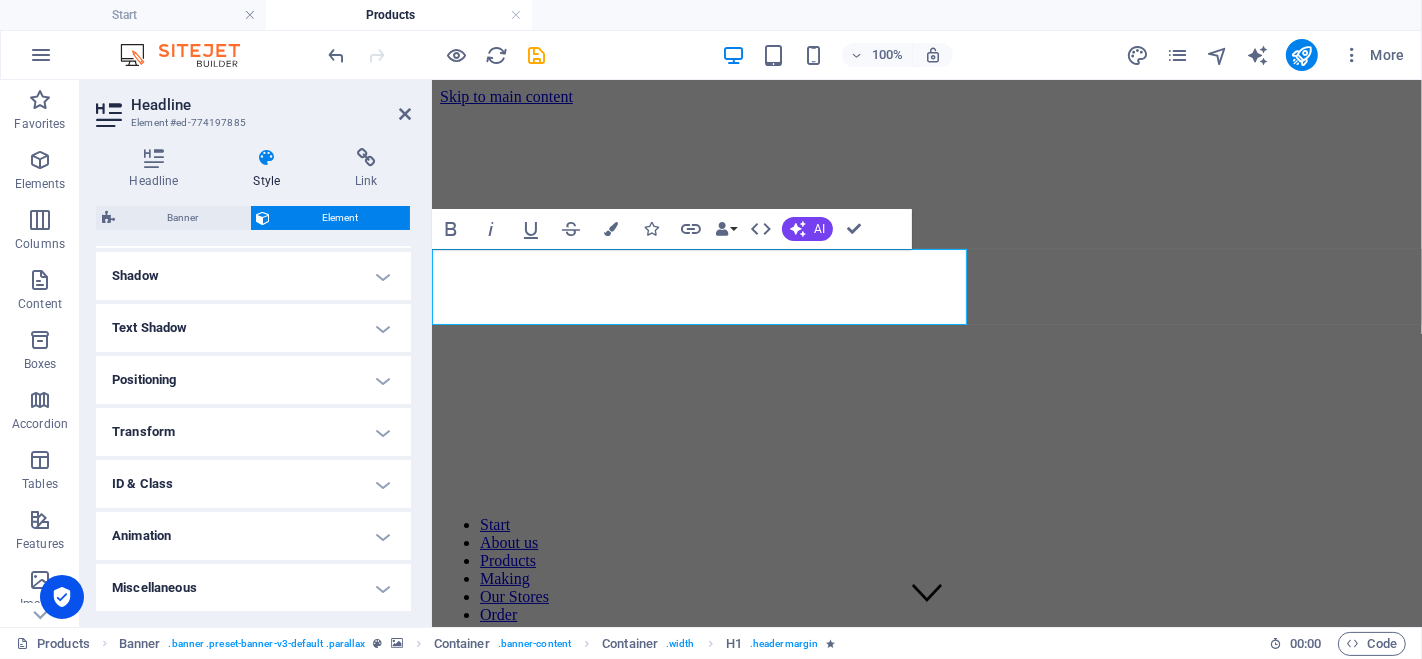 click on "Headline Element #ed-774197885 Headline Style Link Settings Level H1 H2 H3 H4 H5 H6 Alignment Default colors and font sizes are defined in Design. Edit design Banner Element Layout How this element expands within the layout (Flexbox). Size Default auto px % 1/1 1/2 1/3 1/4 1/5 1/6 1/7 1/8 1/9 1/10 Grow Shrink Order Container layout Visible Visible Opacity 100 % Overflow Spacing Margin Default auto px % rem vw vh Custom Custom auto px % rem vw vh auto px % rem vw vh auto px % rem vw vh auto px % rem vw vh Padding Default px rem % vh vw Custom Custom px rem % vh vw px rem % vh vw px rem % vh vw px rem % vh vw Border Style              - Width 1 auto px rem % vh vw Custom Custom 1 auto px rem % vh vw 1 auto px rem % vh vw 1 auto px rem % vh vw 1 auto px rem % vh vw  - Color Round corners Default px rem % vh vw Custom Custom px rem % vh vw px rem % vh vw px rem % vh vw px rem % vh vw Shadow Default None Outside Inside Color X offset 0 px rem vh vw Y offset 0 px rem vh vw Blur 0 px rem % vh vw Spread 0 0" at bounding box center [256, 353] 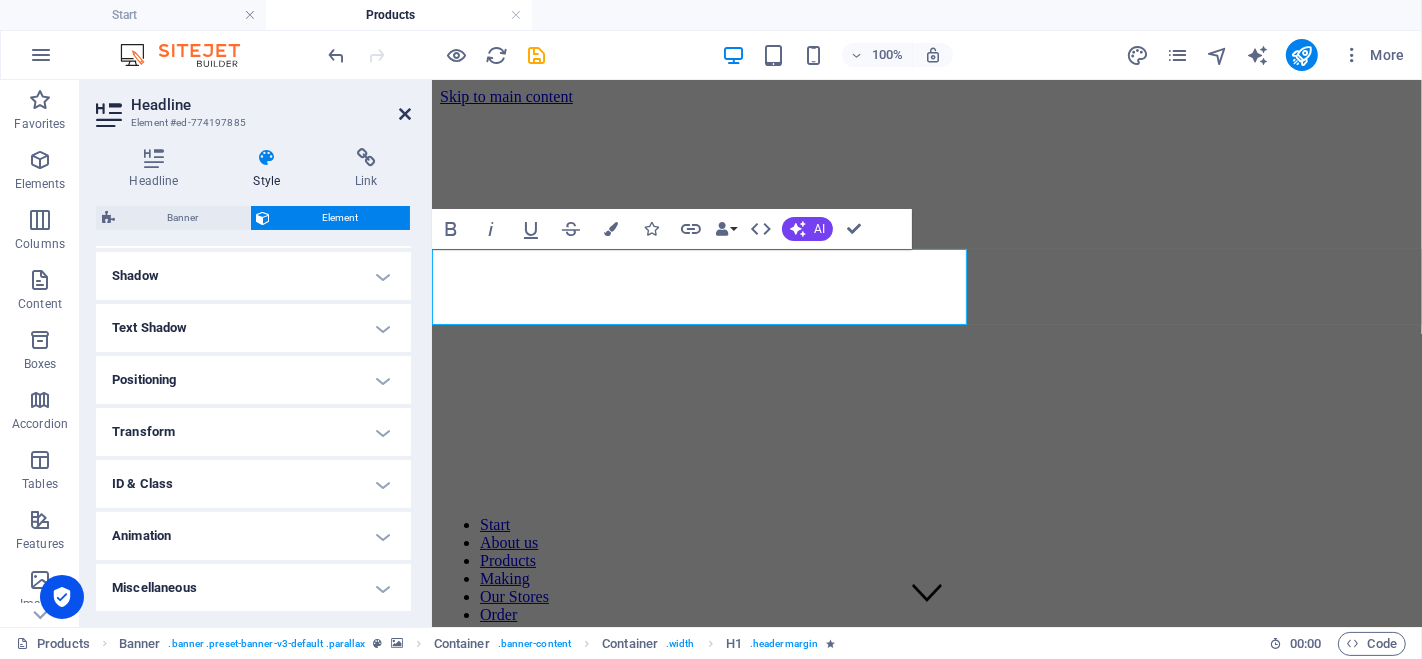 drag, startPoint x: 391, startPoint y: 107, endPoint x: 401, endPoint y: 111, distance: 10.770329 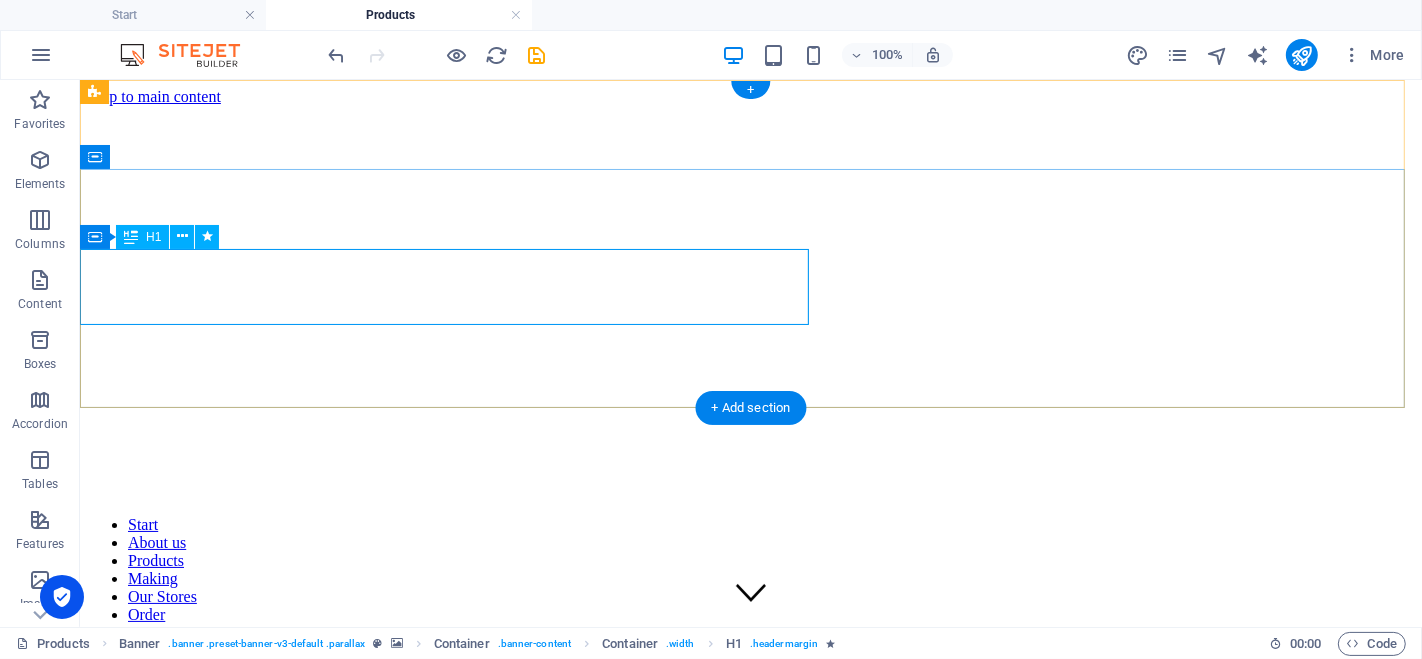 click on "It doesn't get boring" at bounding box center (750, 714) 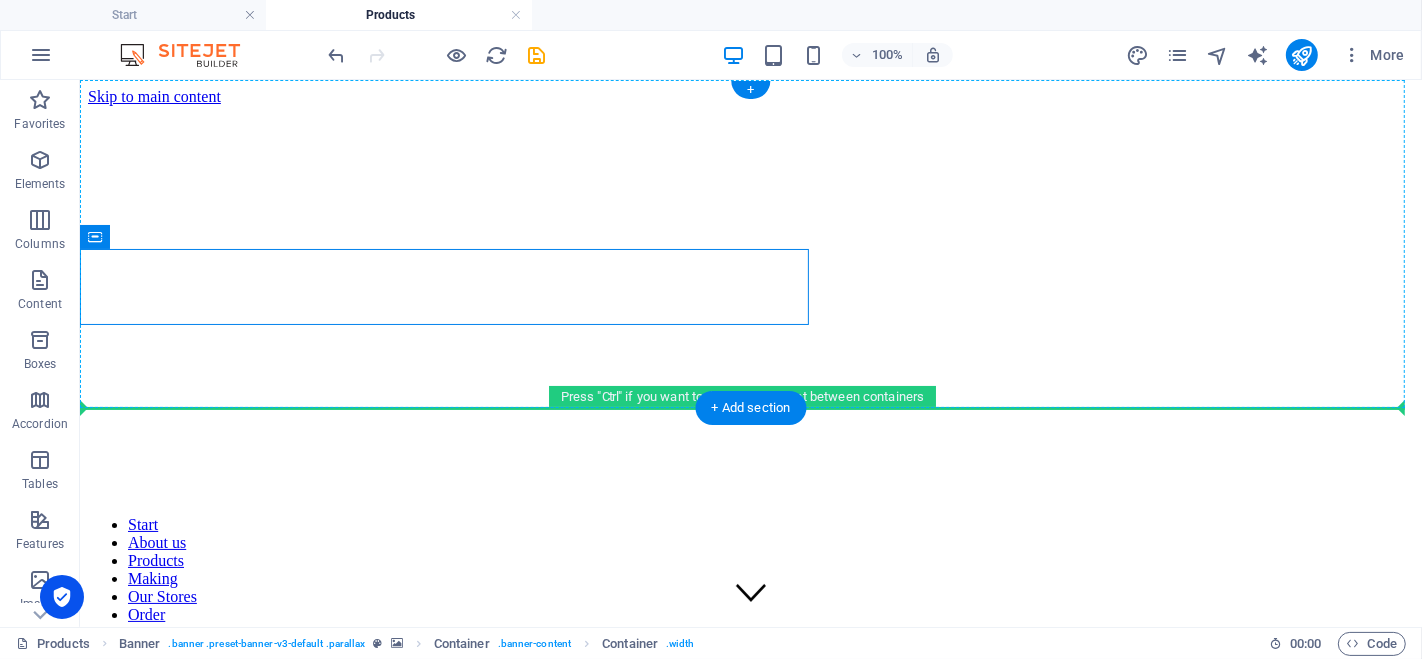 drag, startPoint x: 178, startPoint y: 316, endPoint x: 1306, endPoint y: 254, distance: 1129.7026 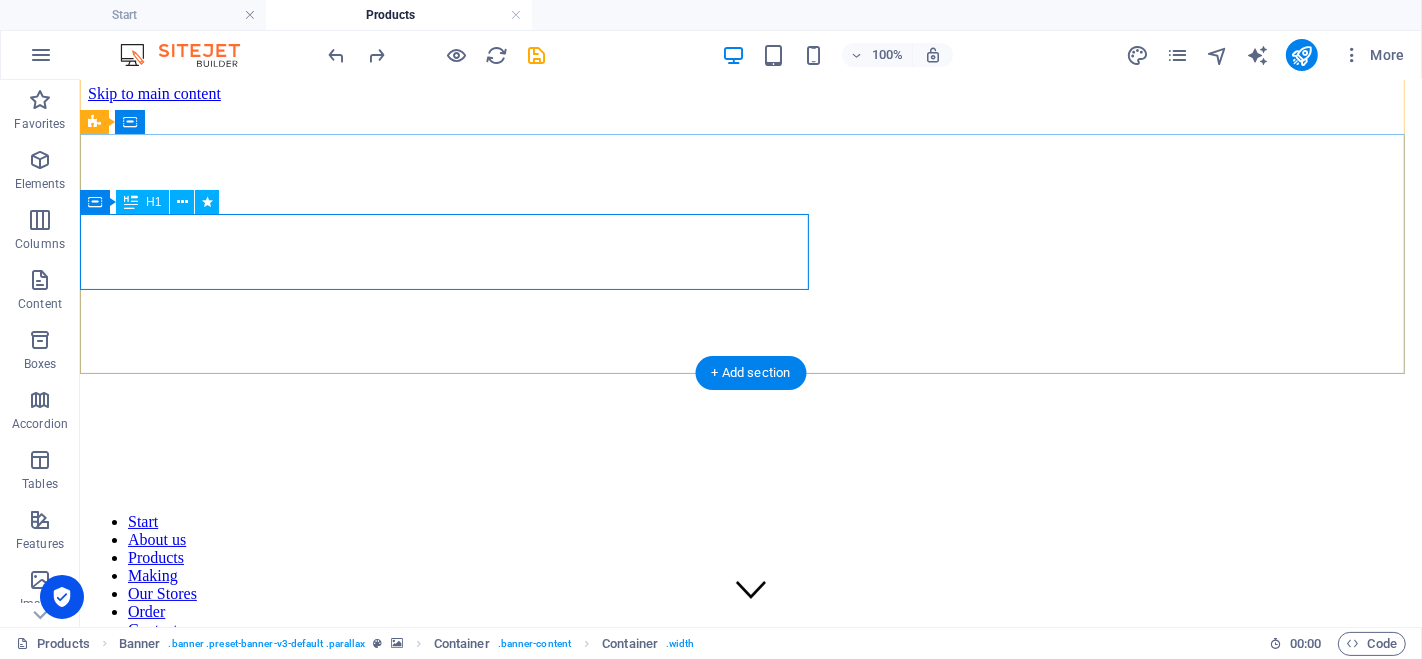 scroll, scrollTop: 0, scrollLeft: 0, axis: both 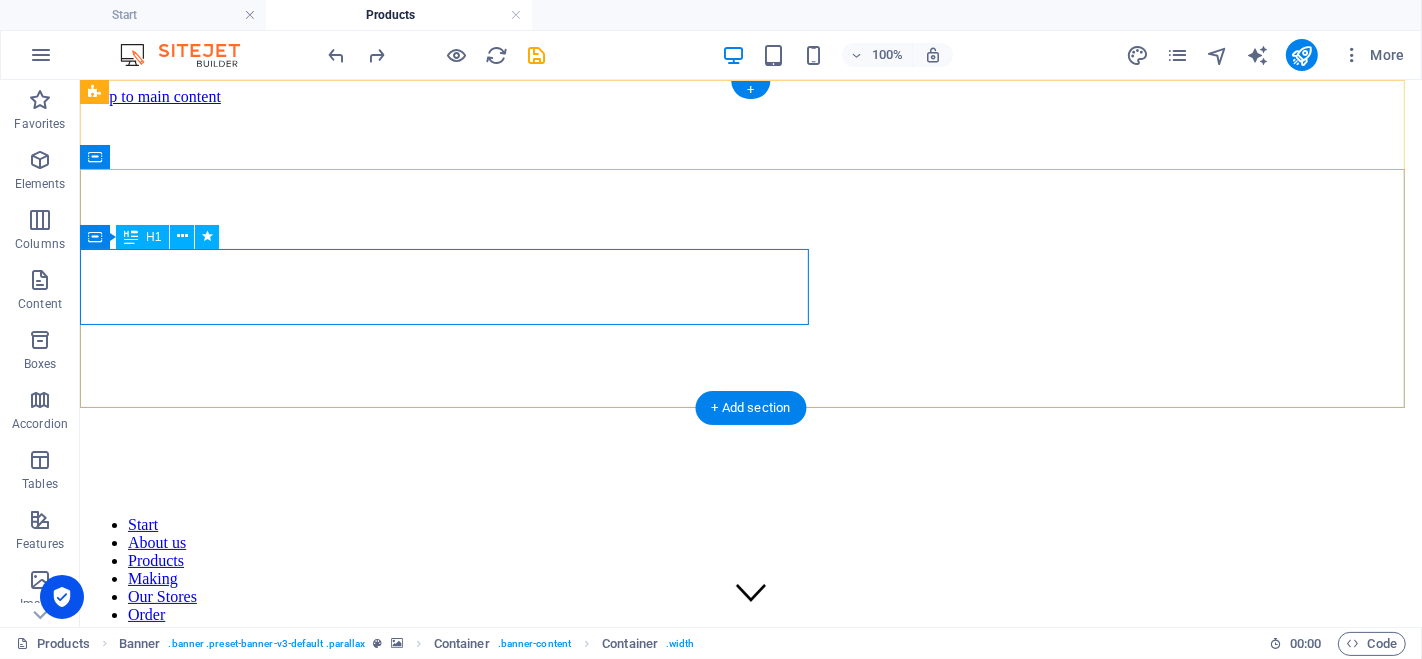 click on "It doesn't get boring" at bounding box center (750, 714) 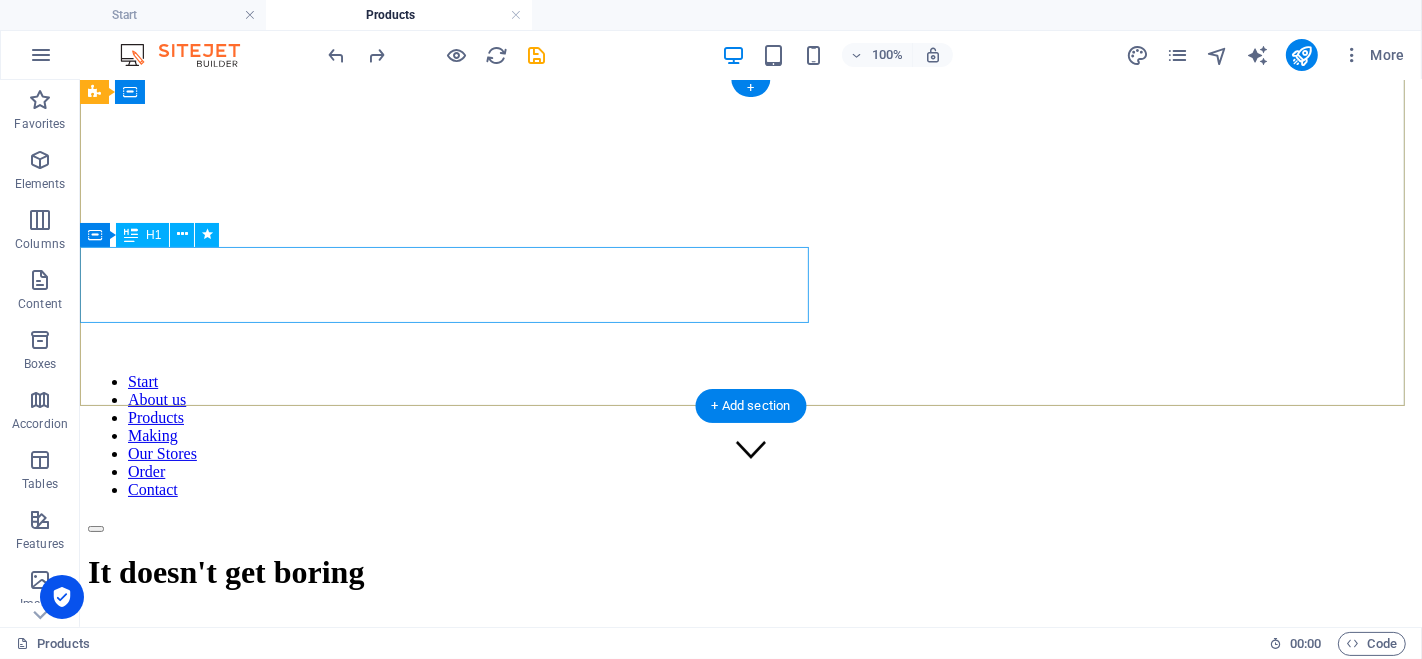 scroll, scrollTop: 0, scrollLeft: 0, axis: both 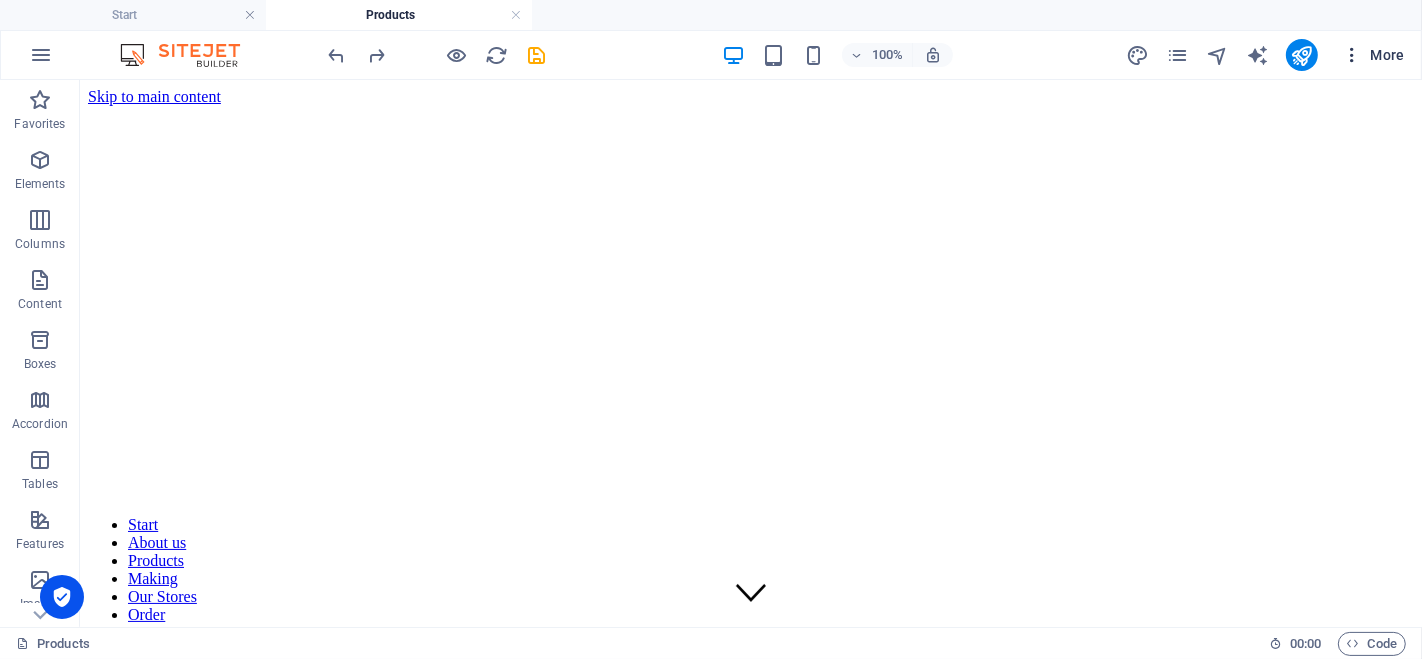 click on "More" at bounding box center [1373, 55] 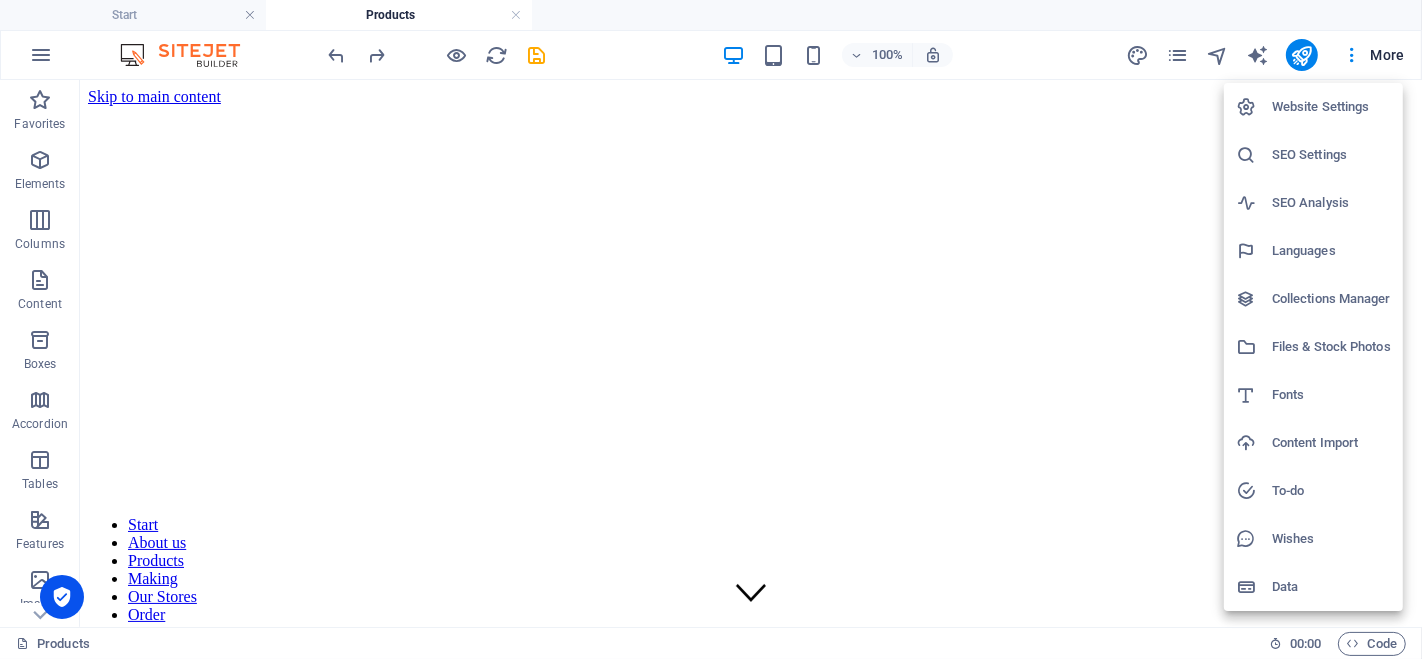 click at bounding box center [711, 329] 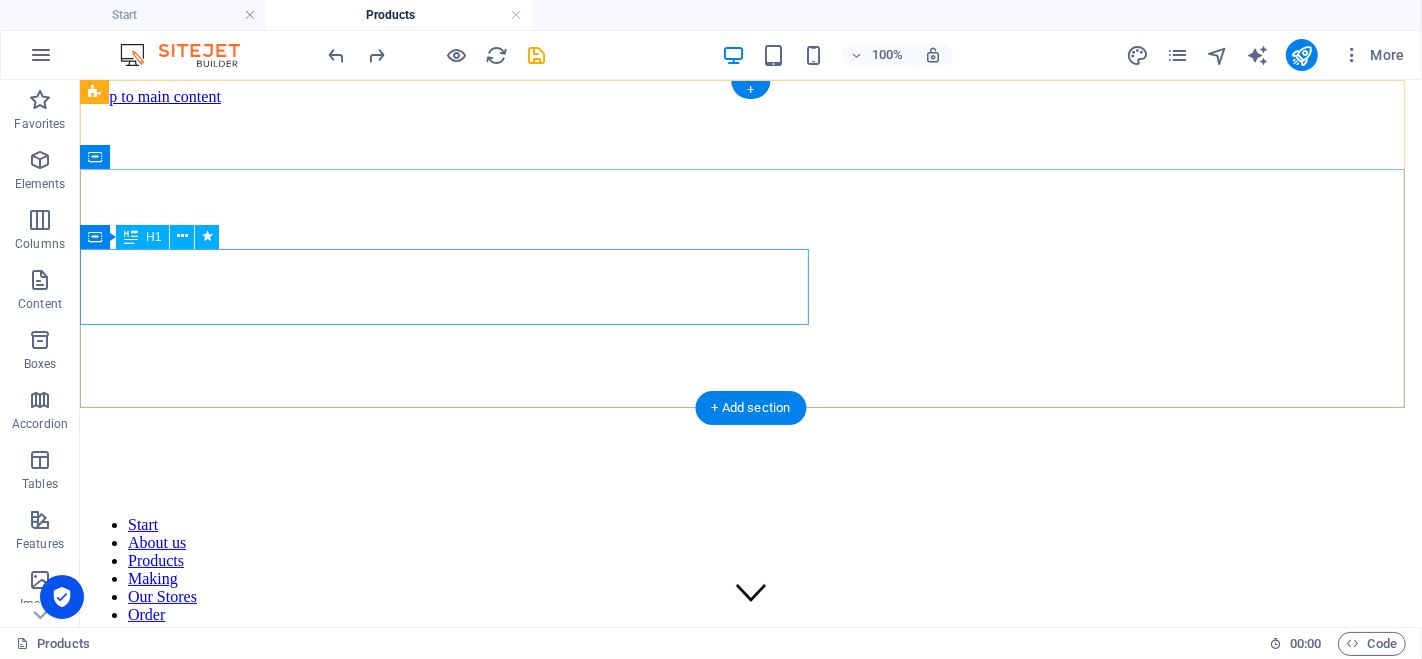 click on "It doesn't get boring" at bounding box center (750, 714) 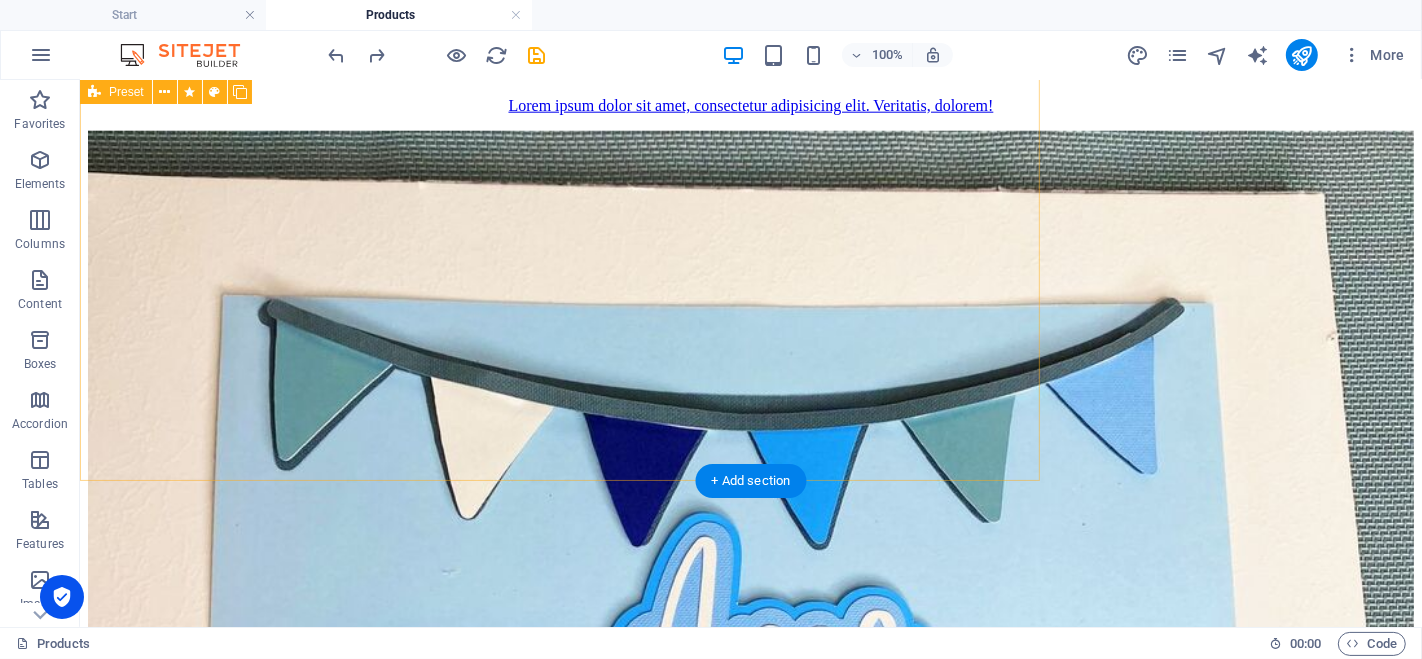 scroll, scrollTop: 1985, scrollLeft: 0, axis: vertical 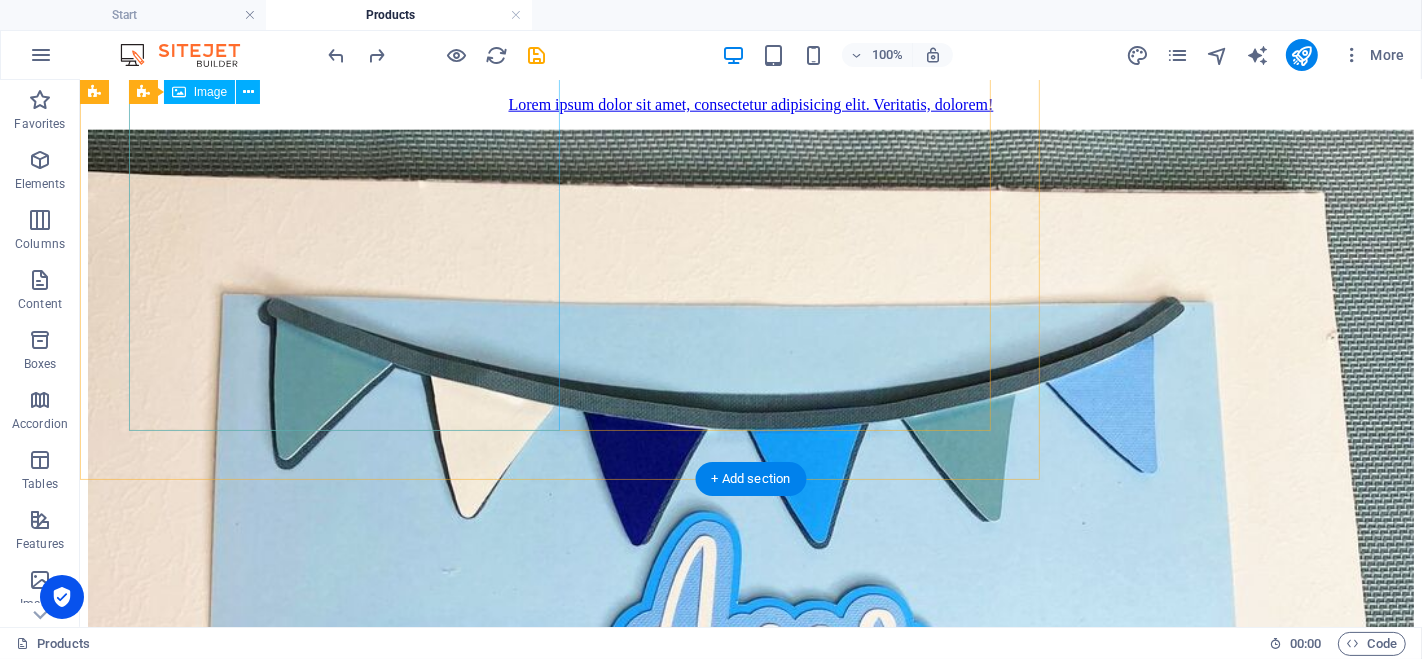 click at bounding box center [286, 6363] 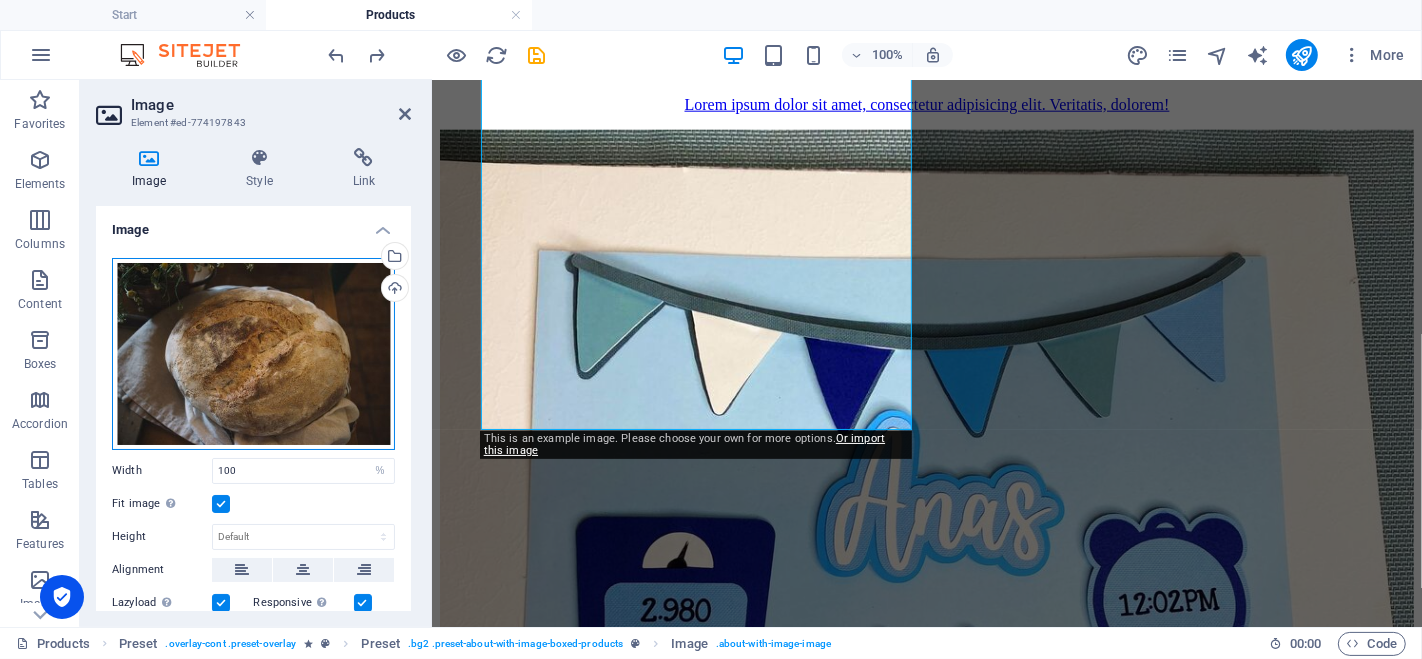 click on "Drag files here, click to choose files or select files from Files or our free stock photos & videos" at bounding box center (253, 354) 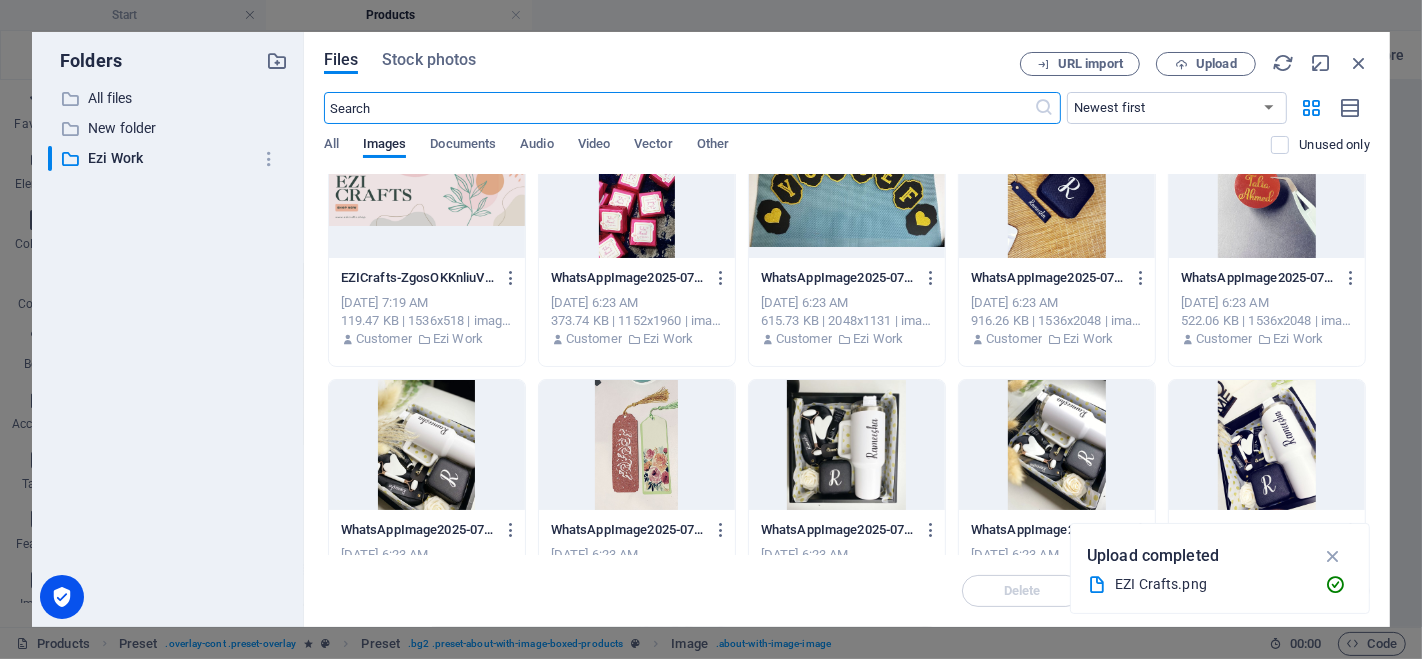 scroll, scrollTop: 0, scrollLeft: 0, axis: both 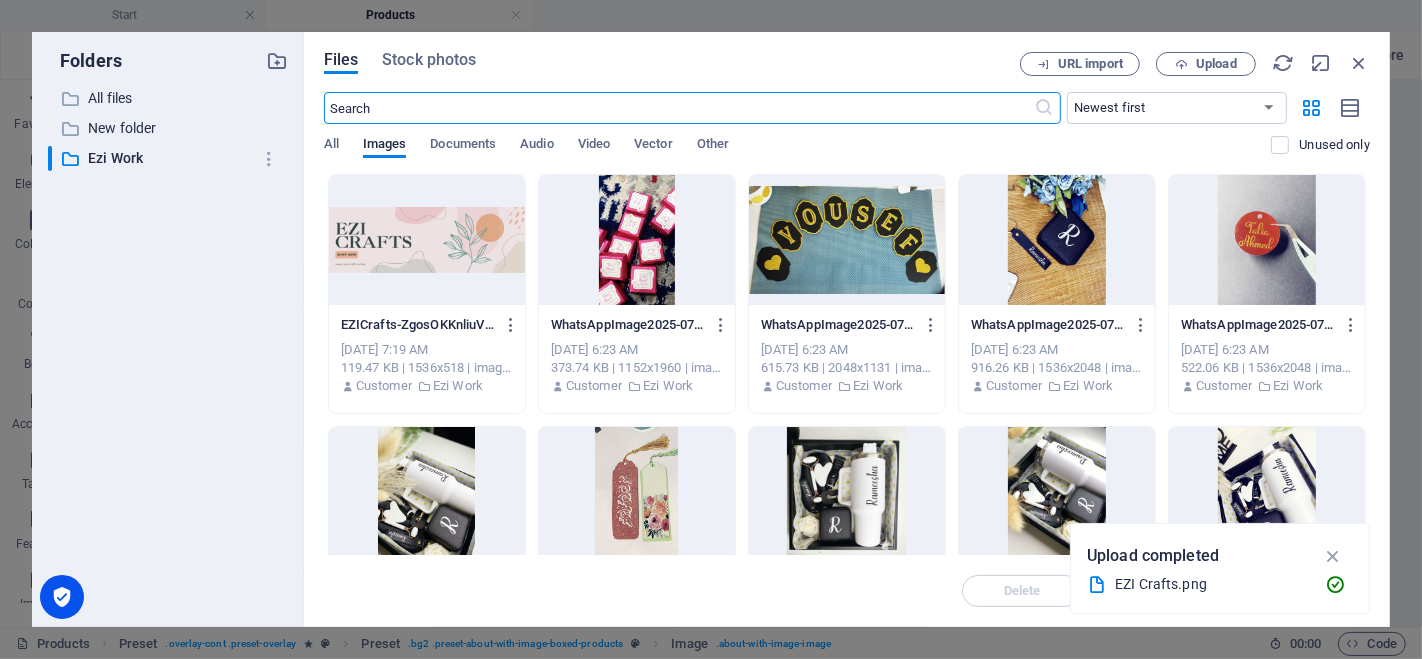 click at bounding box center (1057, 240) 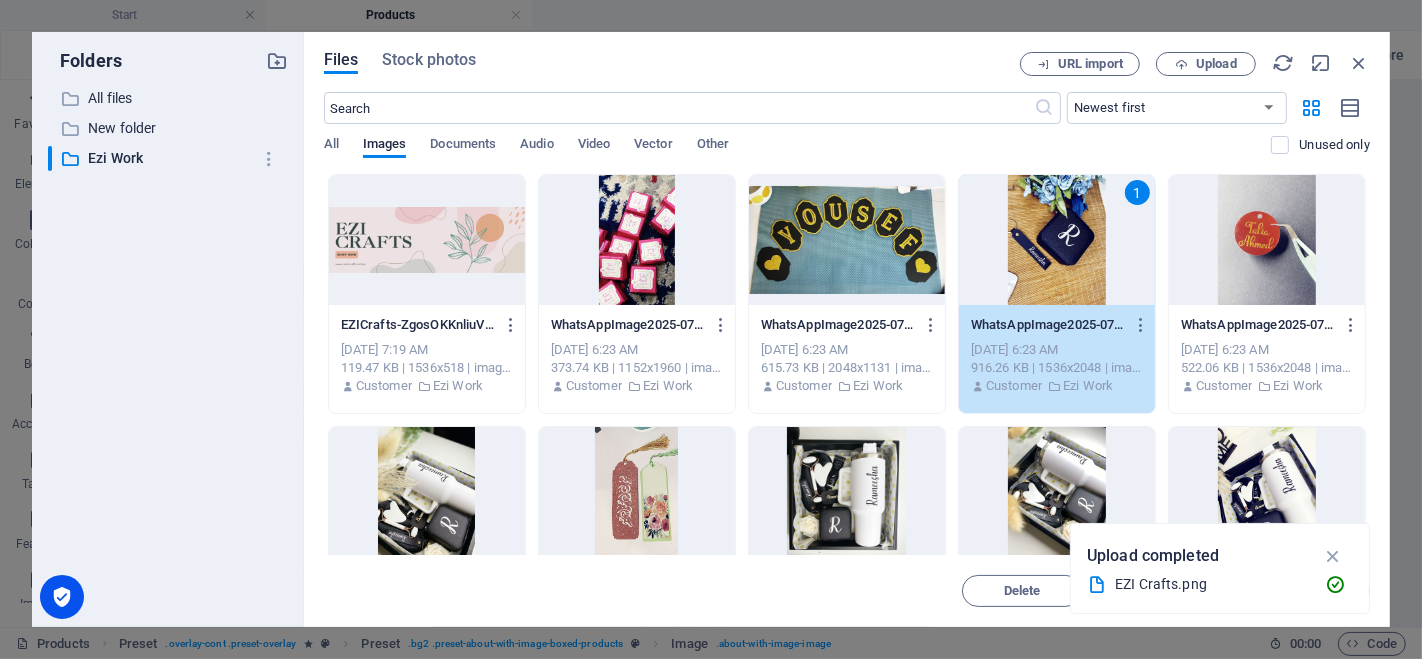 click on "1" at bounding box center (1057, 240) 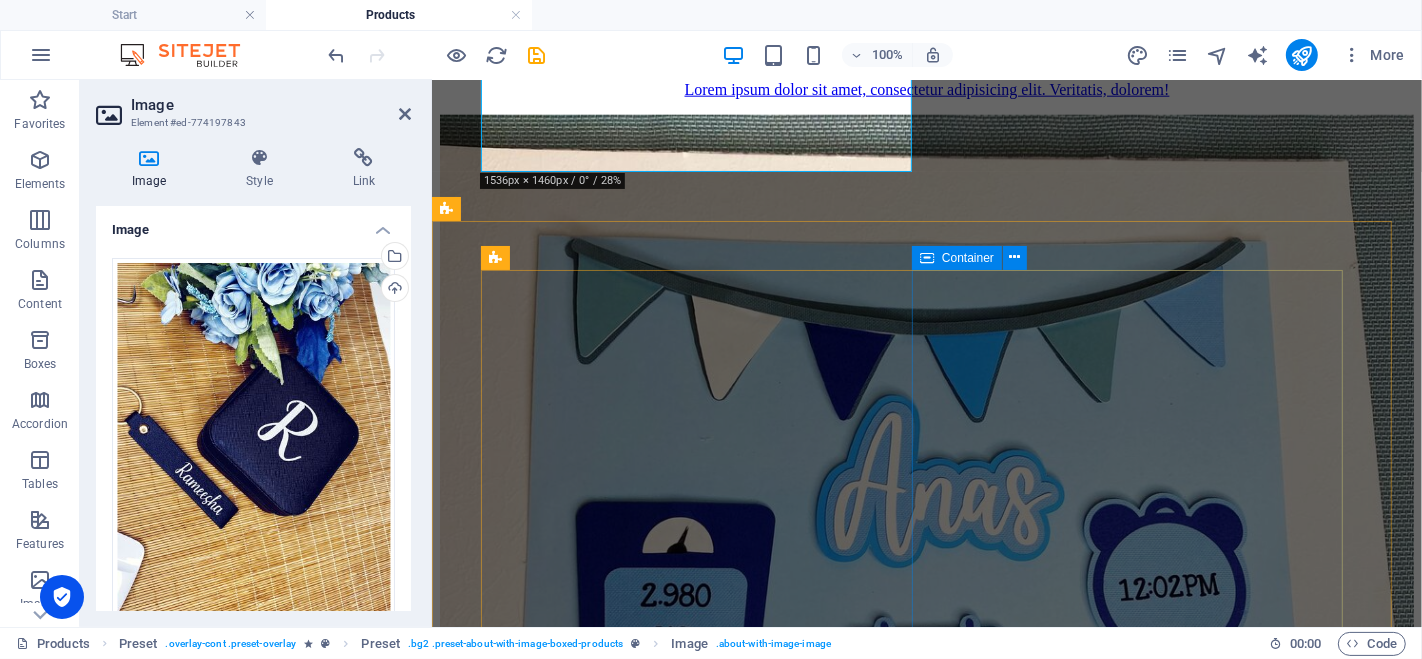 scroll, scrollTop: 2333, scrollLeft: 0, axis: vertical 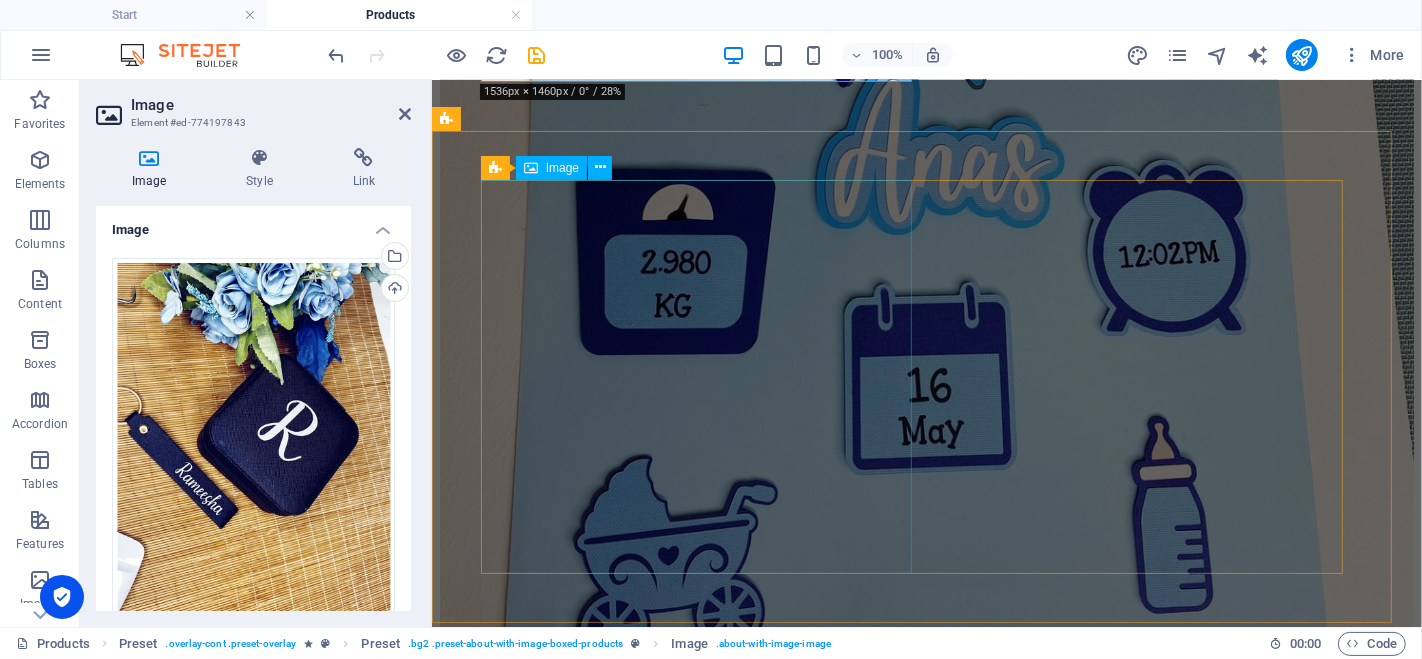 click at bounding box center [585, 5391] 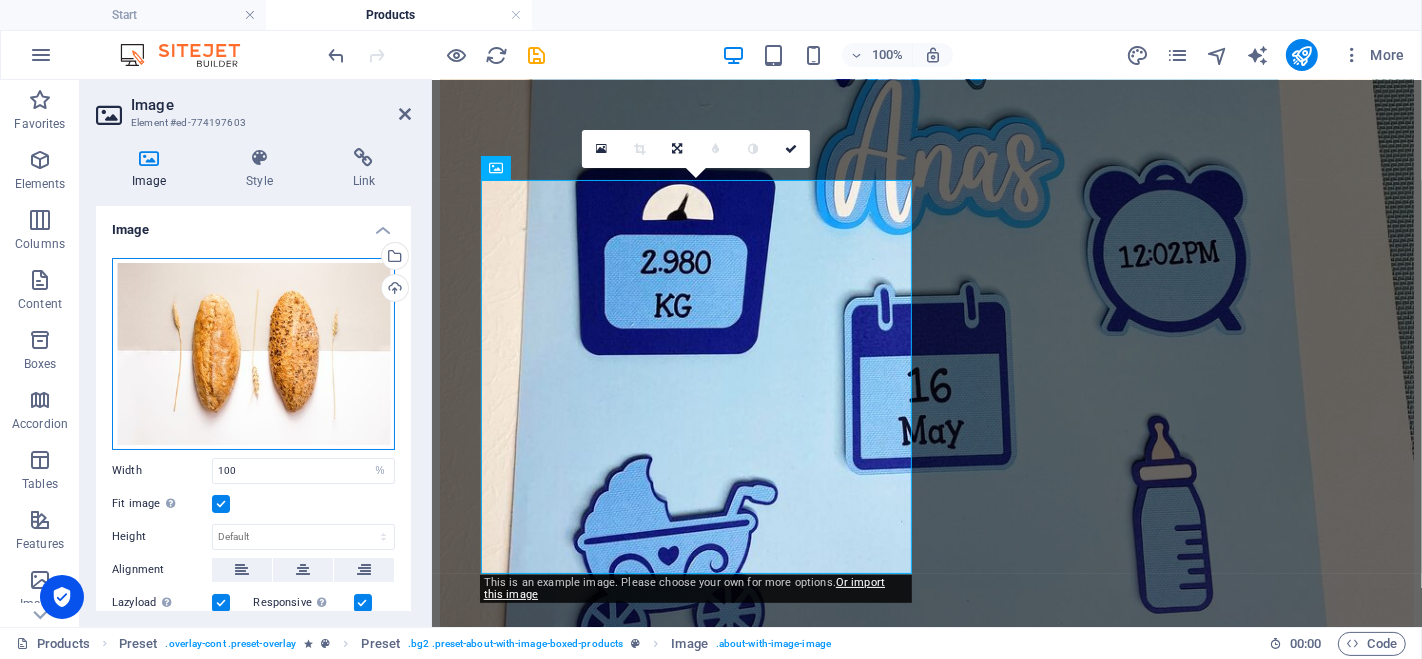 click on "Drag files here, click to choose files or select files from Files or our free stock photos & videos" at bounding box center (253, 354) 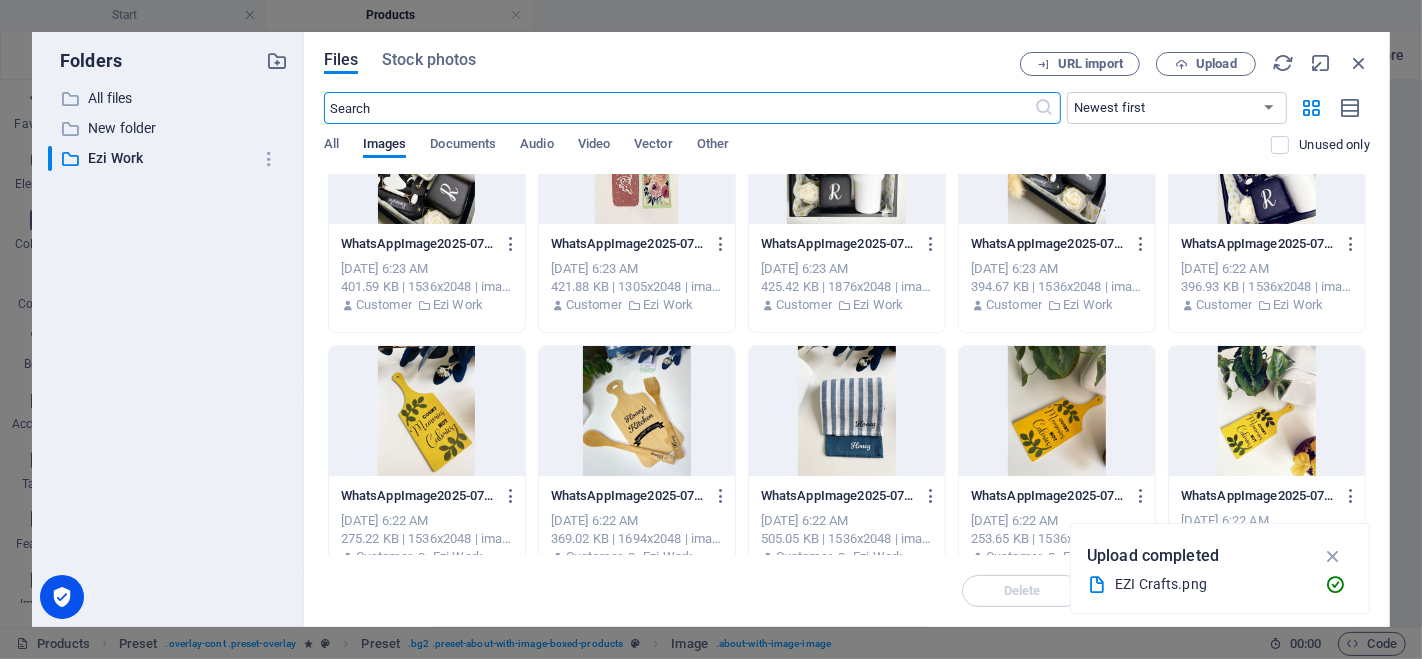 scroll, scrollTop: 444, scrollLeft: 0, axis: vertical 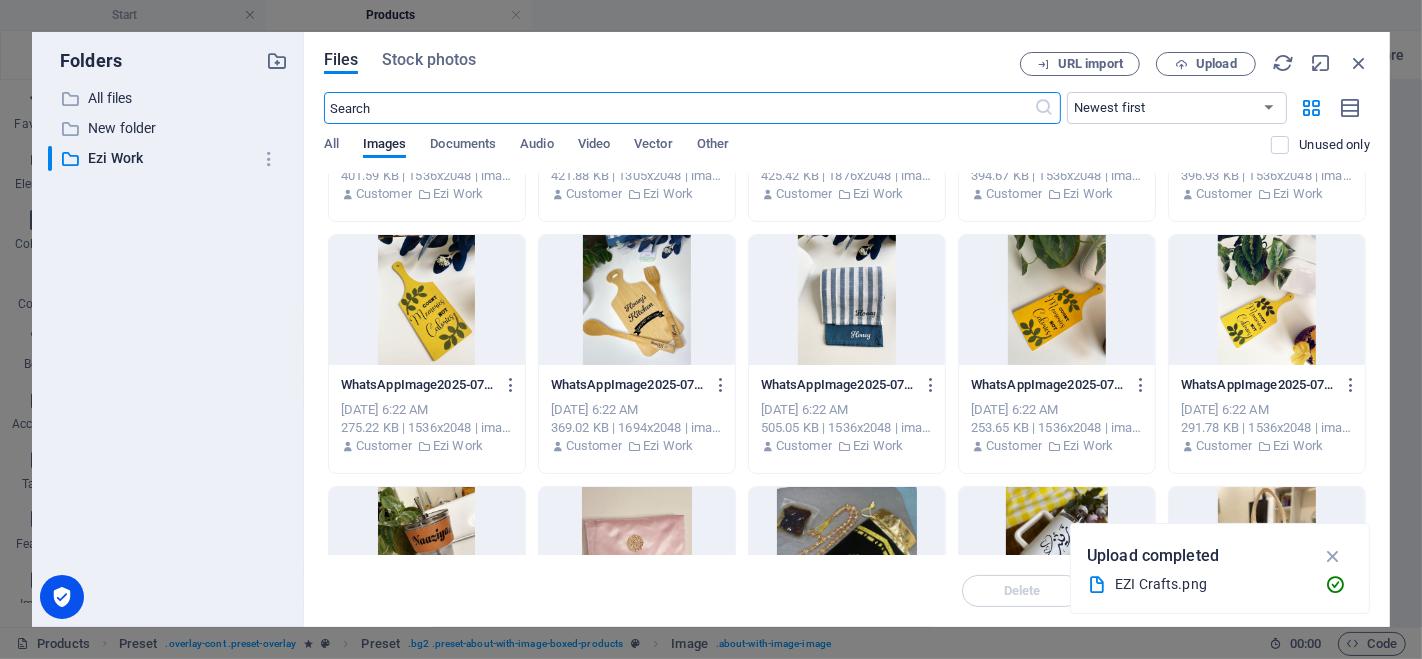 click at bounding box center (1057, 300) 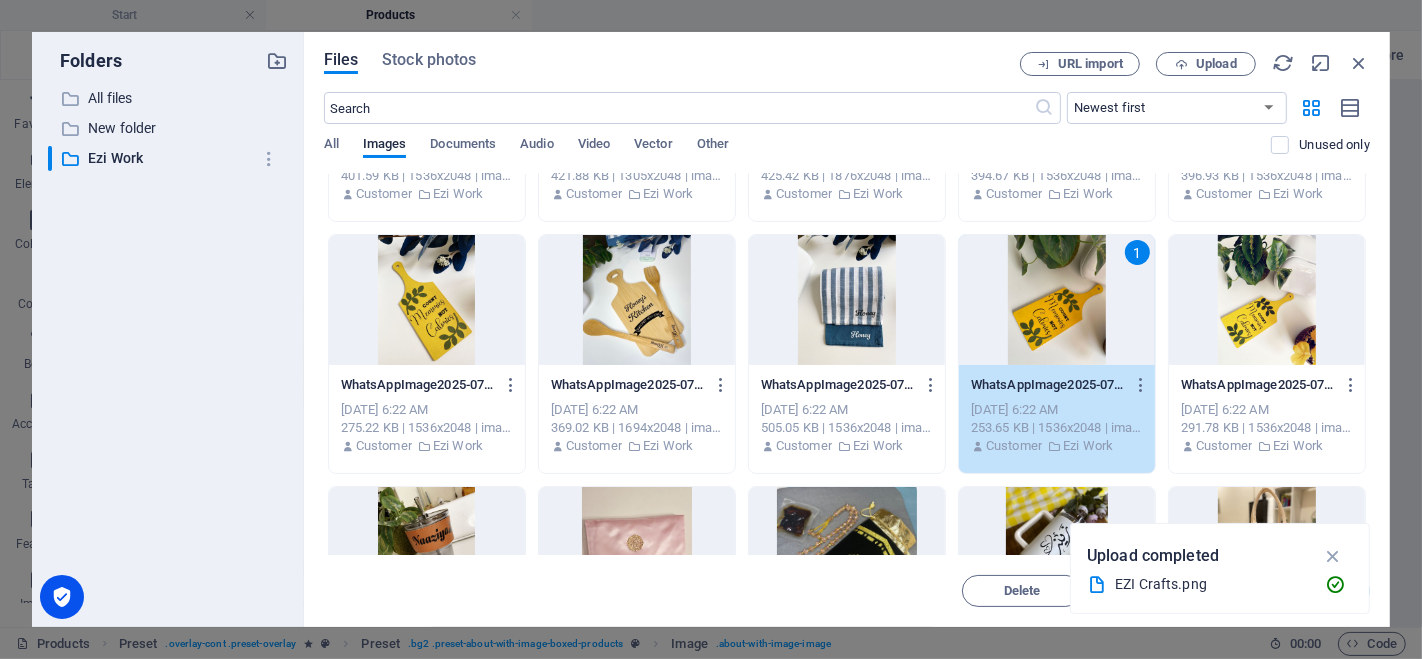 click on "1" at bounding box center [1057, 300] 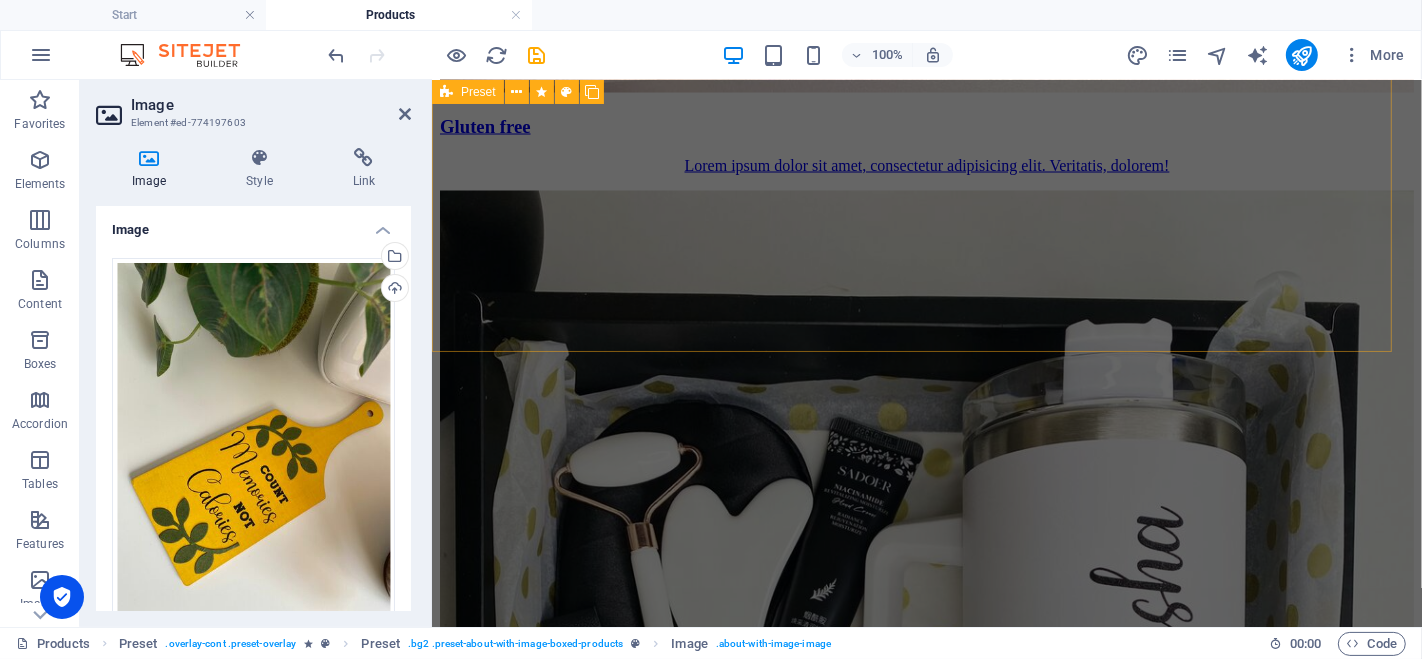 scroll, scrollTop: 3111, scrollLeft: 0, axis: vertical 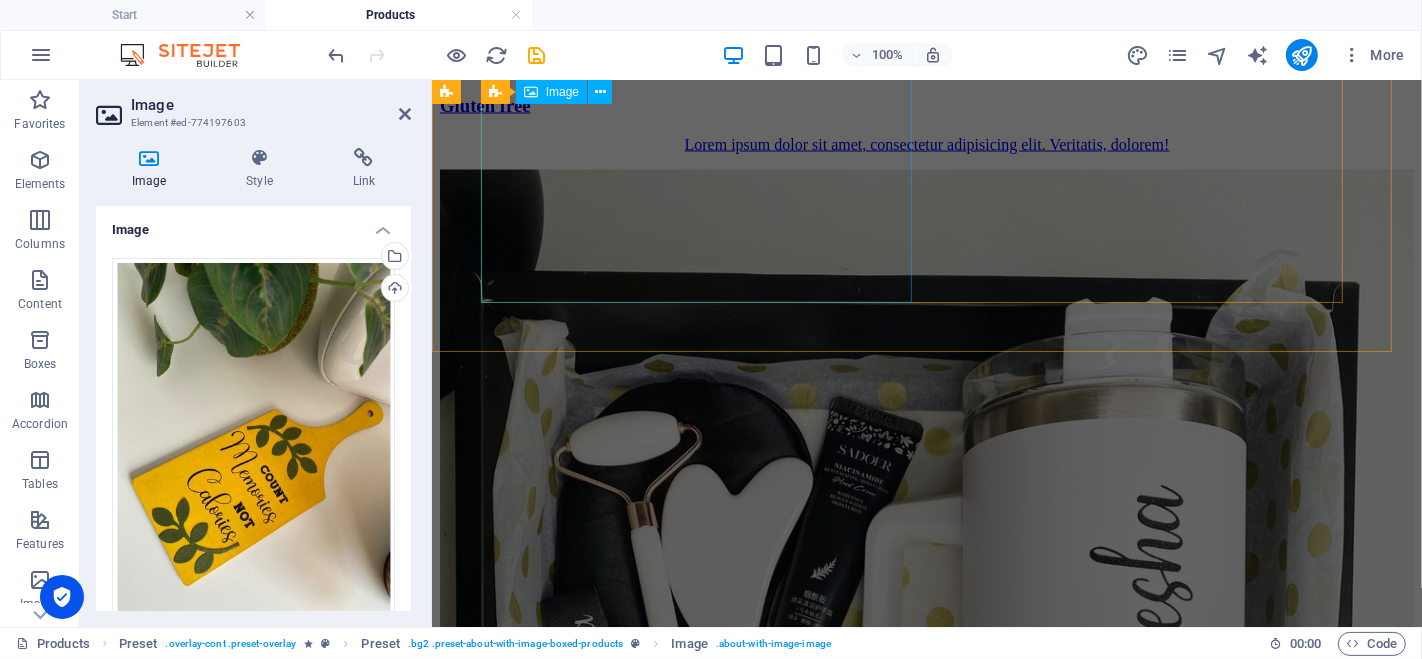 click at bounding box center (585, 5327) 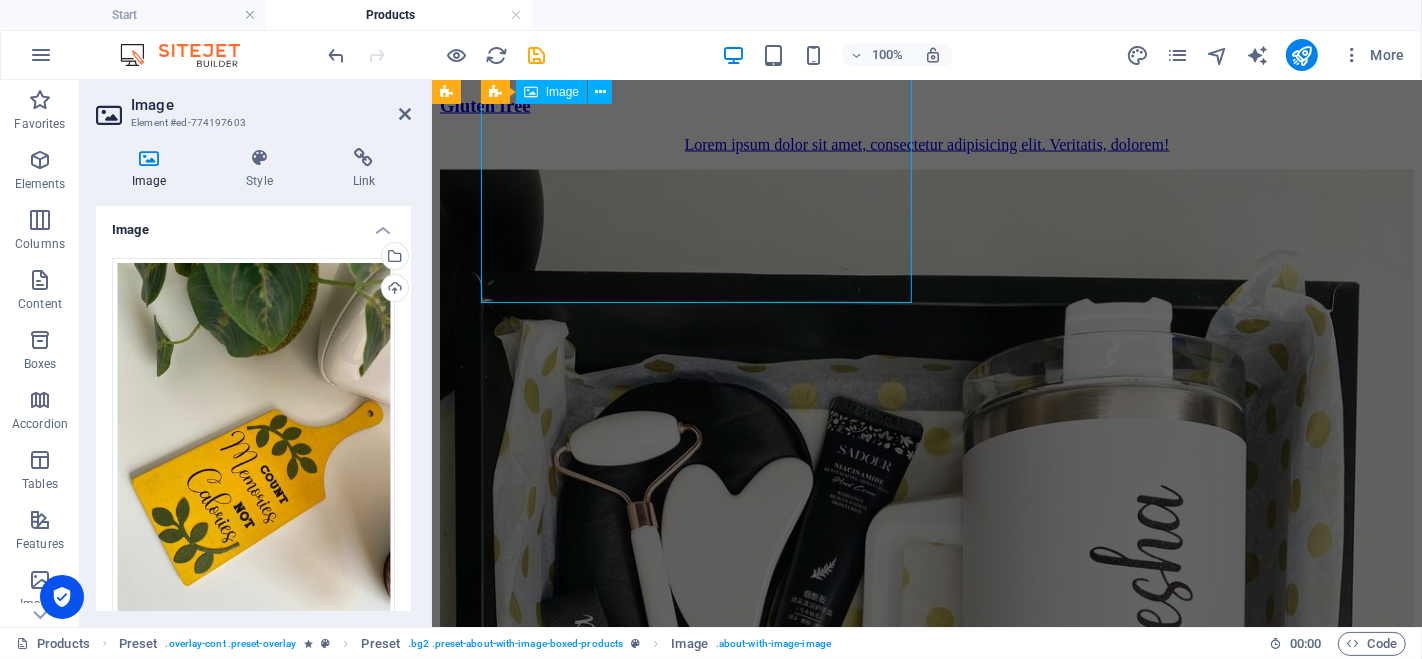 click at bounding box center [585, 5327] 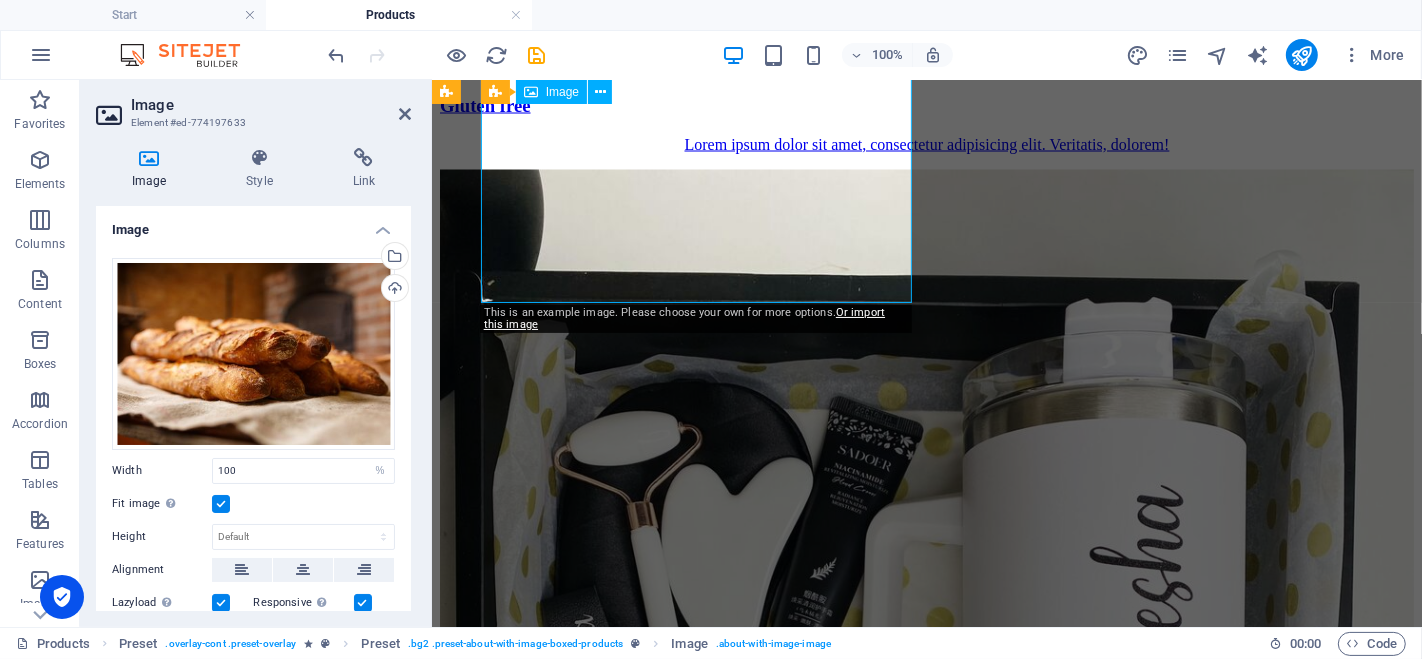 click at bounding box center (585, 5417) 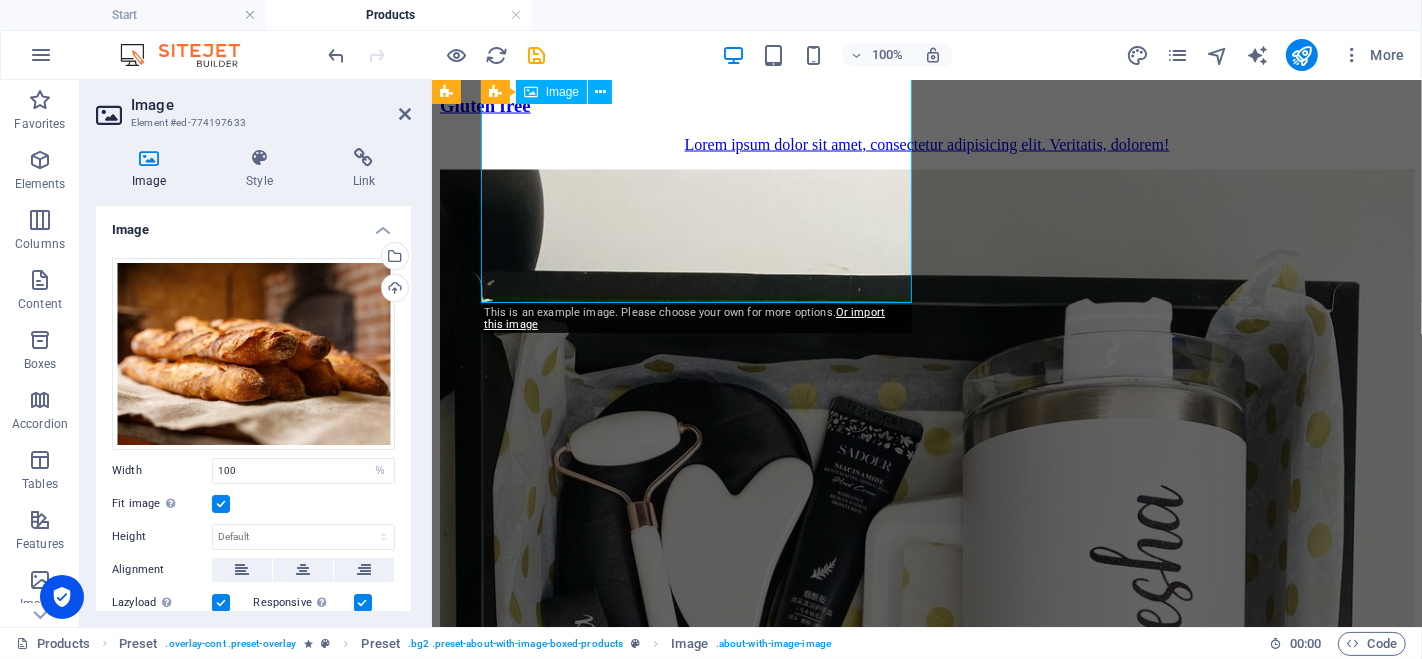 click at bounding box center (585, 5417) 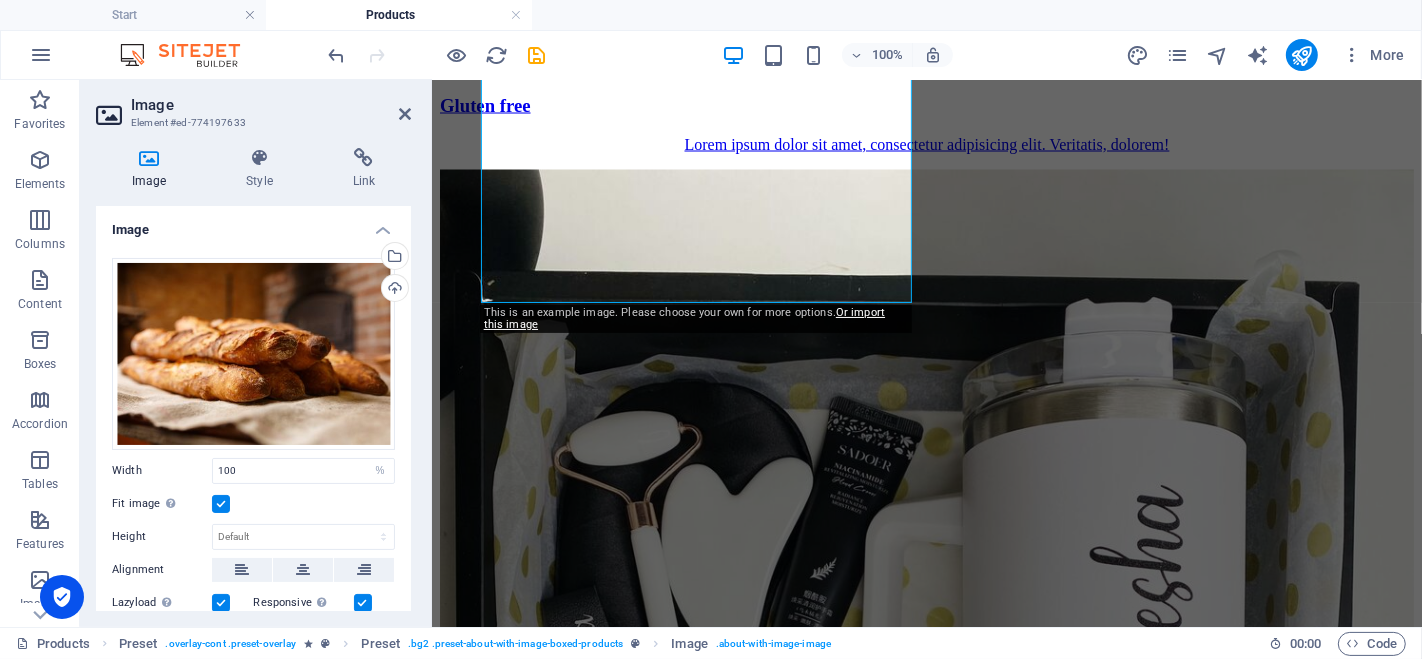 click on "Drag files here, click to choose files or select files from Files or our free stock photos & videos Select files from the file manager, stock photos, or upload file(s) Upload Width 100 Default auto px rem % em vh vw Fit image Automatically fit image to a fixed width and height Height Default auto px Alignment Lazyload Loading images after the page loads improves page speed. Responsive Automatically load retina image and smartphone optimized sizes. Lightbox Use as headline The image will be wrapped in an H1 headline tag. Useful for giving alternative text the weight of an H1 headline, e.g. for the logo. Leave unchecked if uncertain. Optimized Images are compressed to improve page speed. Position Direction Custom X offset 50 px rem % vh vw Y offset 50 px rem % vh vw" at bounding box center (253, 519) 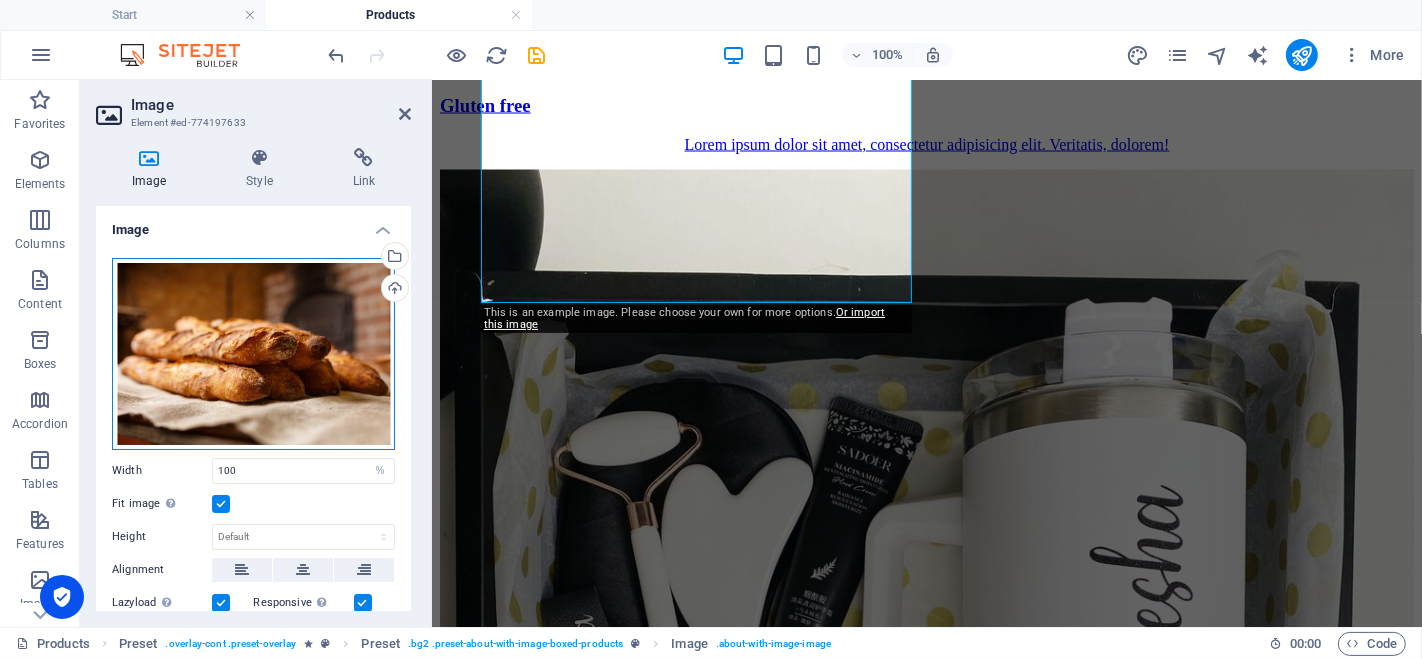 click on "Drag files here, click to choose files or select files from Files or our free stock photos & videos" at bounding box center (253, 354) 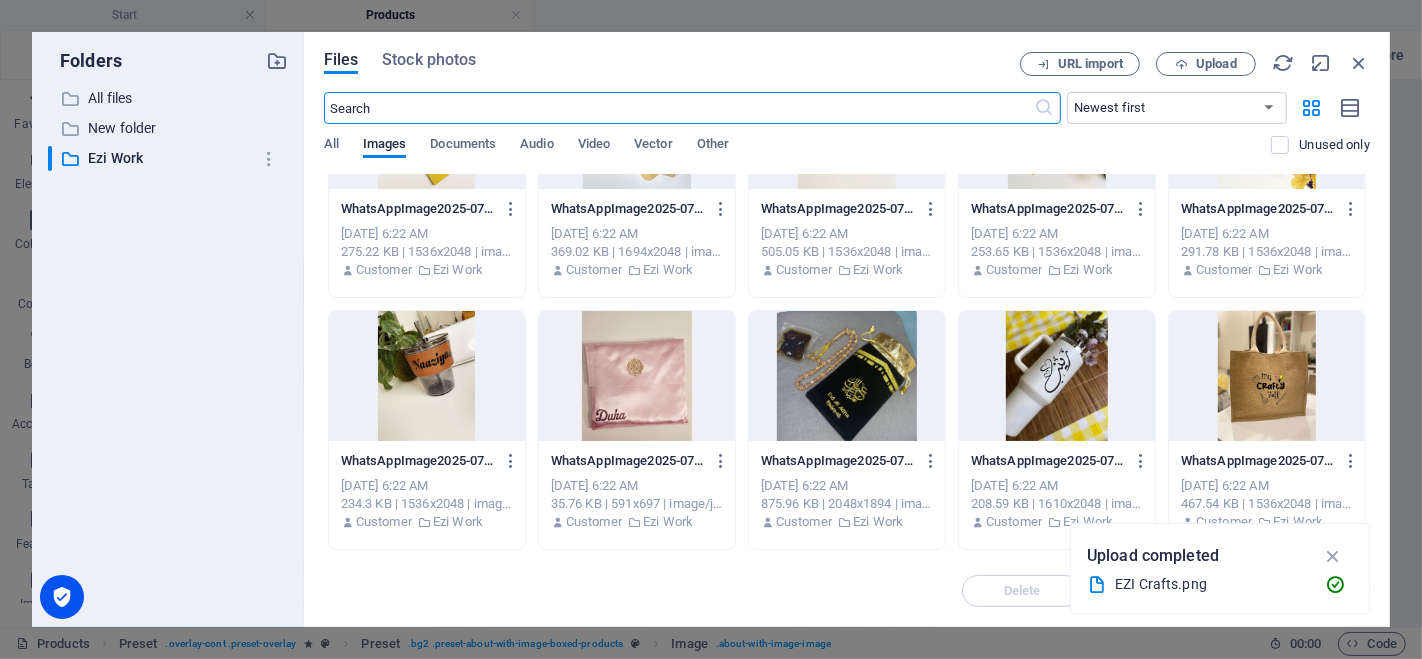 scroll, scrollTop: 777, scrollLeft: 0, axis: vertical 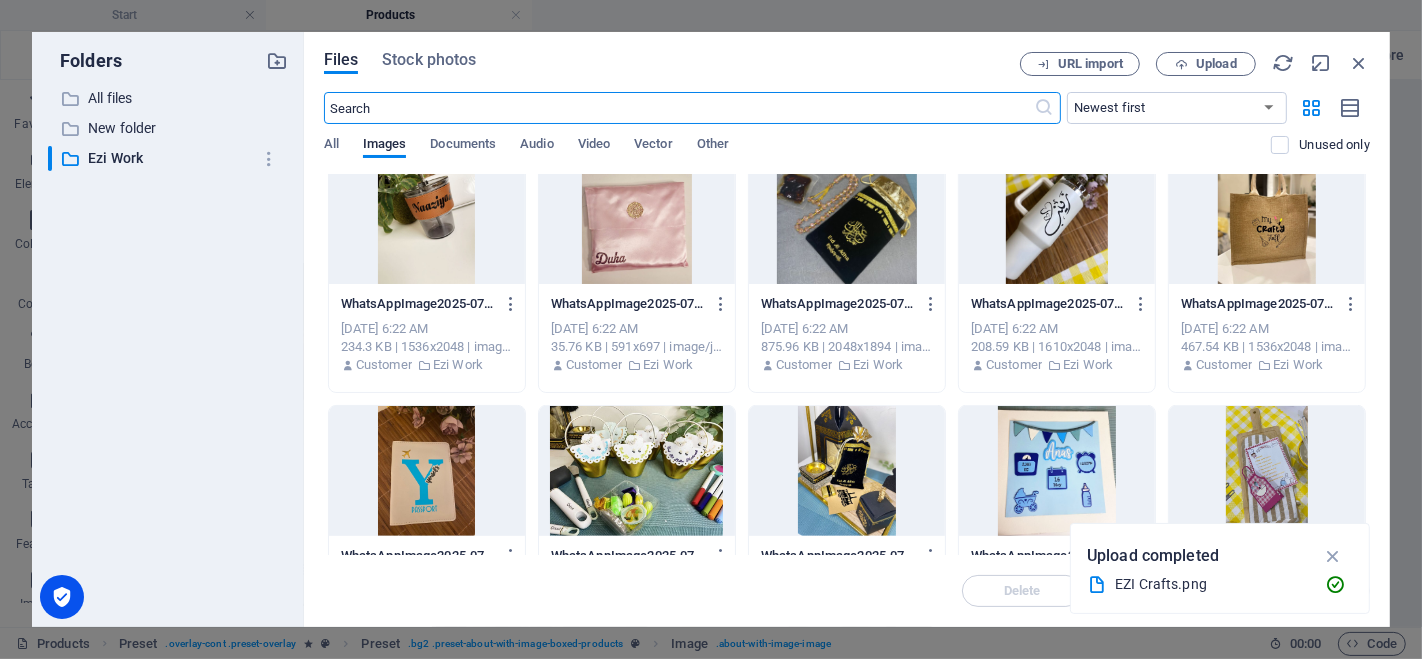 click at bounding box center [847, 219] 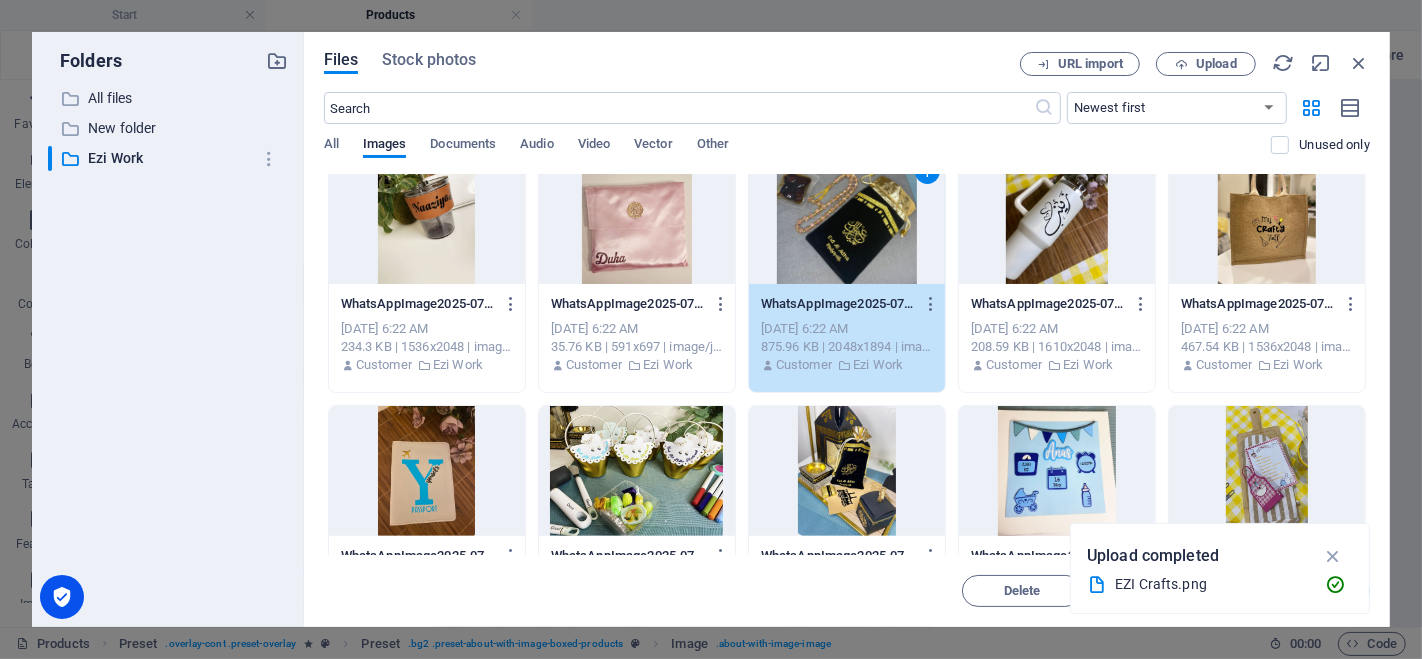 click on "1" at bounding box center [847, 219] 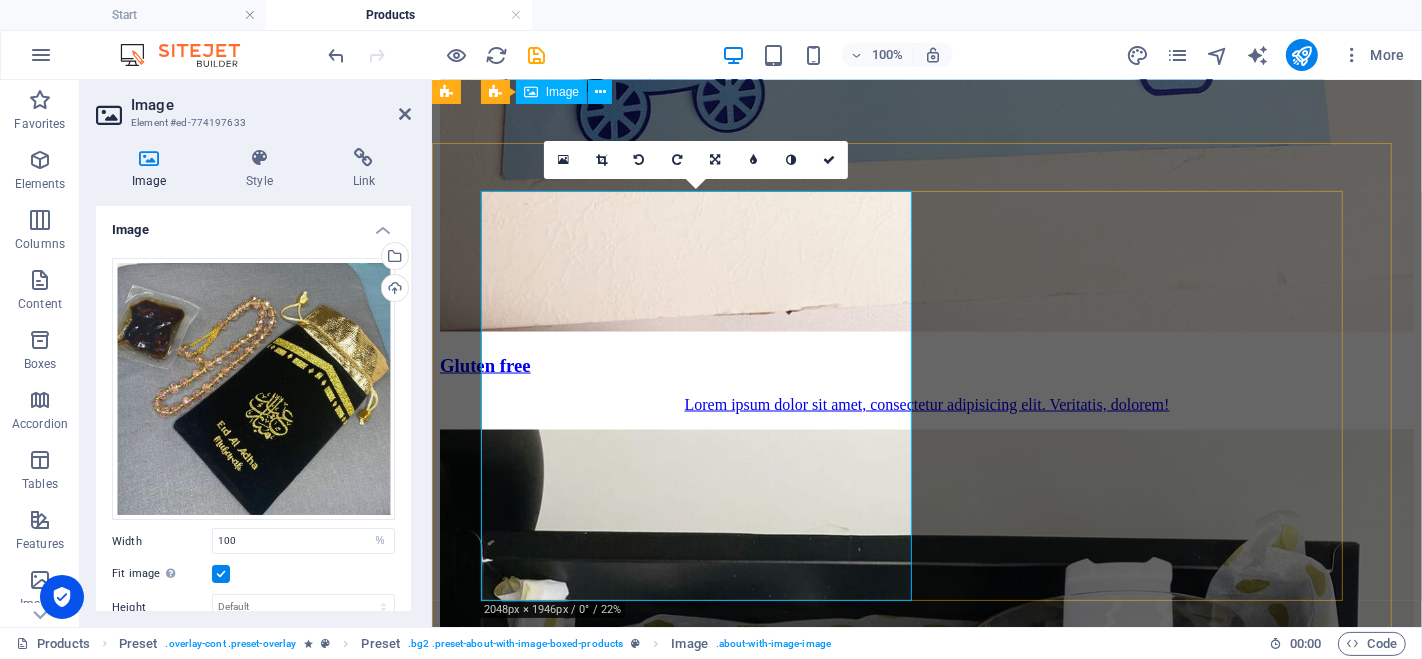 scroll, scrollTop: 2777, scrollLeft: 0, axis: vertical 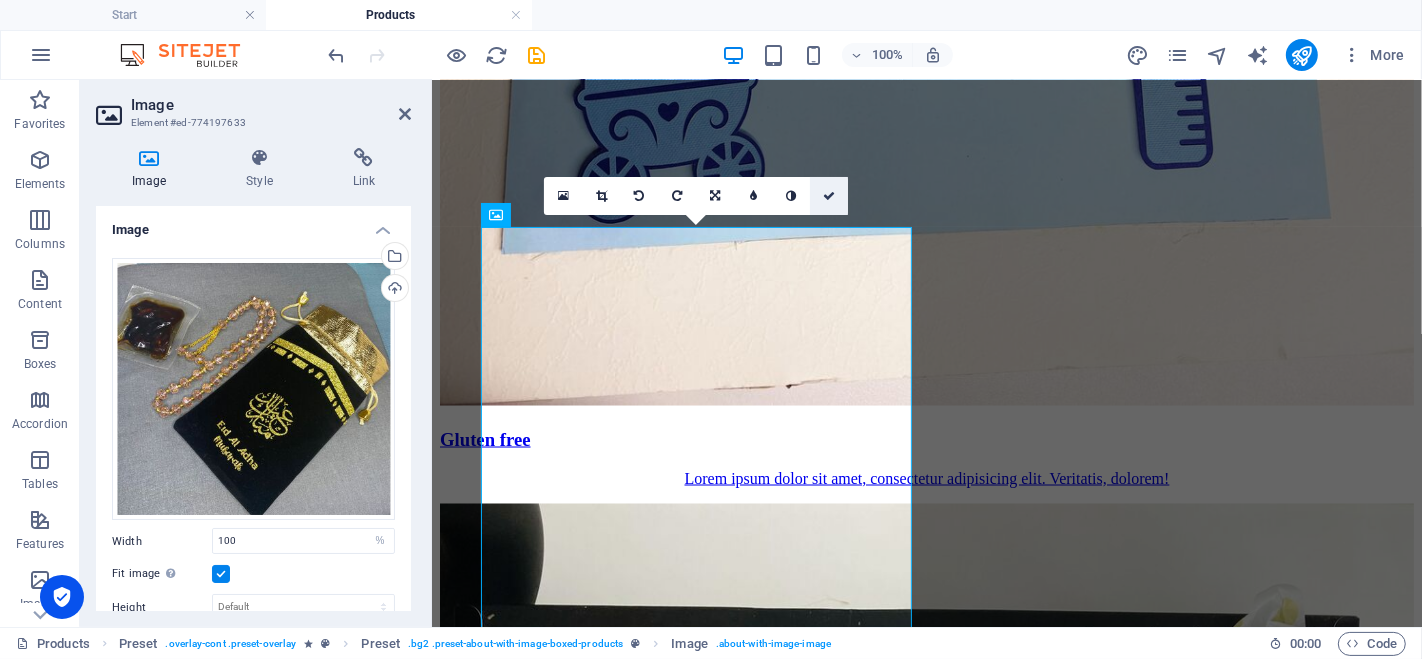 drag, startPoint x: 751, startPoint y: 118, endPoint x: 831, endPoint y: 198, distance: 113.137085 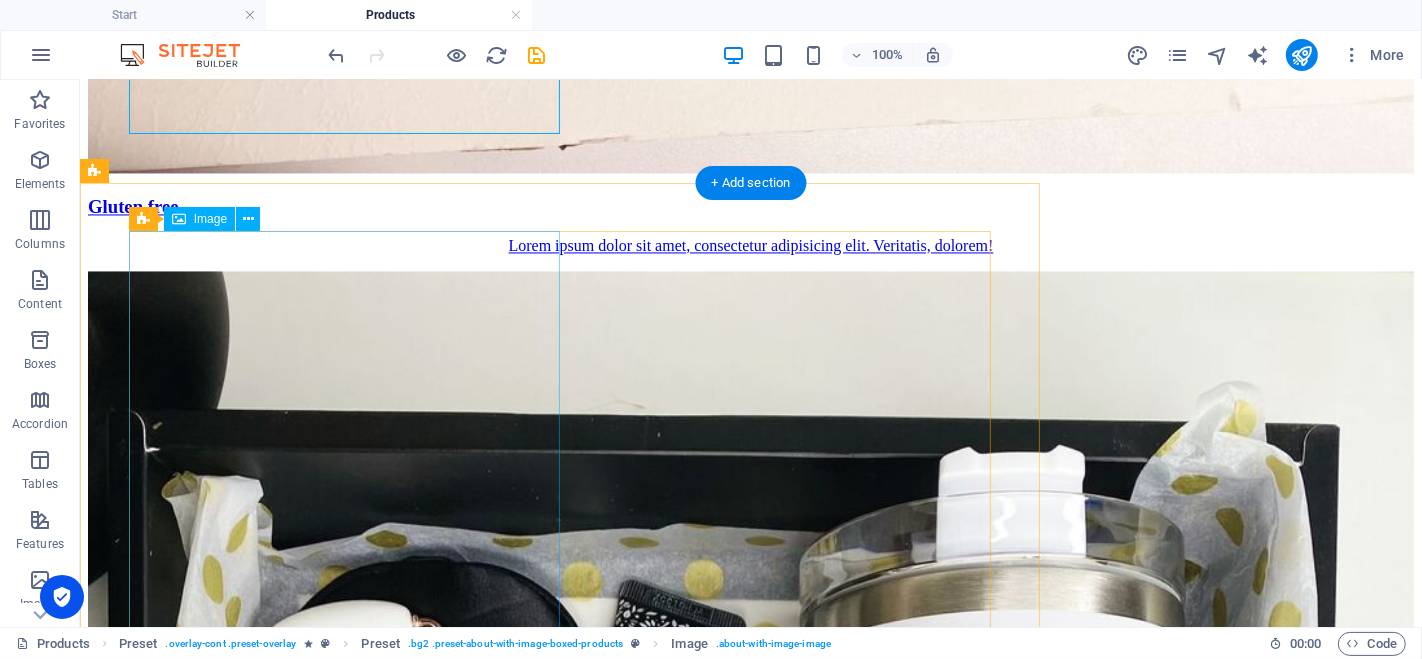 scroll, scrollTop: 3444, scrollLeft: 0, axis: vertical 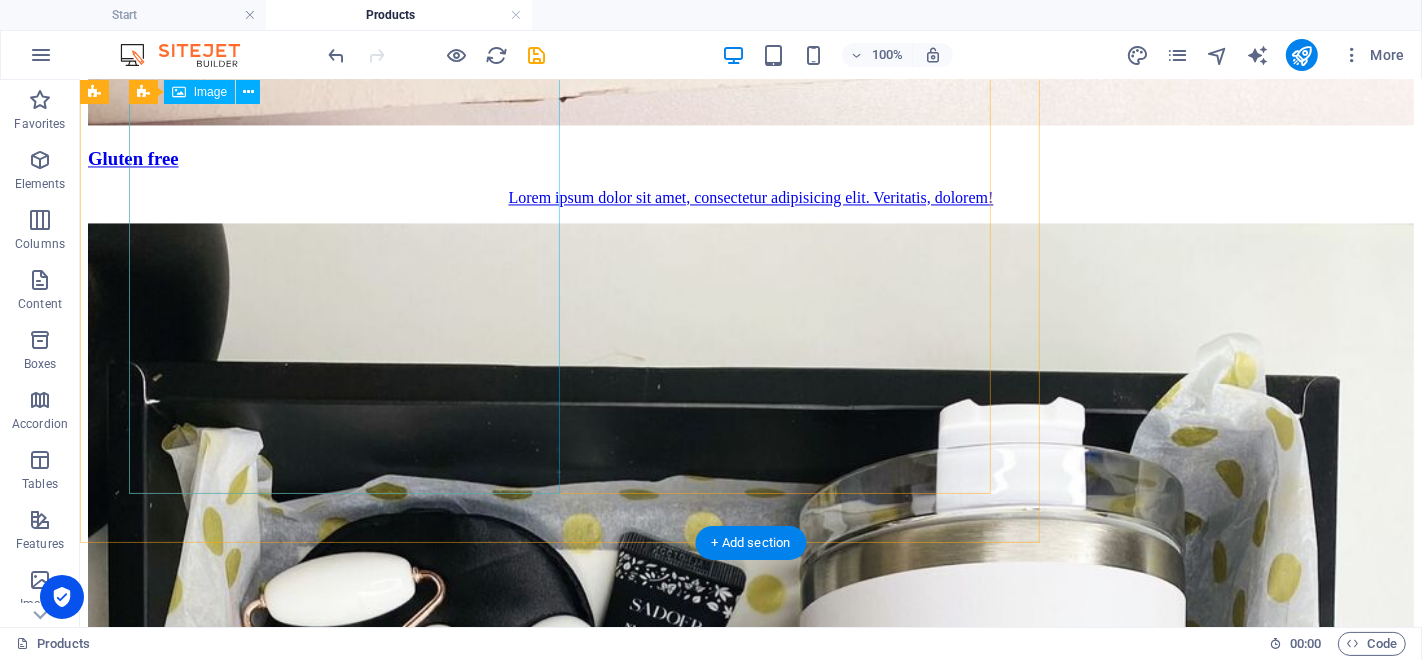 click at bounding box center (286, 7375) 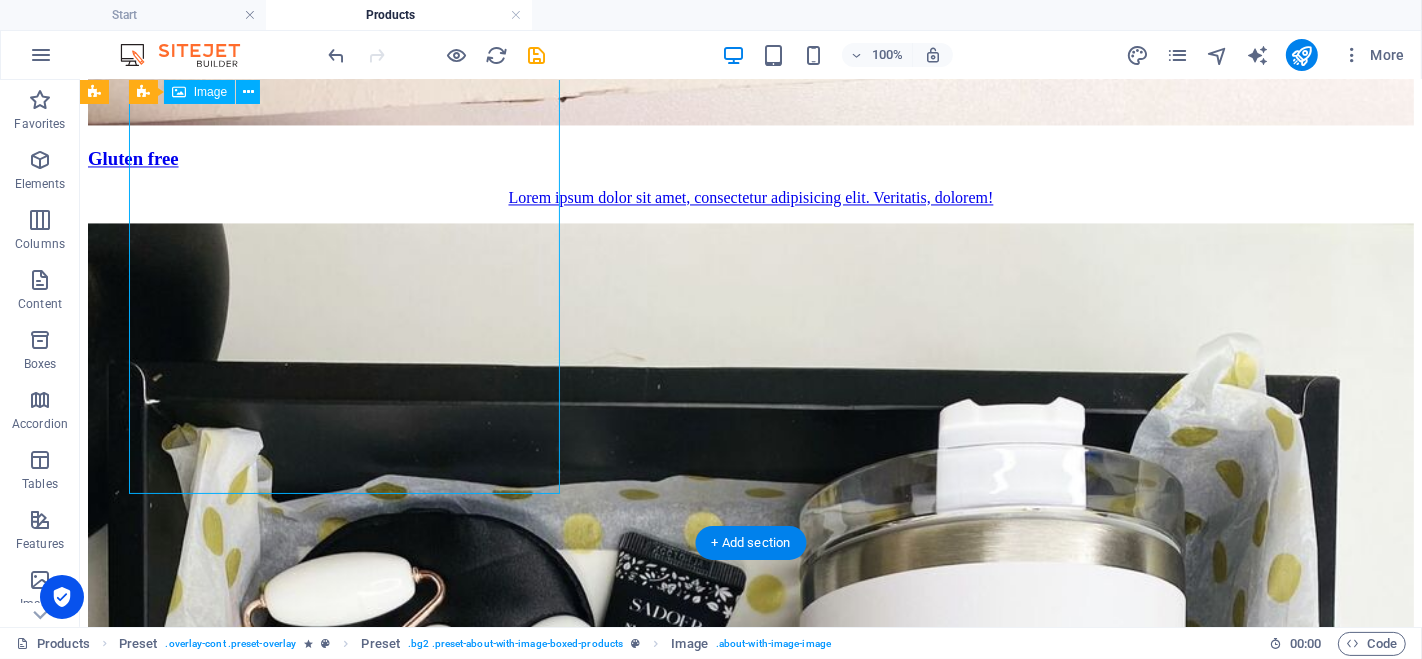 click at bounding box center (286, 7375) 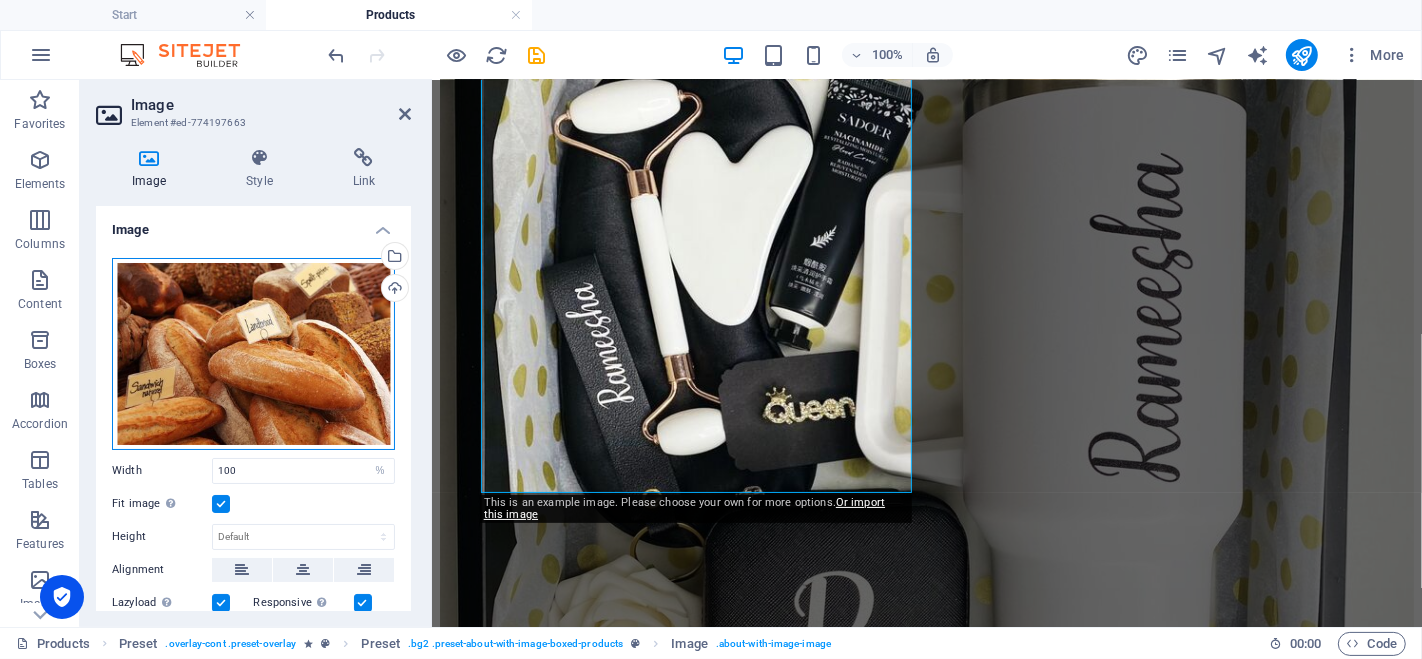 click on "Drag files here, click to choose files or select files from Files or our free stock photos & videos" at bounding box center (253, 354) 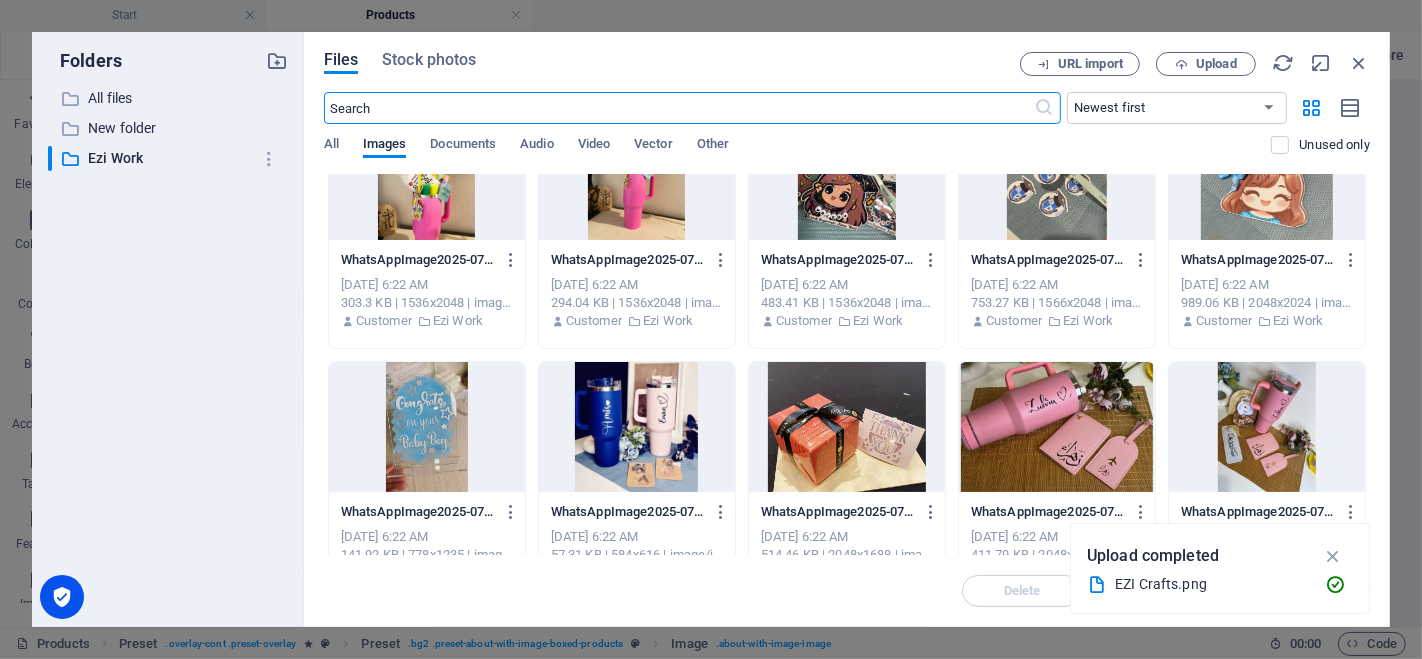 scroll, scrollTop: 2111, scrollLeft: 0, axis: vertical 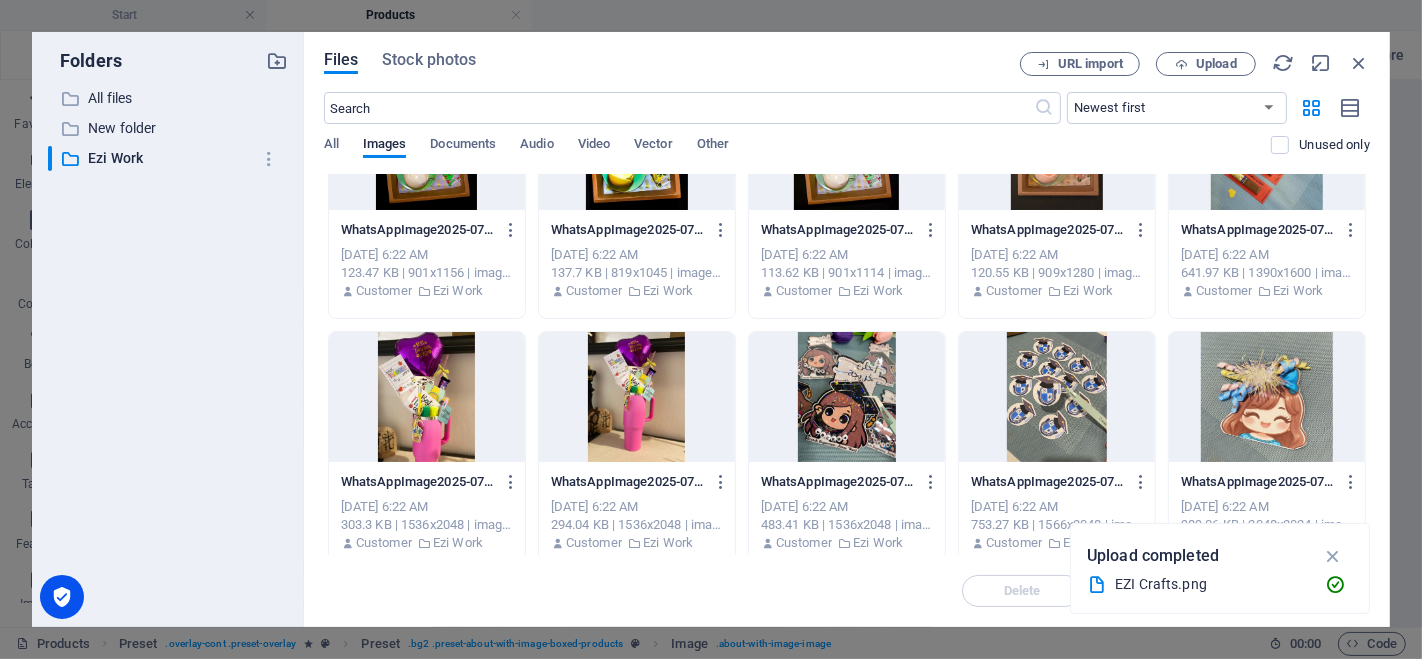 click at bounding box center (847, 397) 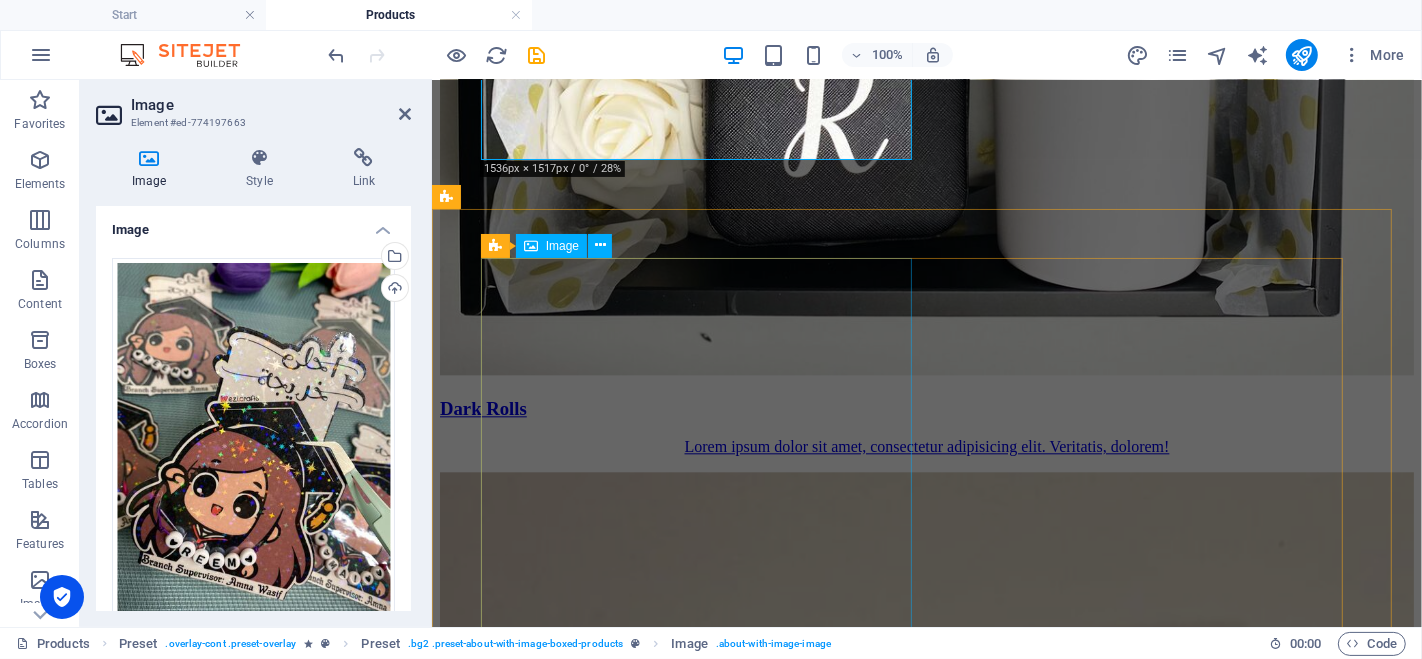 scroll, scrollTop: 4111, scrollLeft: 0, axis: vertical 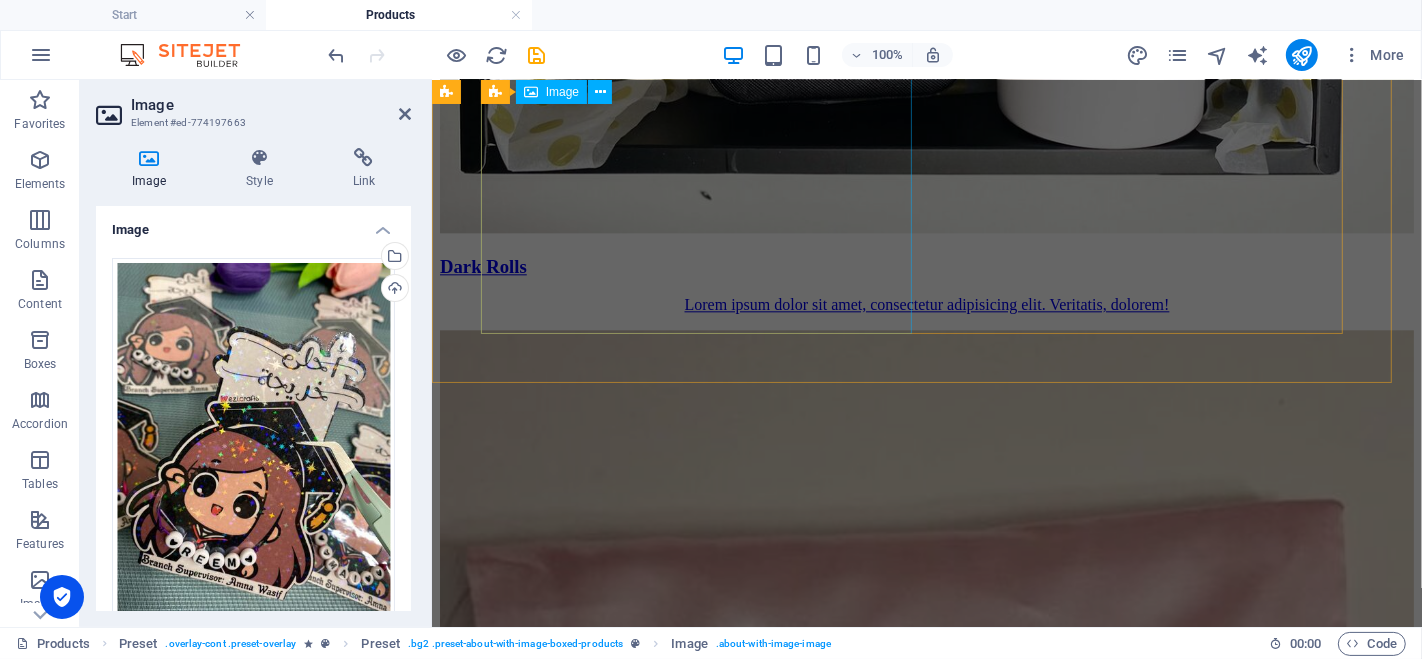 click at bounding box center (585, 5655) 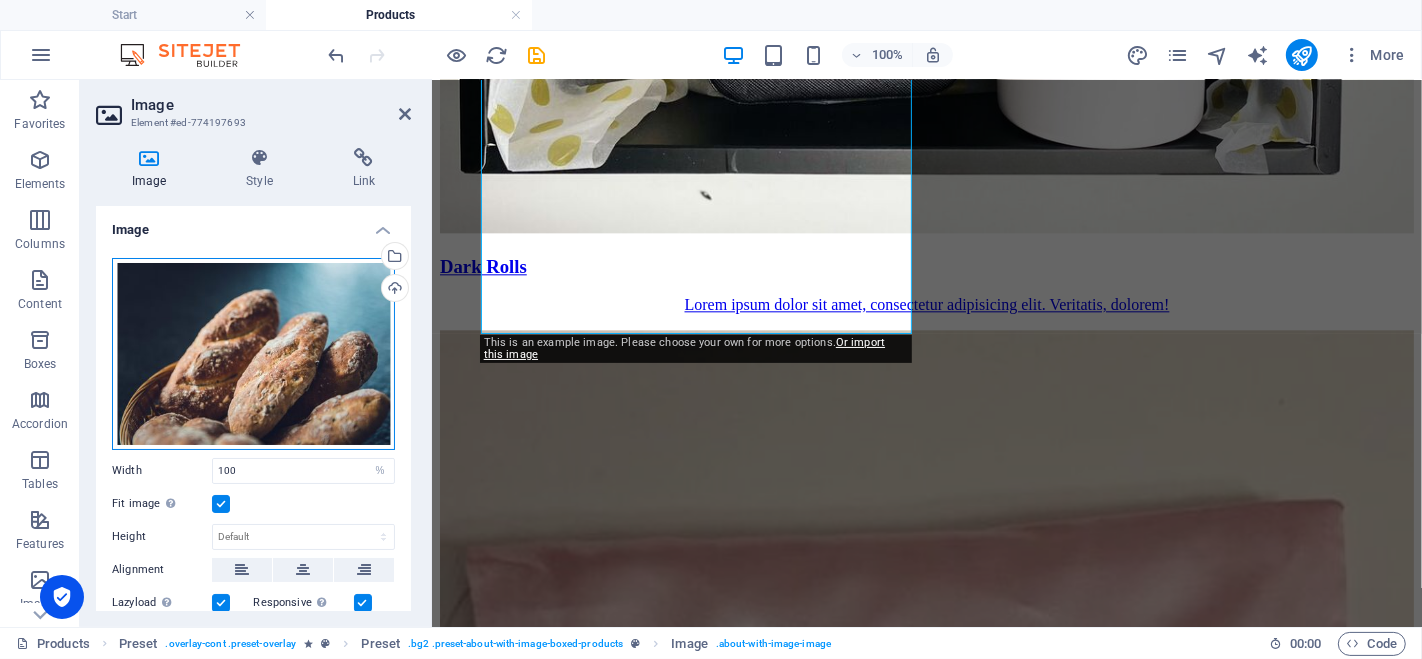 click on "Drag files here, click to choose files or select files from Files or our free stock photos & videos" at bounding box center [253, 354] 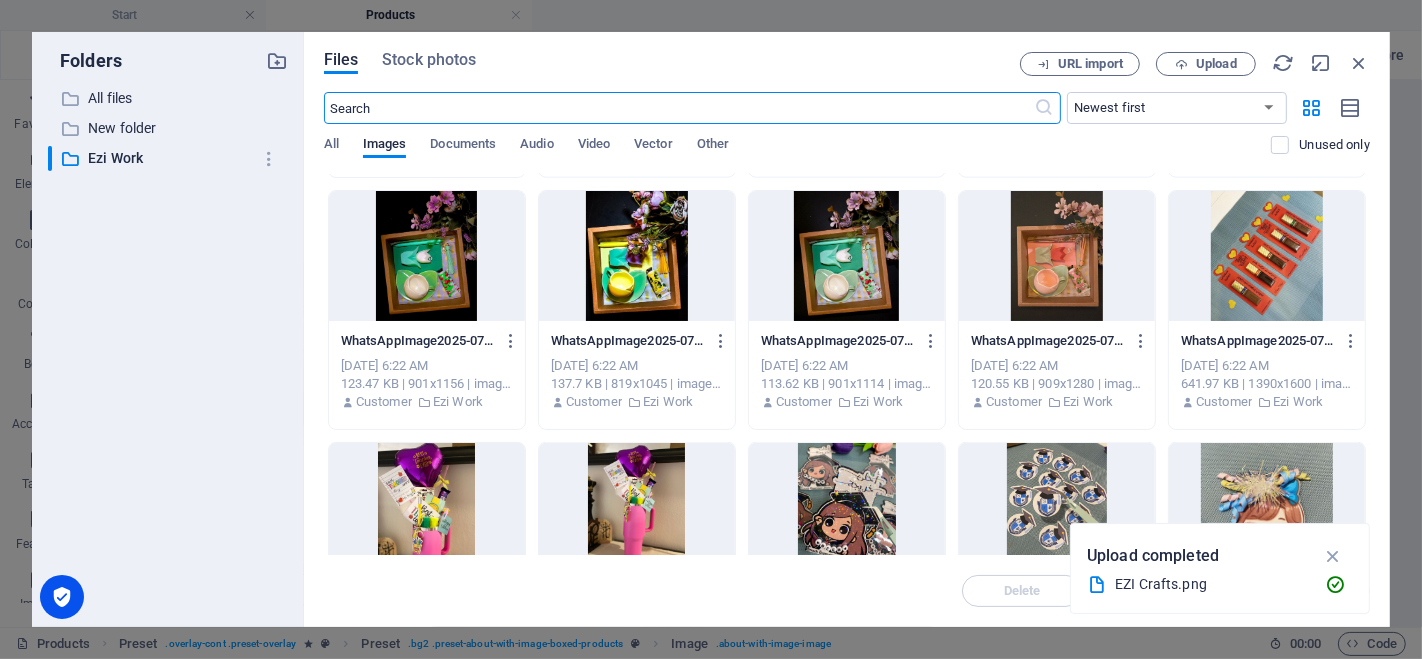 scroll, scrollTop: 1666, scrollLeft: 0, axis: vertical 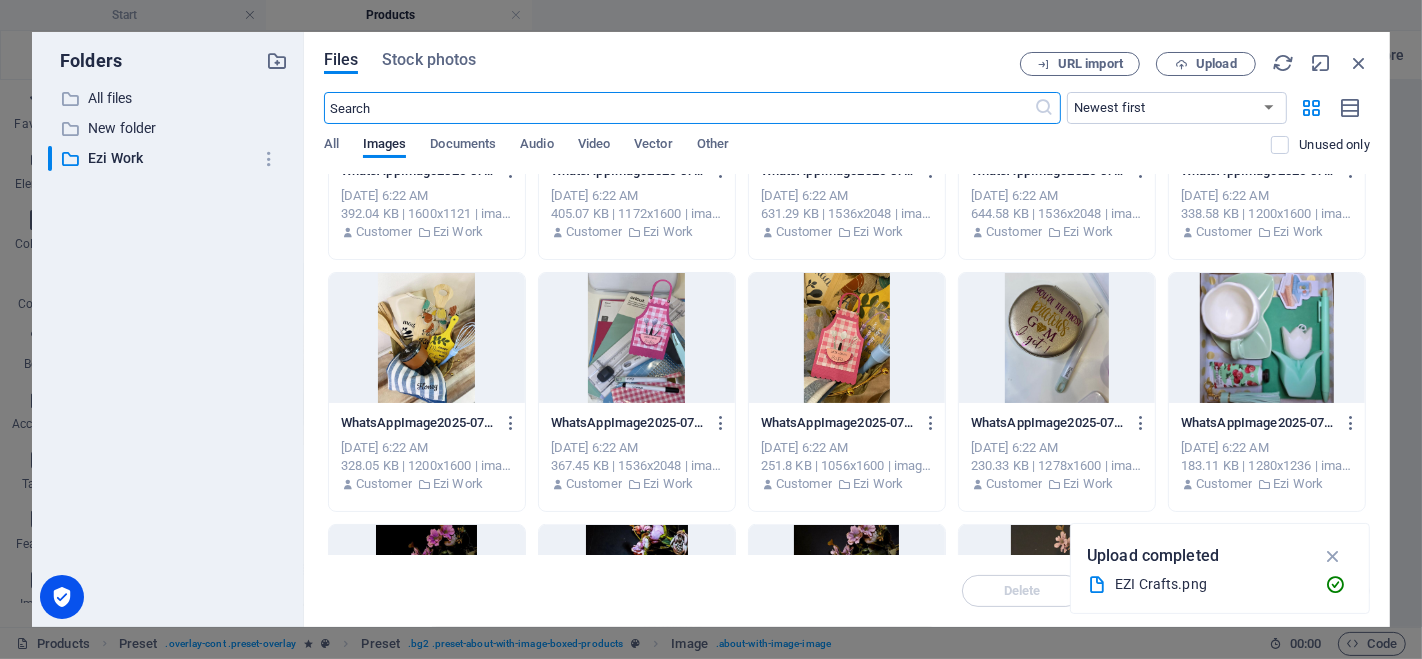 click at bounding box center (427, 338) 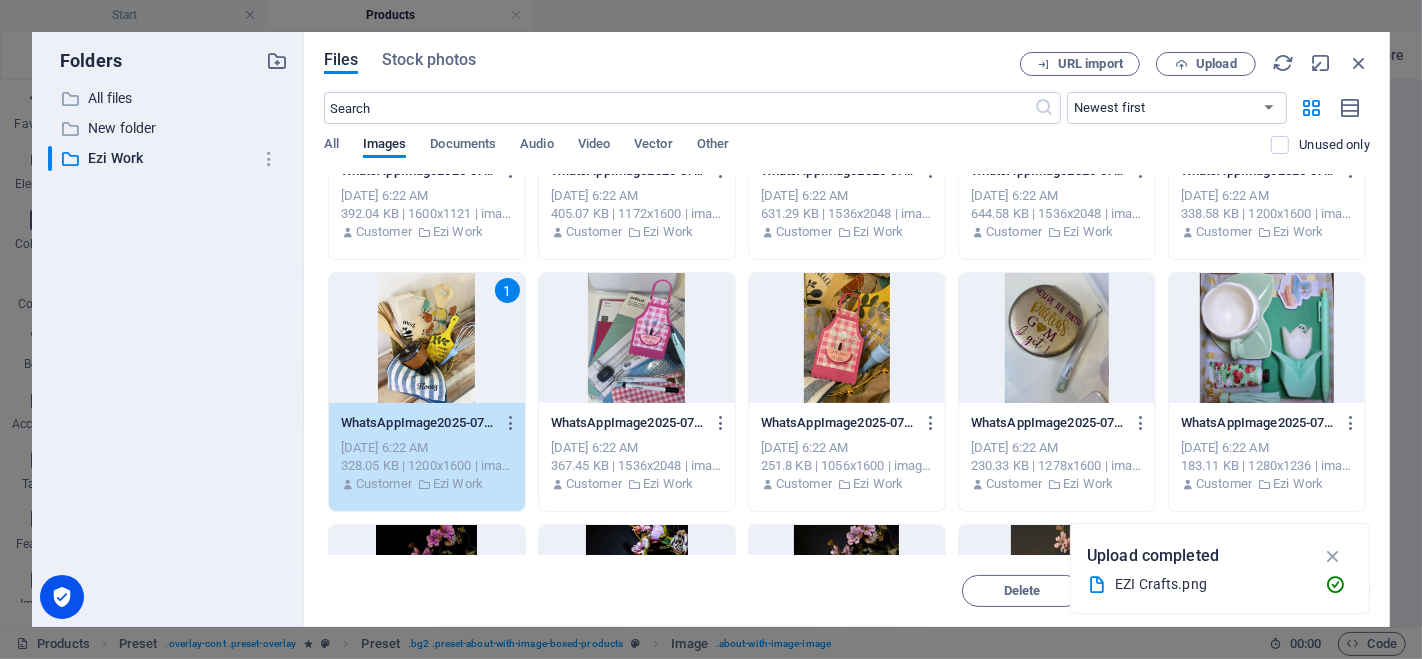 click on "1" at bounding box center (427, 338) 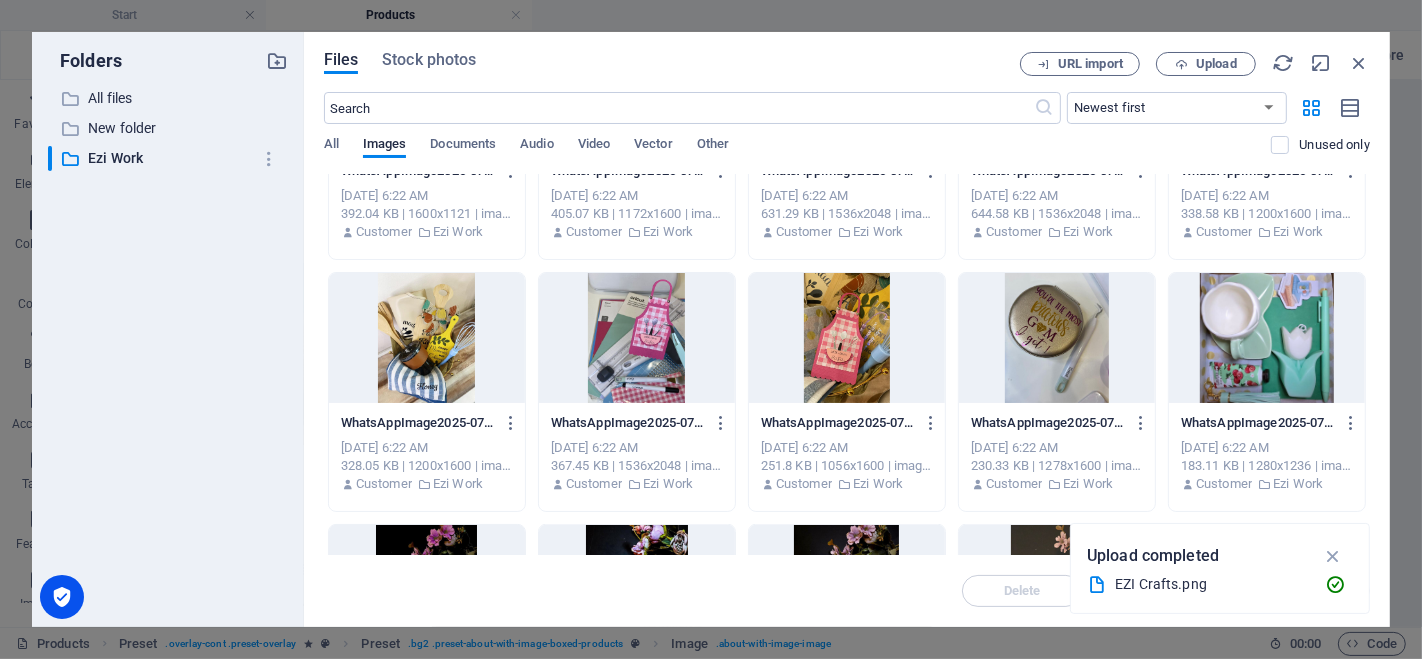 click at bounding box center [427, 338] 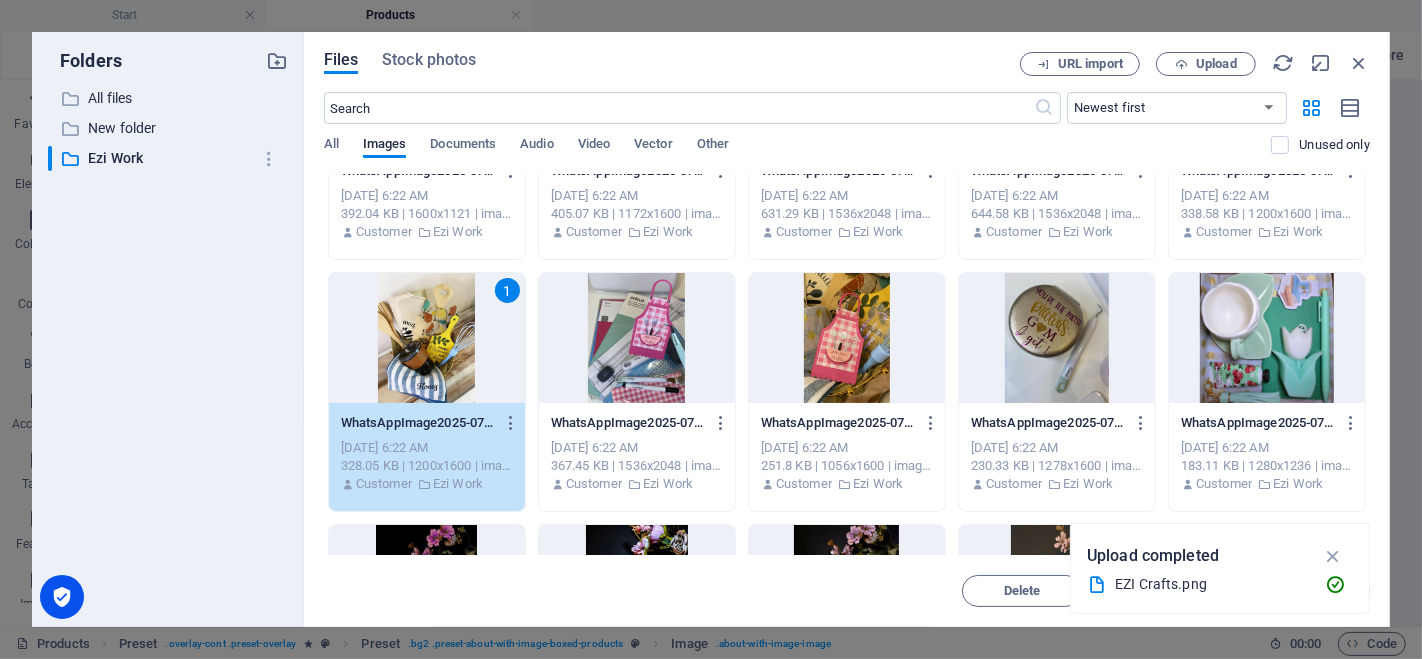 click on "1" at bounding box center [427, 338] 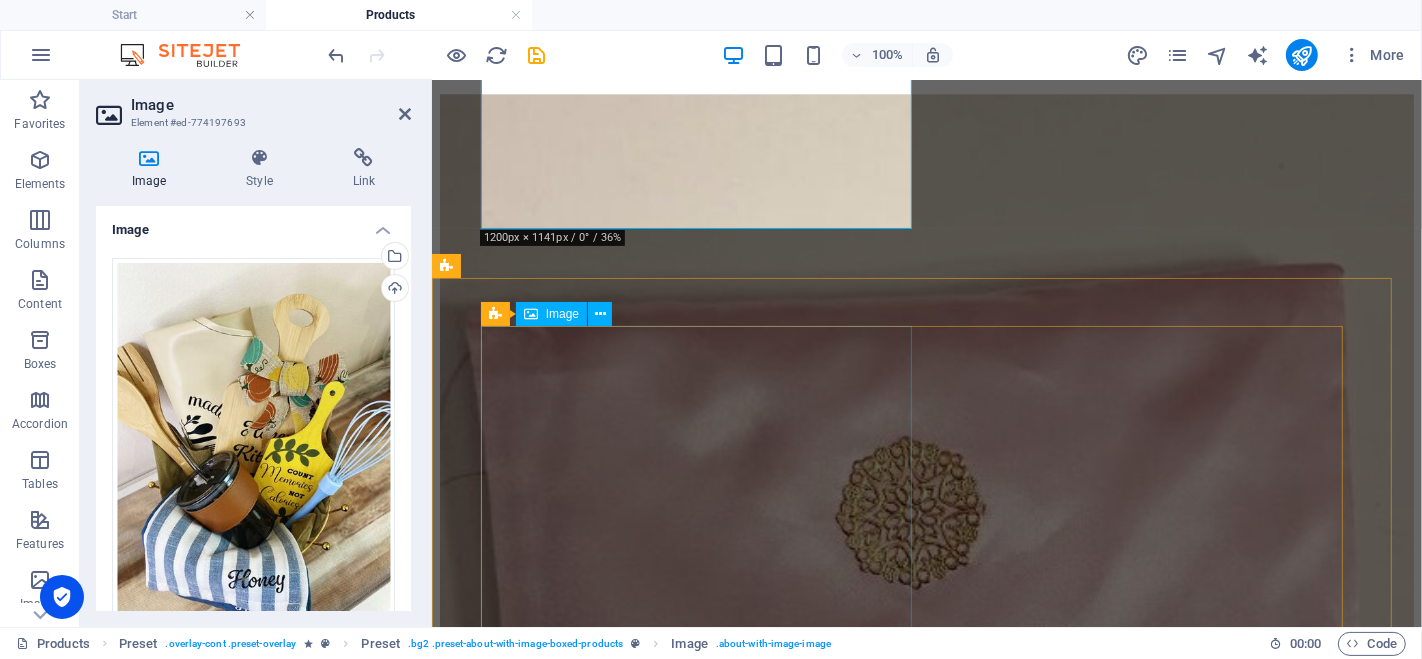 scroll, scrollTop: 4416, scrollLeft: 0, axis: vertical 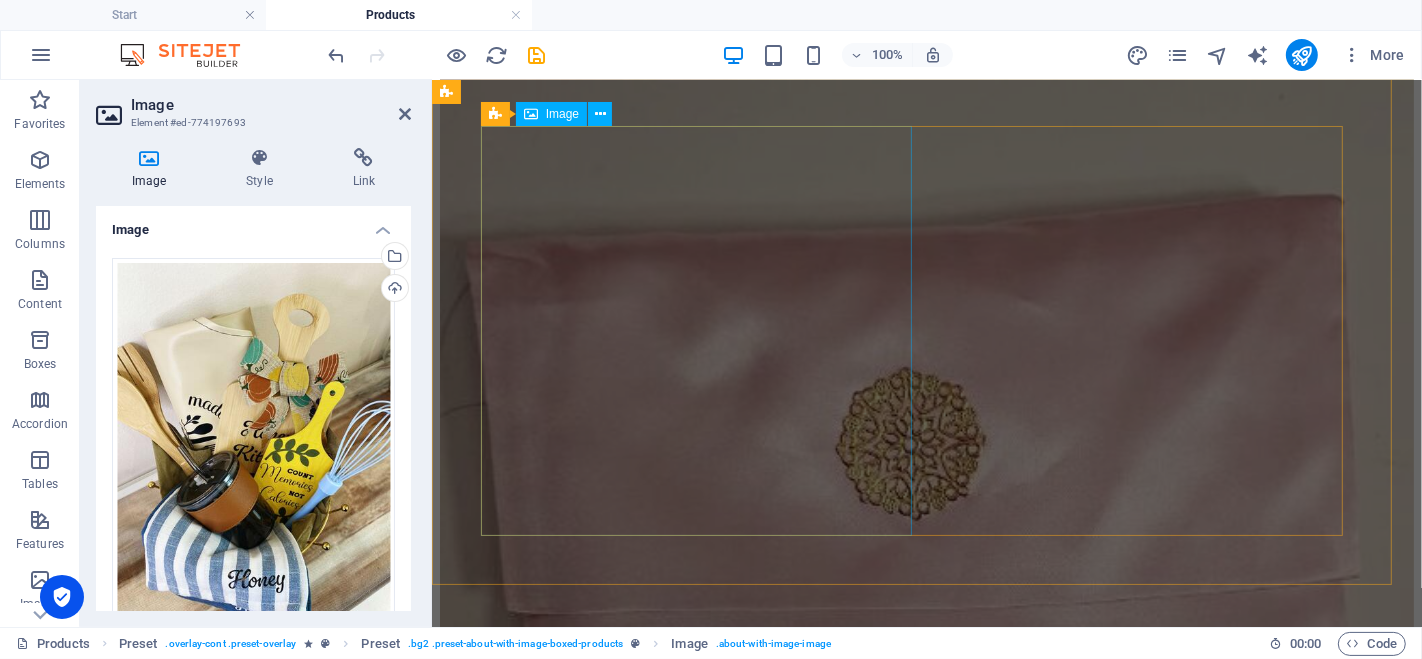 click at bounding box center (585, 6064) 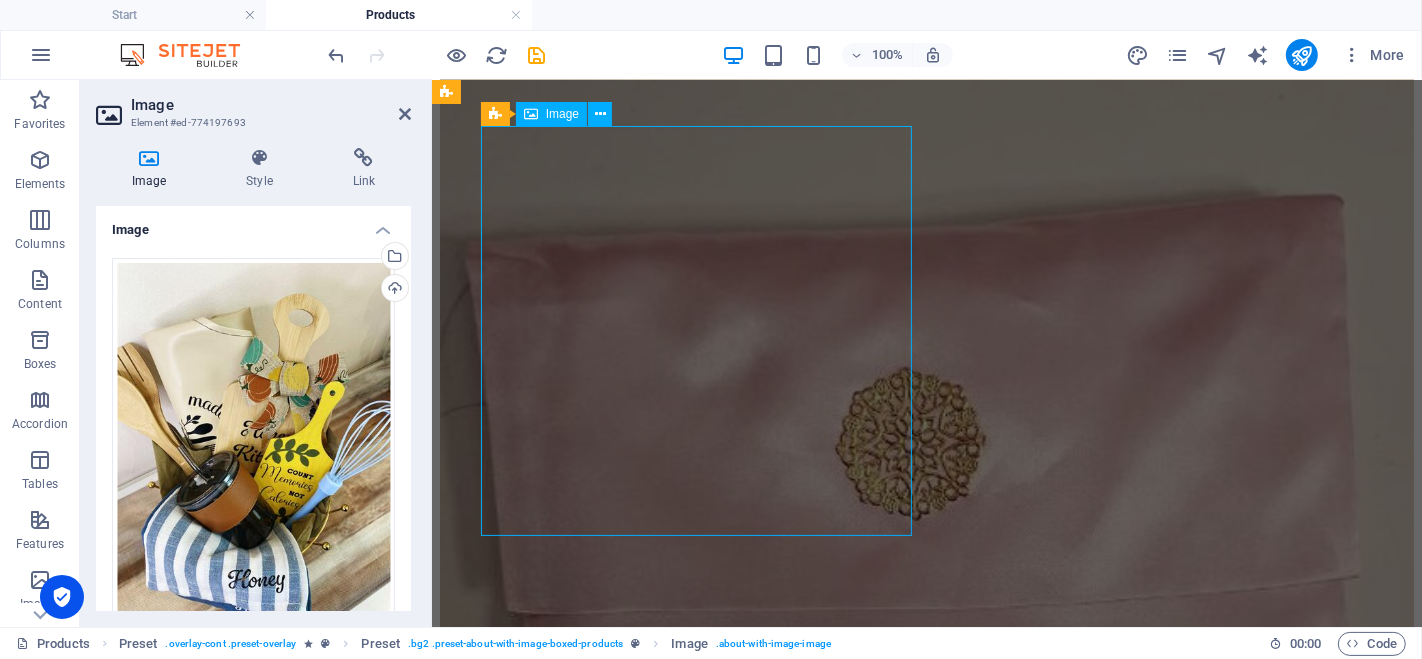 click at bounding box center [585, 6064] 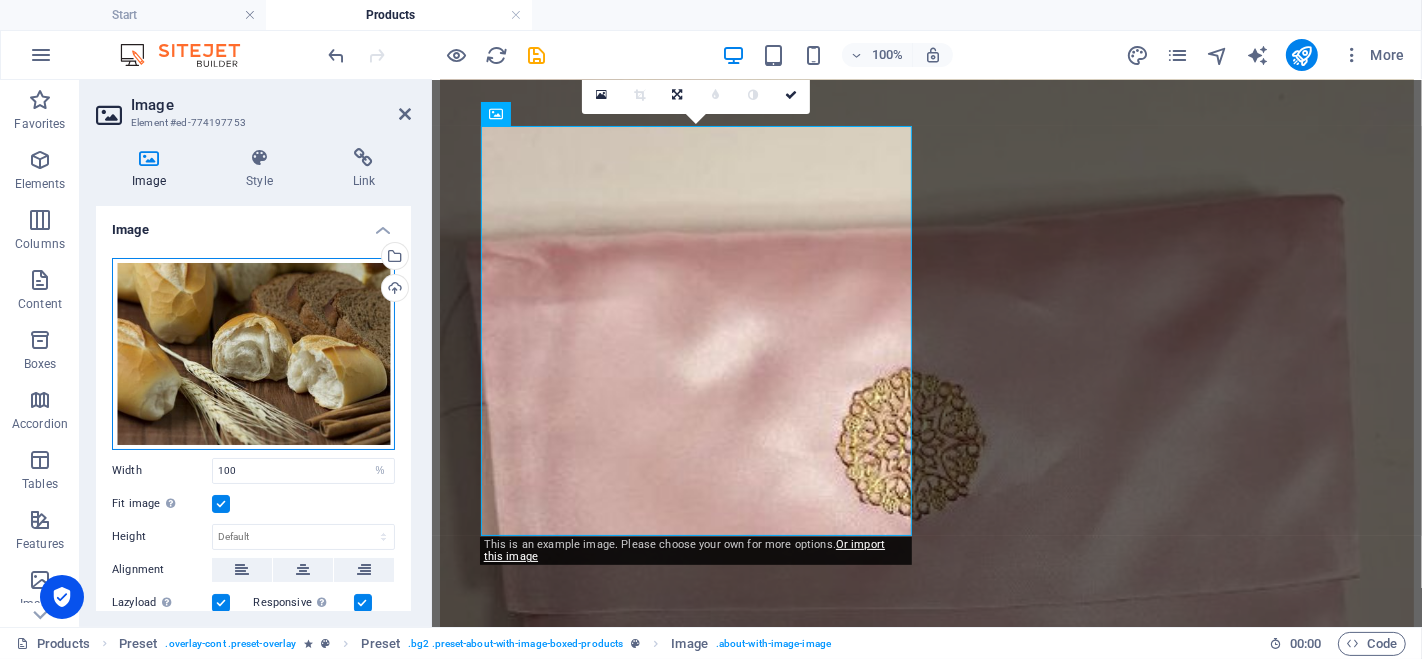 click on "Drag files here, click to choose files or select files from Files or our free stock photos & videos" at bounding box center [253, 354] 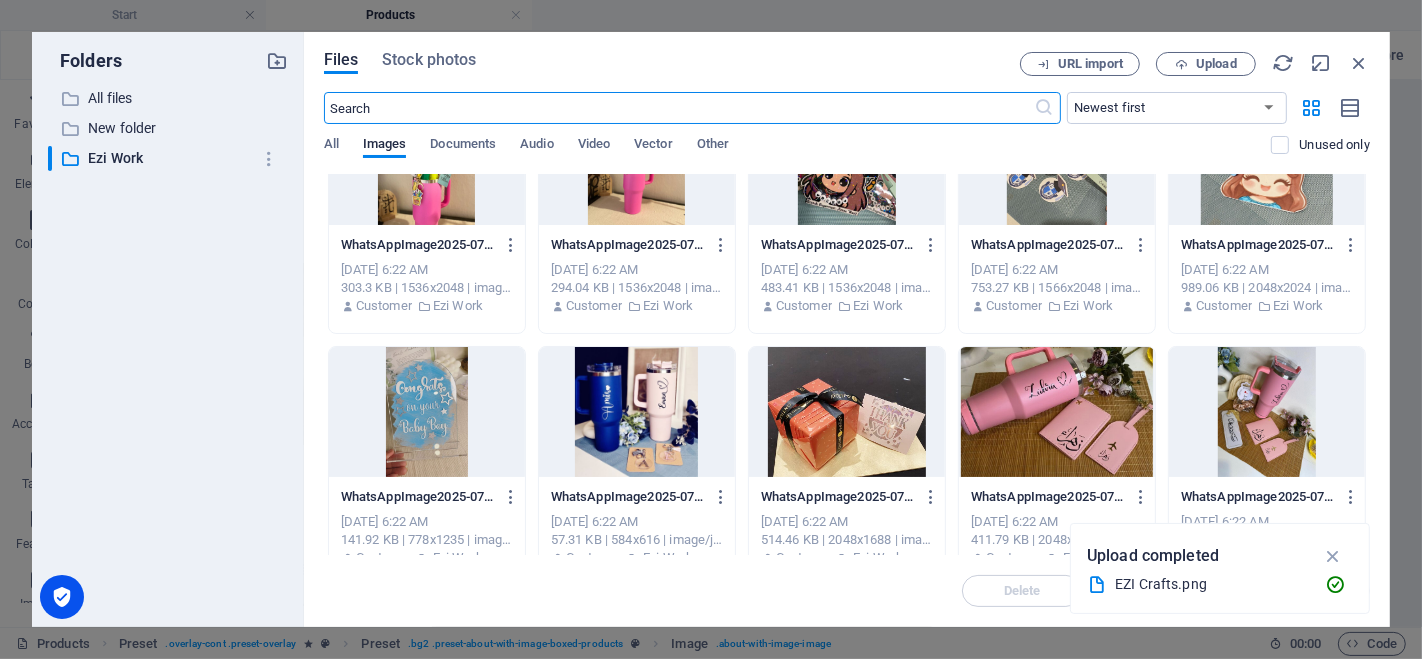 scroll, scrollTop: 2444, scrollLeft: 0, axis: vertical 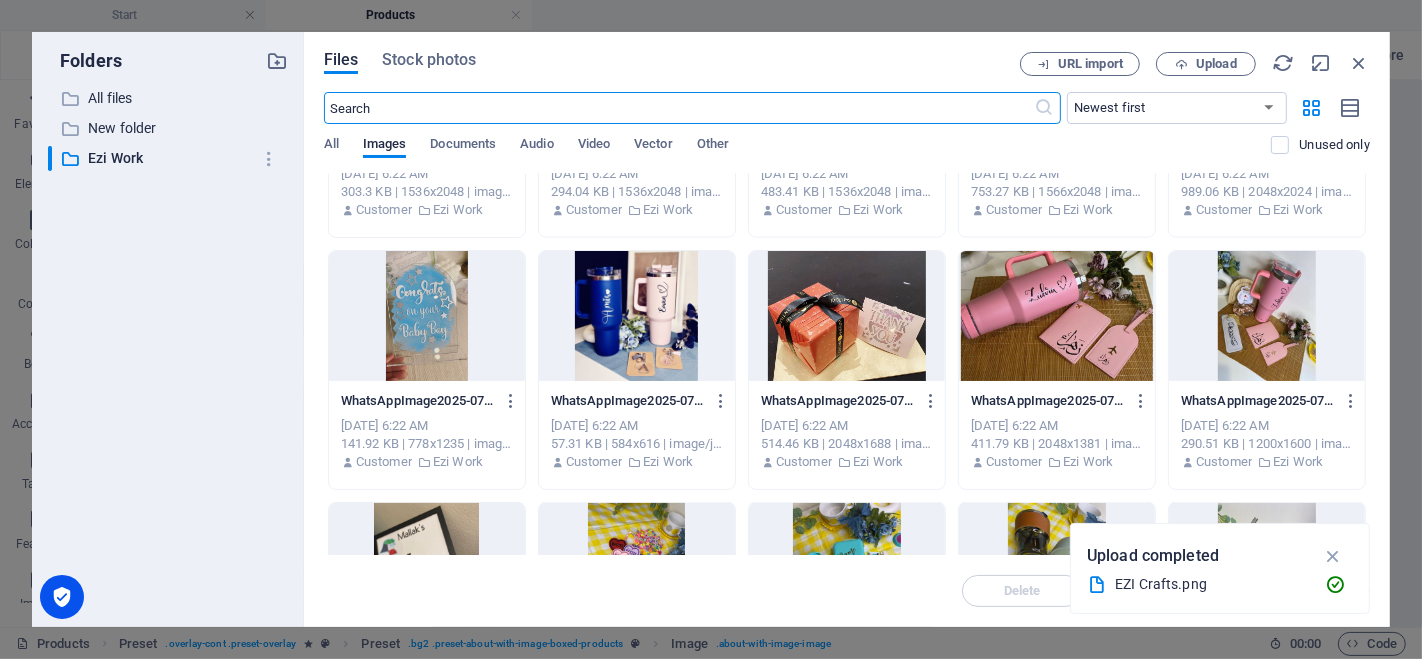 click at bounding box center [1057, 316] 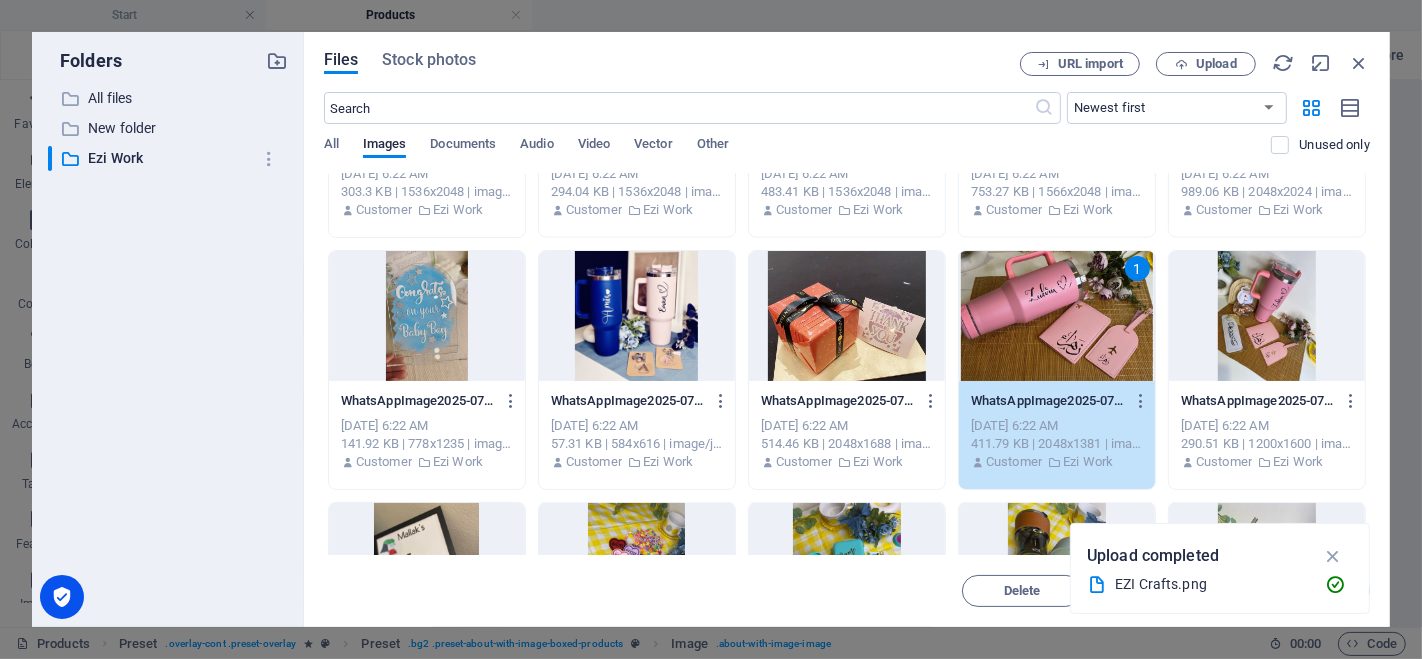 click on "1" at bounding box center [1057, 316] 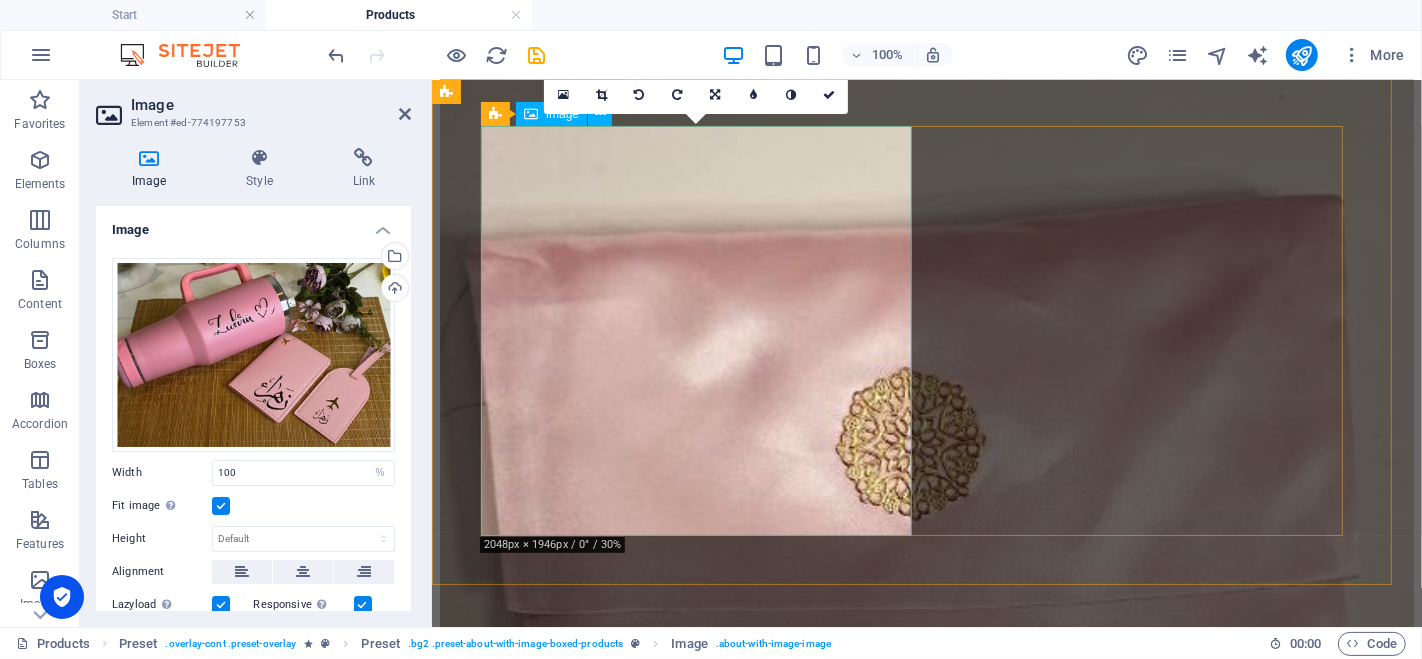 click at bounding box center (585, 6155) 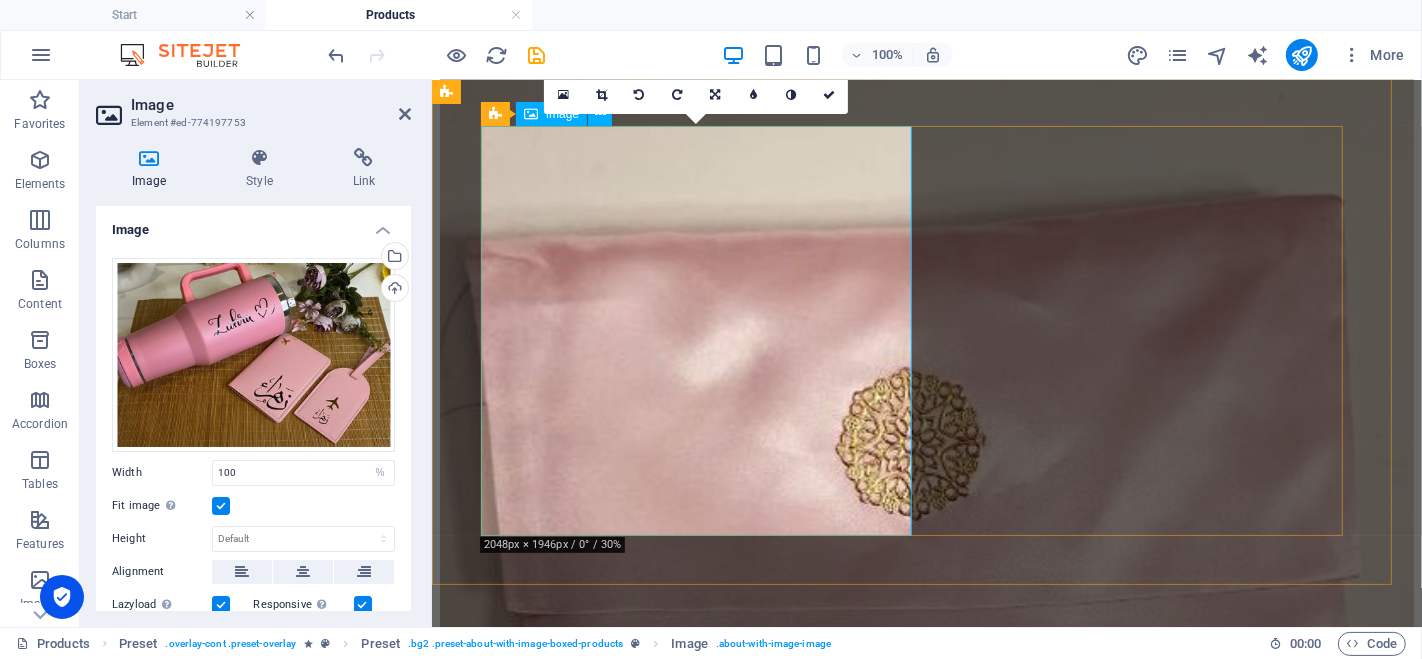 click at bounding box center [585, 6155] 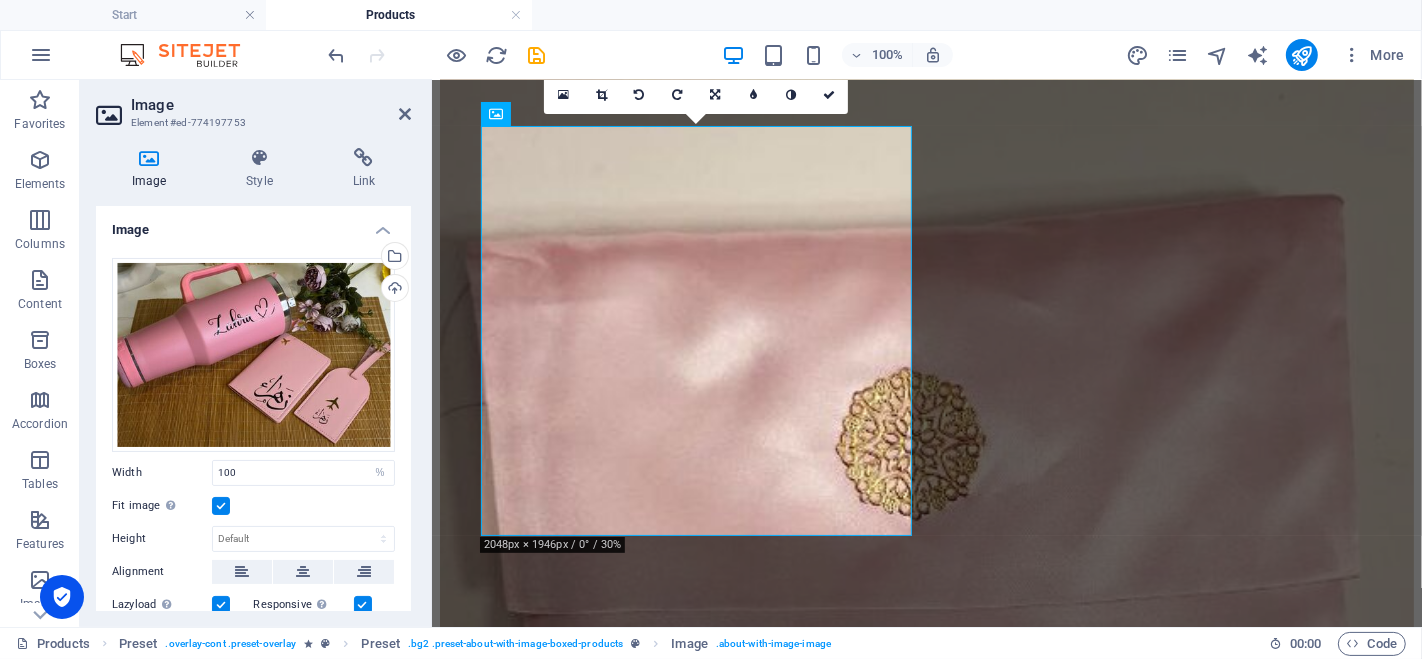 drag, startPoint x: 411, startPoint y: 359, endPoint x: 400, endPoint y: 359, distance: 11 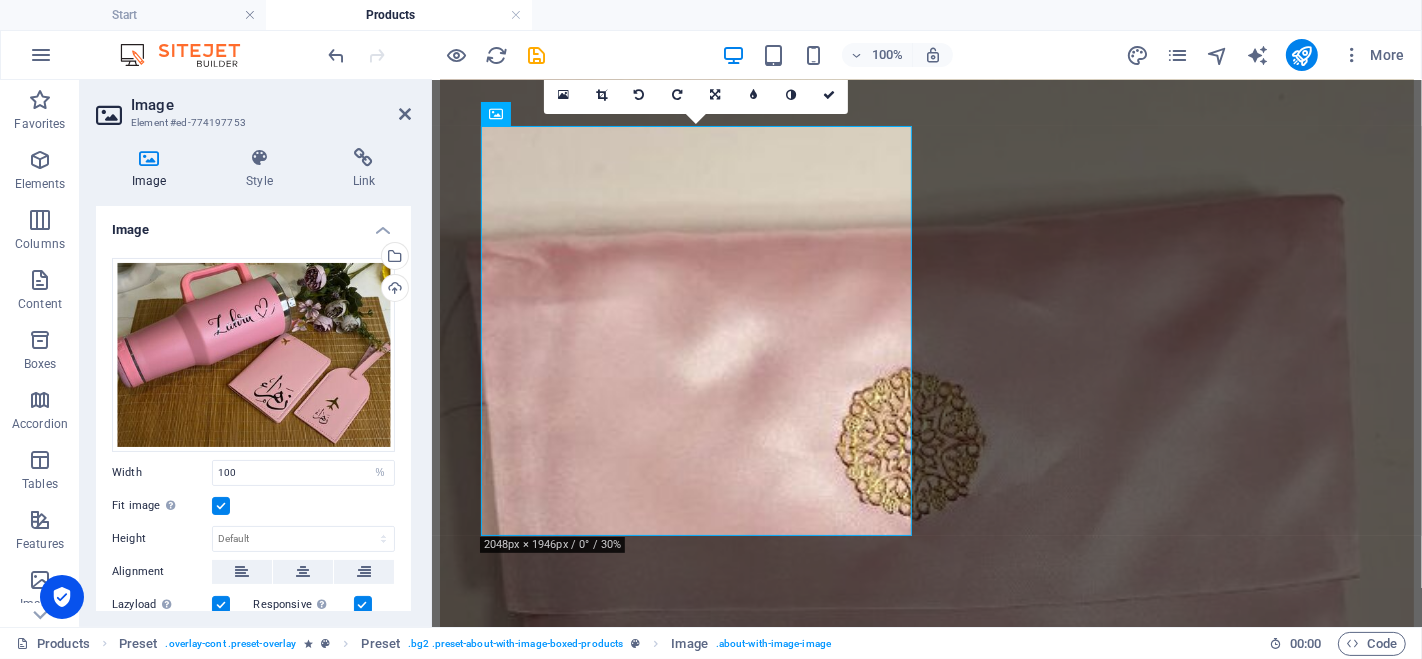 click on "Image Style Link Image Drag files here, click to choose files or select files from Files or our free stock photos & videos Select files from the file manager, stock photos, or upload file(s) Upload Width 100 Default auto px rem % em vh vw Fit image Automatically fit image to a fixed width and height Height Default auto px Alignment Lazyload Loading images after the page loads improves page speed. Responsive Automatically load retina image and smartphone optimized sizes. Lightbox Use as headline The image will be wrapped in an H1 headline tag. Useful for giving alternative text the weight of an H1 headline, e.g. for the logo. Leave unchecked if uncertain. Optimized Images are compressed to improve page speed. Position Direction Custom X offset 50 px rem % vh vw Y offset 50 px rem % vh vw Text Float No float Image left Image right Determine how text should behave around the image. Text Alternative text Image caption Paragraph Format Normal Heading 1 Heading 2 Heading 3 Heading 4 Heading 5 Heading 6 Code Arial 8" at bounding box center (253, 379) 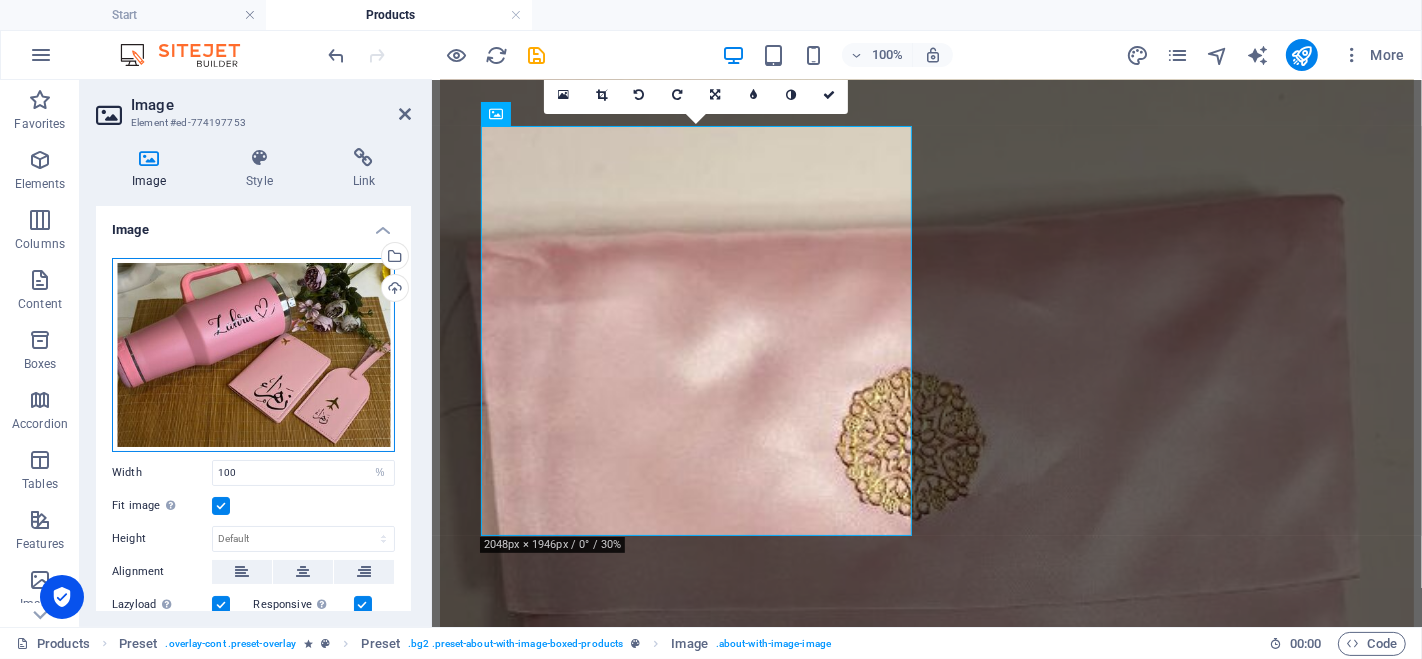 click on "Drag files here, click to choose files or select files from Files or our free stock photos & videos" at bounding box center (253, 355) 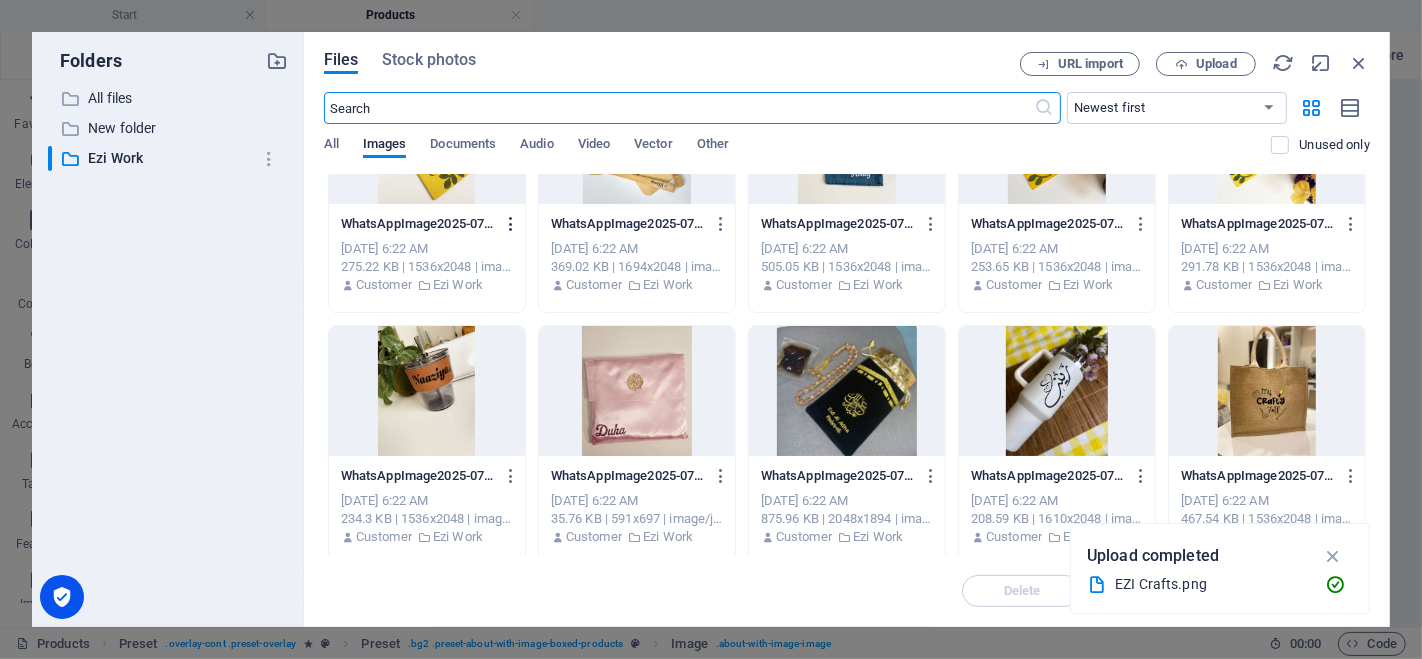 scroll, scrollTop: 666, scrollLeft: 0, axis: vertical 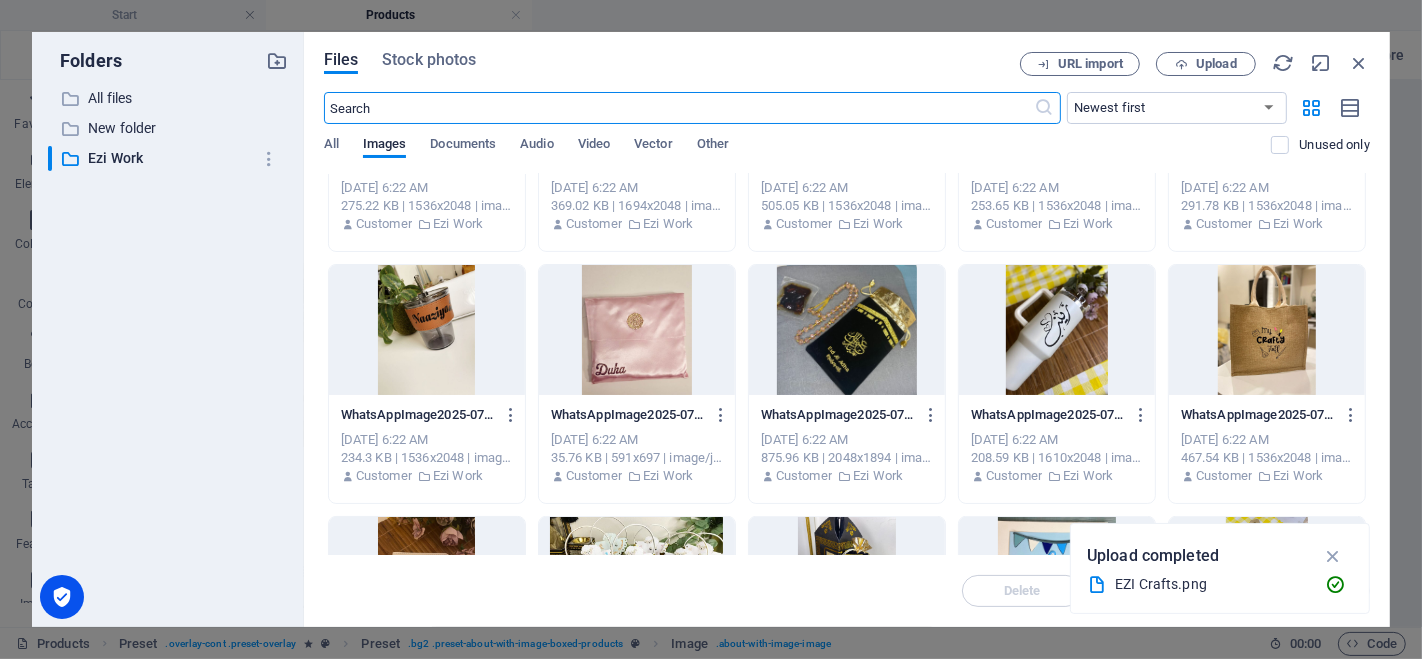 click at bounding box center [427, 330] 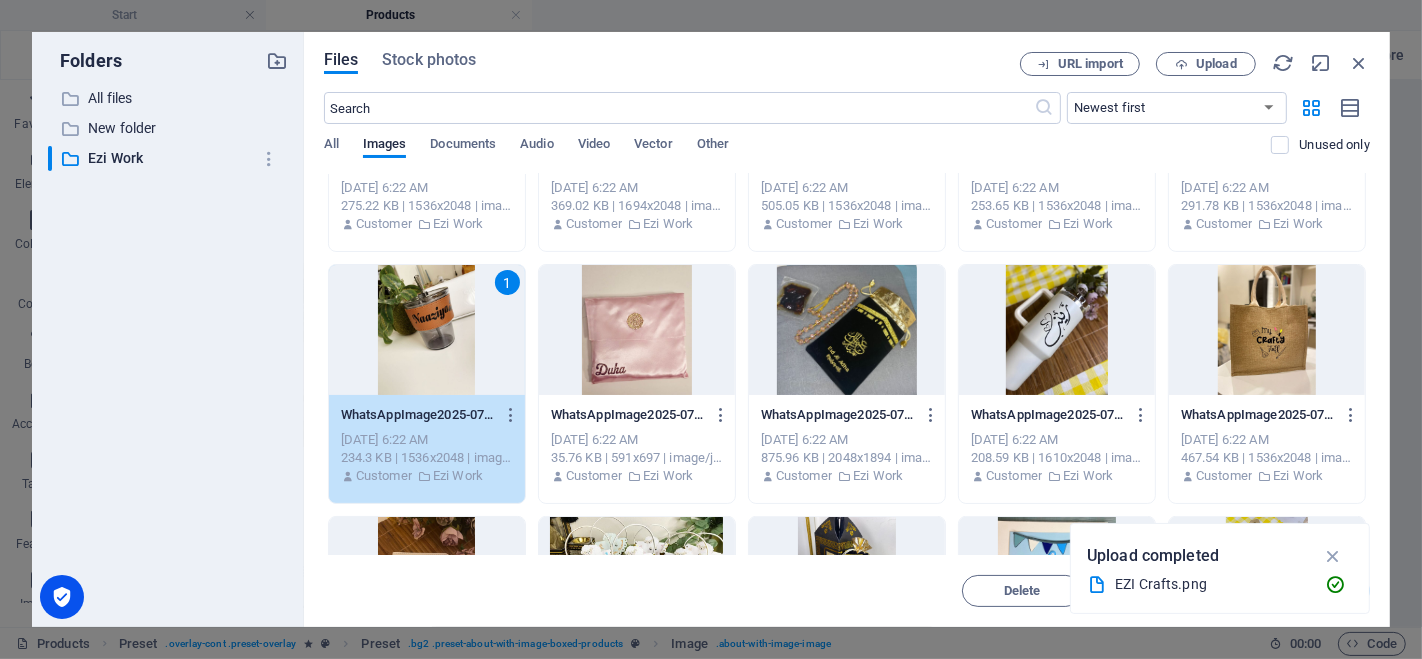 click on "1" at bounding box center (427, 330) 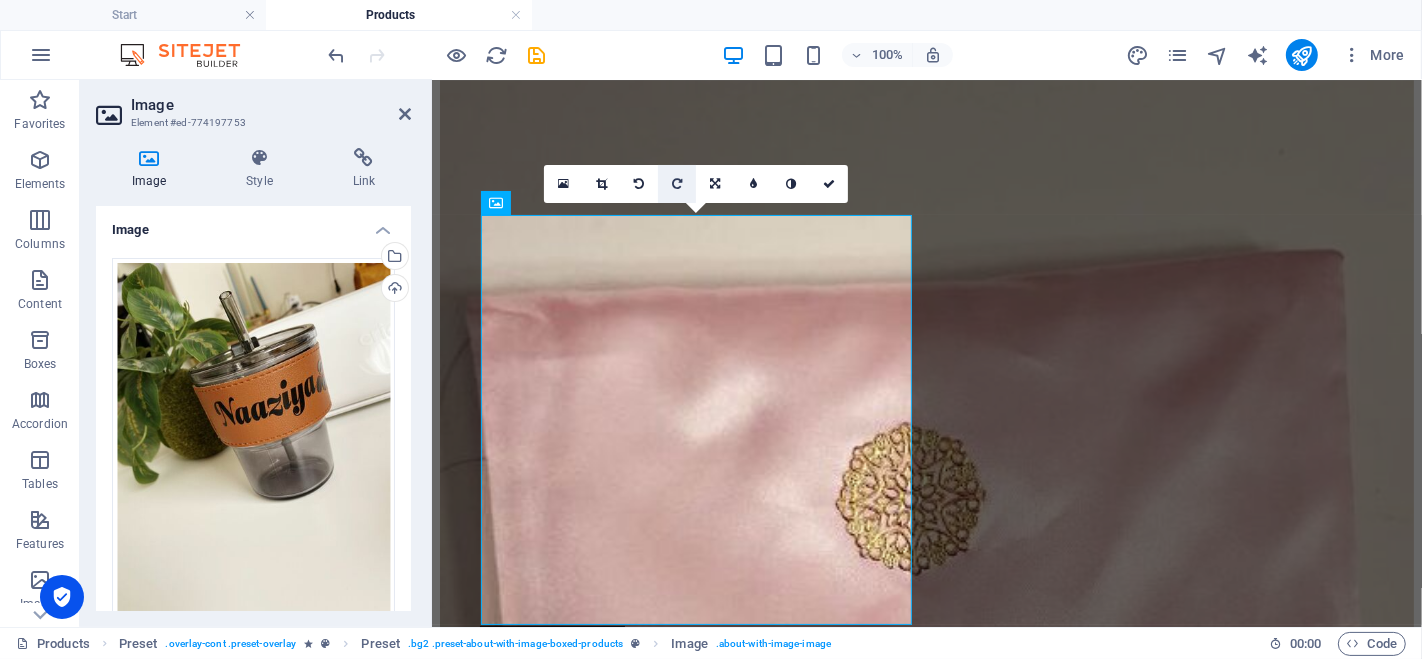 scroll, scrollTop: 4305, scrollLeft: 0, axis: vertical 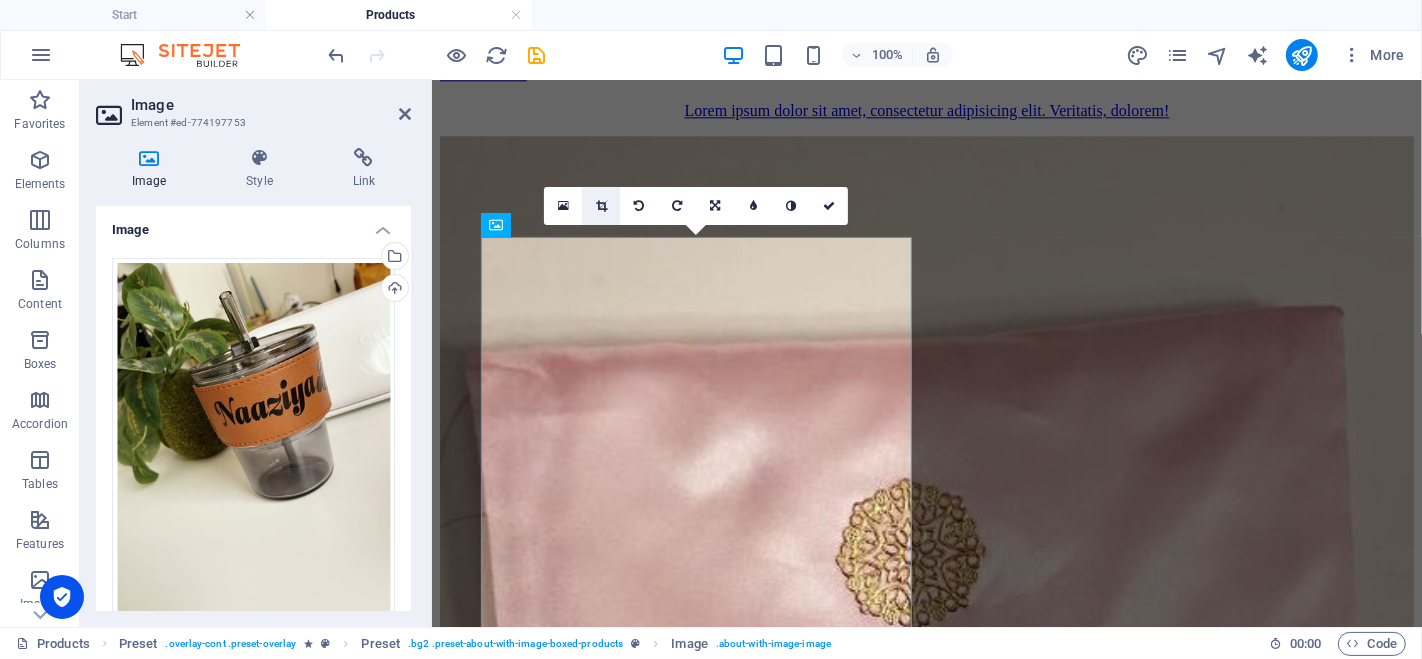 click at bounding box center (601, 206) 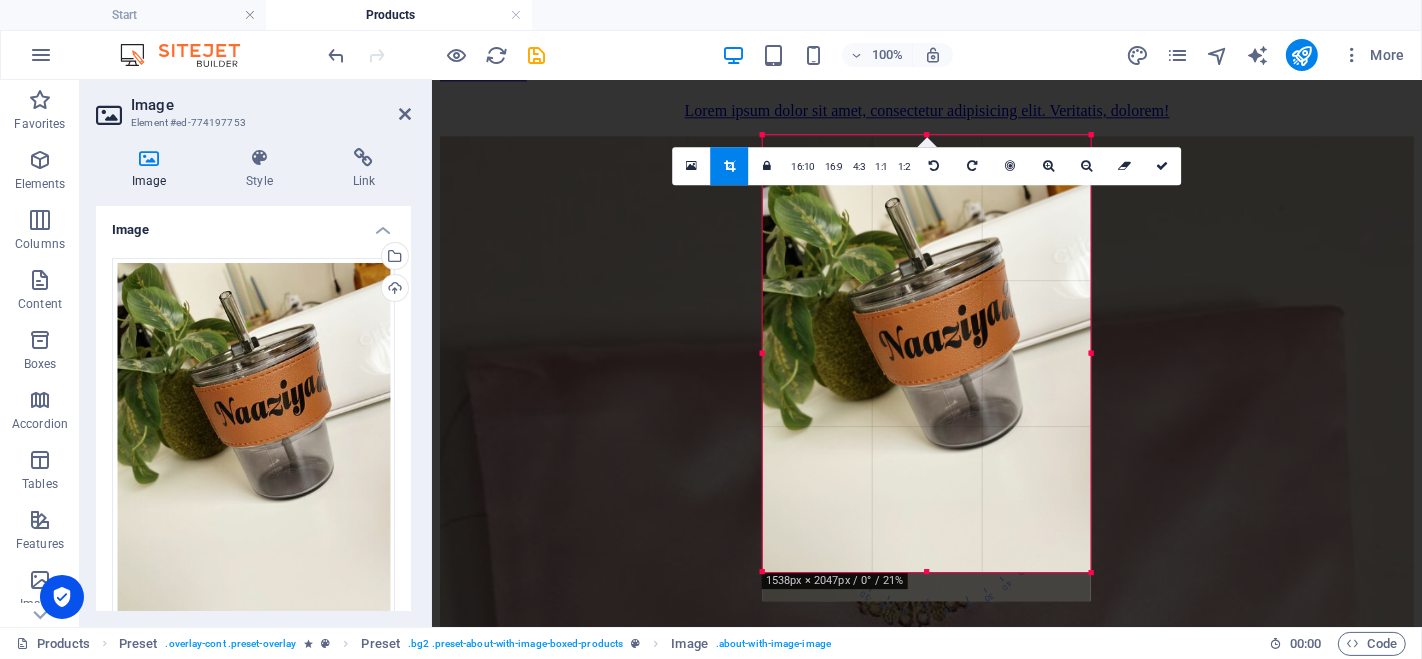 drag, startPoint x: 912, startPoint y: 301, endPoint x: 925, endPoint y: 269, distance: 34.539833 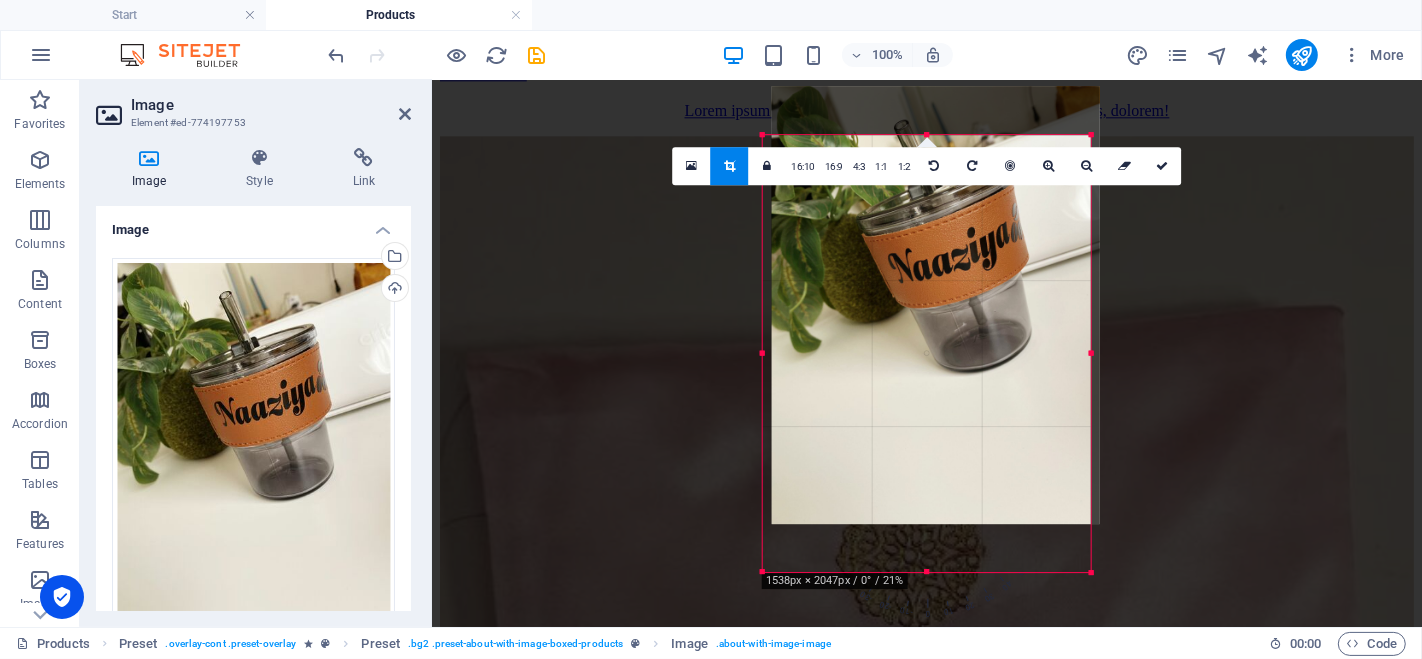 drag, startPoint x: 928, startPoint y: 566, endPoint x: 924, endPoint y: 551, distance: 15.524175 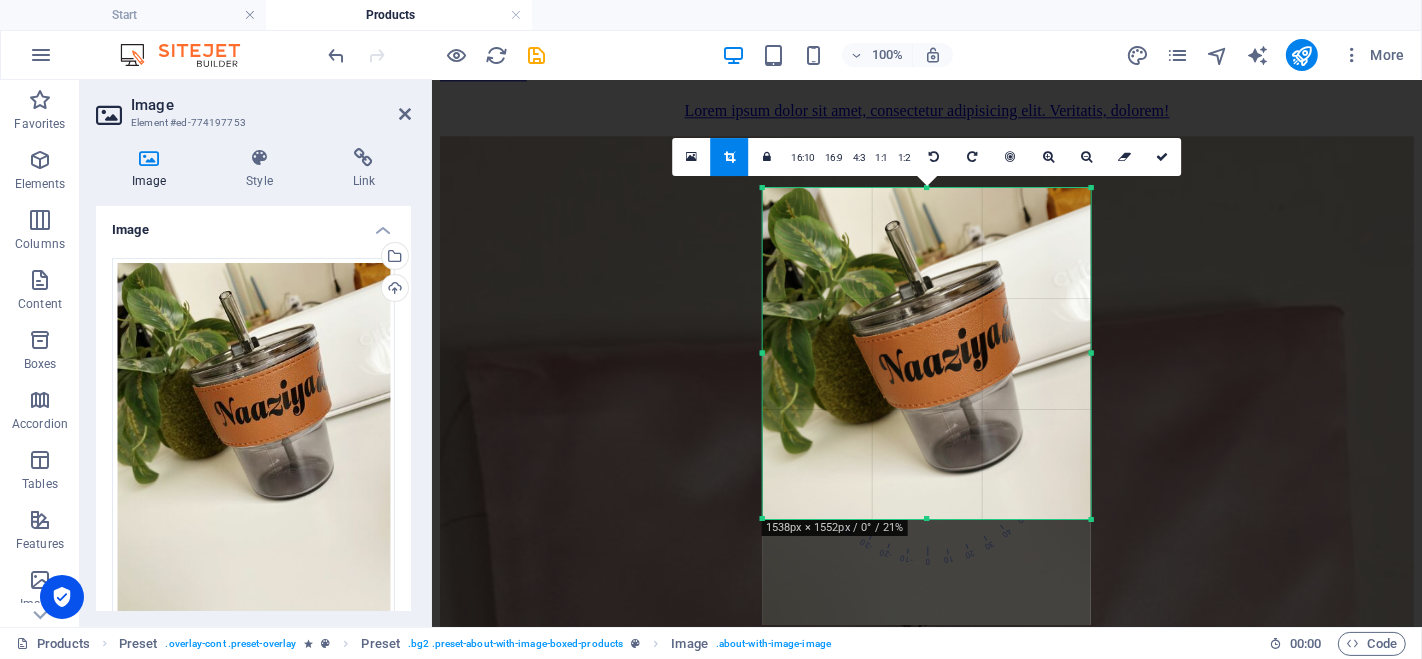 drag, startPoint x: 927, startPoint y: 562, endPoint x: 951, endPoint y: 465, distance: 99.92497 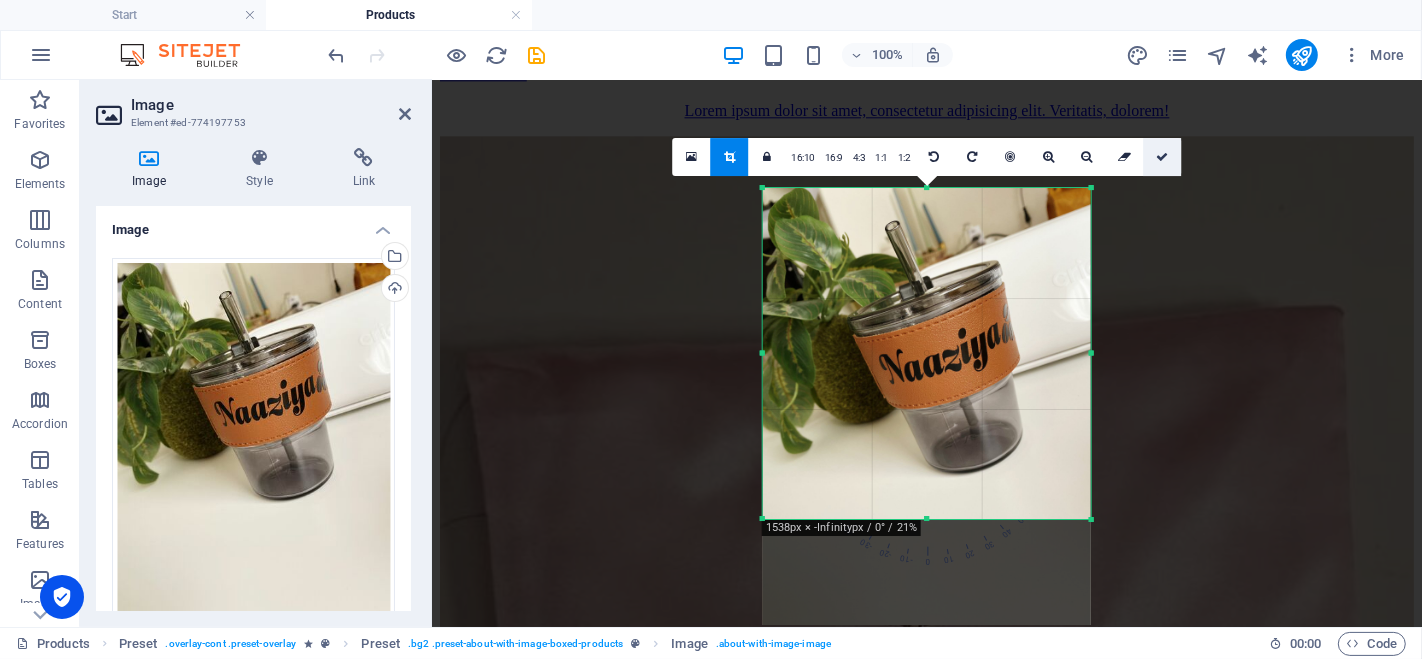 drag, startPoint x: 1161, startPoint y: 155, endPoint x: 730, endPoint y: 75, distance: 438.36172 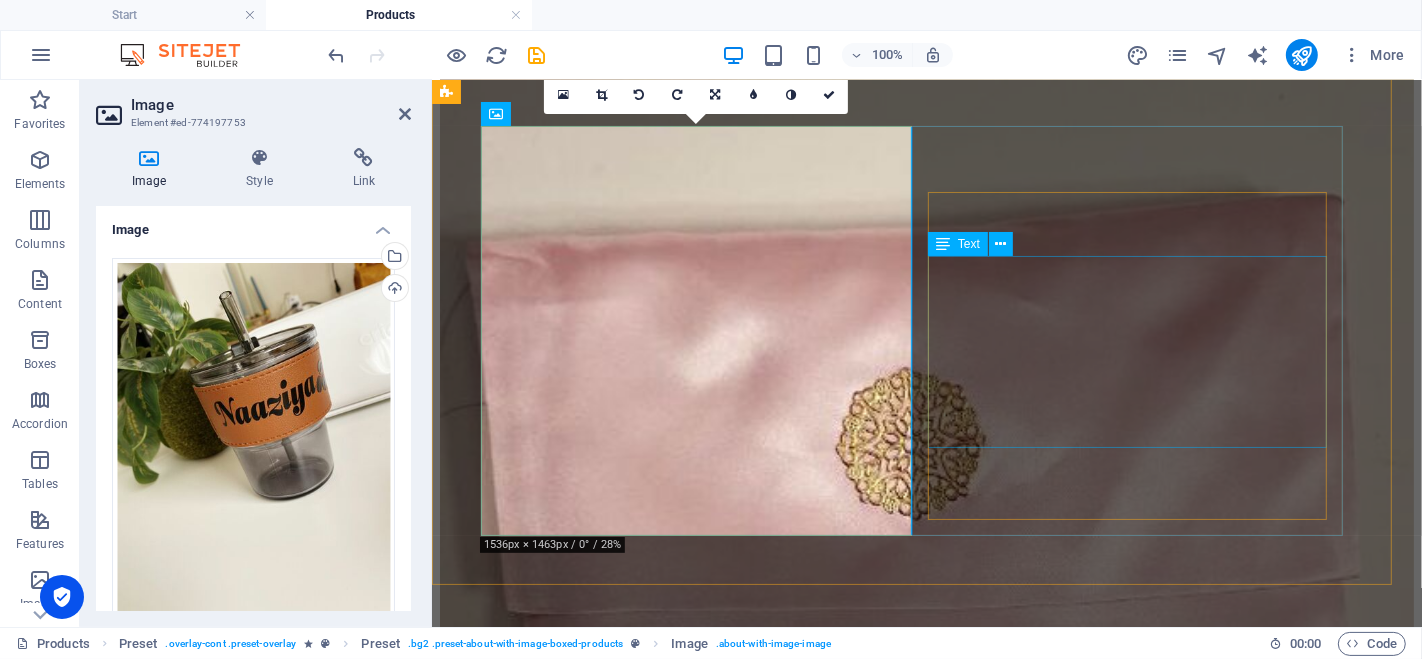 scroll, scrollTop: 4305, scrollLeft: 0, axis: vertical 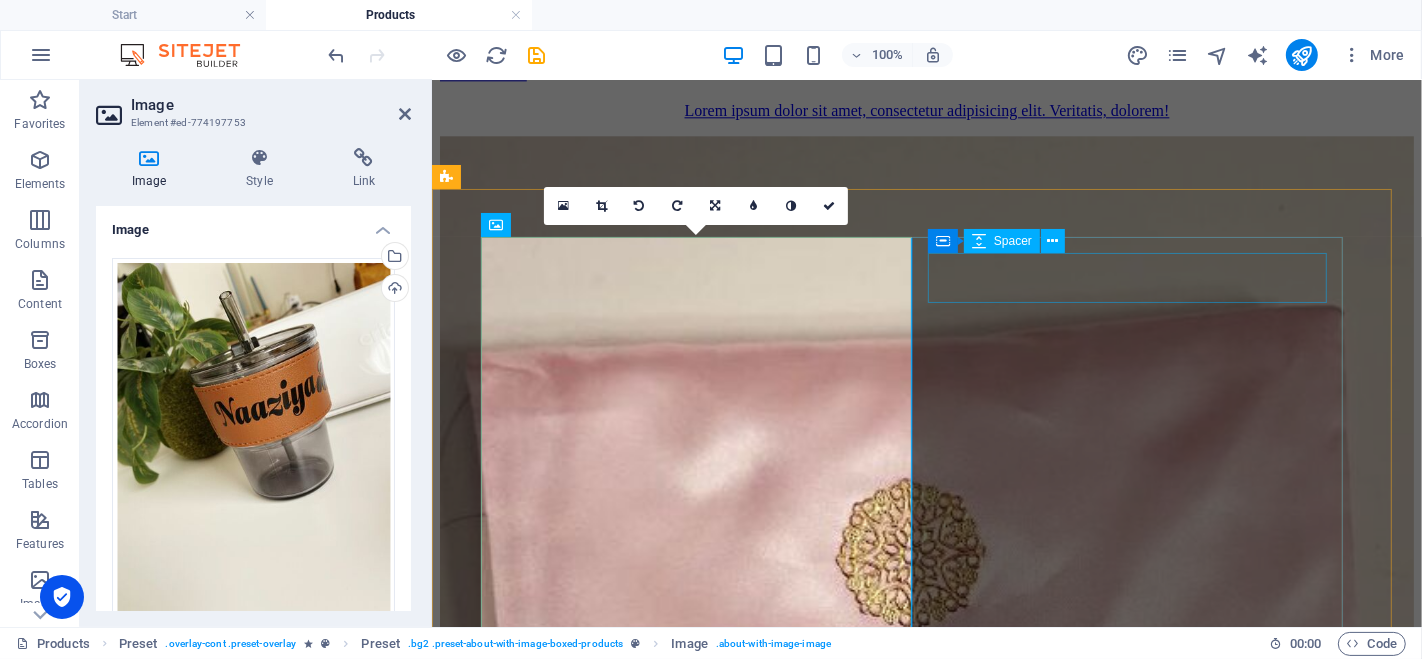 click at bounding box center (926, 6585) 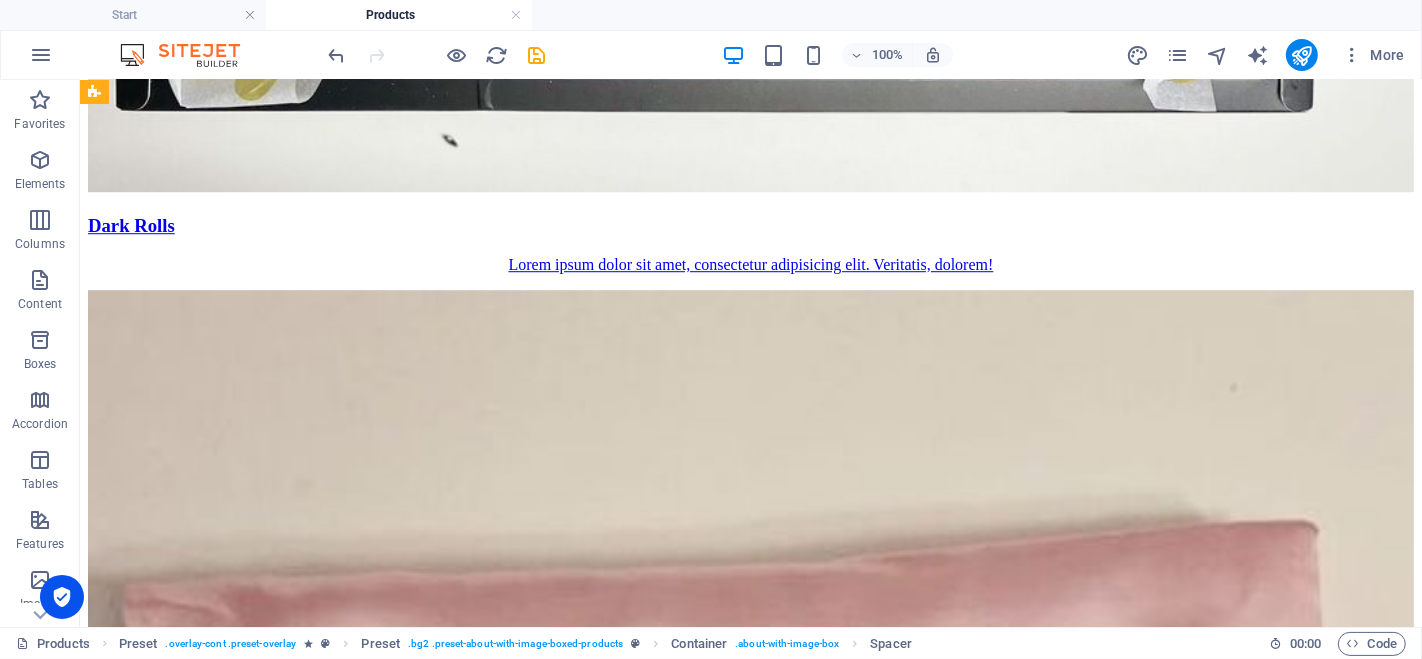 scroll, scrollTop: 5020, scrollLeft: 0, axis: vertical 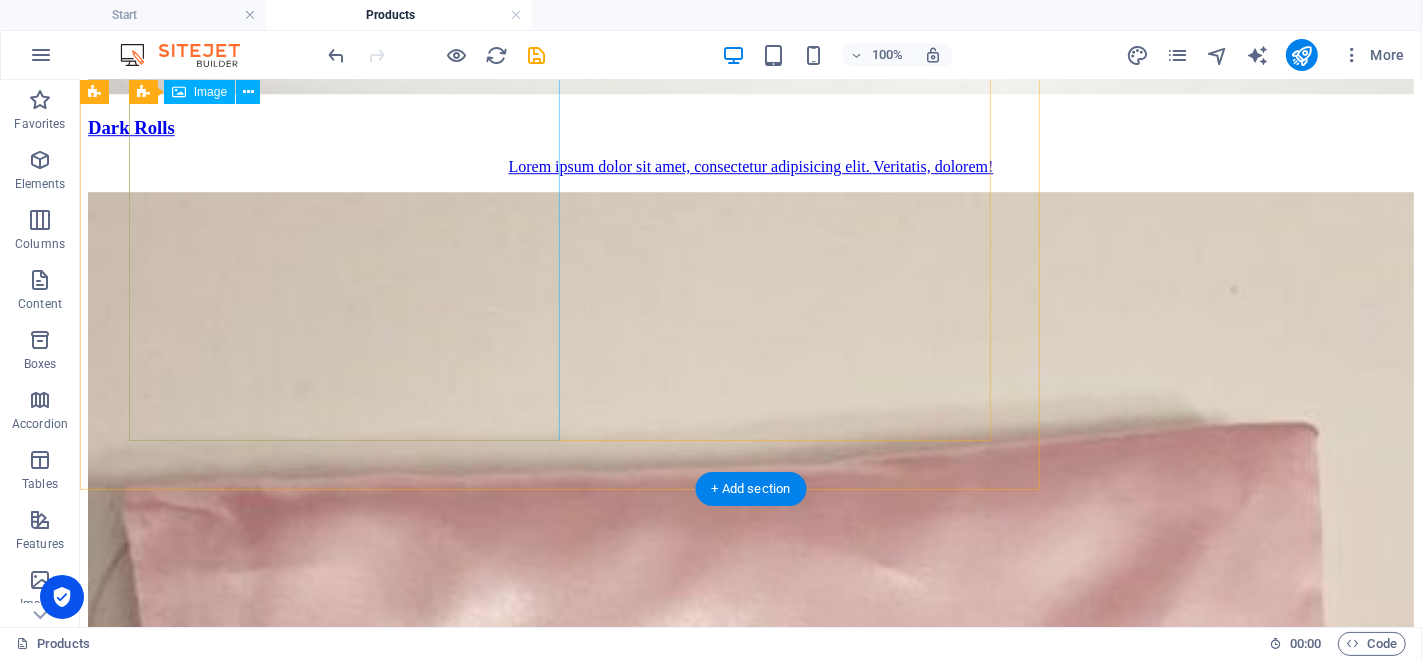 click at bounding box center (286, 8382) 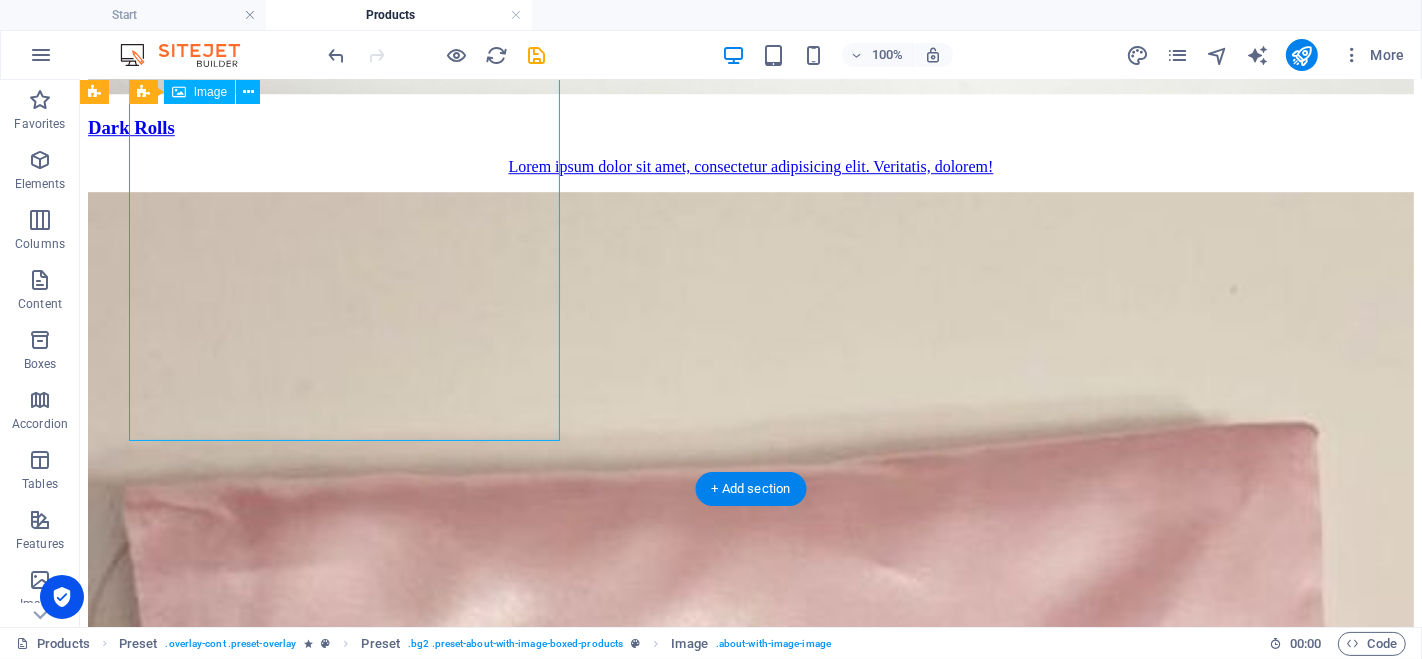 click at bounding box center [286, 8382] 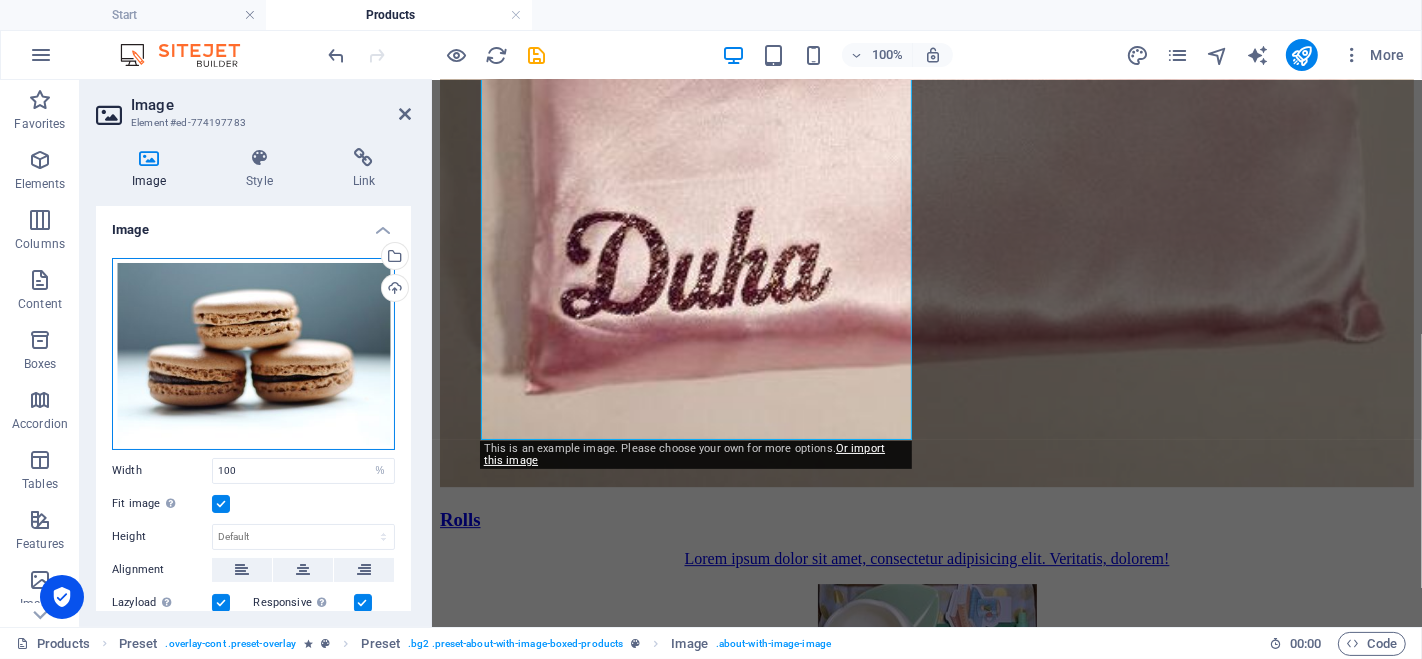 click on "Drag files here, click to choose files or select files from Files or our free stock photos & videos" at bounding box center (253, 354) 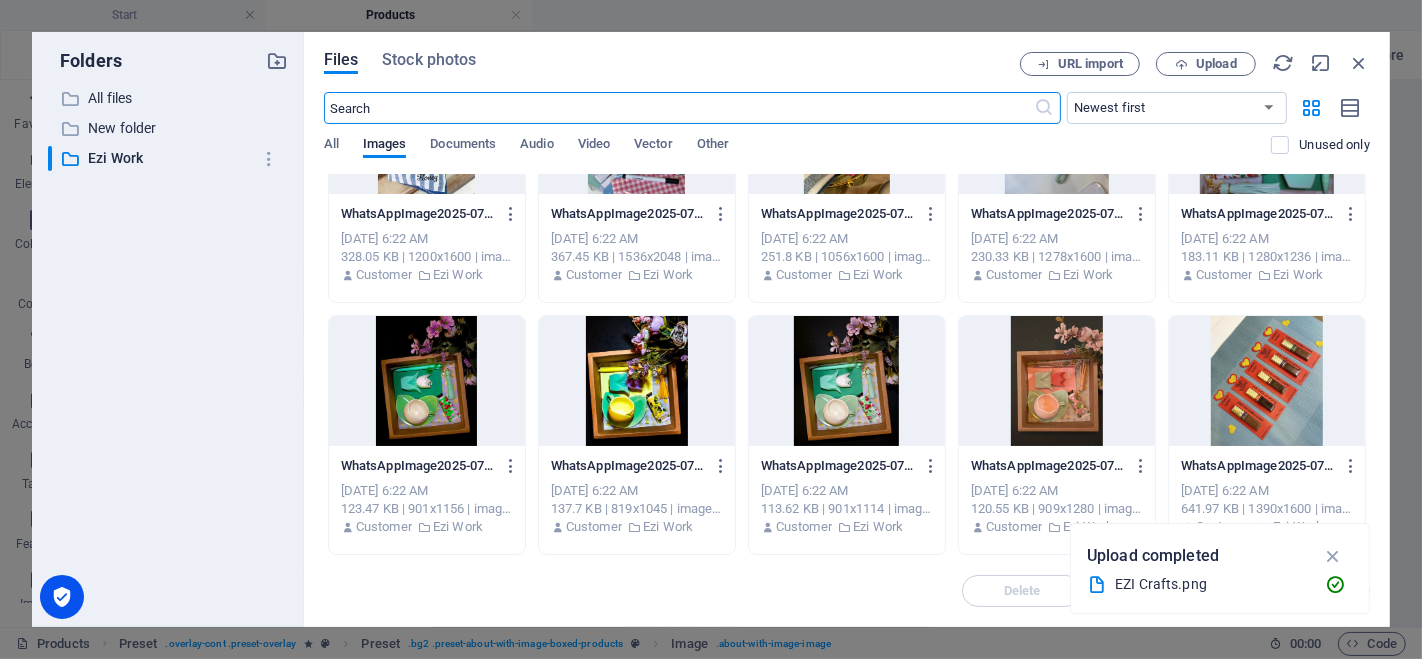 scroll, scrollTop: 1888, scrollLeft: 0, axis: vertical 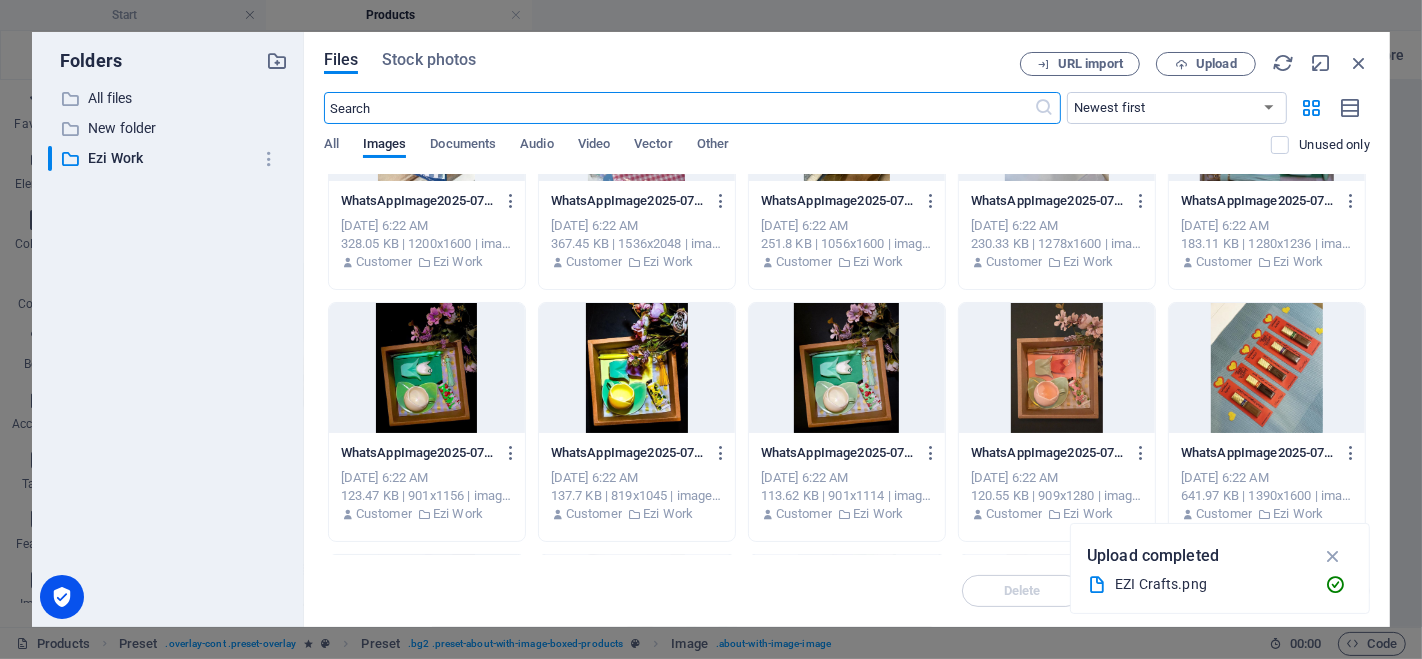 click at bounding box center (847, 368) 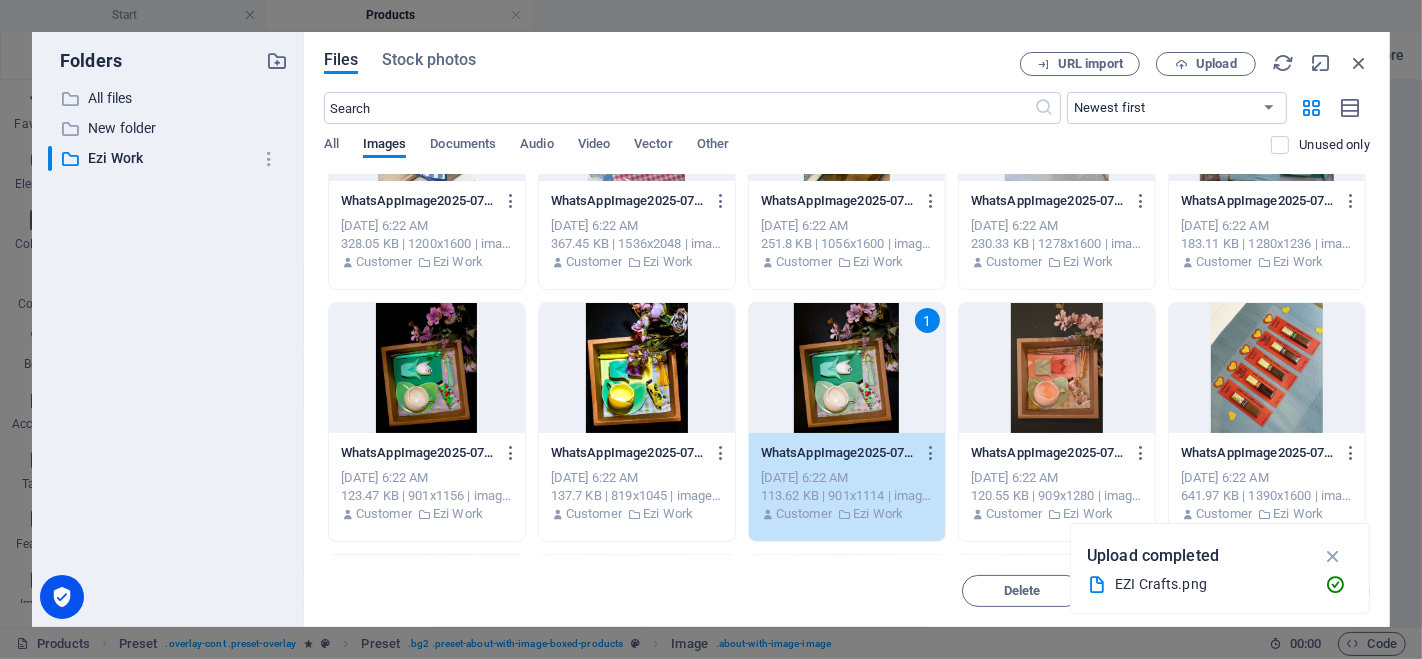 click at bounding box center [637, 368] 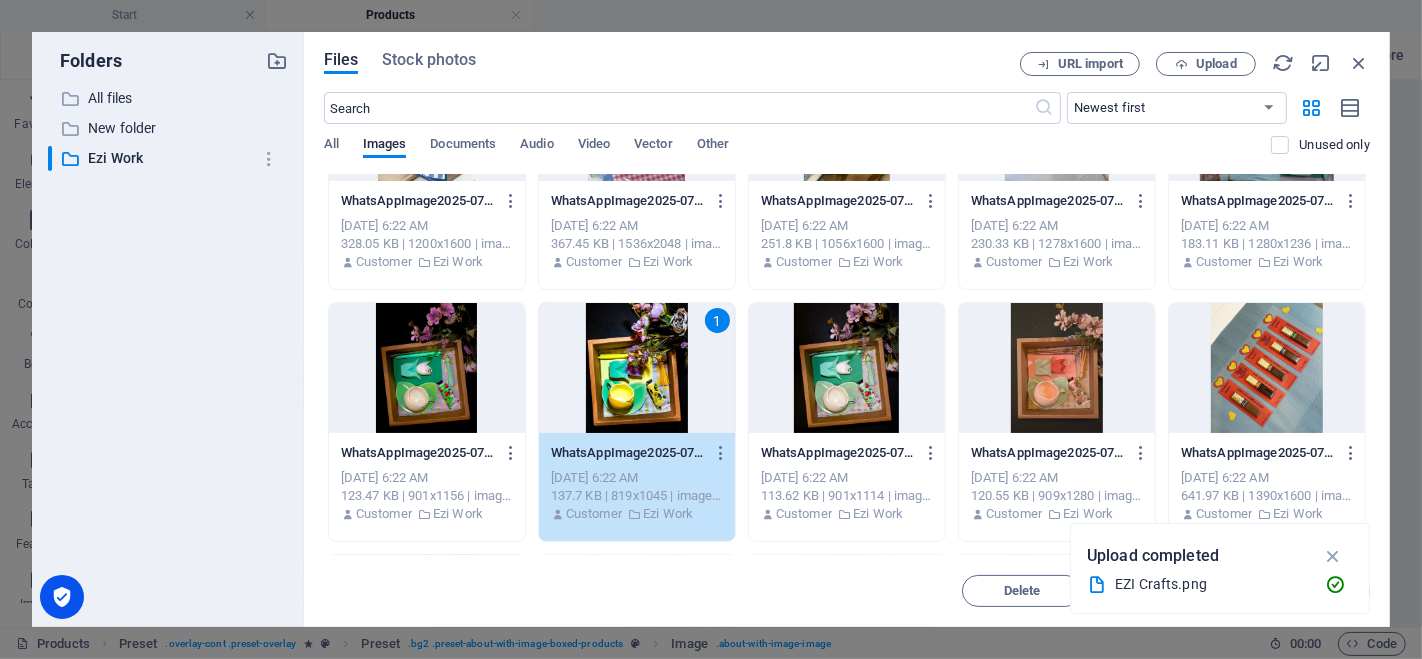 click on "1" at bounding box center (637, 368) 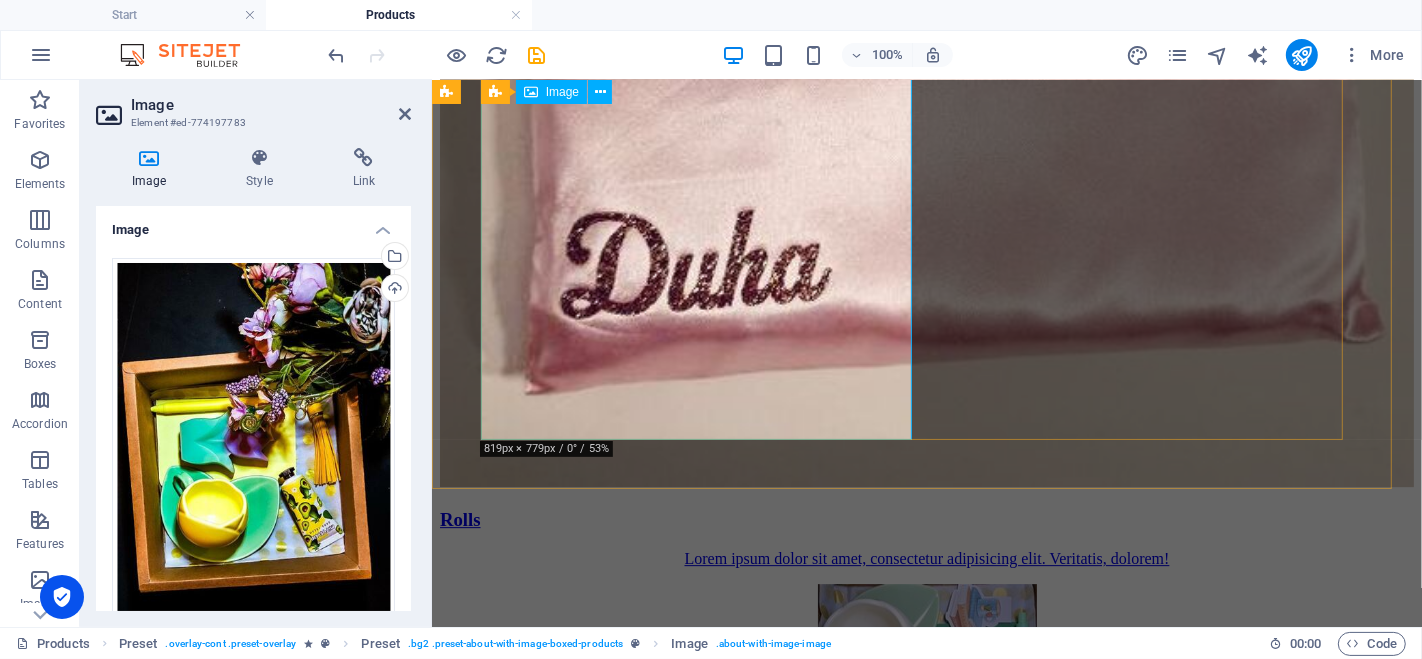 click at bounding box center [585, 6371] 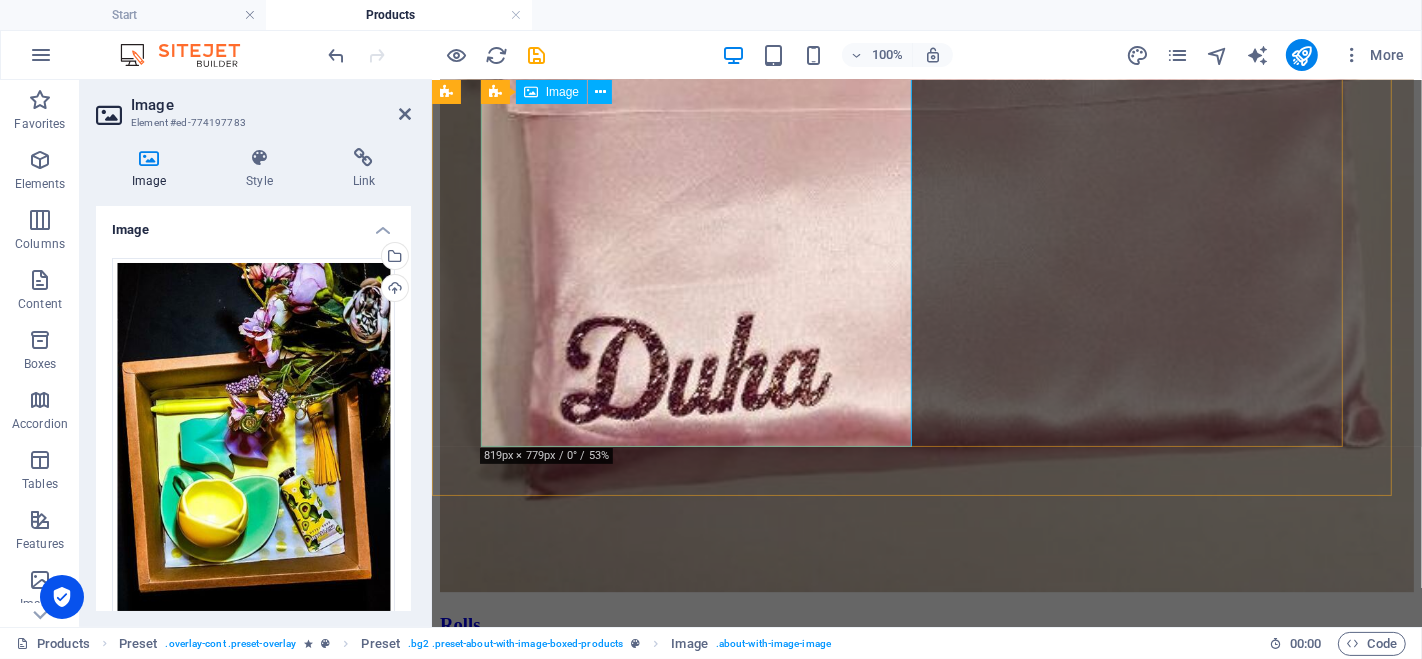 scroll, scrollTop: 4797, scrollLeft: 0, axis: vertical 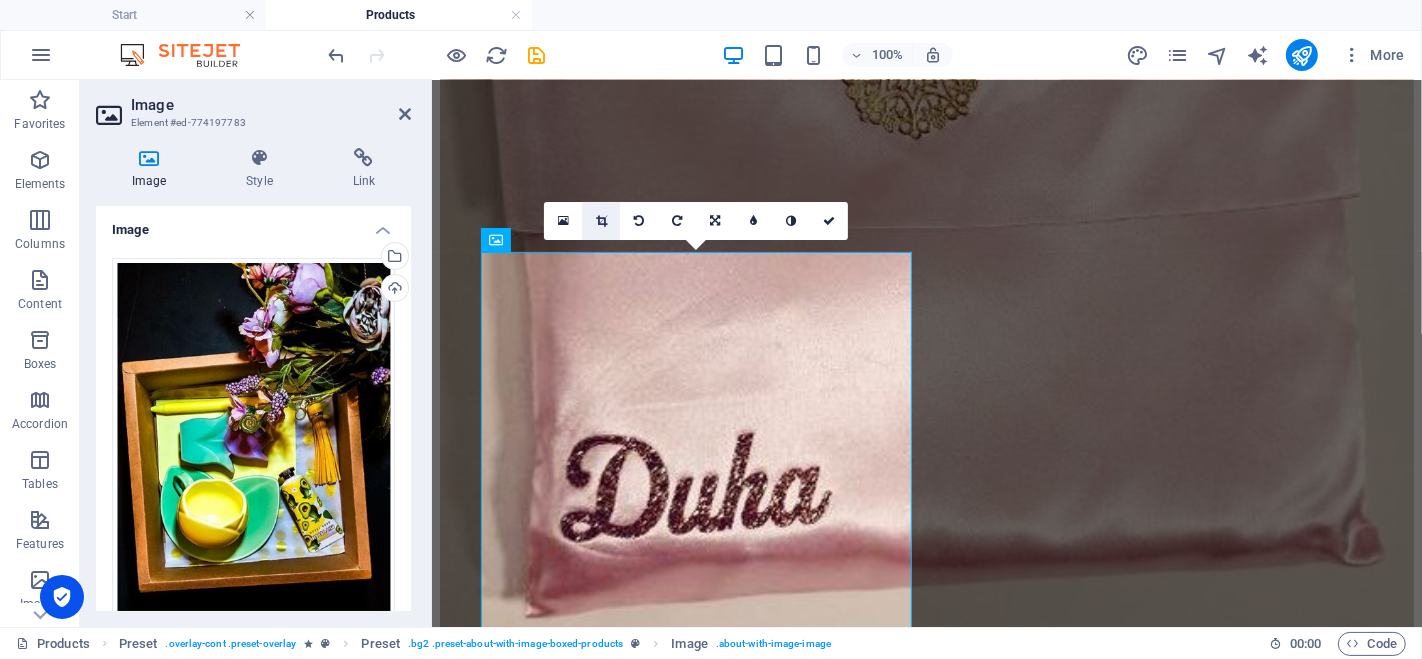 click at bounding box center [601, 221] 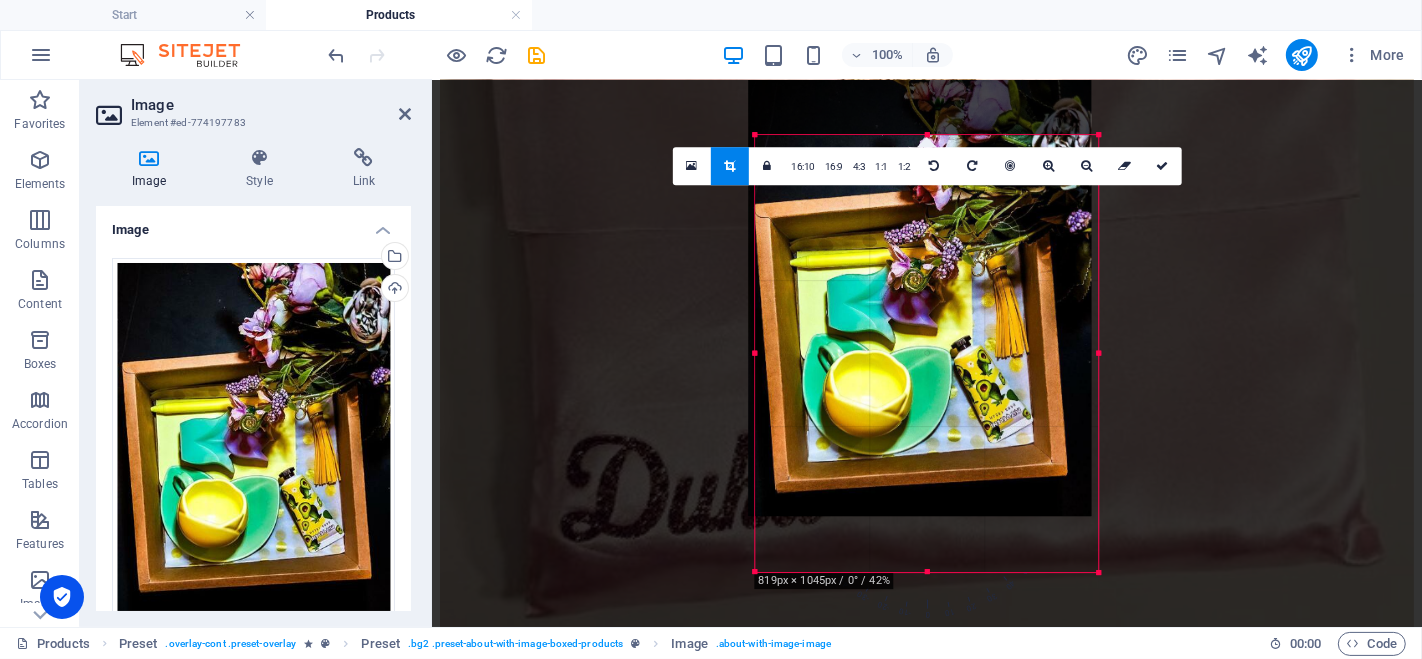 drag, startPoint x: 922, startPoint y: 288, endPoint x: 918, endPoint y: 233, distance: 55.145264 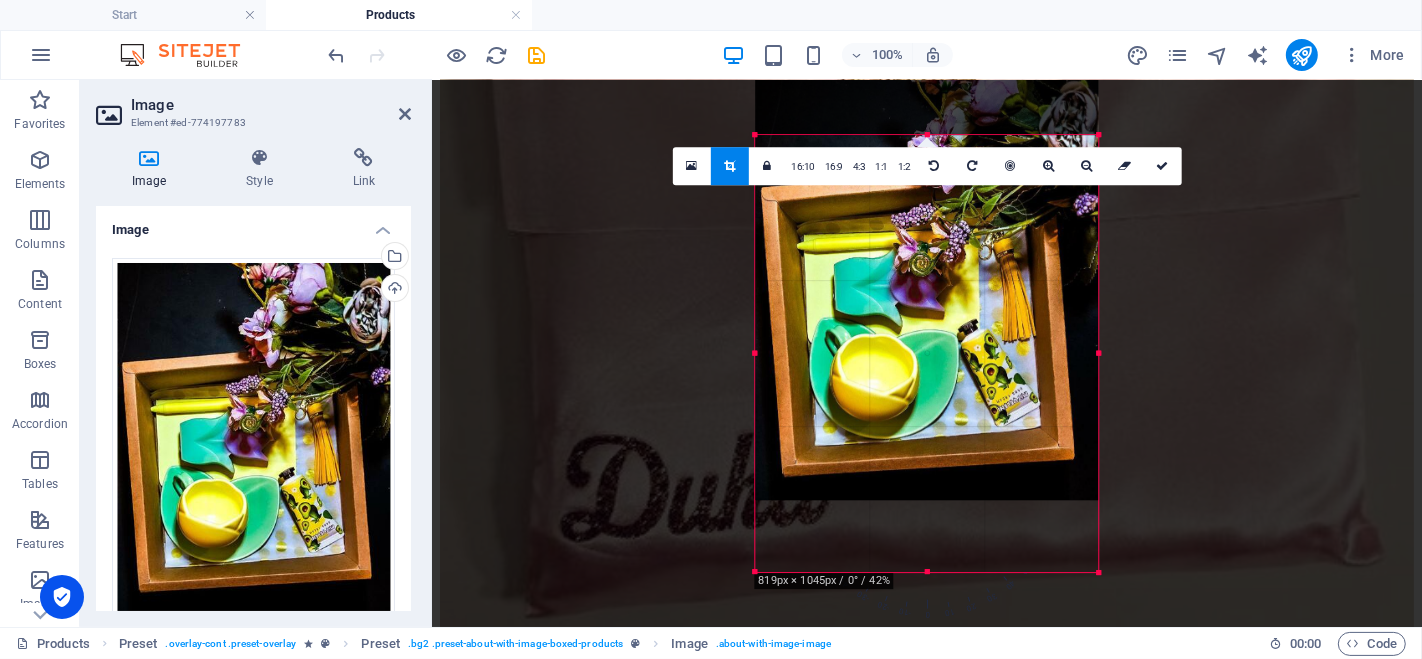 drag, startPoint x: 936, startPoint y: 320, endPoint x: 940, endPoint y: 260, distance: 60.133186 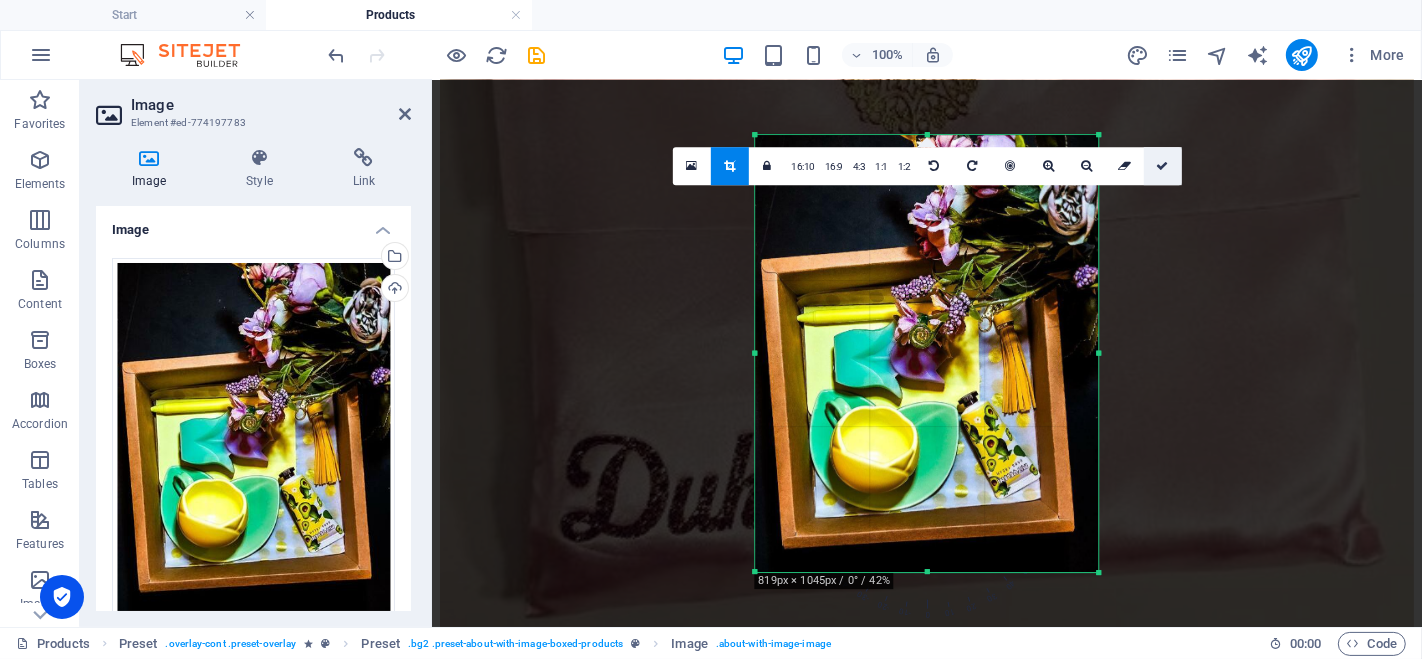 click at bounding box center (1162, 166) 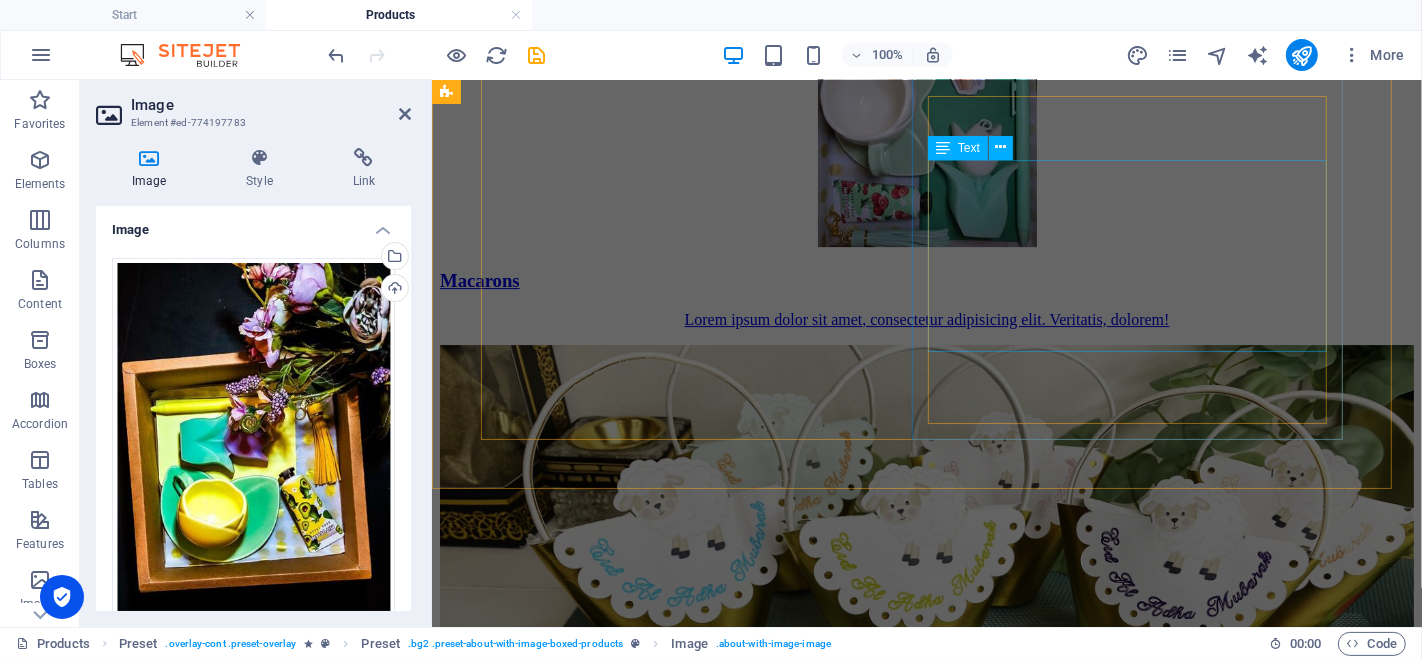 scroll, scrollTop: 5575, scrollLeft: 0, axis: vertical 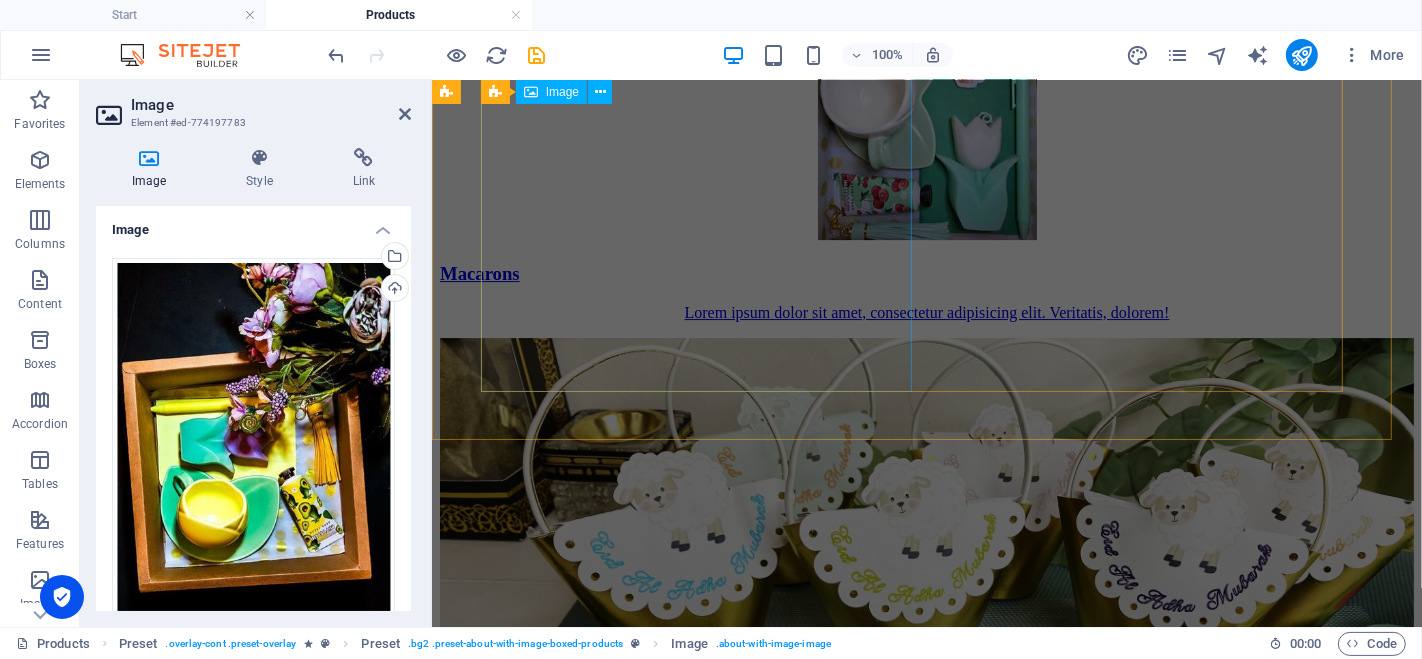 click at bounding box center [585, 6541] 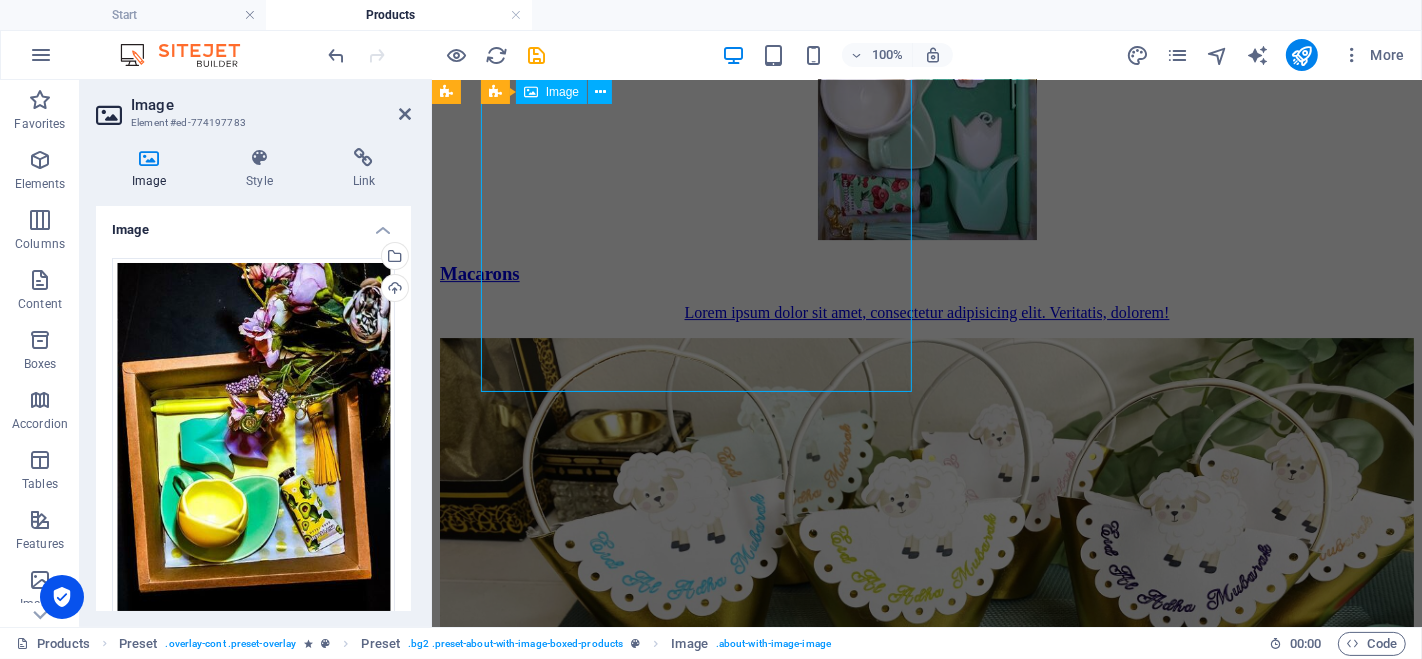 click at bounding box center [585, 6541] 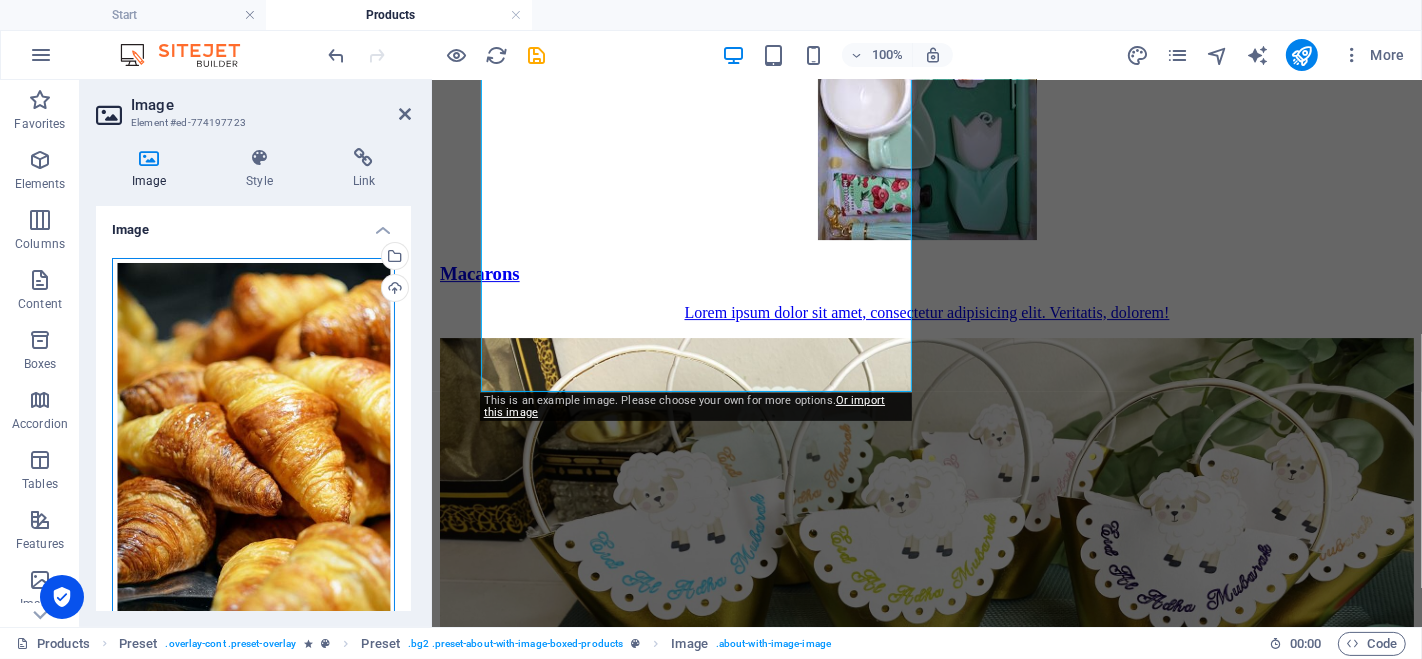 click on "Drag files here, click to choose files or select files from Files or our free stock photos & videos" at bounding box center (253, 445) 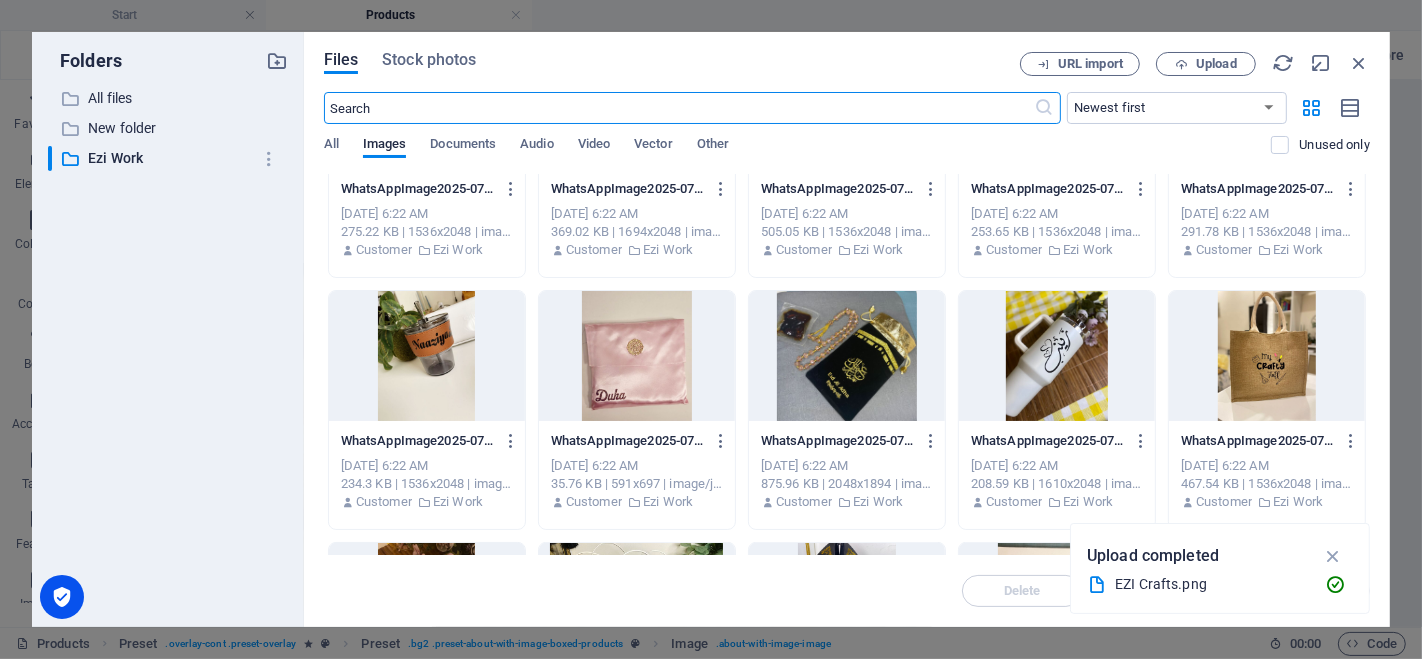 scroll, scrollTop: 666, scrollLeft: 0, axis: vertical 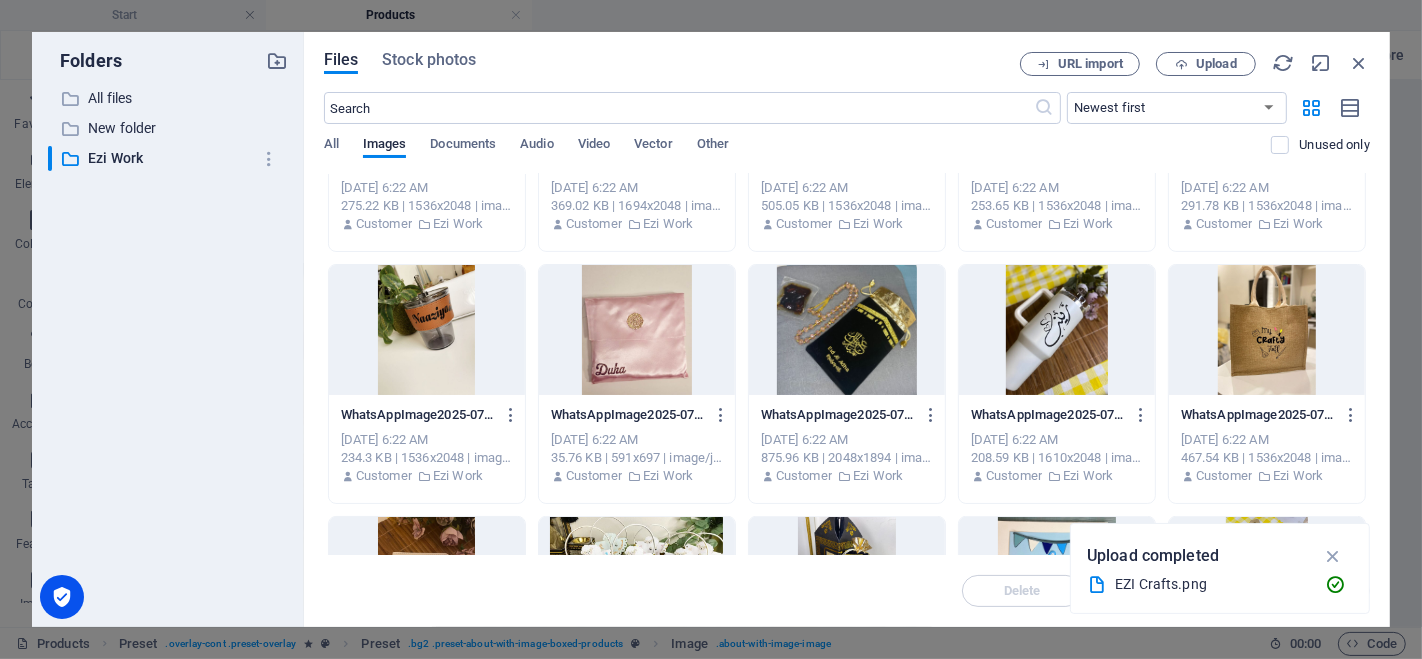 click at bounding box center (1057, 330) 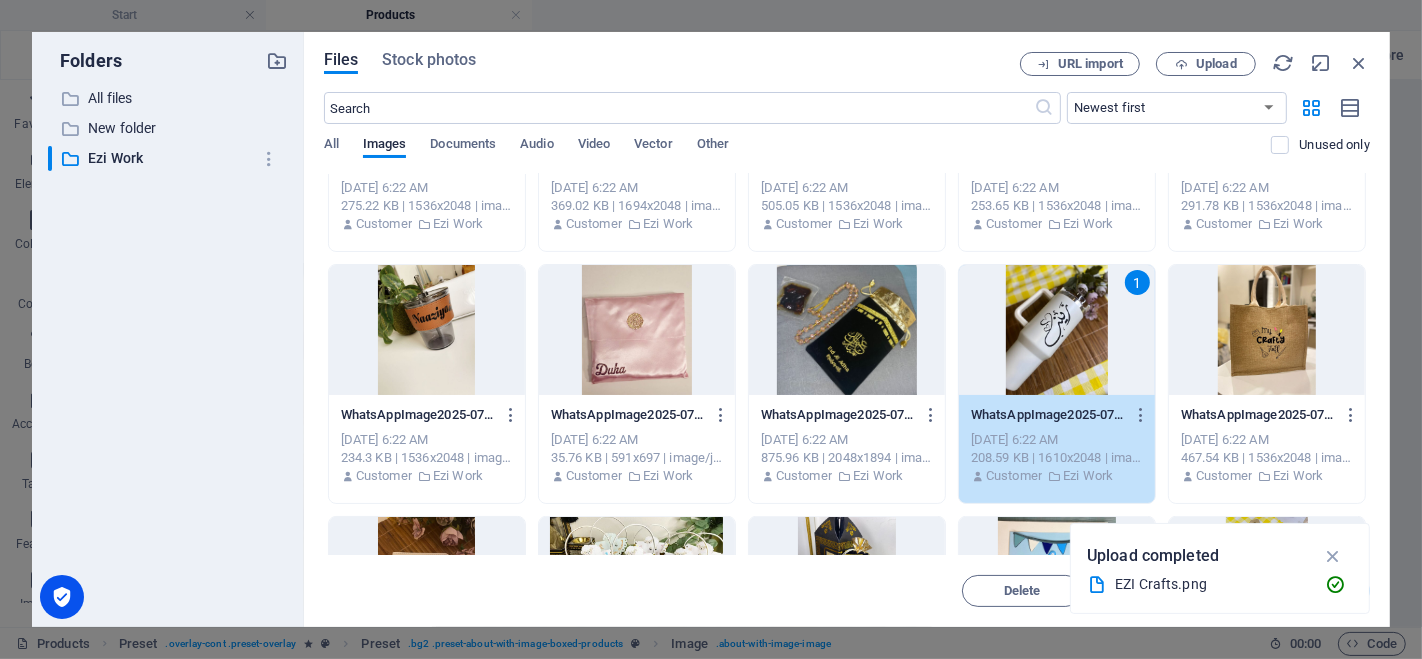 click on "1" at bounding box center (1057, 330) 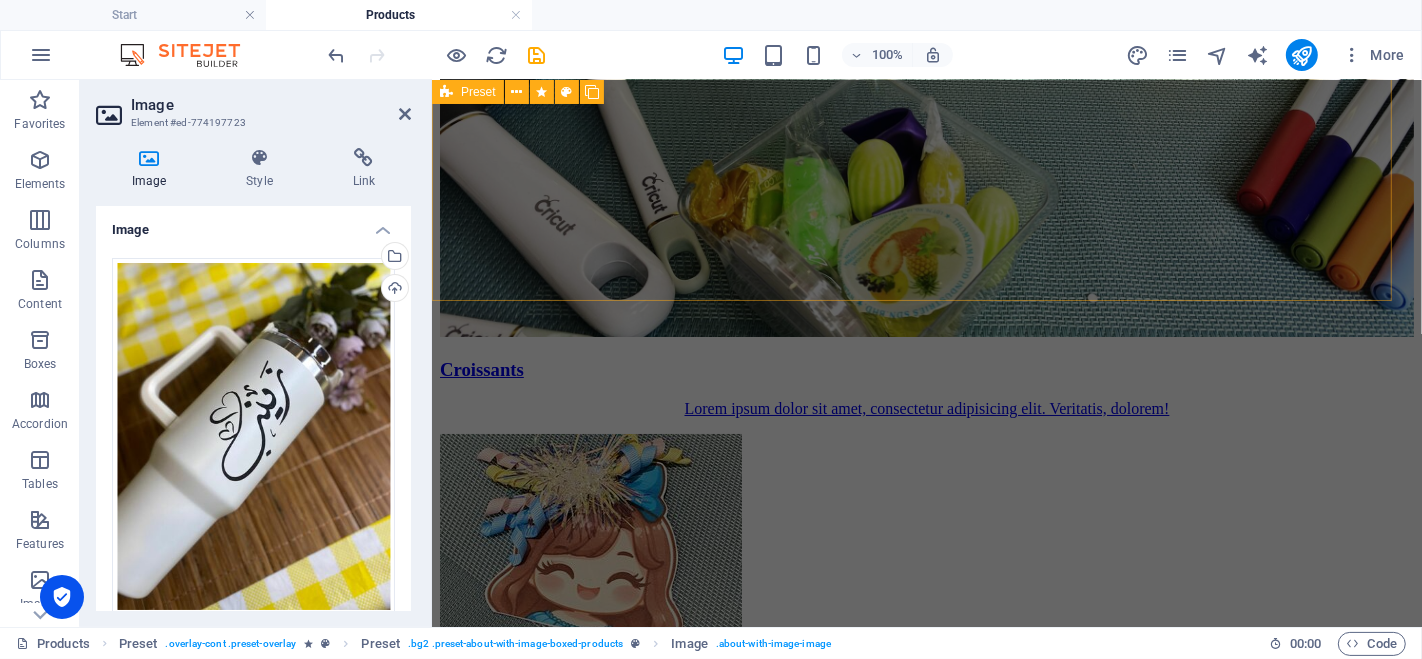 scroll, scrollTop: 6000, scrollLeft: 0, axis: vertical 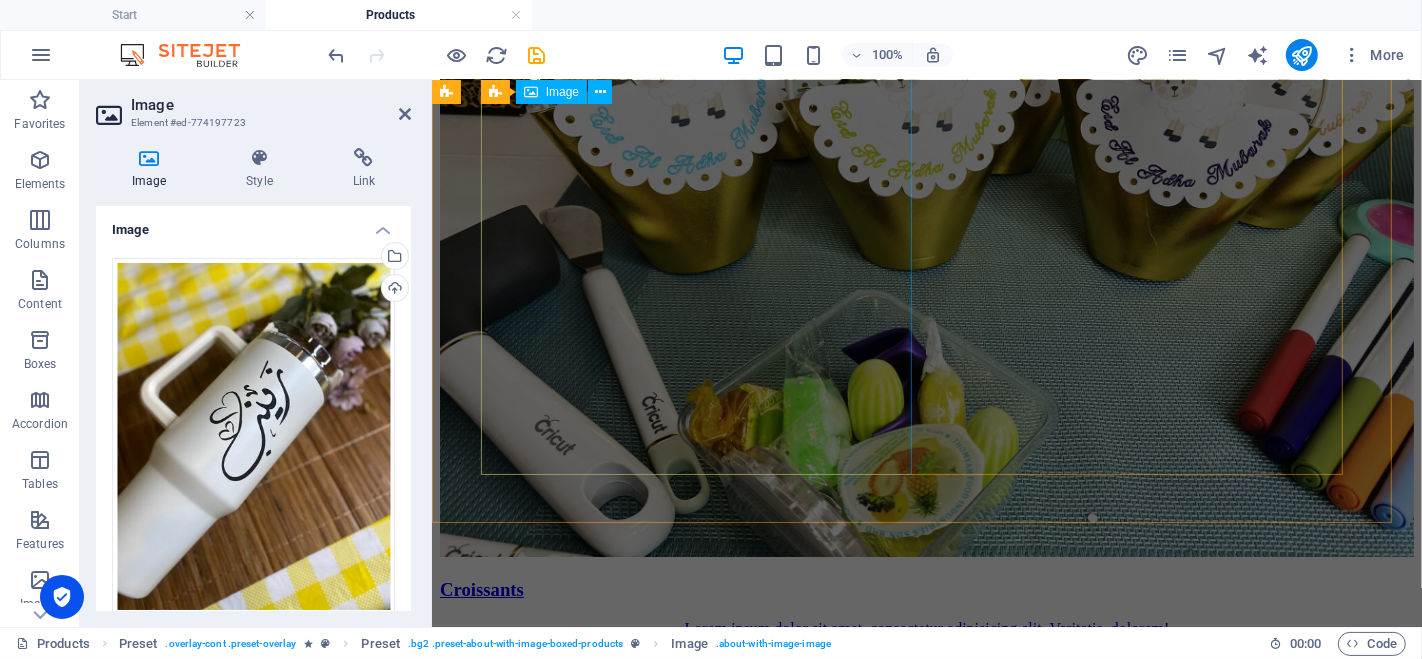 click at bounding box center (585, 6781) 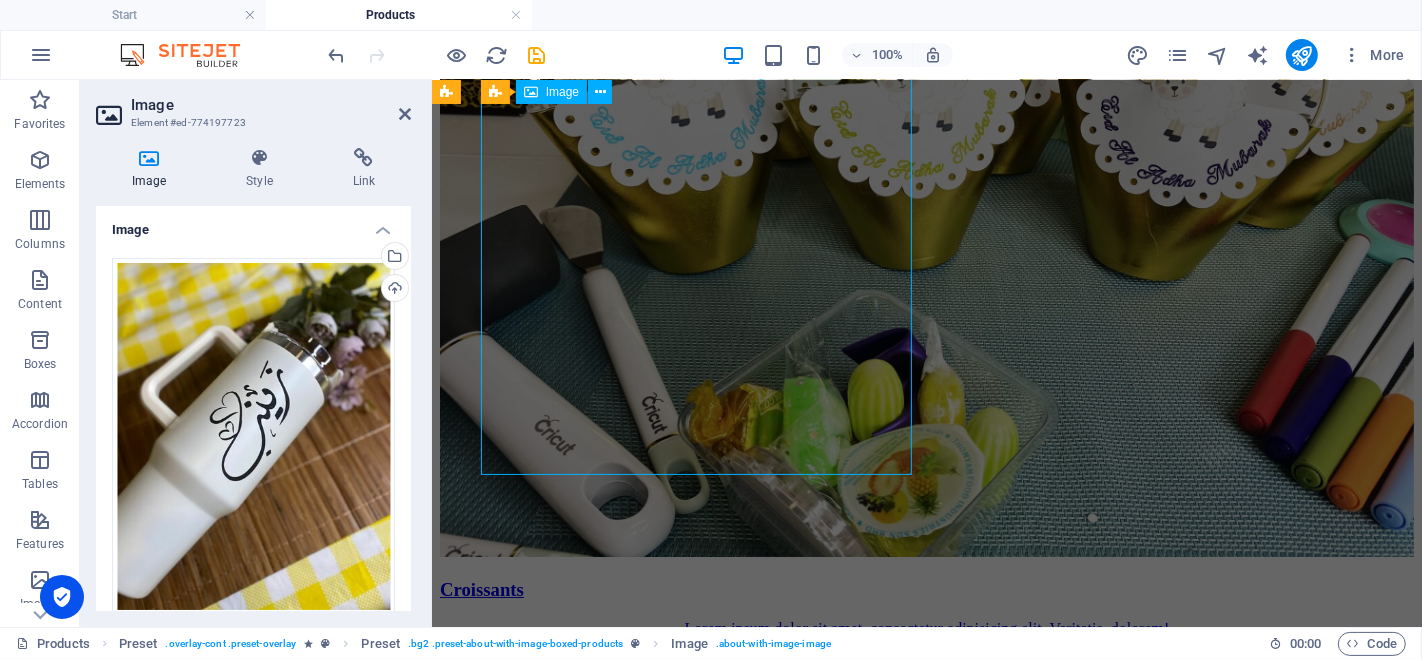 click at bounding box center (585, 6781) 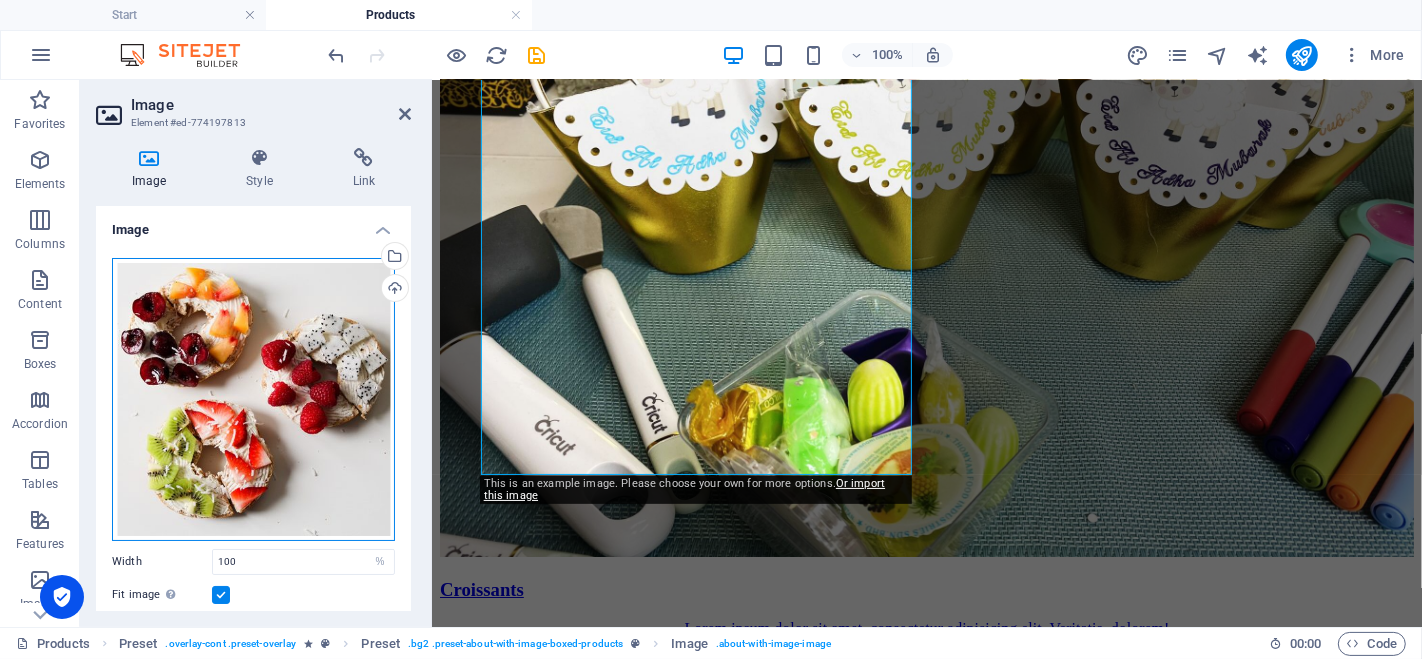 click on "Drag files here, click to choose files or select files from Files or our free stock photos & videos" at bounding box center (253, 399) 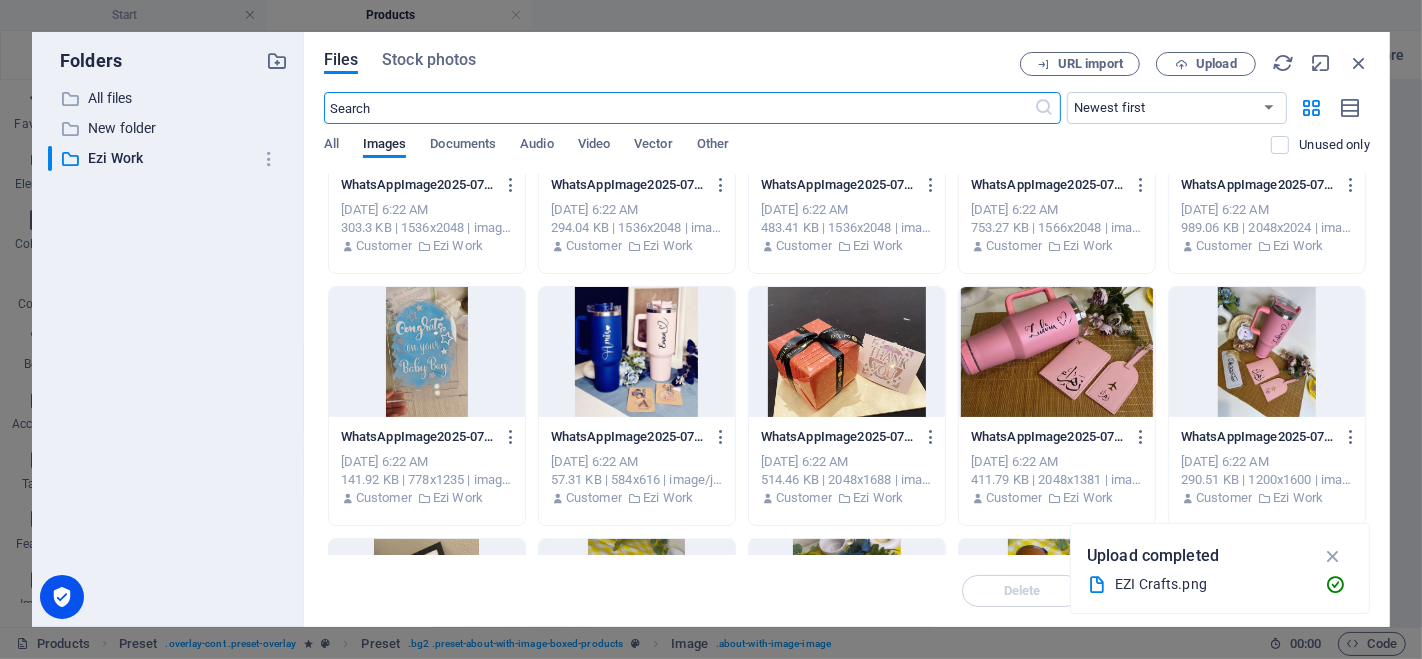 scroll, scrollTop: 2444, scrollLeft: 0, axis: vertical 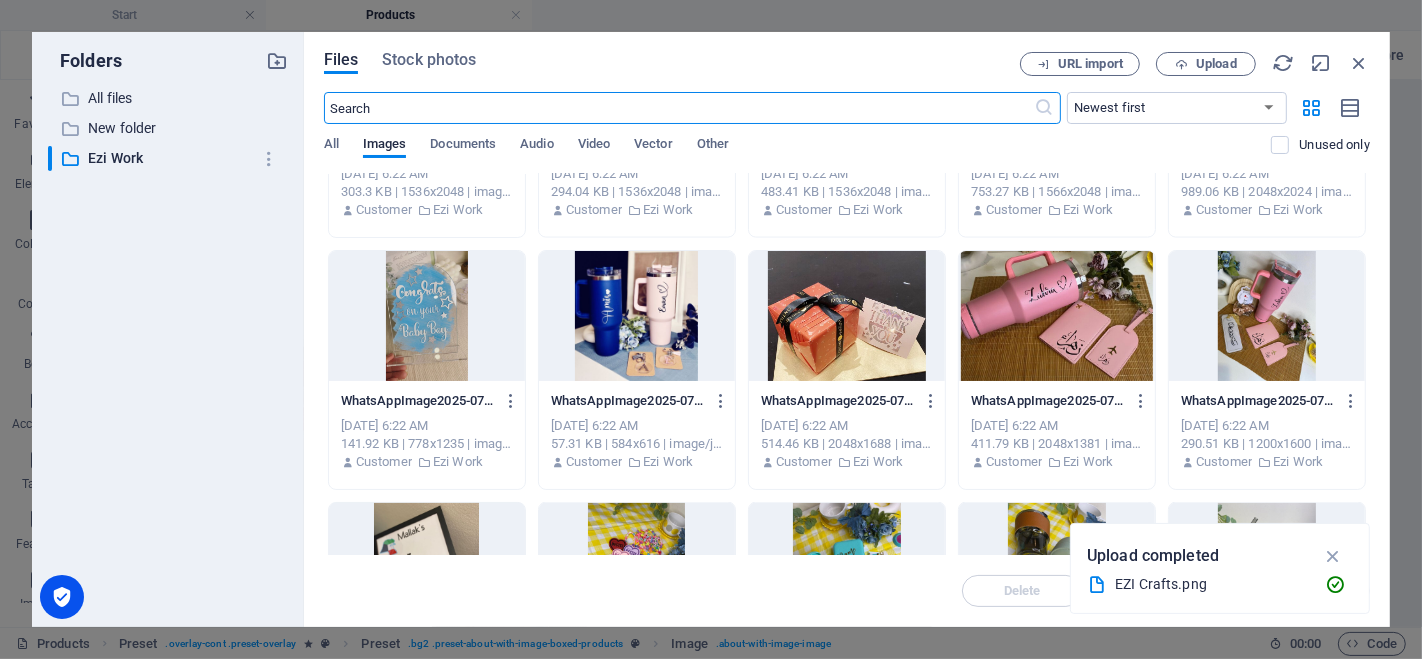 click at bounding box center (847, 316) 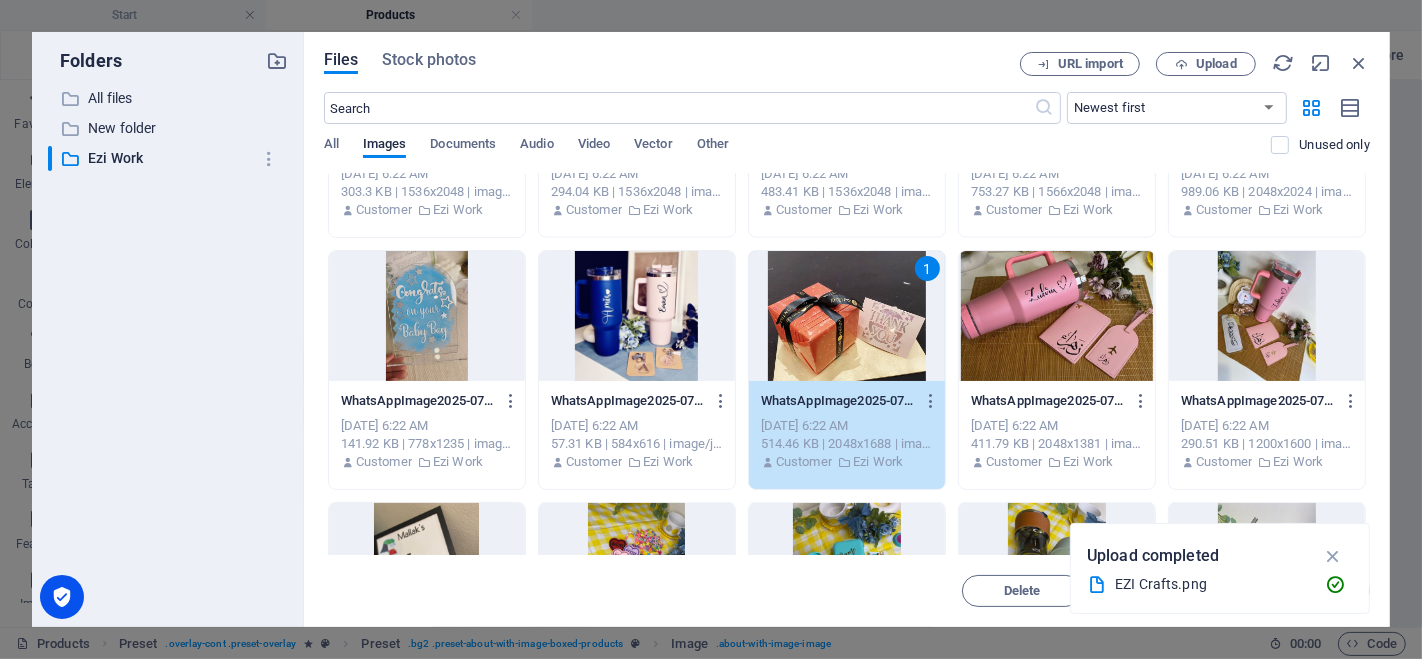 click on "1" at bounding box center [847, 316] 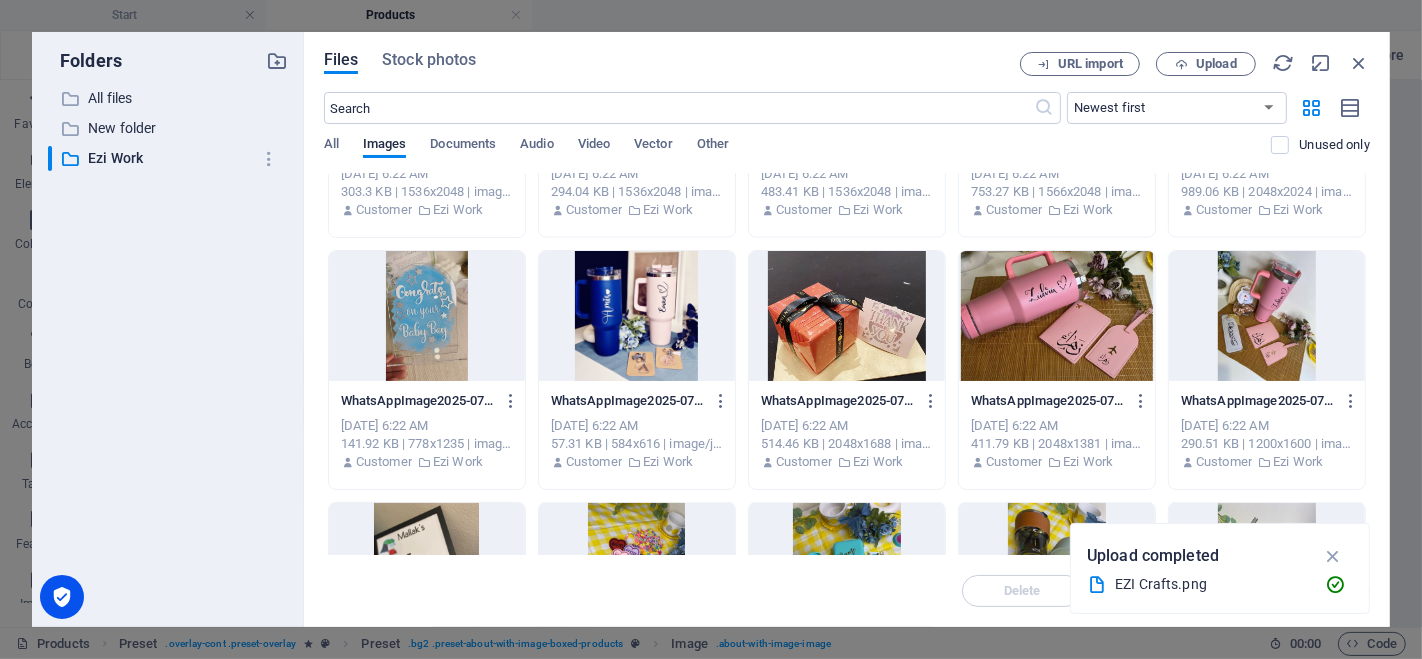 click at bounding box center [847, 316] 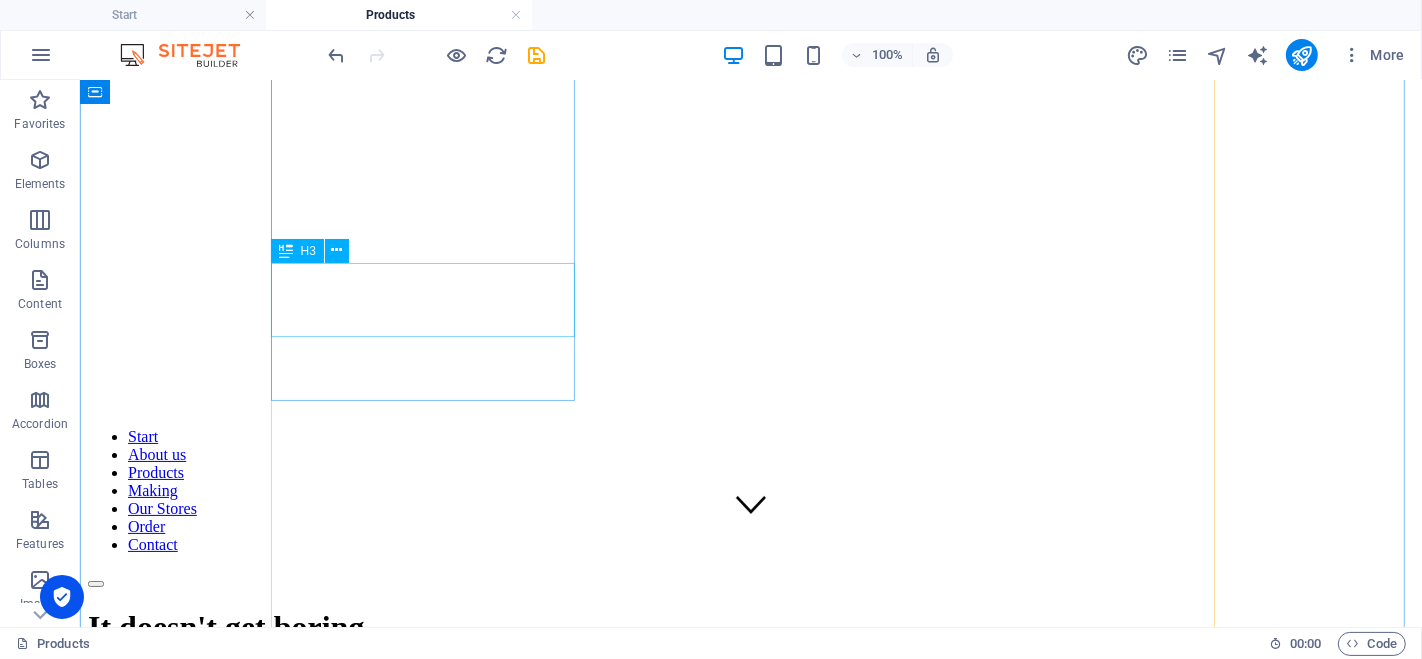 scroll, scrollTop: 0, scrollLeft: 0, axis: both 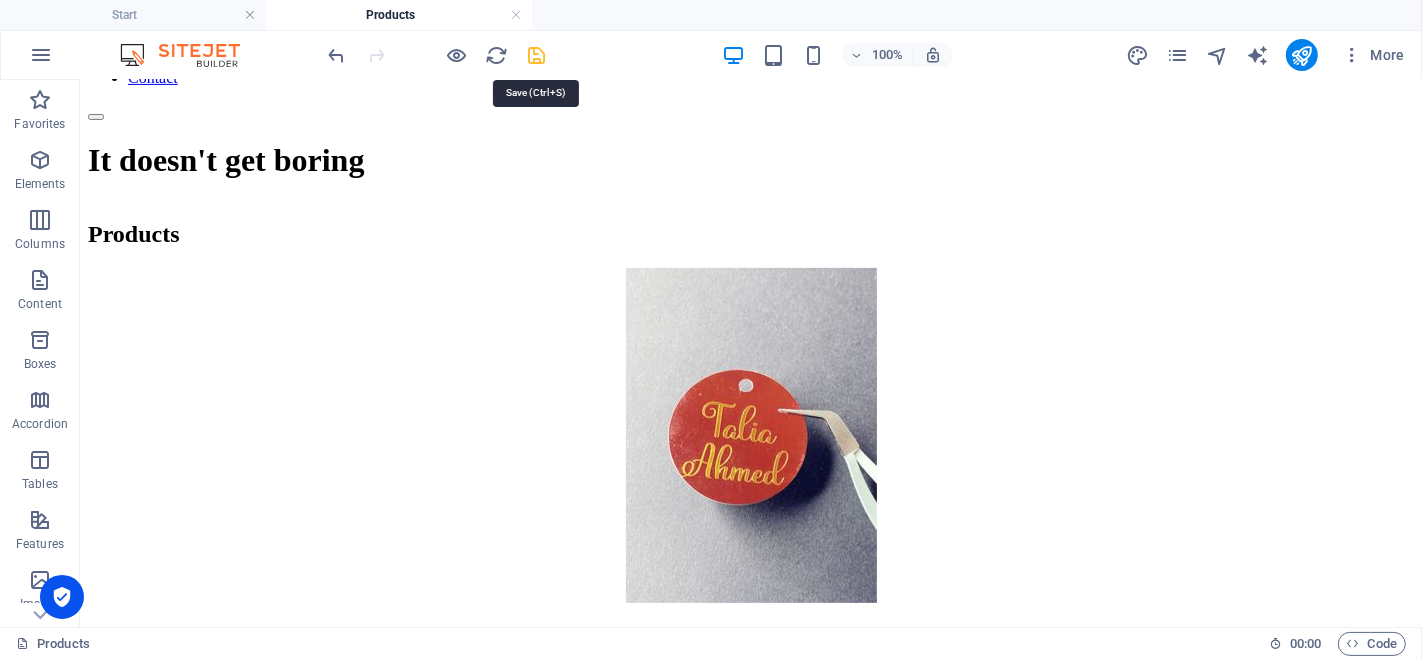 click at bounding box center [537, 55] 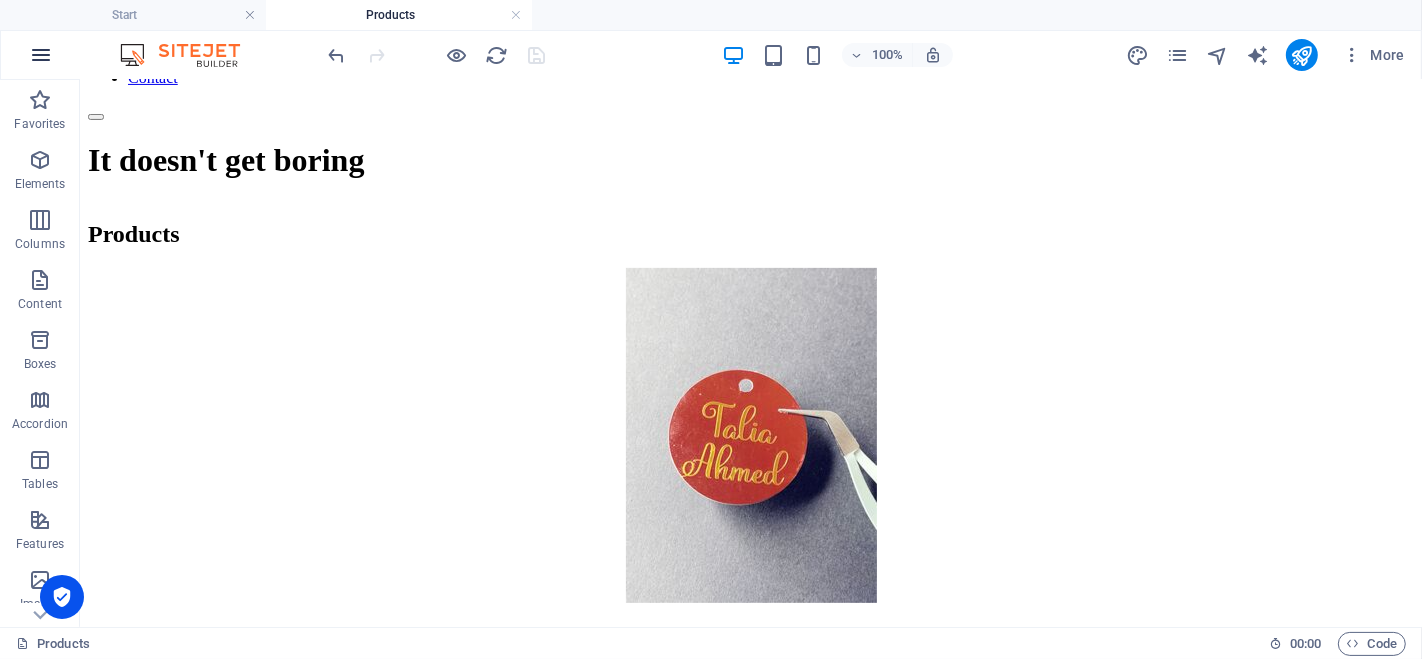 click at bounding box center [41, 55] 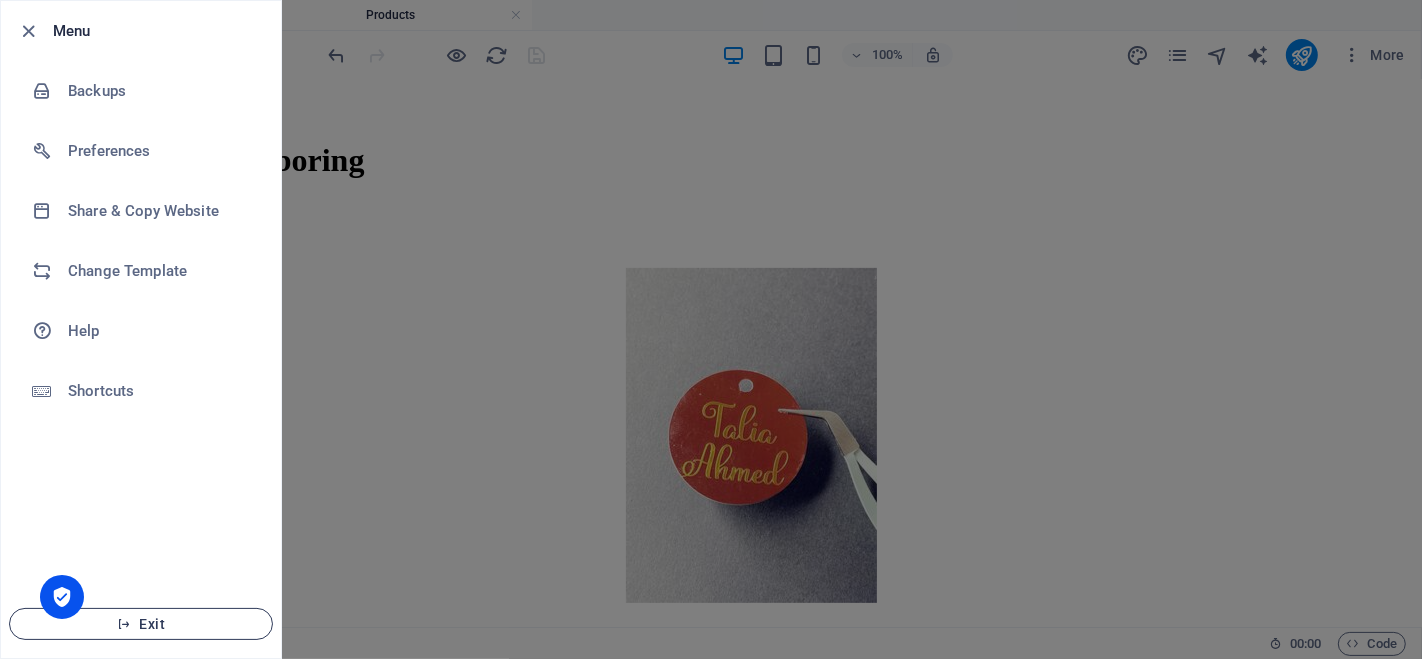 click at bounding box center [124, 624] 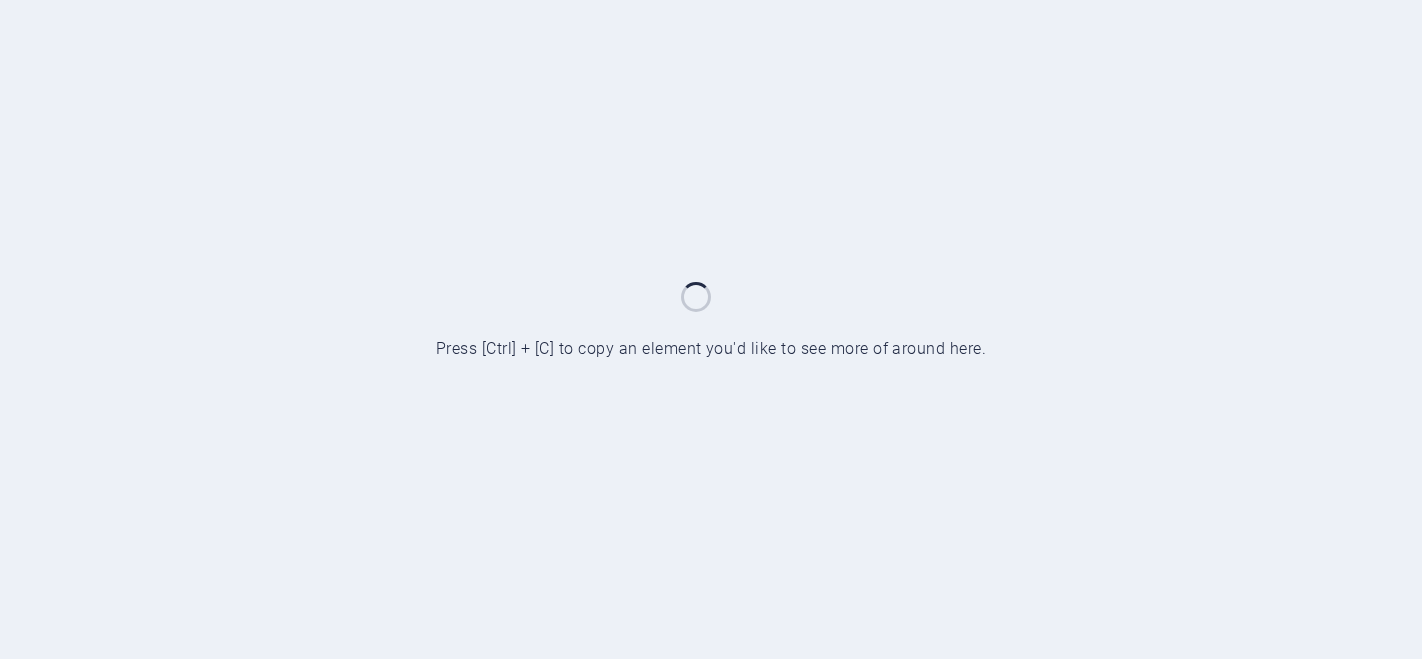 scroll, scrollTop: 0, scrollLeft: 0, axis: both 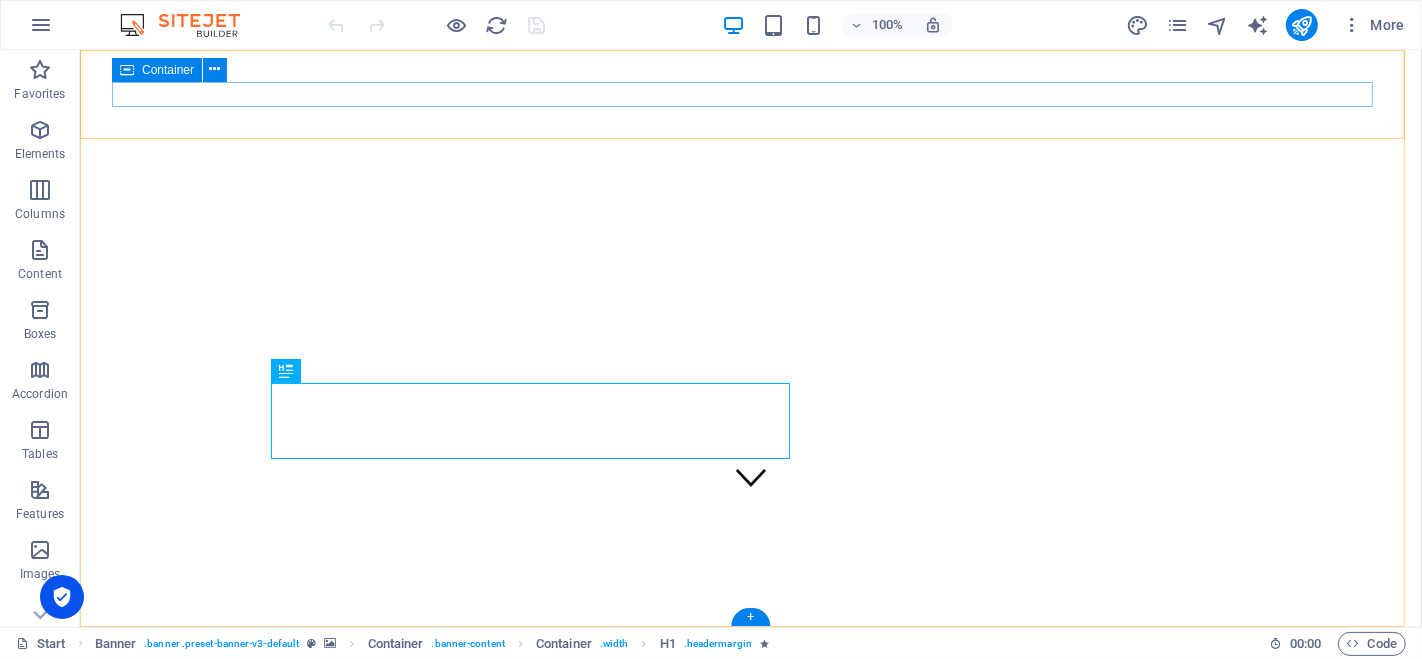 click at bounding box center [750, 821] 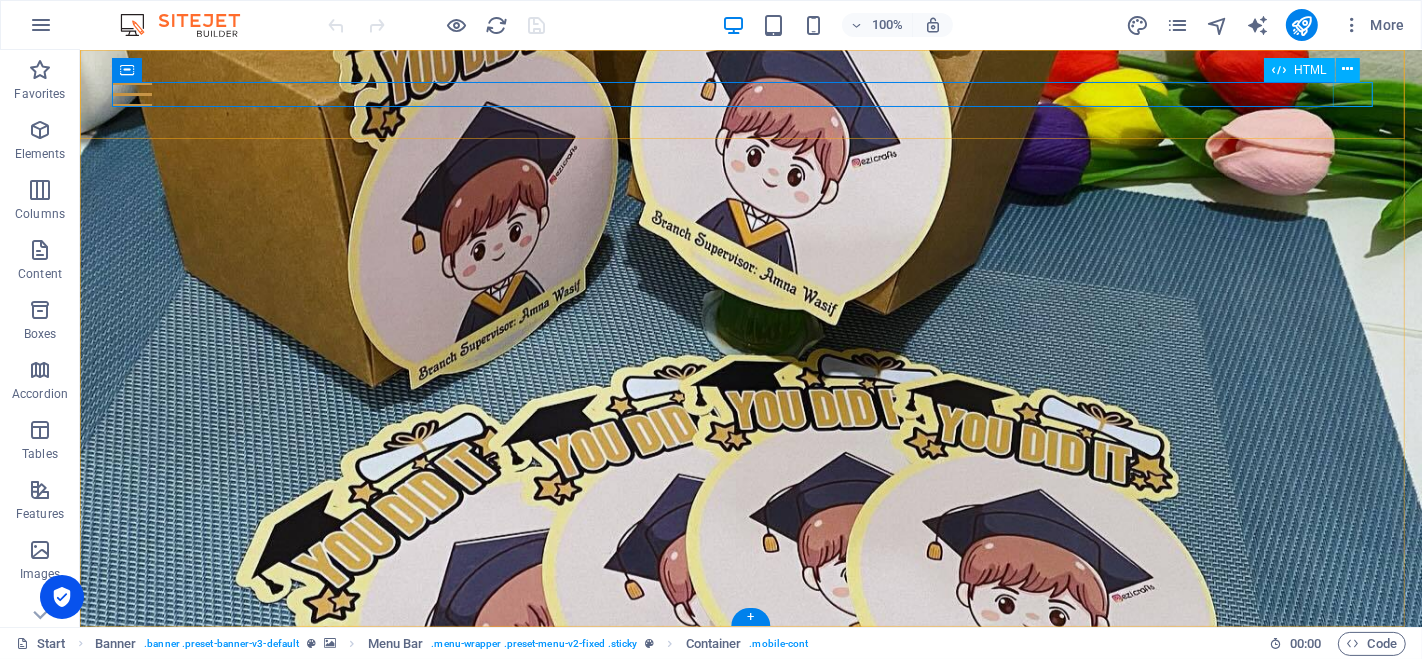 click on "Start About us Products Making Our Stores Order Contact" at bounding box center (750, 94) 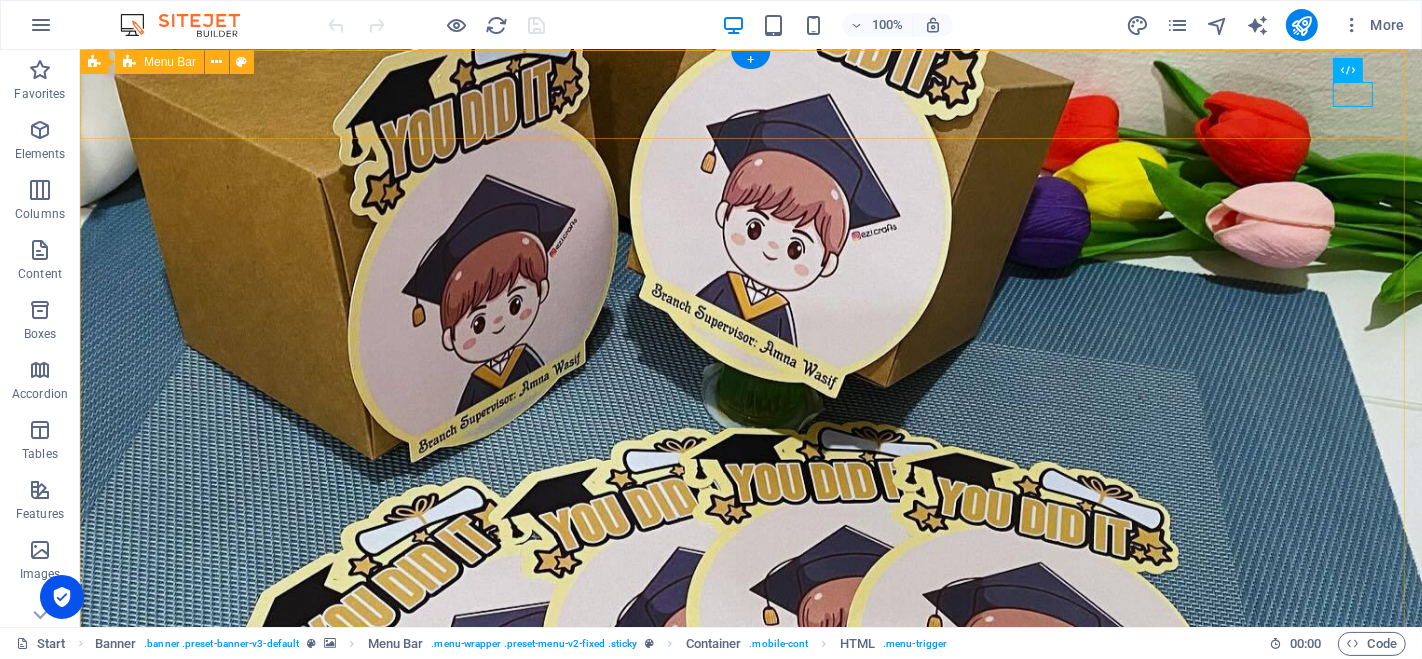 scroll, scrollTop: 0, scrollLeft: 0, axis: both 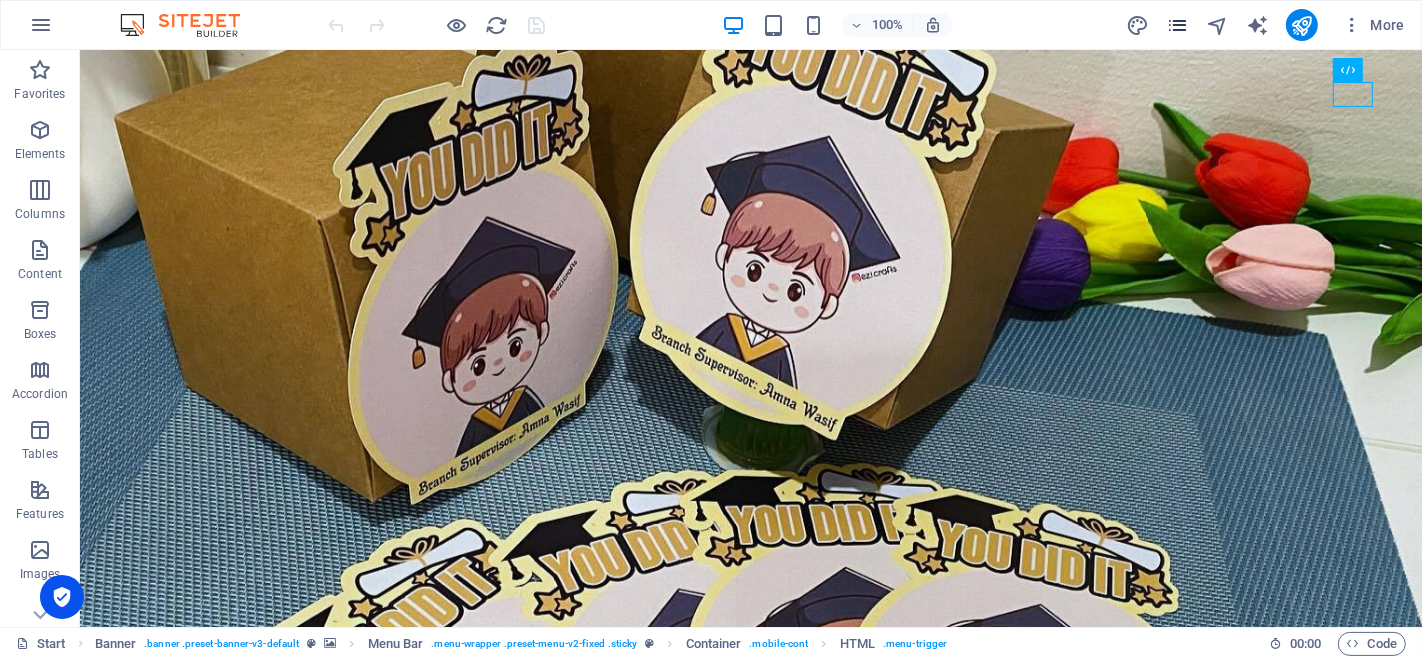 click at bounding box center [1177, 25] 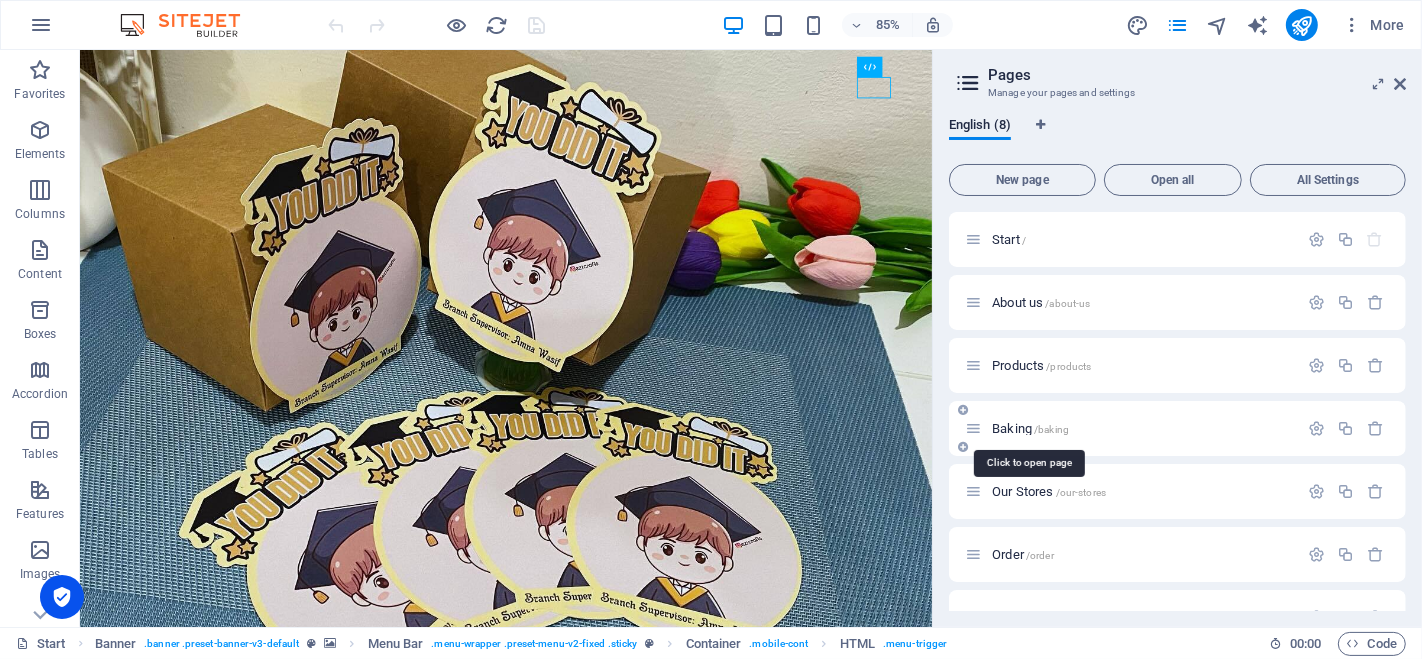 click on "Baking /baking" at bounding box center (1030, 428) 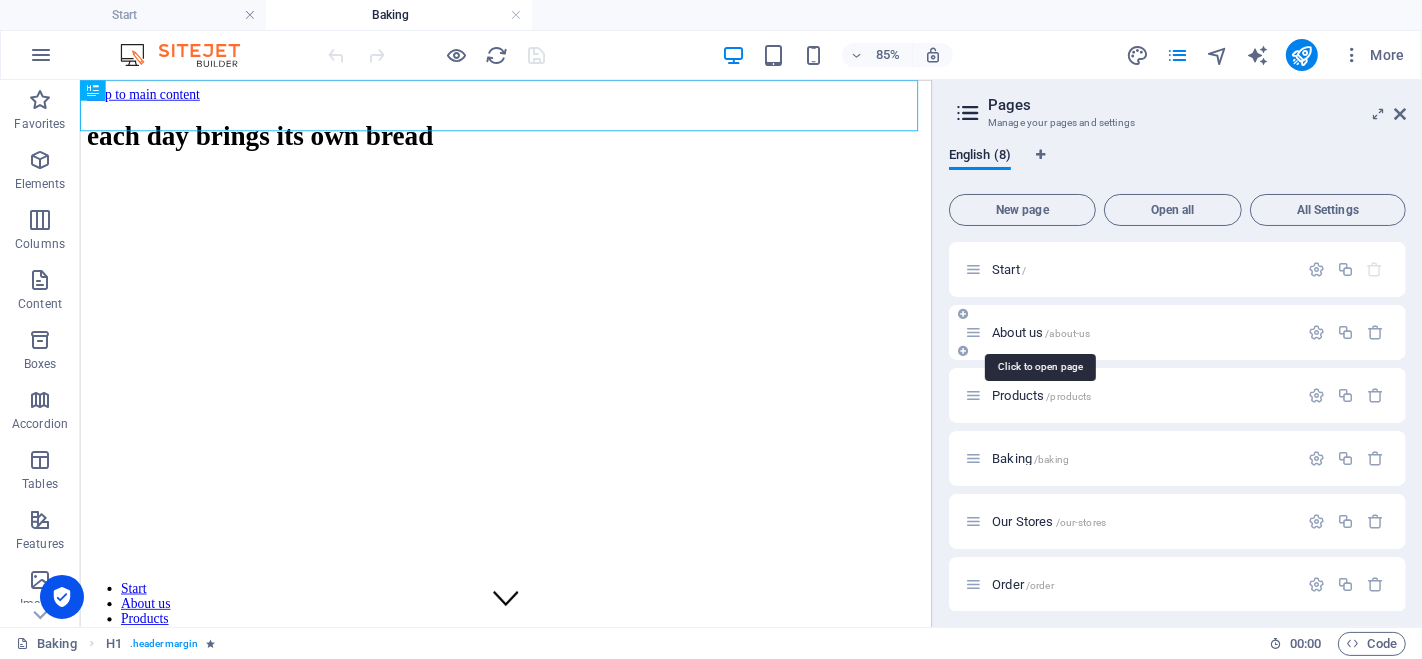 scroll, scrollTop: 0, scrollLeft: 0, axis: both 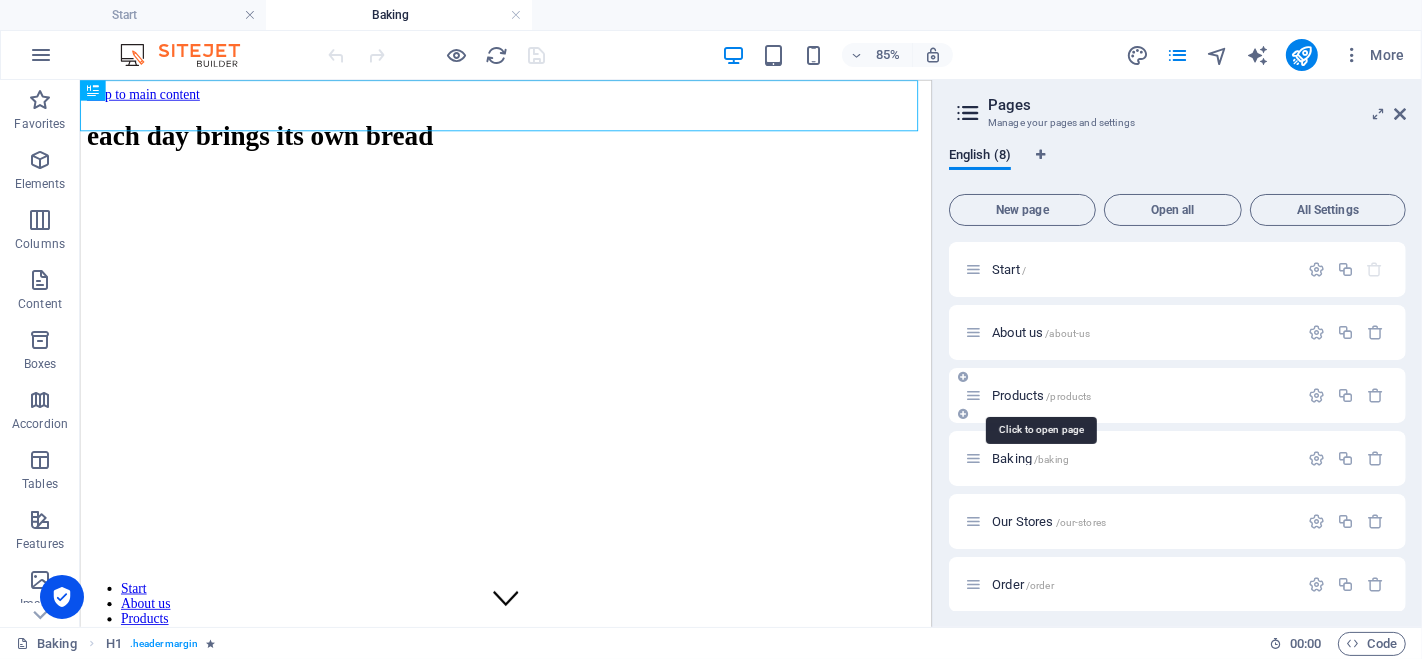 click on "Products /products" at bounding box center [1041, 395] 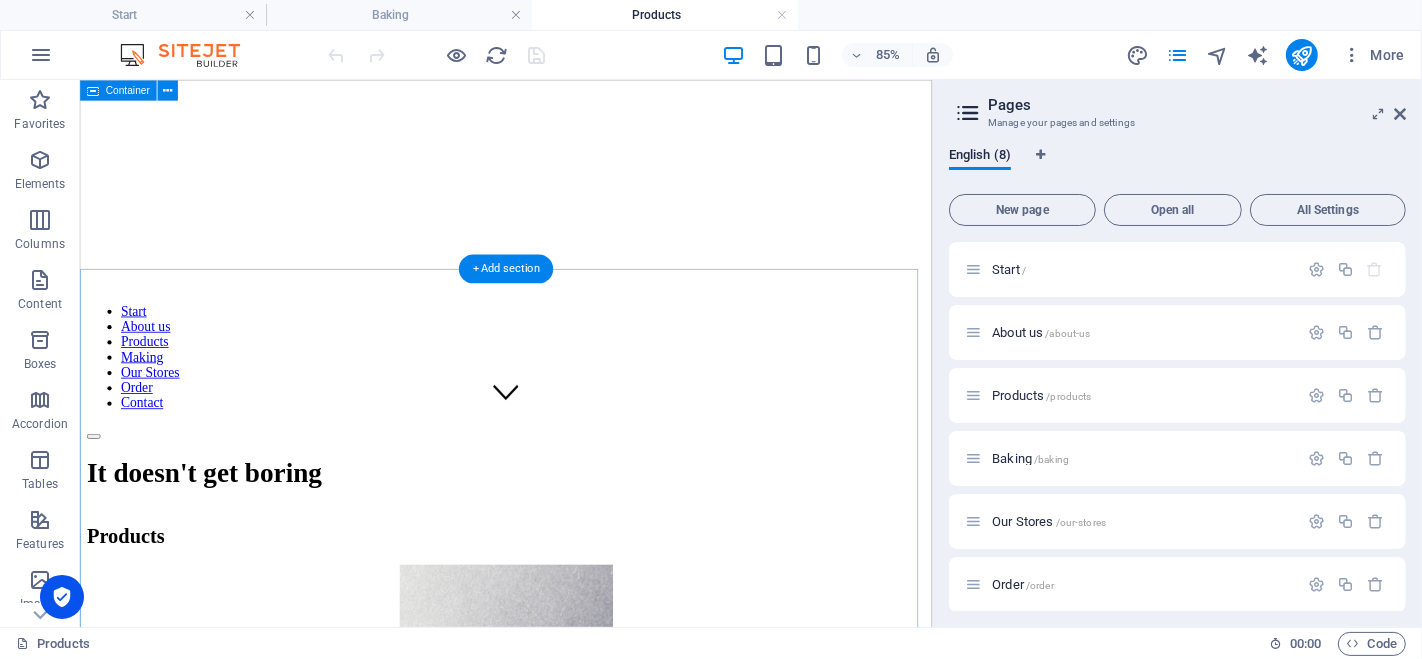 scroll, scrollTop: 0, scrollLeft: 0, axis: both 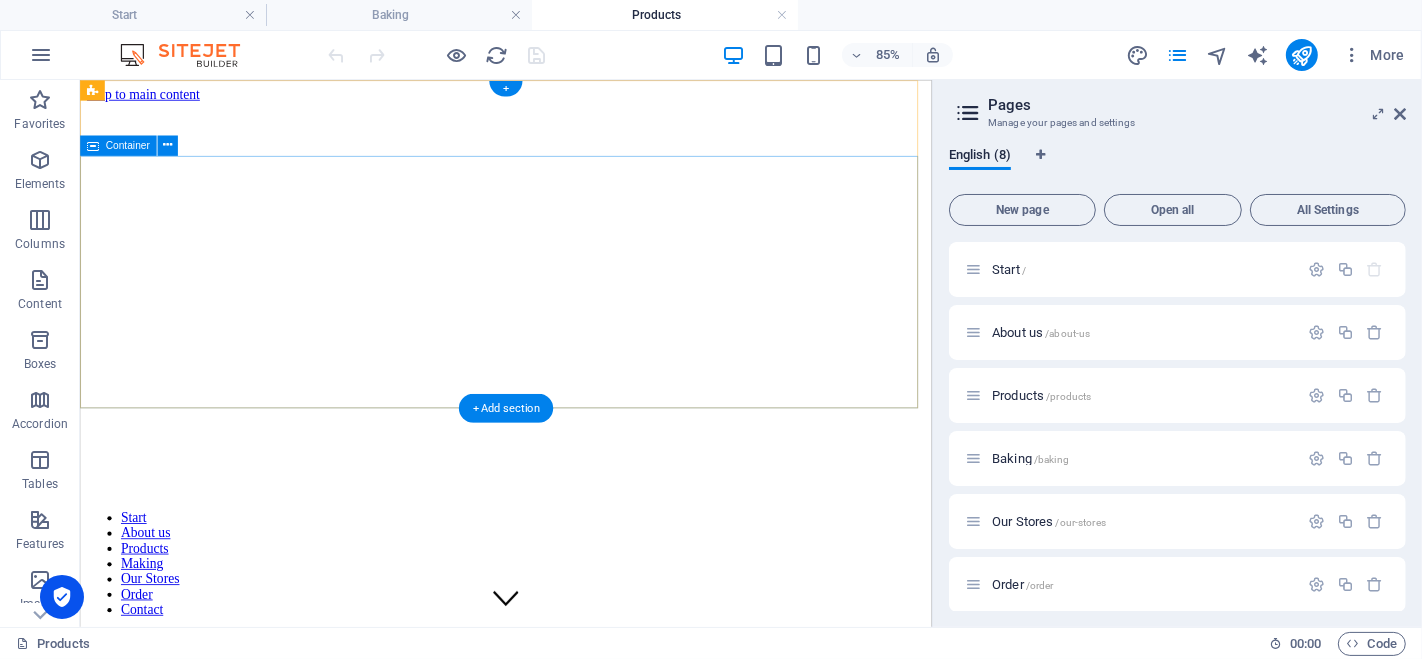 click on "It doesn't get boring" at bounding box center [580, 786] 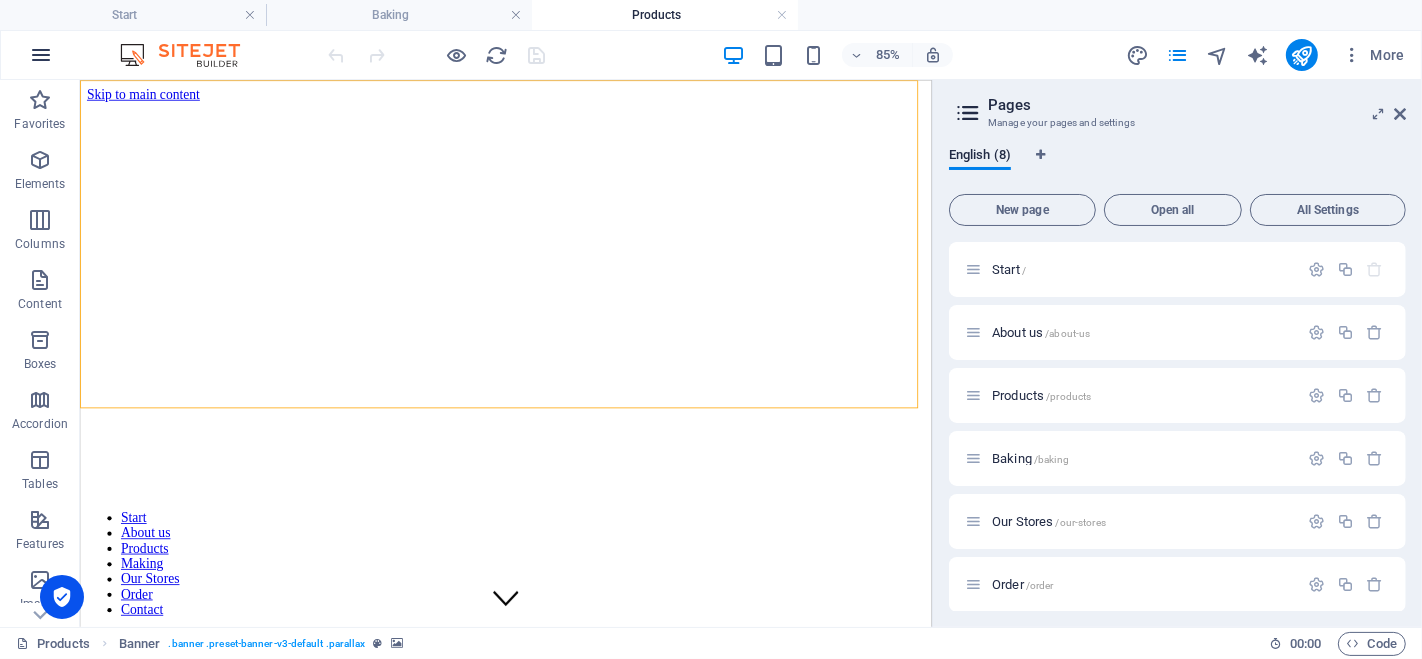 click at bounding box center (41, 55) 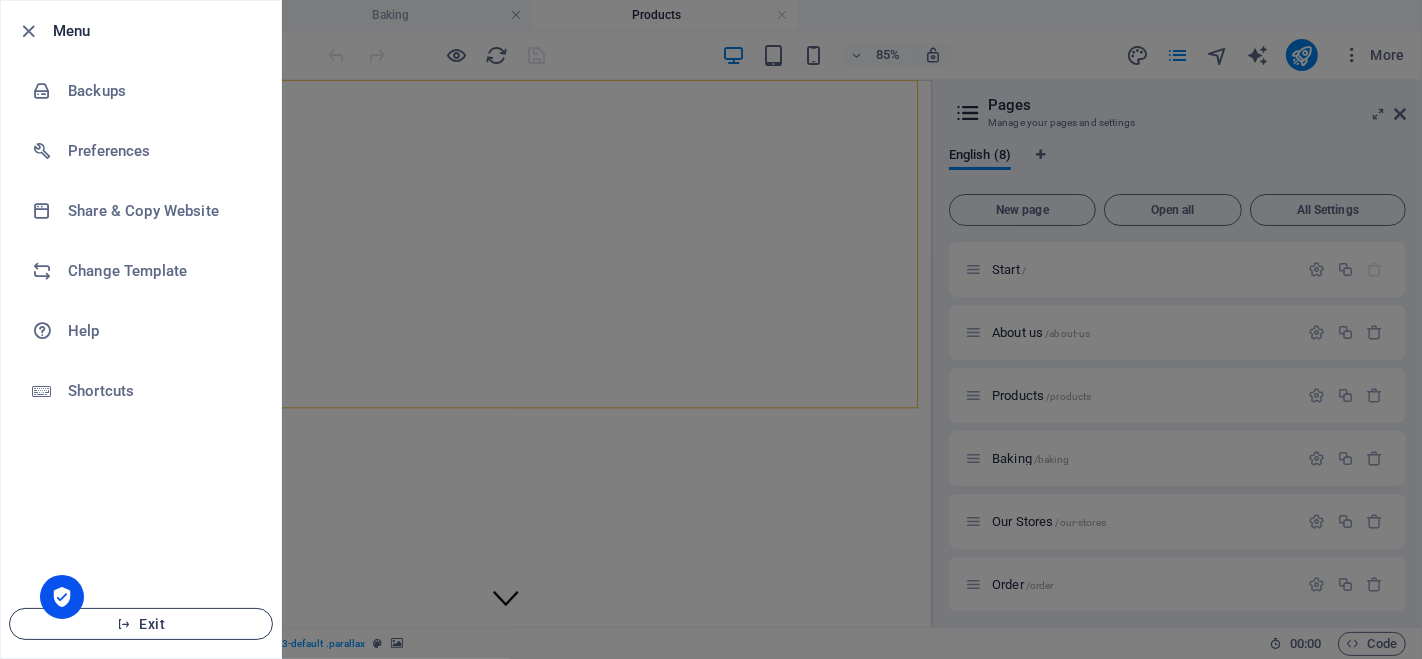 click on "Exit" at bounding box center (141, 624) 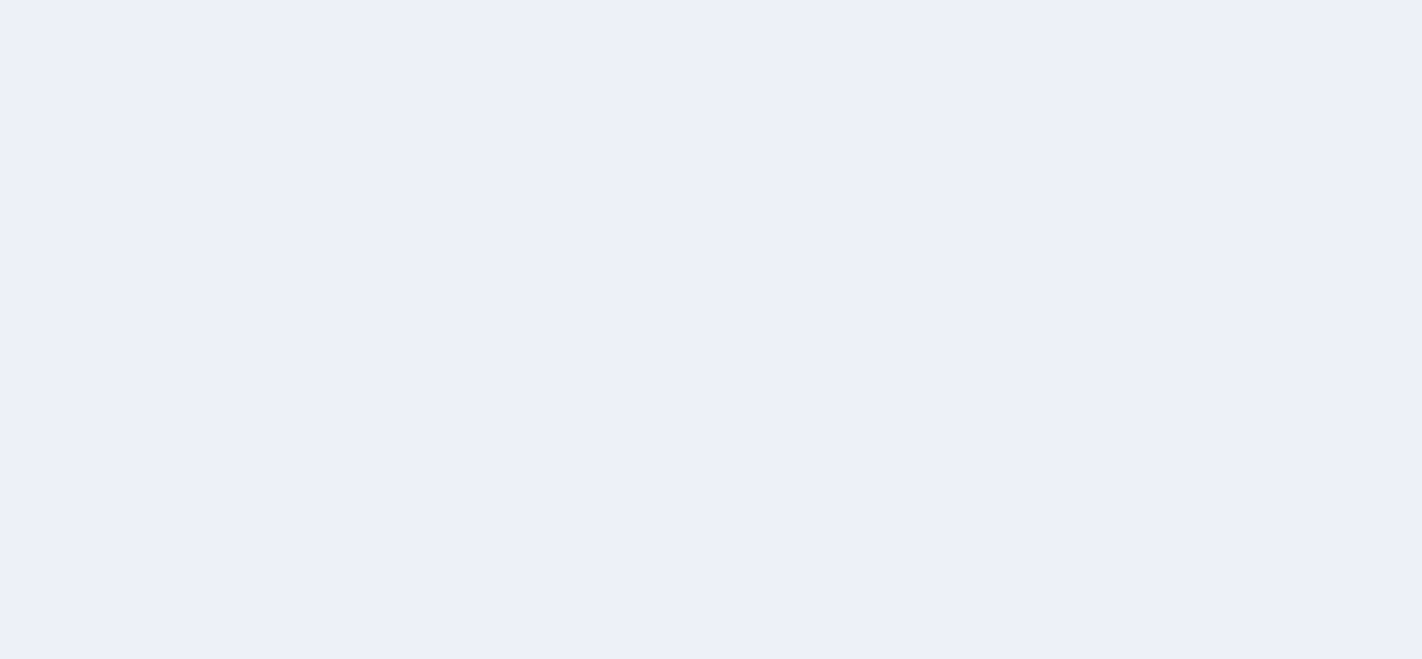 scroll, scrollTop: 0, scrollLeft: 0, axis: both 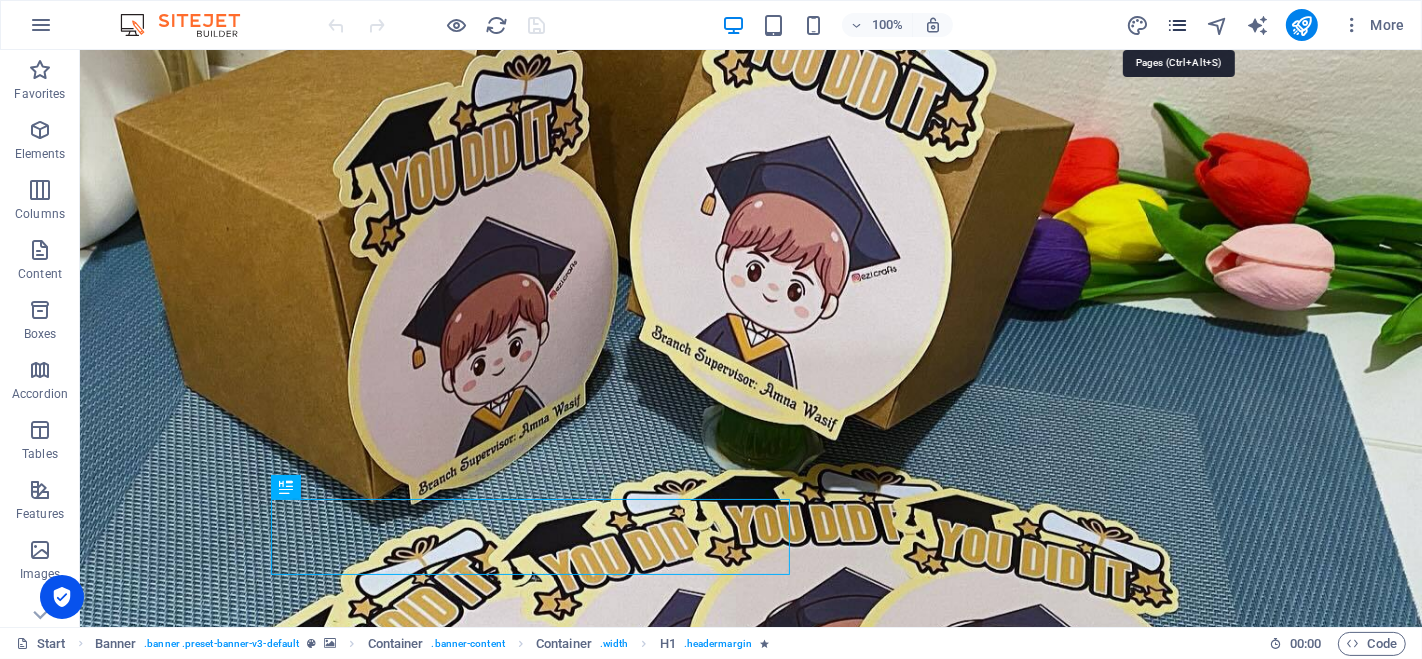 click at bounding box center (1177, 25) 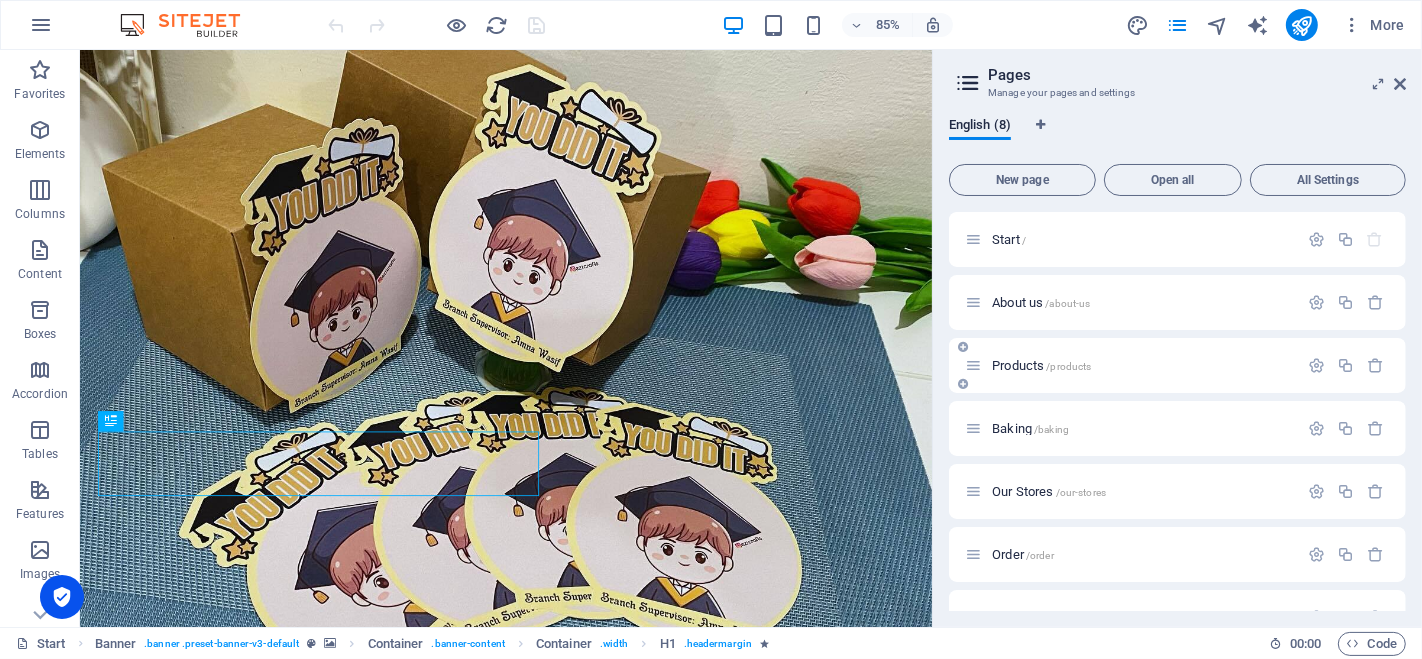 click on "Products /products" at bounding box center (1041, 365) 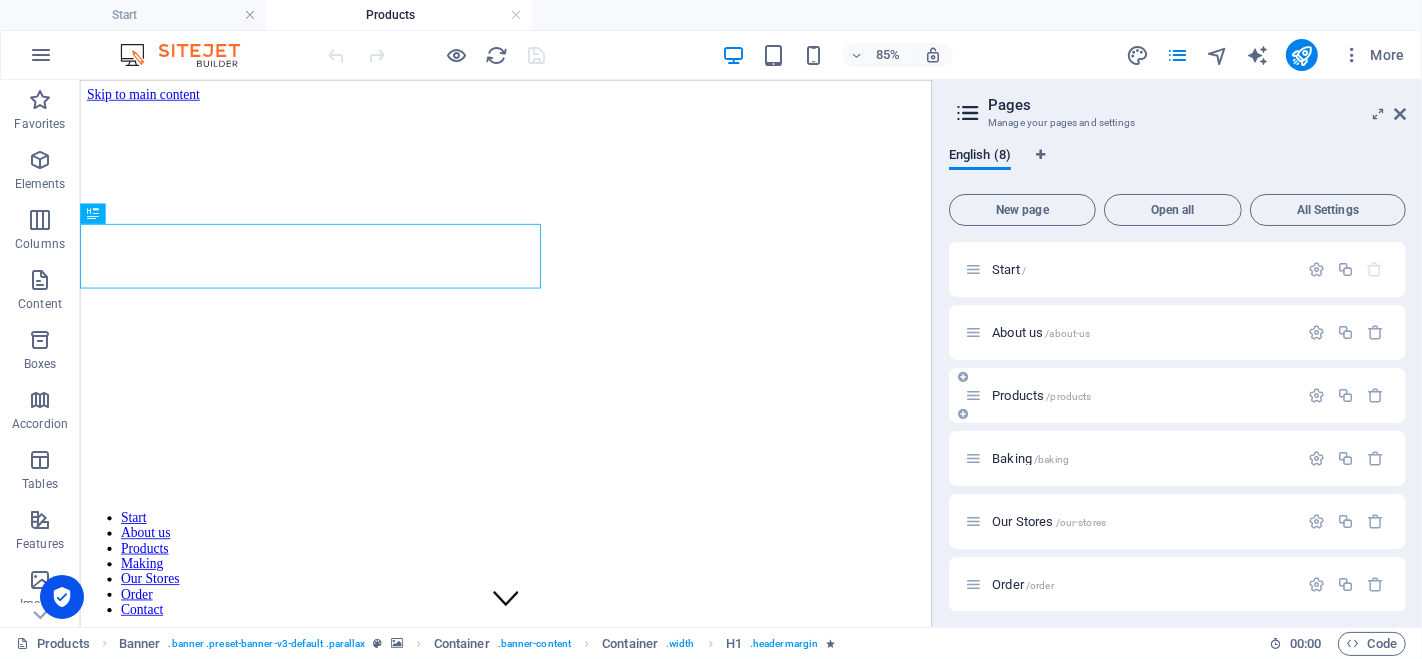 scroll, scrollTop: 0, scrollLeft: 0, axis: both 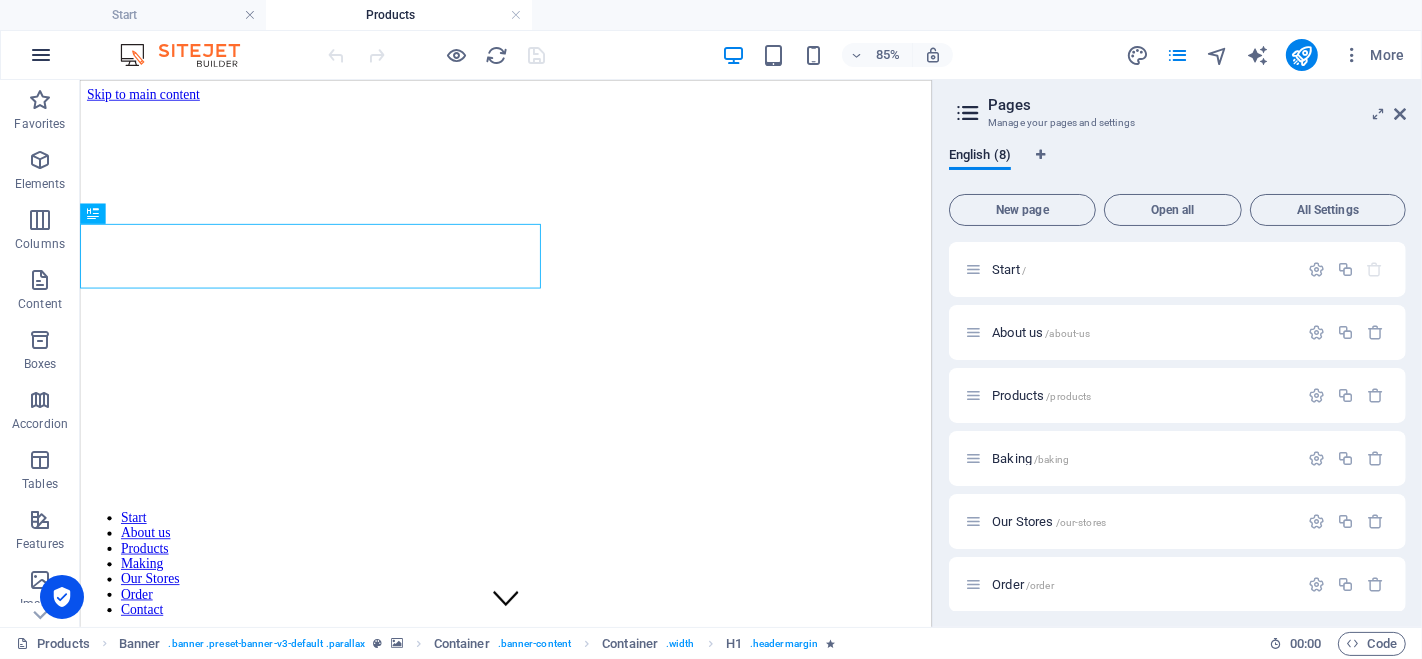 click at bounding box center [41, 55] 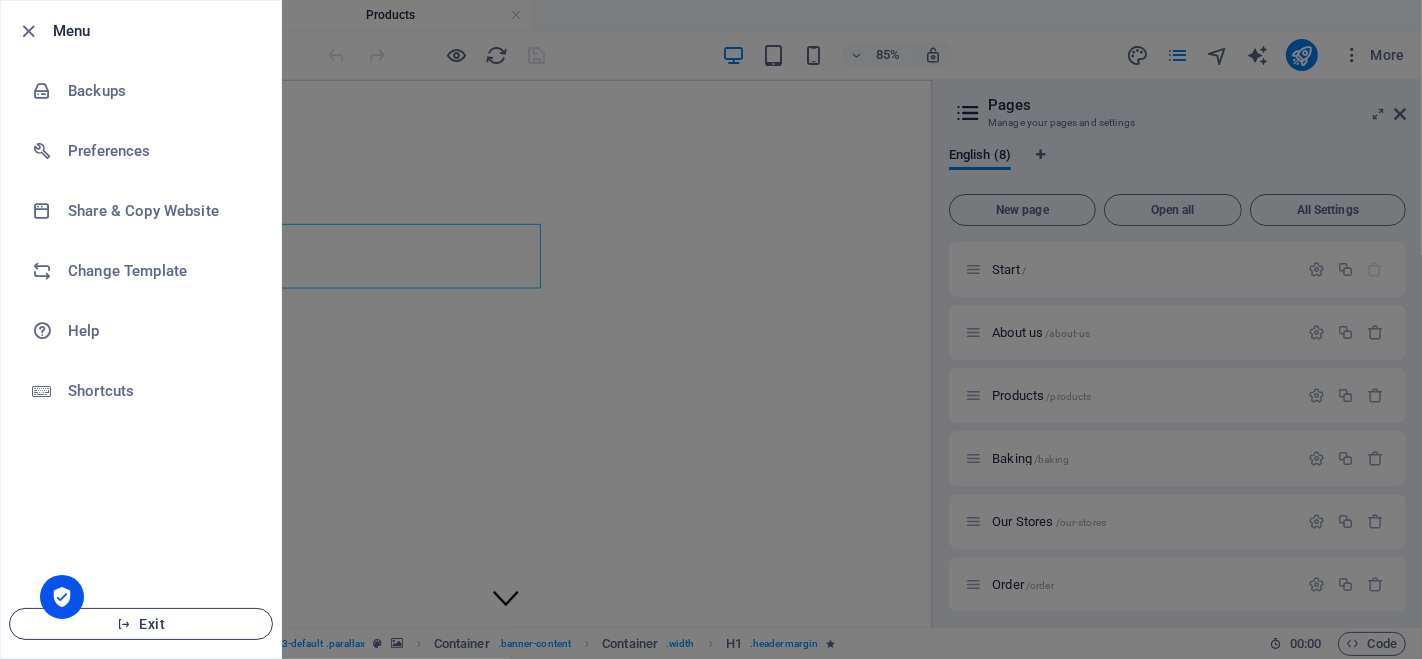 click on "Exit" at bounding box center (141, 624) 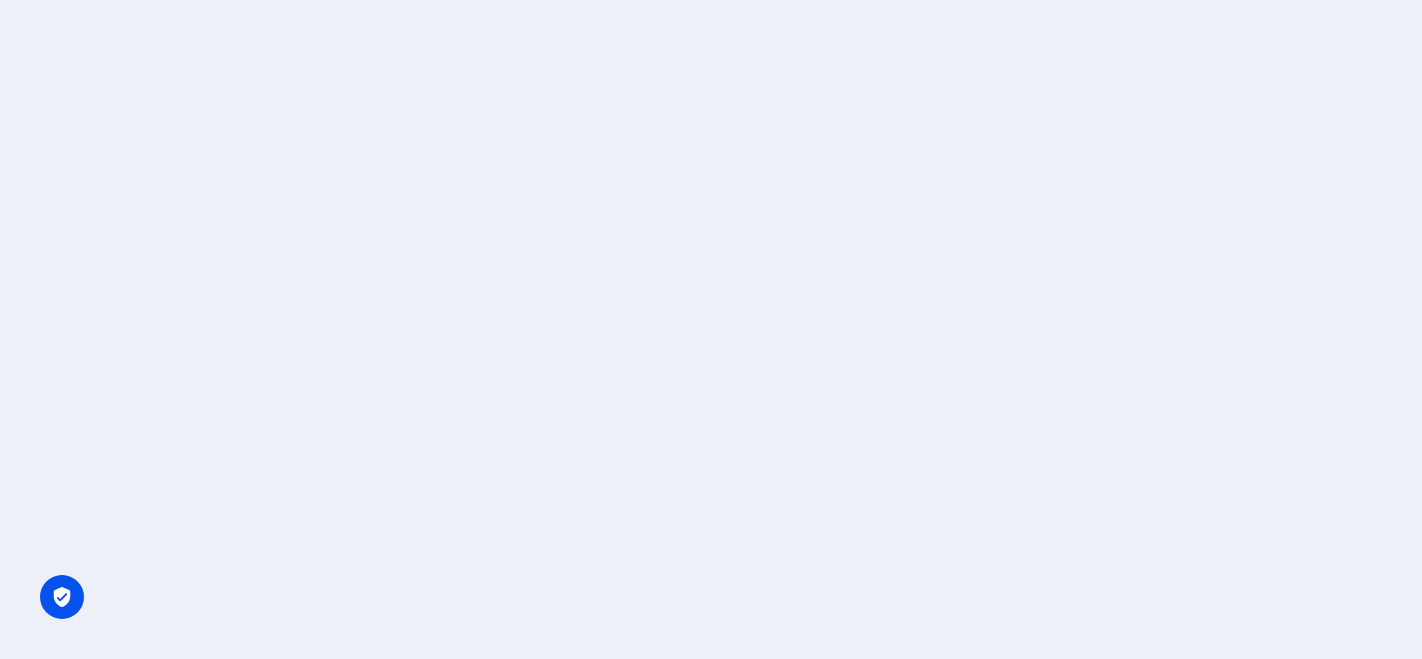 scroll, scrollTop: 0, scrollLeft: 0, axis: both 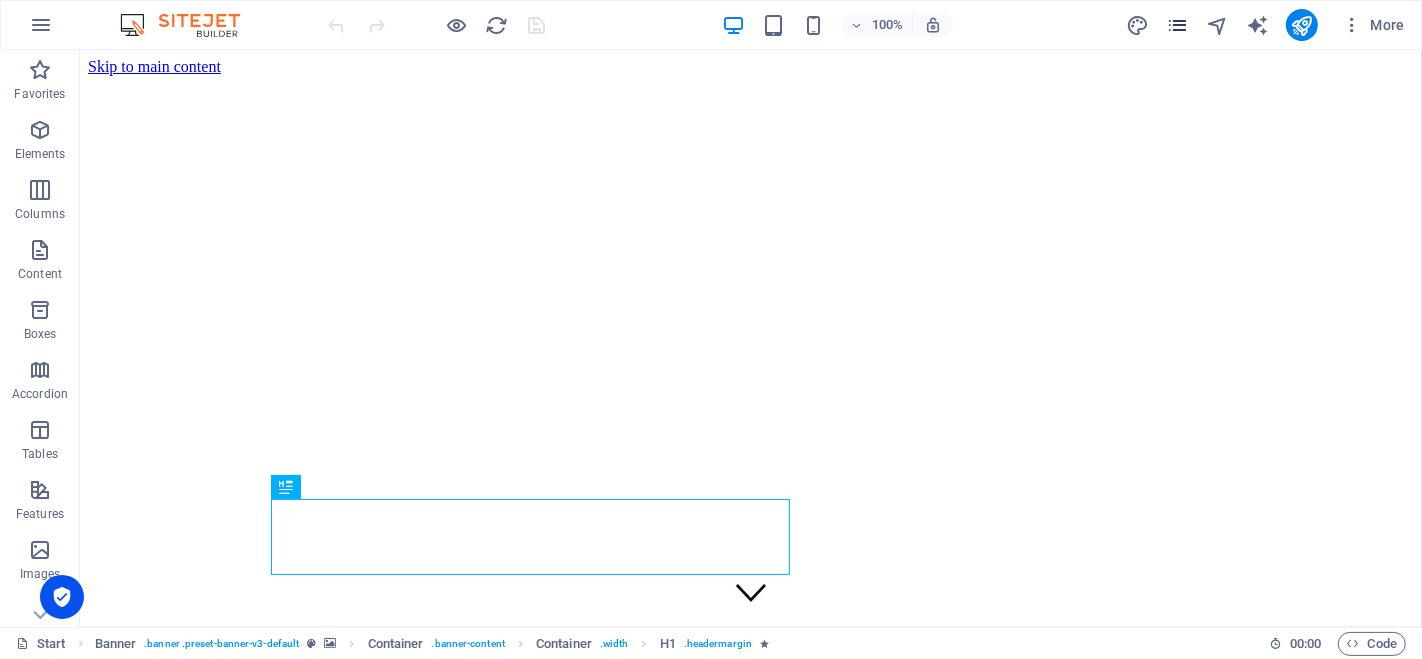 click at bounding box center (1178, 25) 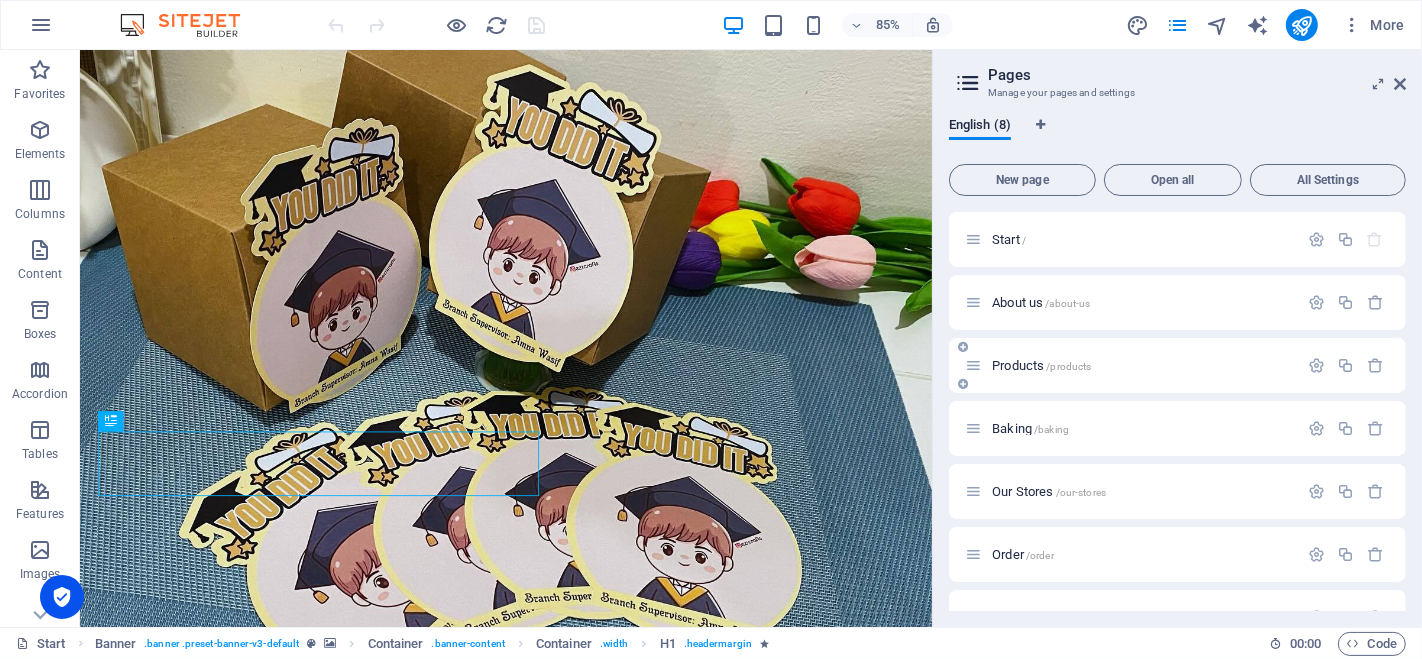 click on "Products /products" at bounding box center (1041, 365) 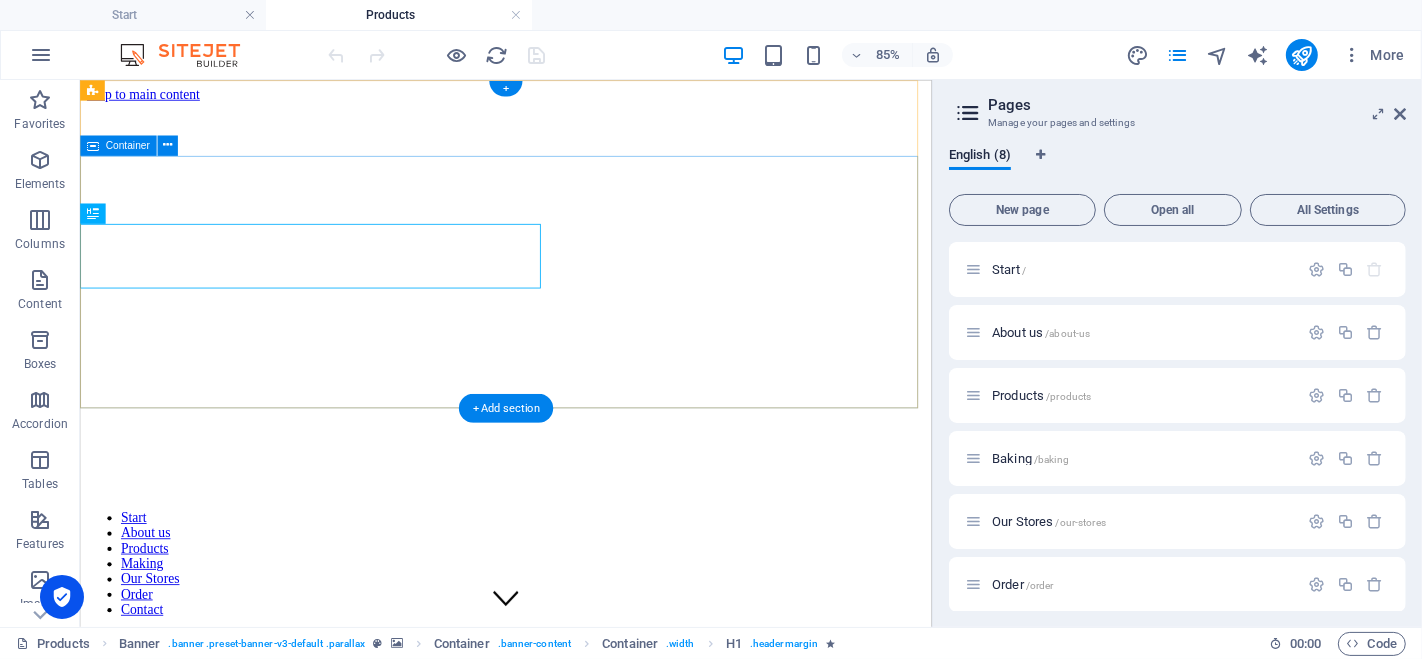 scroll, scrollTop: 111, scrollLeft: 0, axis: vertical 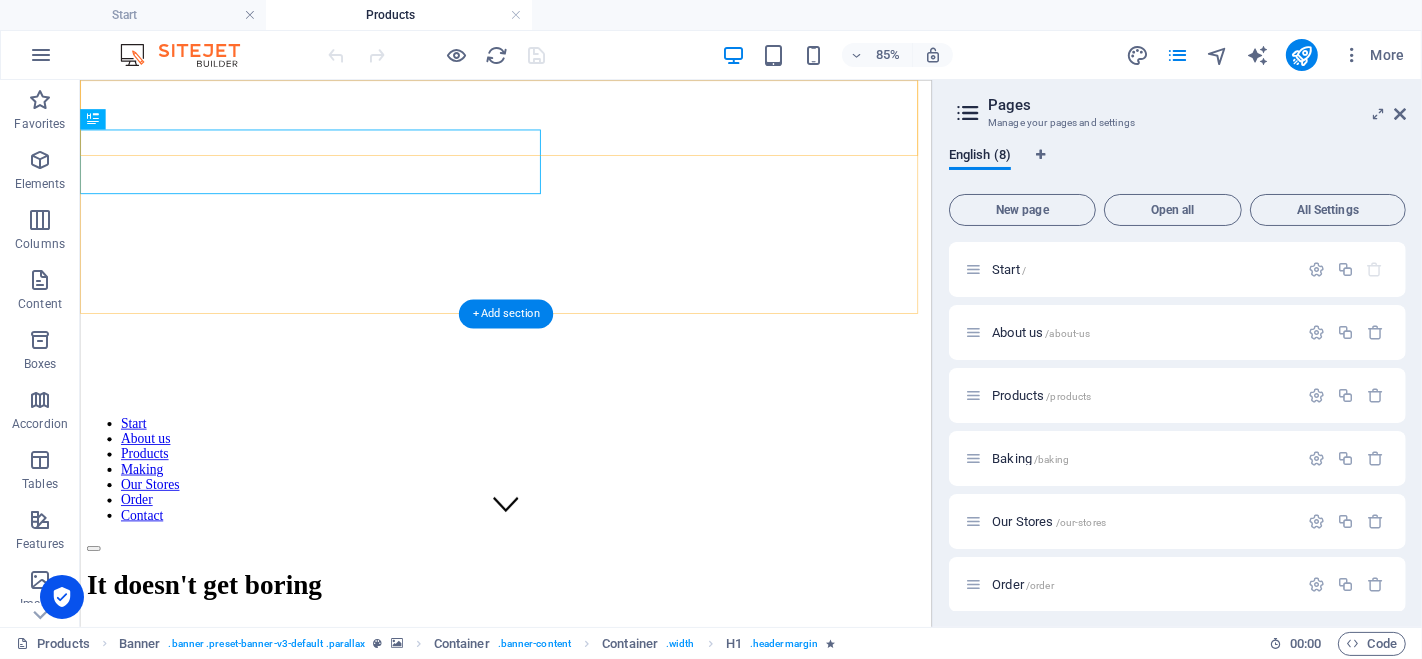 click on "Start About us Products Making Our Stores Order Contact" at bounding box center (580, 555) 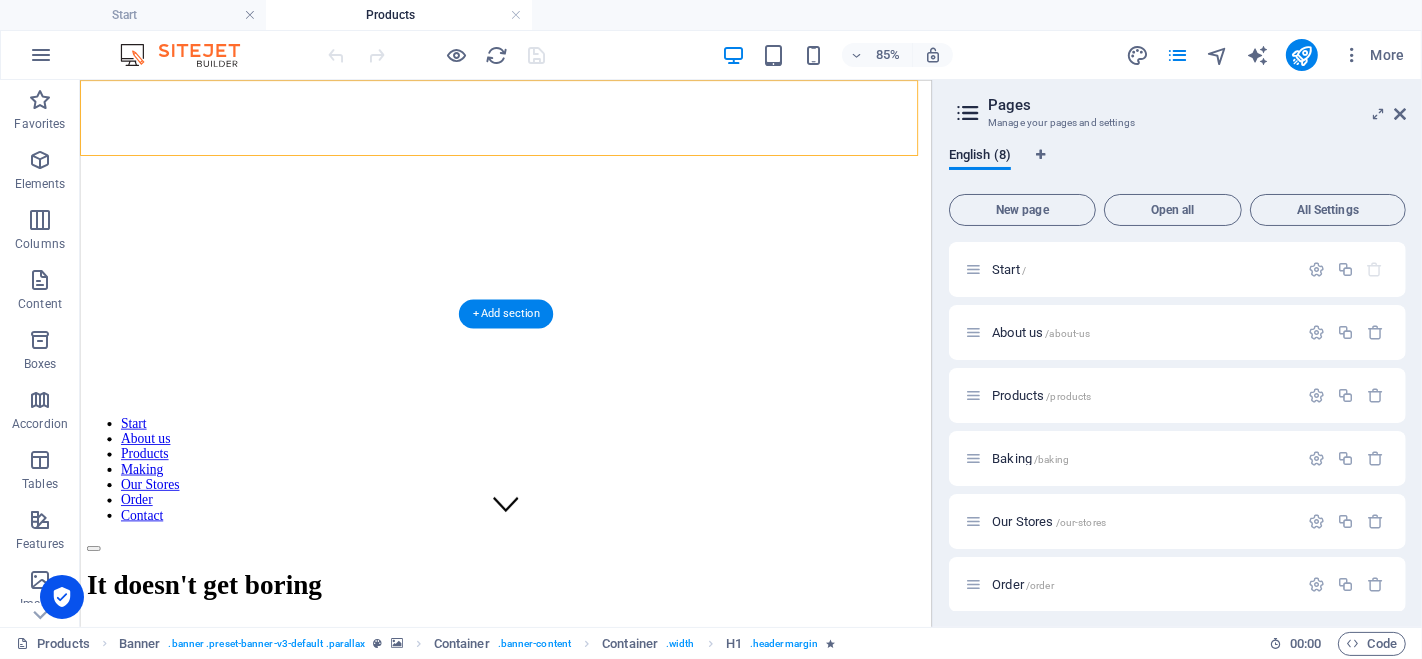 drag, startPoint x: 502, startPoint y: 164, endPoint x: 99, endPoint y: 228, distance: 408.05023 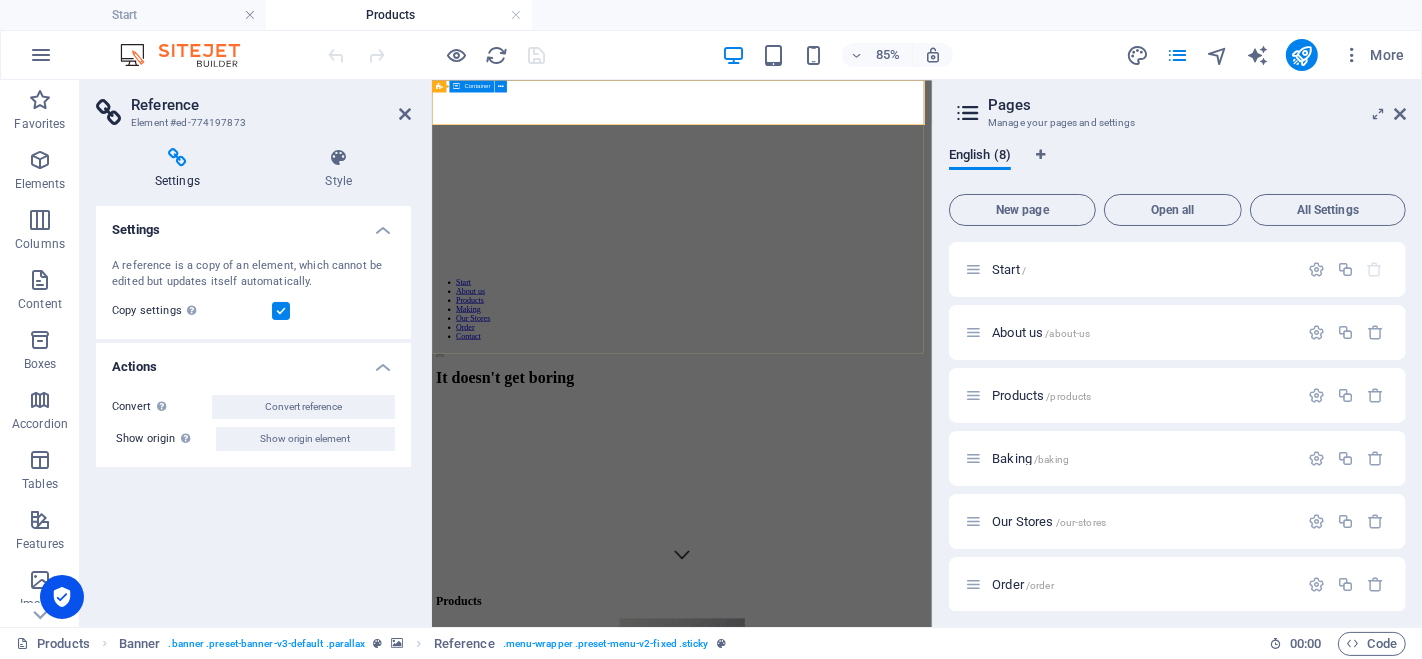 click on "It doesn't get boring" at bounding box center (931, 674) 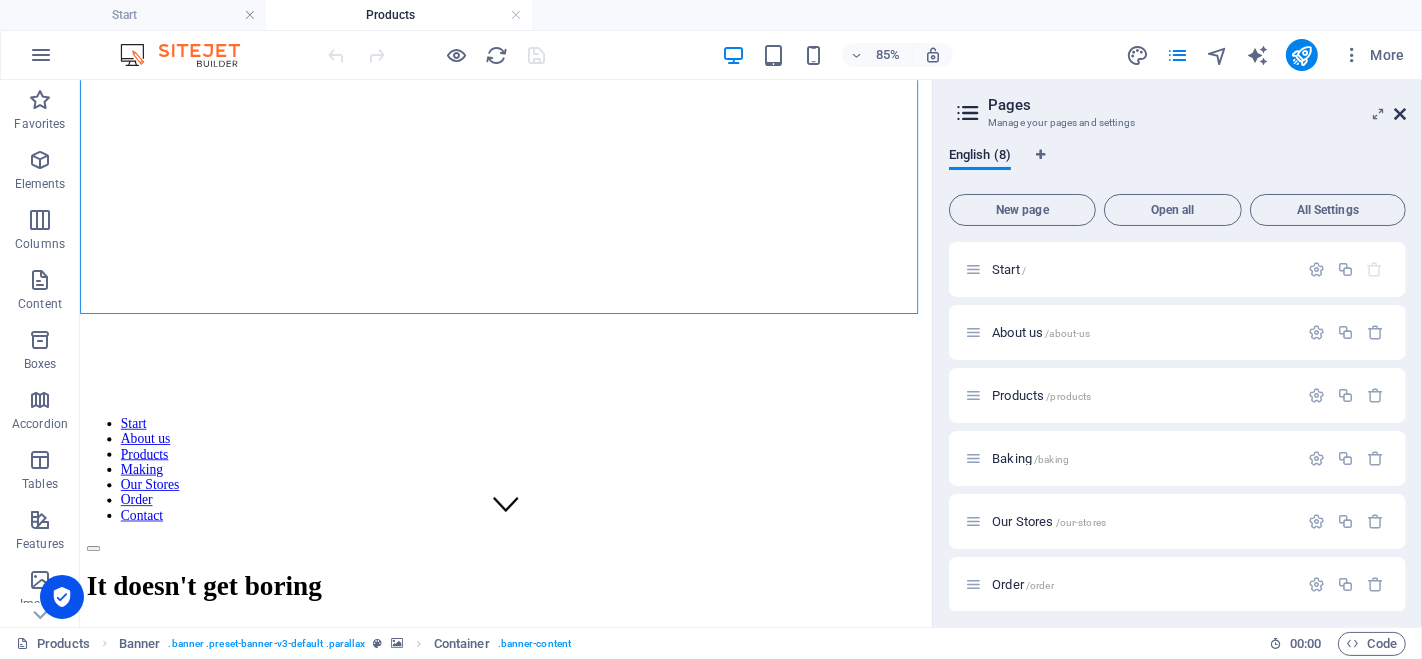click at bounding box center (1400, 114) 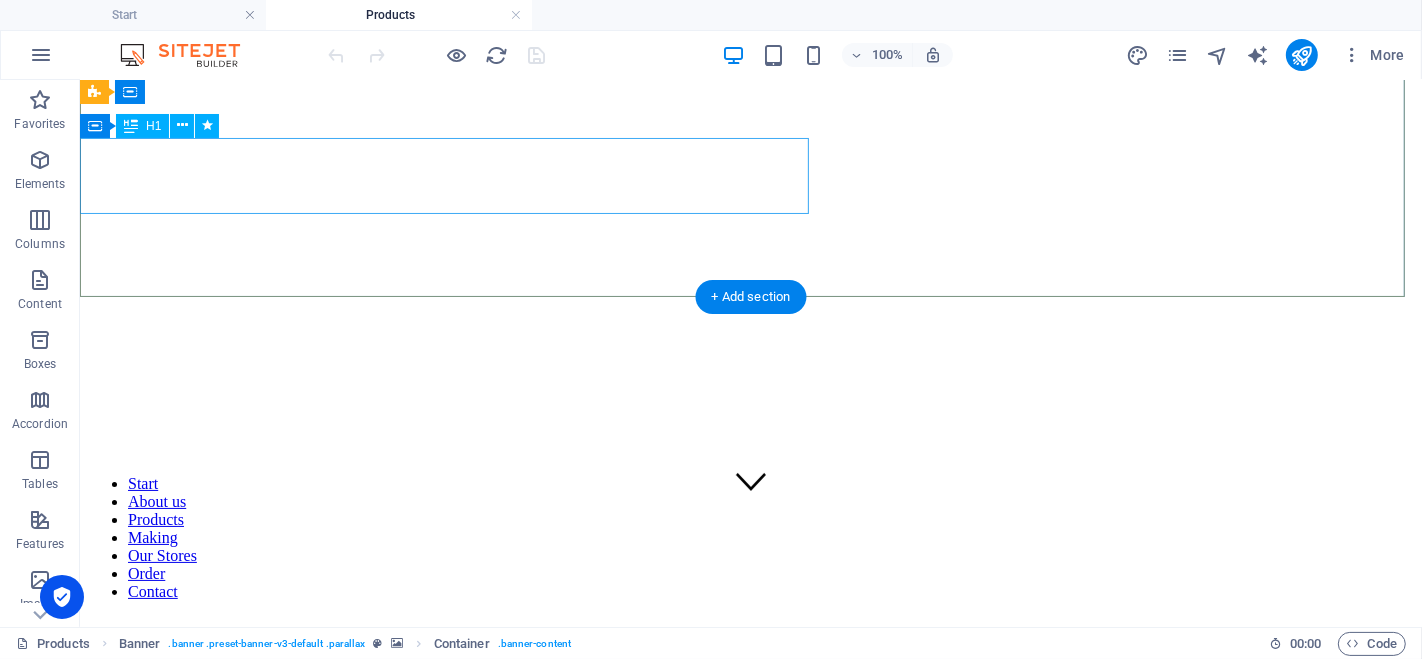 click on "It doesn't get boring" at bounding box center (750, 673) 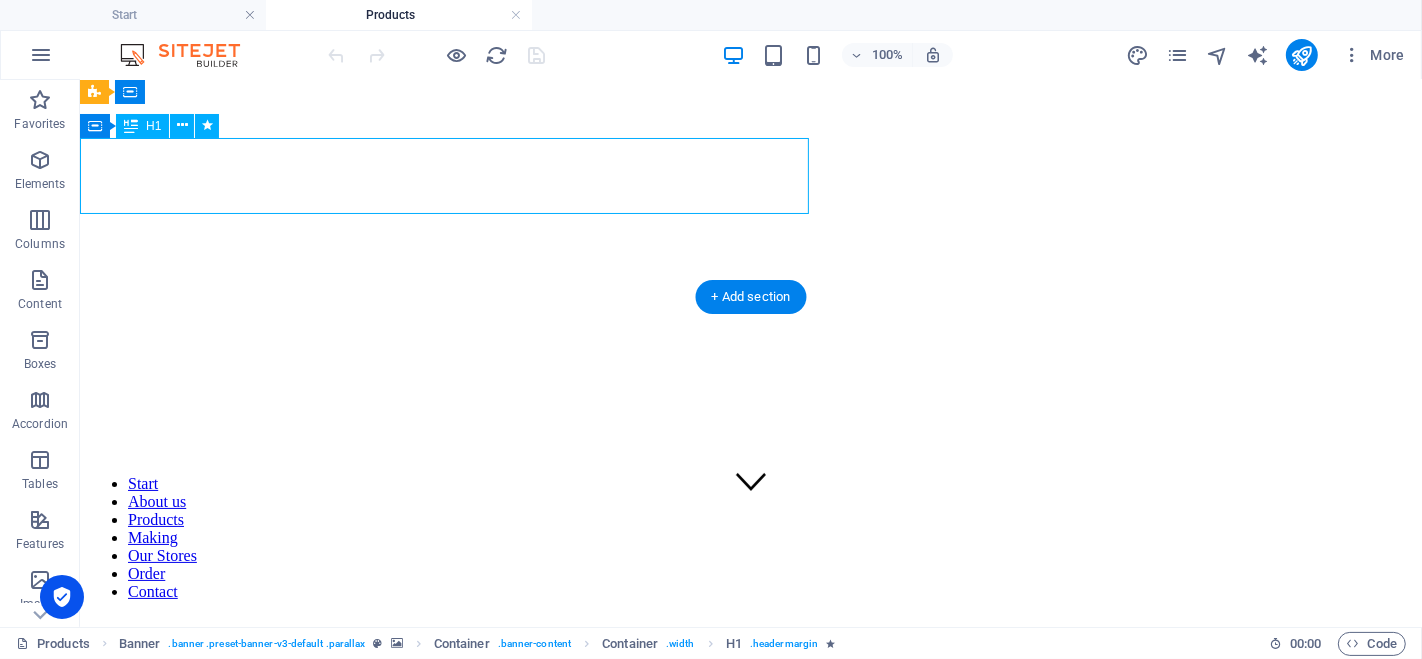 click on "It doesn't get boring" at bounding box center (750, 673) 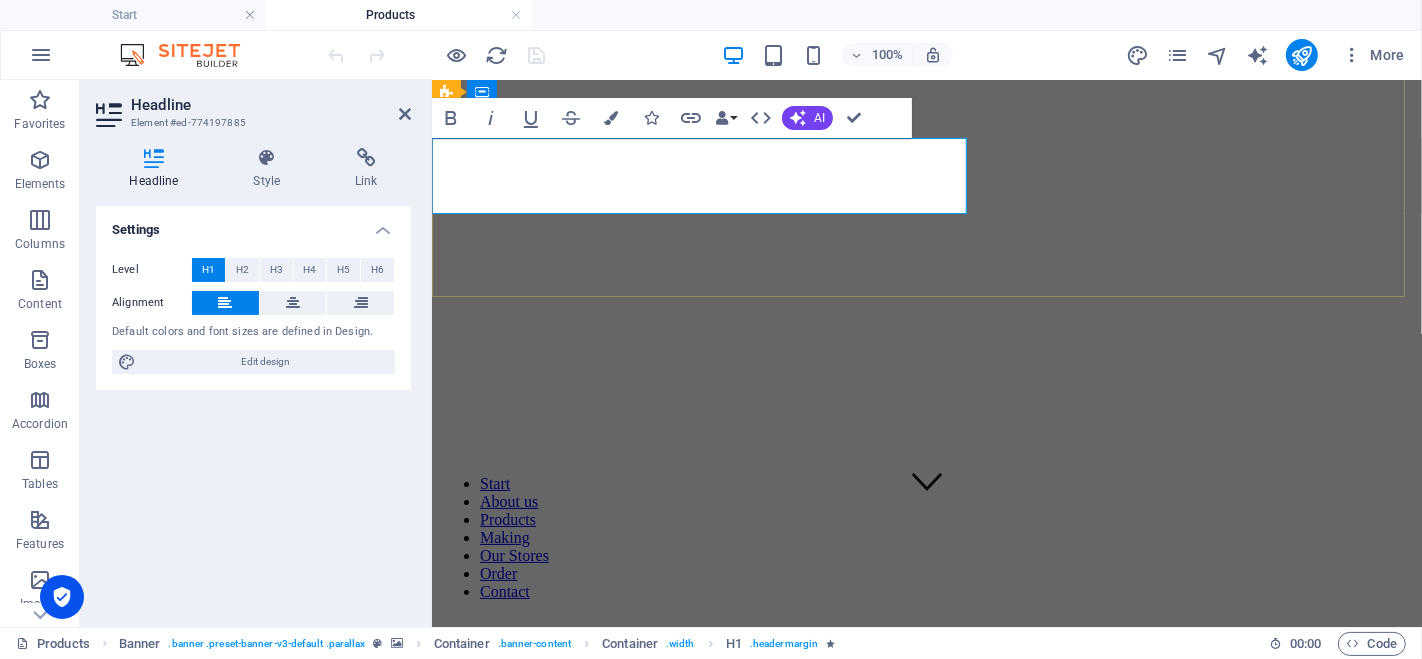 click on "It doesn't get boring" at bounding box center [577, 673] 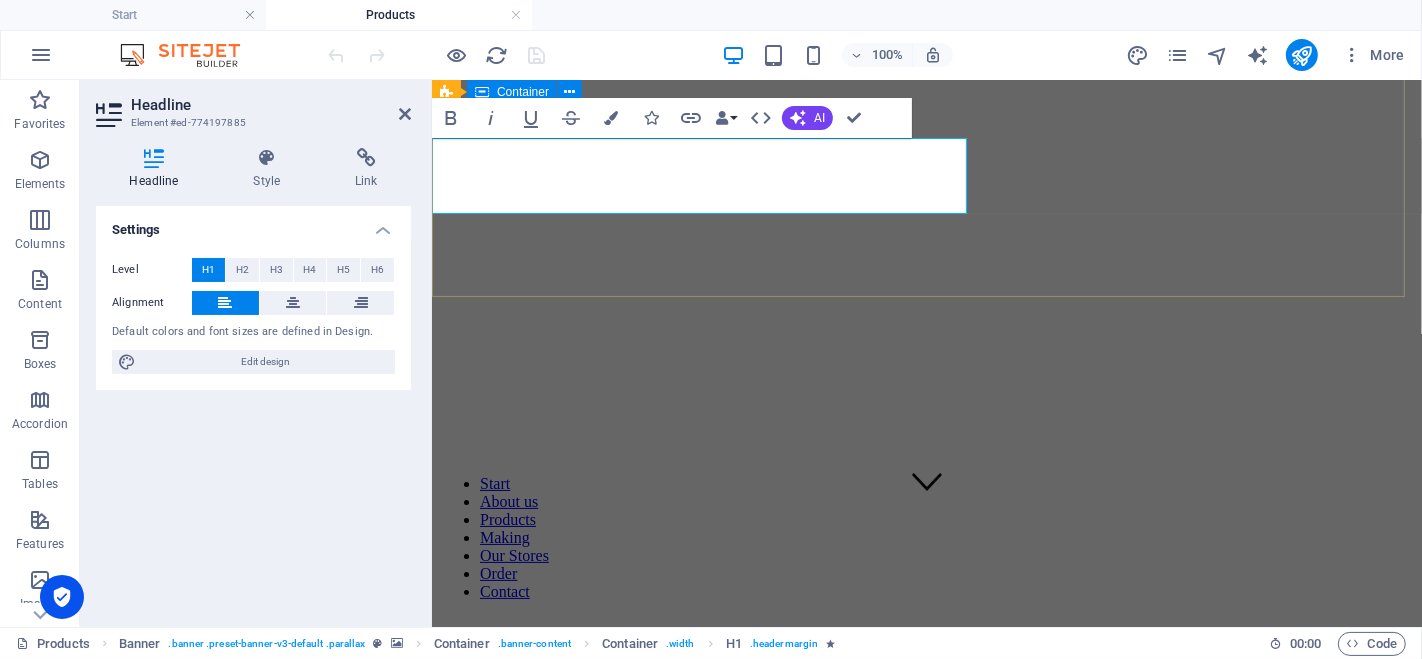 click on "It doesn't get boring" at bounding box center [926, 674] 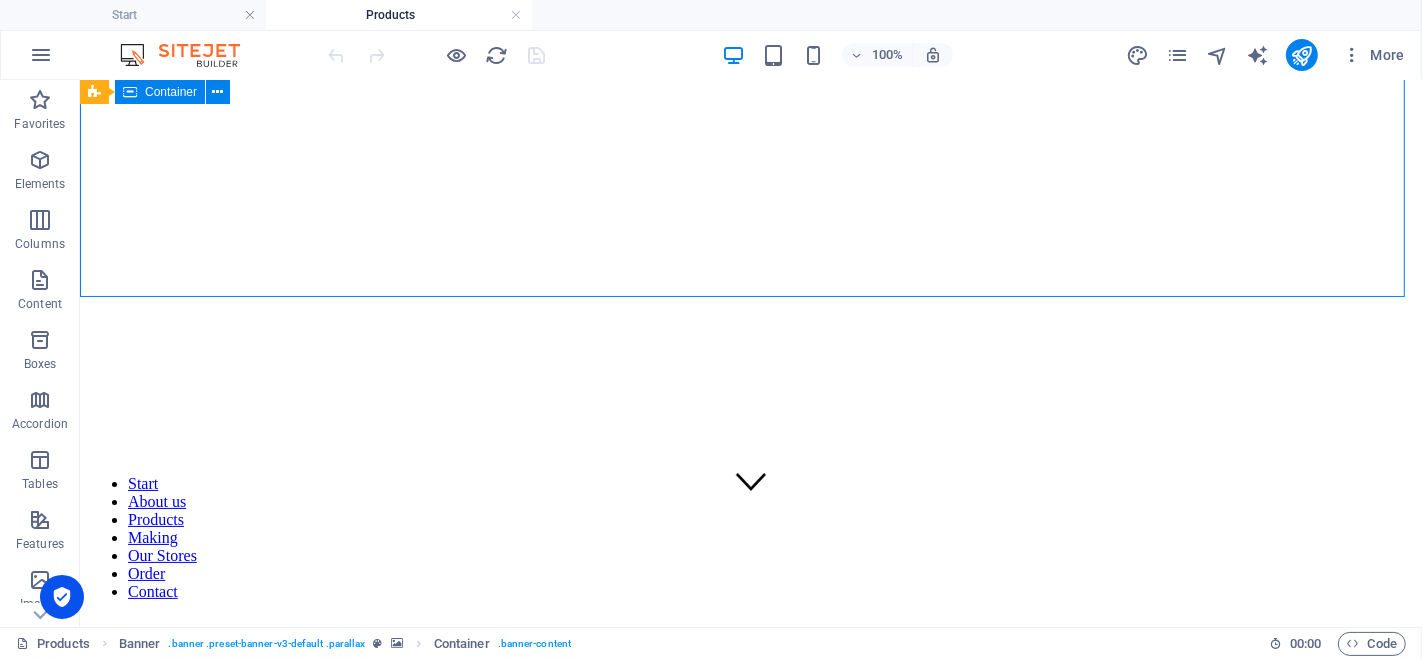 click on "It doesn't get boring" at bounding box center (750, 674) 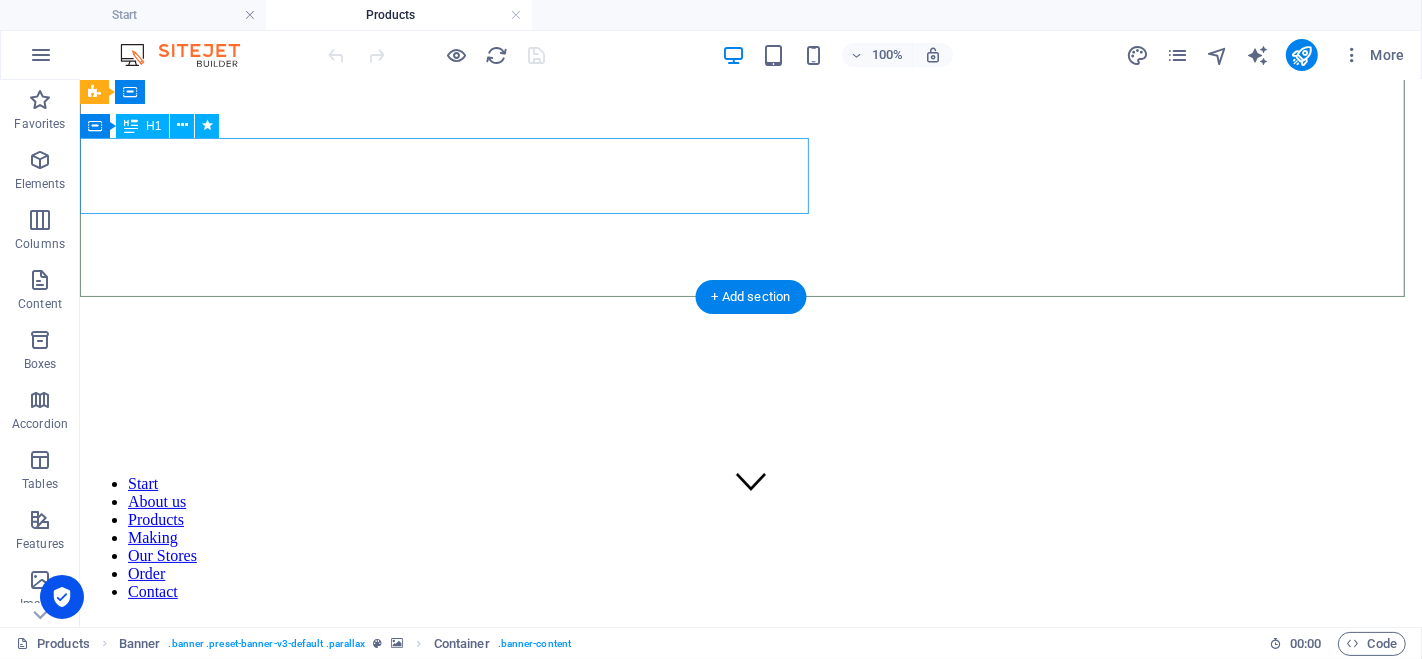 click on "It doesn't get boring" at bounding box center [750, 673] 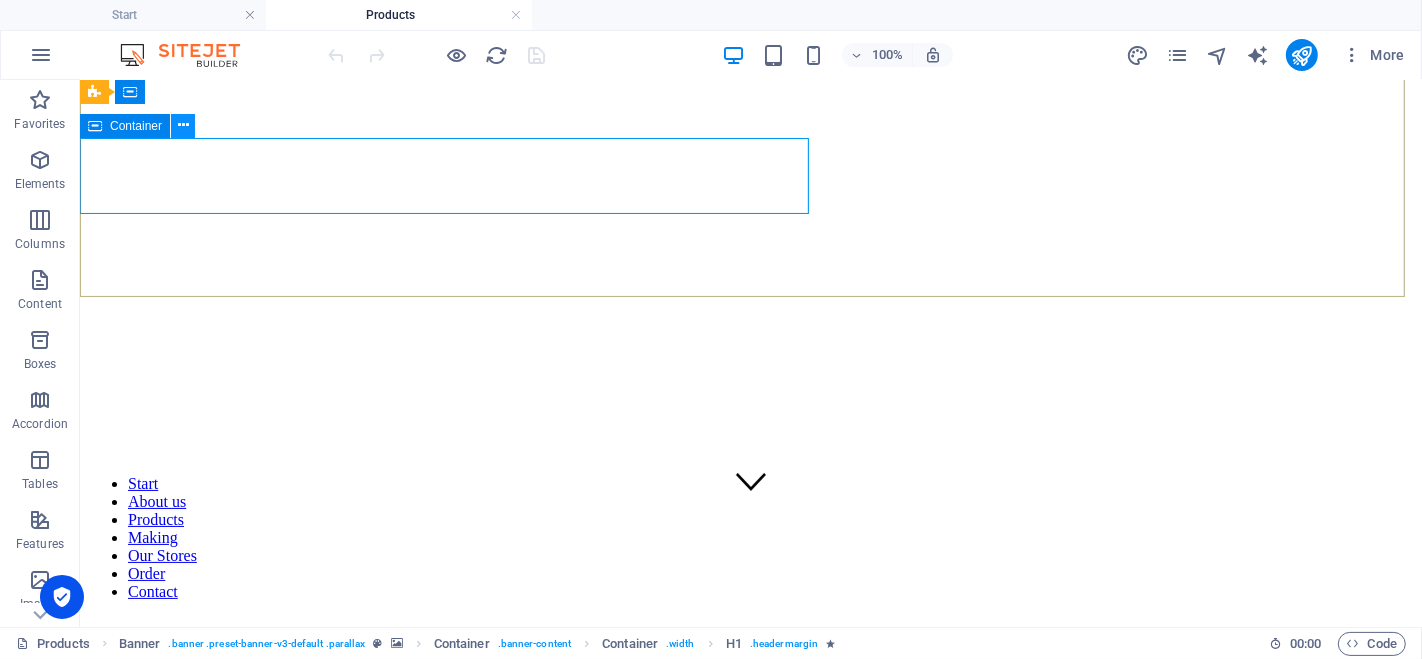 click at bounding box center [183, 126] 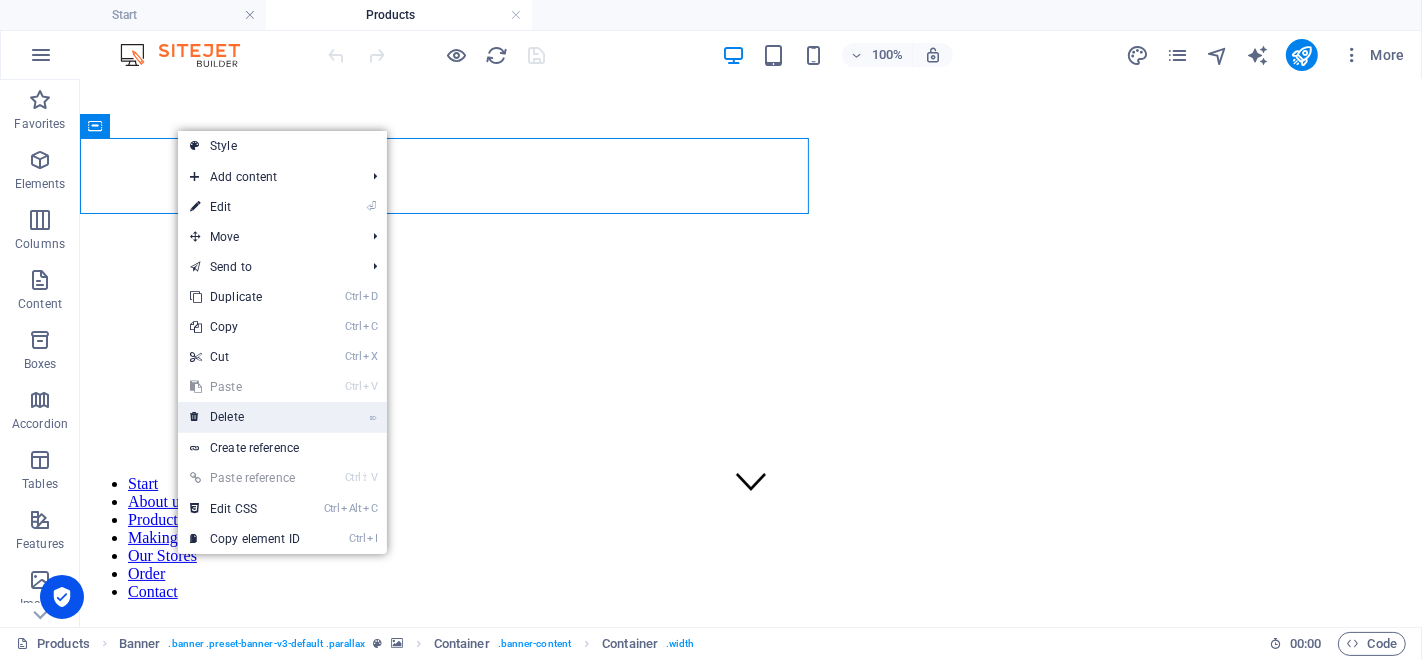click on "⌦  Delete" at bounding box center (245, 417) 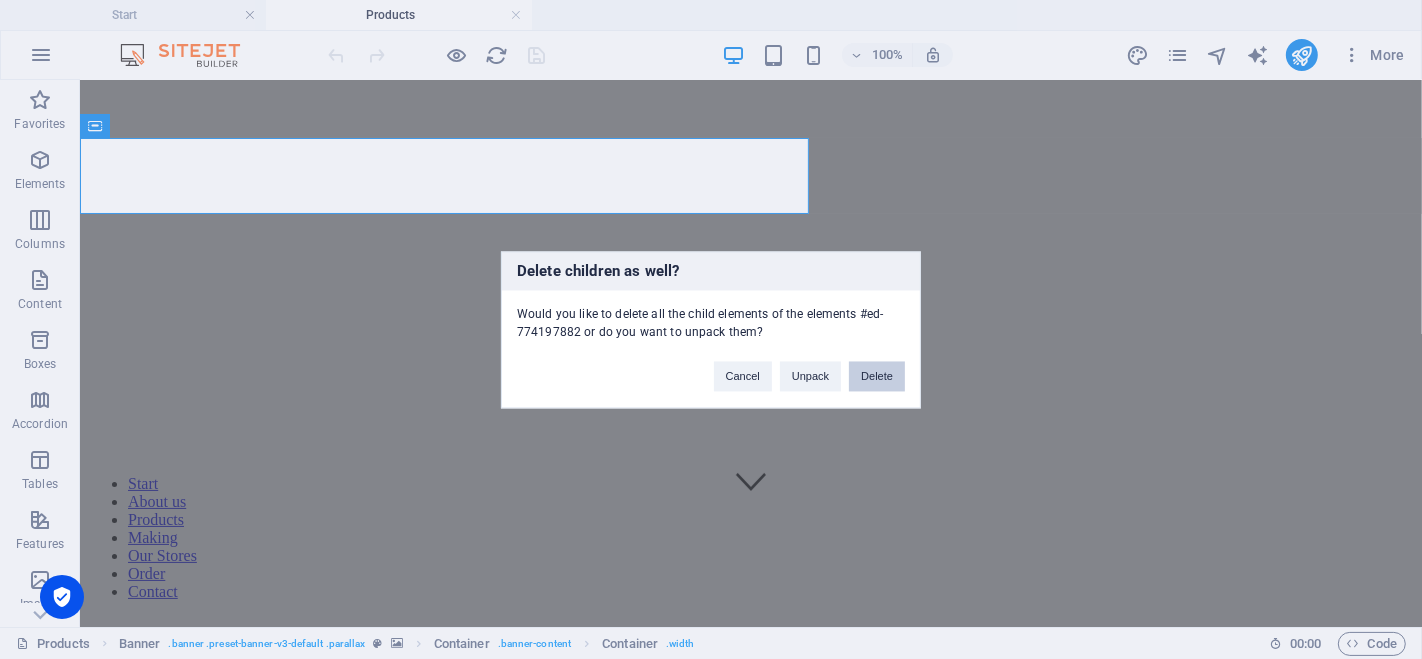 click on "Delete" at bounding box center (877, 376) 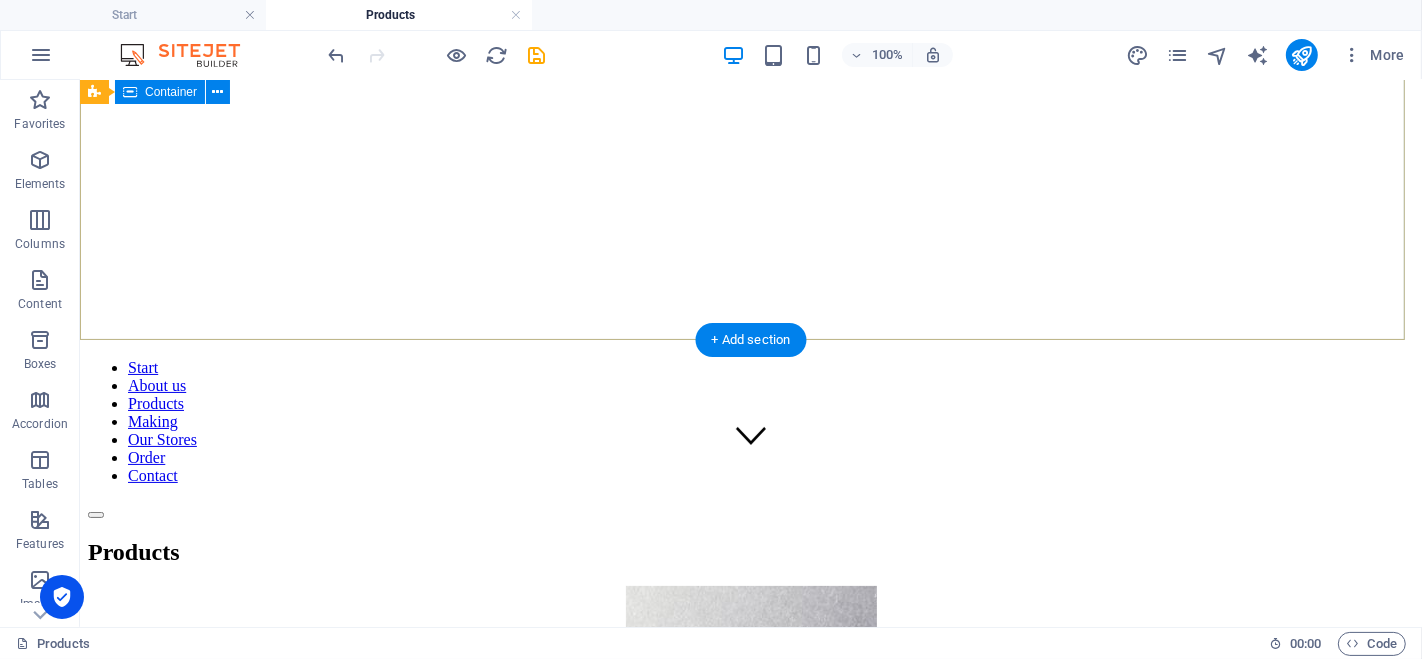 scroll, scrollTop: 0, scrollLeft: 0, axis: both 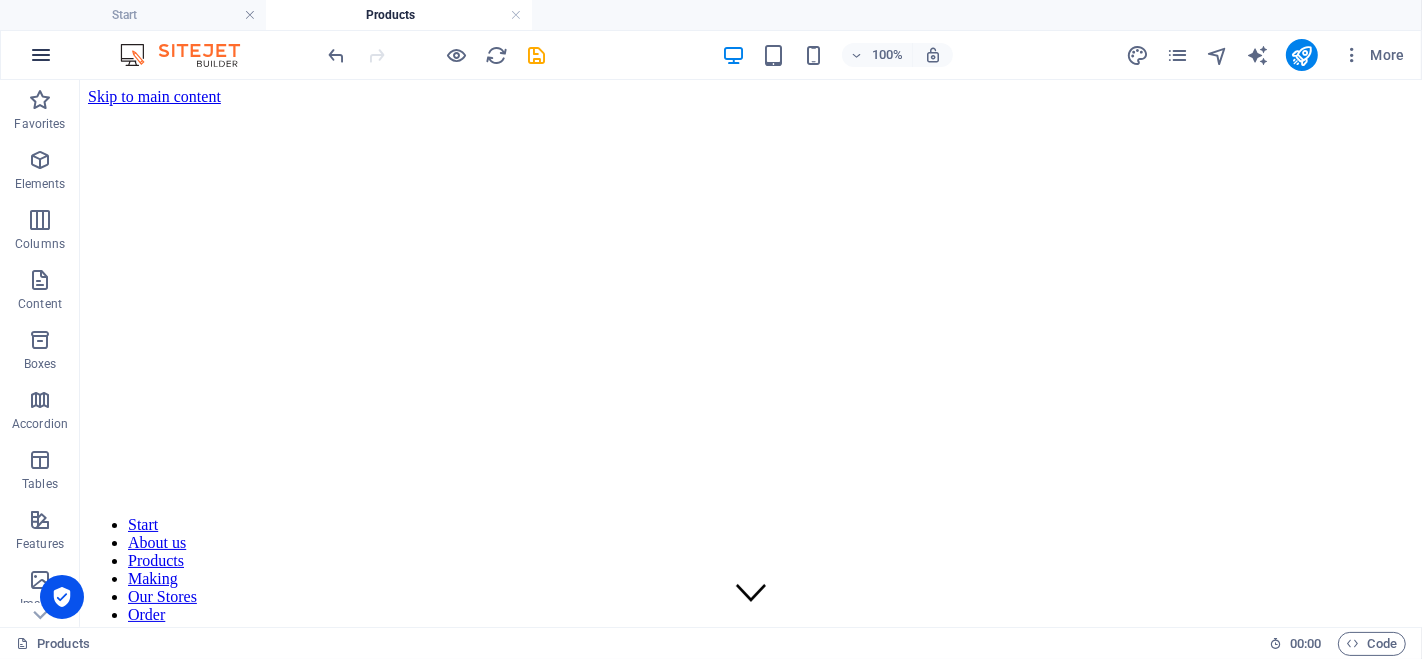 click at bounding box center [41, 55] 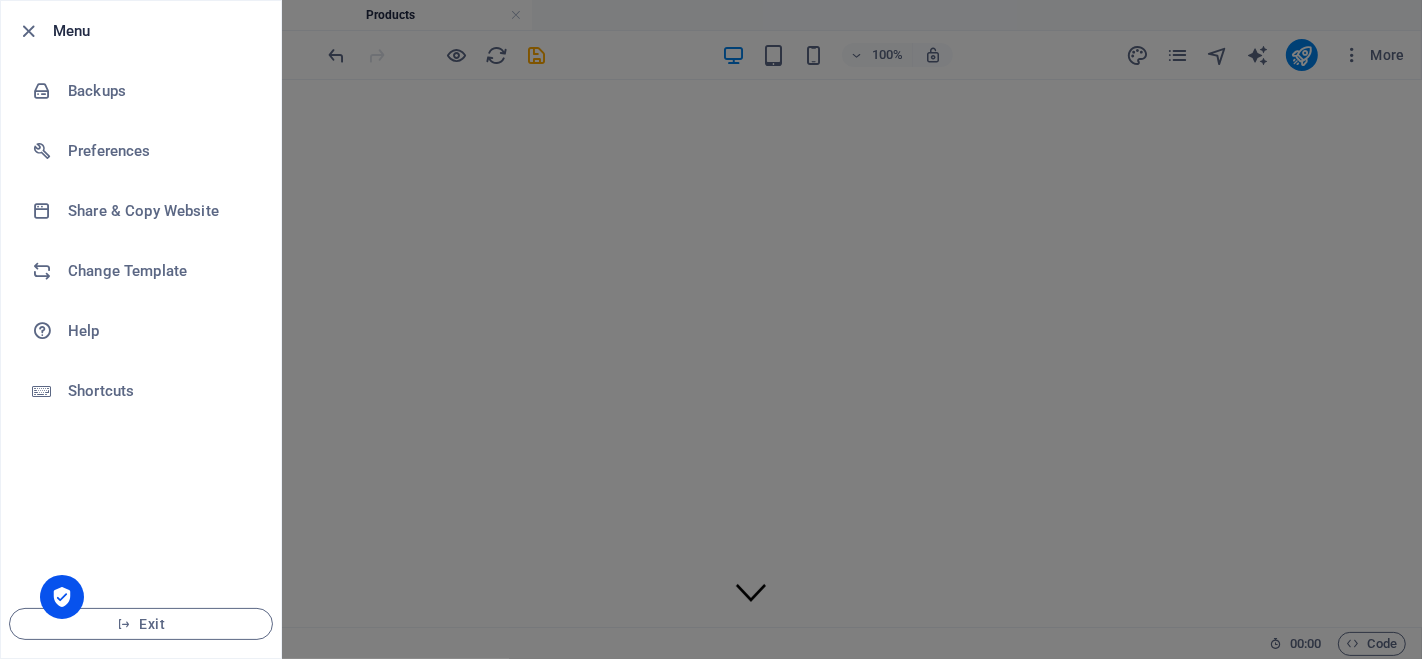 click at bounding box center [711, 329] 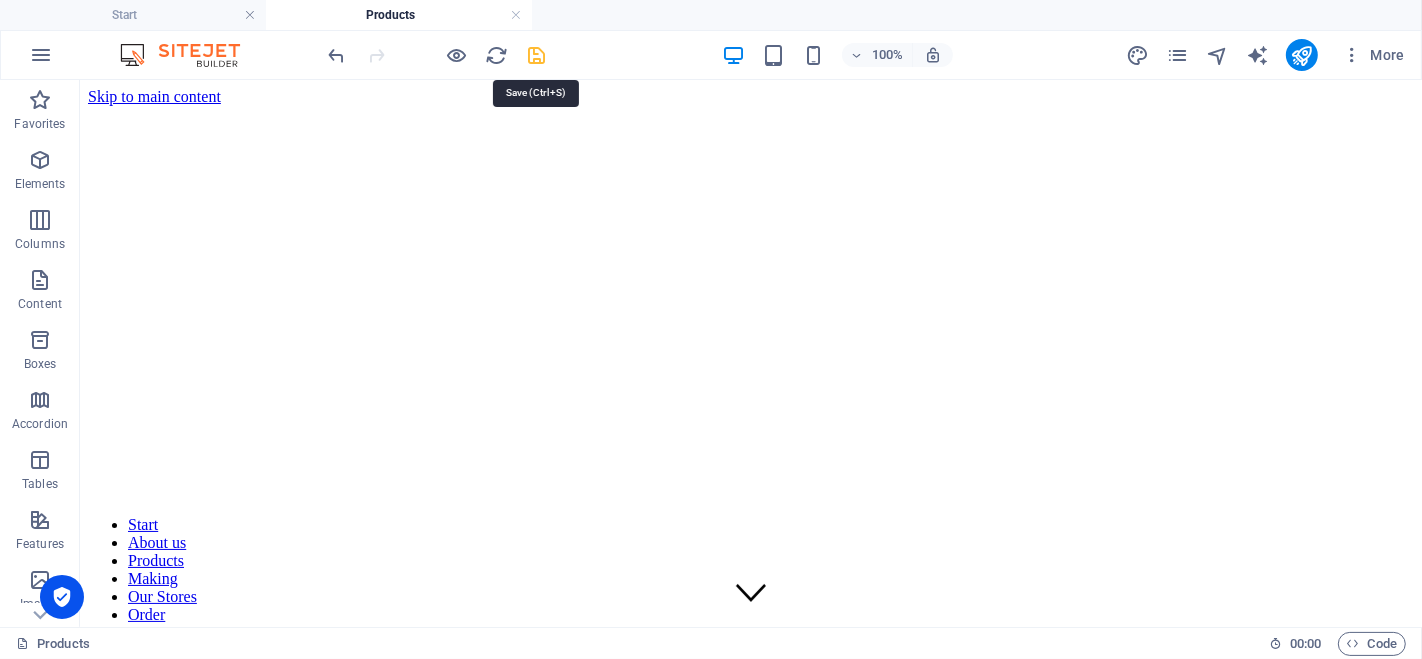 click at bounding box center [537, 55] 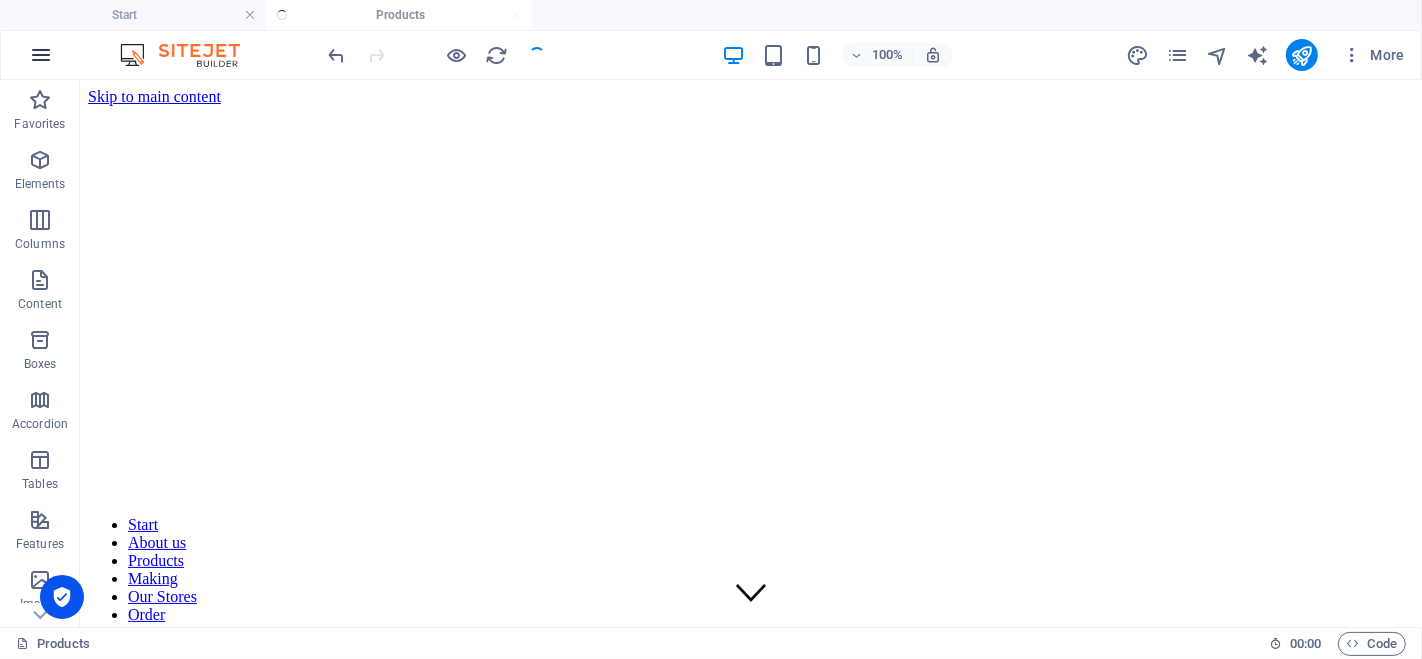 click at bounding box center (41, 55) 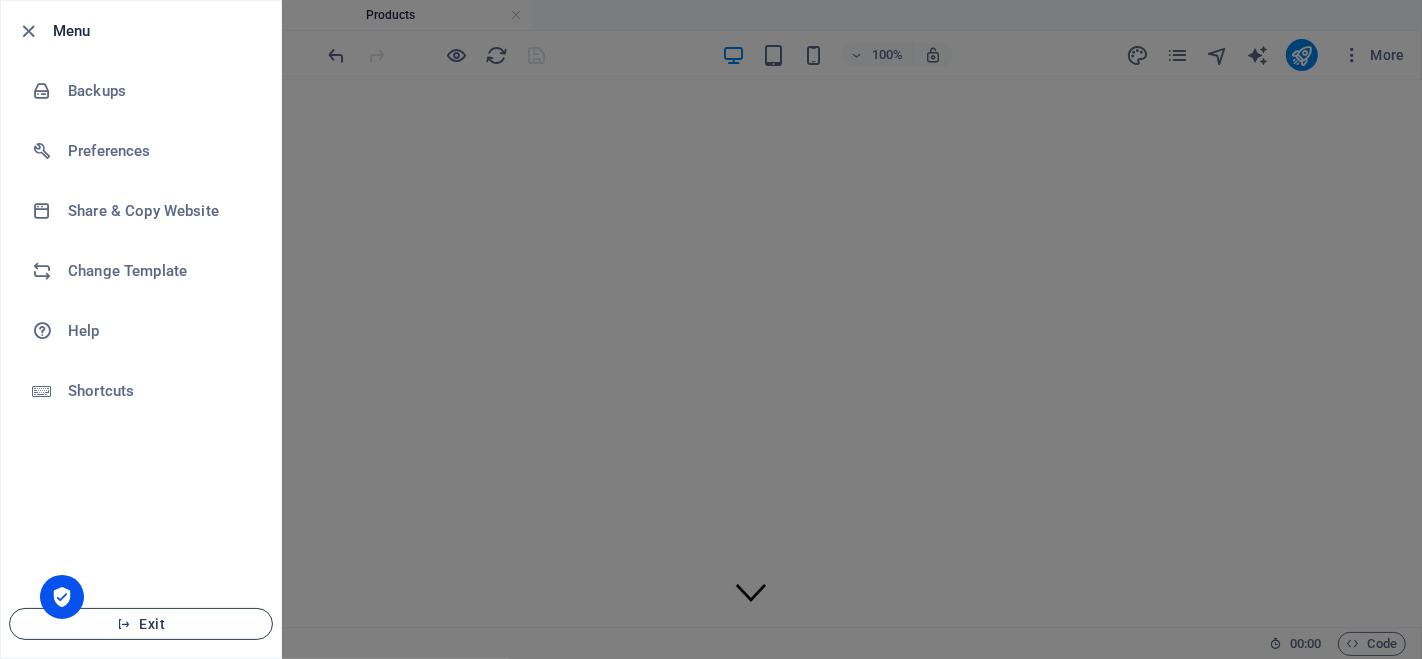click on "Exit" at bounding box center (141, 624) 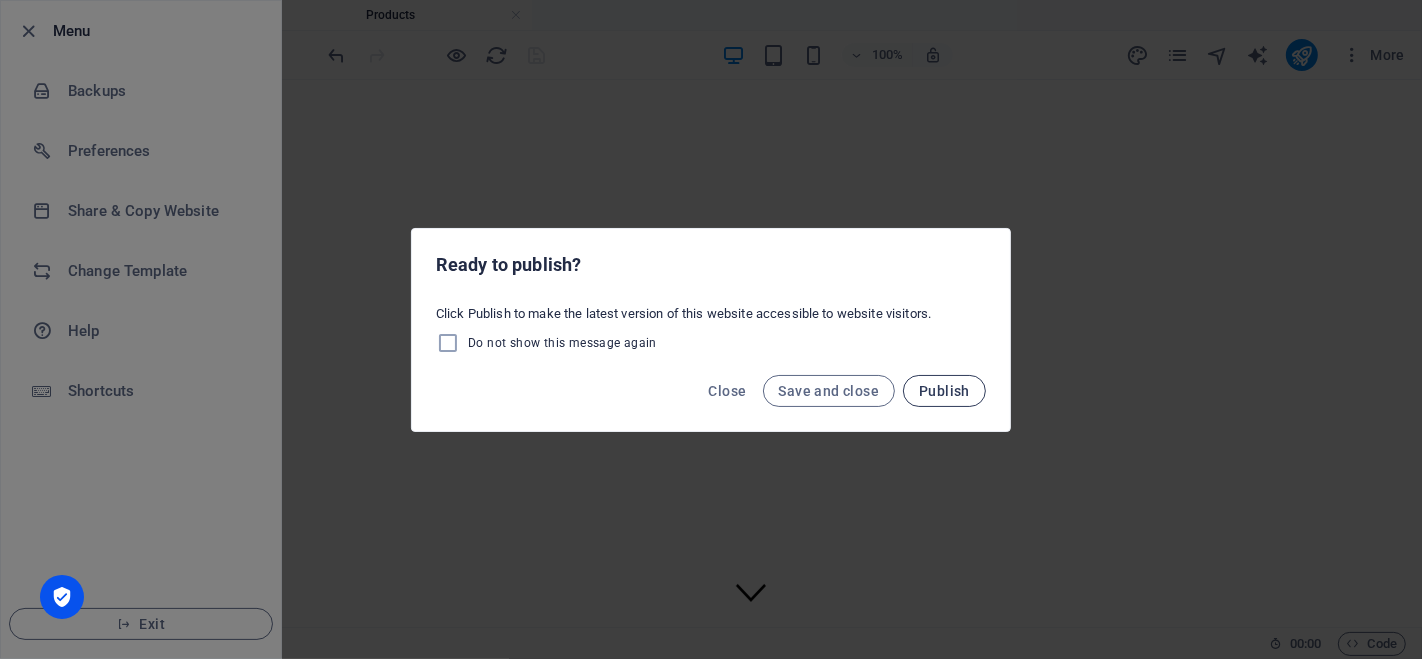 click on "Publish" at bounding box center (944, 391) 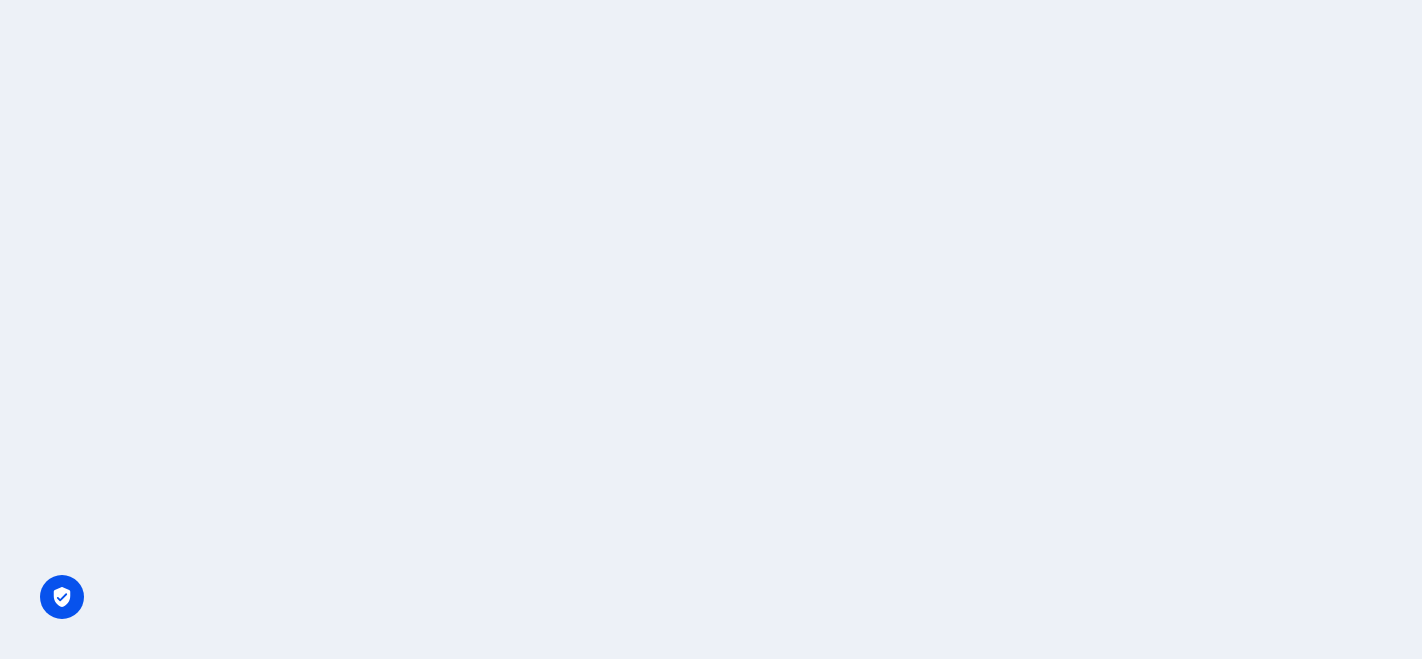 scroll, scrollTop: 0, scrollLeft: 0, axis: both 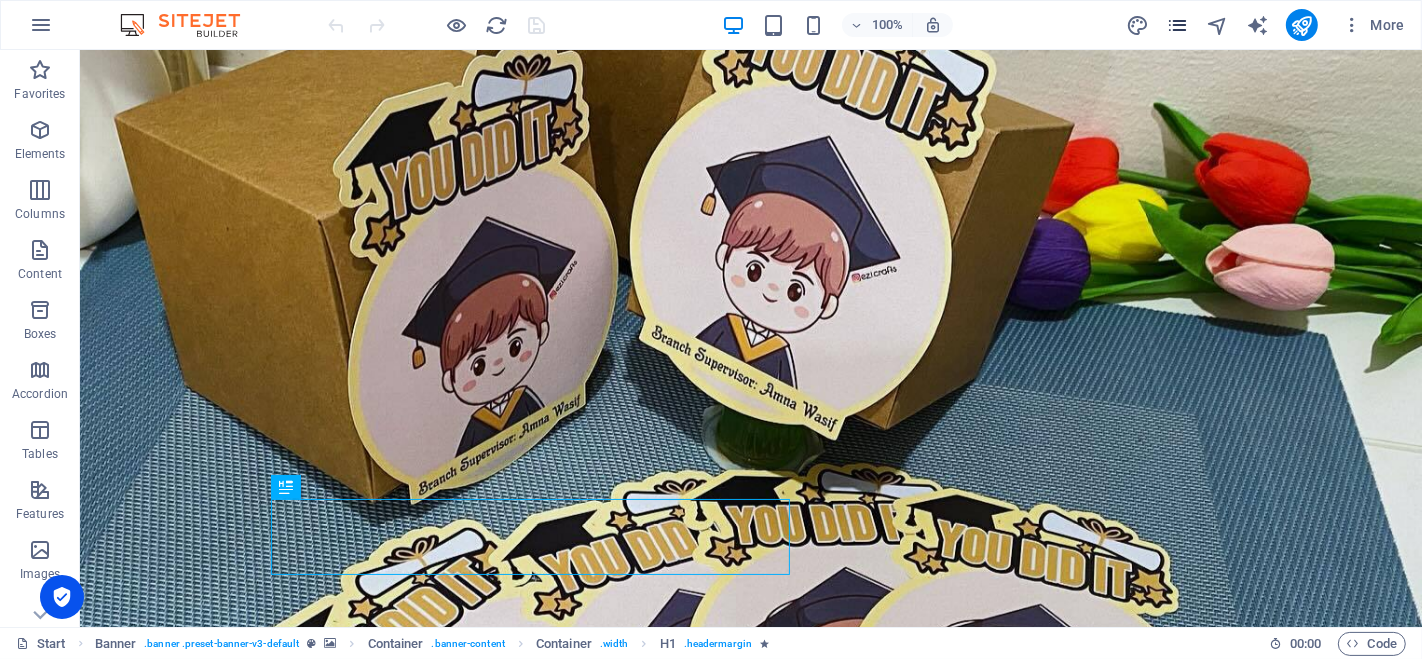 click at bounding box center (1177, 25) 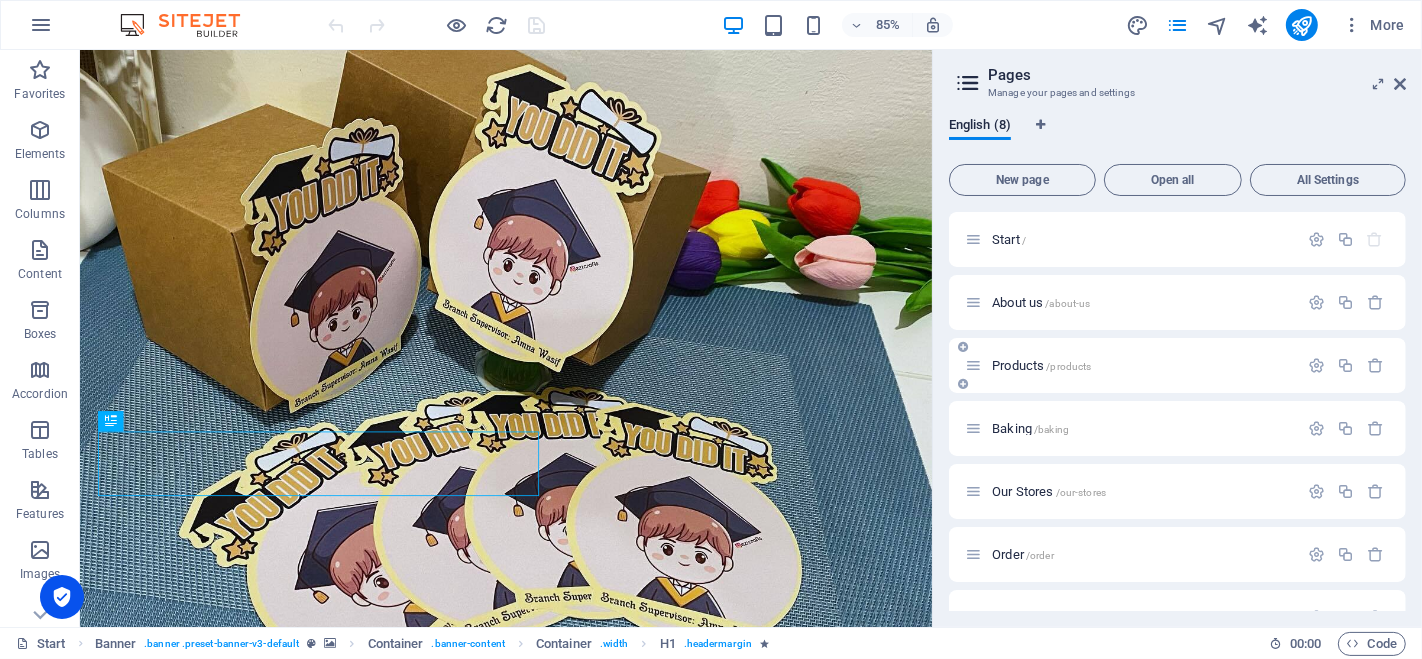 click on "Products /products" at bounding box center [1142, 365] 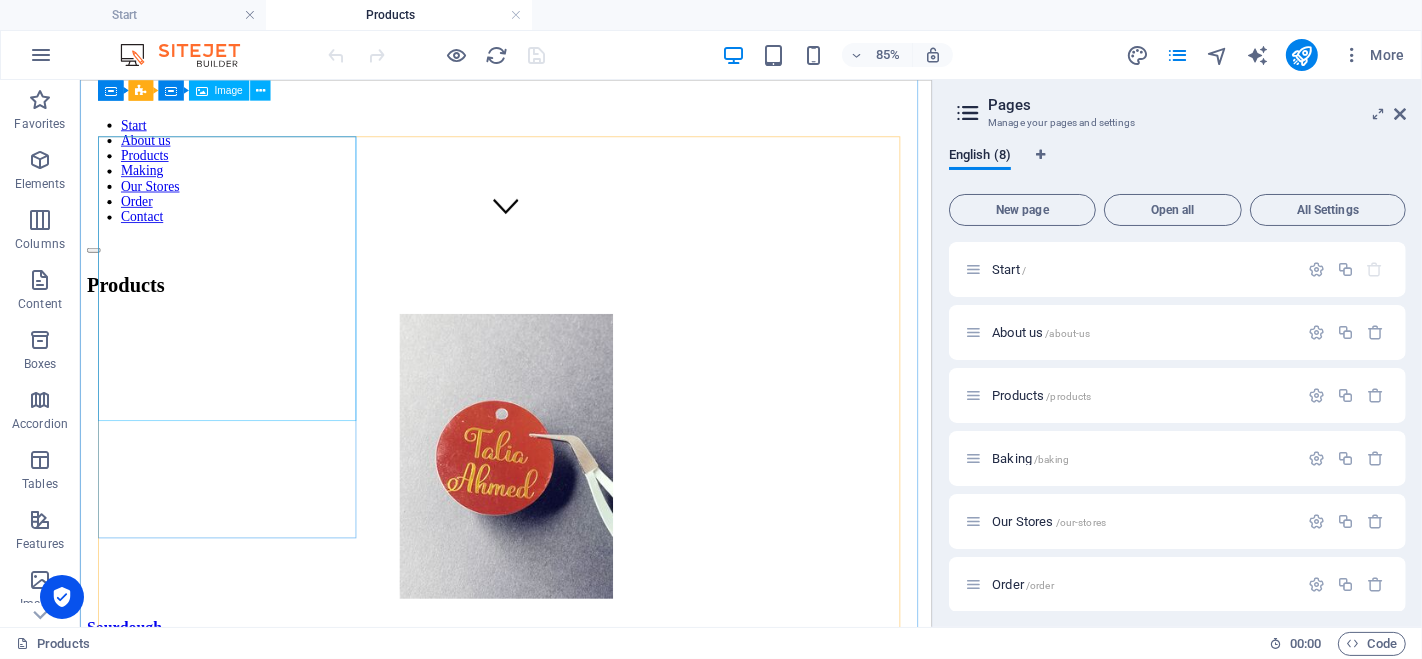 scroll, scrollTop: 464, scrollLeft: 0, axis: vertical 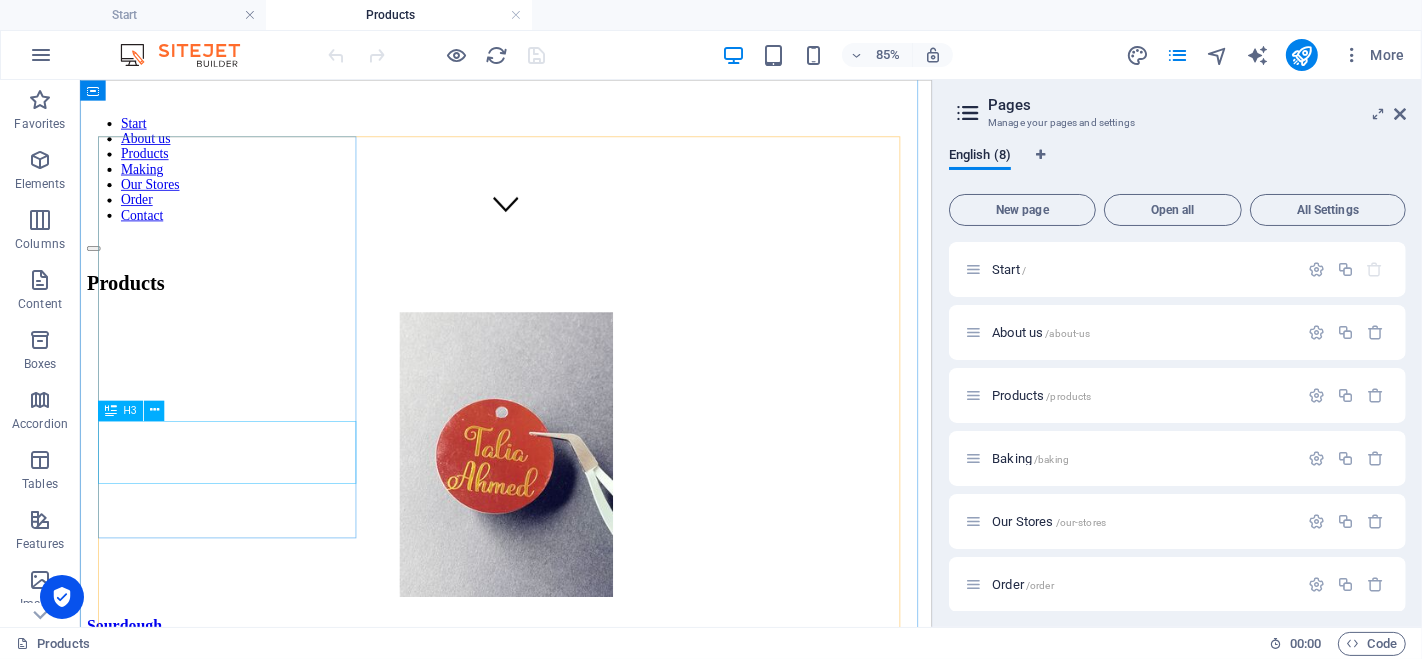 click on "Sourdough" at bounding box center [580, 722] 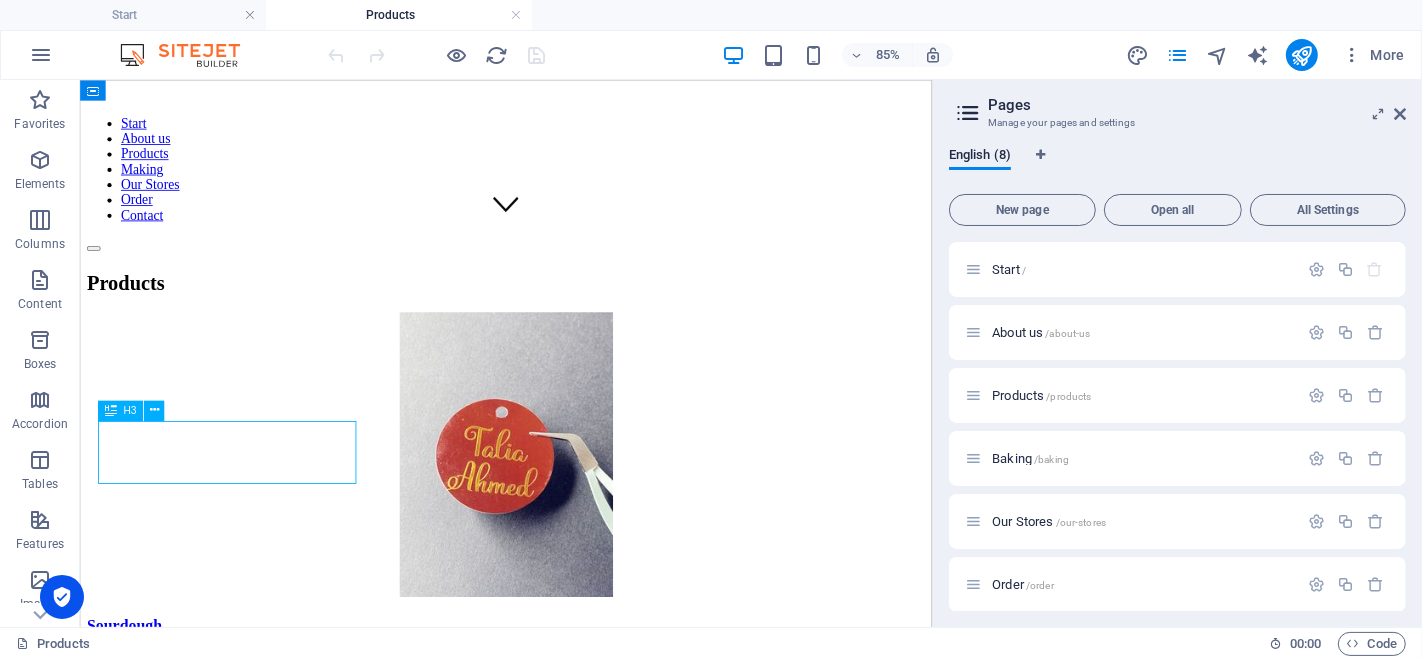 click on "Sourdough" at bounding box center [580, 722] 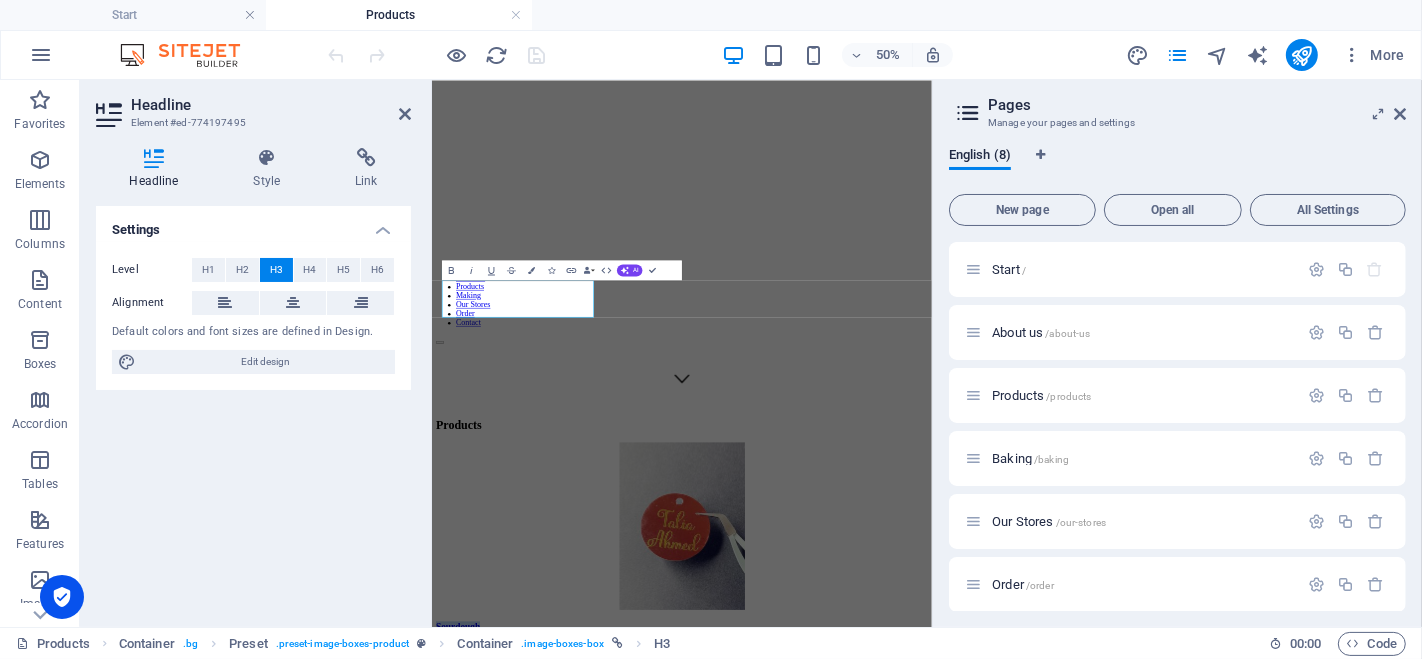 scroll, scrollTop: 735, scrollLeft: 0, axis: vertical 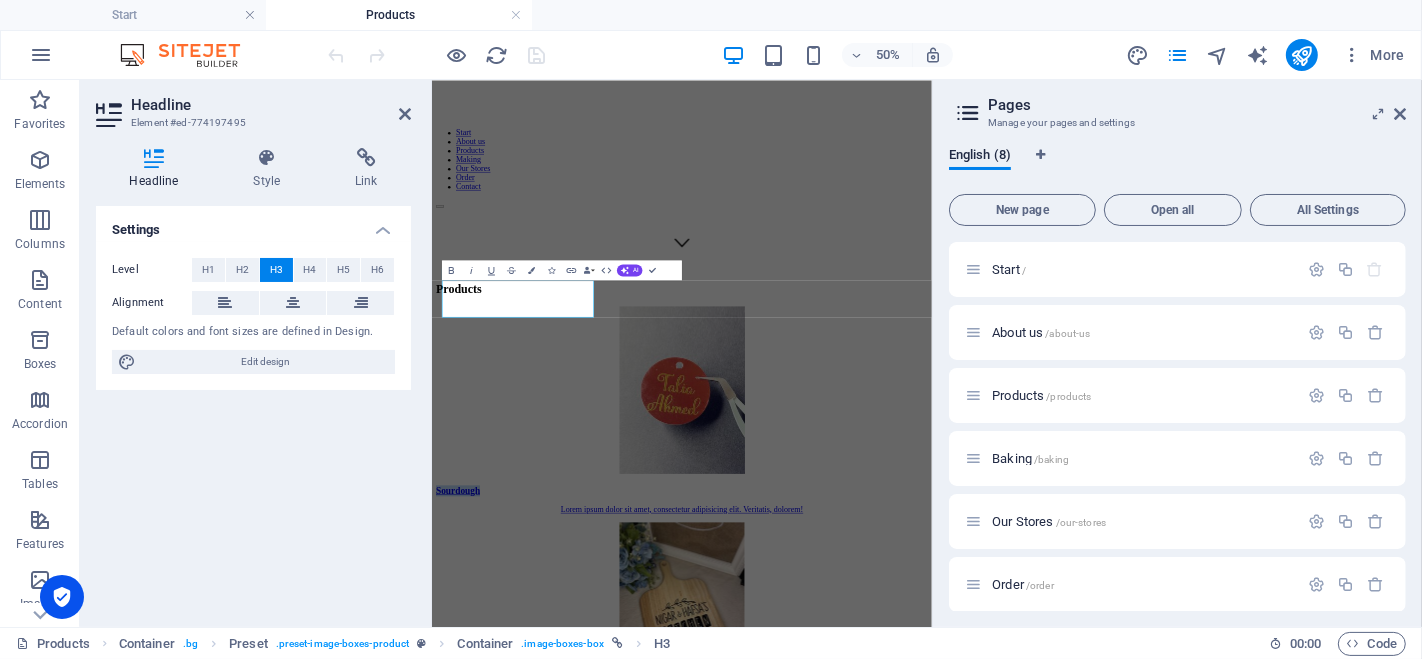 type 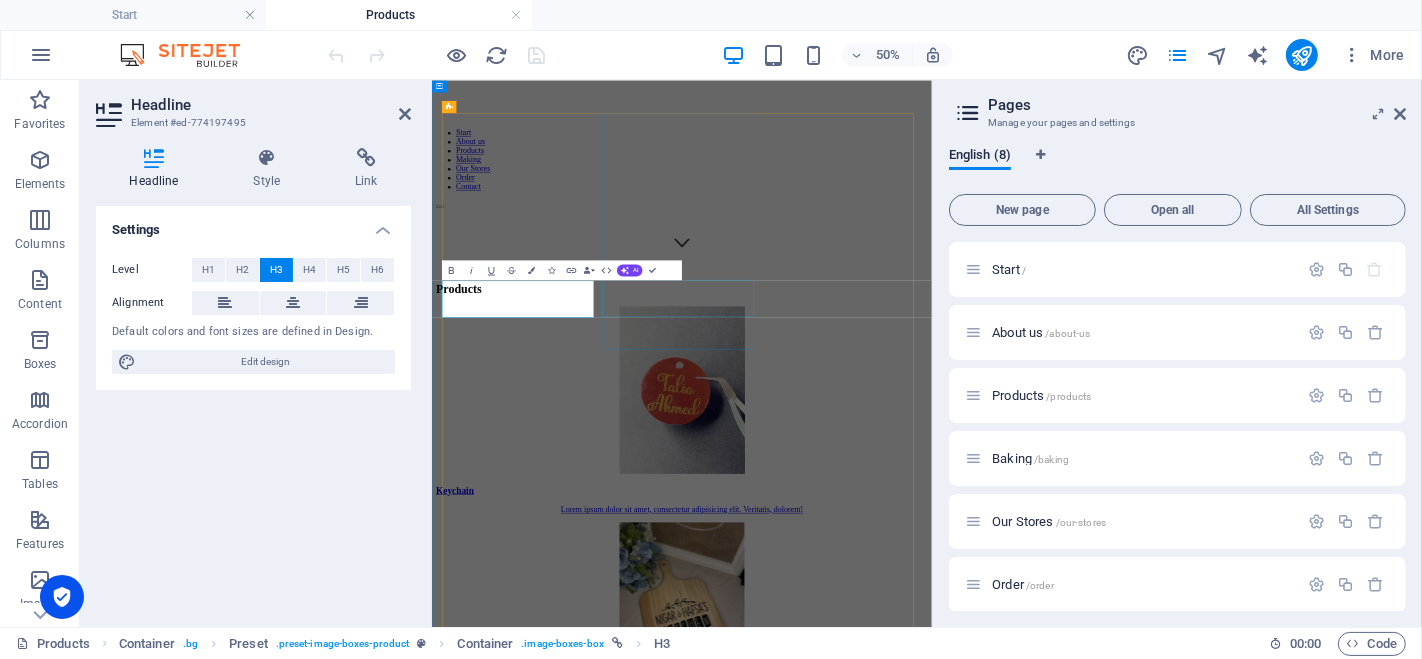 click on "Ciabatta" at bounding box center (931, 1330) 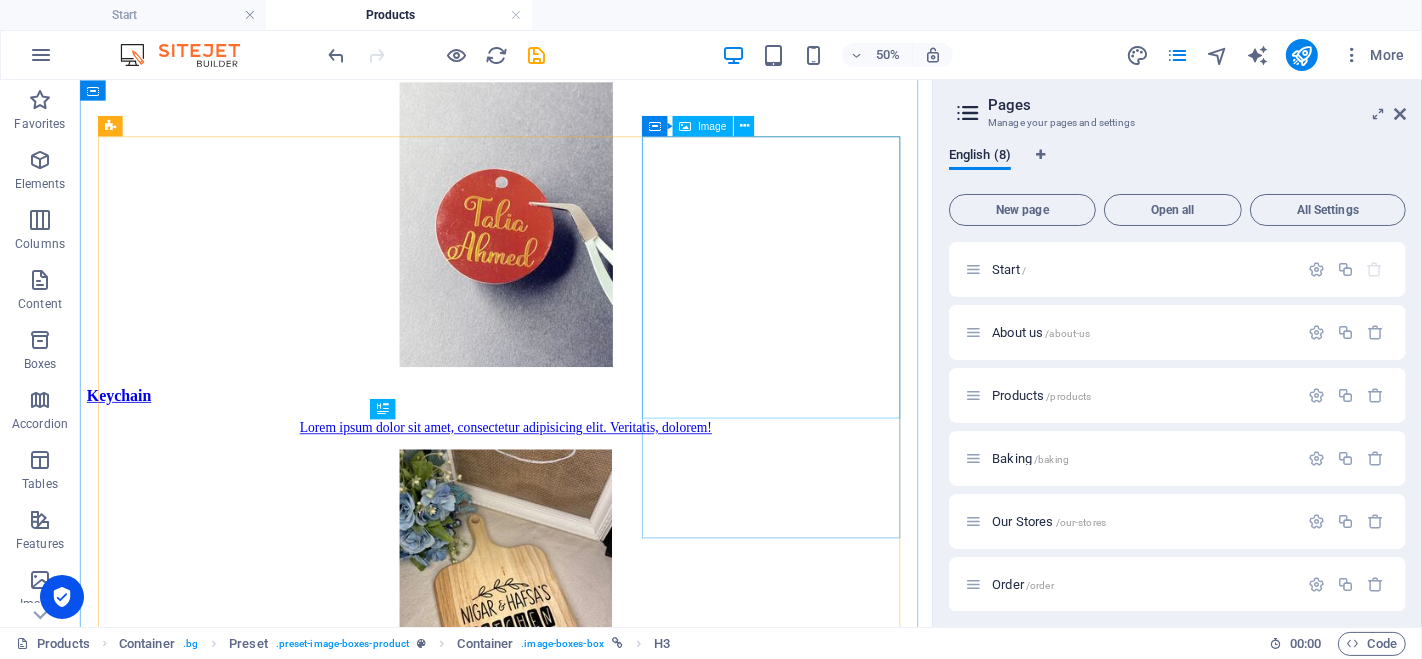 scroll, scrollTop: 464, scrollLeft: 0, axis: vertical 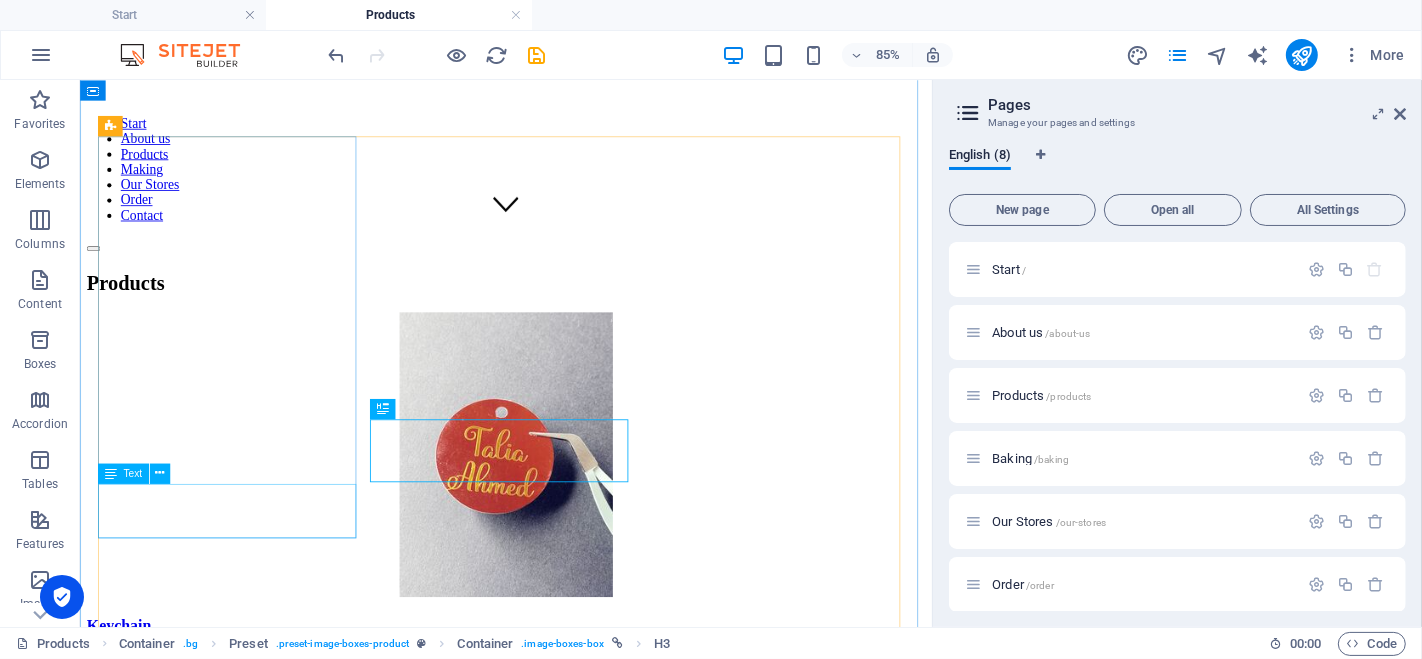 click on "Lorem ipsum dolor sit amet, consectetur adipisicing elit. Veritatis, dolorem!" at bounding box center (580, 760) 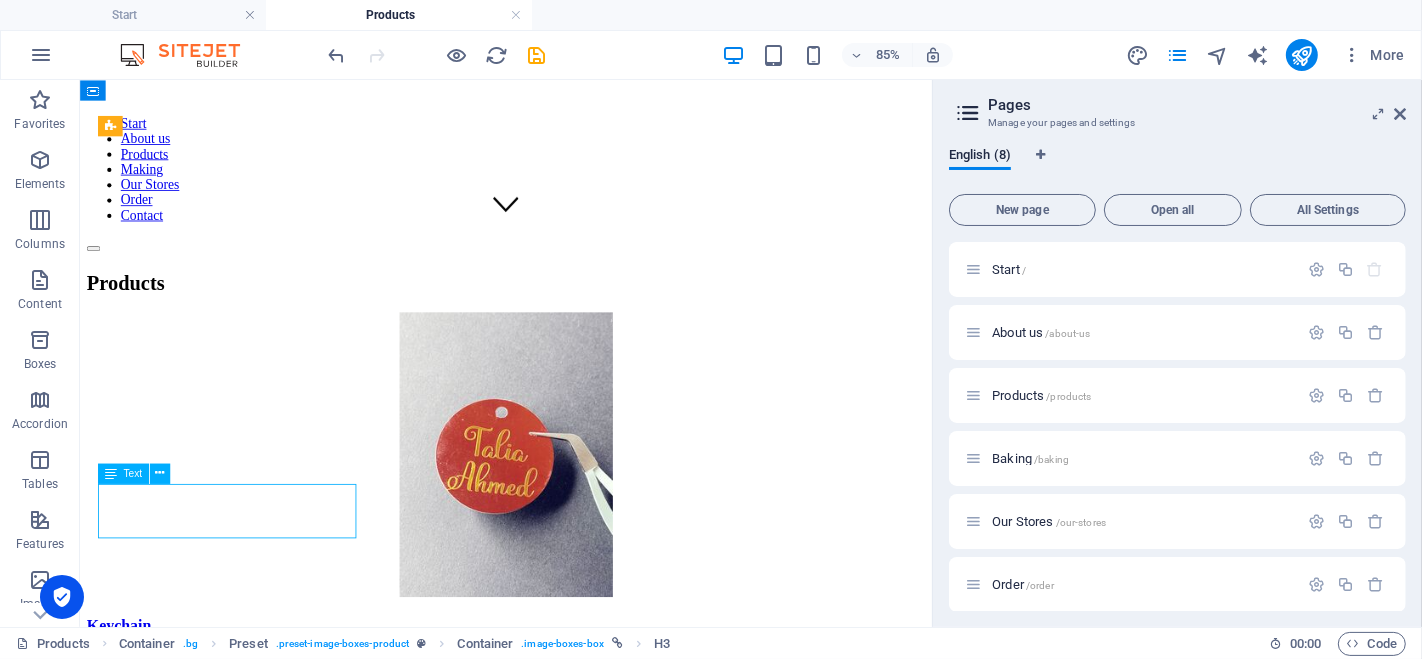 click on "Lorem ipsum dolor sit amet, consectetur adipisicing elit. Veritatis, dolorem!" at bounding box center (580, 760) 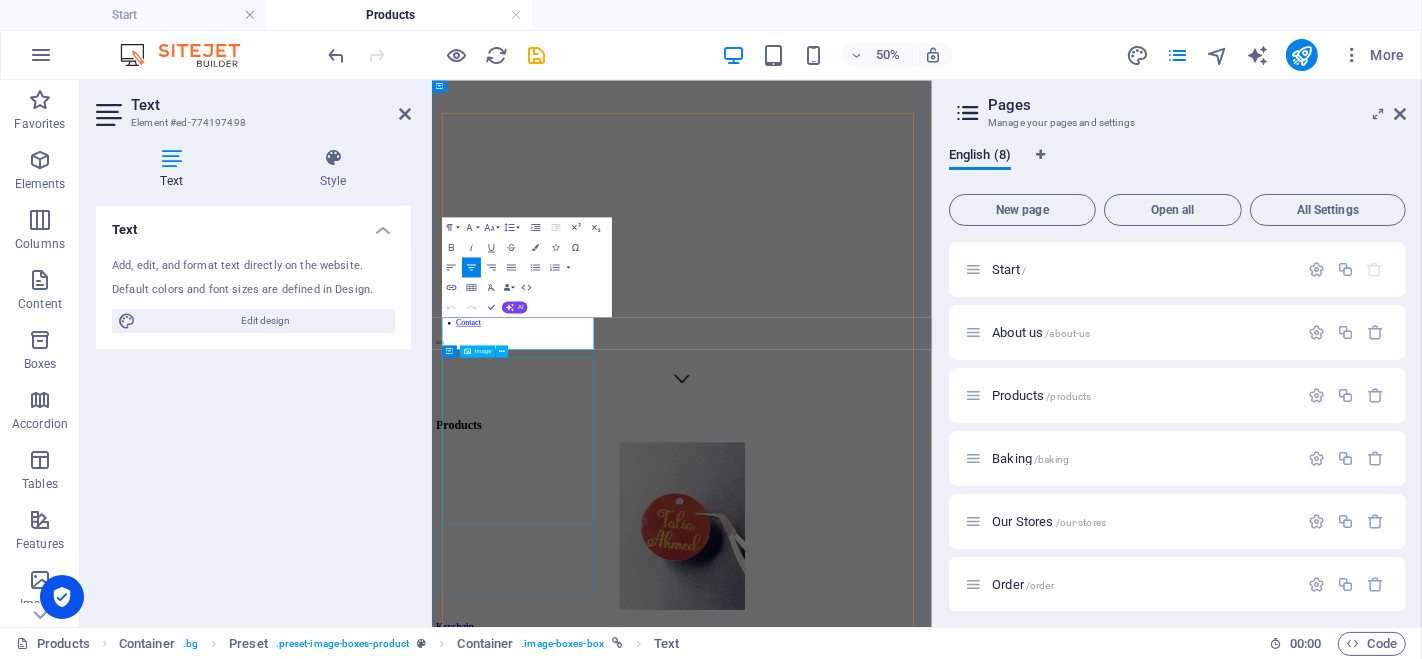 scroll, scrollTop: 735, scrollLeft: 0, axis: vertical 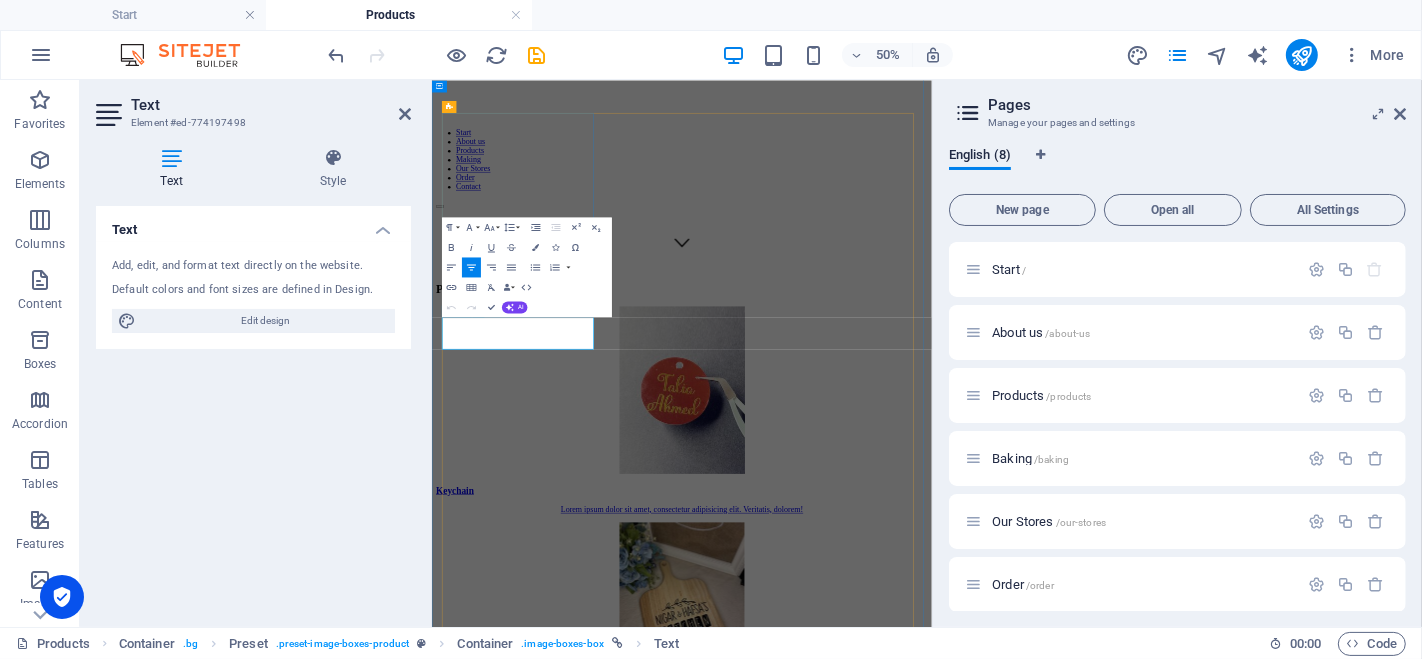 click on "Lorem ipsum dolor sit amet, consectetur adipisicing elit. Veritatis, dolorem!" at bounding box center [931, 938] 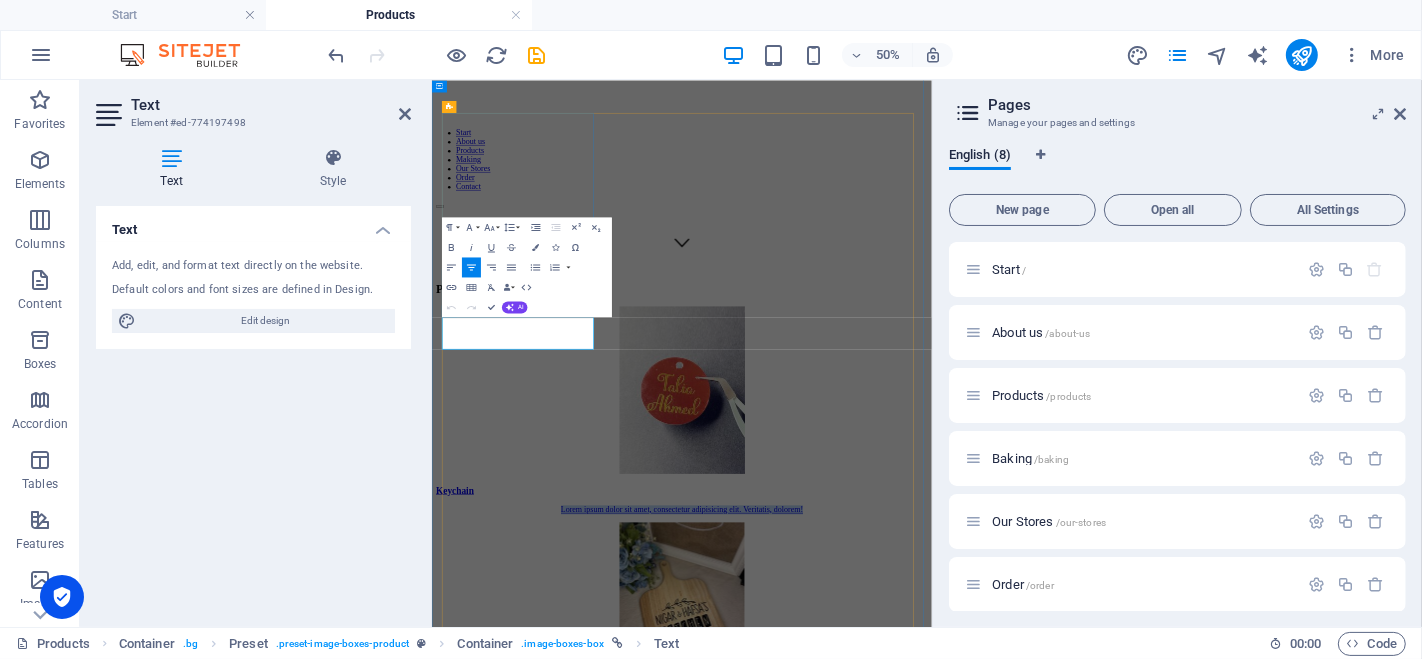 drag, startPoint x: 713, startPoint y: 587, endPoint x: 876, endPoint y: 396, distance: 251.0976 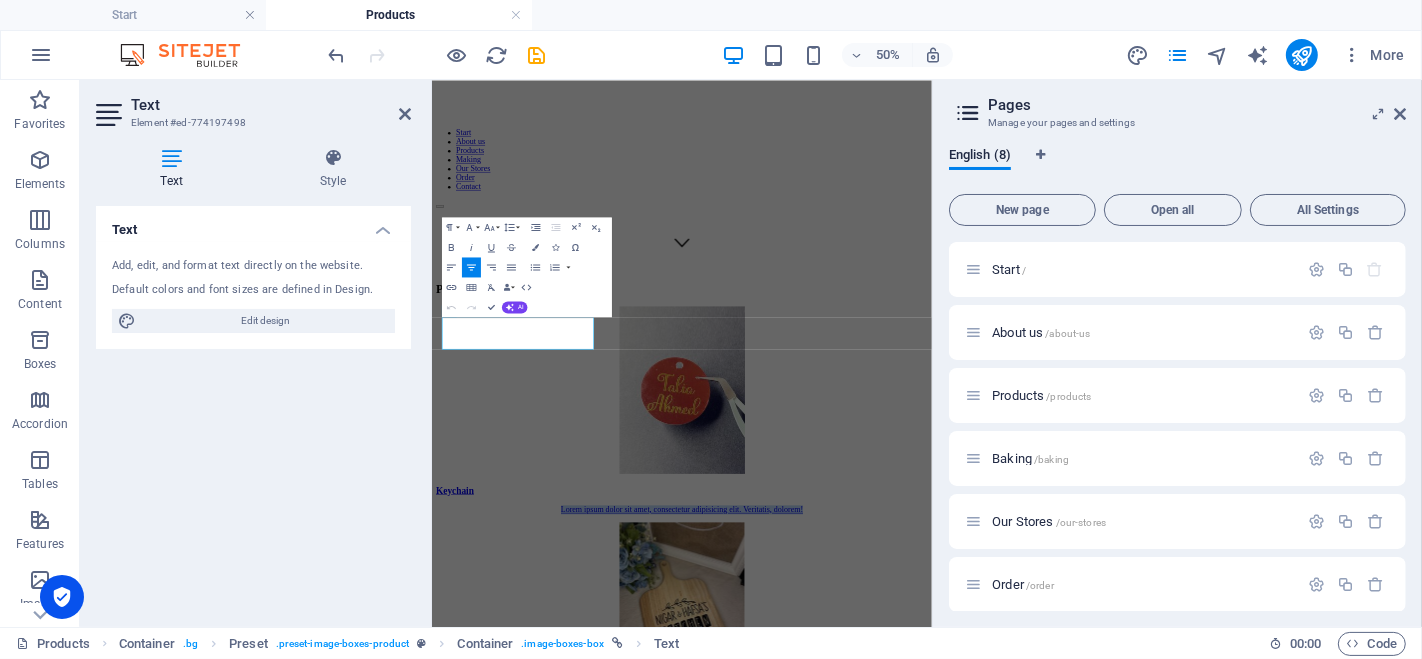 type 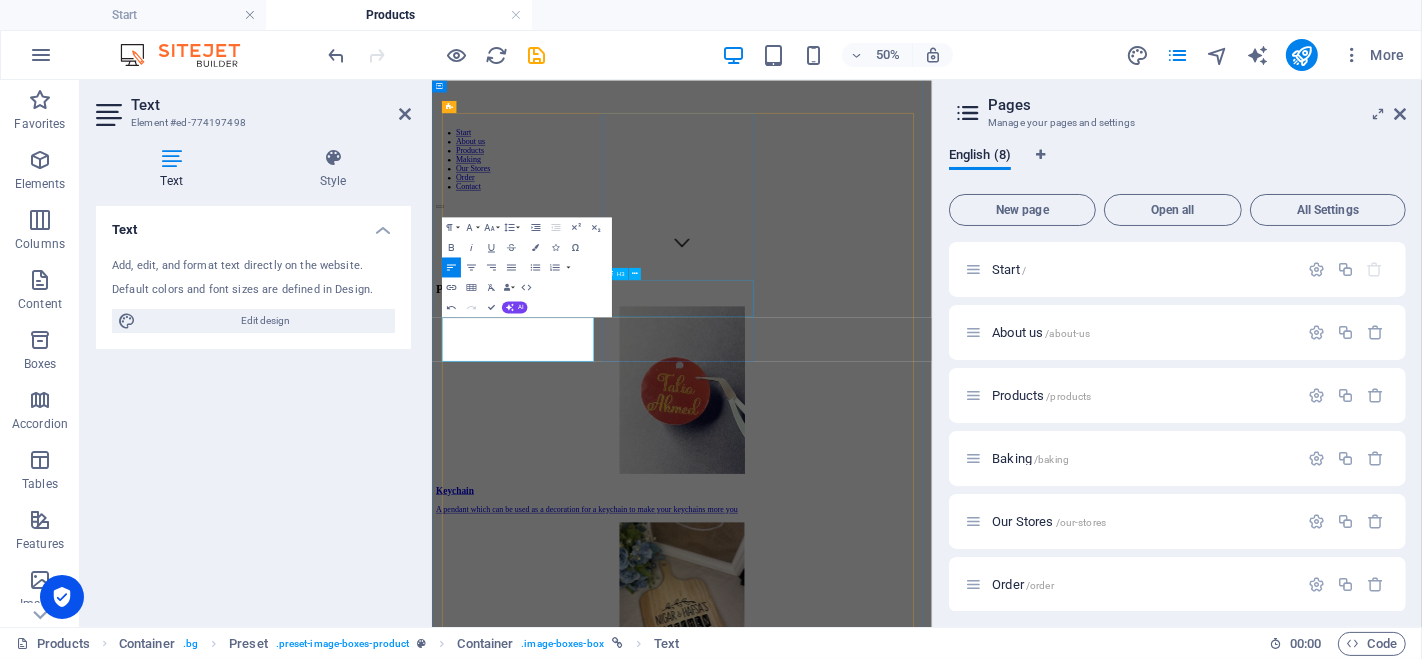click on "Ciabatta" at bounding box center [931, 1330] 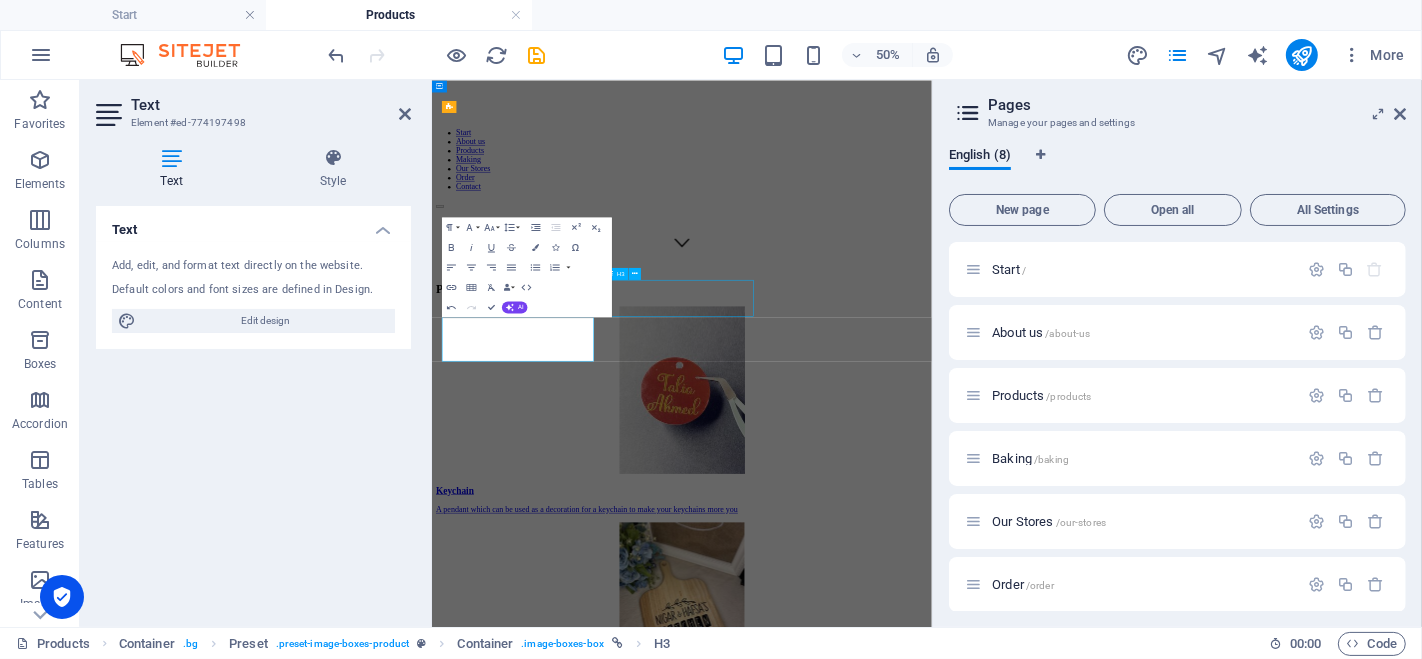click on "Ciabatta" at bounding box center [931, 1330] 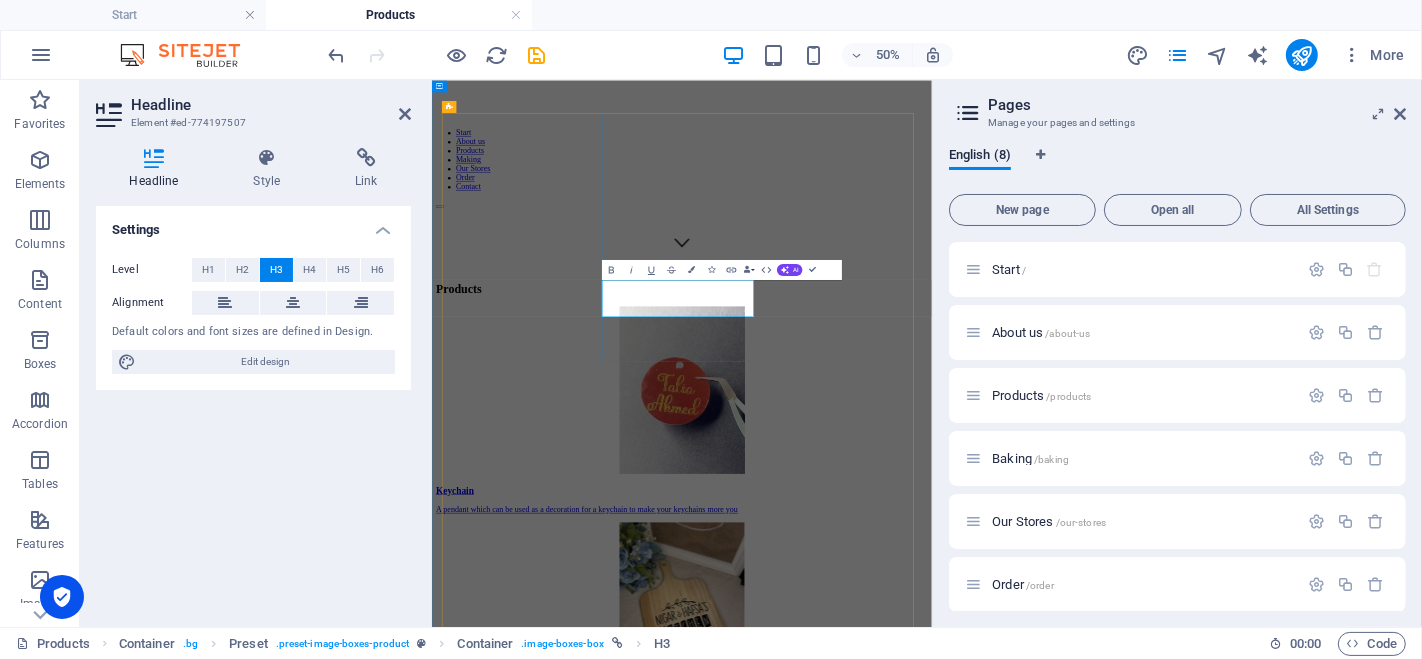 type 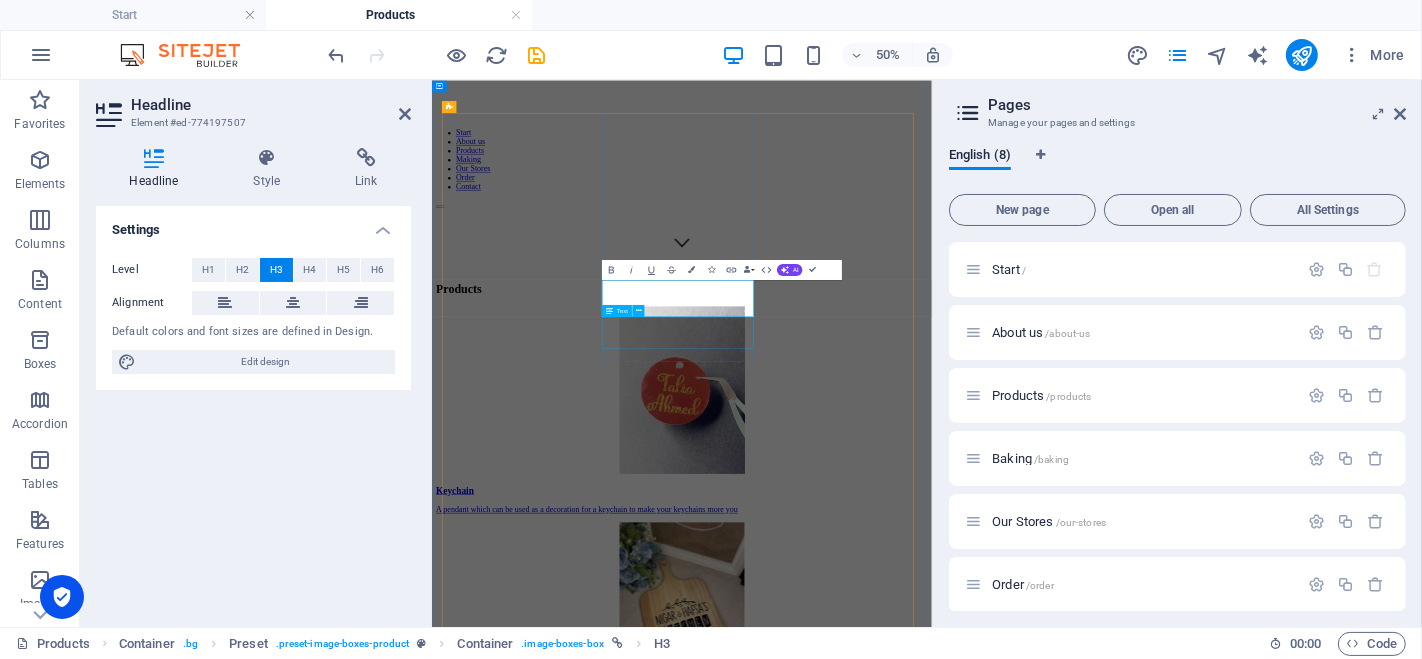 click on "Lorem ipsum dolor sit amet, consectetur adipisicing elit. Veritatis, dolorem!" at bounding box center [931, 1369] 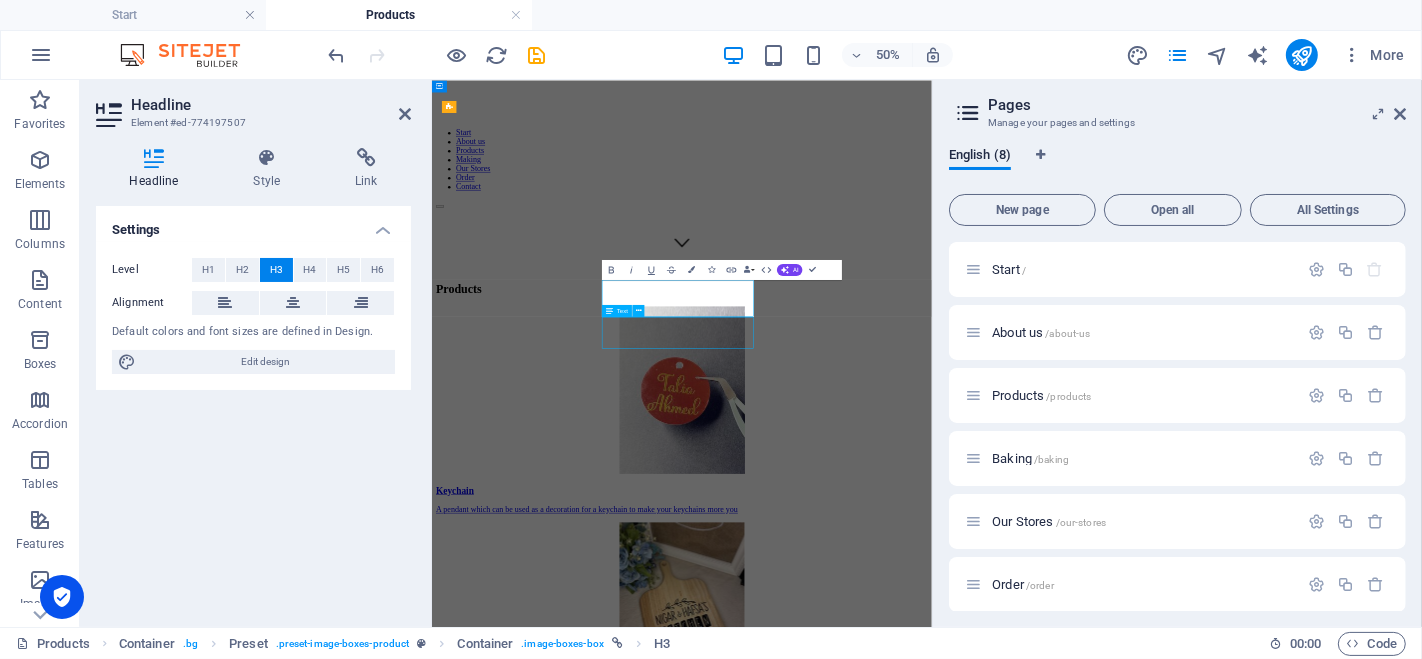 click on "Lorem ipsum dolor sit amet, consectetur adipisicing elit. Veritatis, dolorem!" at bounding box center [931, 1369] 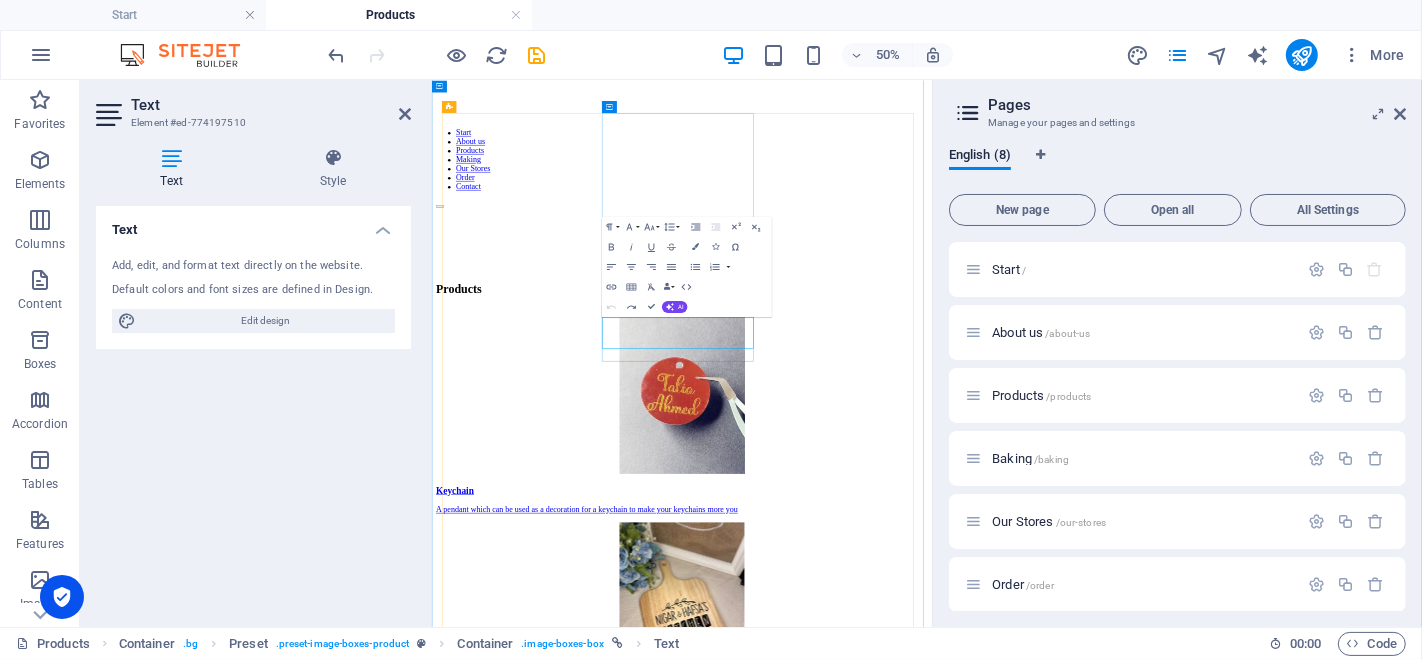click on "Lorem ipsum dolor sit amet, consectetur adipisicing elit. Veritatis, dolorem!" at bounding box center (931, 1369) 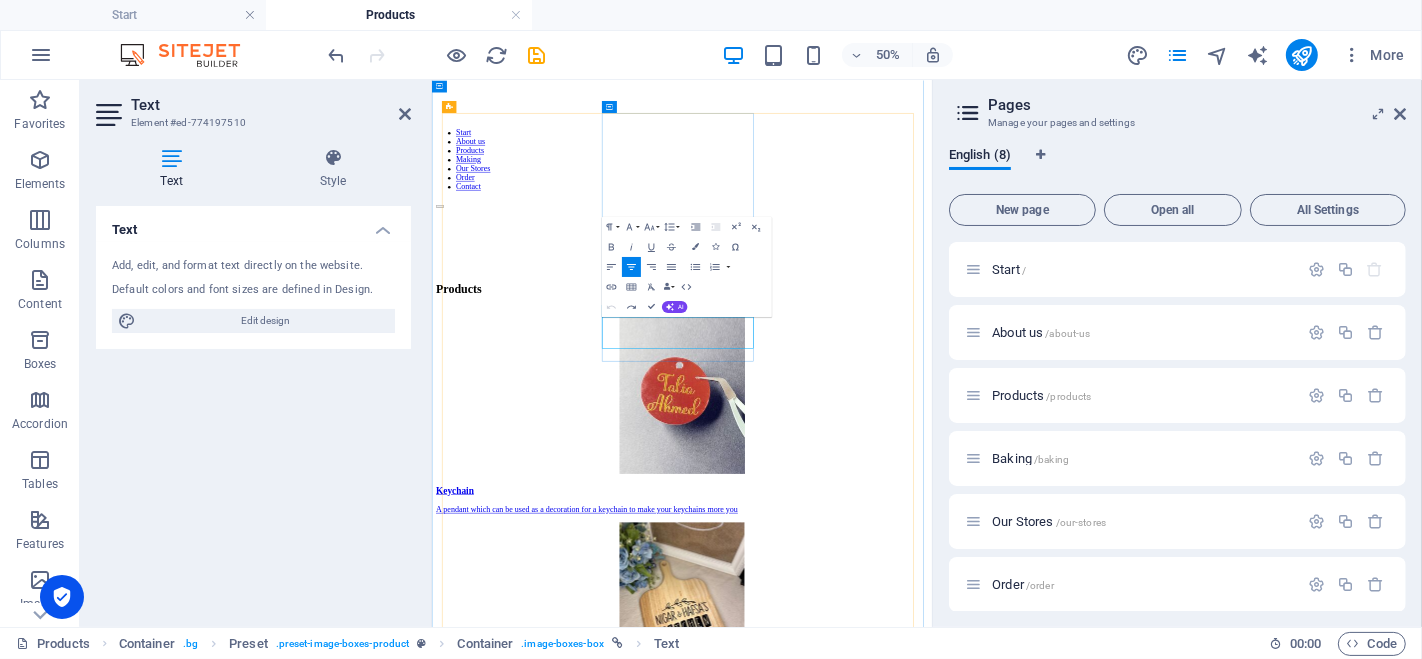 click on "Lorem ipsum dolor sit amet, consectetur adipisicing elit. Veritatis, dolorem!" at bounding box center (931, 1369) 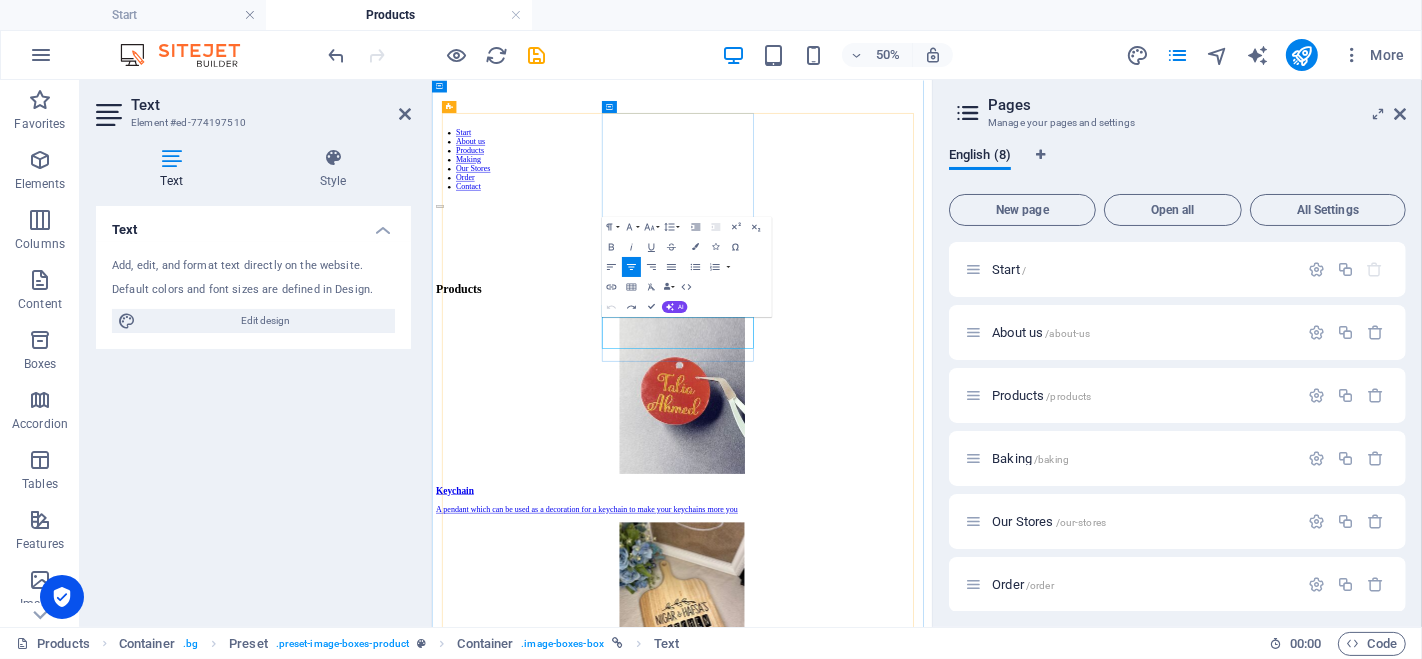 type 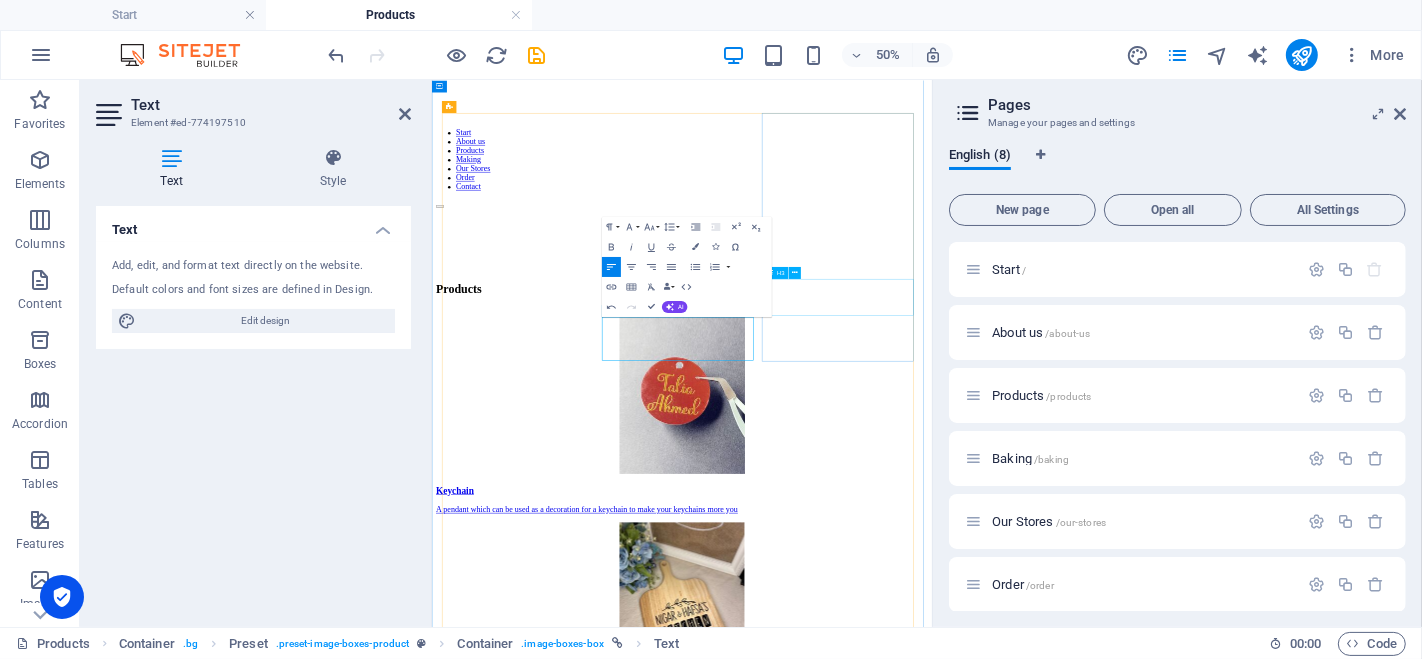 click on "Baguette" at bounding box center (931, 1759) 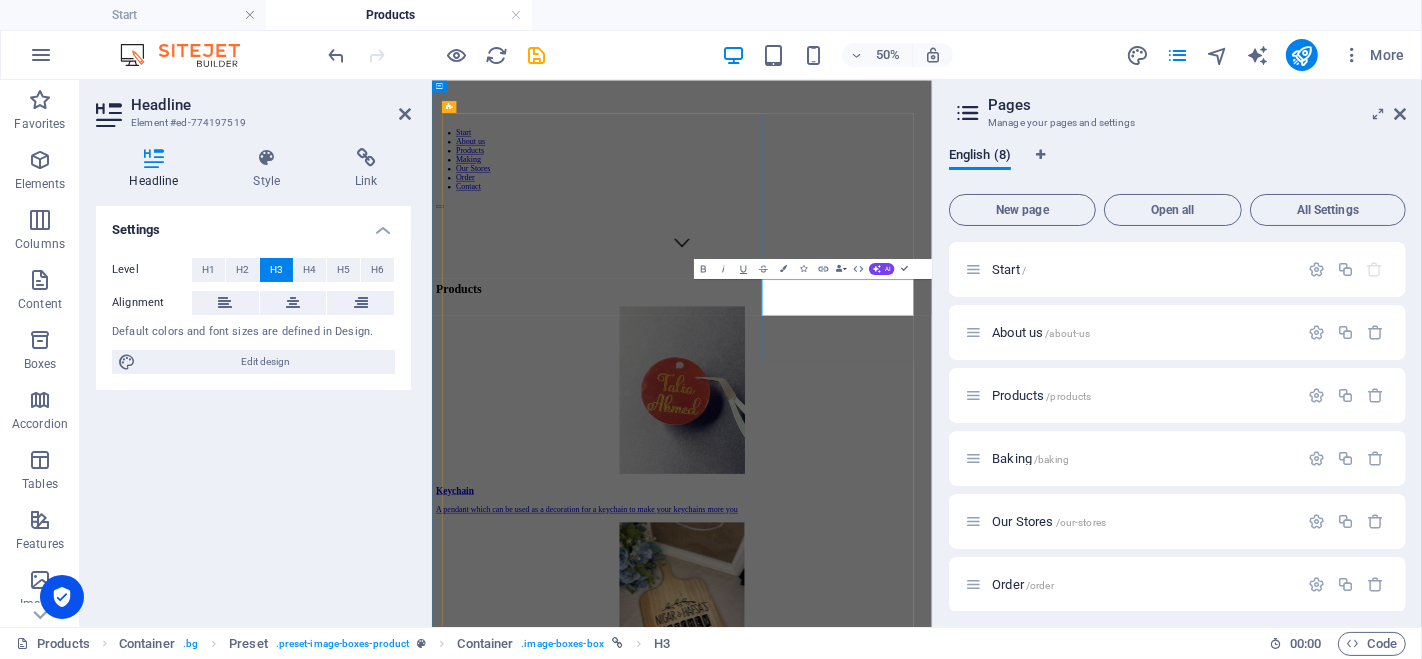 type 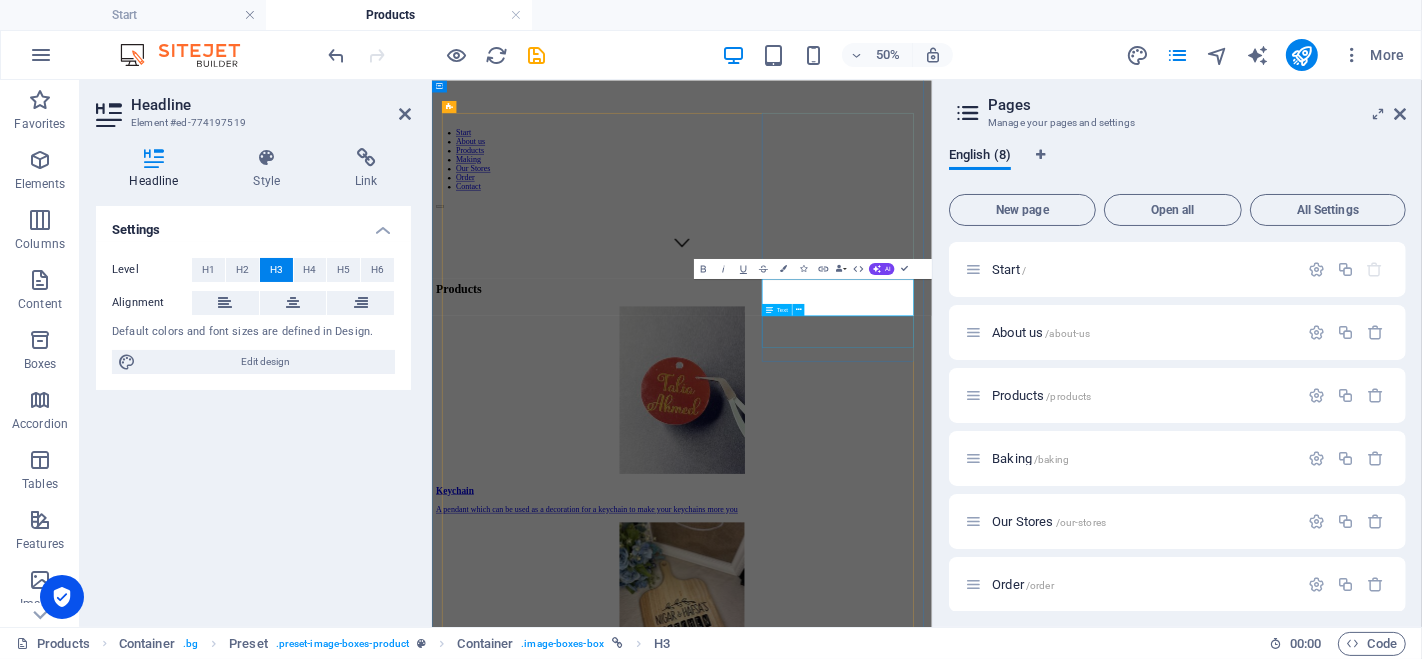 click on "Lorem ipsum dolor sit amet, consectetur adipisicing elit. Veritatis, dolorem!" at bounding box center (931, 1798) 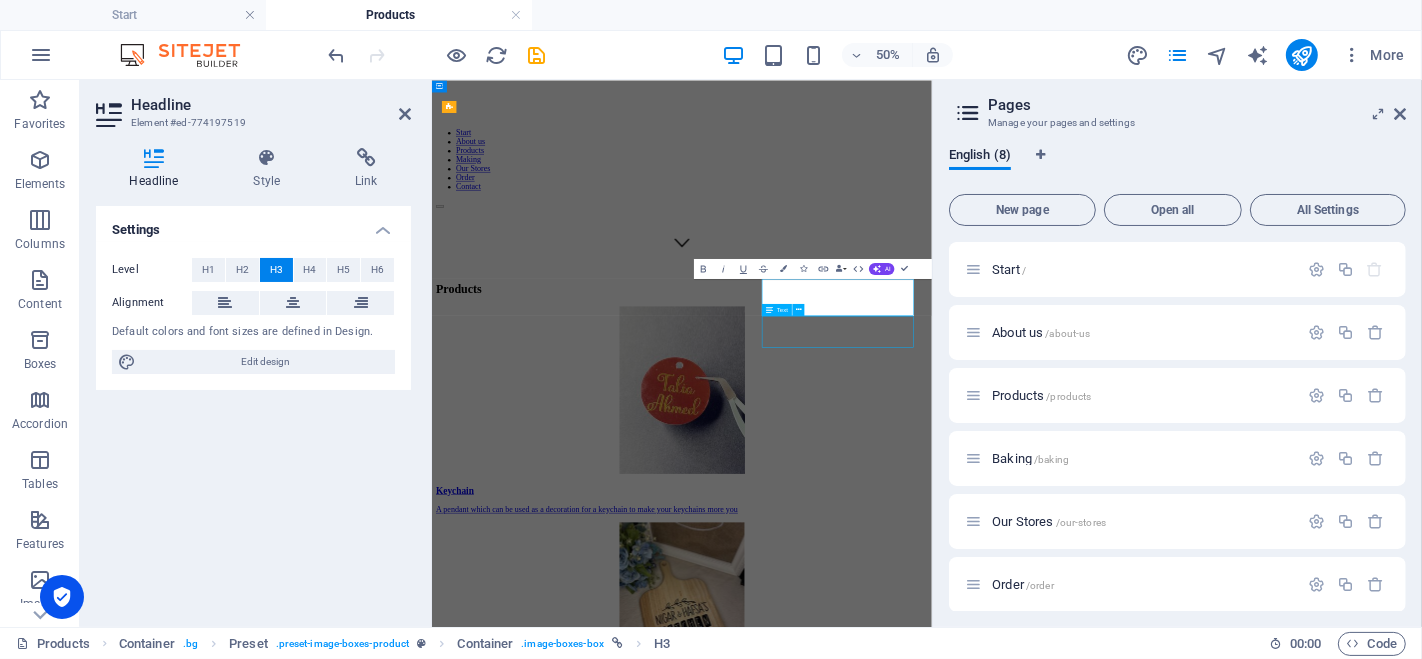 click on "Lorem ipsum dolor sit amet, consectetur adipisicing elit. Veritatis, dolorem!" at bounding box center [931, 1798] 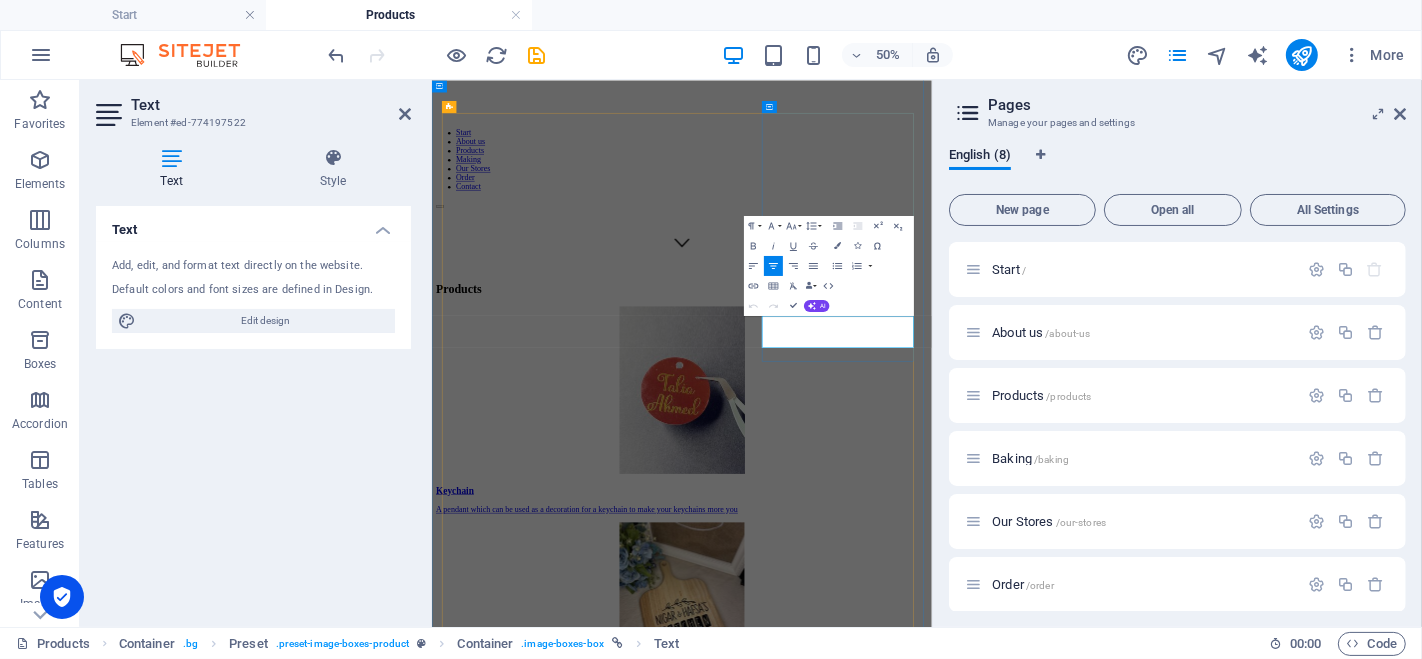 type 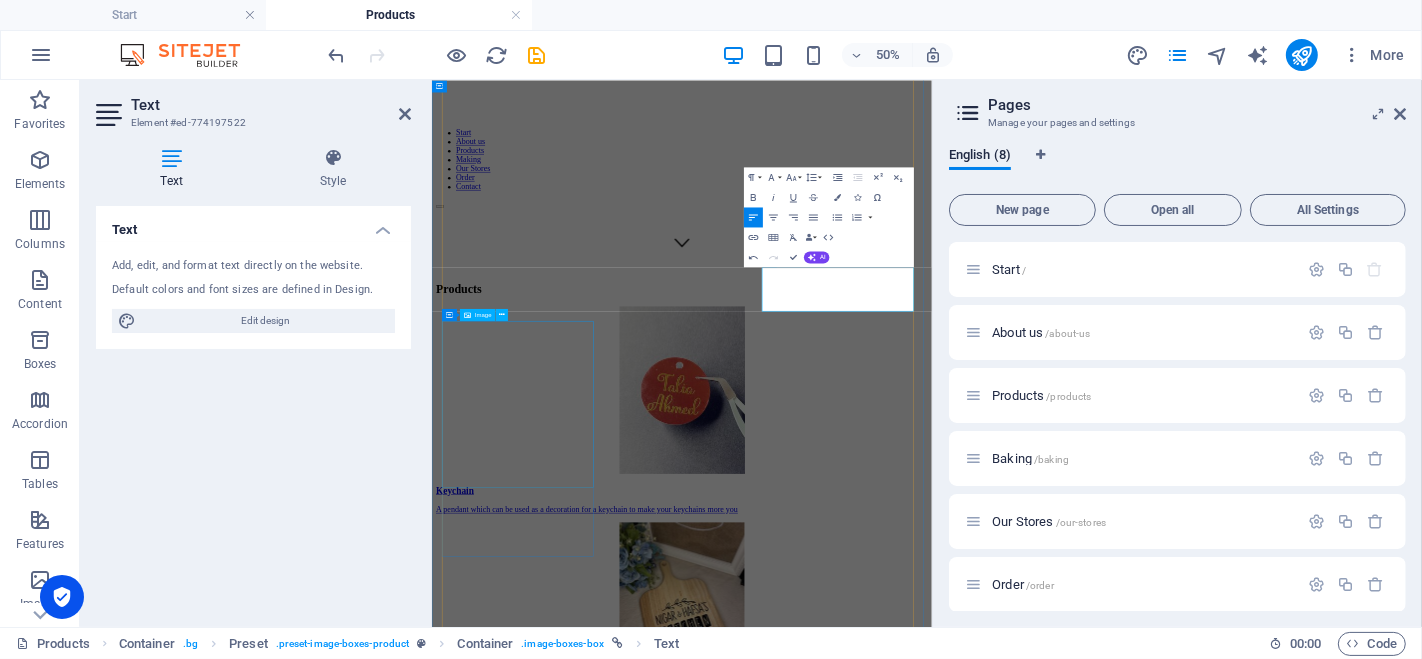 scroll, scrollTop: 933, scrollLeft: 0, axis: vertical 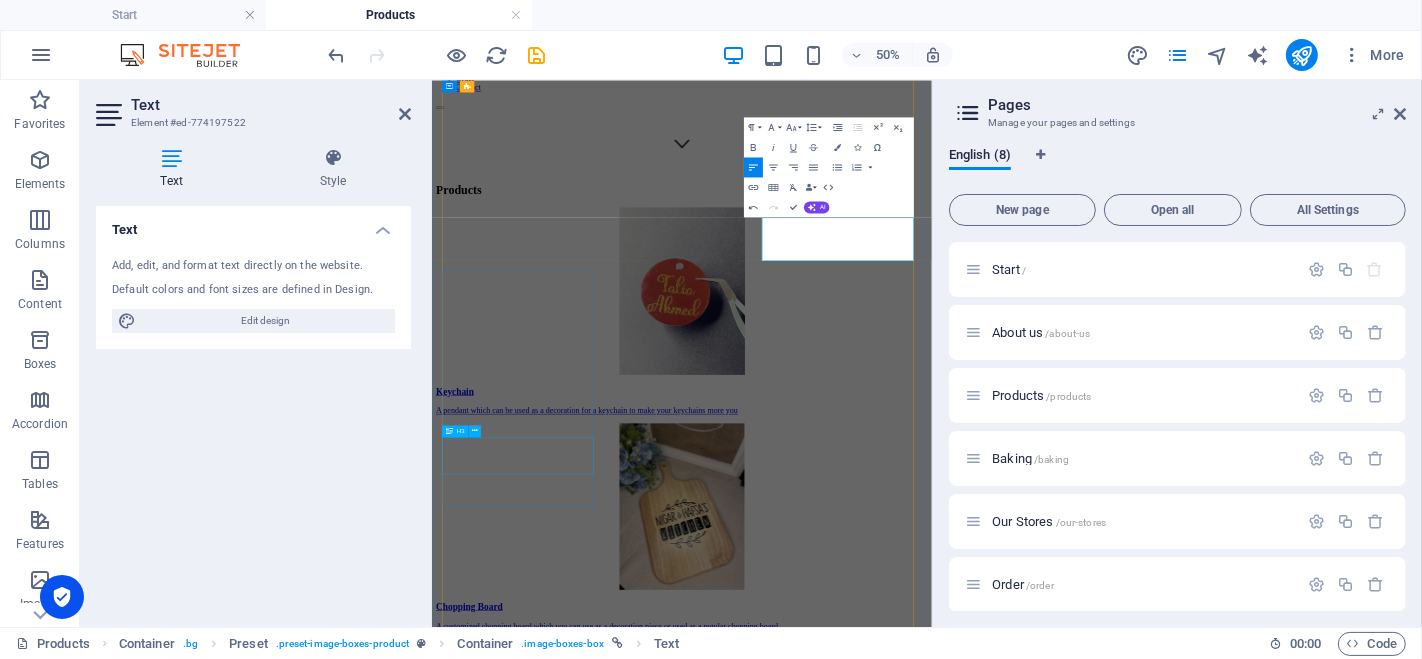 click on "Gluten free" at bounding box center (931, 2738) 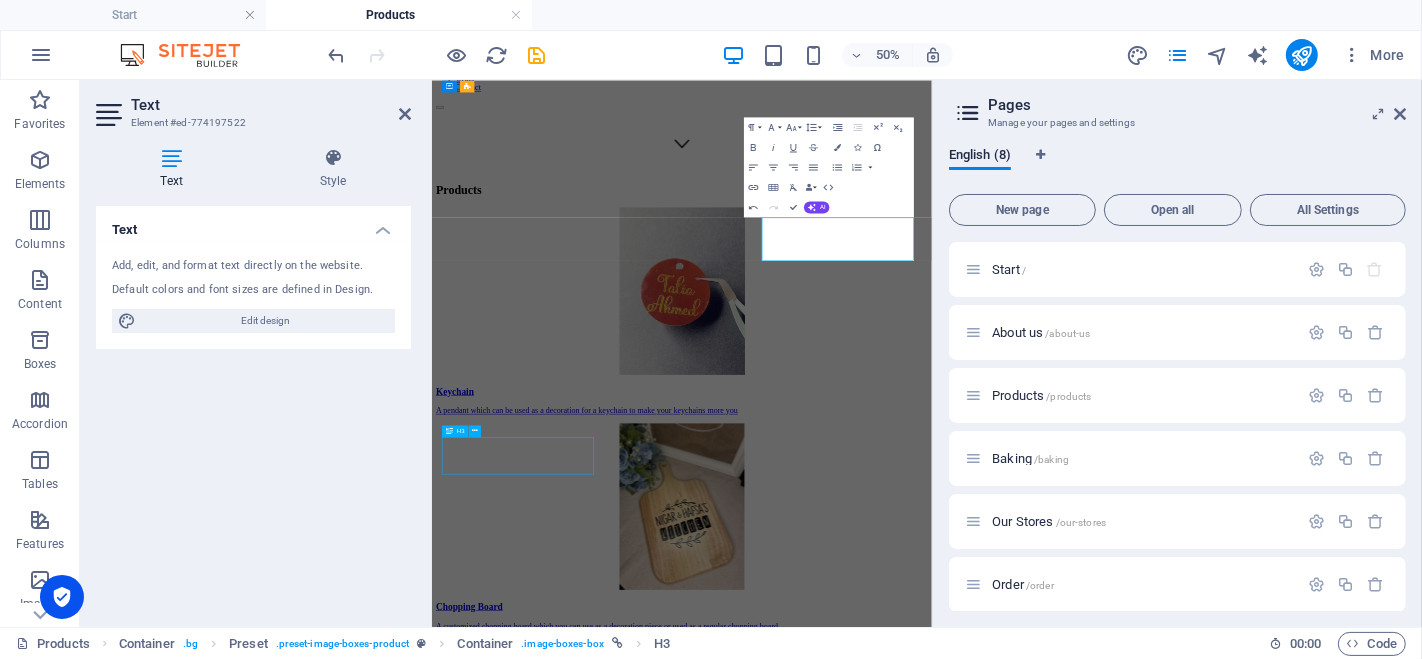 click on "Gluten free" at bounding box center (931, 2738) 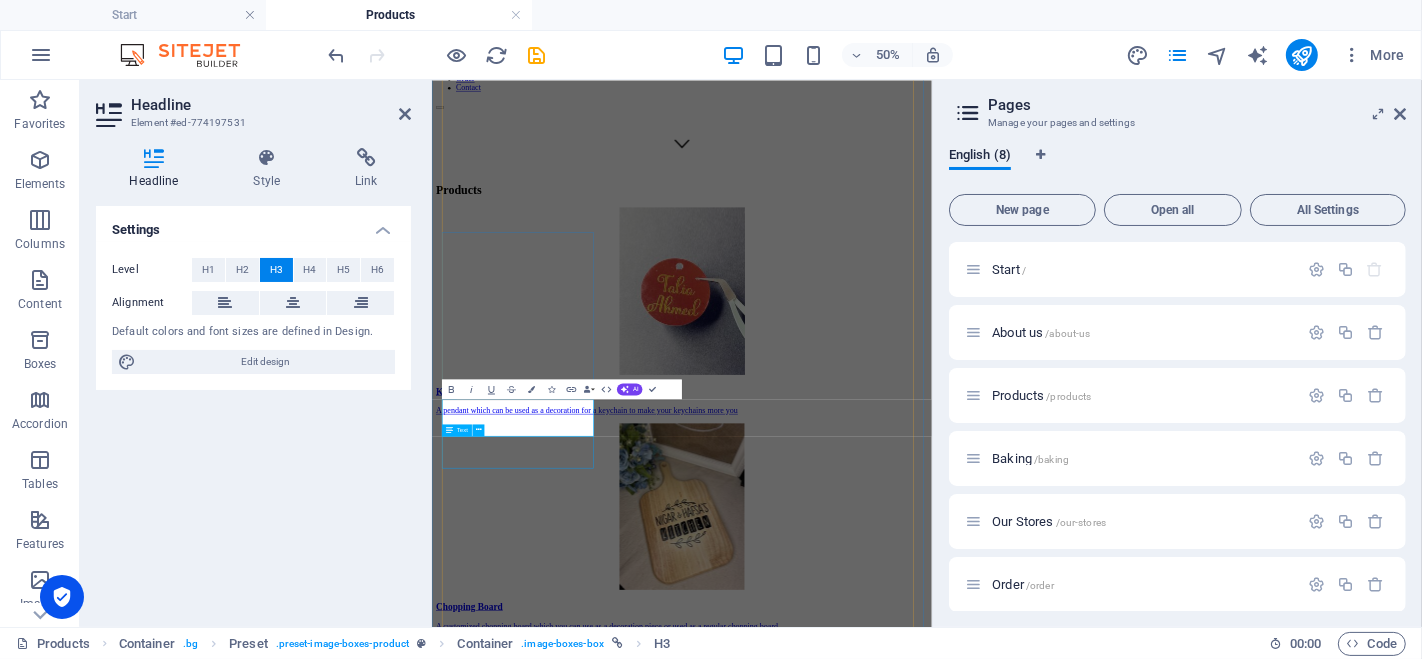 scroll, scrollTop: 703, scrollLeft: 0, axis: vertical 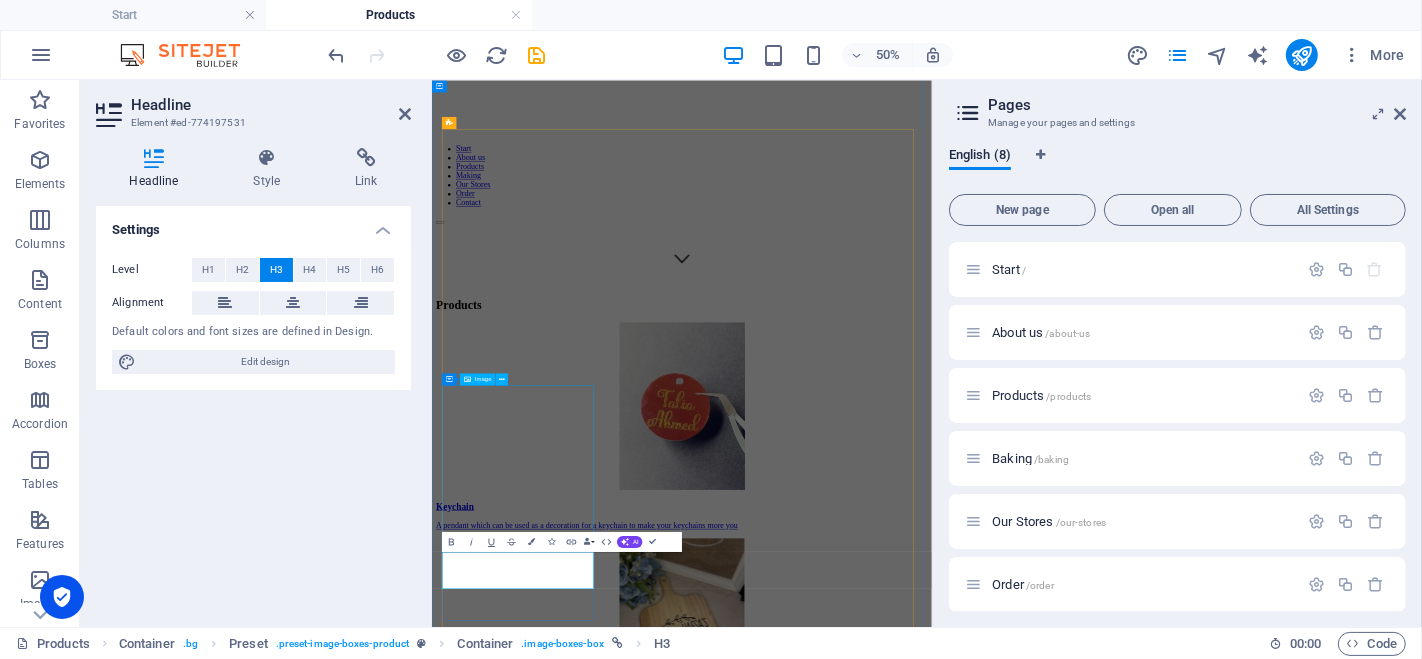 type 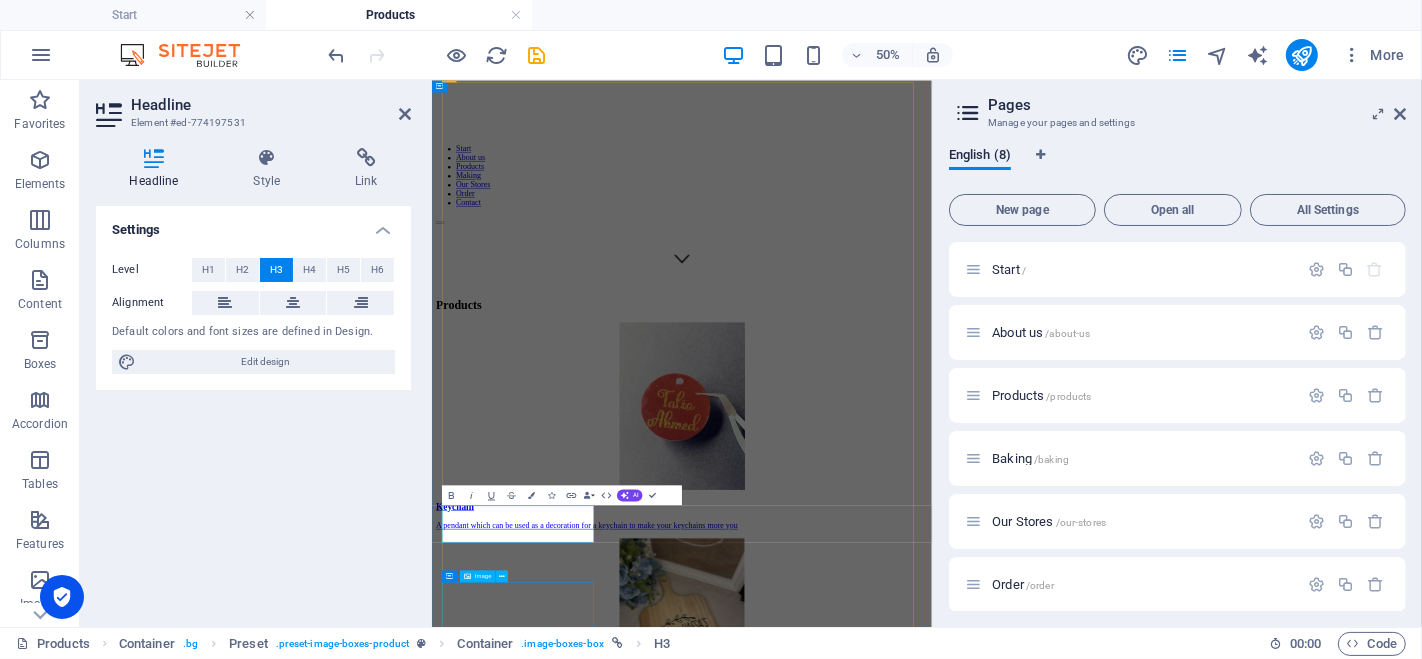 scroll, scrollTop: 880, scrollLeft: 0, axis: vertical 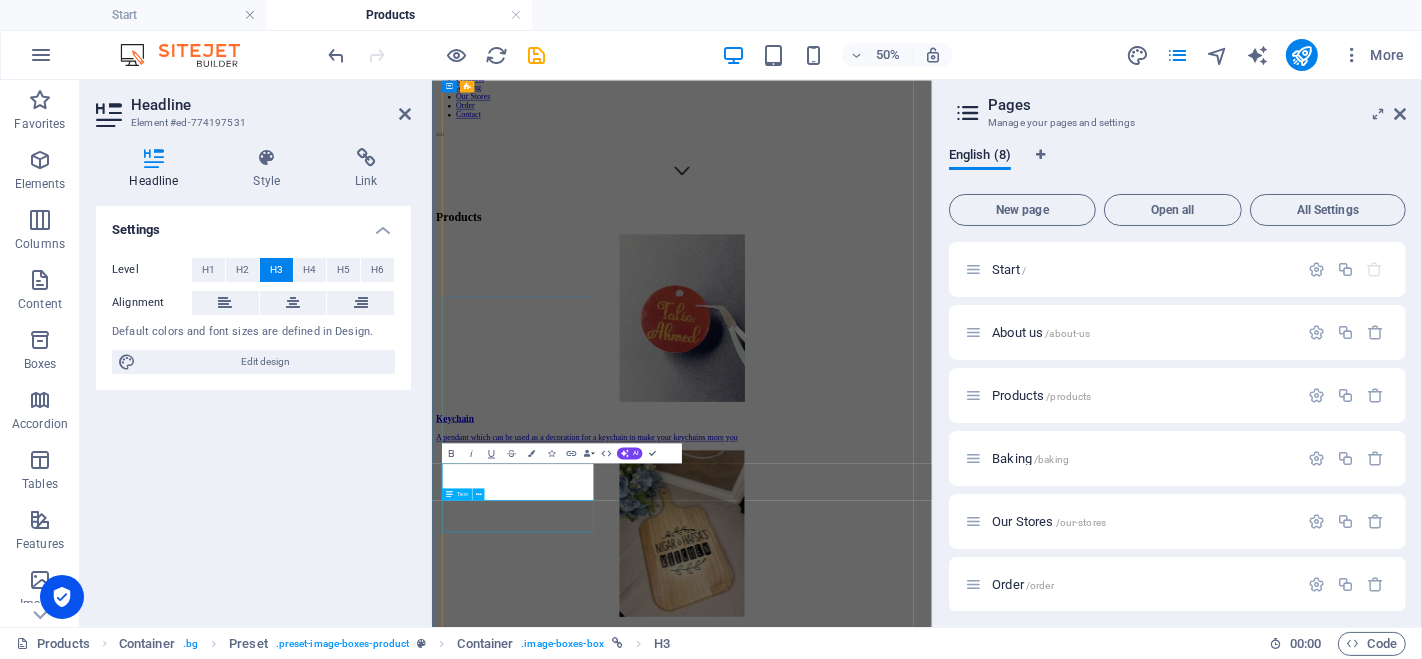 click on "Lorem ipsum dolor sit amet, consectetur adipisicing elit. Veritatis, dolorem!" at bounding box center (931, 2830) 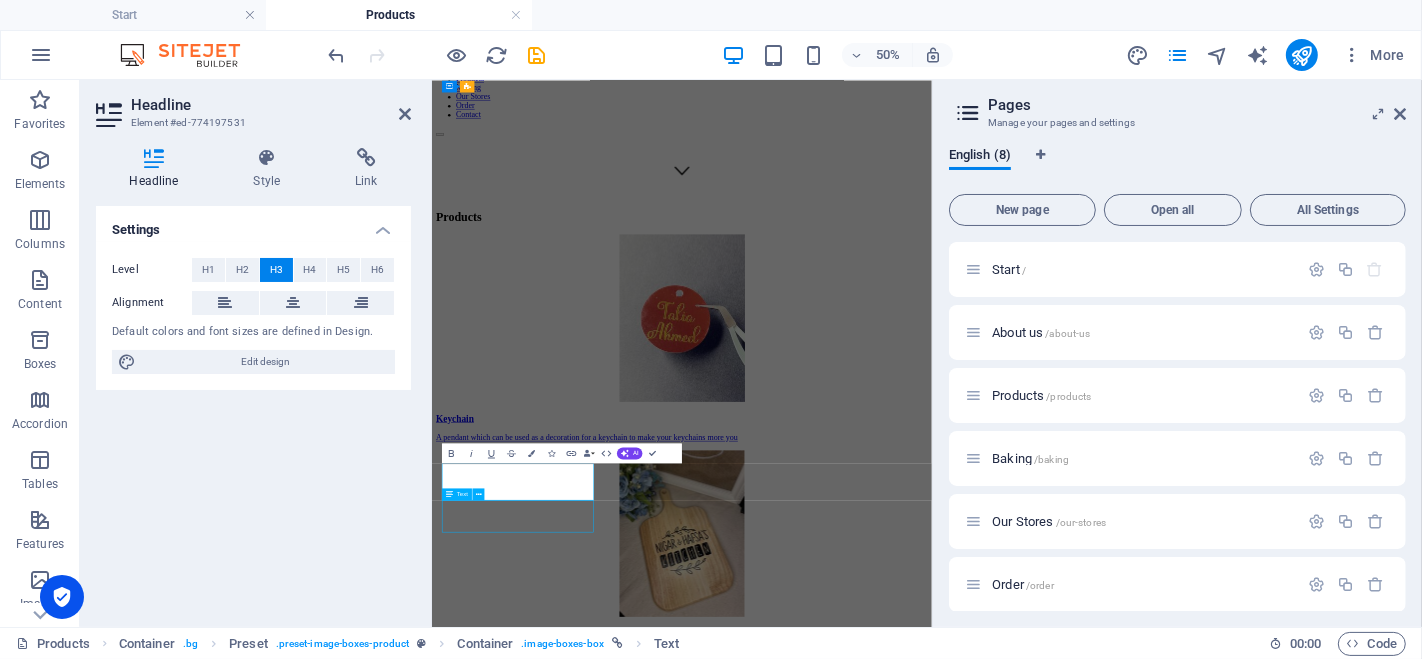 click on "Lorem ipsum dolor sit amet, consectetur adipisicing elit. Veritatis, dolorem!" at bounding box center [931, 2830] 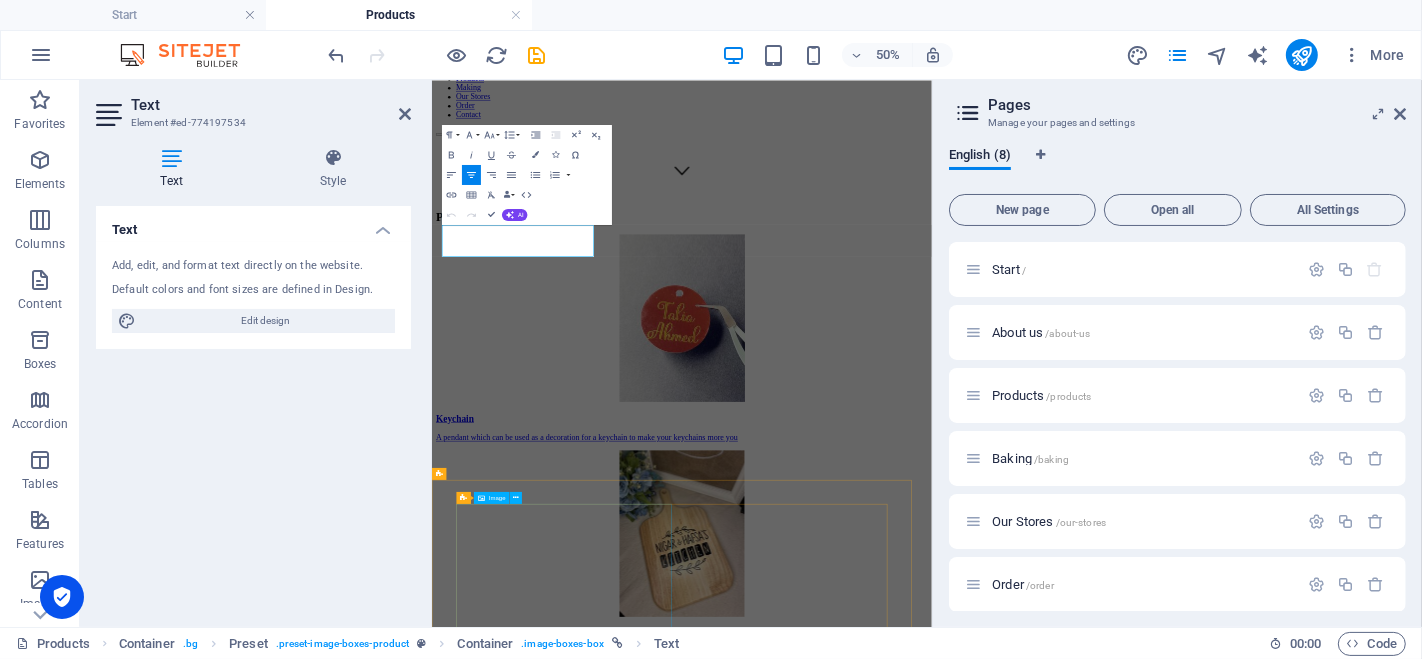 scroll, scrollTop: 1431, scrollLeft: 0, axis: vertical 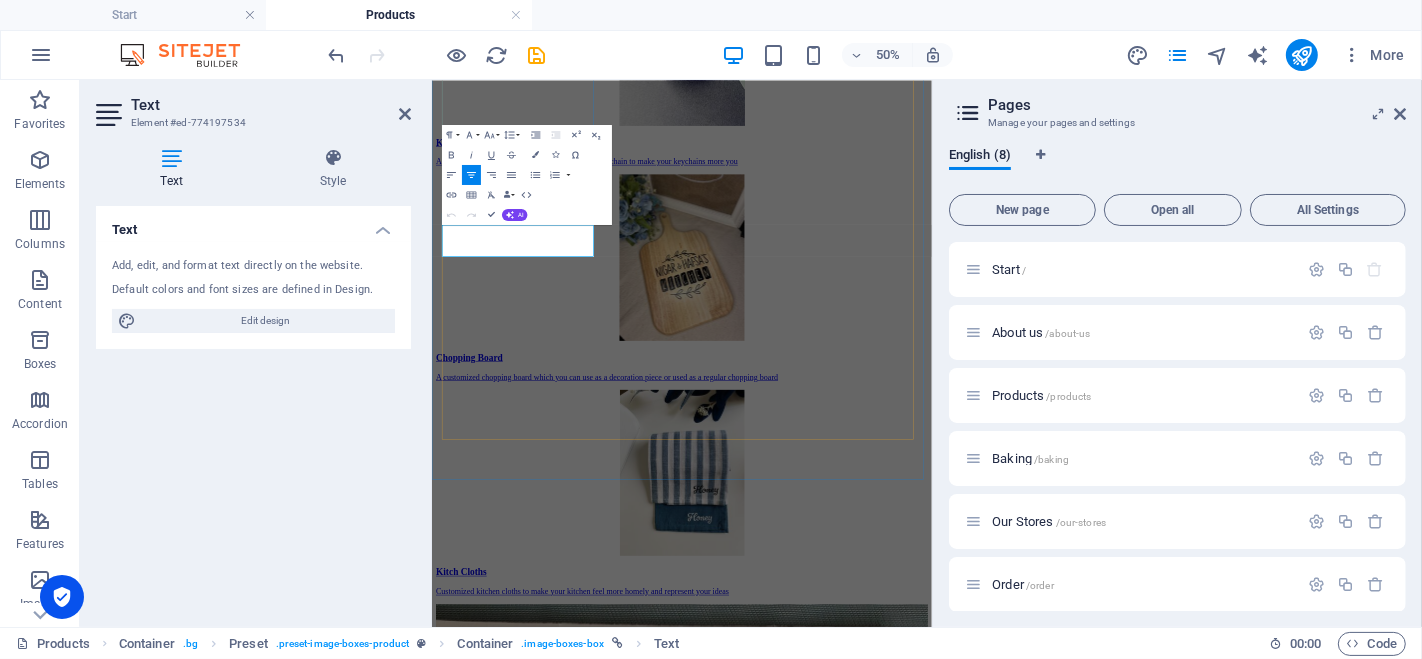 type 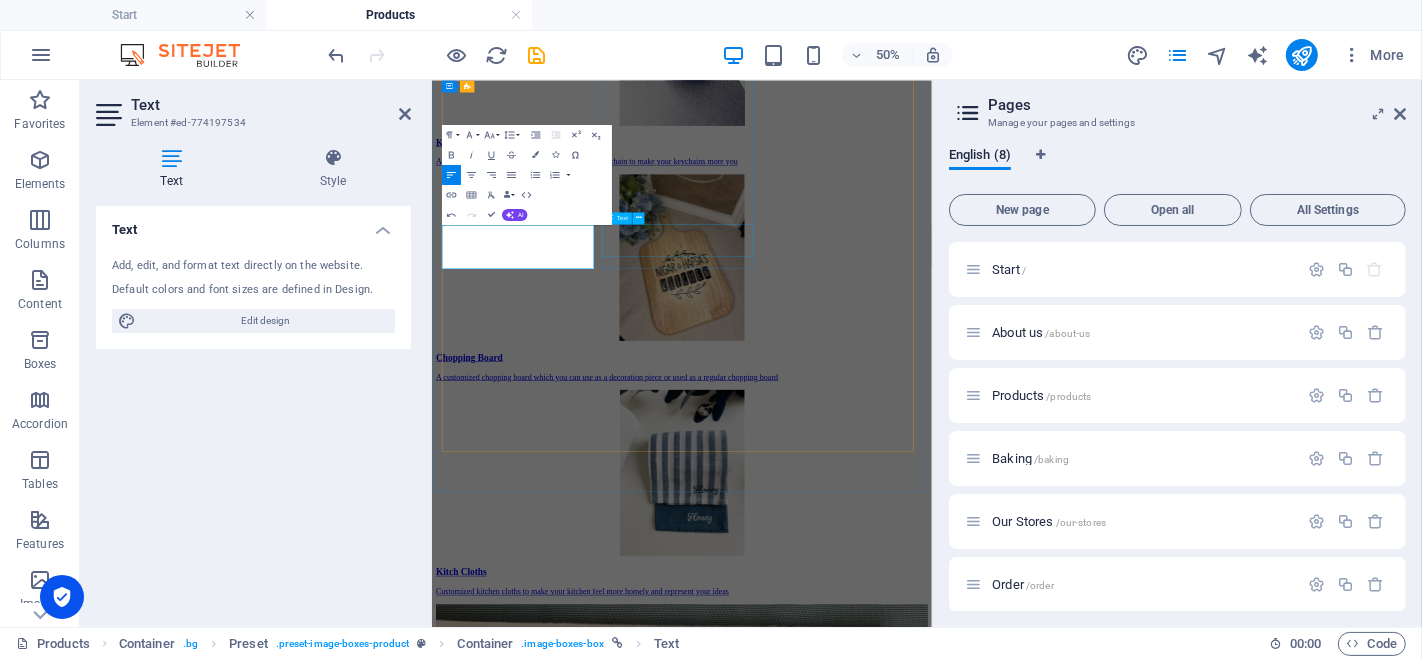 click on "Lorem ipsum dolor sit amet, consectetur adipisicing elit. Veritatis, dolorem!" at bounding box center [931, 3450] 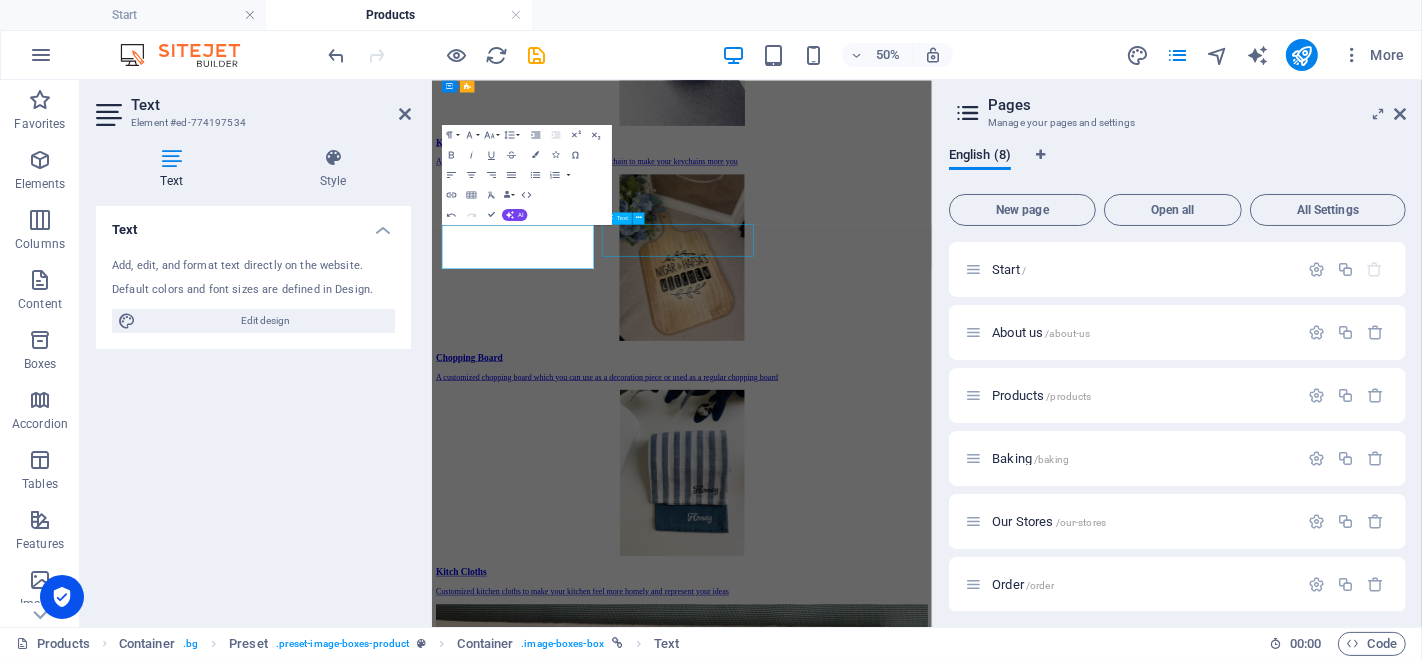 click on "Lorem ipsum dolor sit amet, consectetur adipisicing elit. Veritatis, dolorem!" at bounding box center [931, 3450] 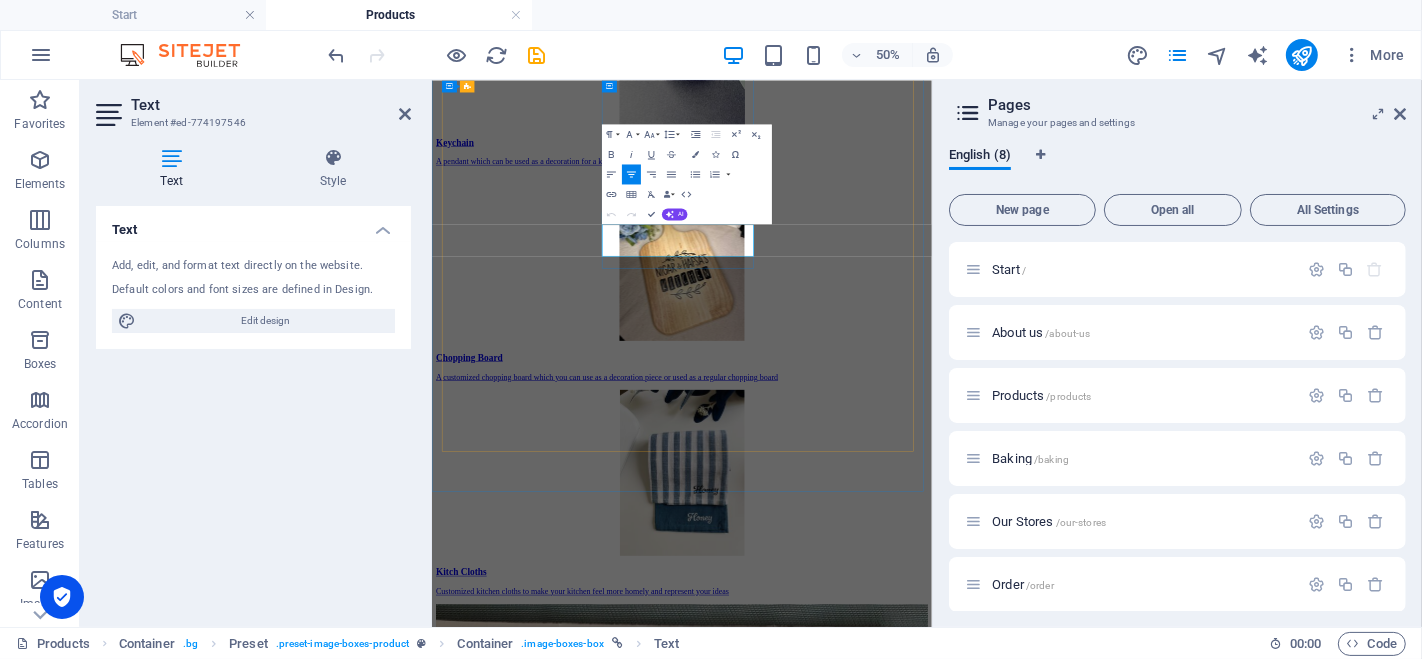click on "Lorem ipsum dolor sit amet, consectetur adipisicing elit. Veritatis, dolorem!" at bounding box center (931, 3450) 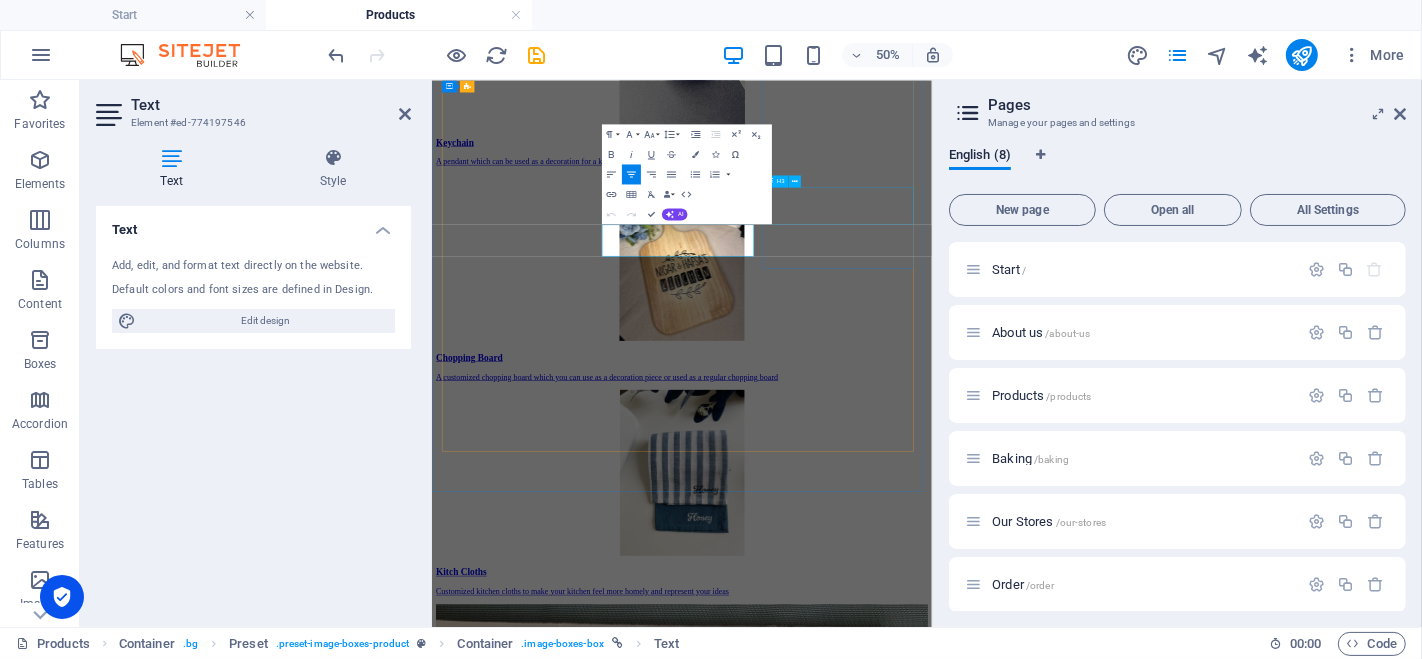 click on "Rolls" at bounding box center [931, 4585] 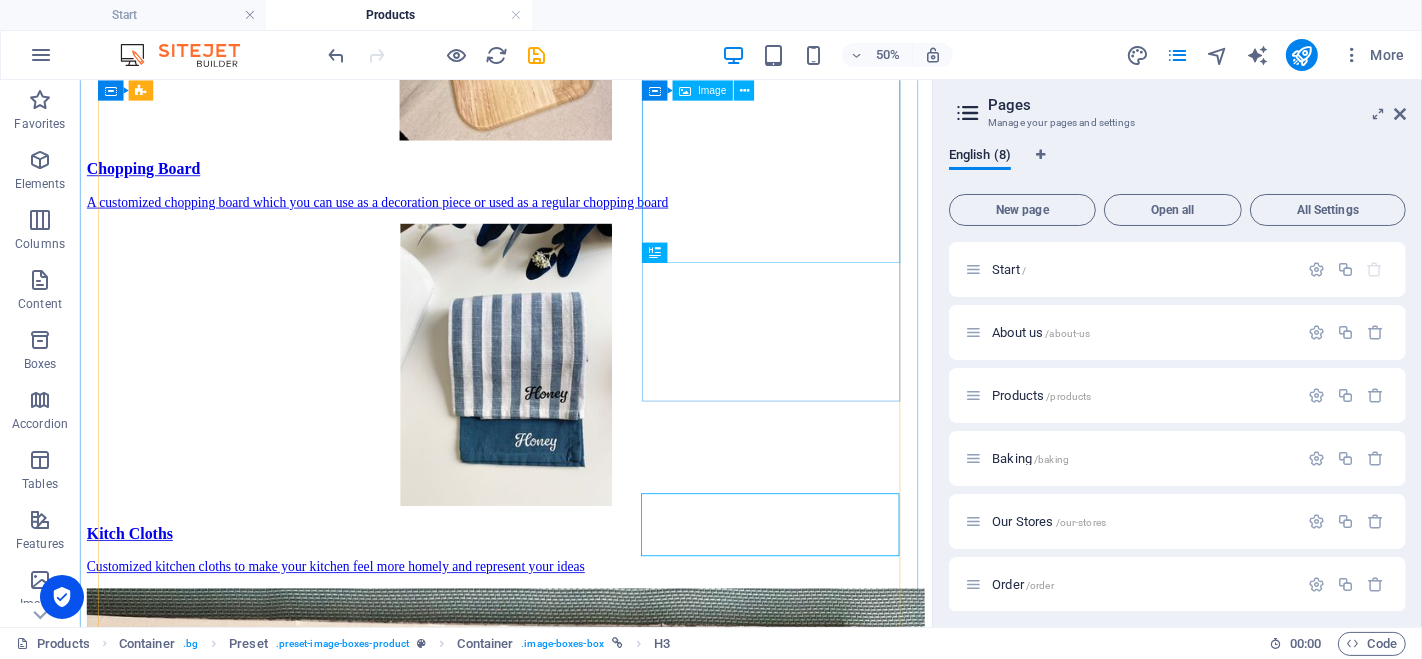 scroll, scrollTop: 1160, scrollLeft: 0, axis: vertical 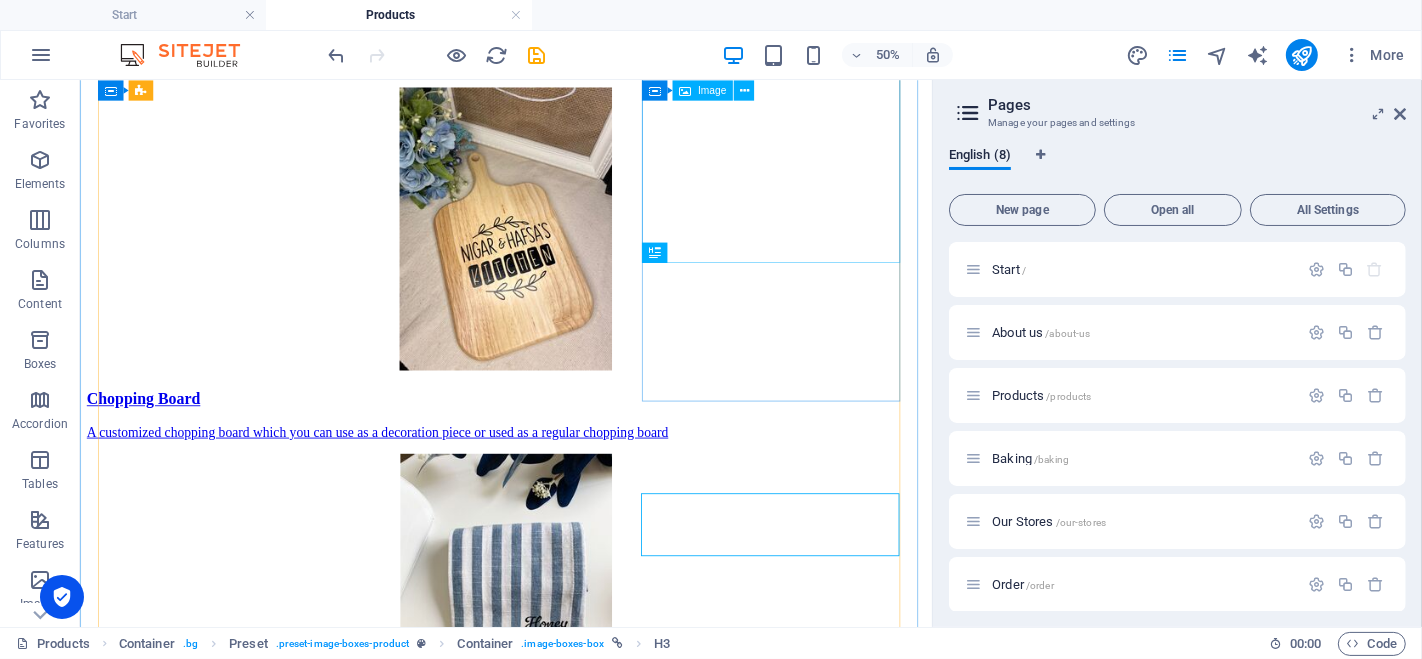 click at bounding box center [580, 3843] 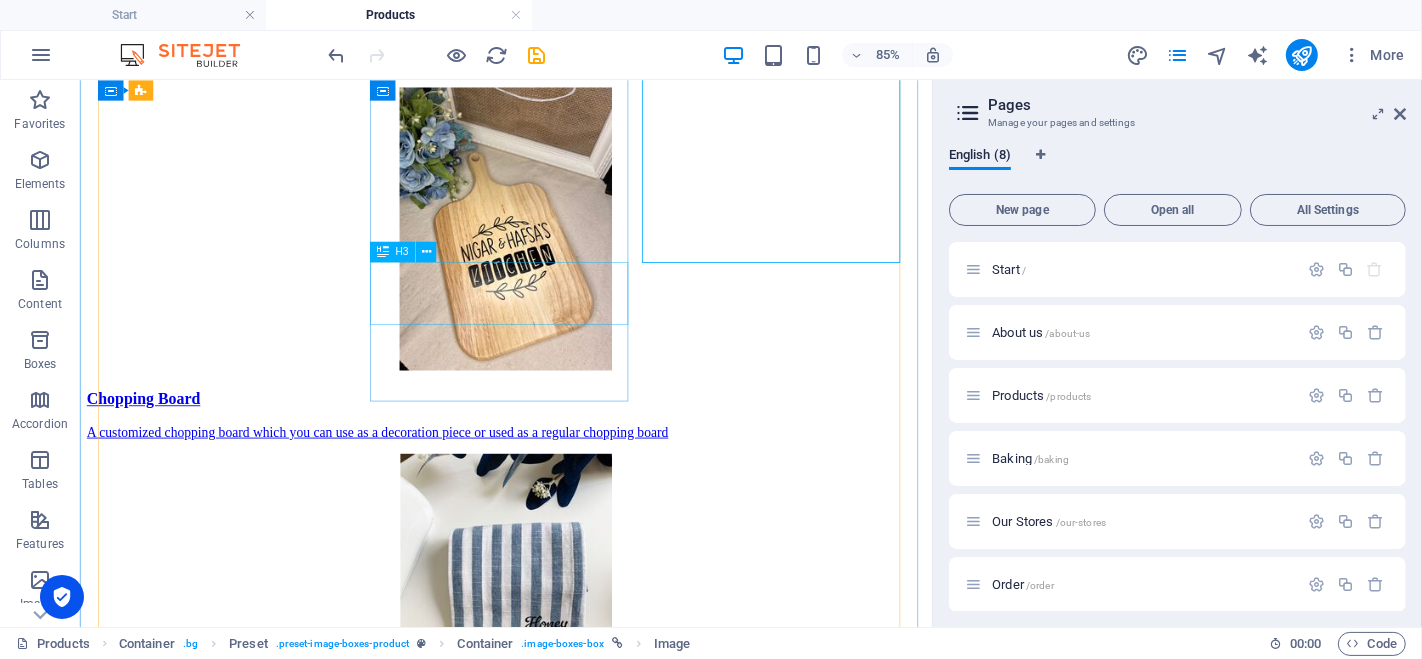 click on "Dark Rolls" at bounding box center [580, 3238] 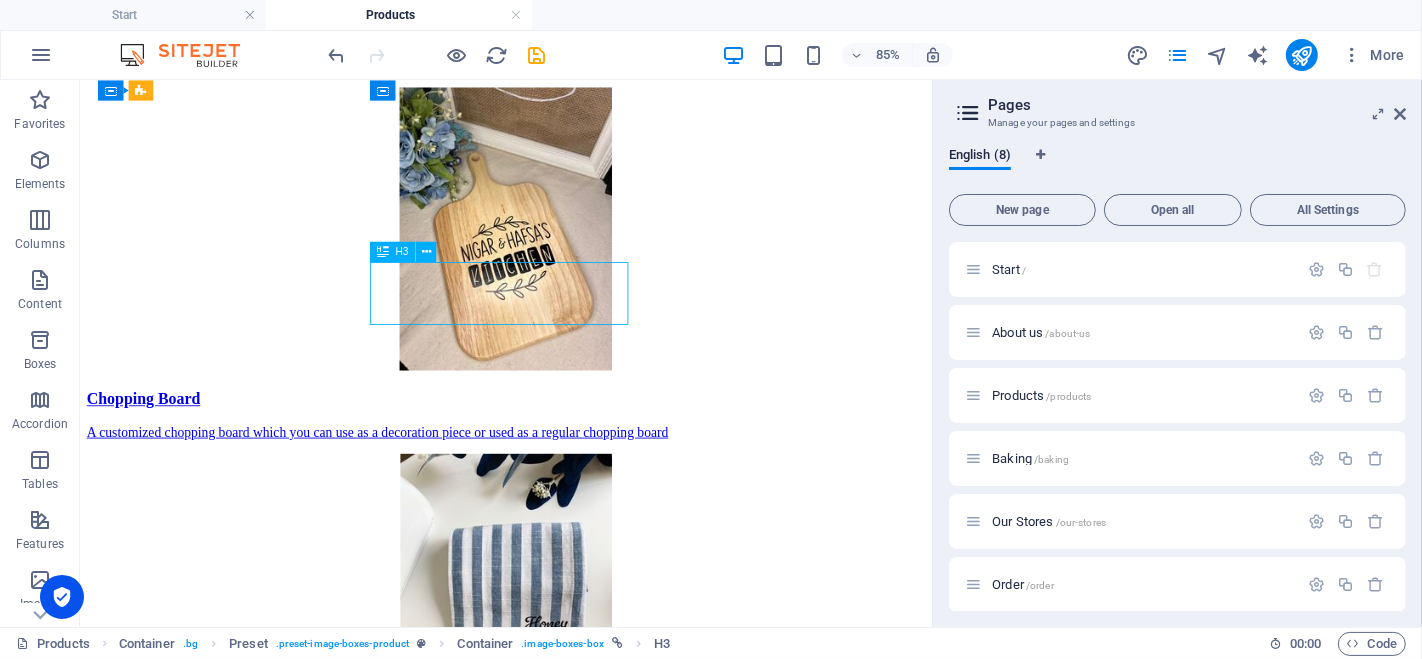 click on "Dark Rolls" at bounding box center (580, 3238) 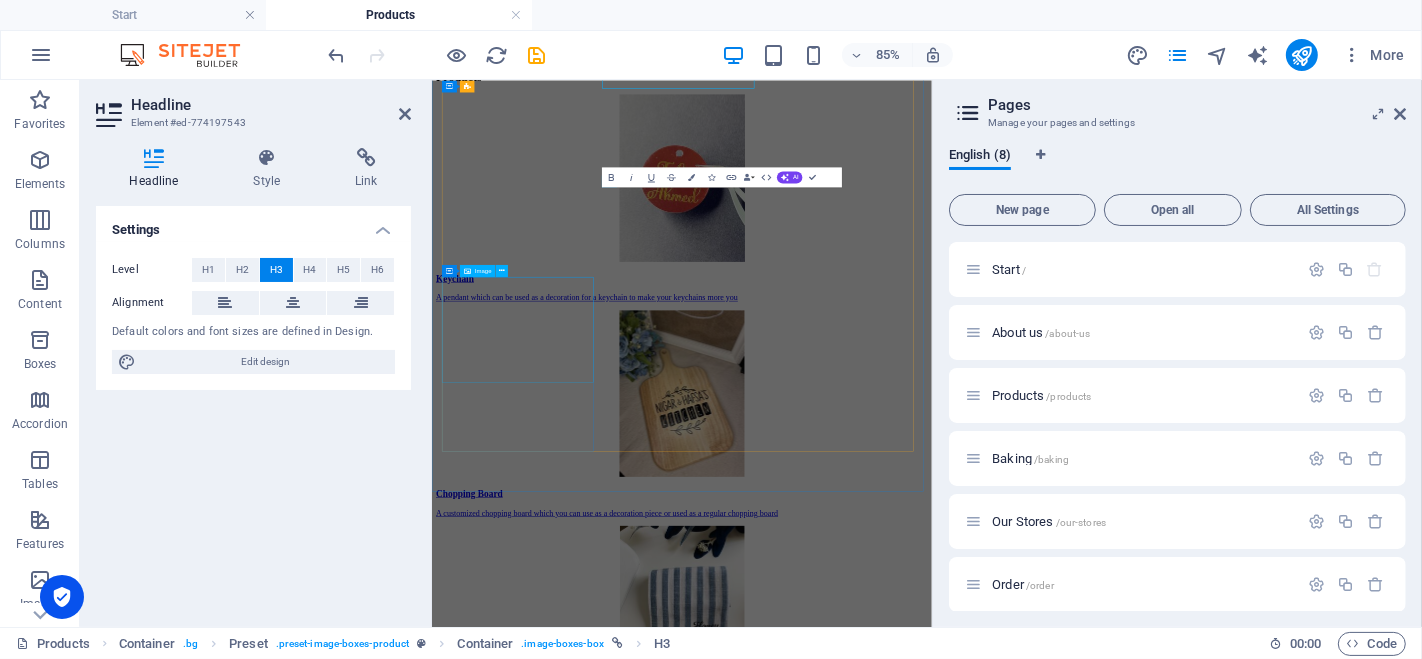 scroll, scrollTop: 1431, scrollLeft: 0, axis: vertical 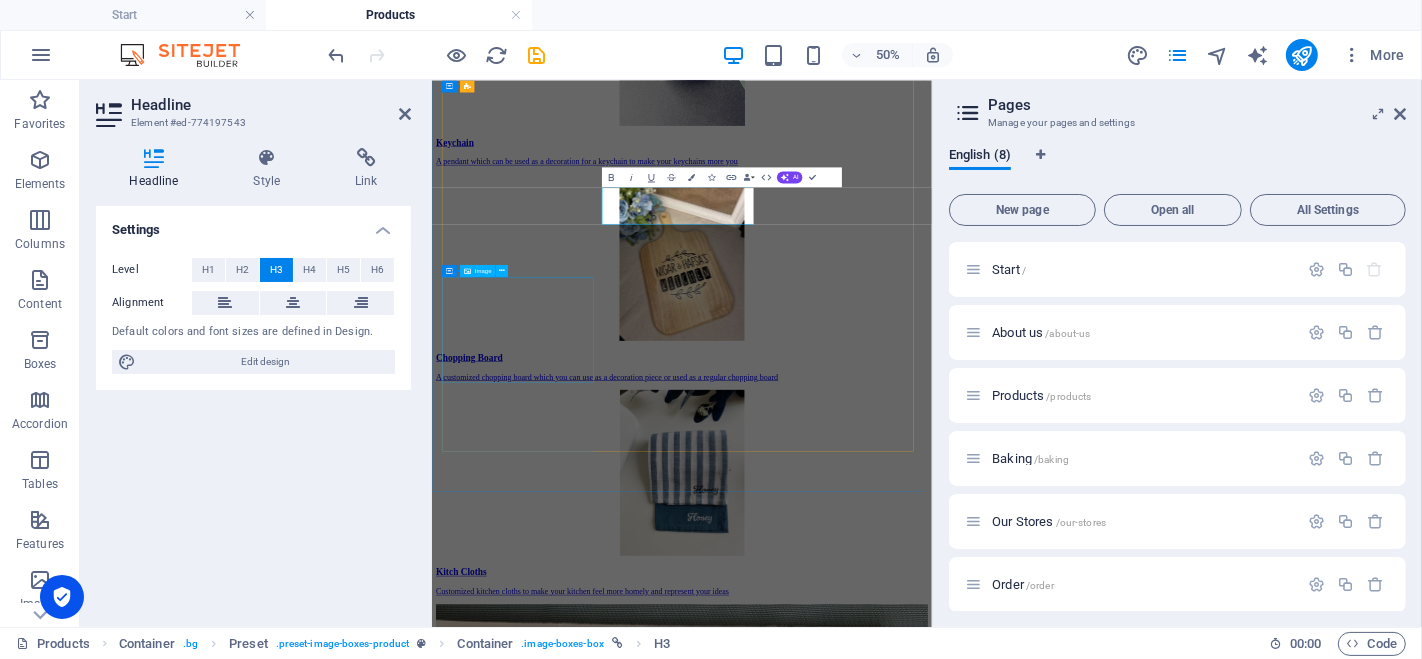 type 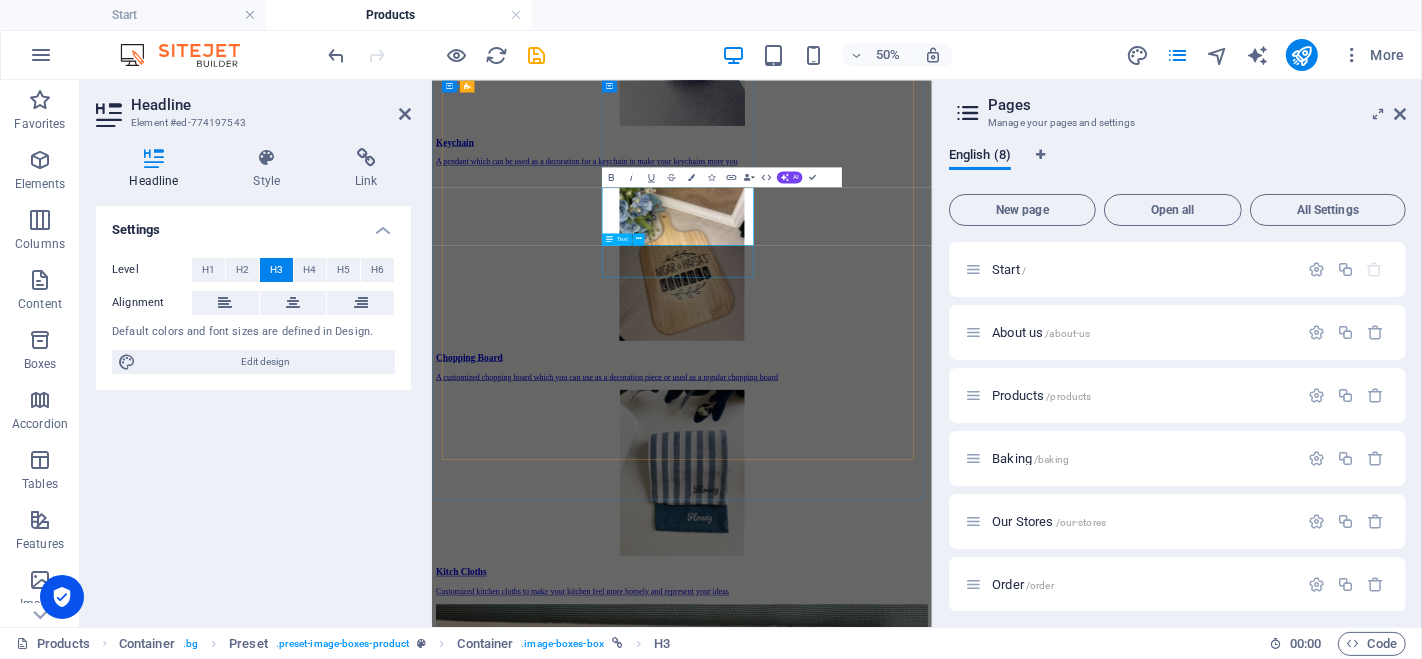 click on "Lorem ipsum dolor sit amet, consectetur adipisicing elit. Veritatis, dolorem!" at bounding box center [931, 3450] 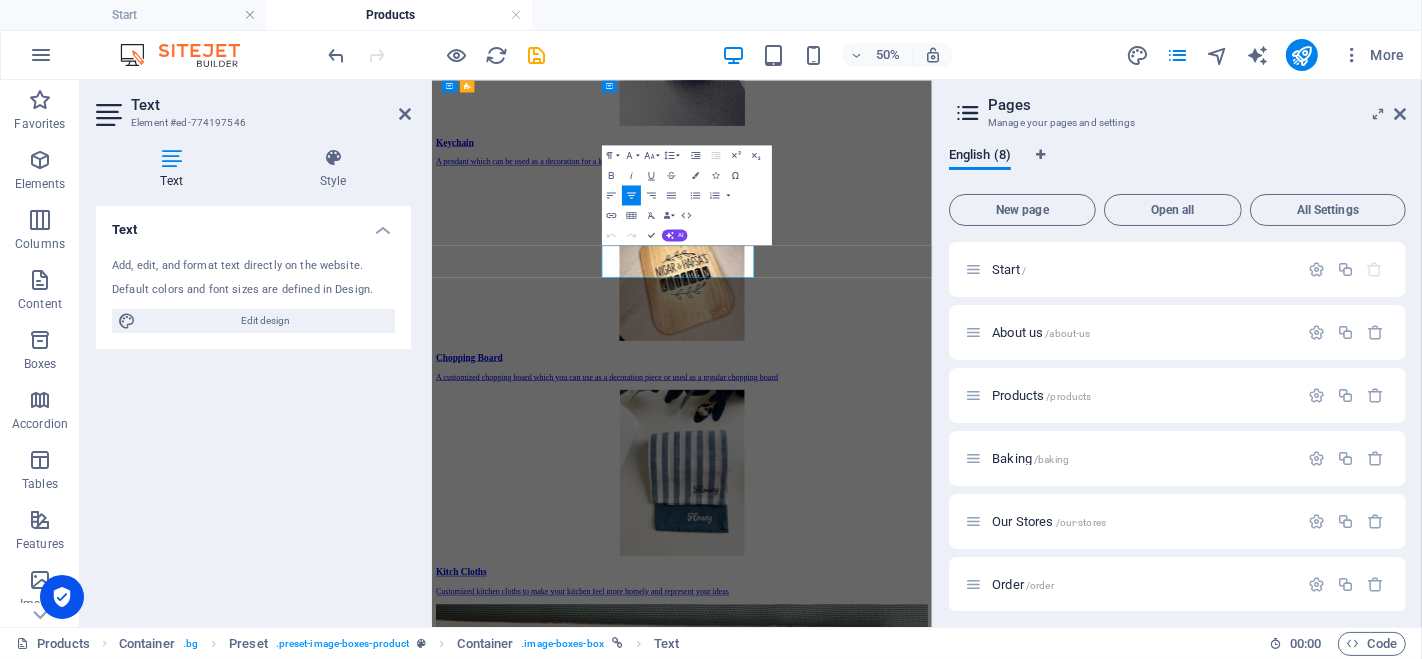 click on "Lorem ipsum dolor sit amet, consectetur adipisicing elit. Veritatis, dolorem!" at bounding box center [931, 3450] 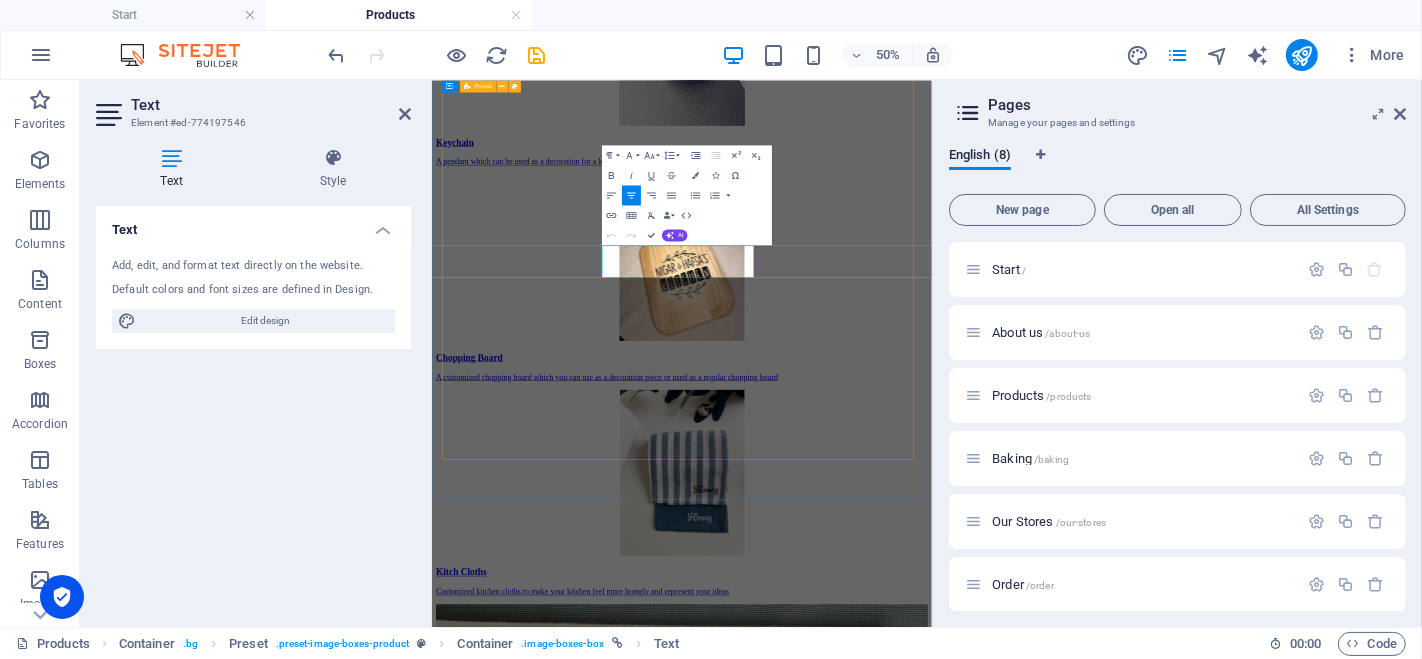 drag, startPoint x: 1067, startPoint y: 479, endPoint x: 1219, endPoint y: 312, distance: 225.8163 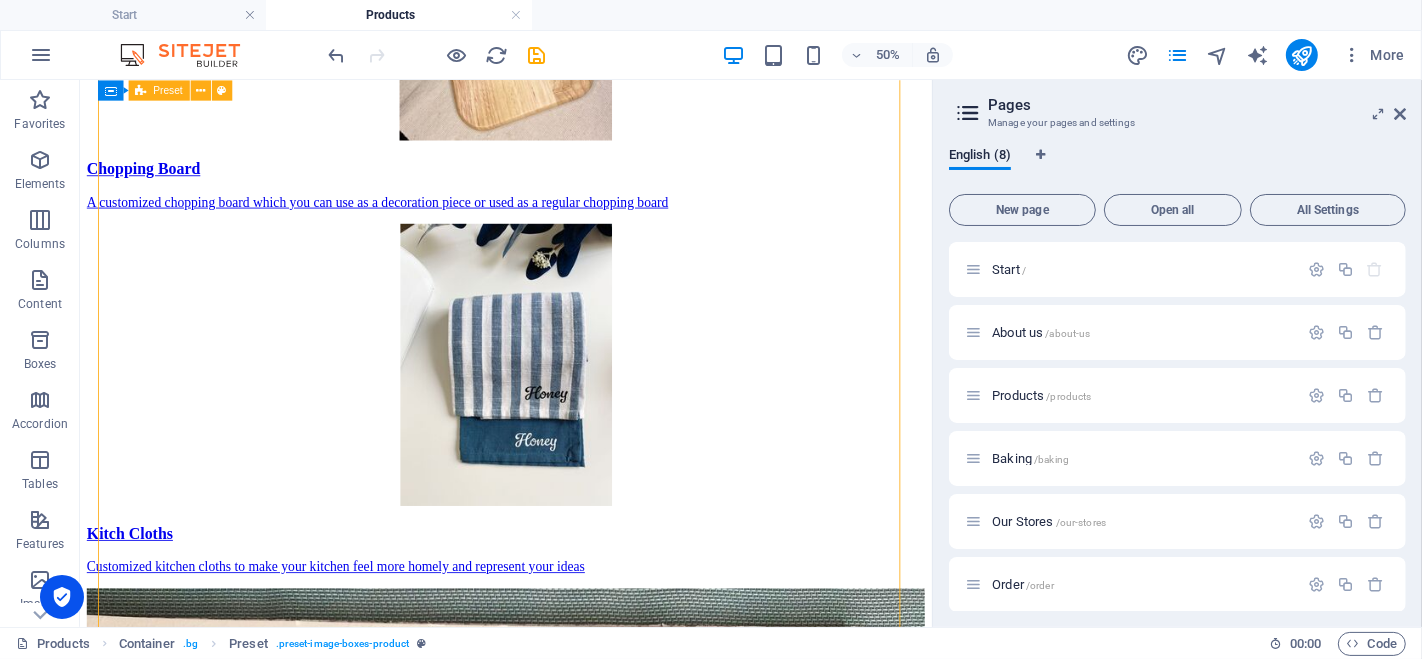 scroll, scrollTop: 1161, scrollLeft: 0, axis: vertical 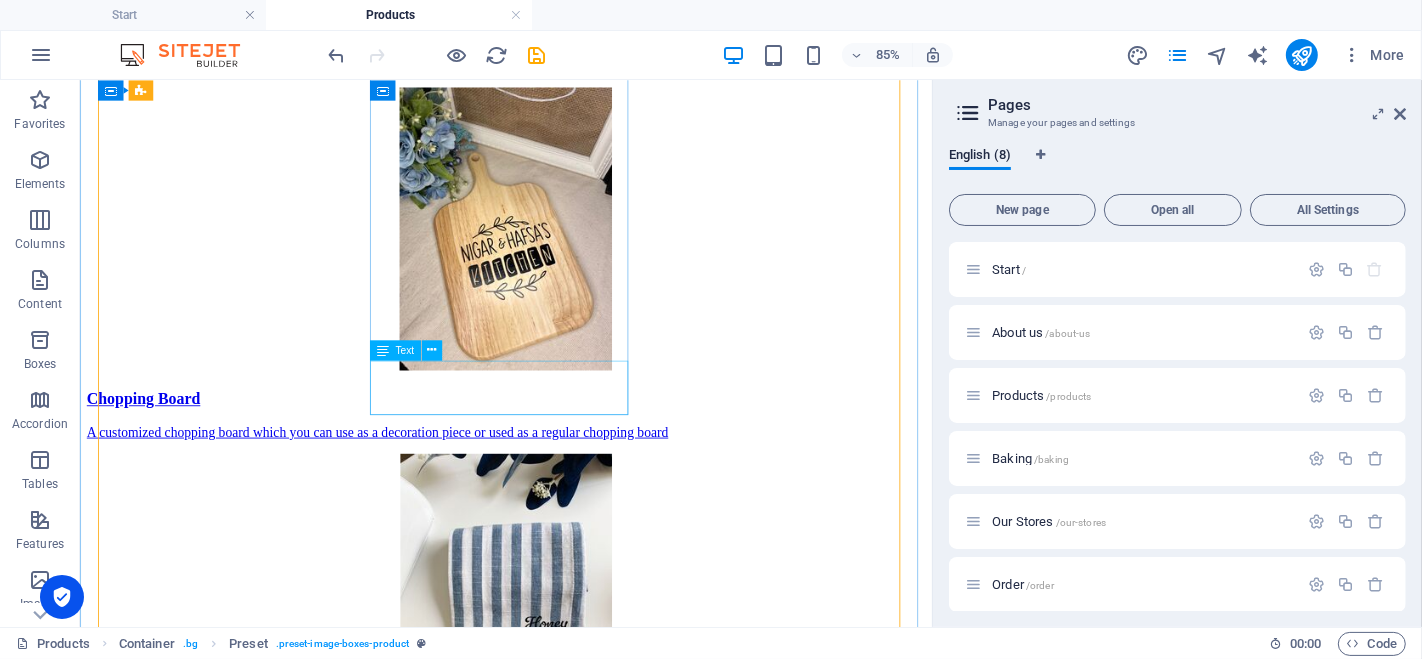 click on "Lorem ipsum dolor sit amet, consectetur adipisicing elit. Veritatis, dolorem!" at bounding box center (580, 3276) 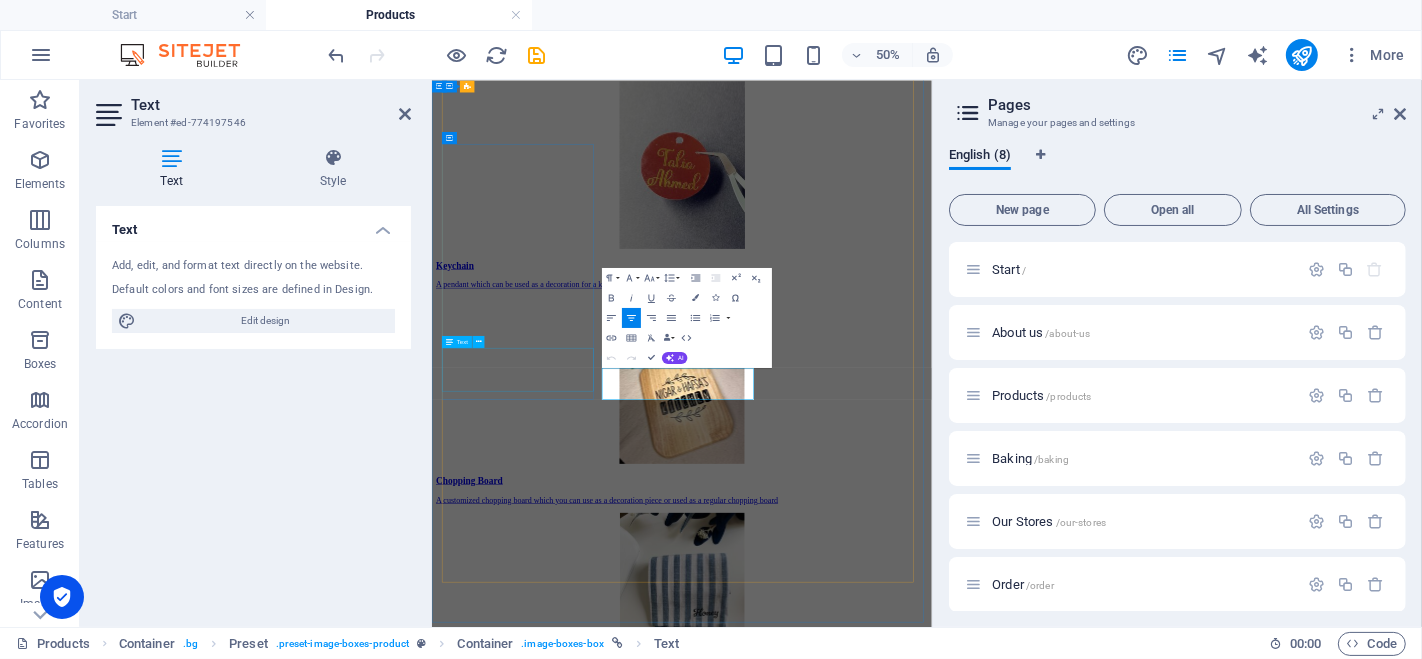 scroll, scrollTop: 1185, scrollLeft: 0, axis: vertical 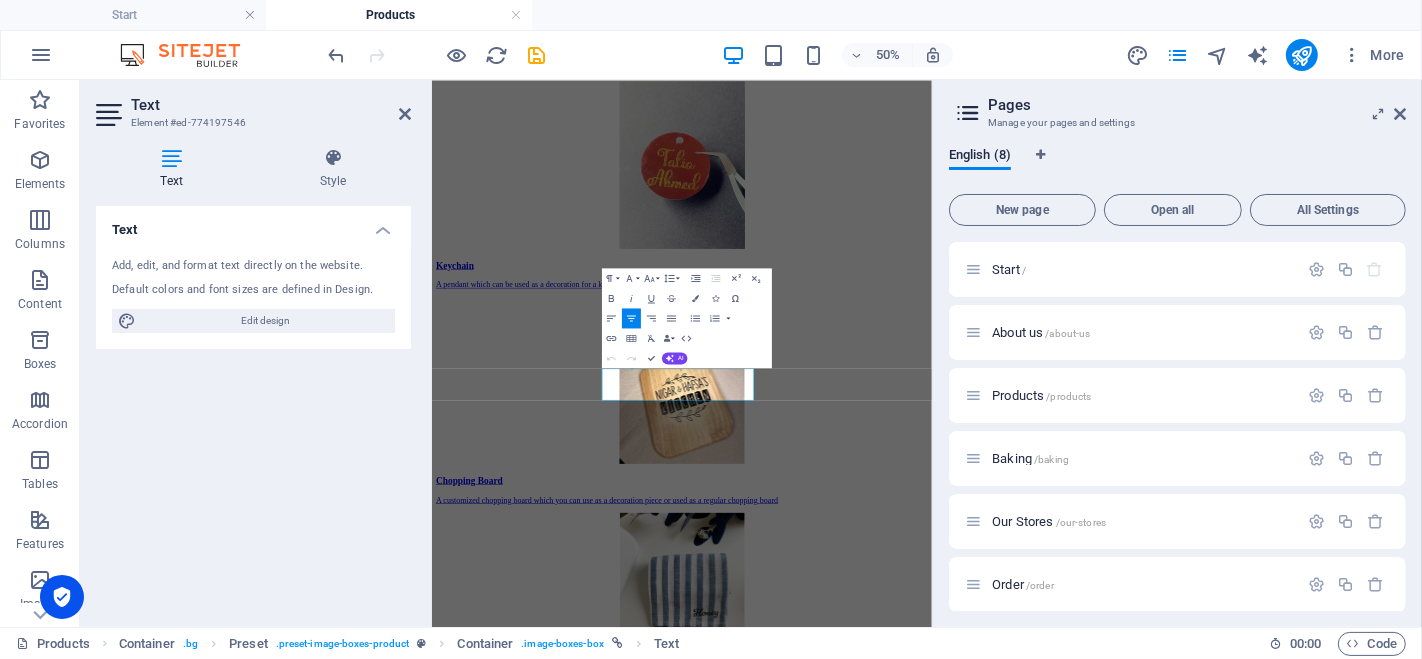 type 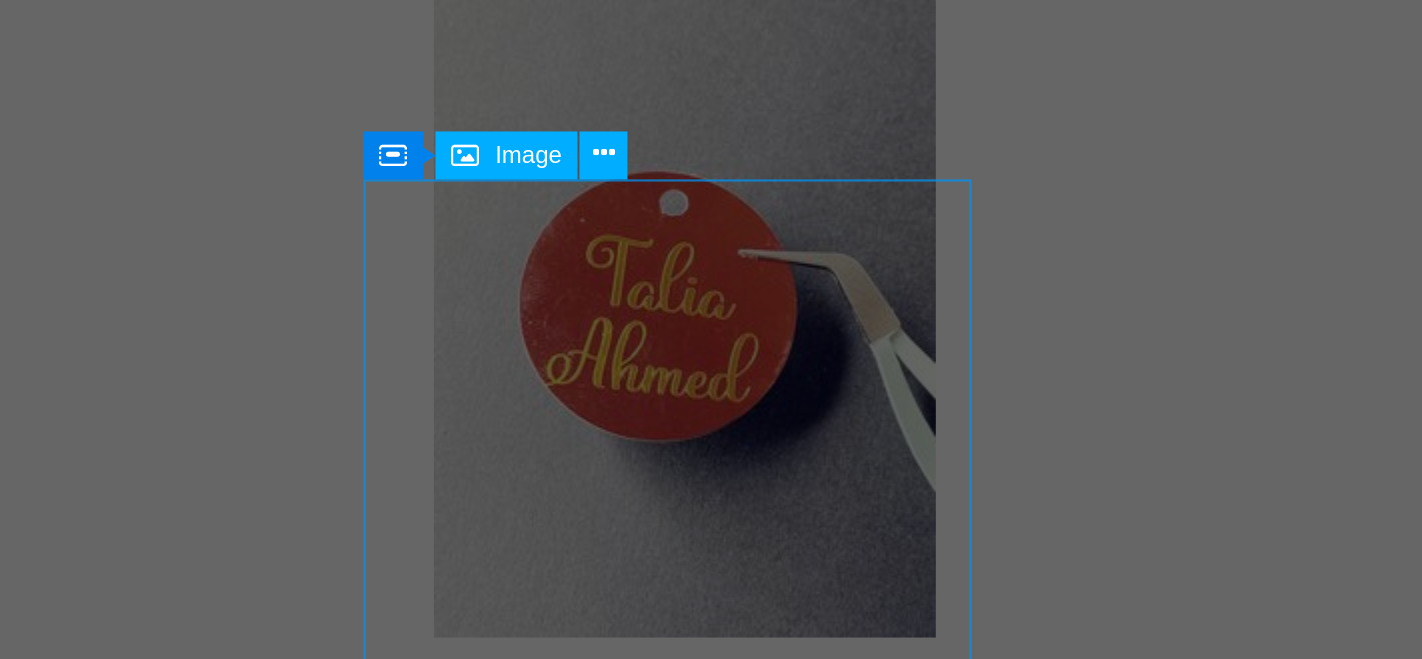 scroll, scrollTop: 1214, scrollLeft: 0, axis: vertical 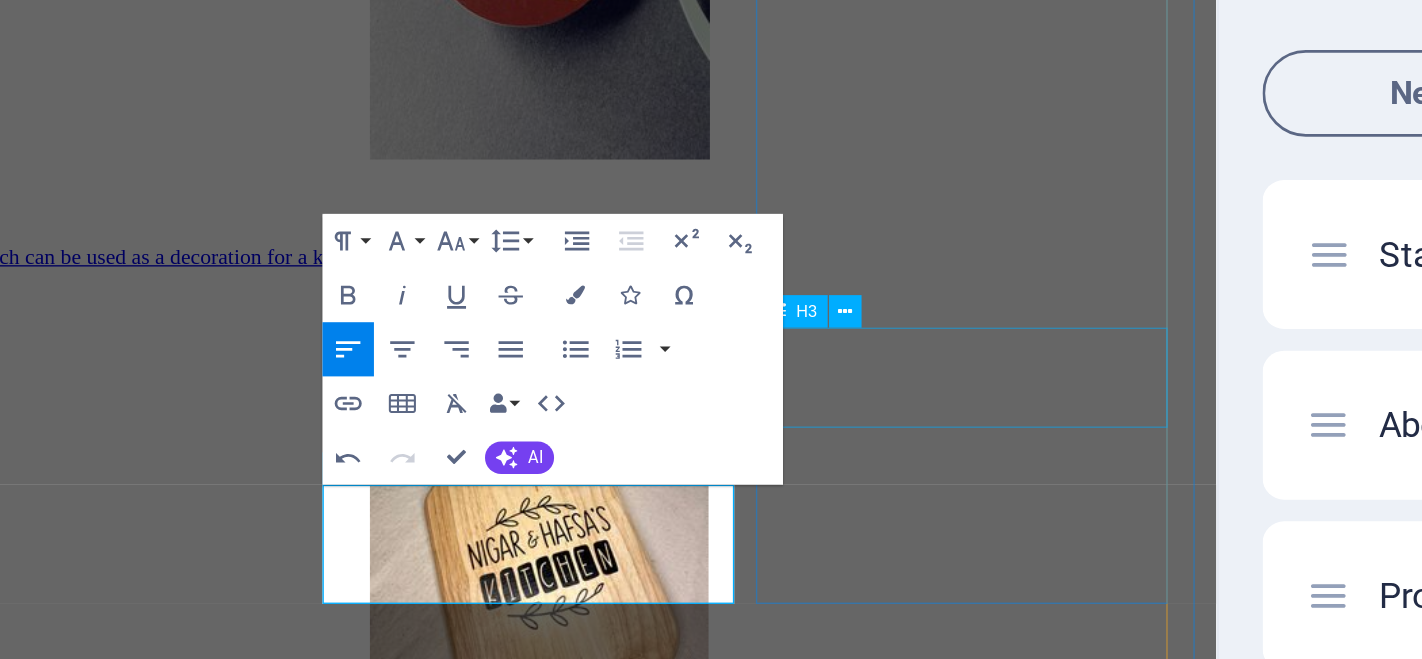 click on "Rolls" at bounding box center (362, 4465) 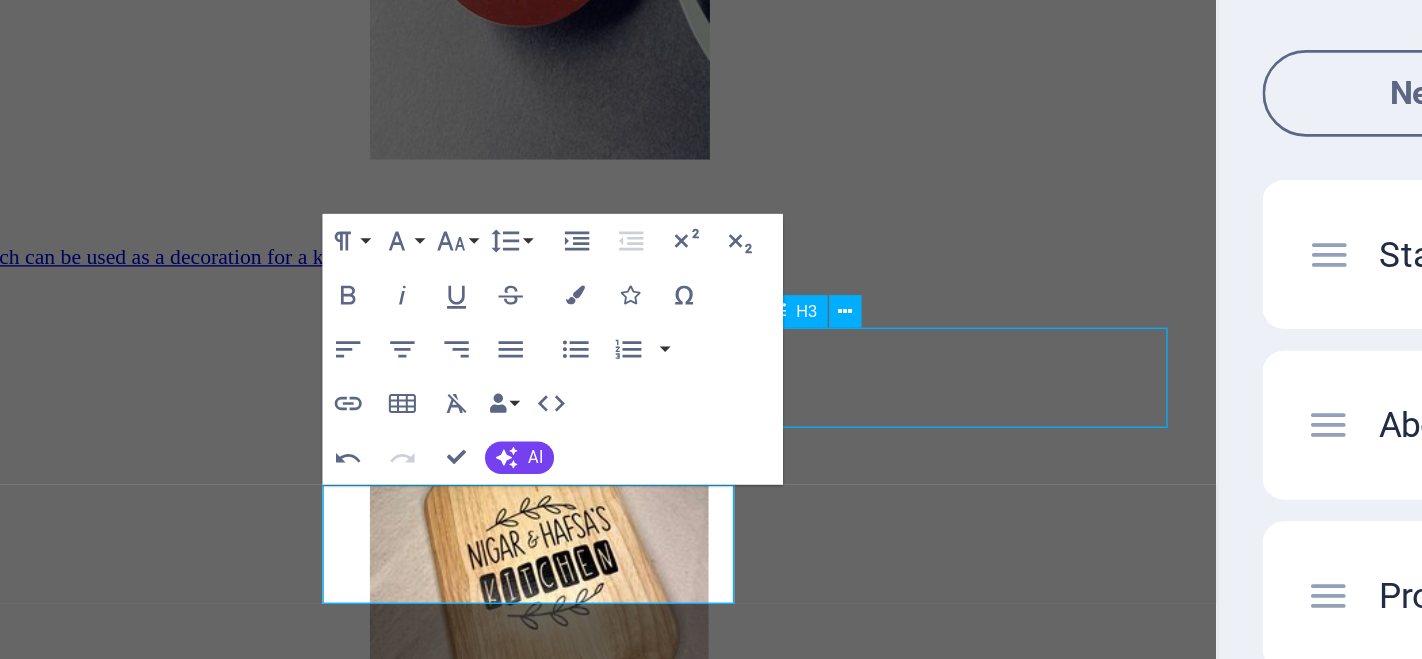 click on "Rolls" at bounding box center (362, 4465) 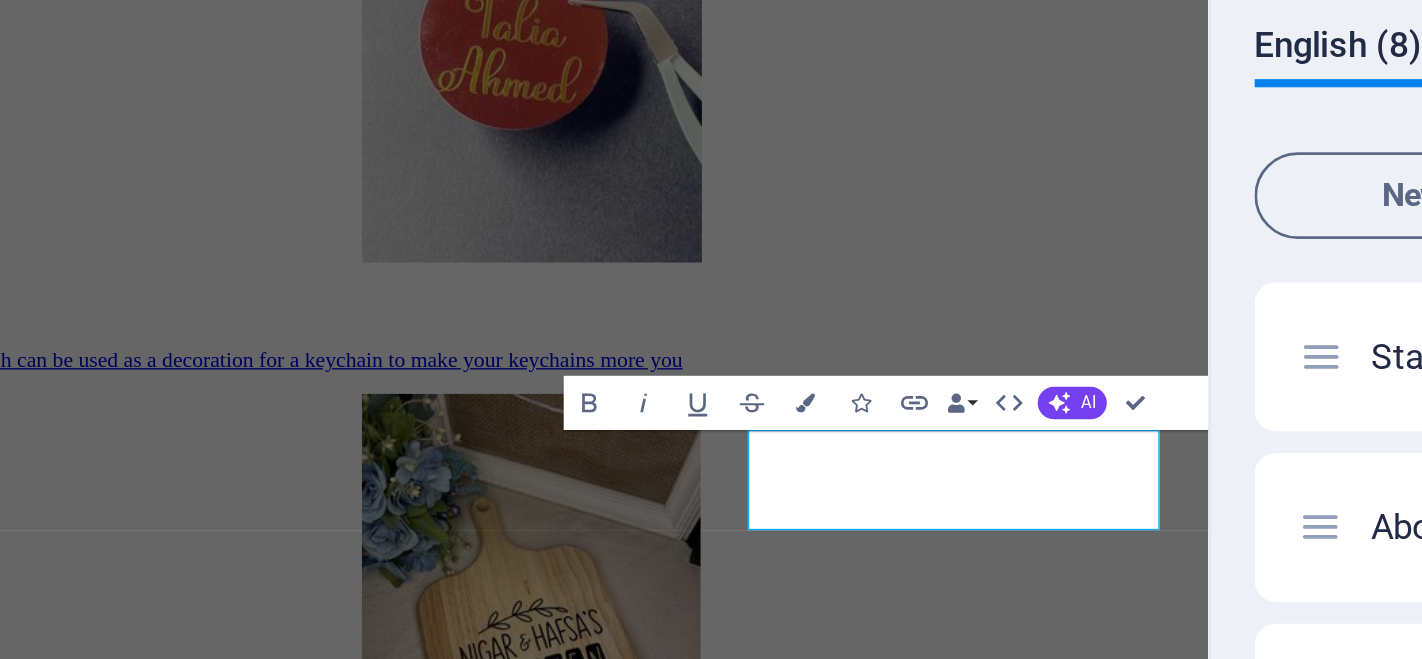 type 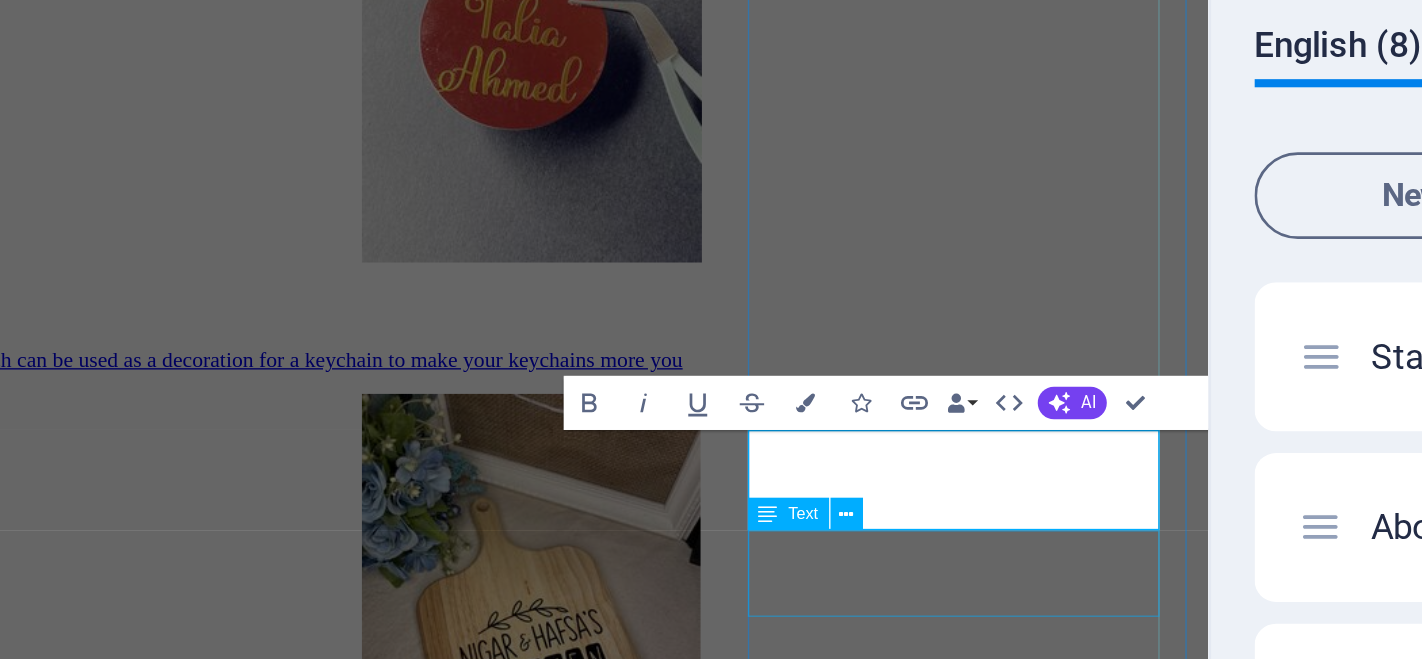 click on "Lorem ipsum dolor sit amet, consectetur adipisicing elit. Veritatis, dolorem!" at bounding box center [354, 4606] 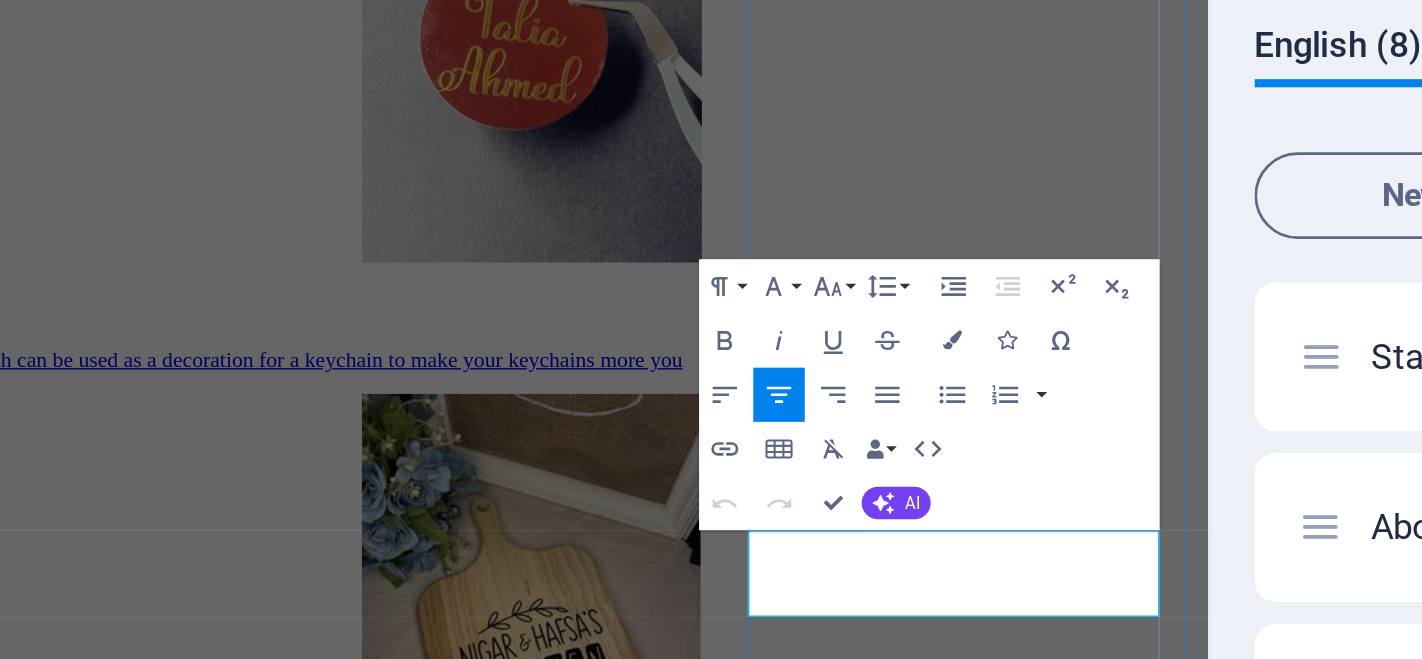 type 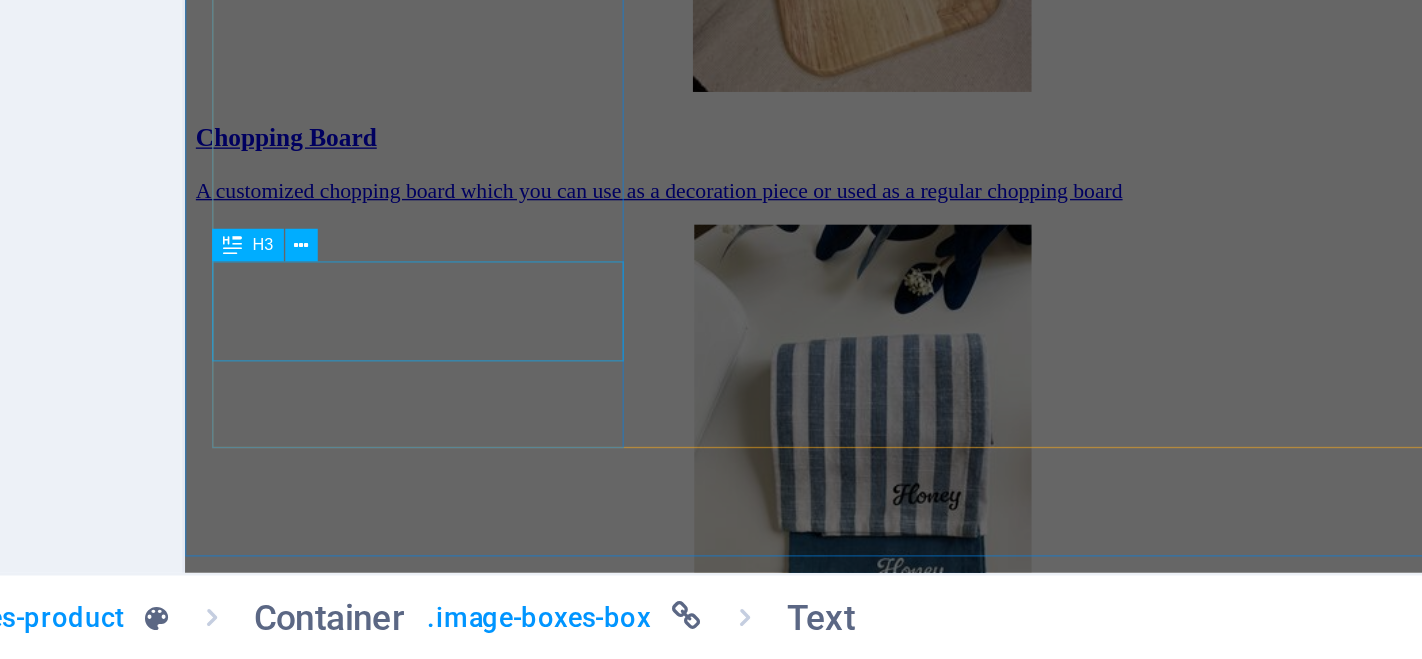 click on "Macarons" at bounding box center [685, 4123] 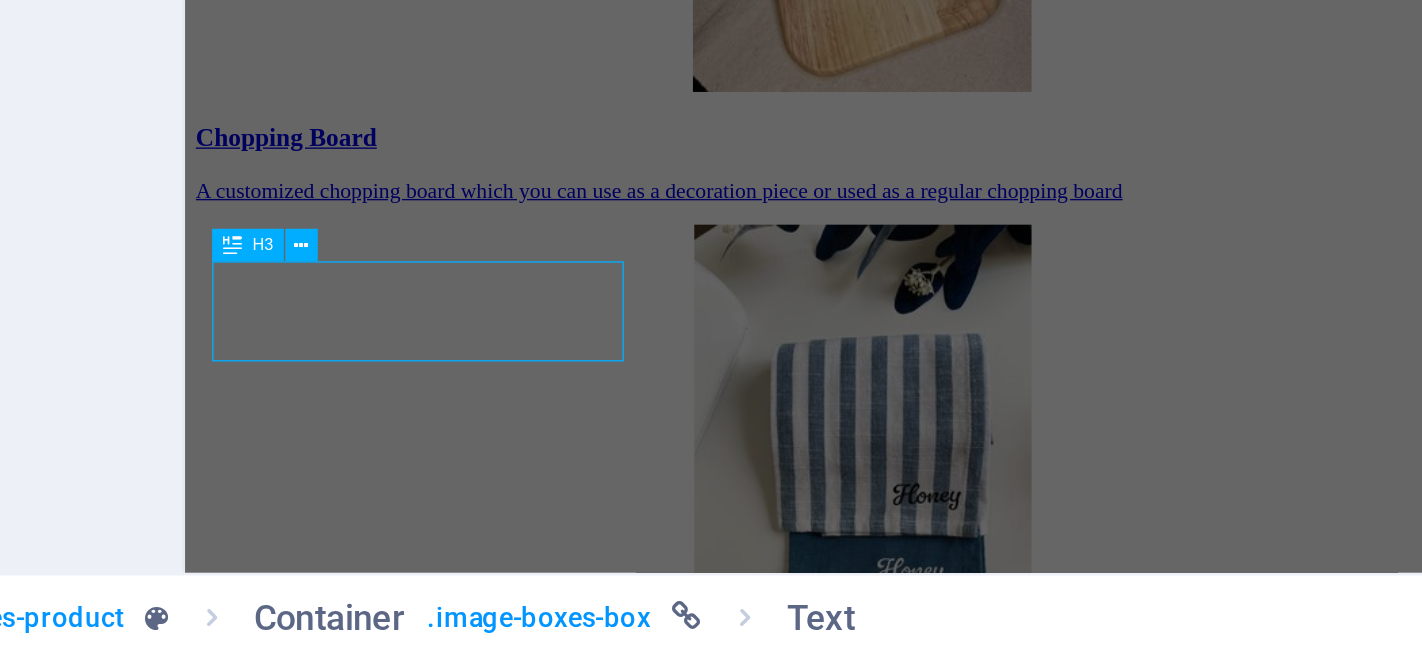 click on "Macarons" at bounding box center (685, 4123) 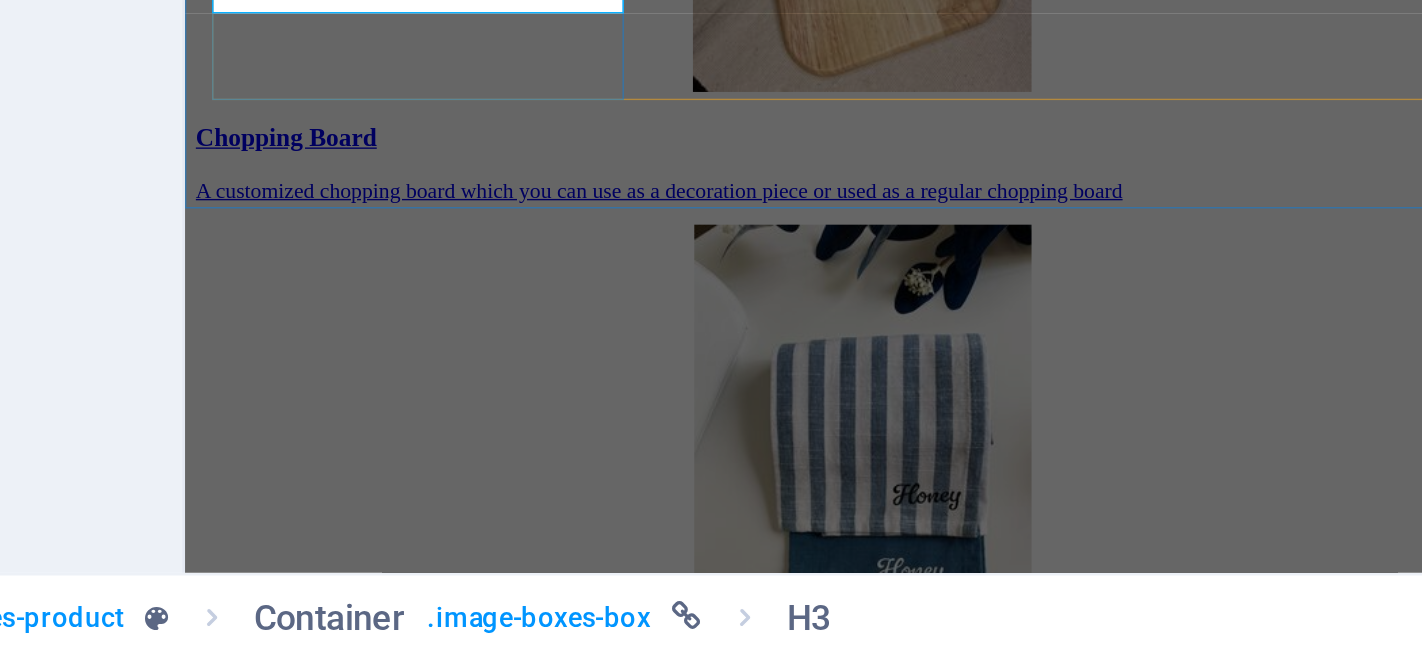 scroll, scrollTop: 1204, scrollLeft: 0, axis: vertical 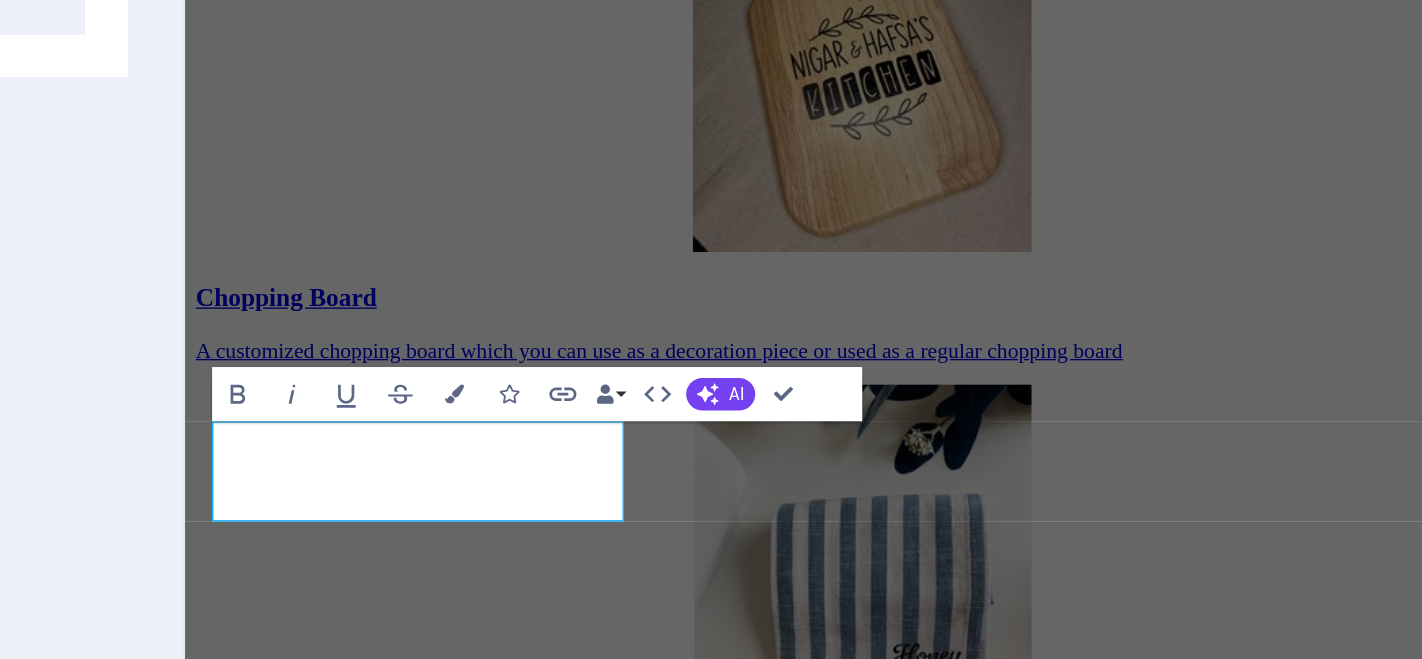 type 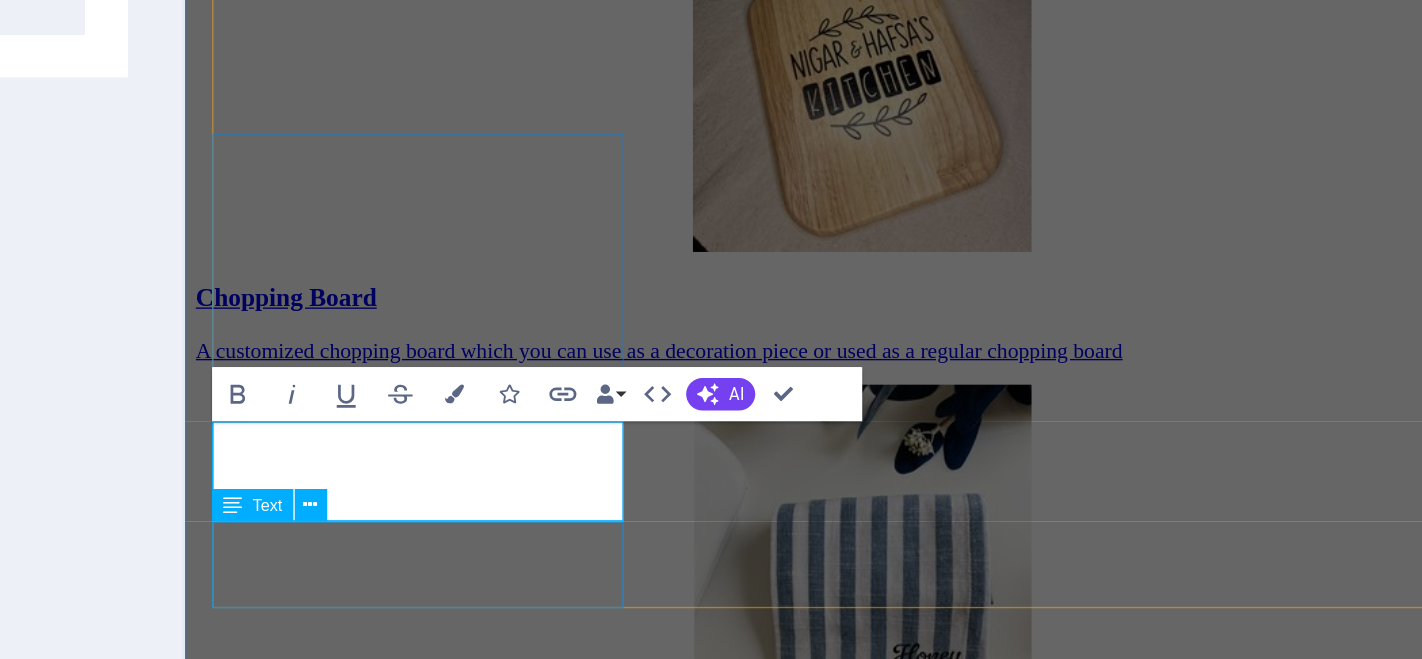 click on "Lorem ipsum dolor sit amet, consectetur adipisicing elit. Veritatis, dolorem!" at bounding box center [685, 4319] 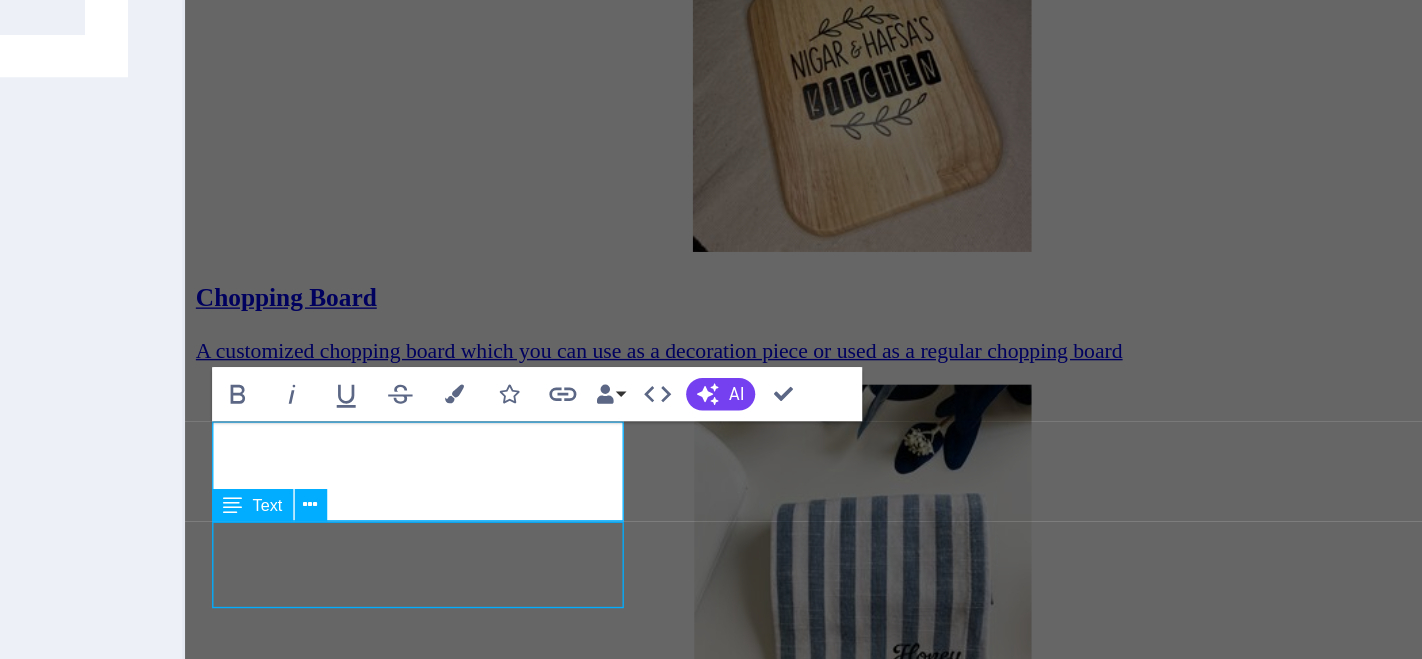 click on "Lorem ipsum dolor sit amet, consectetur adipisicing elit. Veritatis, dolorem!" at bounding box center (685, 4319) 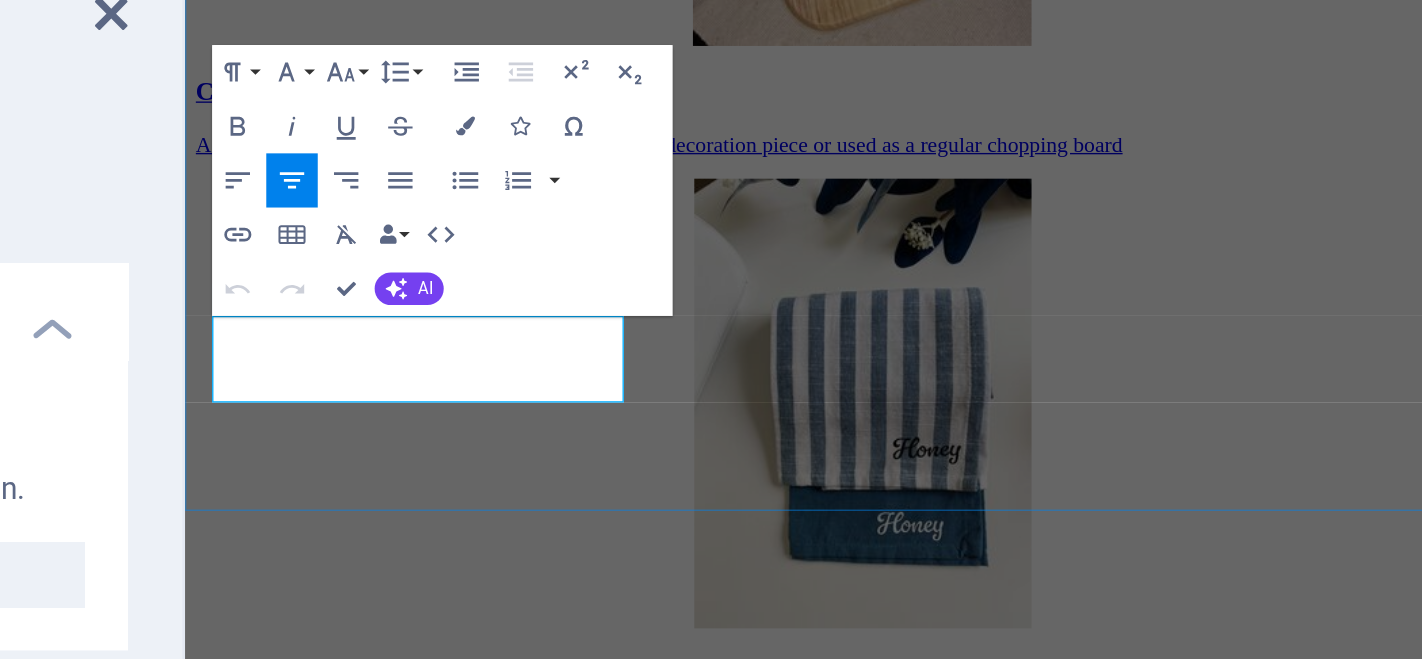 type 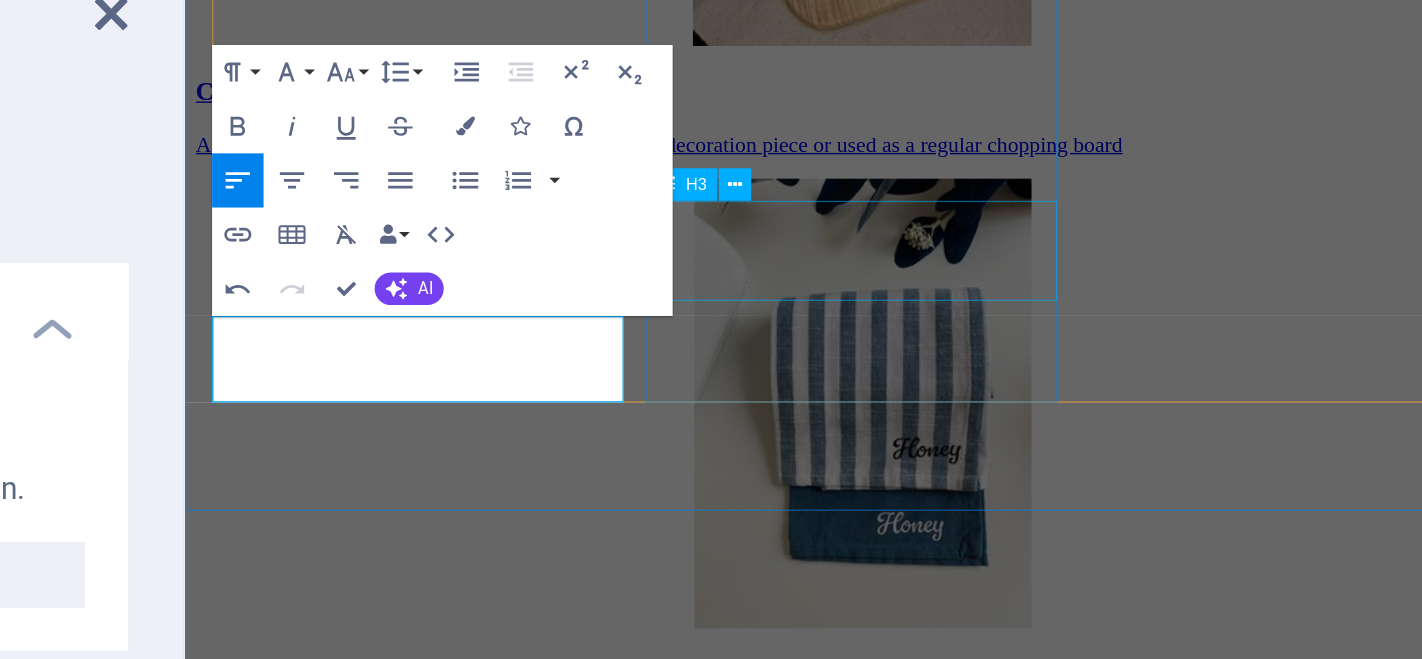 click on "Croissants" at bounding box center (685, 5055) 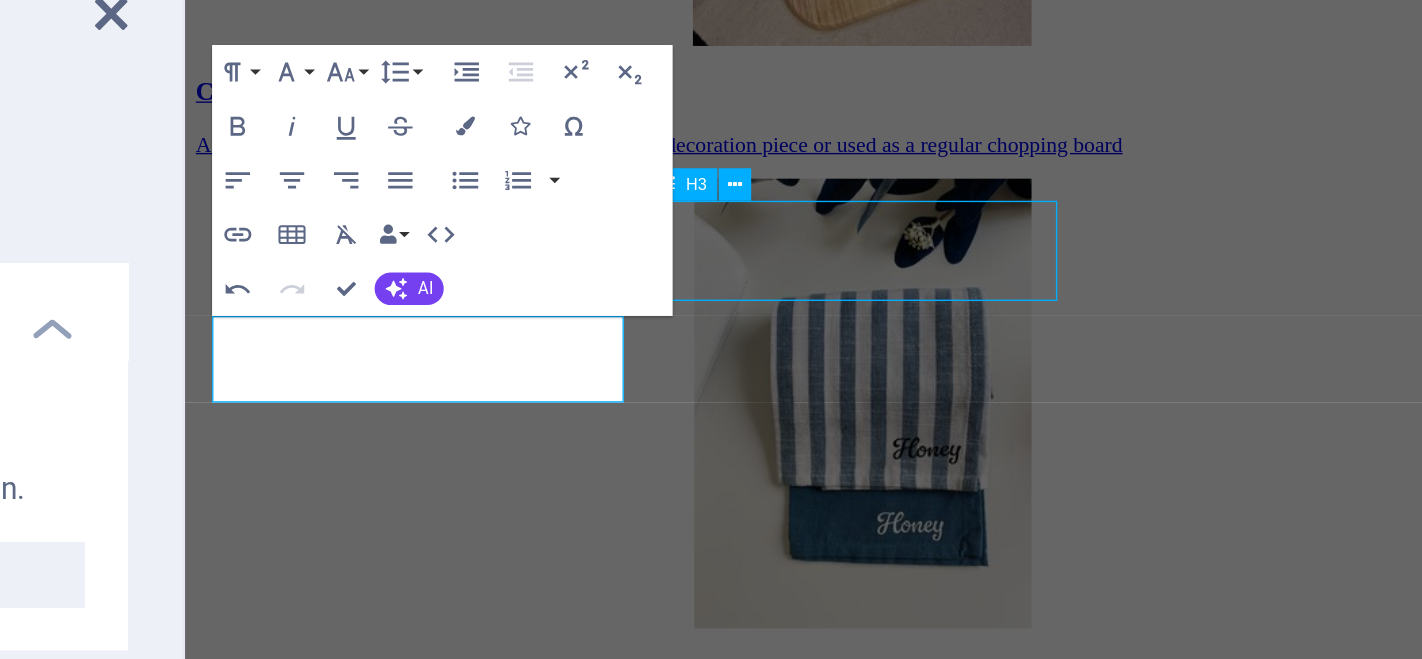 click on "Croissants" at bounding box center [685, 5055] 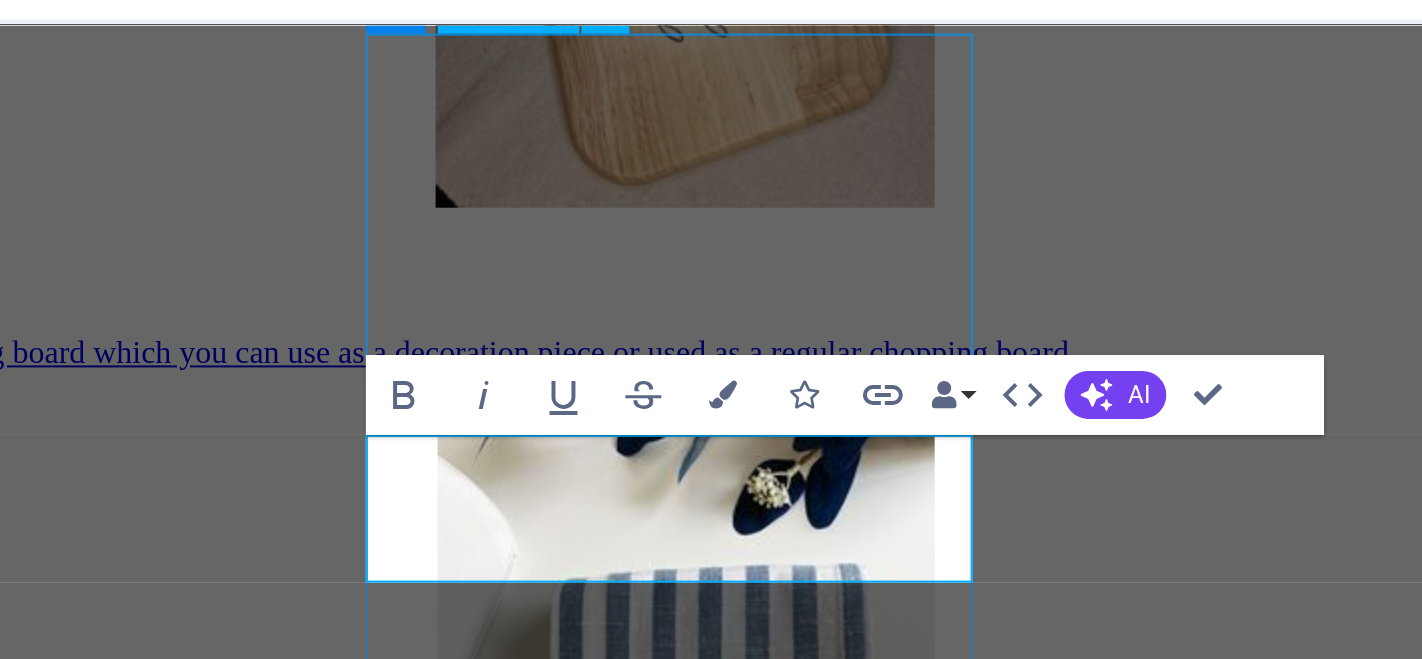 type 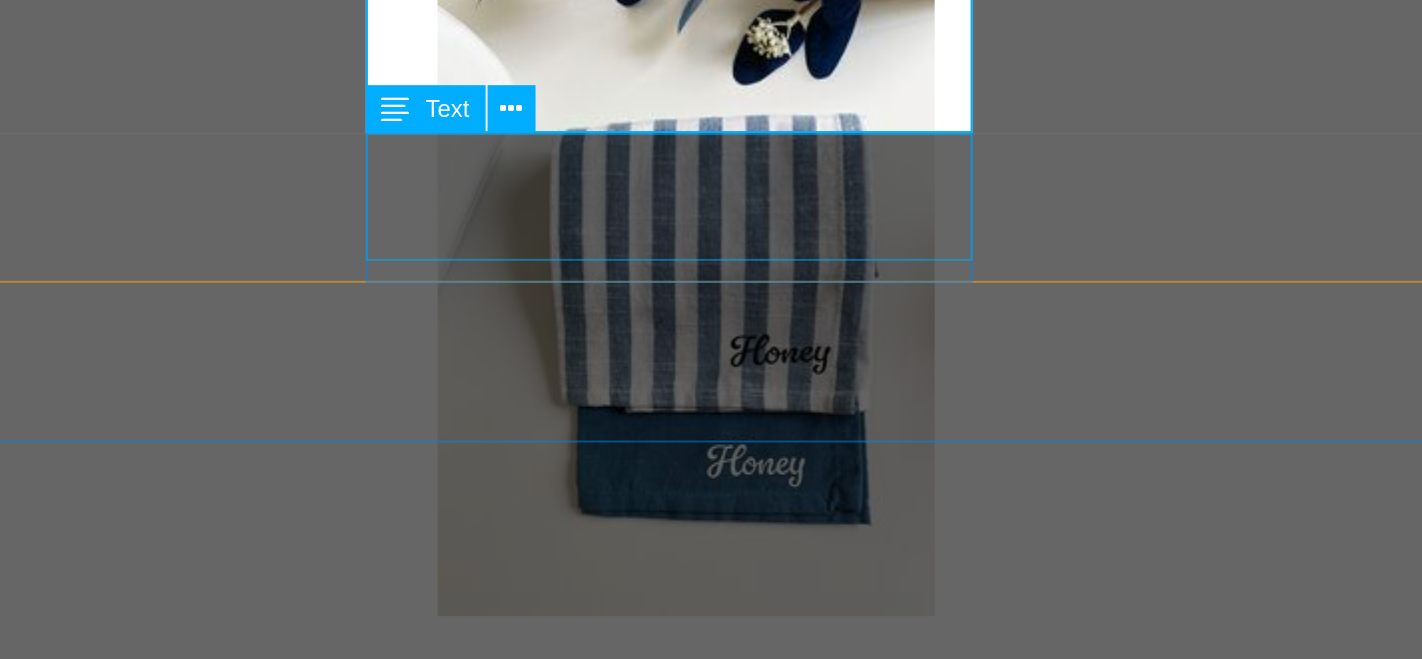 click on "Lorem ipsum dolor sit amet, consectetur adipisicing elit. Veritatis, dolorem!" at bounding box center (188, 4747) 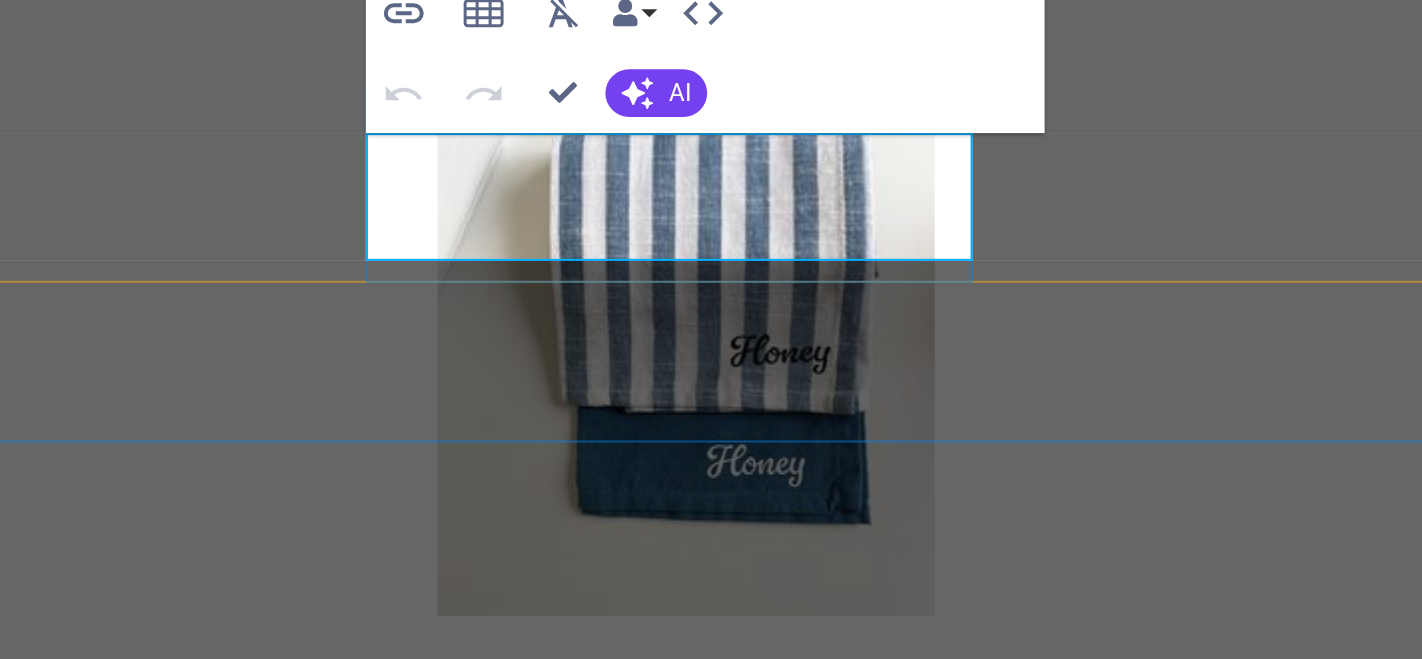 type 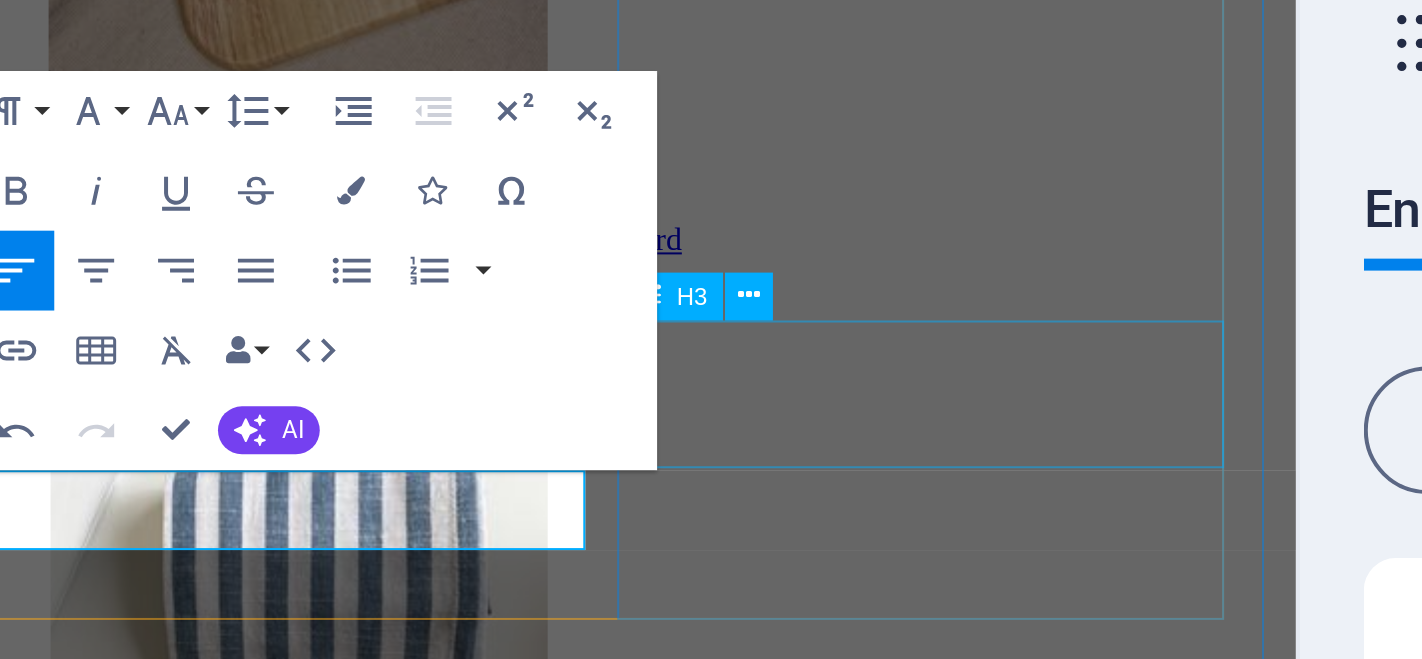 click on "Pastries" at bounding box center [-200, 5342] 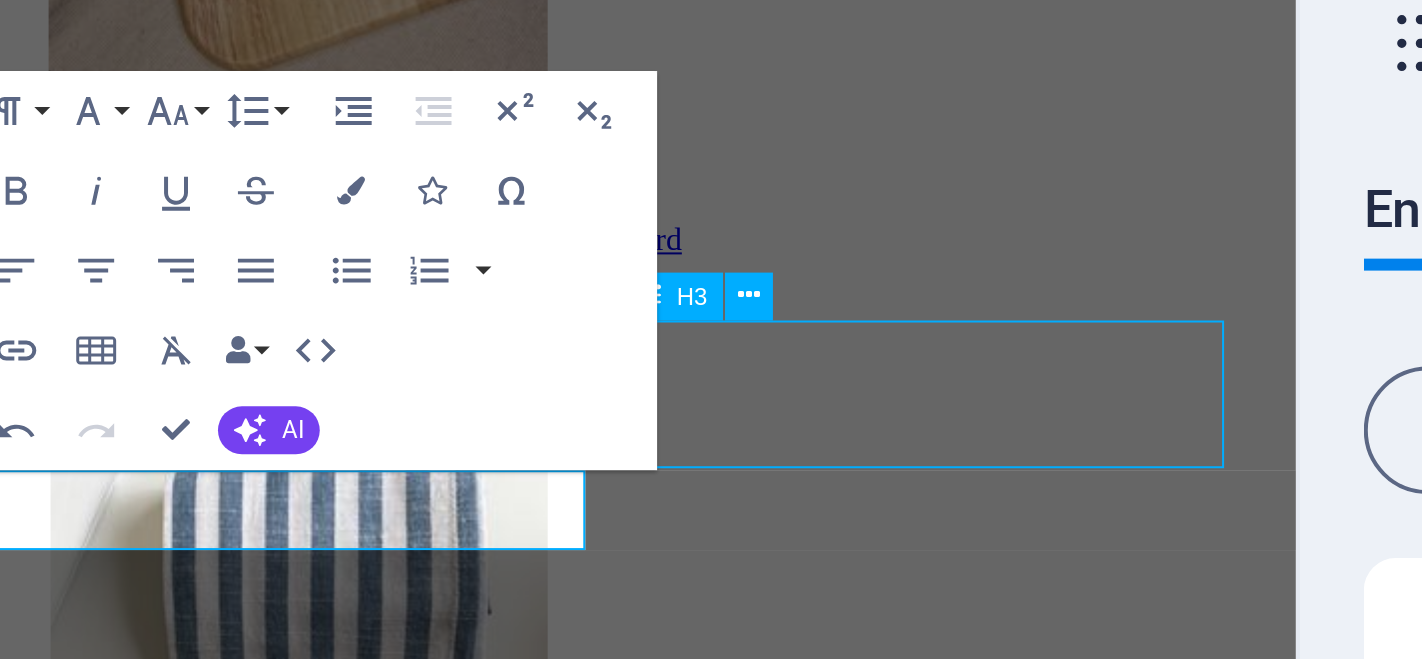 click on "Pastries" at bounding box center [-200, 5342] 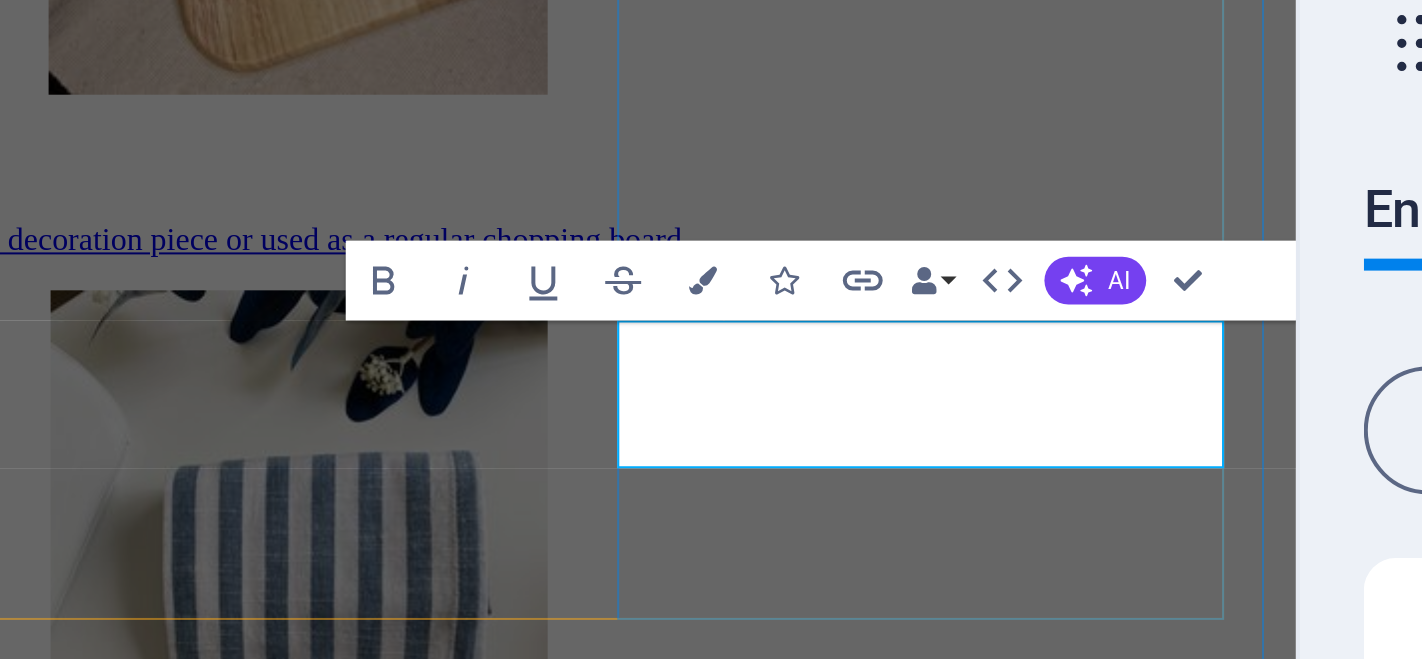 type 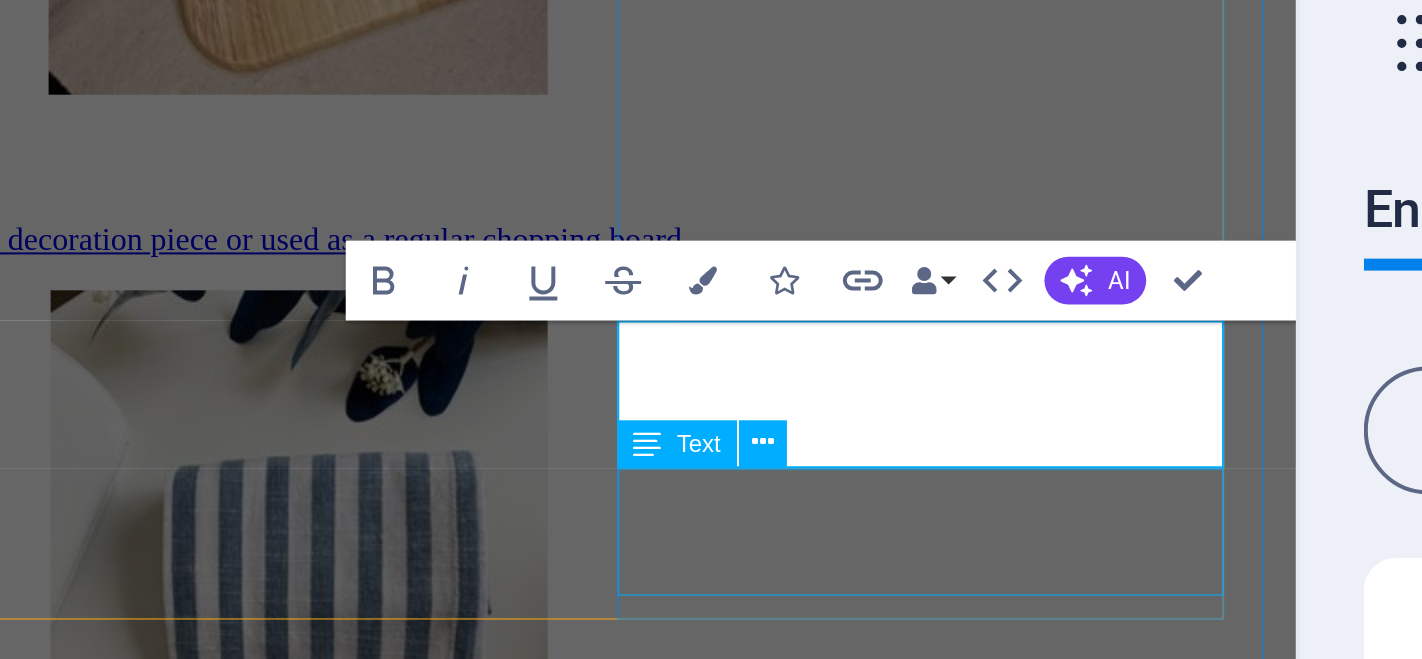 click on "Lorem ipsum dolor sit amet, consectetur adipisicing elit. Veritatis, dolorem!" at bounding box center [-200, 5381] 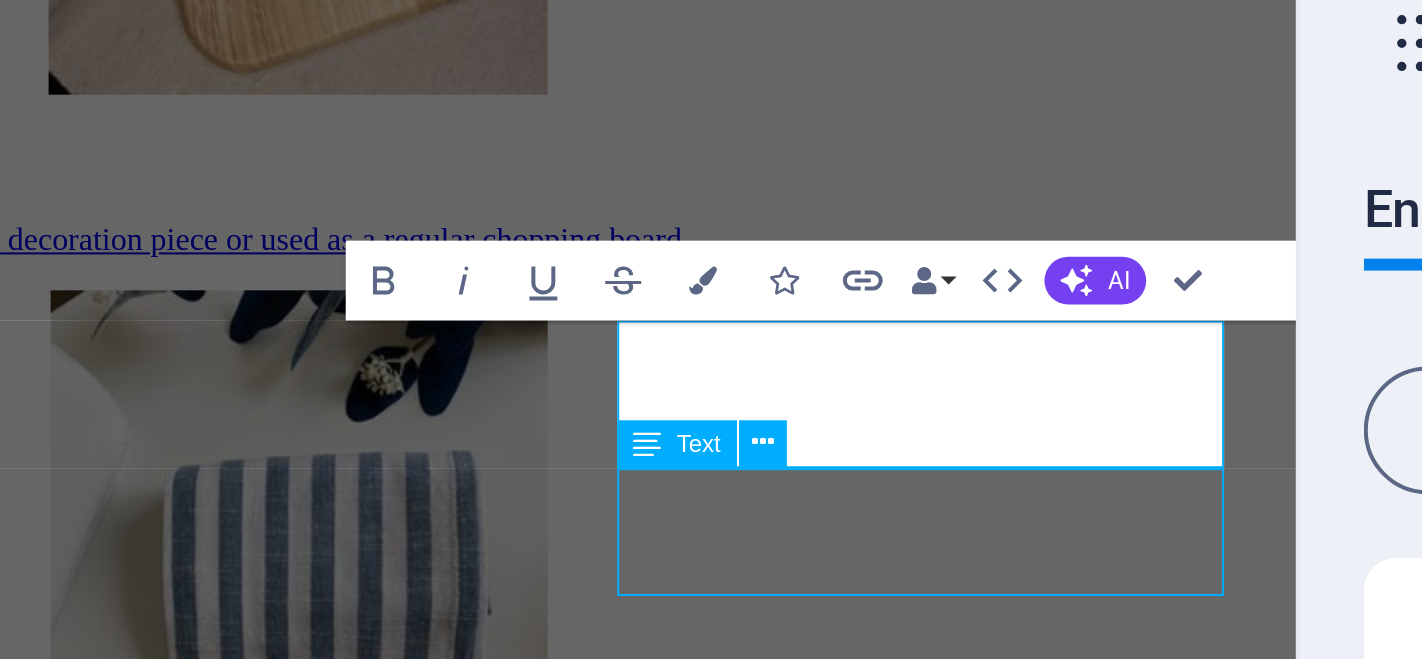 click on "Lorem ipsum dolor sit amet, consectetur adipisicing elit. Veritatis, dolorem!" at bounding box center [-200, 5381] 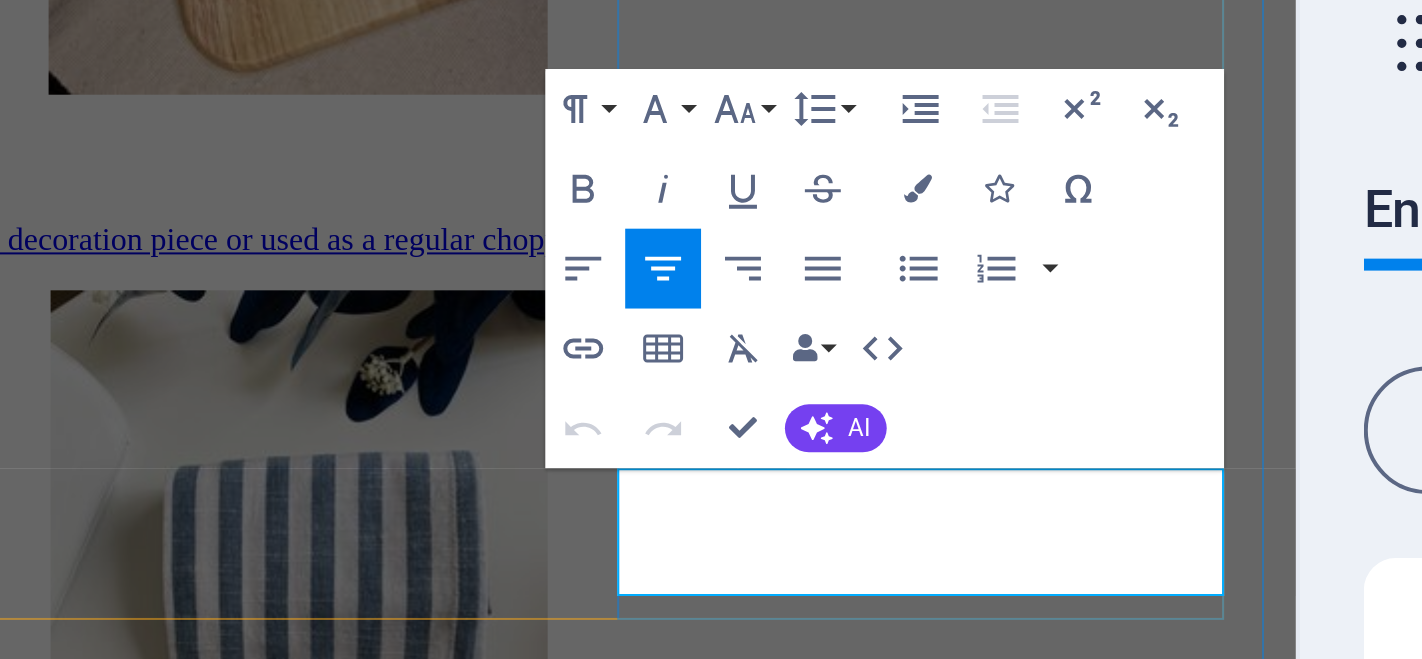 click on "Lorem ipsum dolor sit amet, consectetur adipisicing elit. Veritatis, dolorem!" at bounding box center (-200, 5381) 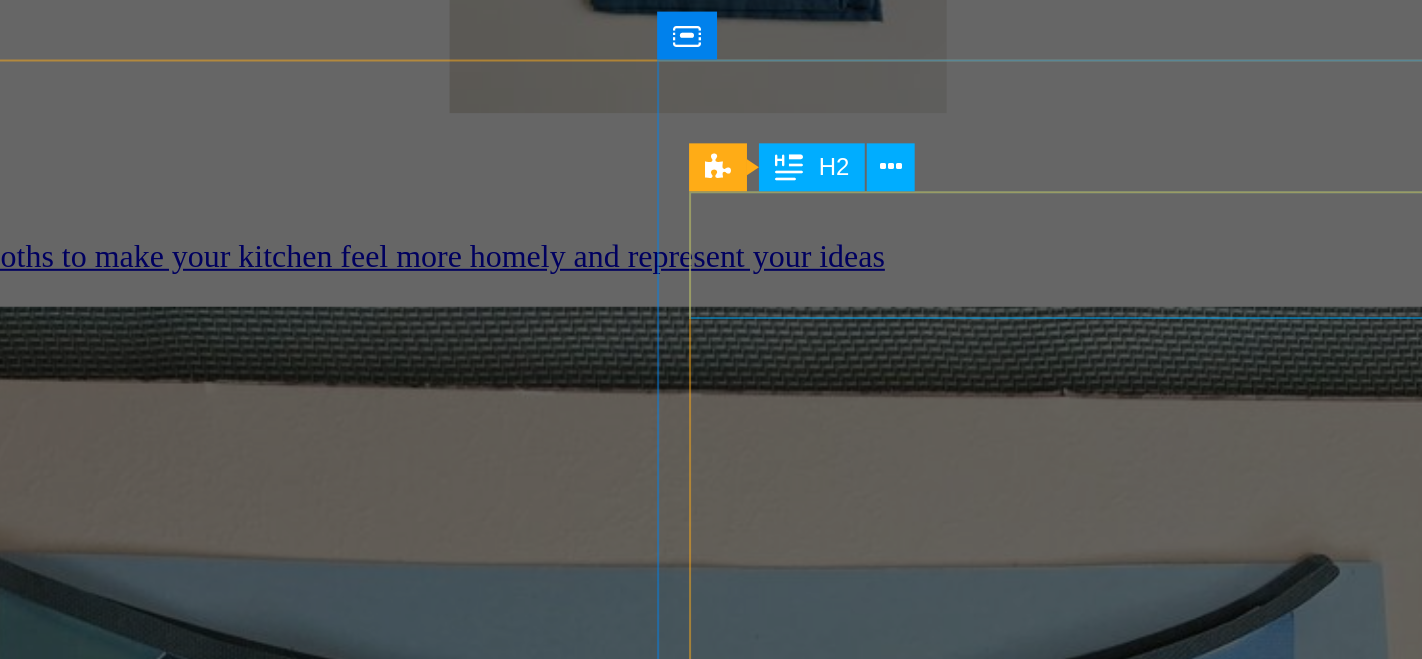 click on "Sourdough - Facts" at bounding box center [199, 5046] 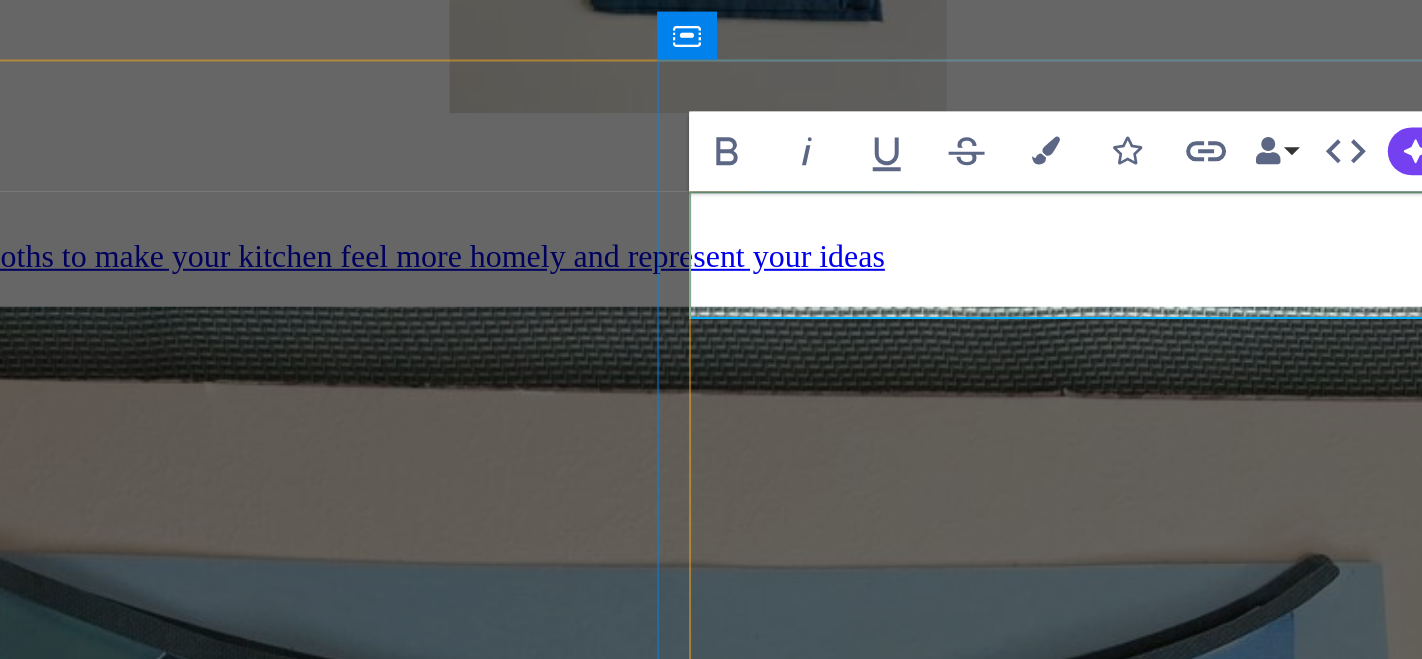 type 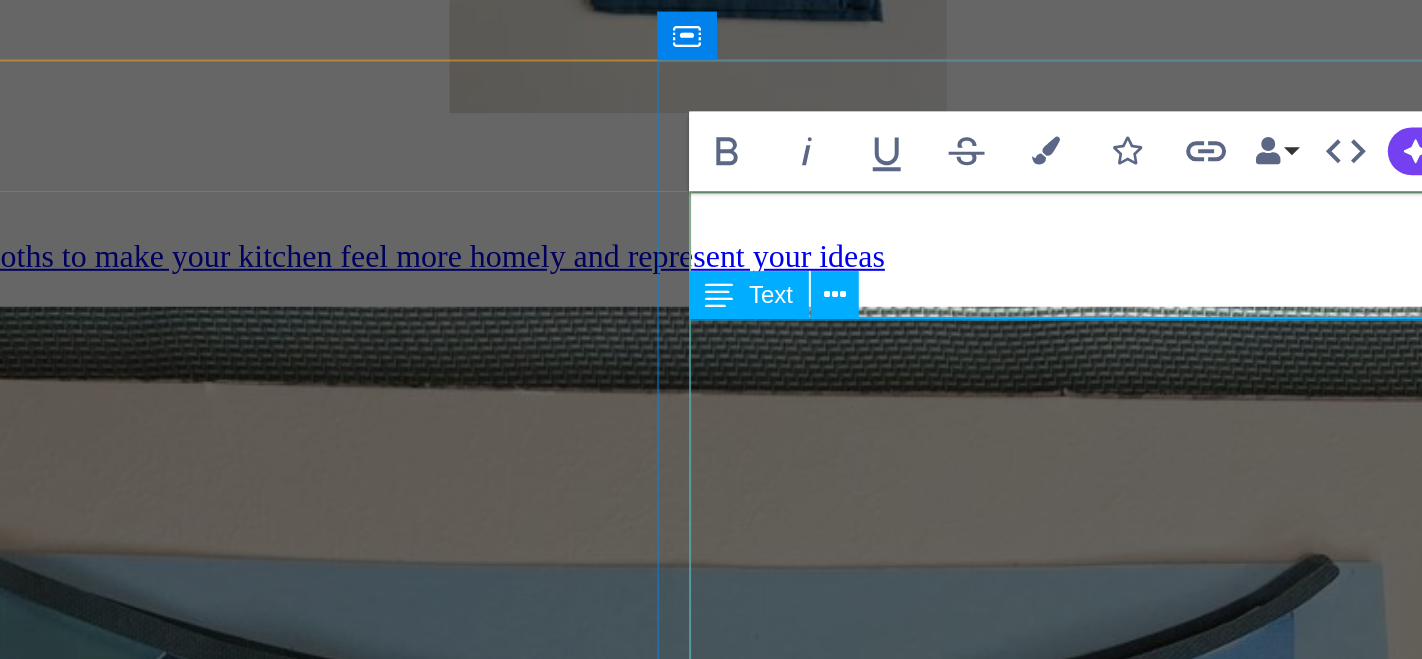 click on "Weight:  50g Ingredients : Lorem ipsum dolor sit amet, consetetur sadipscing elitr, sed diam nonumy eirmod tempor invidunt ut labore et dolore magna aliquyam erat, sed diam voluptua. Nutrition facts(100g): 217,3 kcal / 910,0 kJ condensing: 6,0 g carbs: 37,0 g sugar: 1,0 g salt: 1,0 g" at bounding box center (199, 5182) 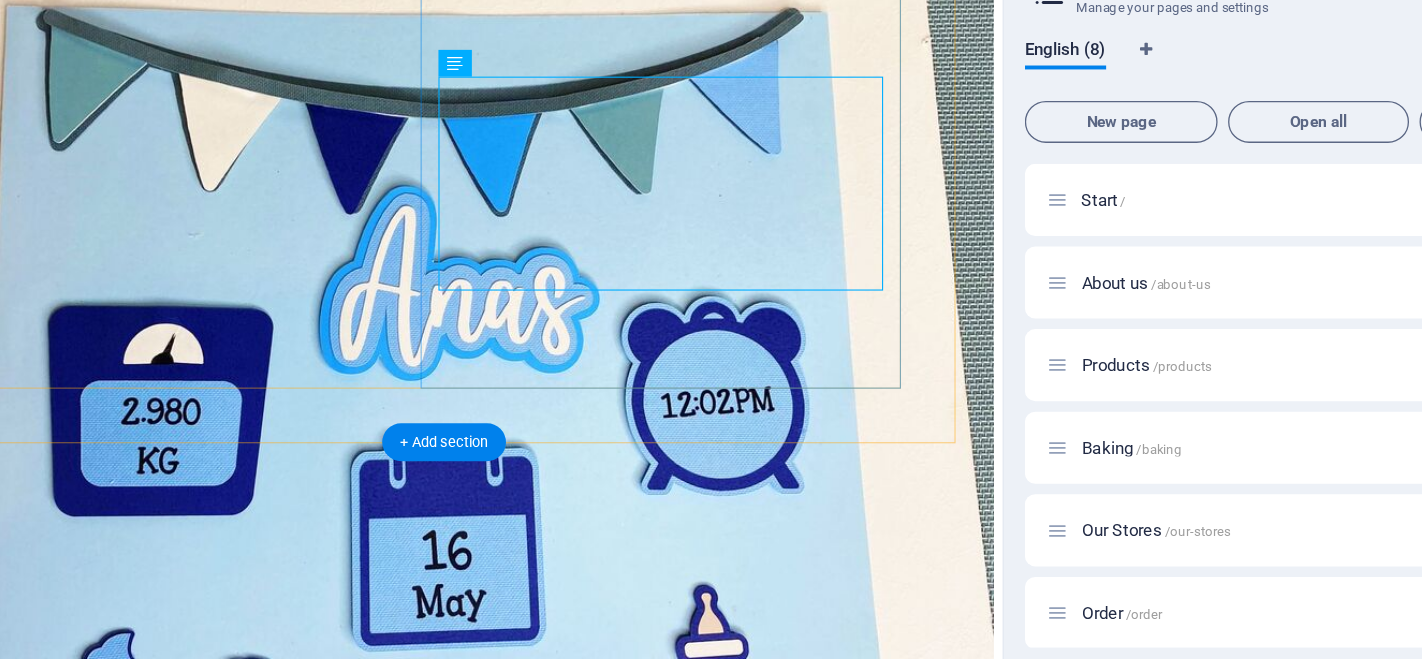 scroll, scrollTop: 2102, scrollLeft: 0, axis: vertical 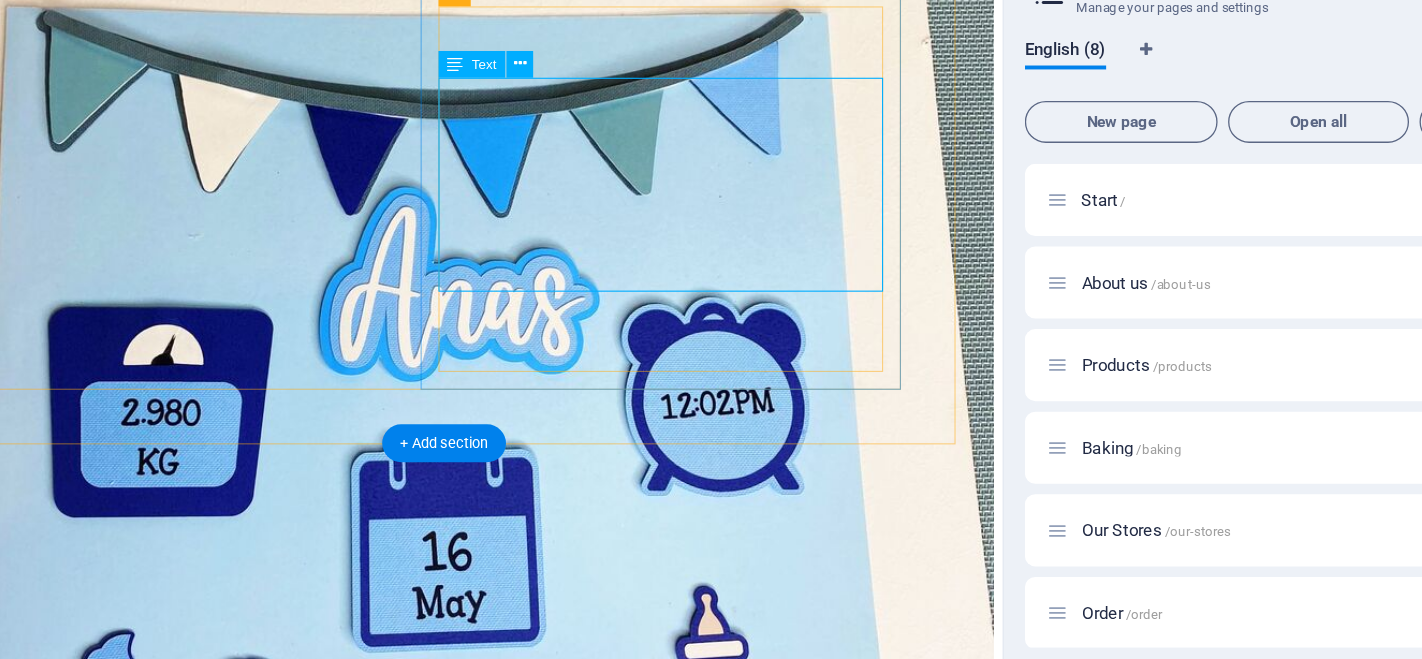 click on "Weight:  50g Ingredients : Lorem ipsum dolor sit amet, consetetur sadipscing elitr, sed diam nonumy eirmod tempor invidunt ut labore et dolore magna aliquyam erat, sed diam voluptua. Nutrition facts(100g): 217,3 kcal / 910,0 kJ condensing: 6,0 g carbs: 37,0 g sugar: 1,0 g salt: 1,0 g" at bounding box center [387, 5380] 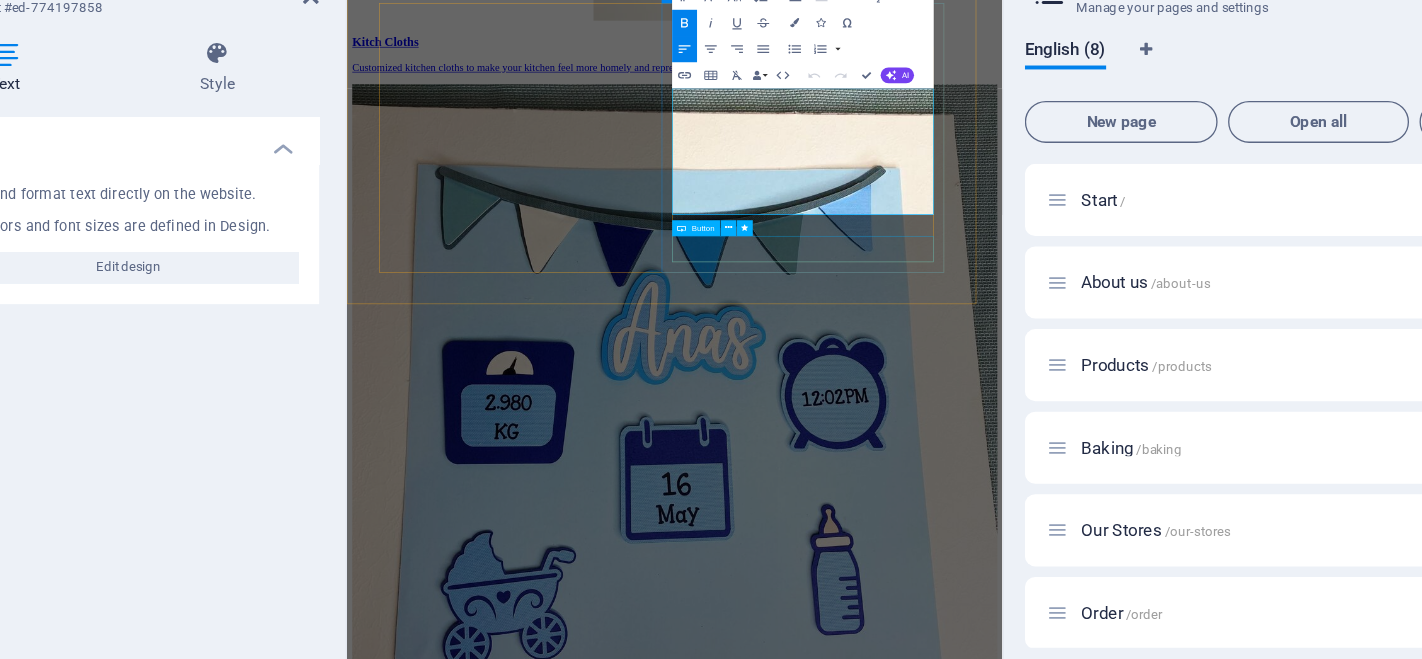 scroll, scrollTop: 2277, scrollLeft: 0, axis: vertical 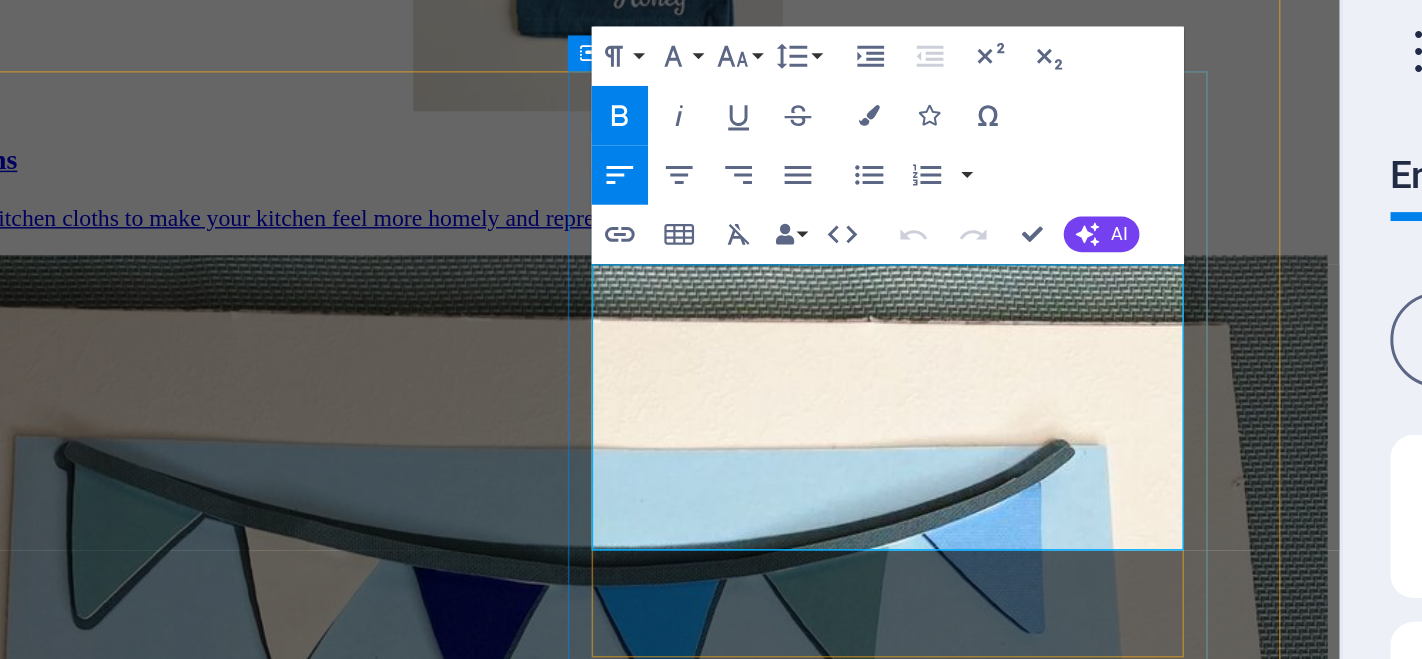 drag, startPoint x: 438, startPoint y: 173, endPoint x: 339, endPoint y: 176, distance: 99.04544 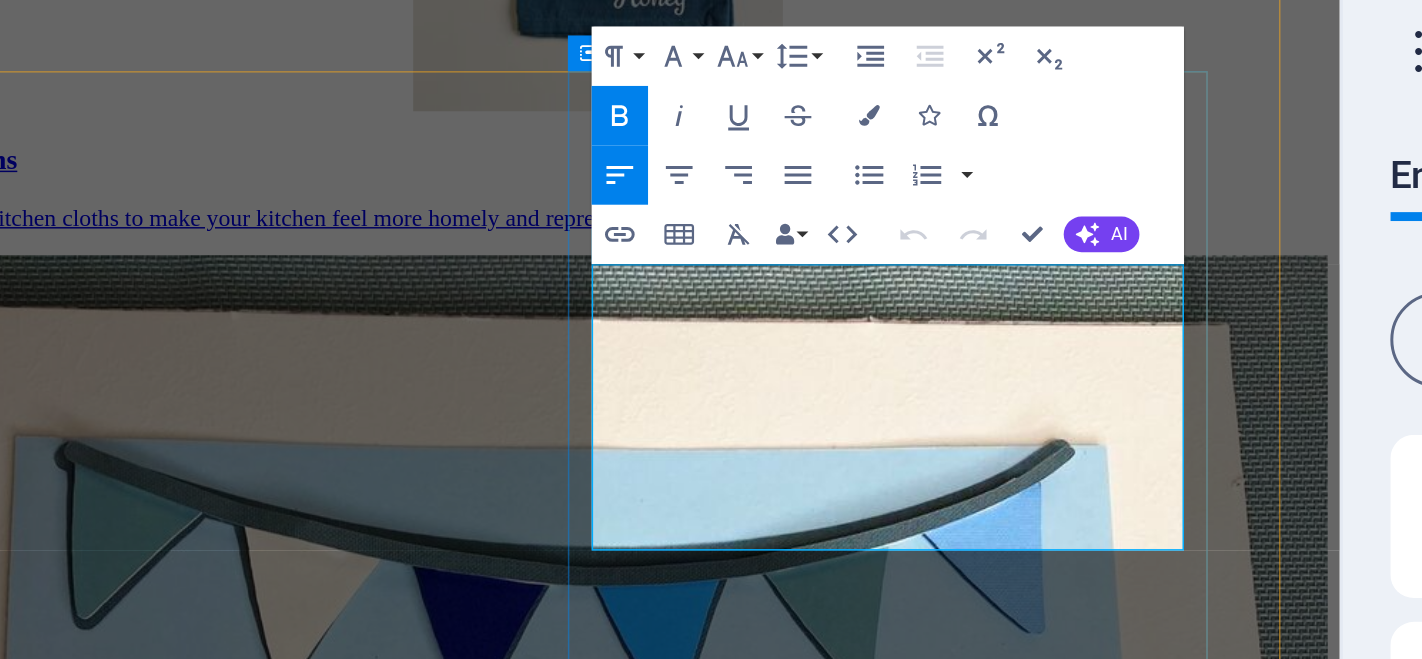 type 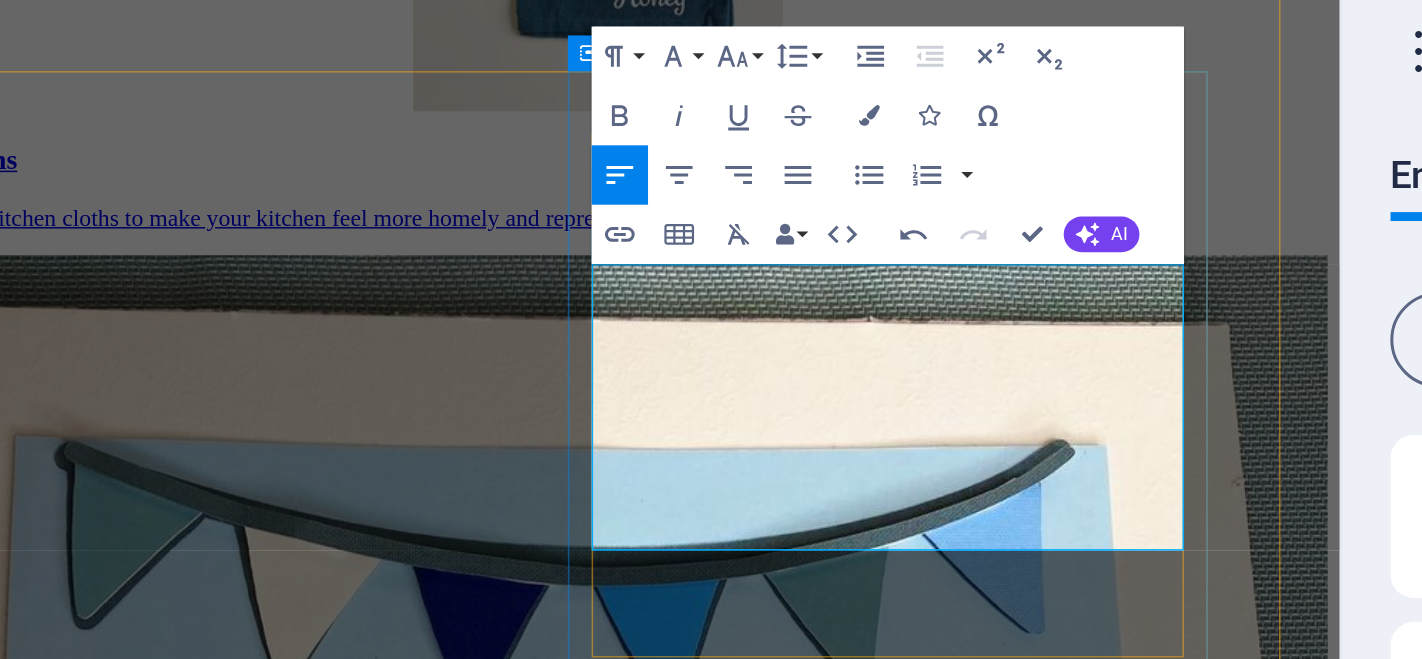 drag, startPoint x: 360, startPoint y: 220, endPoint x: 423, endPoint y: 337, distance: 132.8834 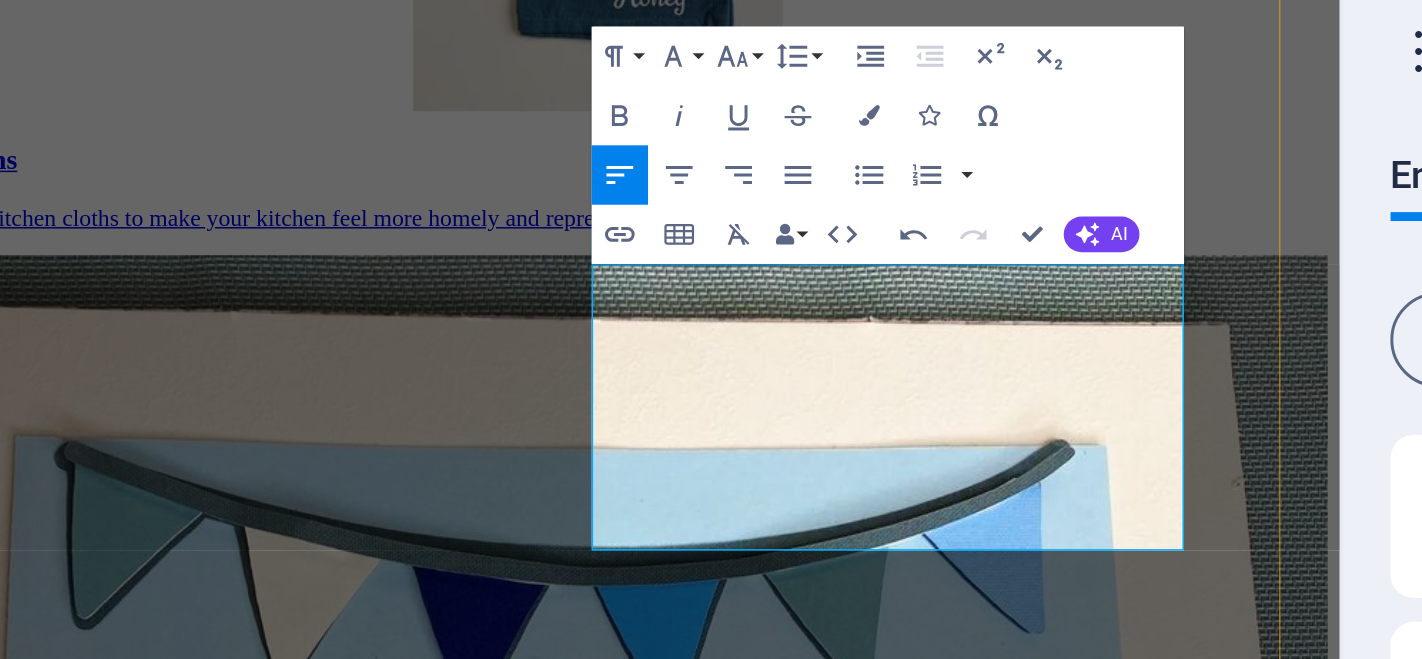drag, startPoint x: 606, startPoint y: 223, endPoint x: 778, endPoint y: 312, distance: 193.66208 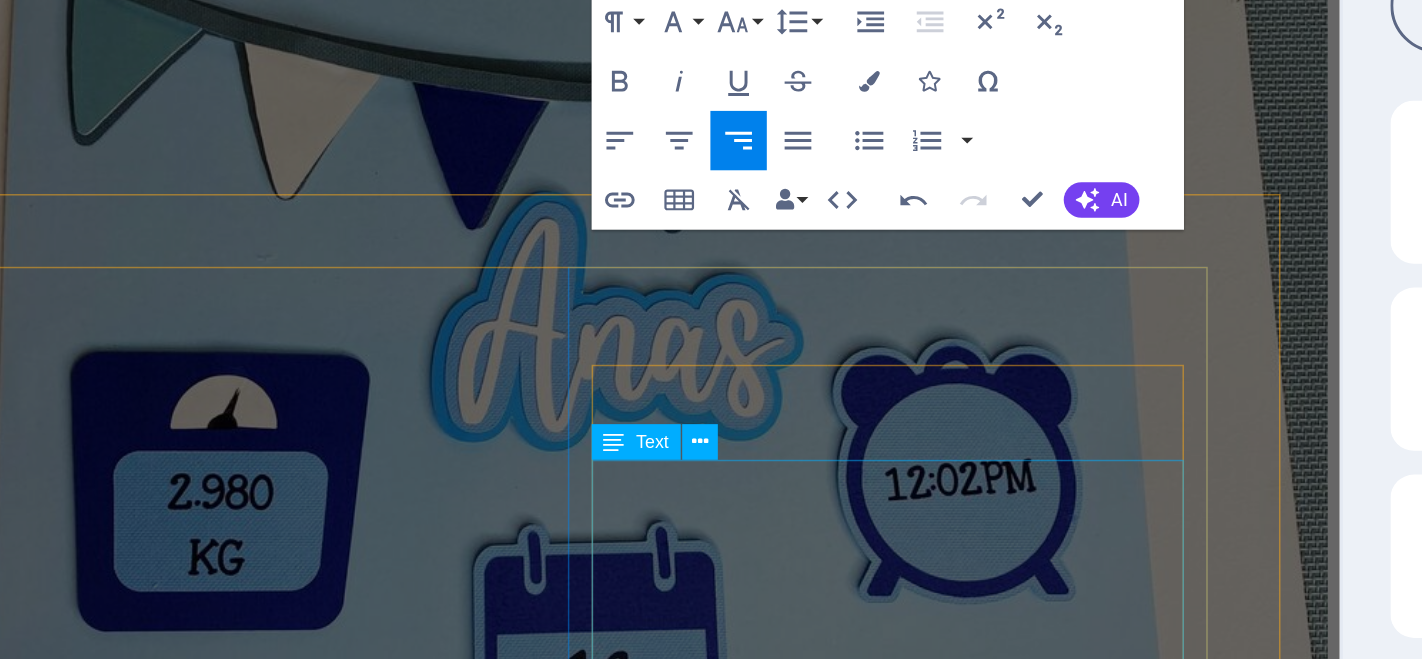 scroll, scrollTop: 2380, scrollLeft: 0, axis: vertical 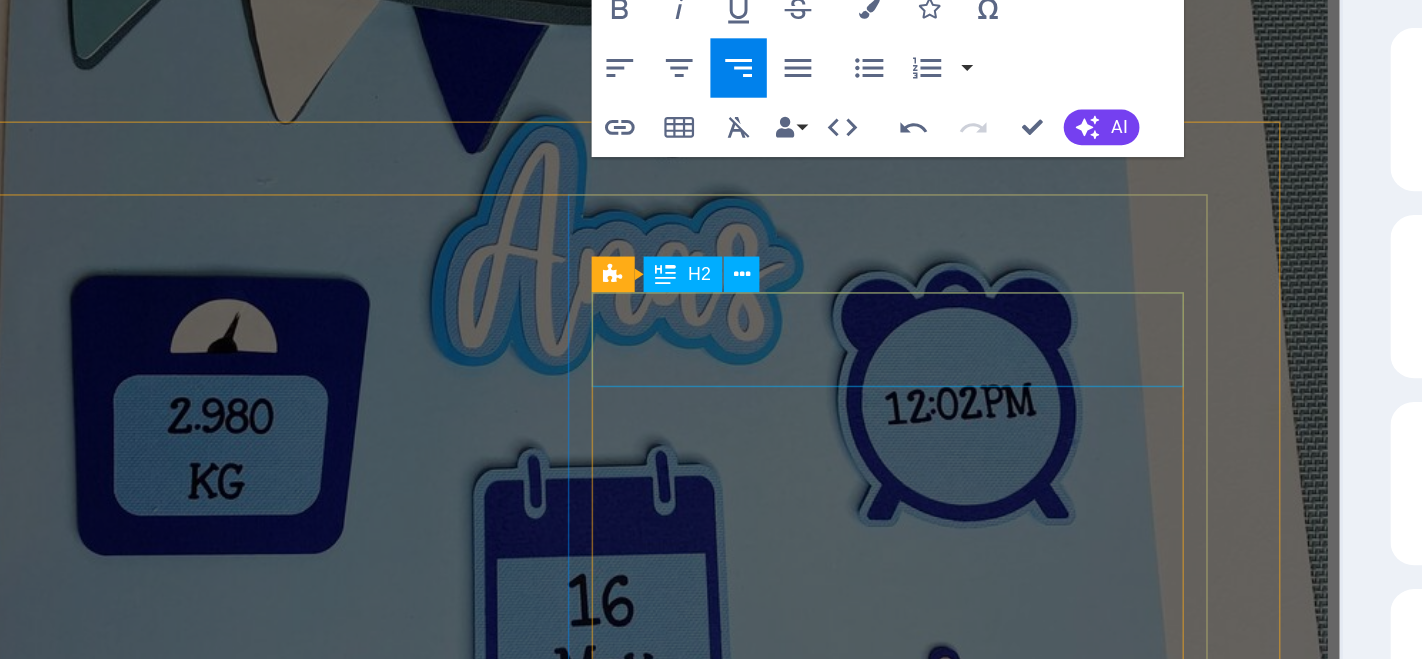 click on "Ciabatta - Facts" at bounding box center [356, 5753] 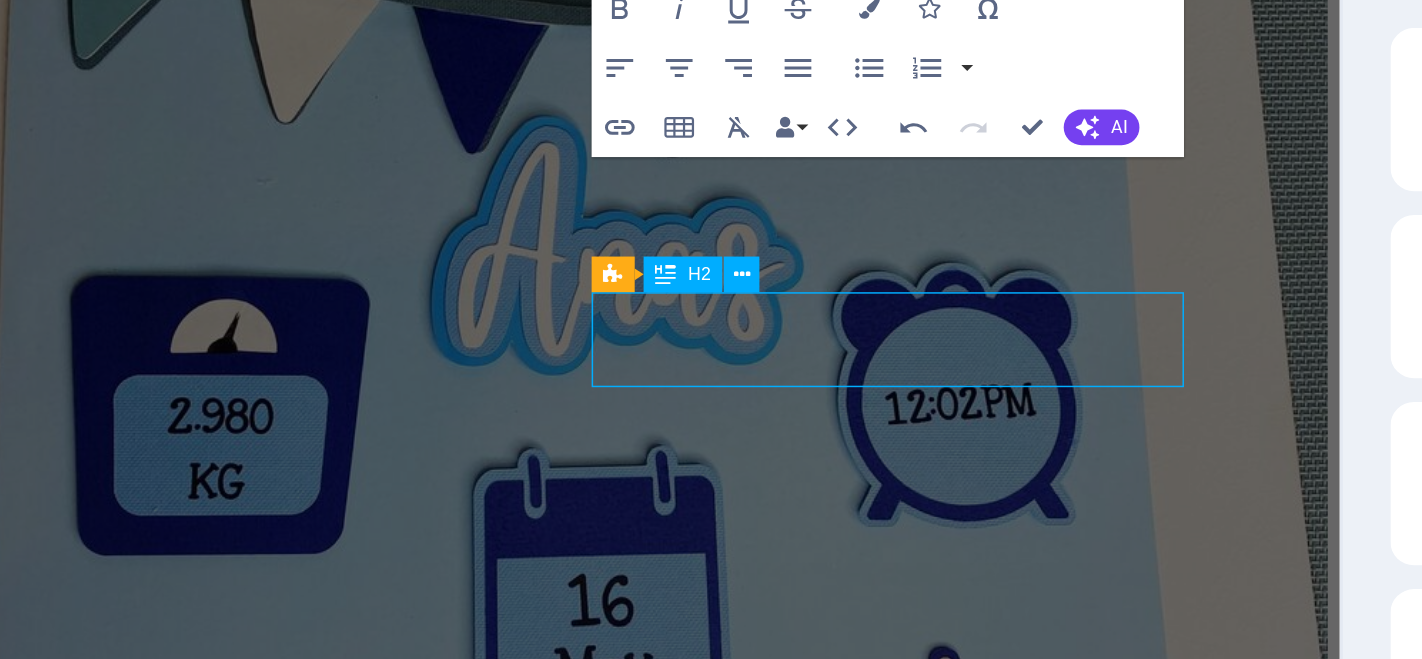 click on "Ciabatta - Facts" at bounding box center [356, 5753] 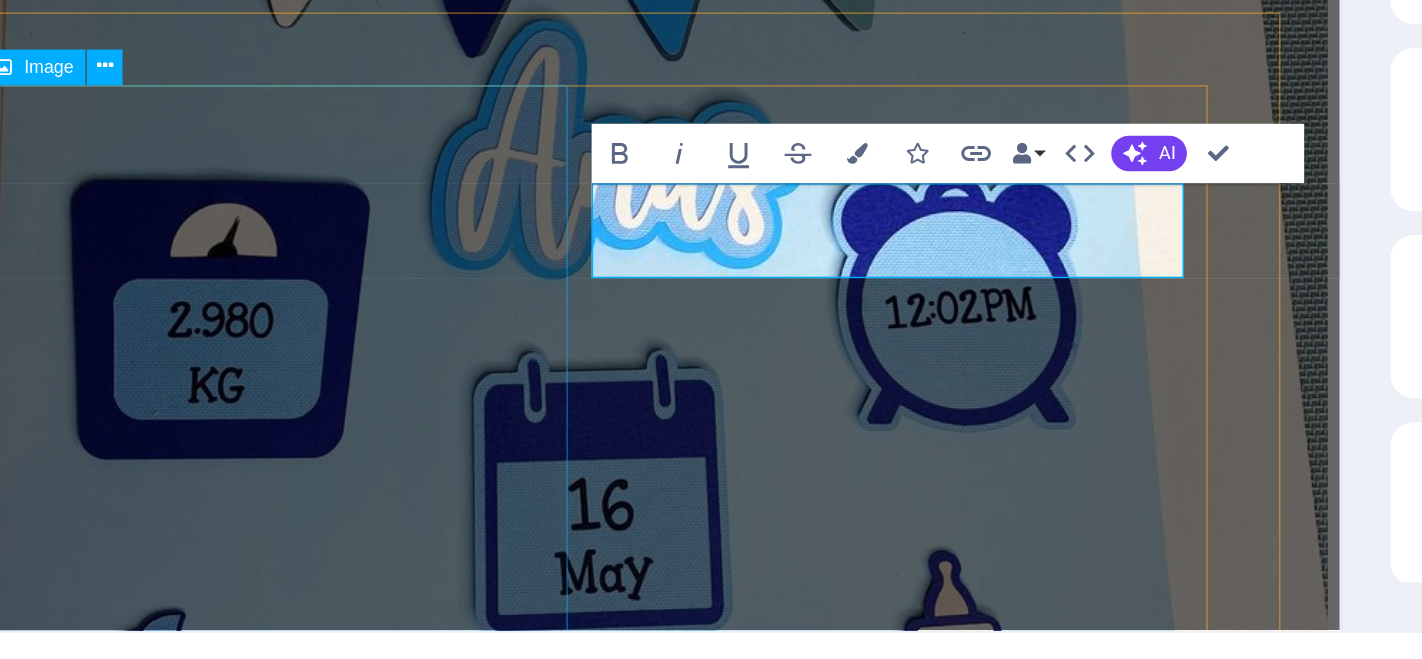scroll, scrollTop: 2093, scrollLeft: 0, axis: vertical 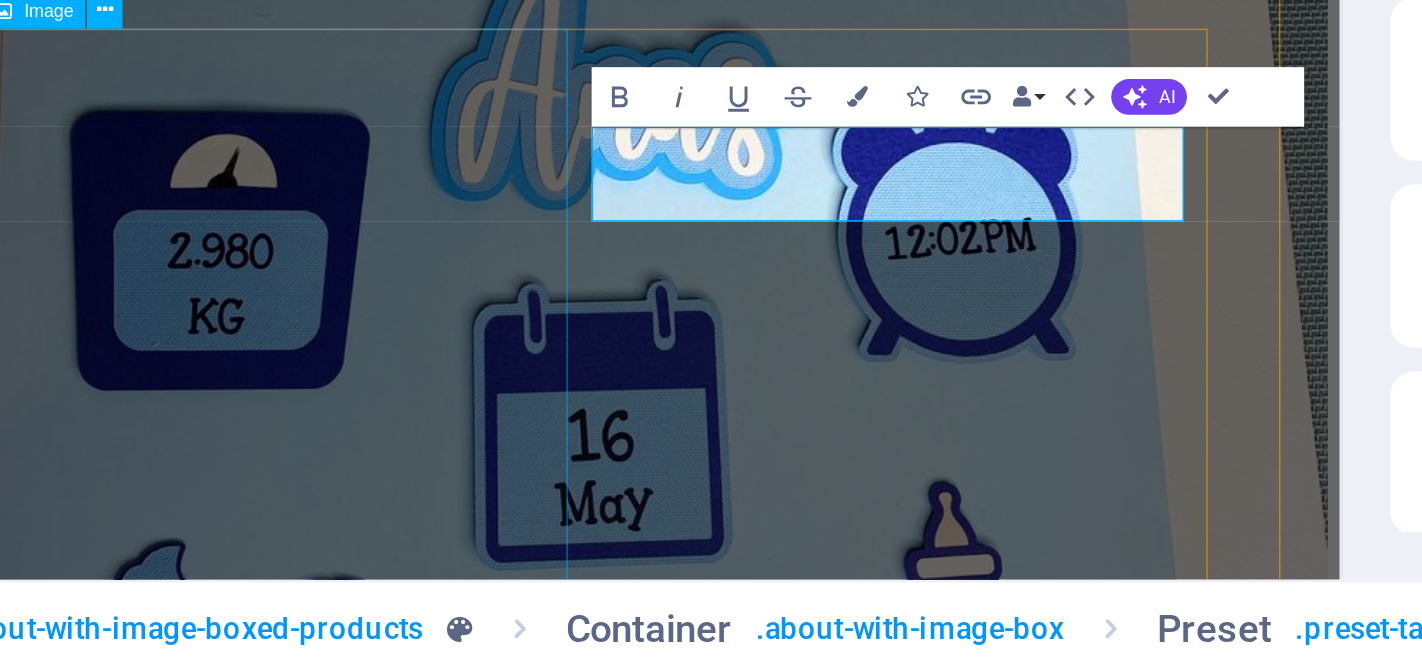 type 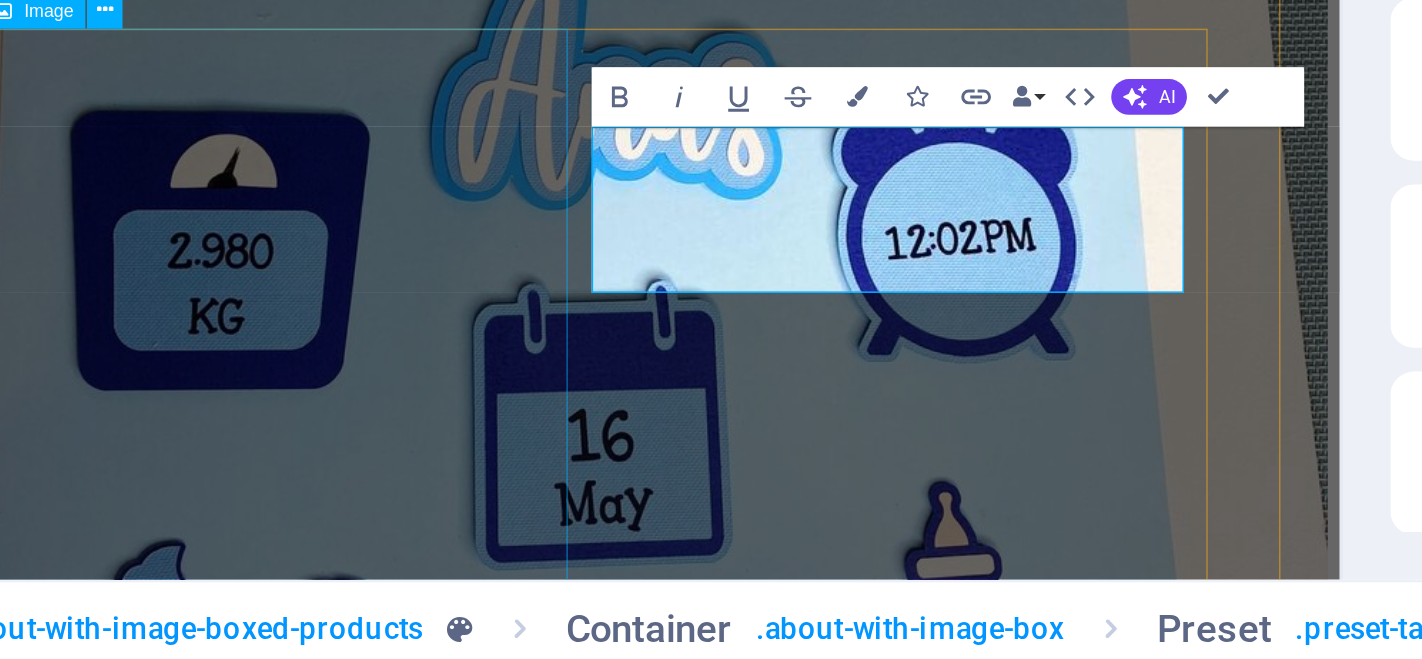 scroll, scrollTop: 0, scrollLeft: 0, axis: both 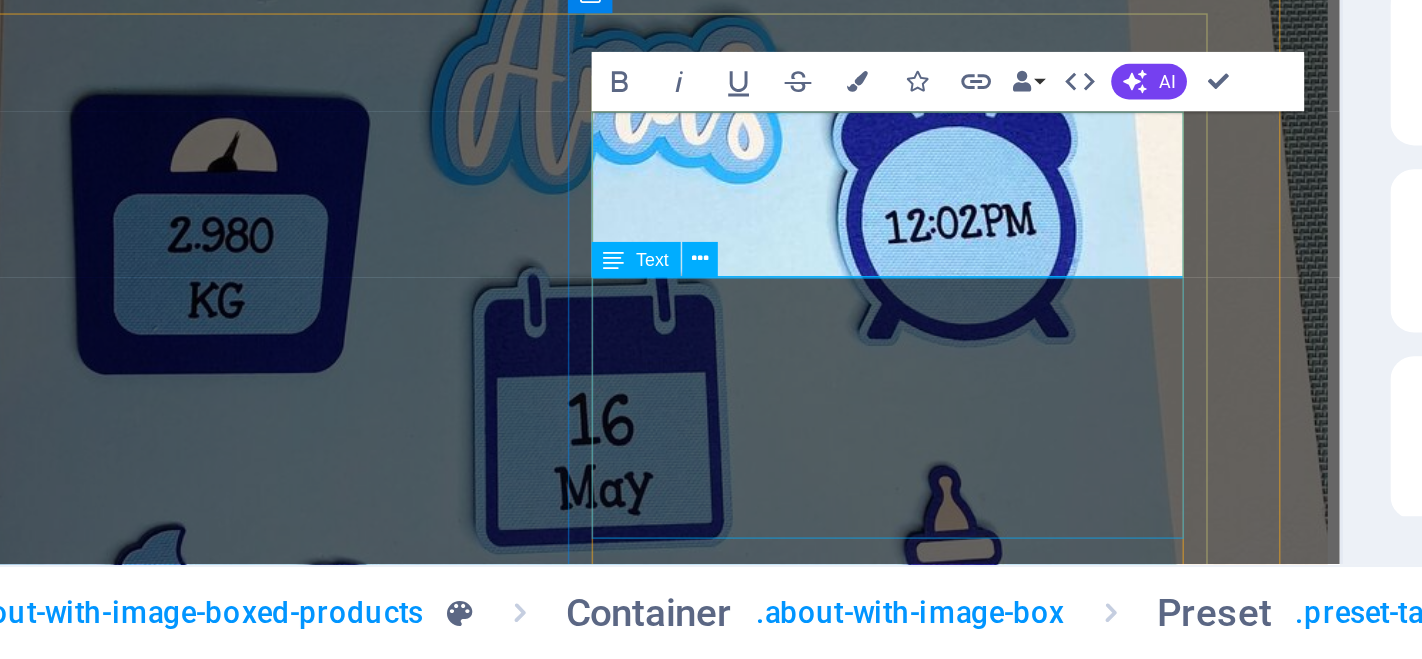 click on "Weight:  70g Ingredients: Lorem ipsum dolor sit amet, consetetur sadipscing elitr, sed diam nonumy eirmod tempor invidunt ut labore et dolore magna aliquyam erat, sed diam voluptua. Nutrition facts(100g): 150,3 kcal / 910,0 kJ condensing: 6,0 g carbs: 30,0 g sugar: 1,0 g salt: 1,0 g" at bounding box center [356, 5540] 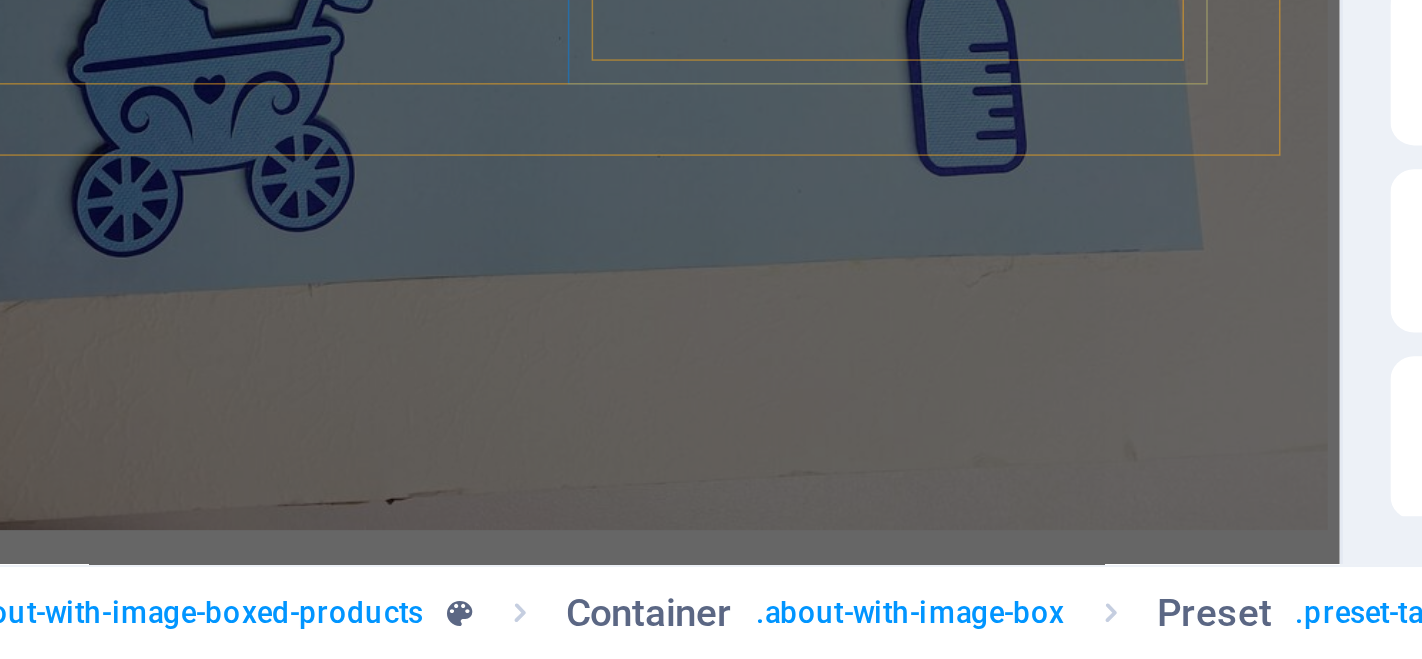 scroll, scrollTop: 0, scrollLeft: 0, axis: both 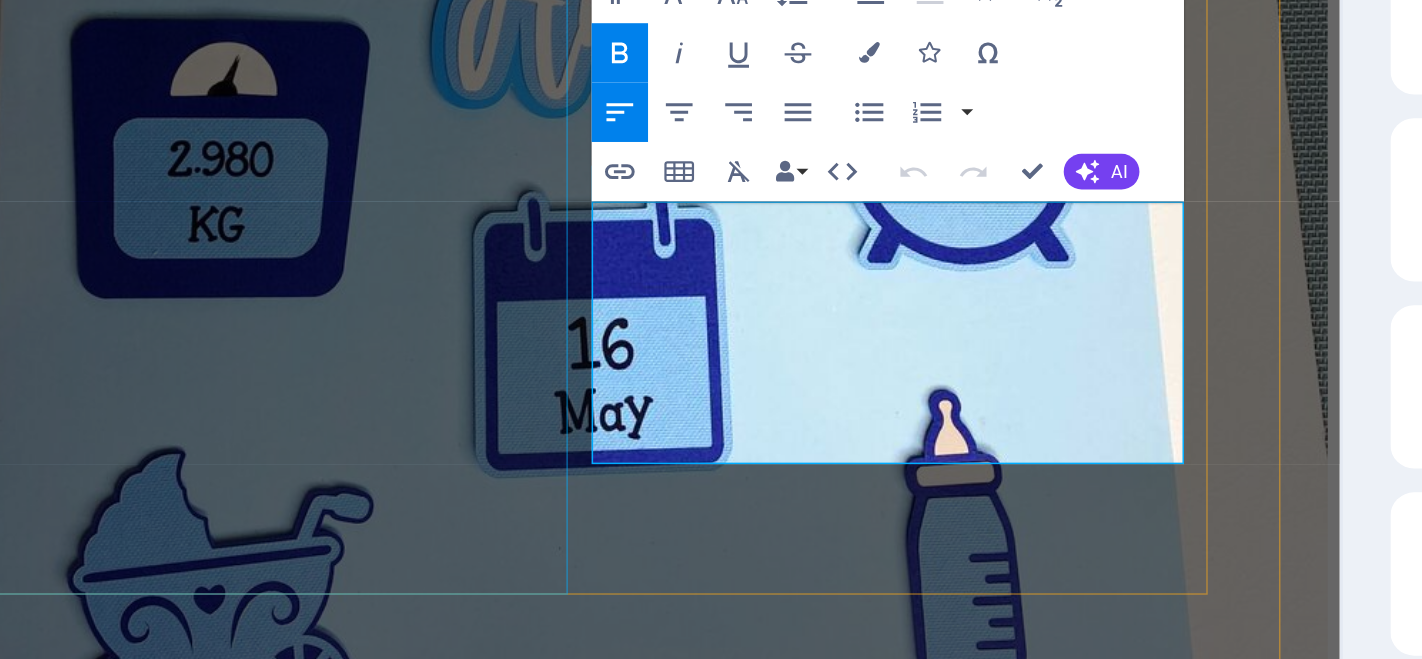 drag, startPoint x: 441, startPoint y: -23, endPoint x: 299, endPoint y: 22, distance: 148.95973 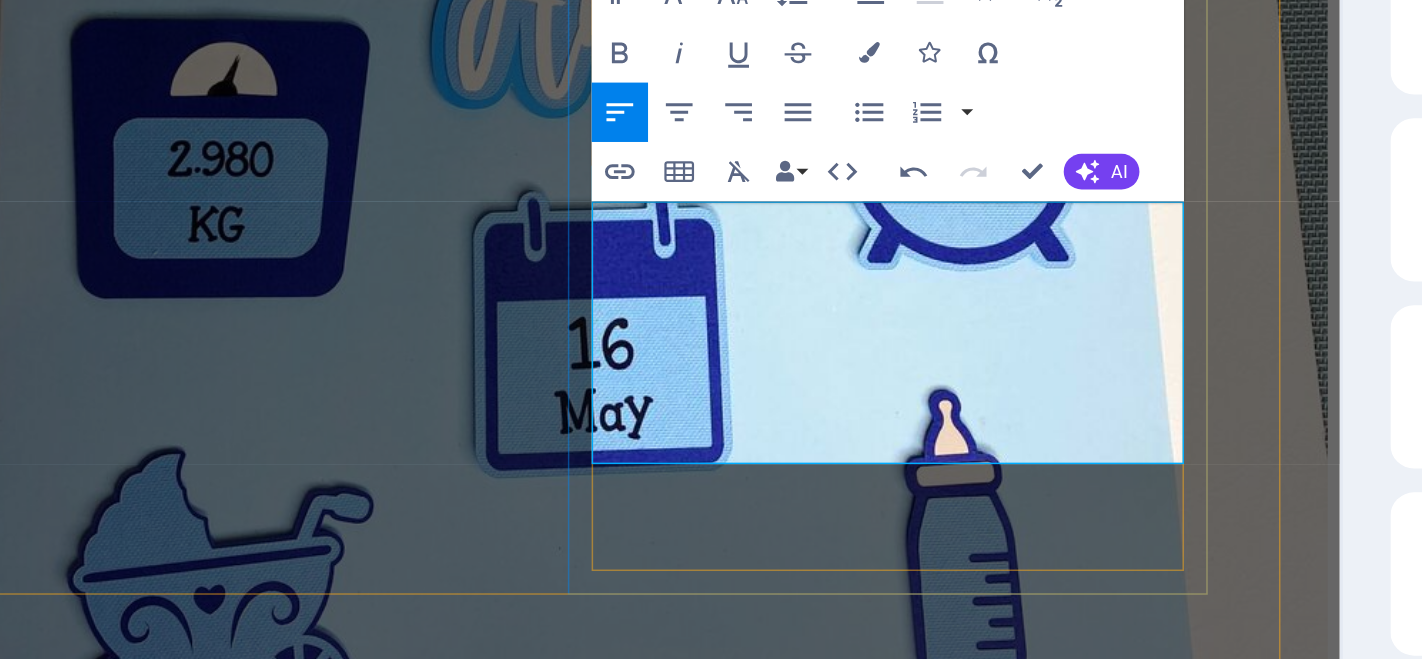 click on "Lorem ipsum dolor sit amet, consetetur sadipscing elitr, sed diam nonumy eirmod tempor invidunt ut labore et dolore magna aliquyam erat, sed diam voluptua." at bounding box center (157, 5688) 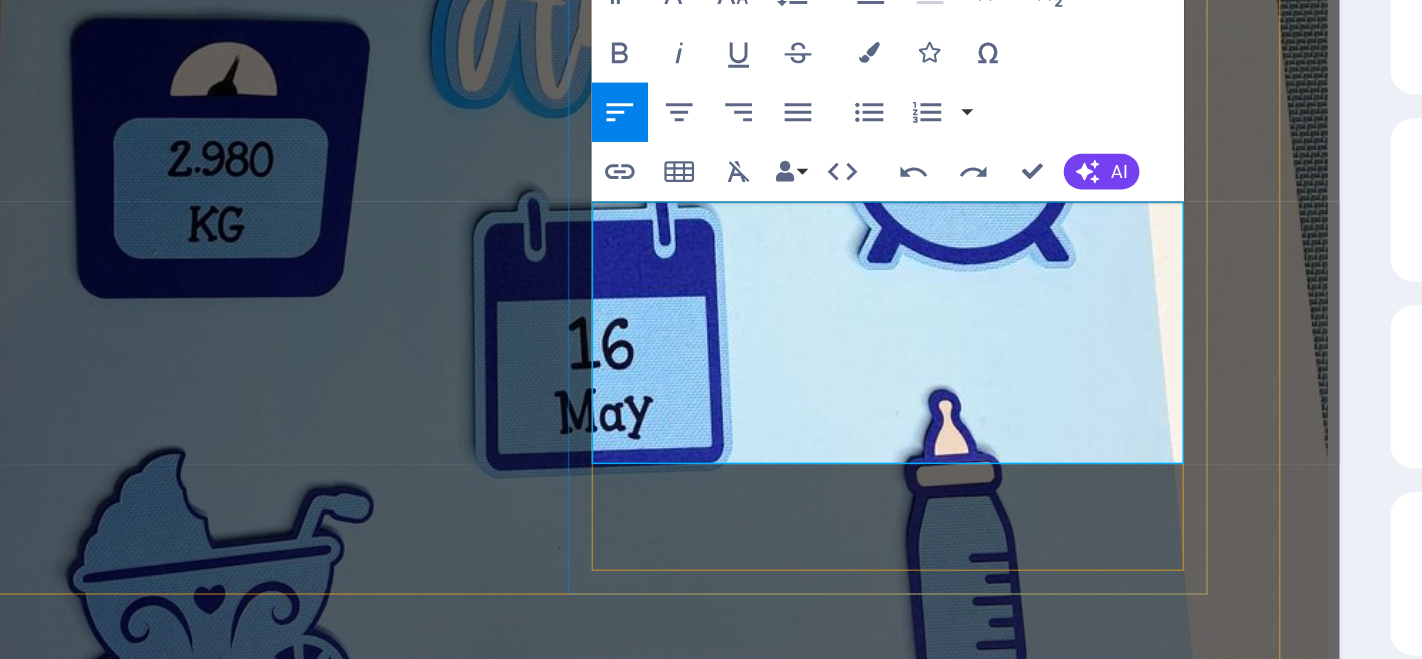 click on "Lorem ipsum dolor sit amet, consetetur sadipscing elitr, sed diam nonumy eirmod tempor invidunt ut labore et dolore magna aliquyam erat, sed diam voluptua." at bounding box center [157, 5688] 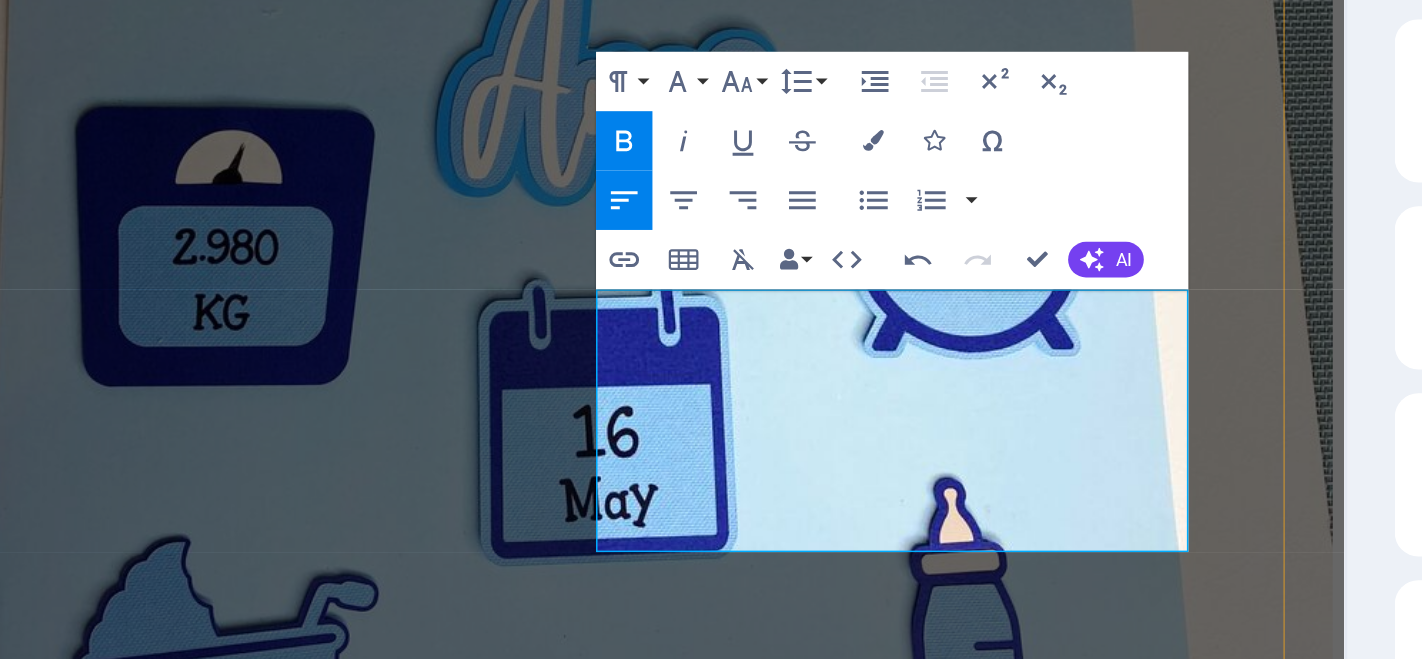 click on "Customized Chopping Board ​ Nutrition facts(100g): 150,3 kcal / 910,0 kJ condensing: 6,0 g carbs: 30,0 g sugar: 1,0 g salt: 1,0 g Order here" at bounding box center (360, 5513) 